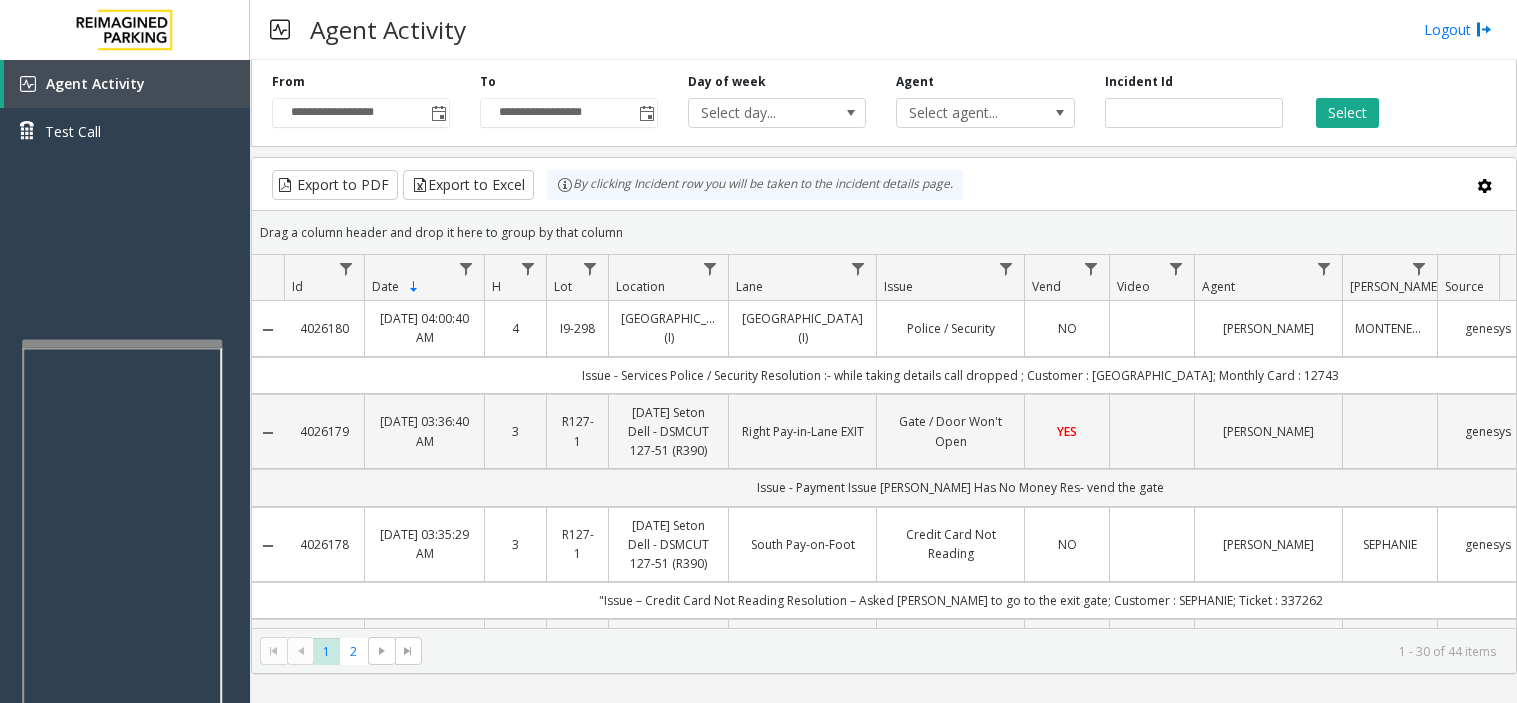 scroll, scrollTop: 0, scrollLeft: 0, axis: both 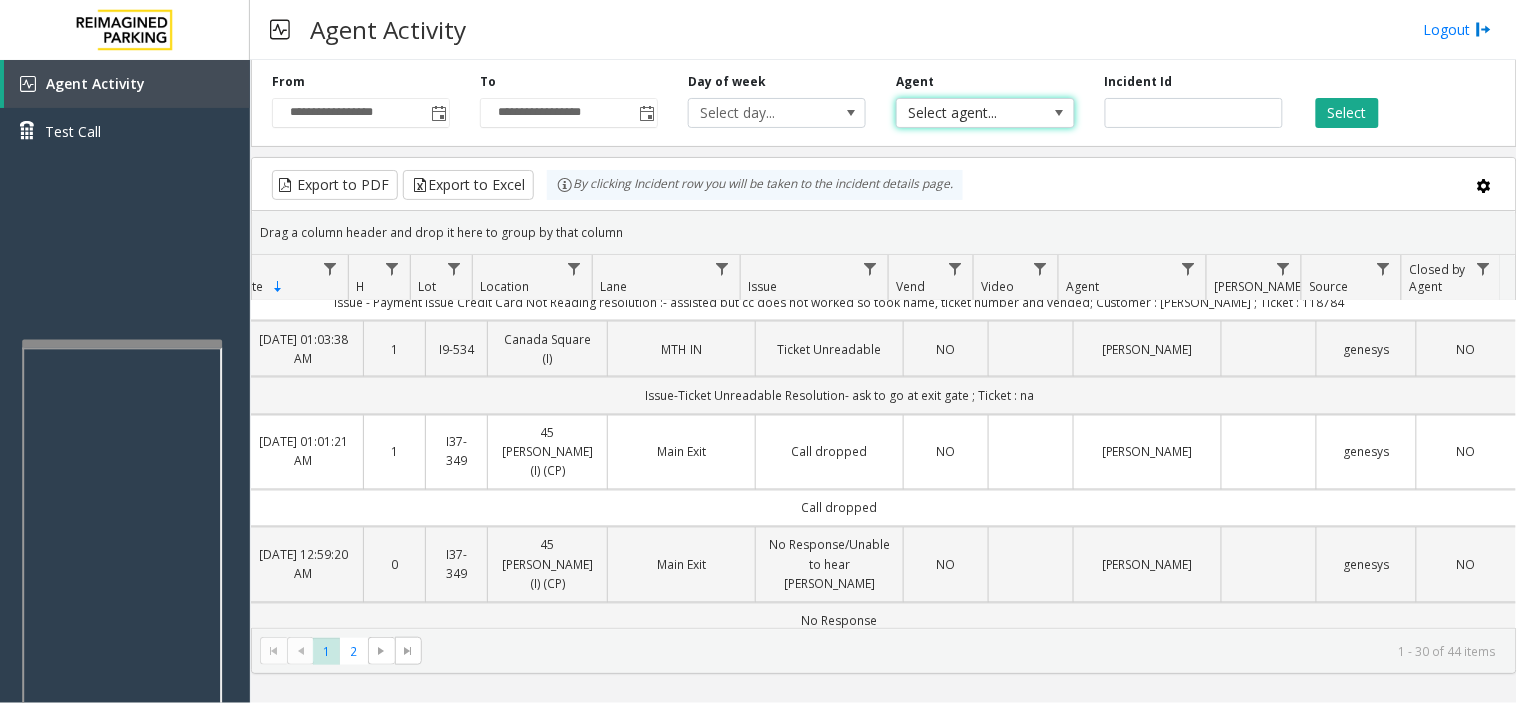 type 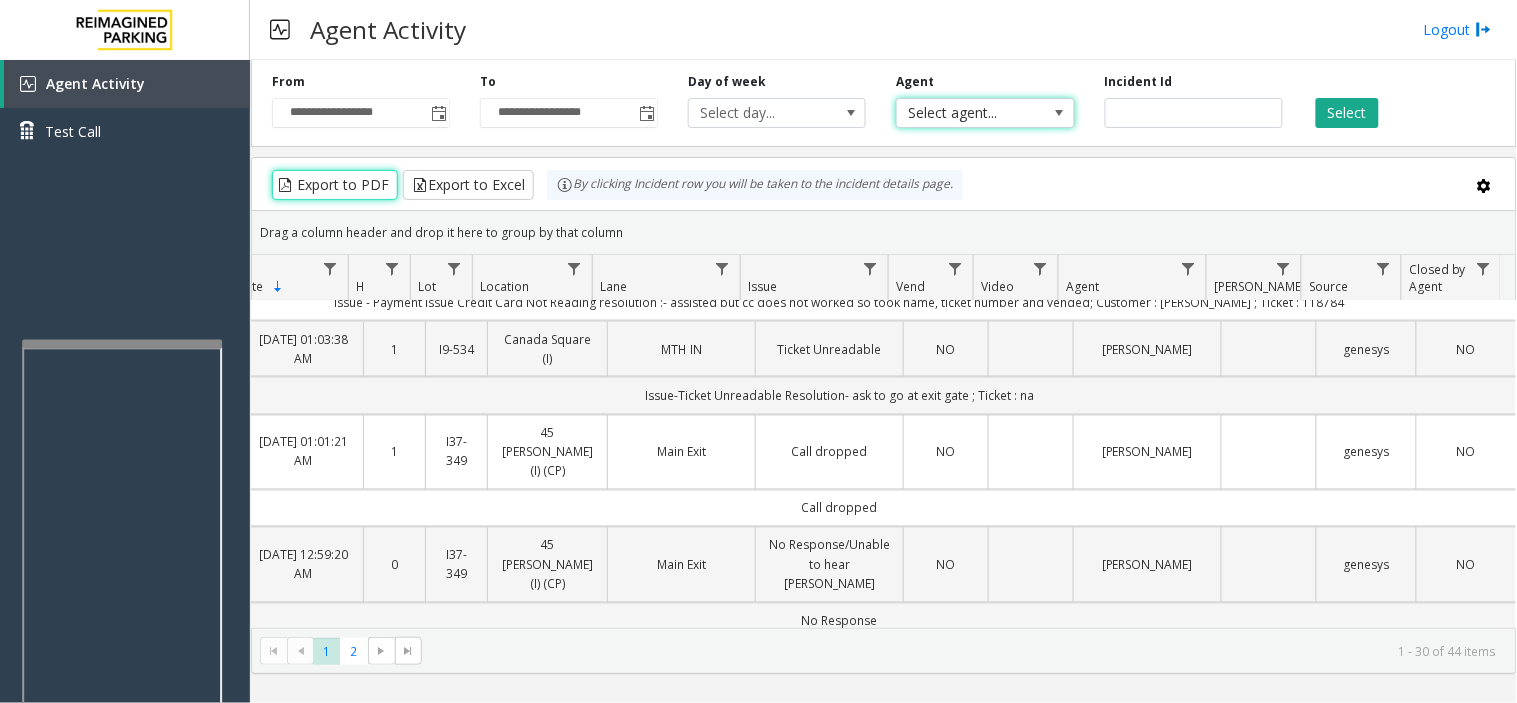 type 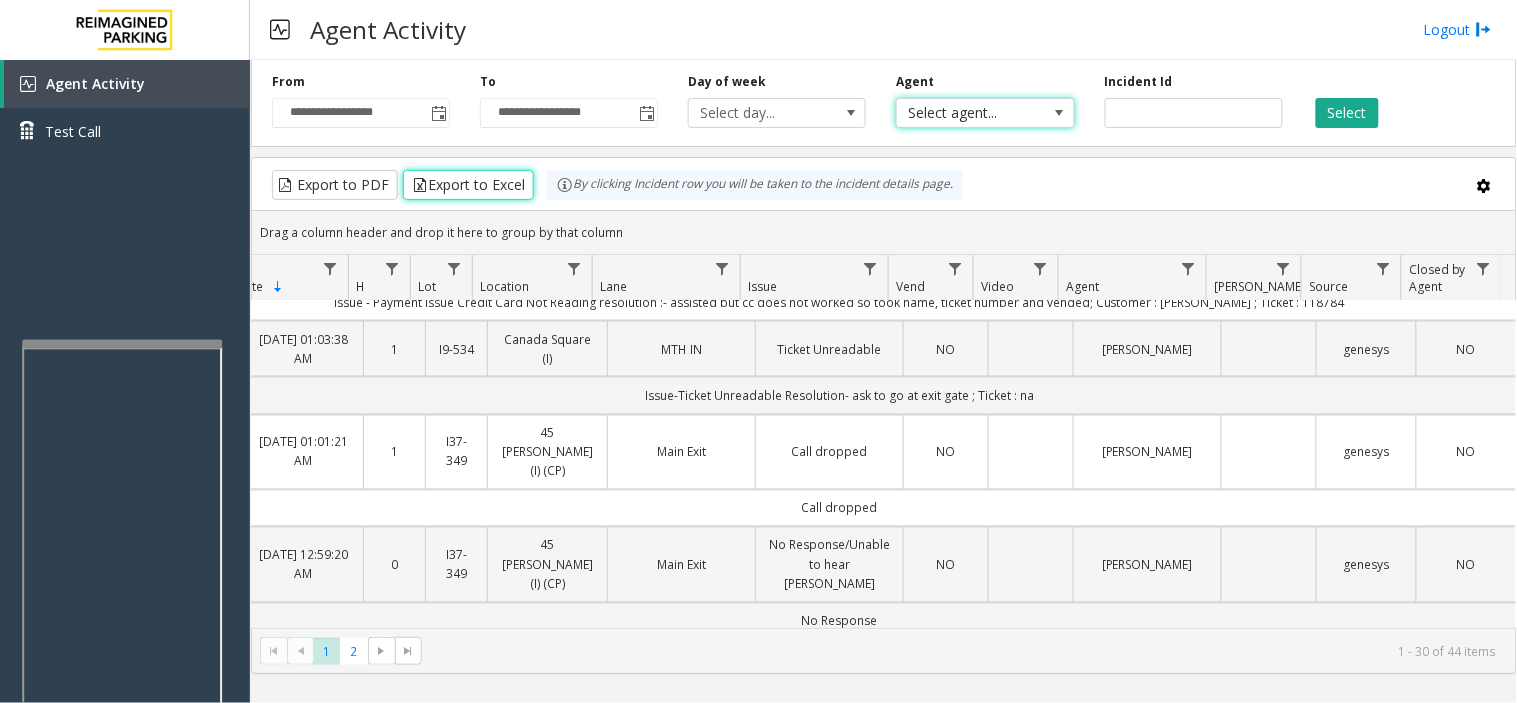type 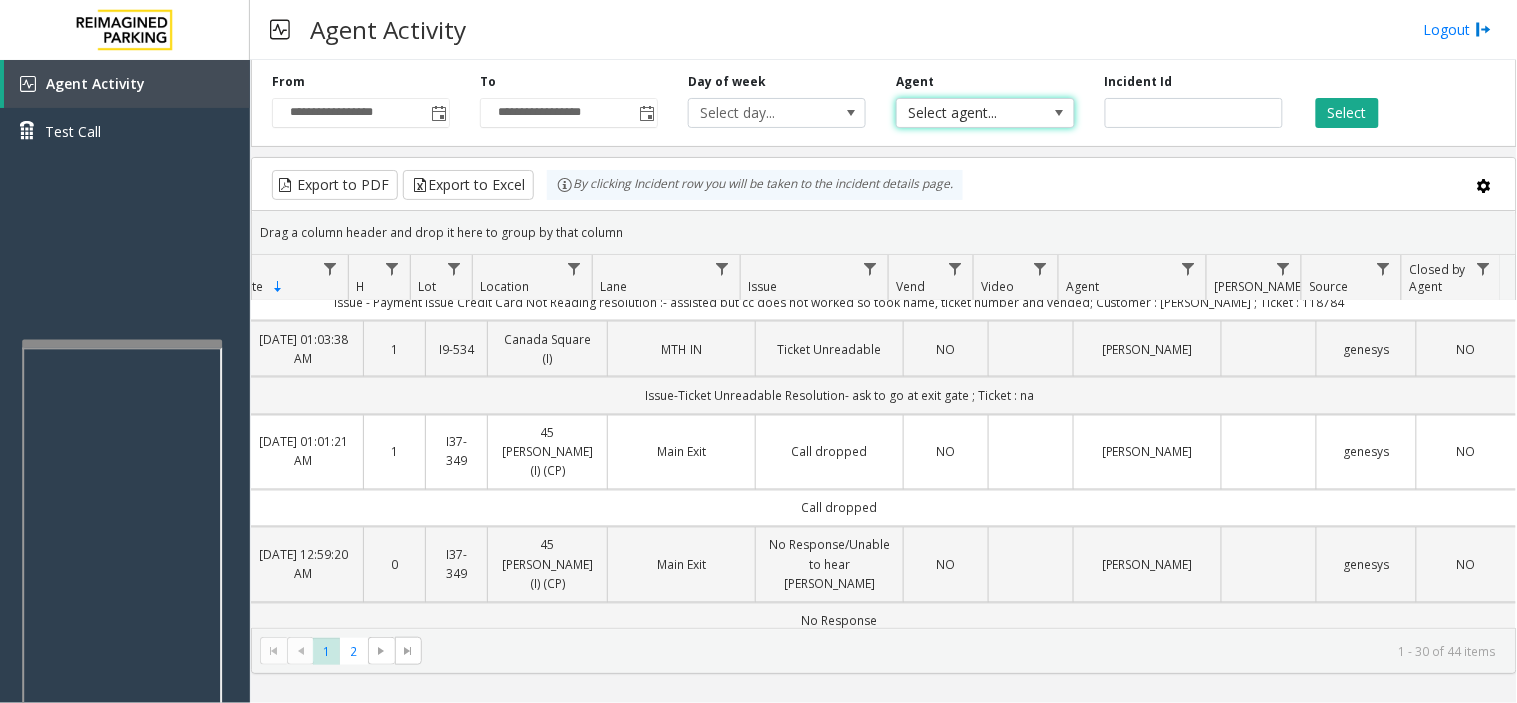 type 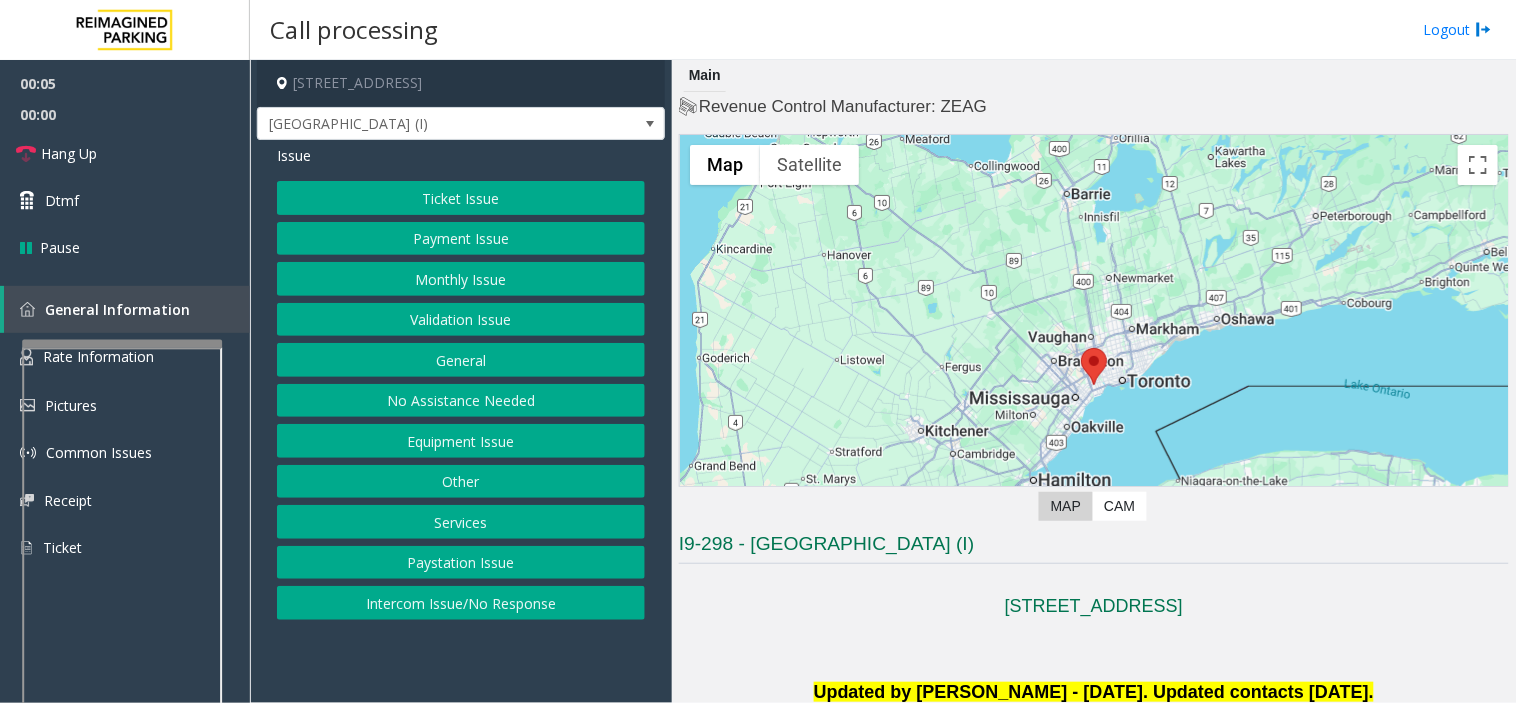 click on "Other" 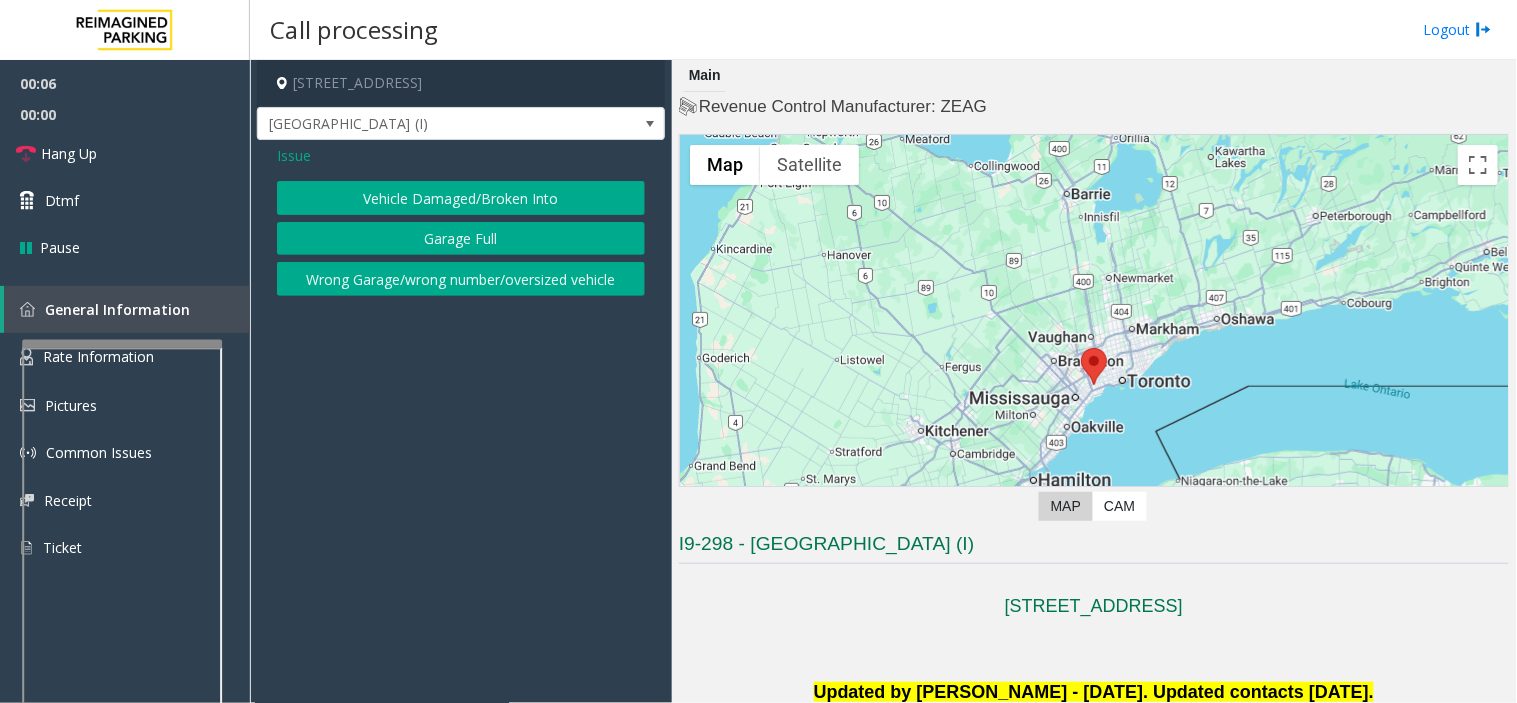 click on "Issue" 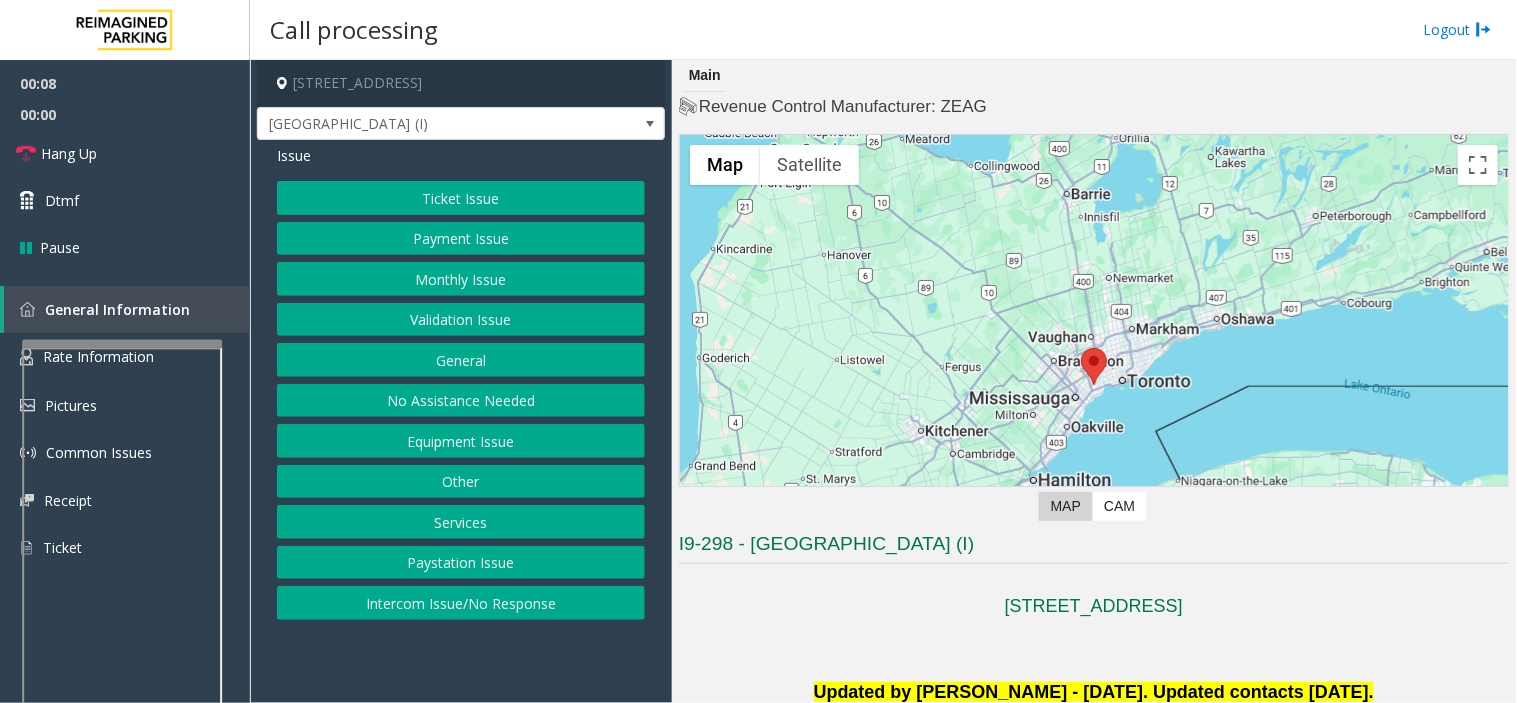click on "Services" 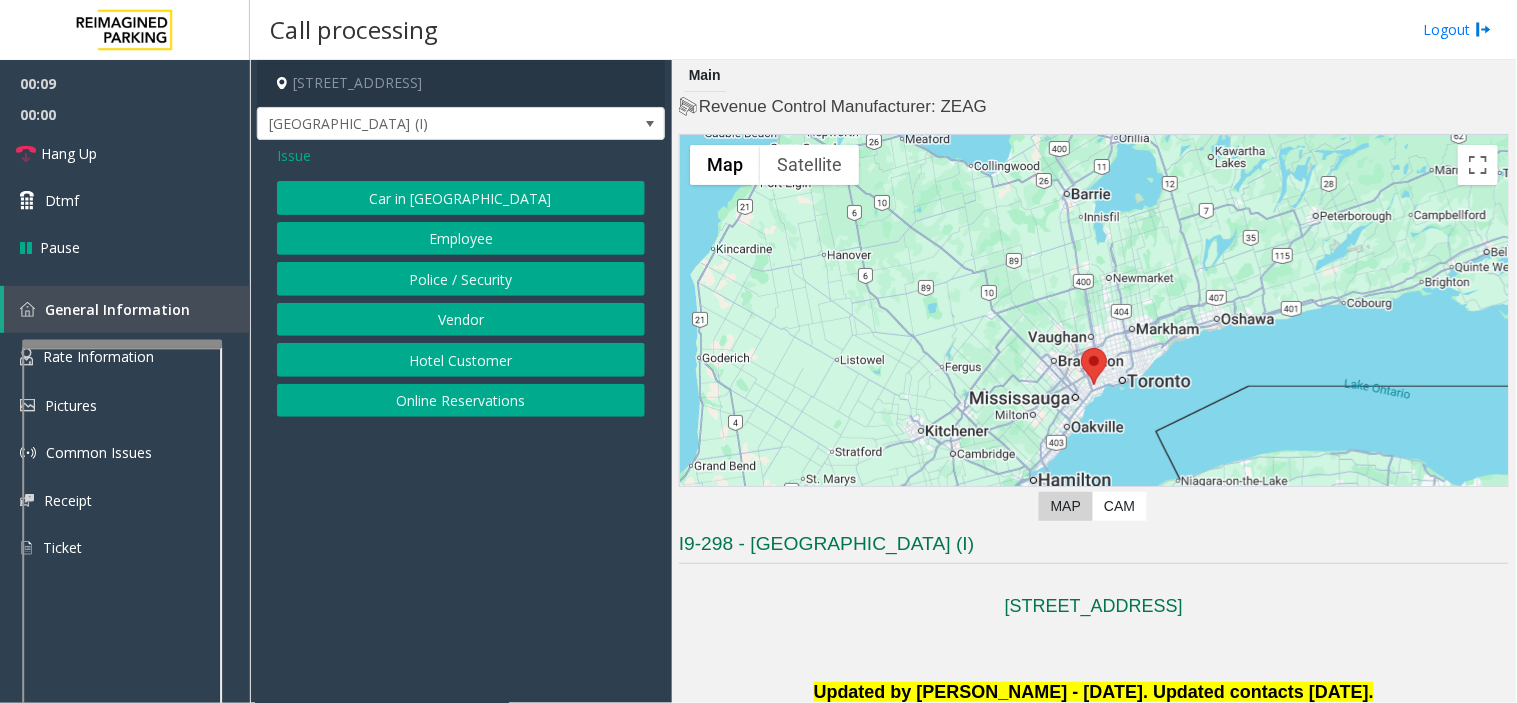 click on "Police / Security" 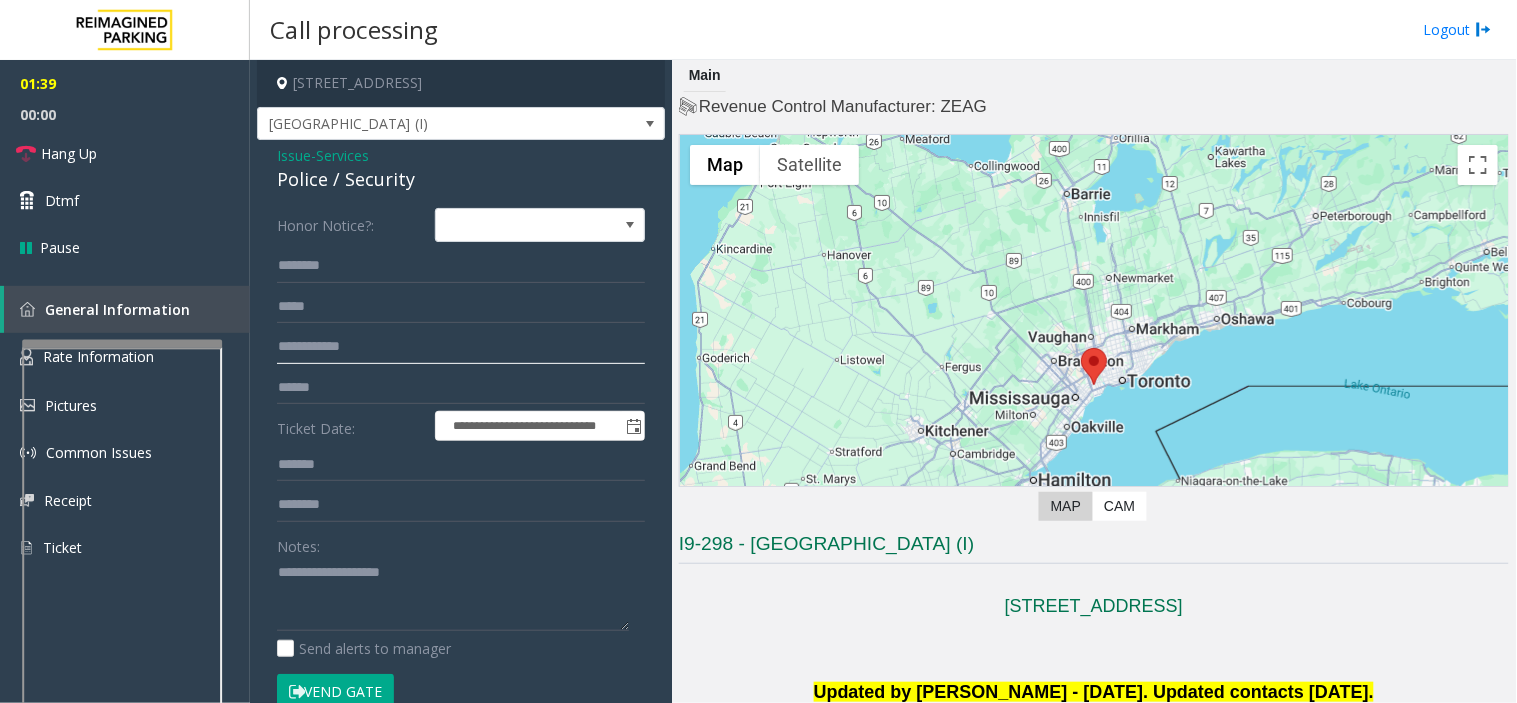 click 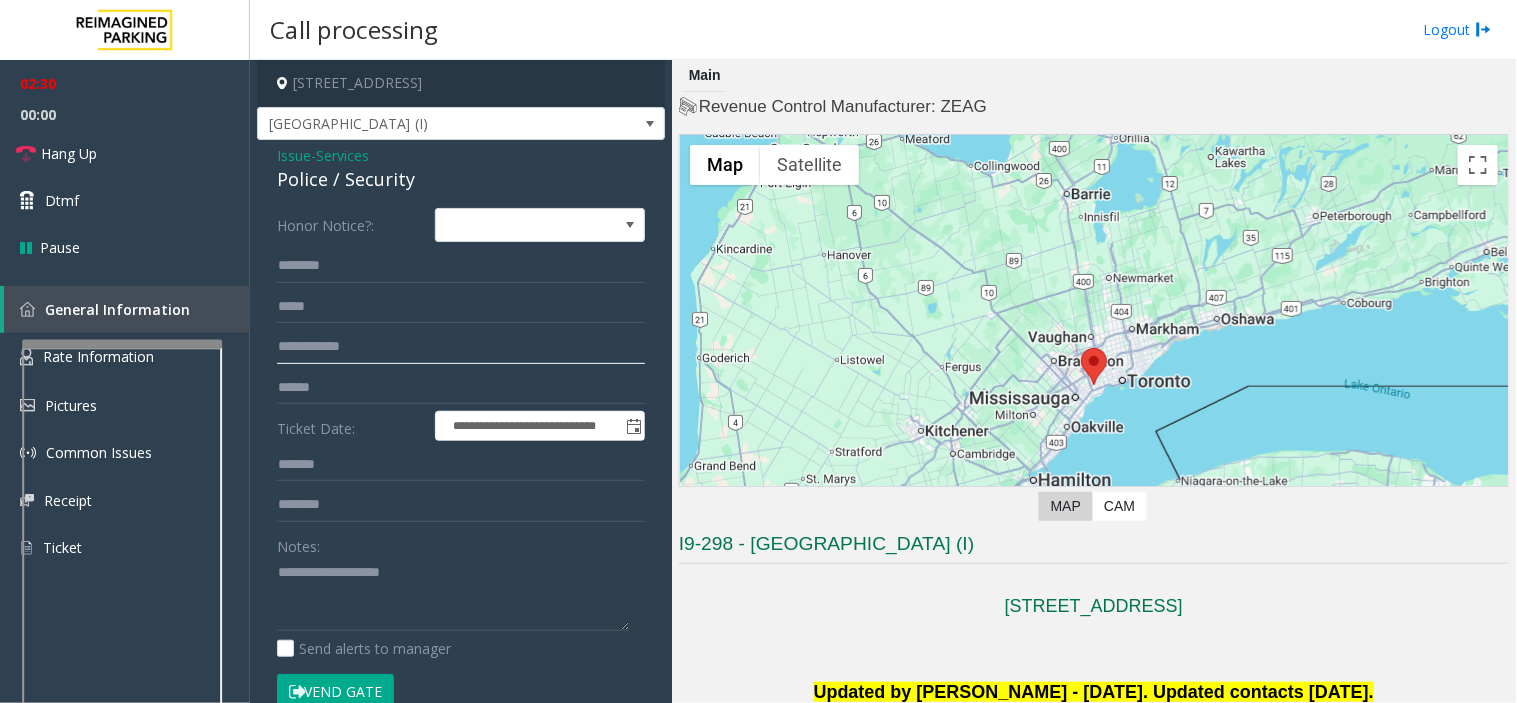 click 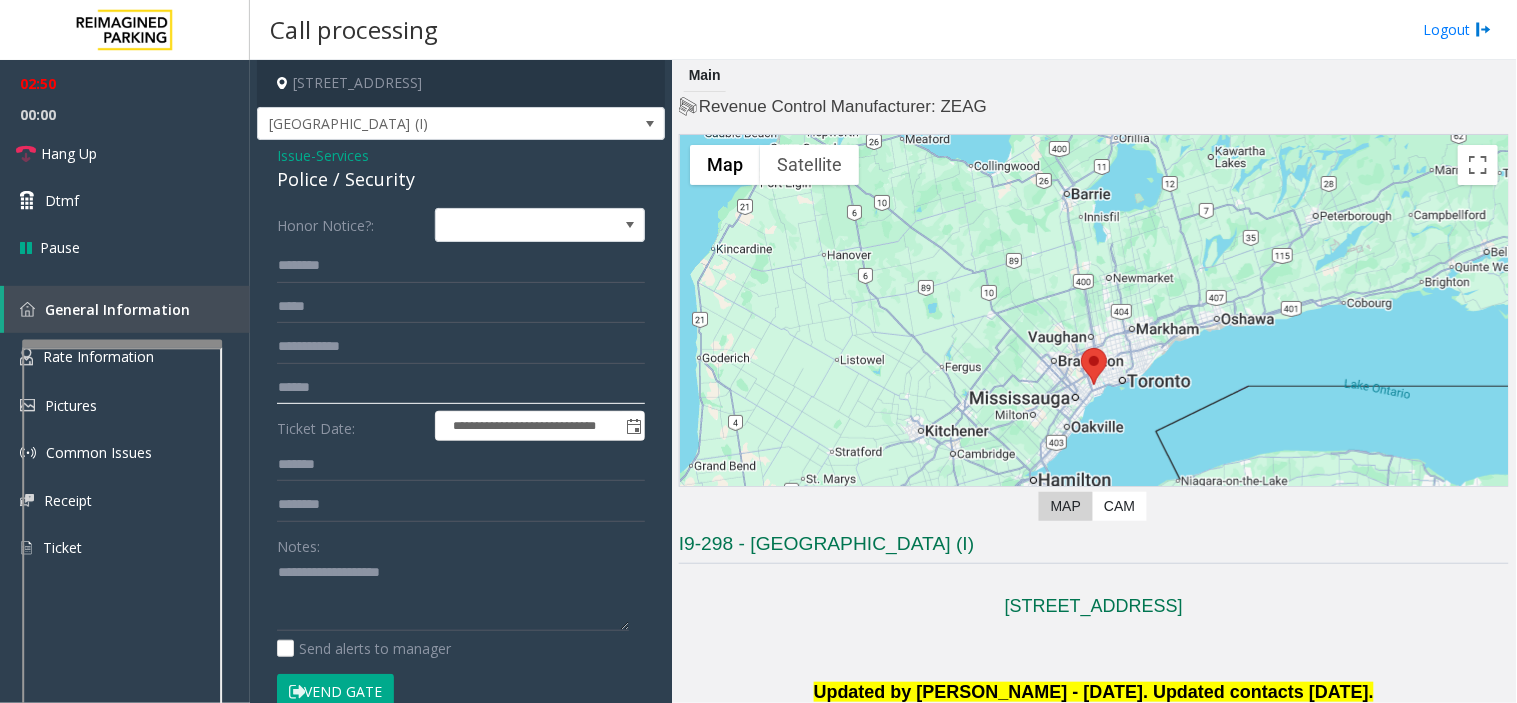 click 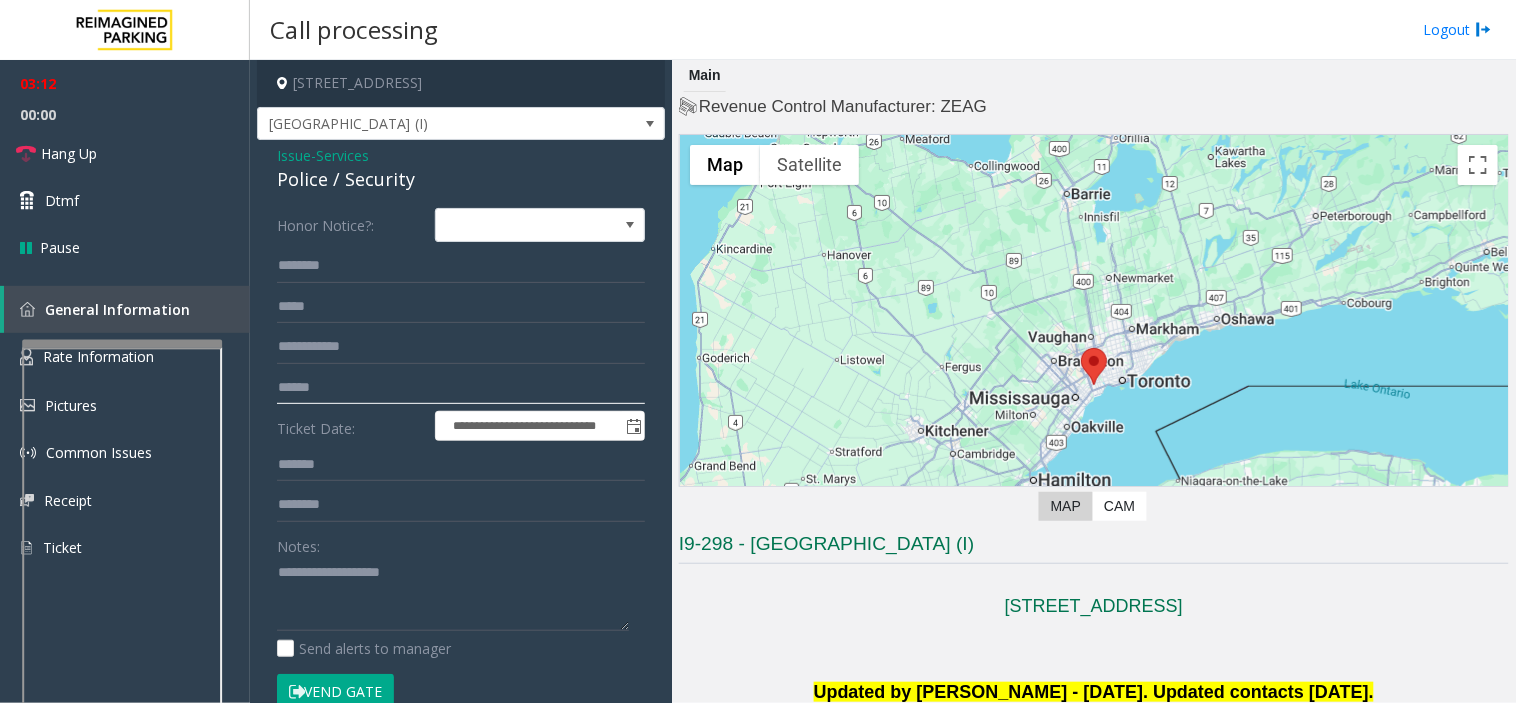 click 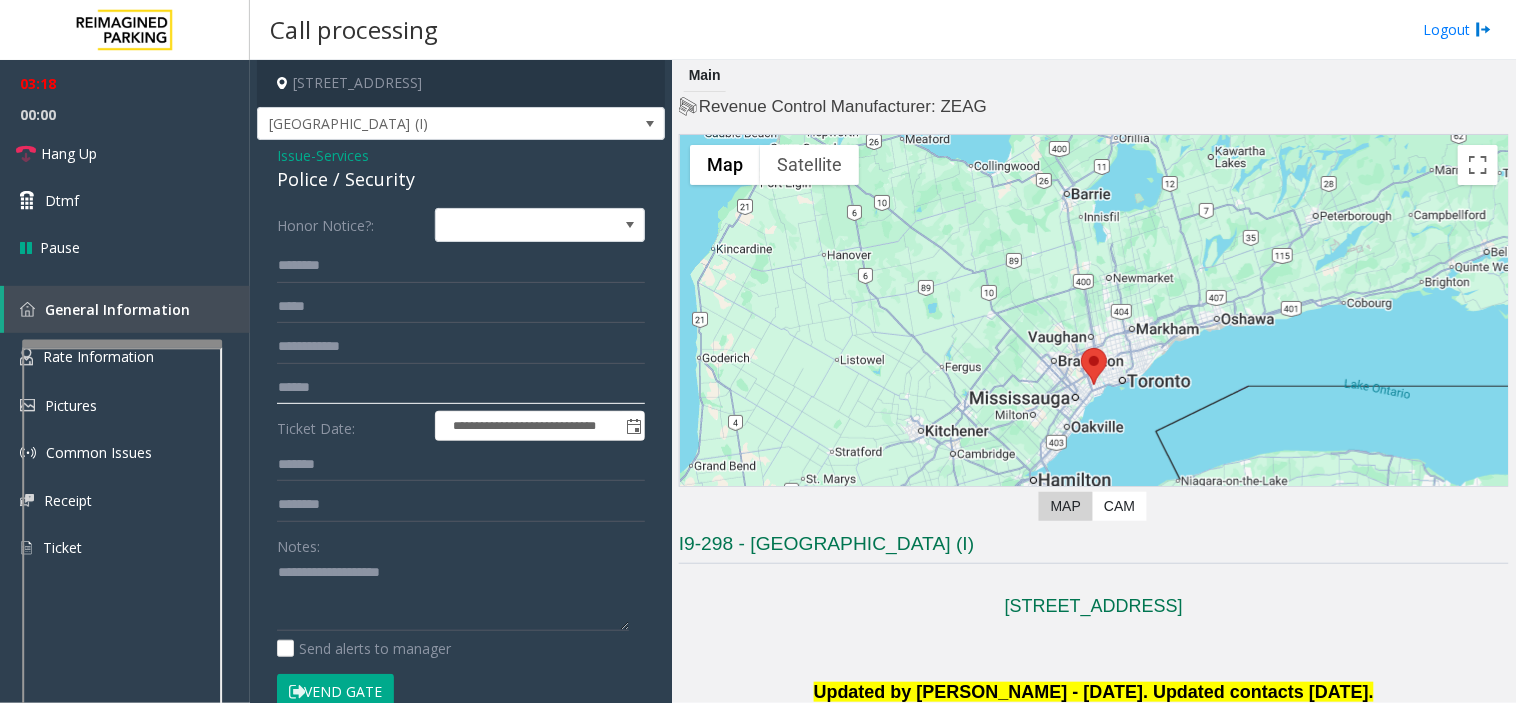 click 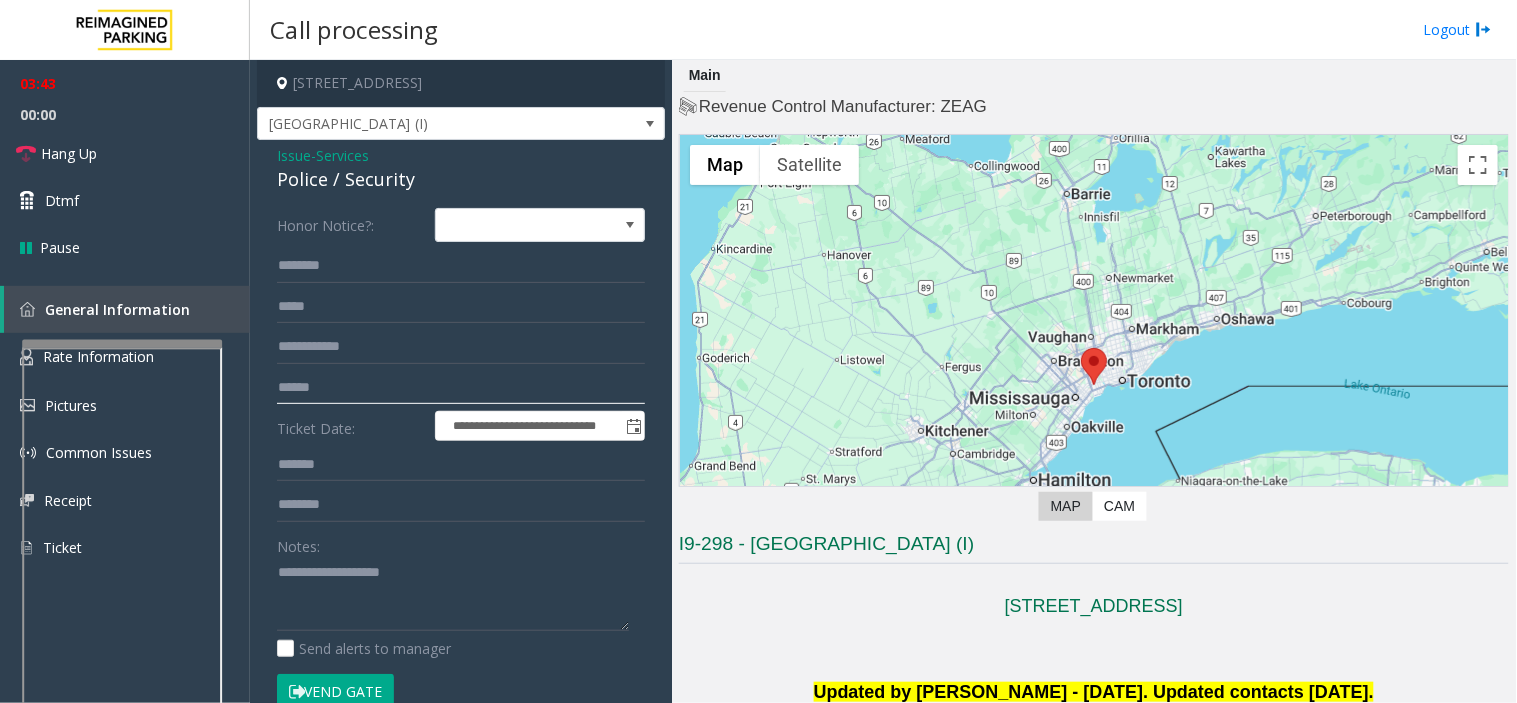 click 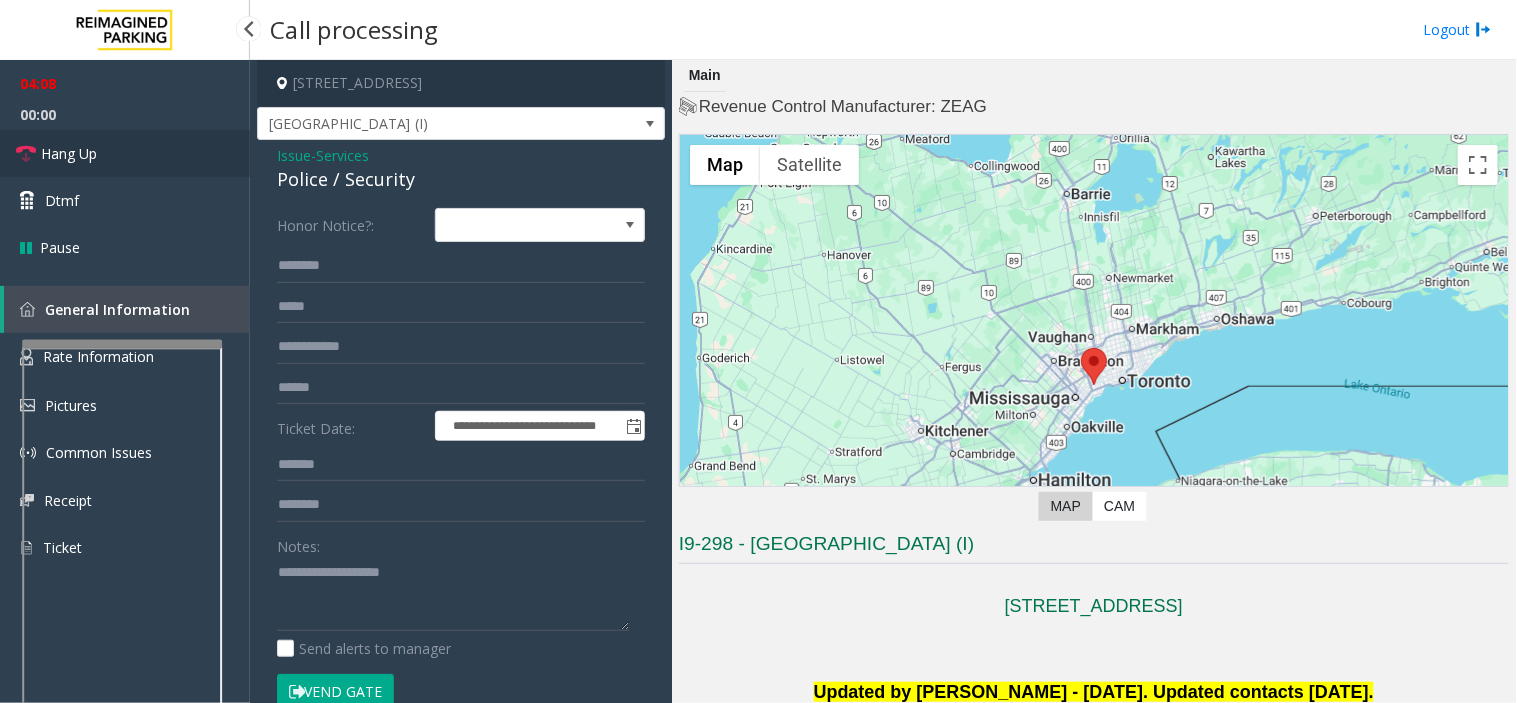 click on "Hang Up" at bounding box center (69, 153) 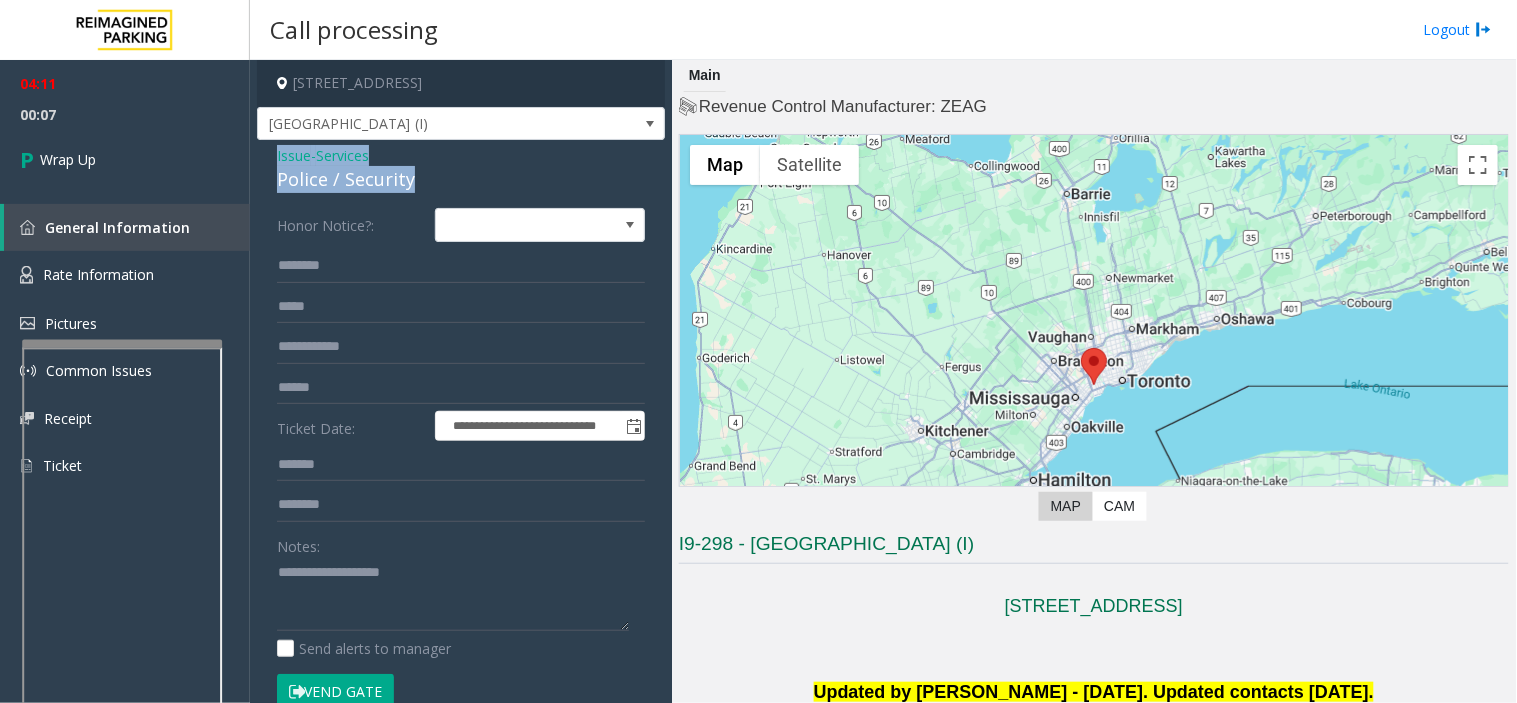drag, startPoint x: 422, startPoint y: 180, endPoint x: 258, endPoint y: 151, distance: 166.54428 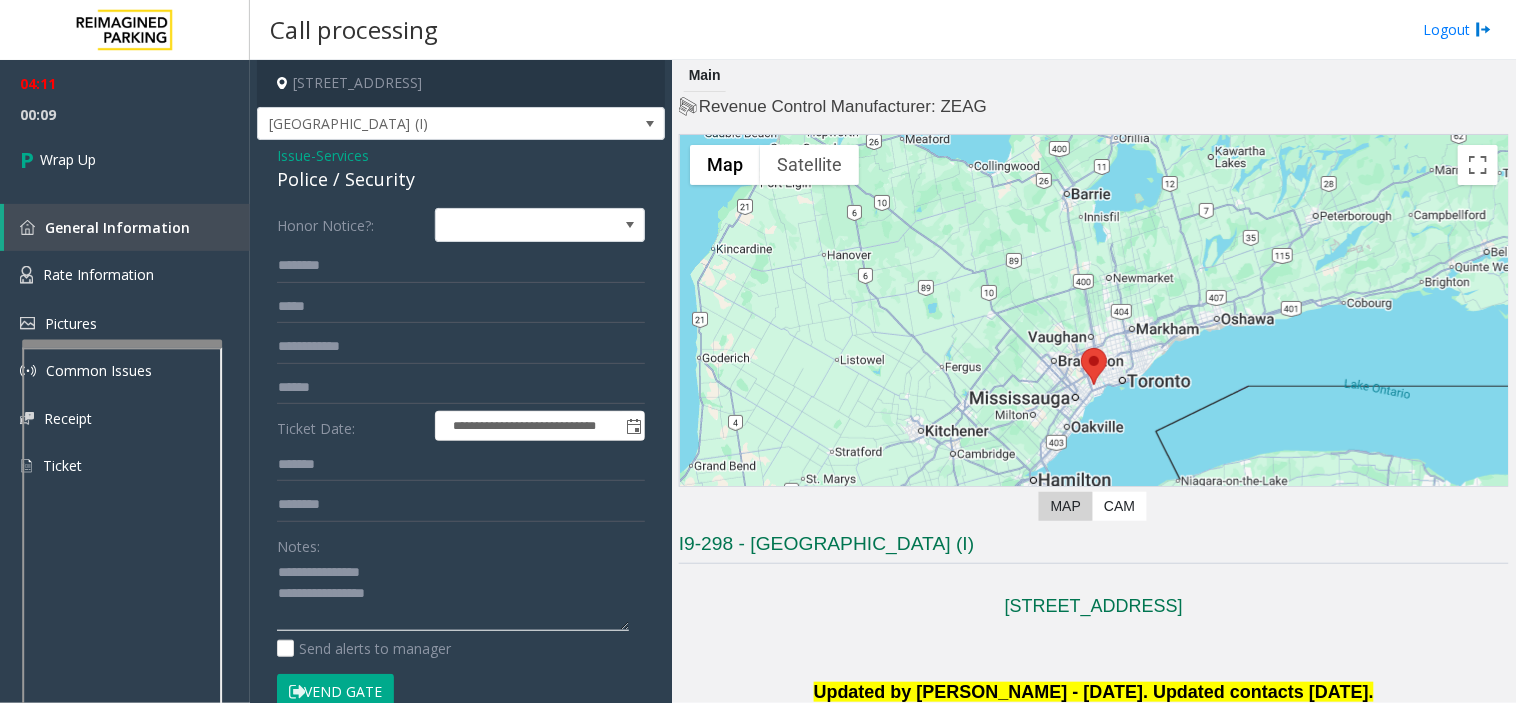 click 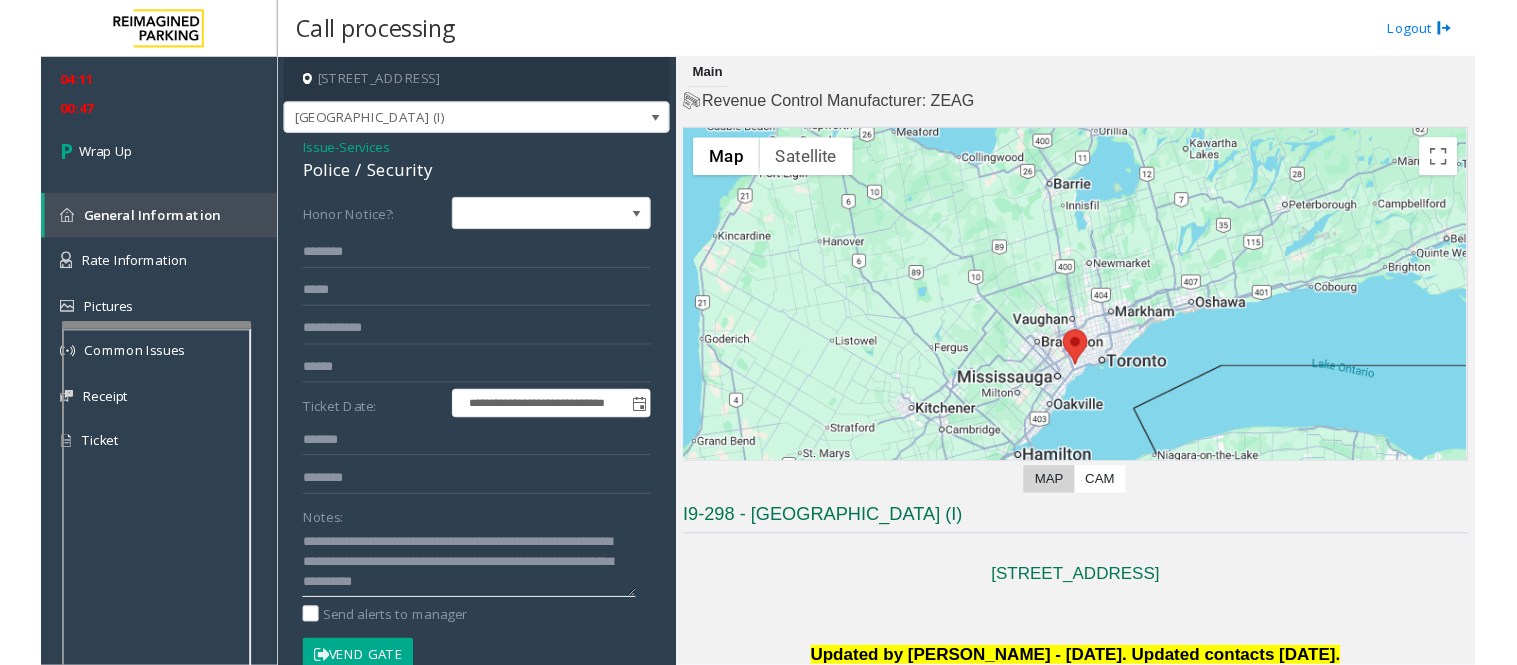 scroll, scrollTop: 55, scrollLeft: 0, axis: vertical 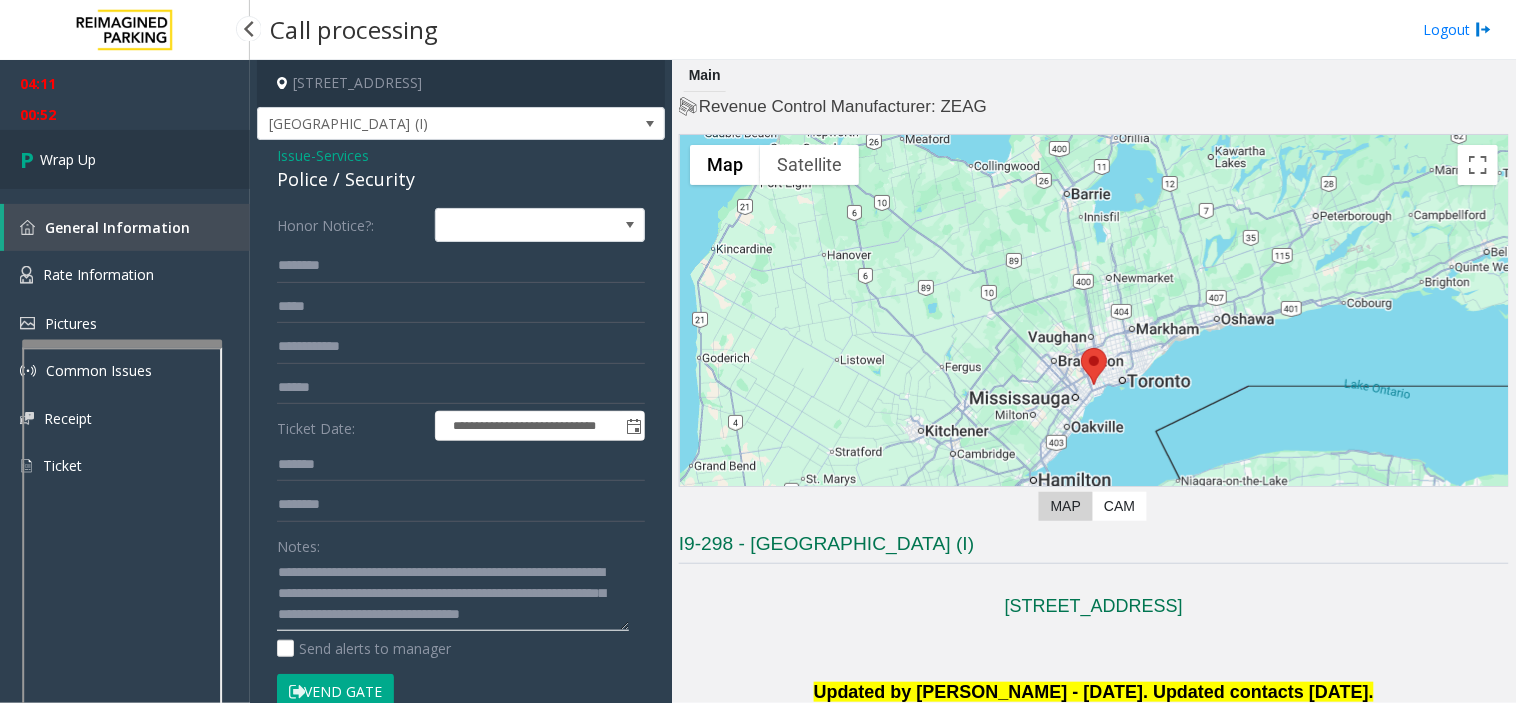 type on "**********" 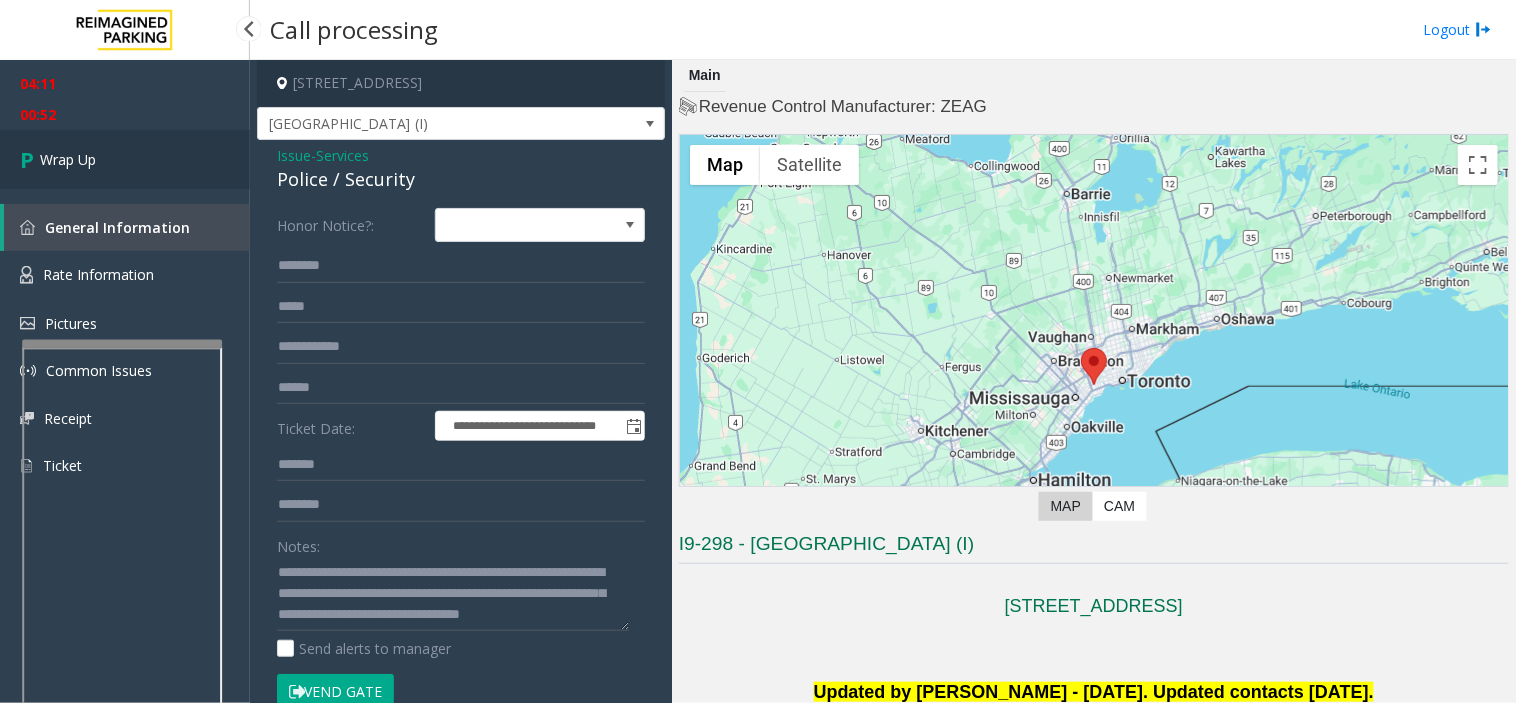 click on "Wrap Up" at bounding box center [125, 159] 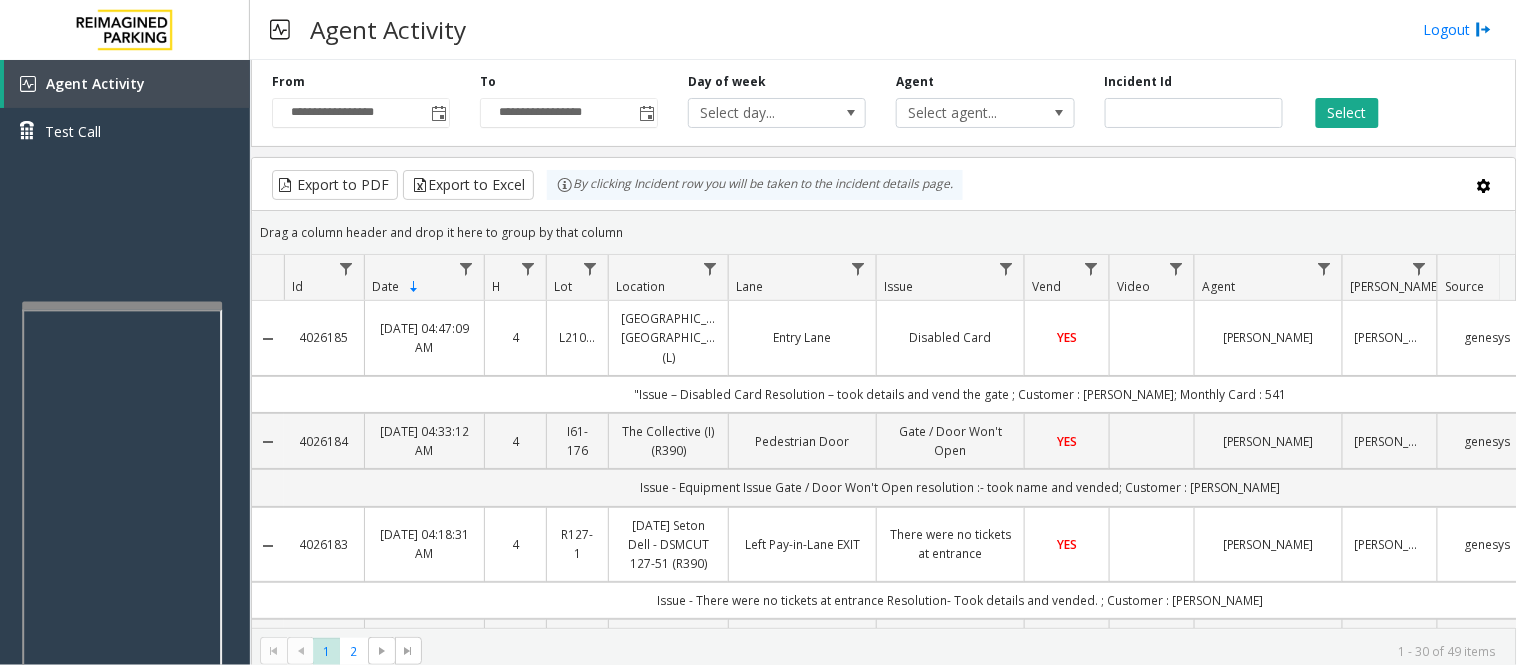 click on "Agent Activity Logout" at bounding box center [883, 30] 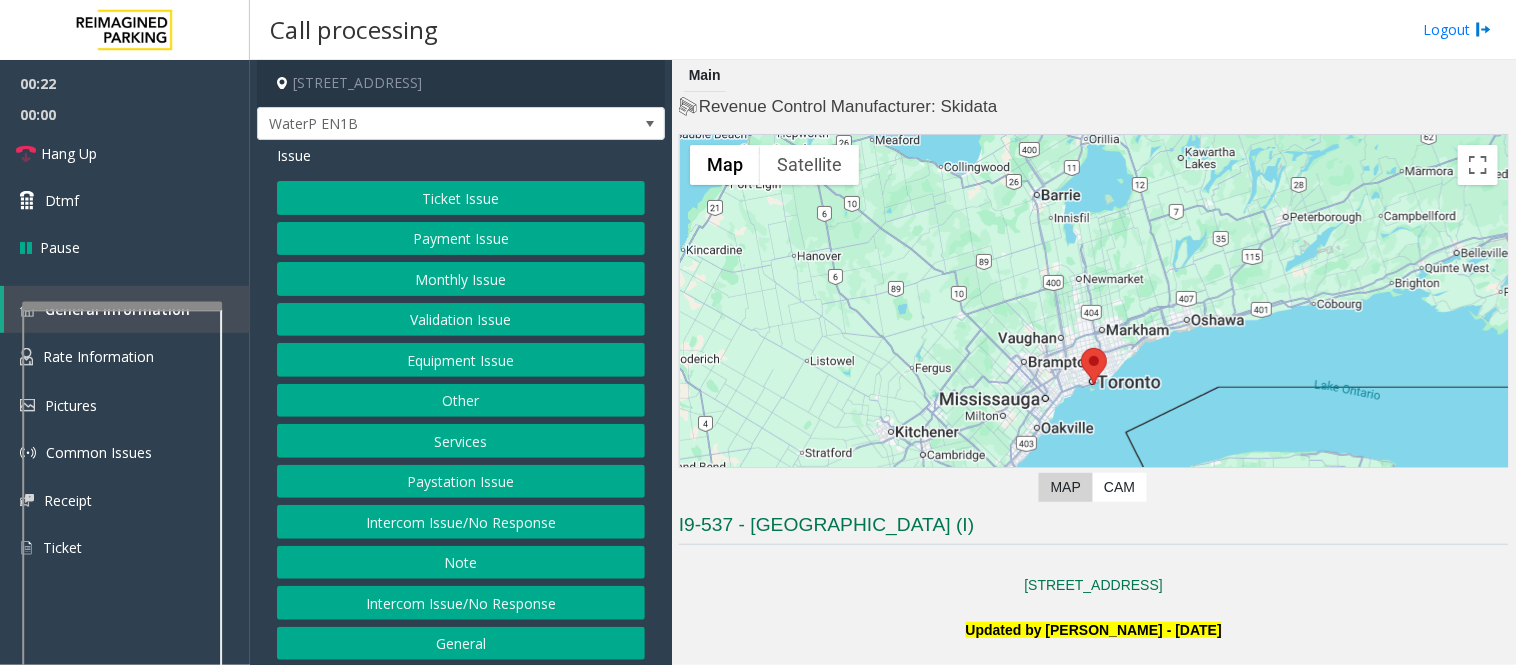 click on "Monthly Issue" 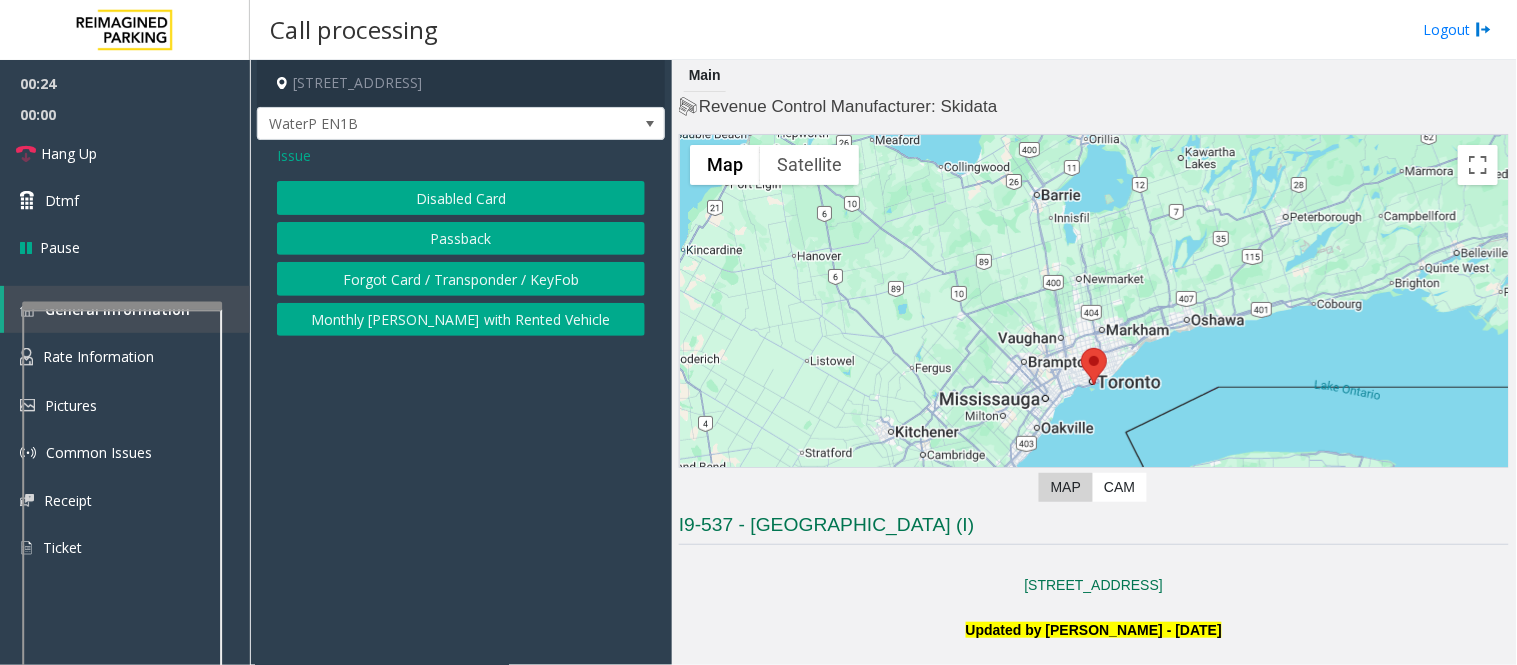 click on "Disabled Card" 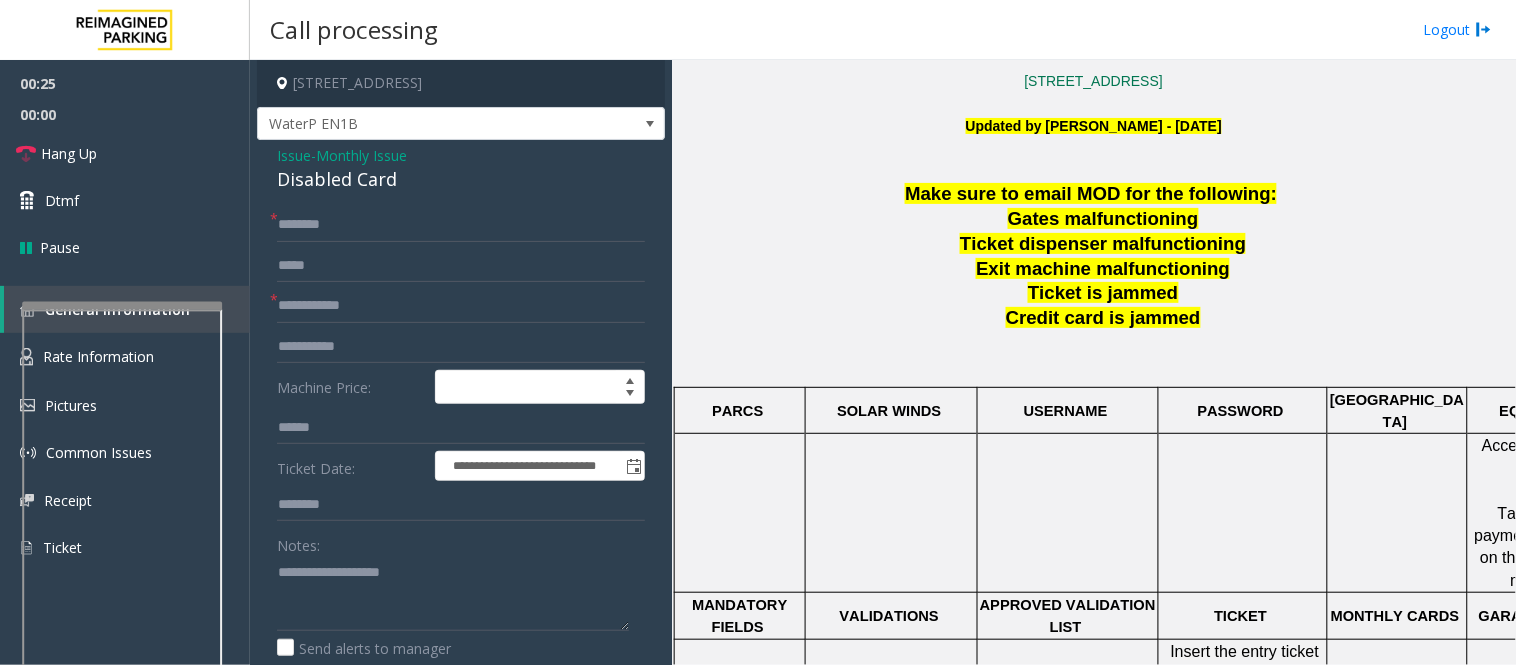 scroll, scrollTop: 555, scrollLeft: 0, axis: vertical 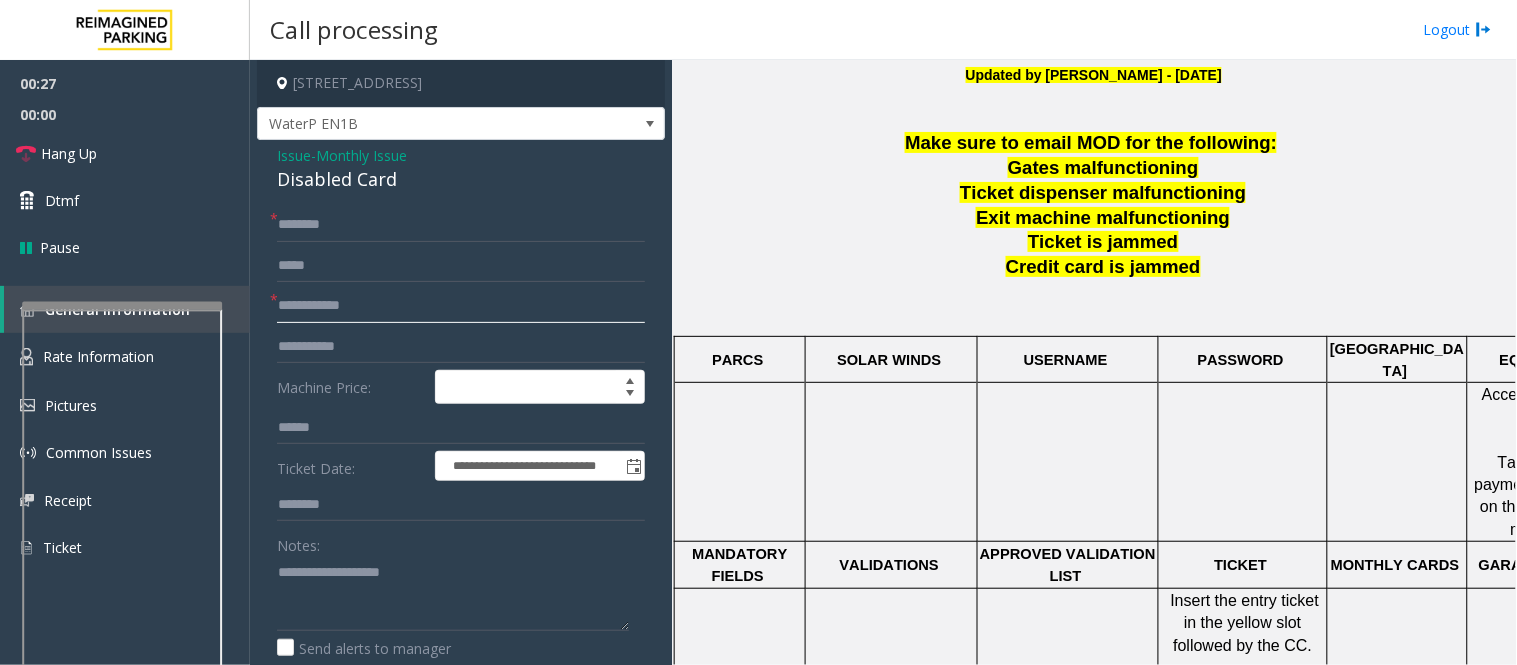 click 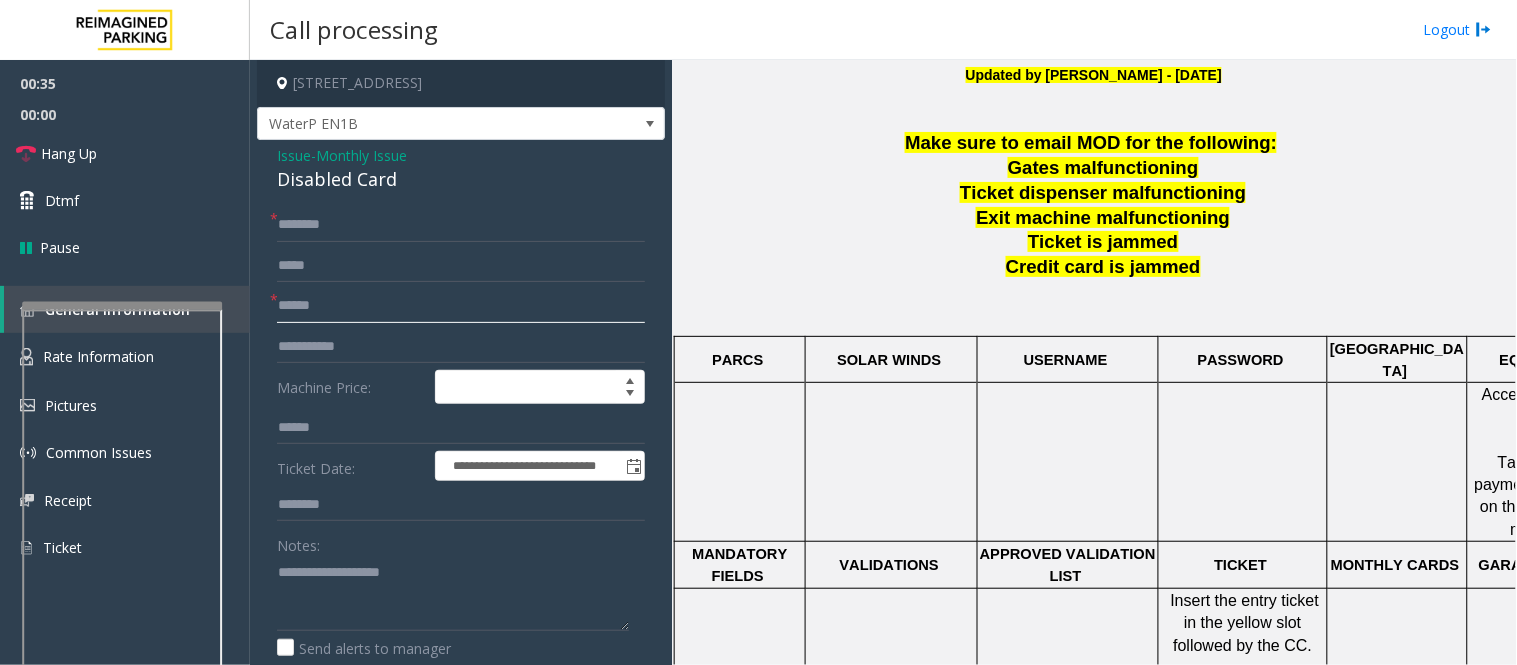 type on "******" 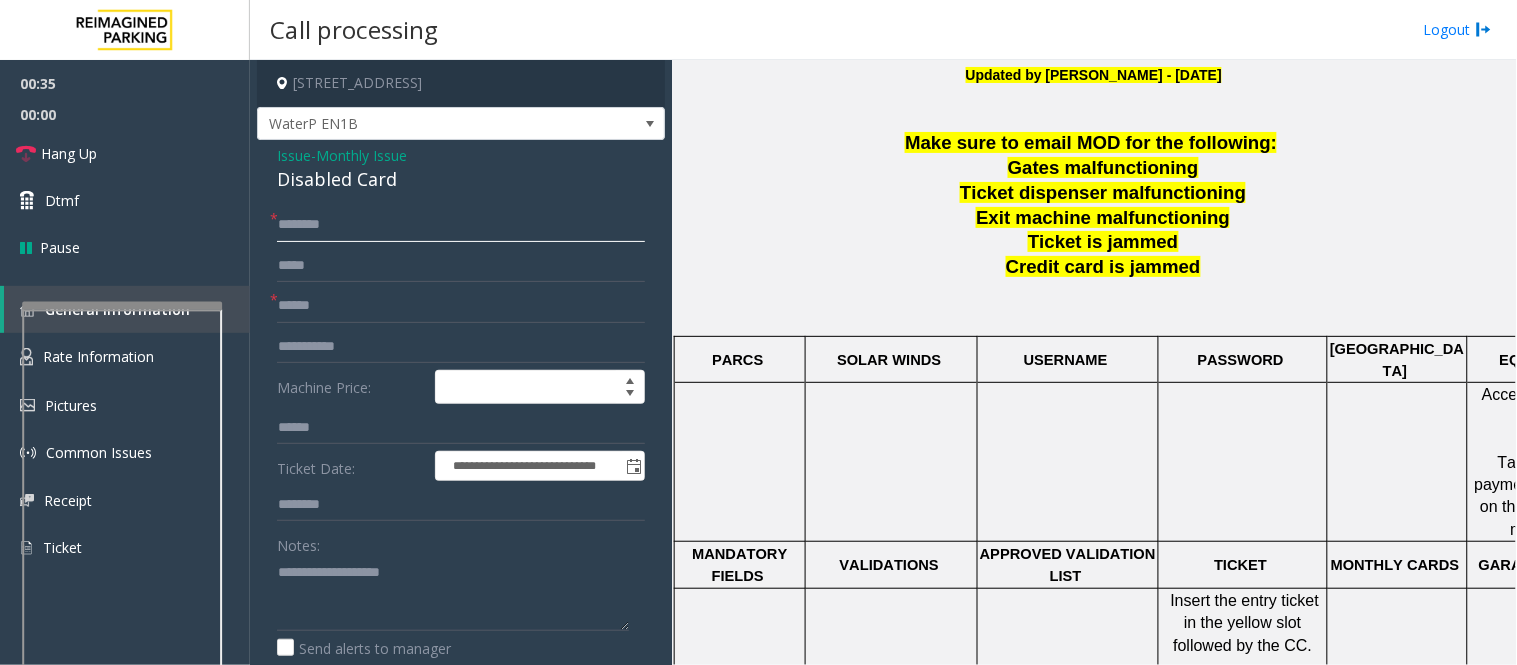 click 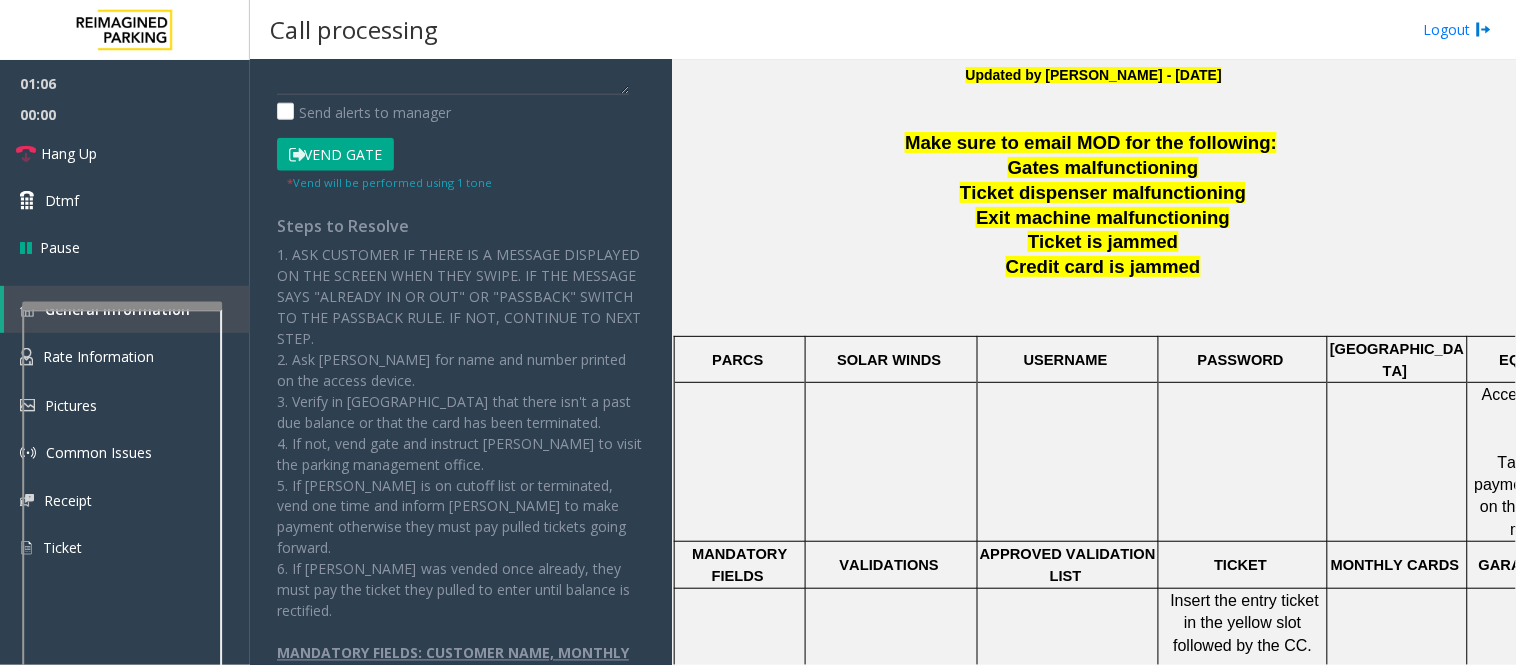 scroll, scrollTop: 485, scrollLeft: 0, axis: vertical 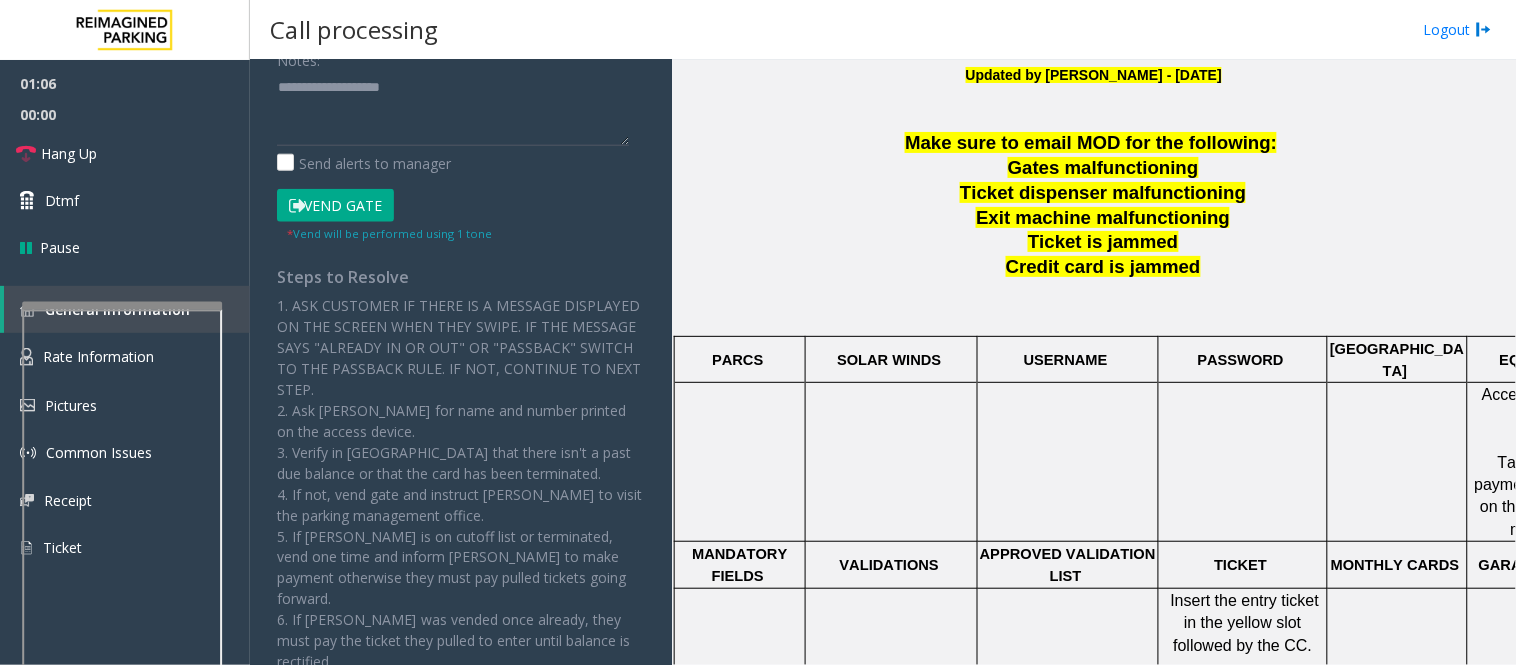 type on "**********" 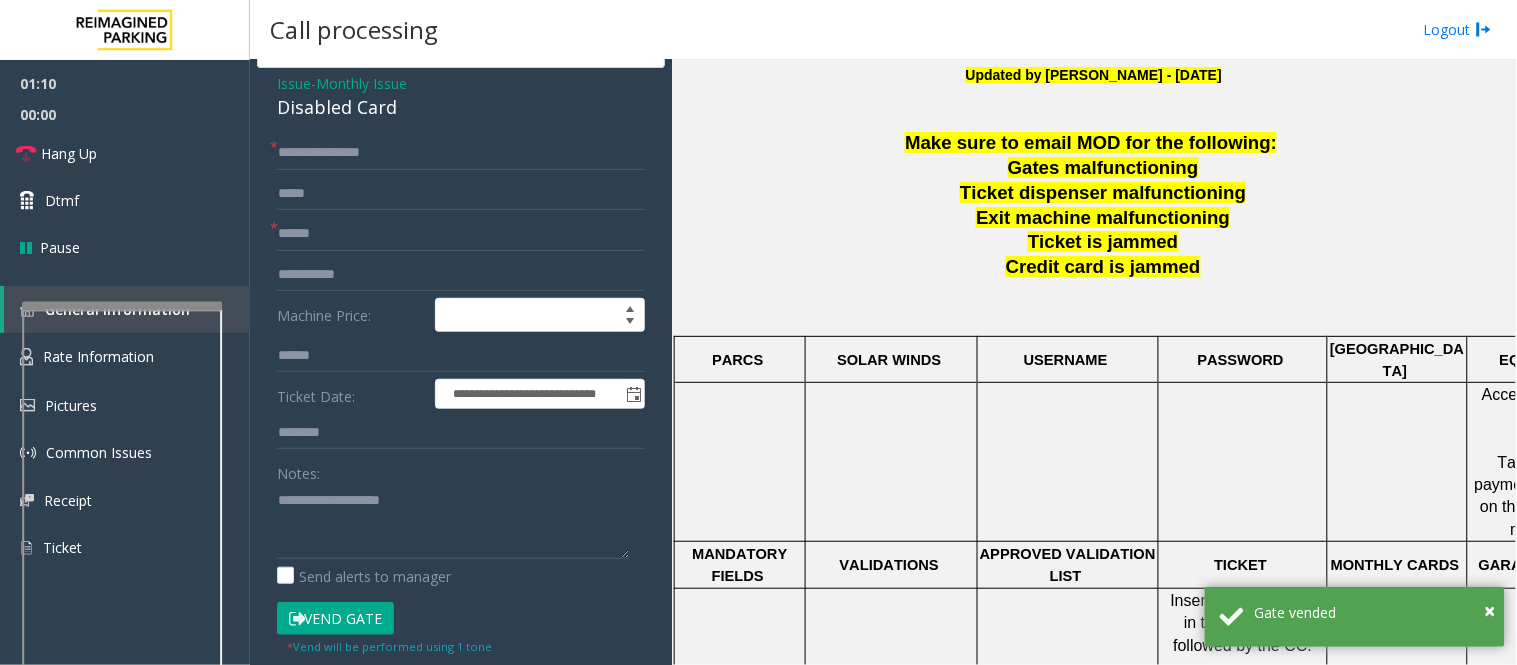 scroll, scrollTop: 0, scrollLeft: 0, axis: both 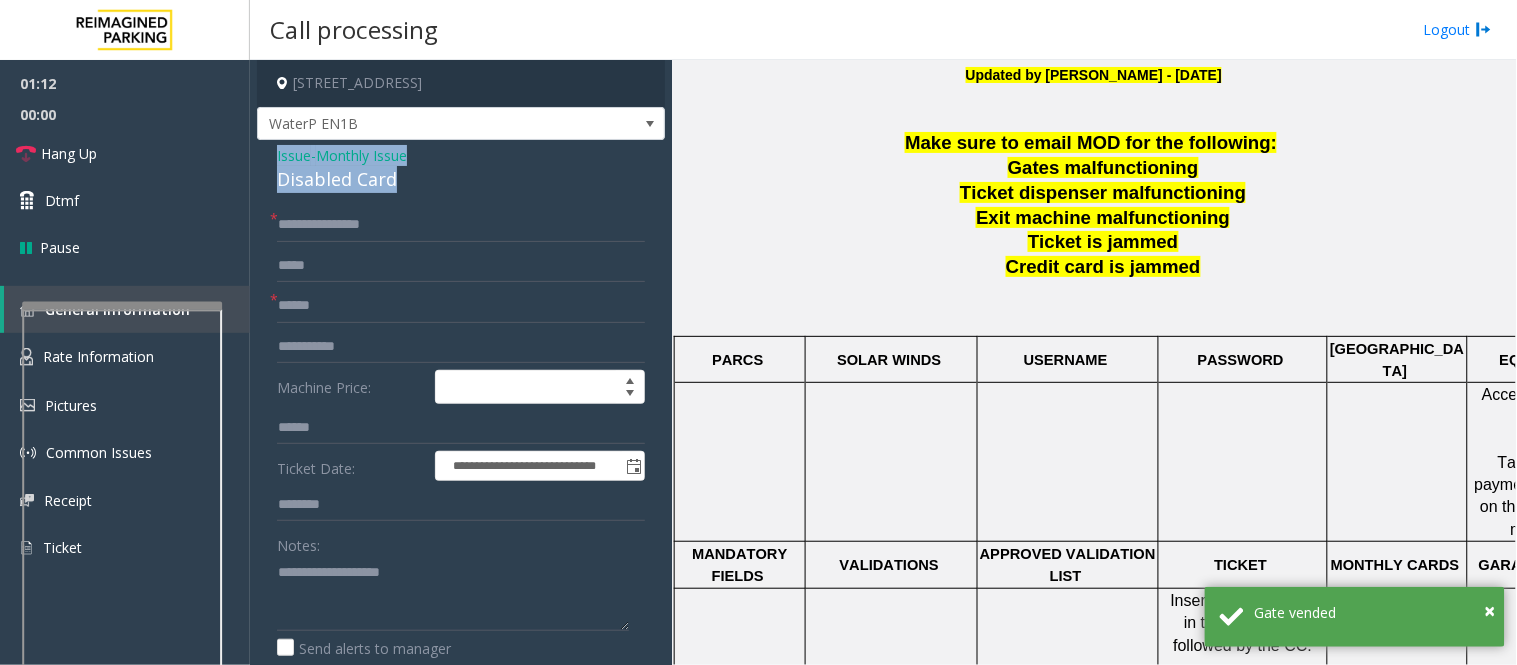 drag, startPoint x: 404, startPoint y: 185, endPoint x: 252, endPoint y: 148, distance: 156.43849 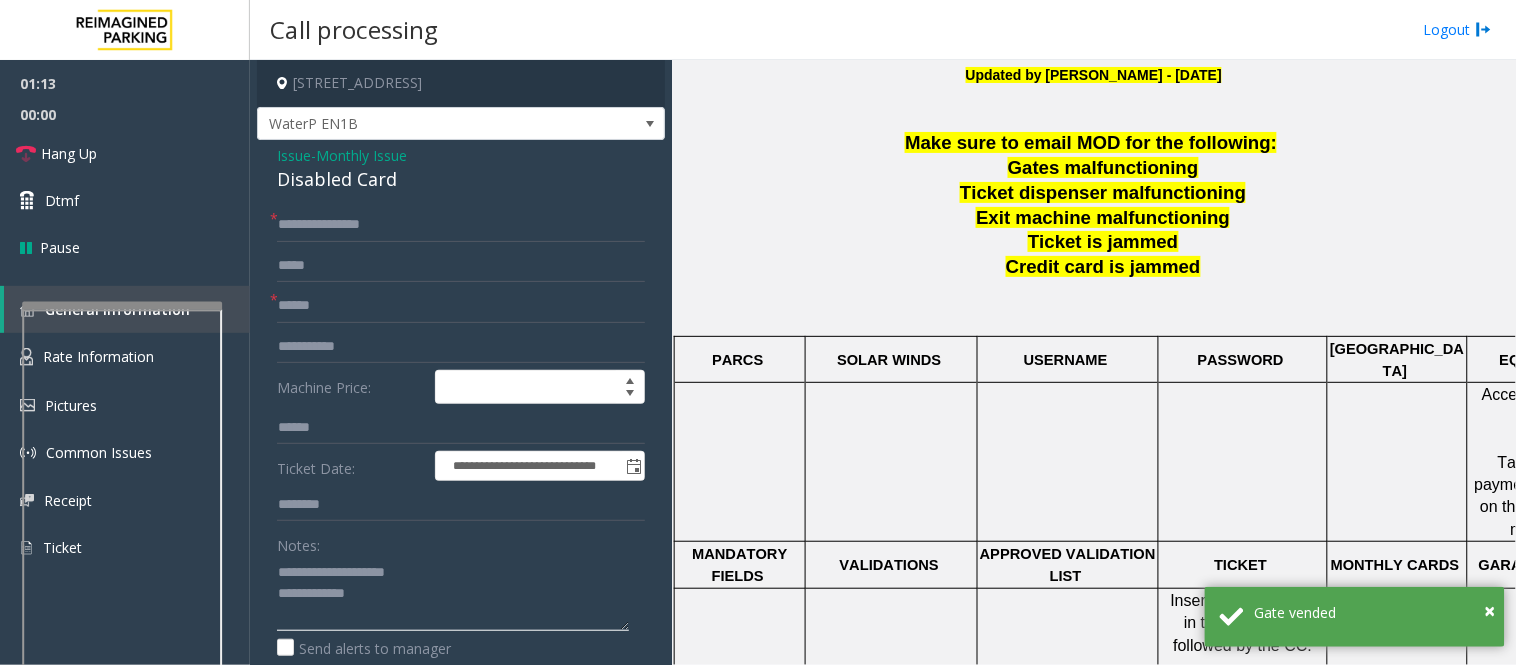 click 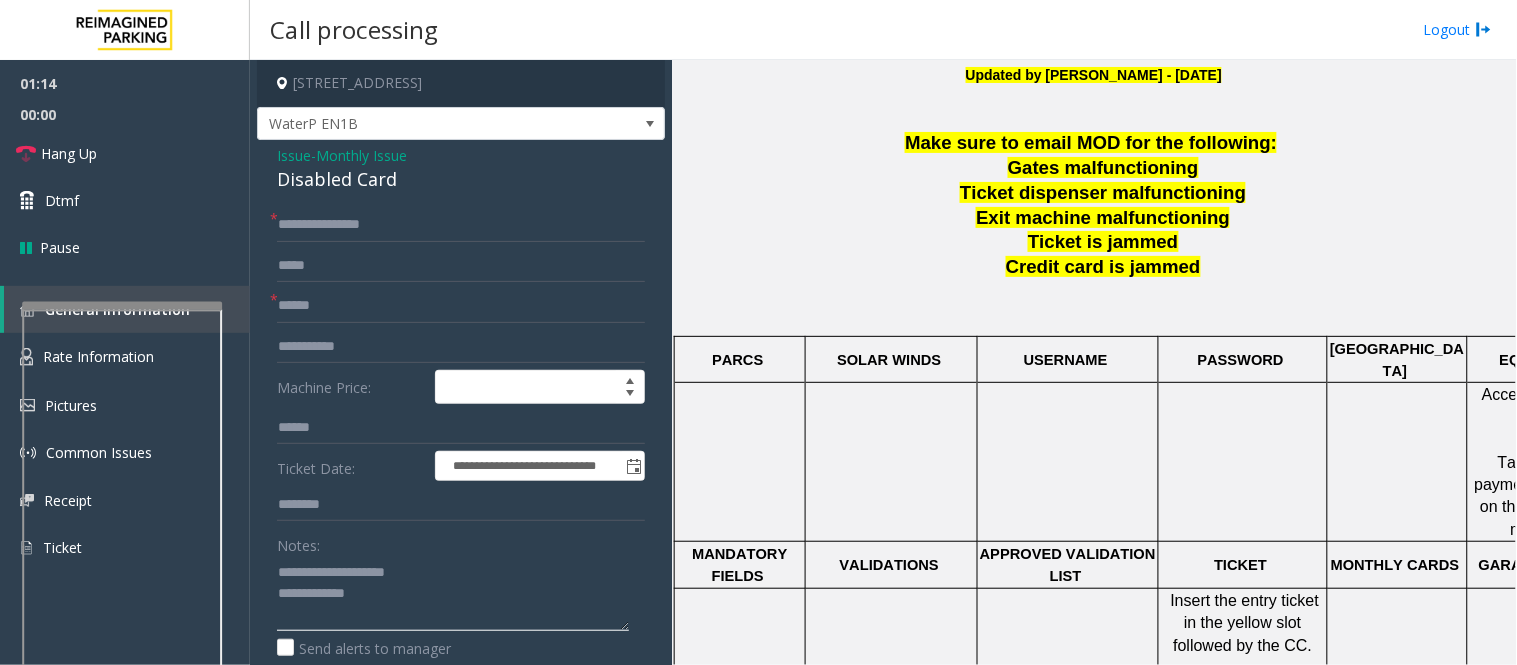 click 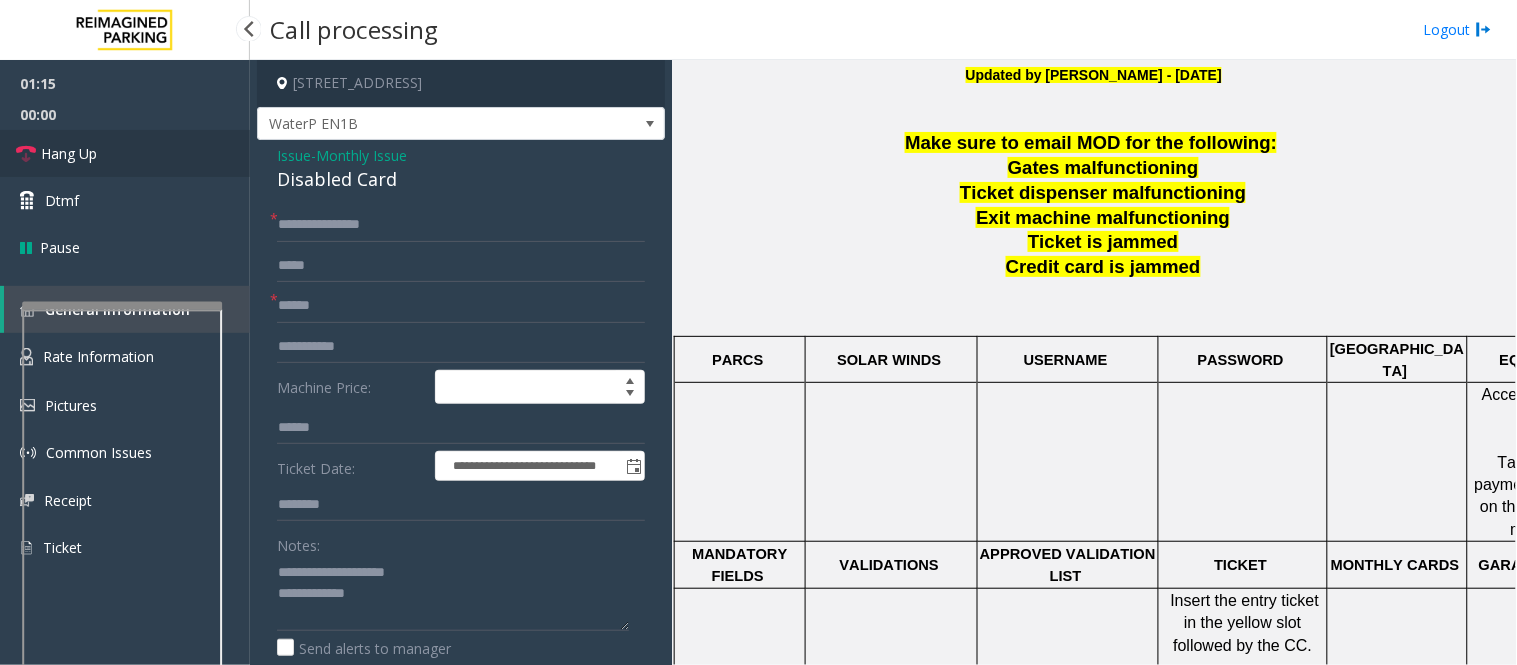 click on "Hang Up" at bounding box center (125, 153) 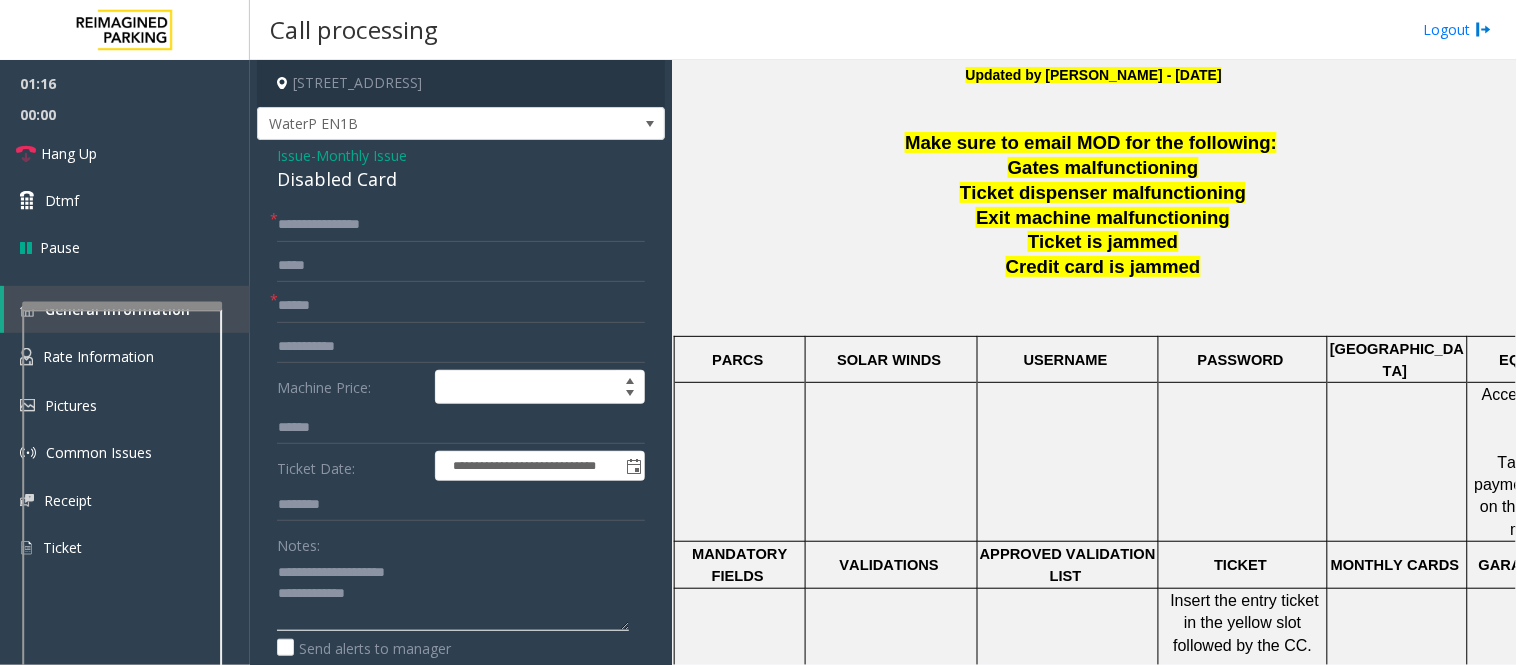 click 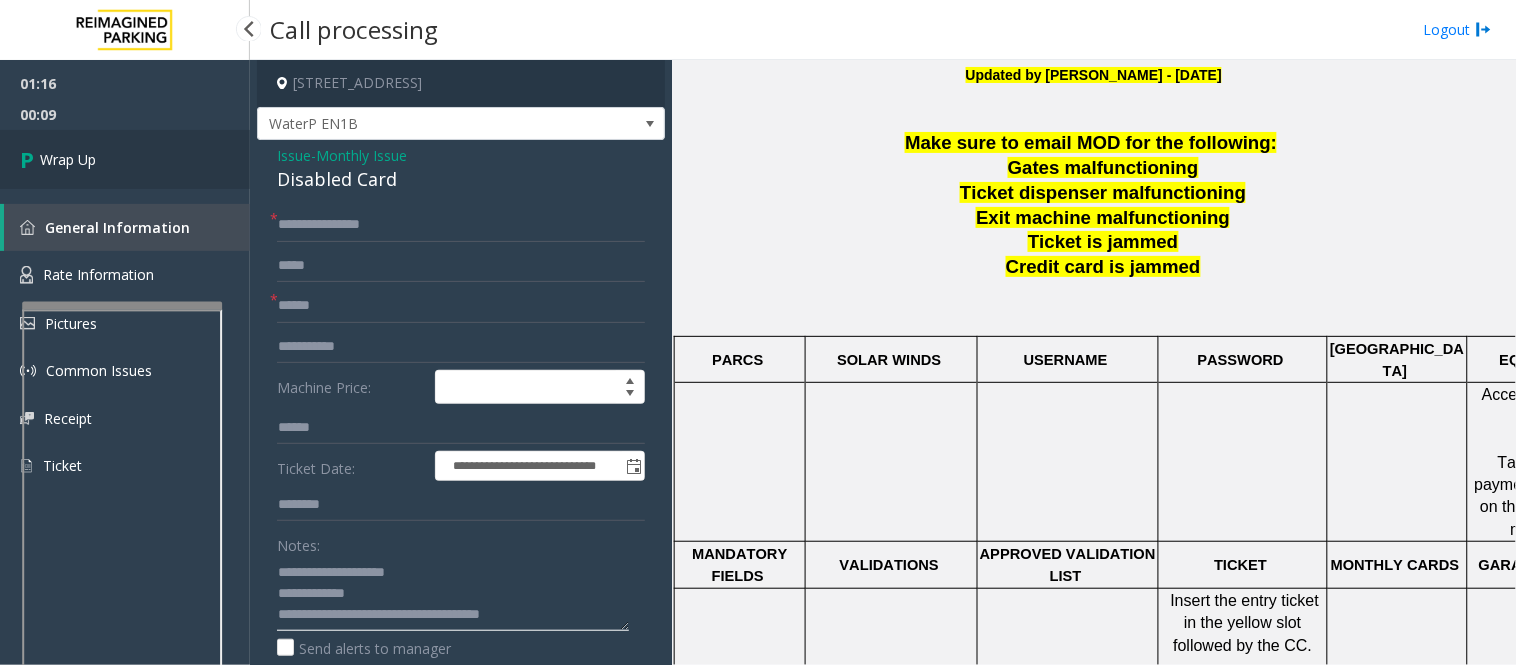 type on "**********" 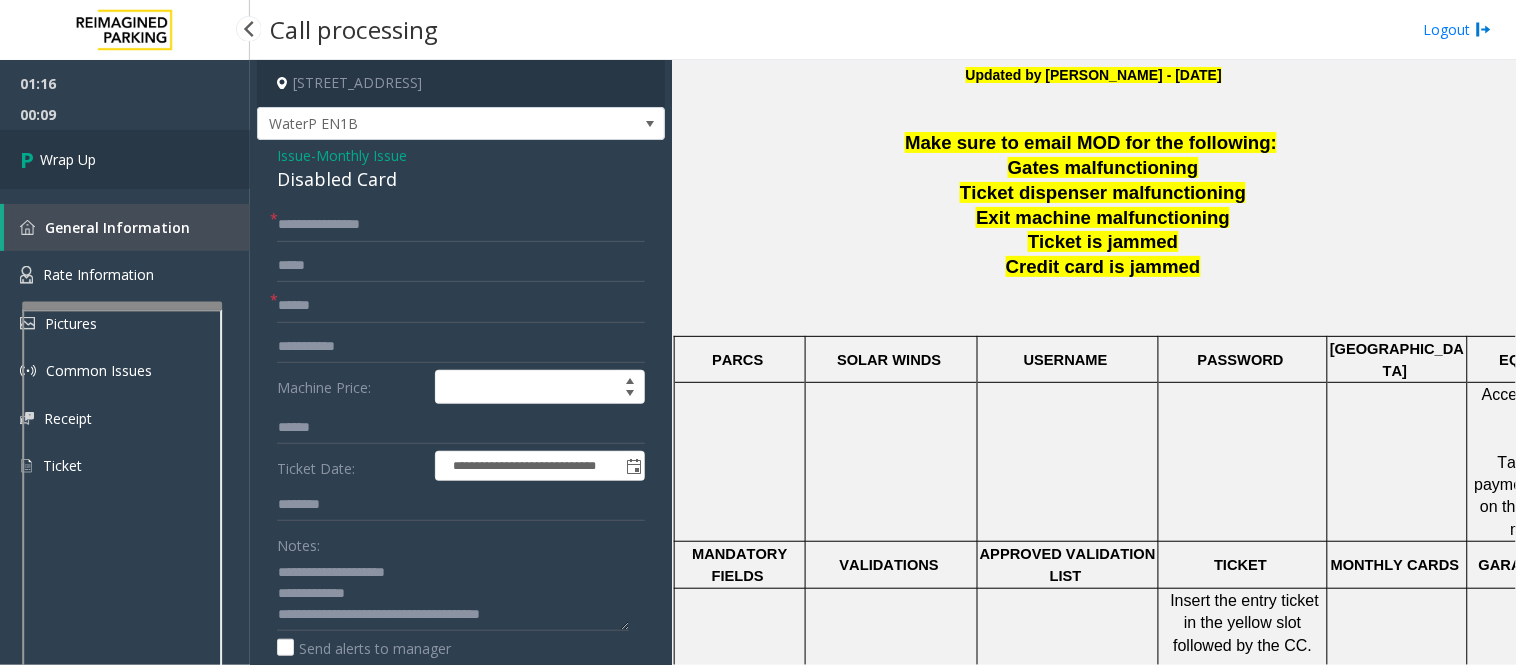 click on "Wrap Up" at bounding box center (125, 159) 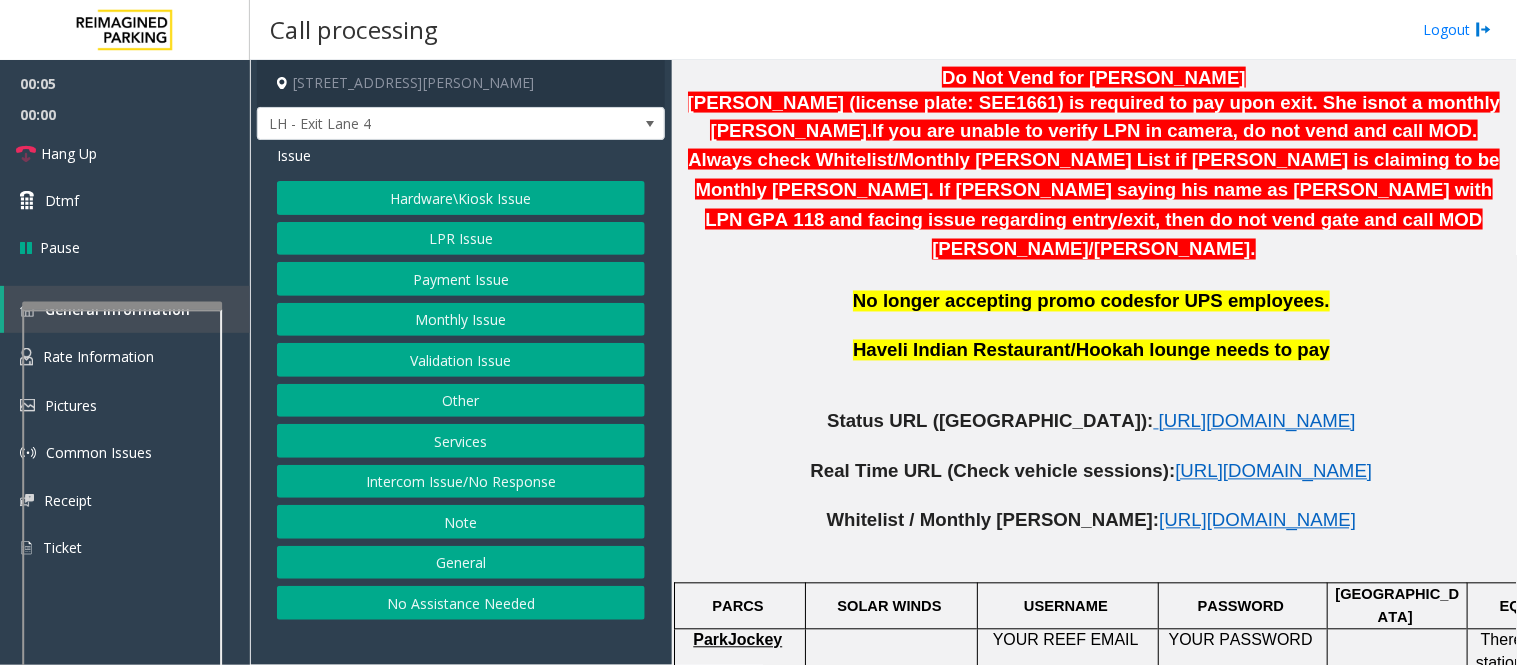 scroll, scrollTop: 777, scrollLeft: 0, axis: vertical 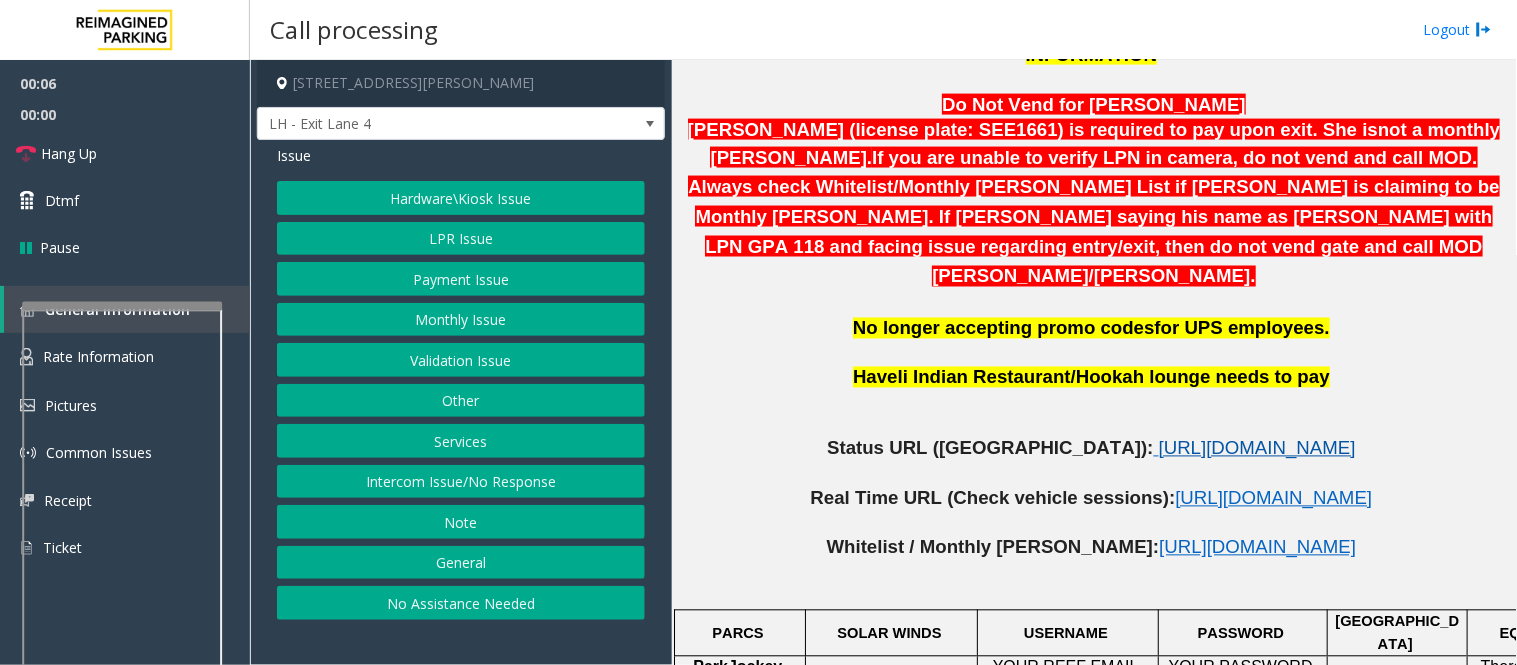 click on "[URL][DOMAIN_NAME]" 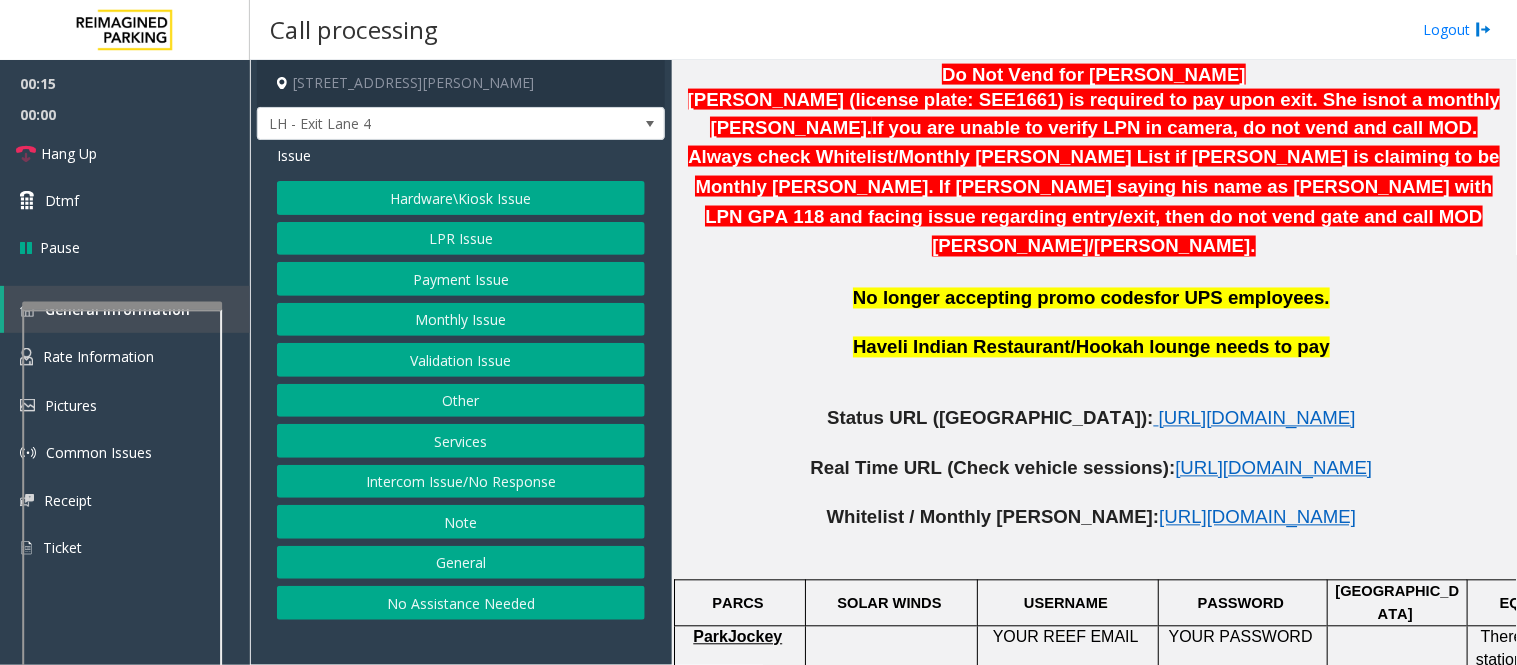 scroll, scrollTop: 777, scrollLeft: 0, axis: vertical 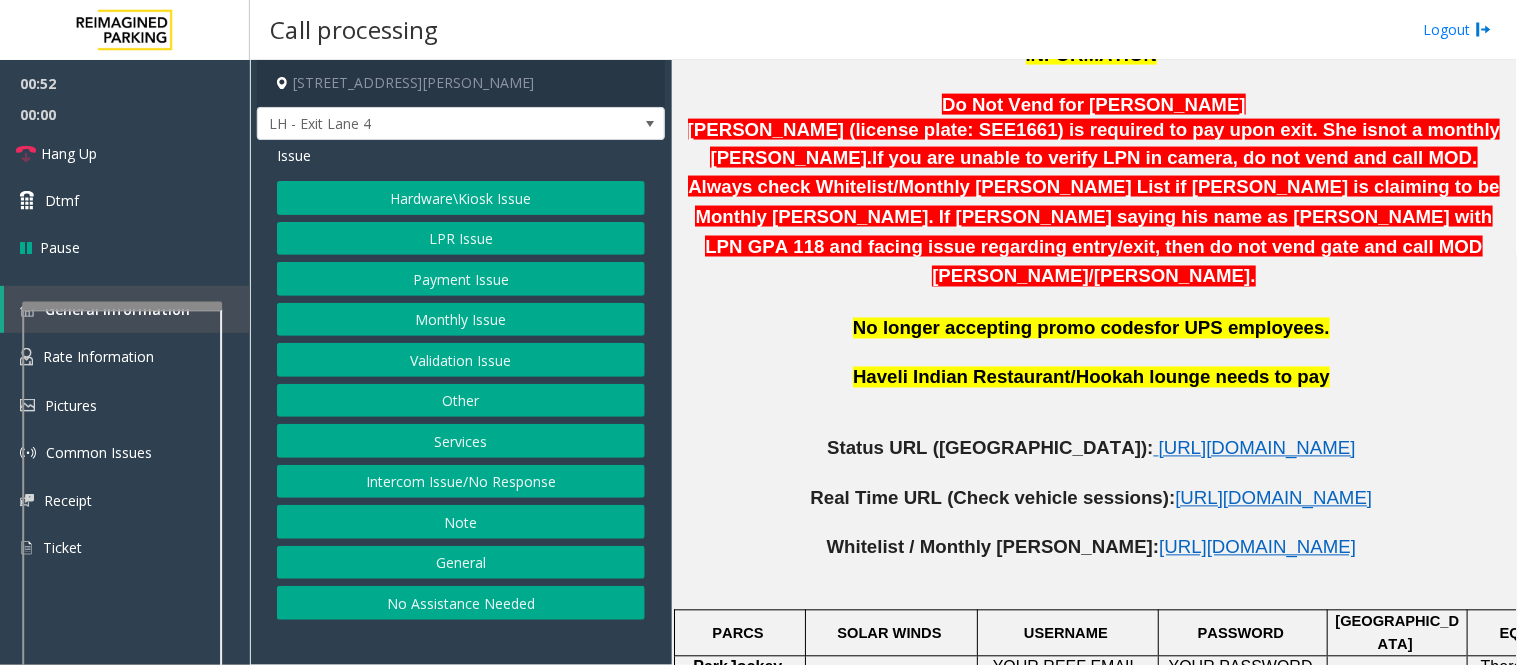 click on "Monthly Issue" 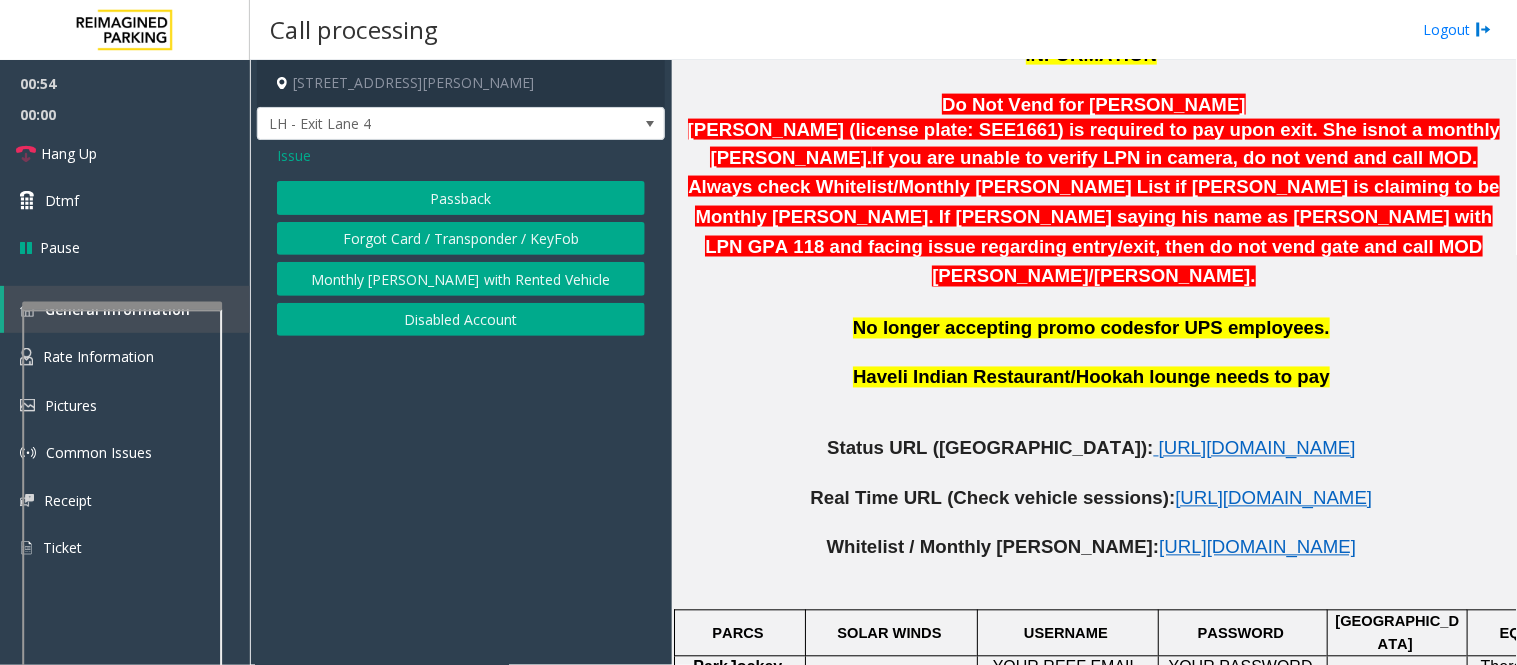 click on "Passback" 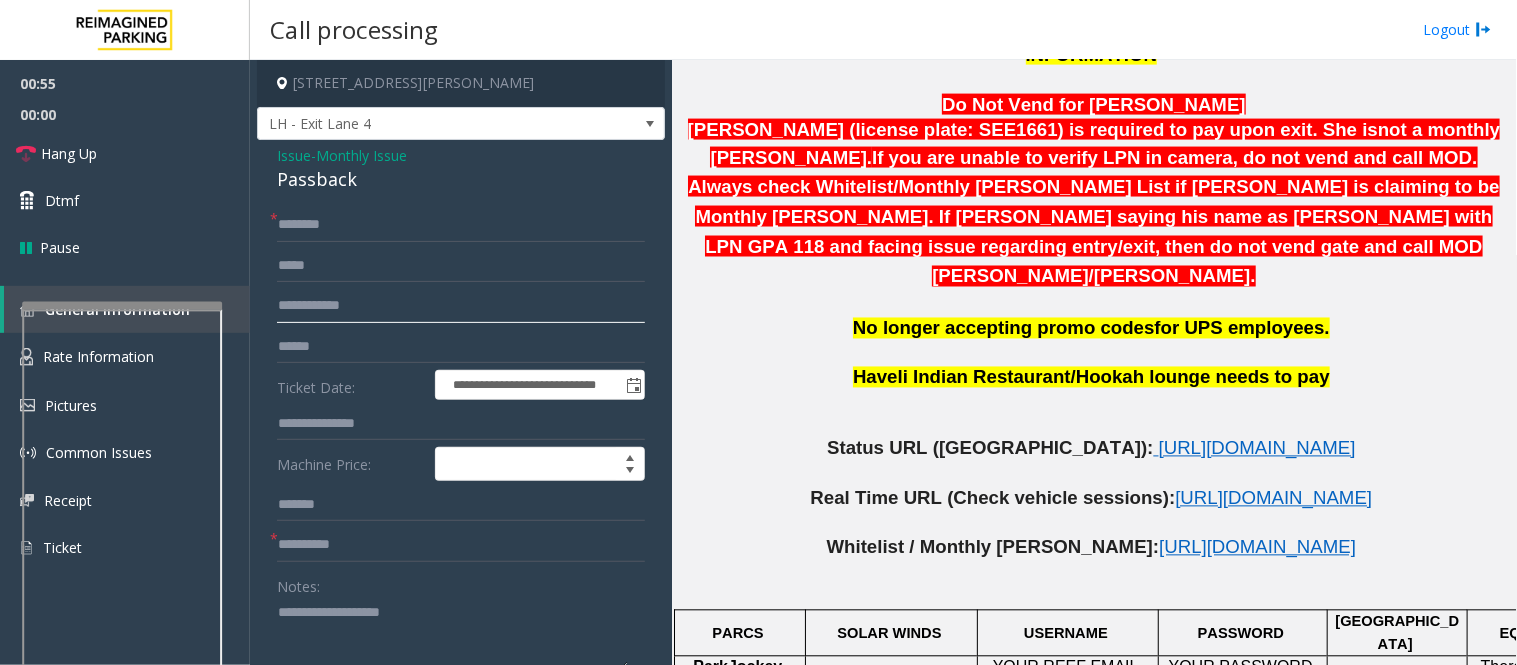 click 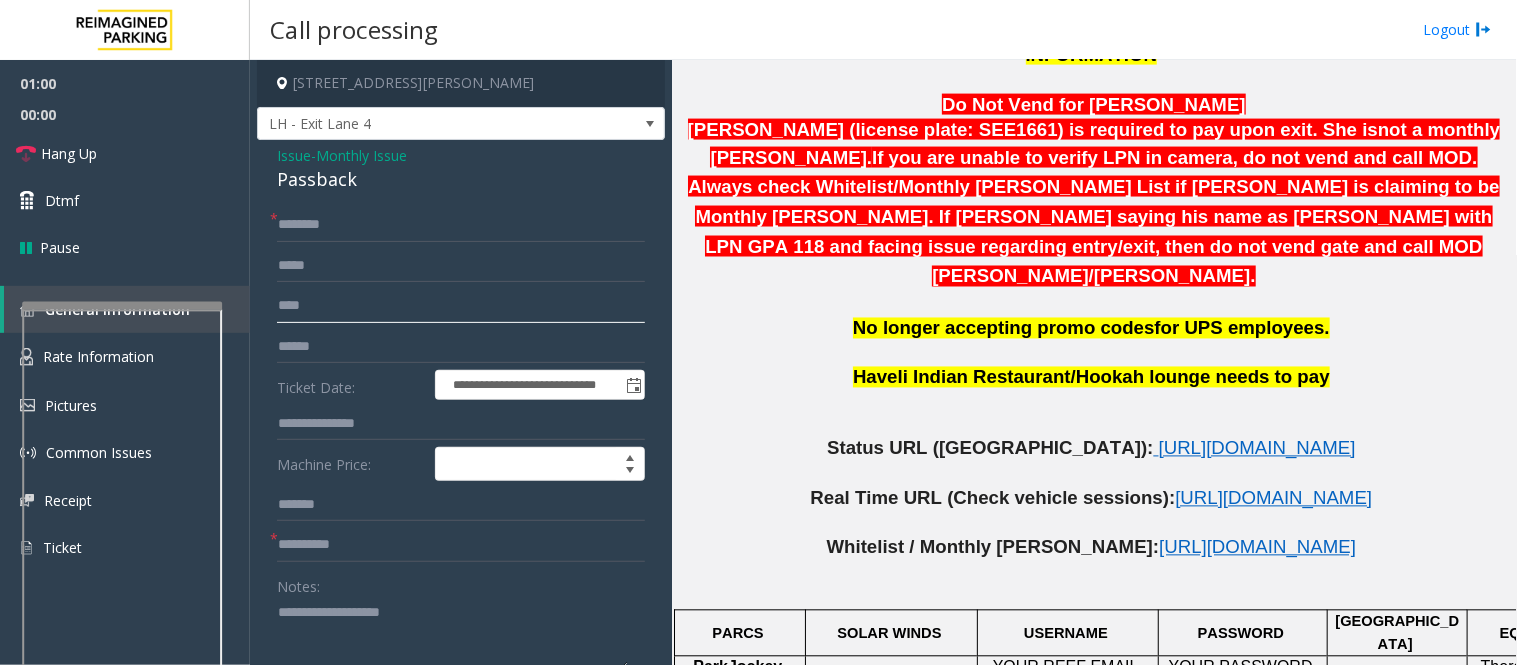 type on "****" 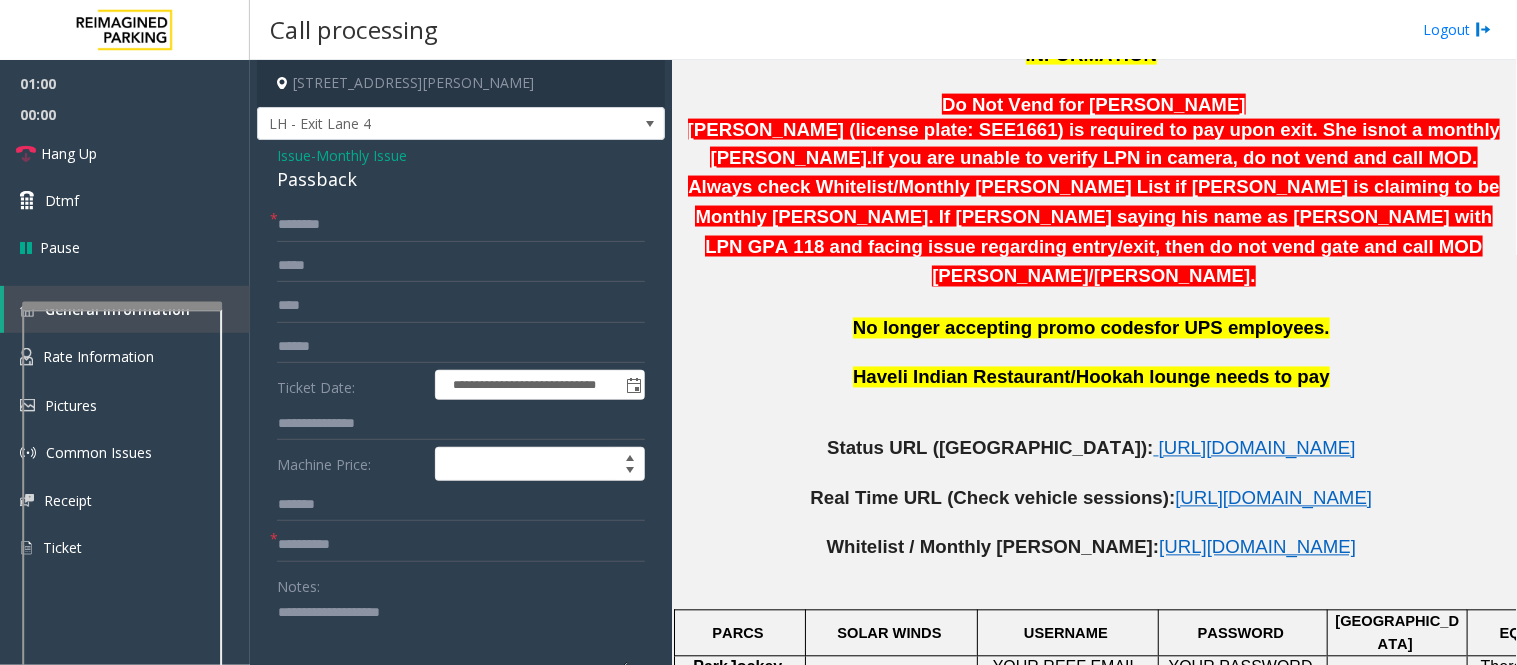 click on "Monthly Issue" 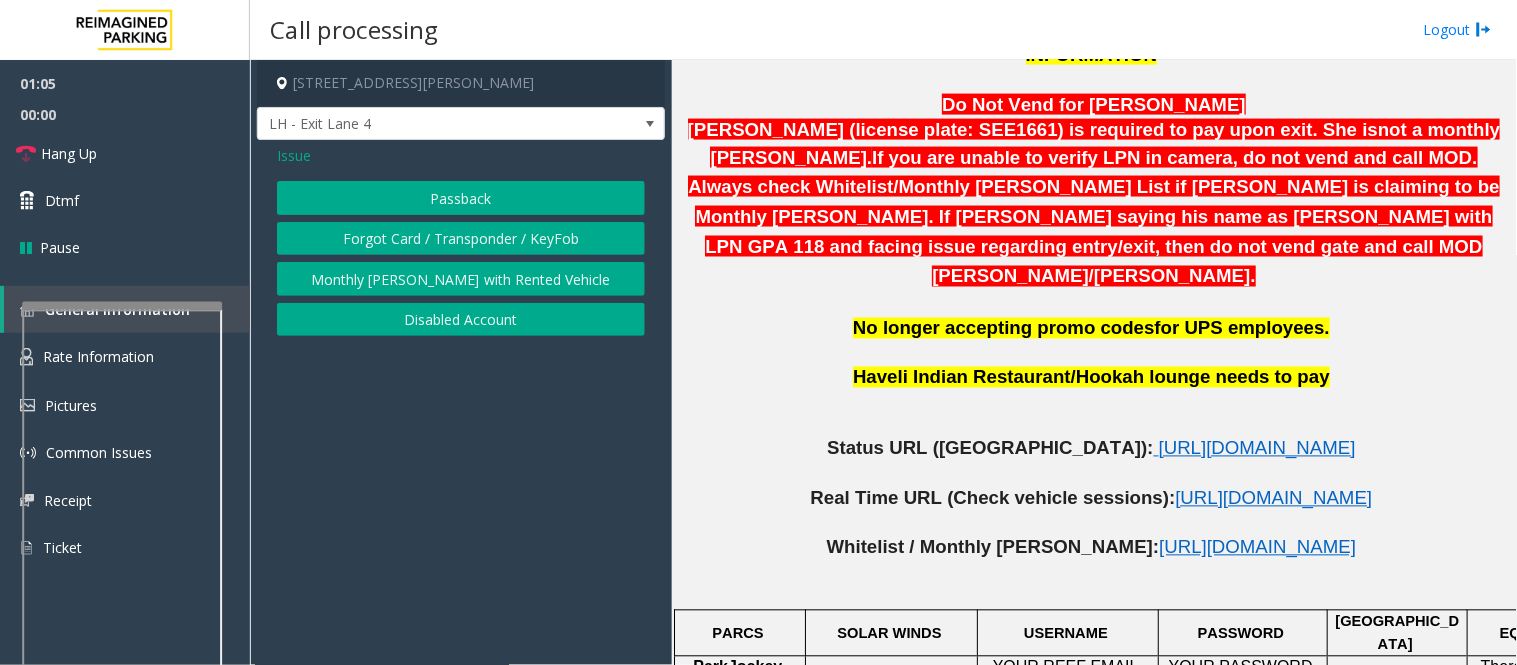 click on "Passback" 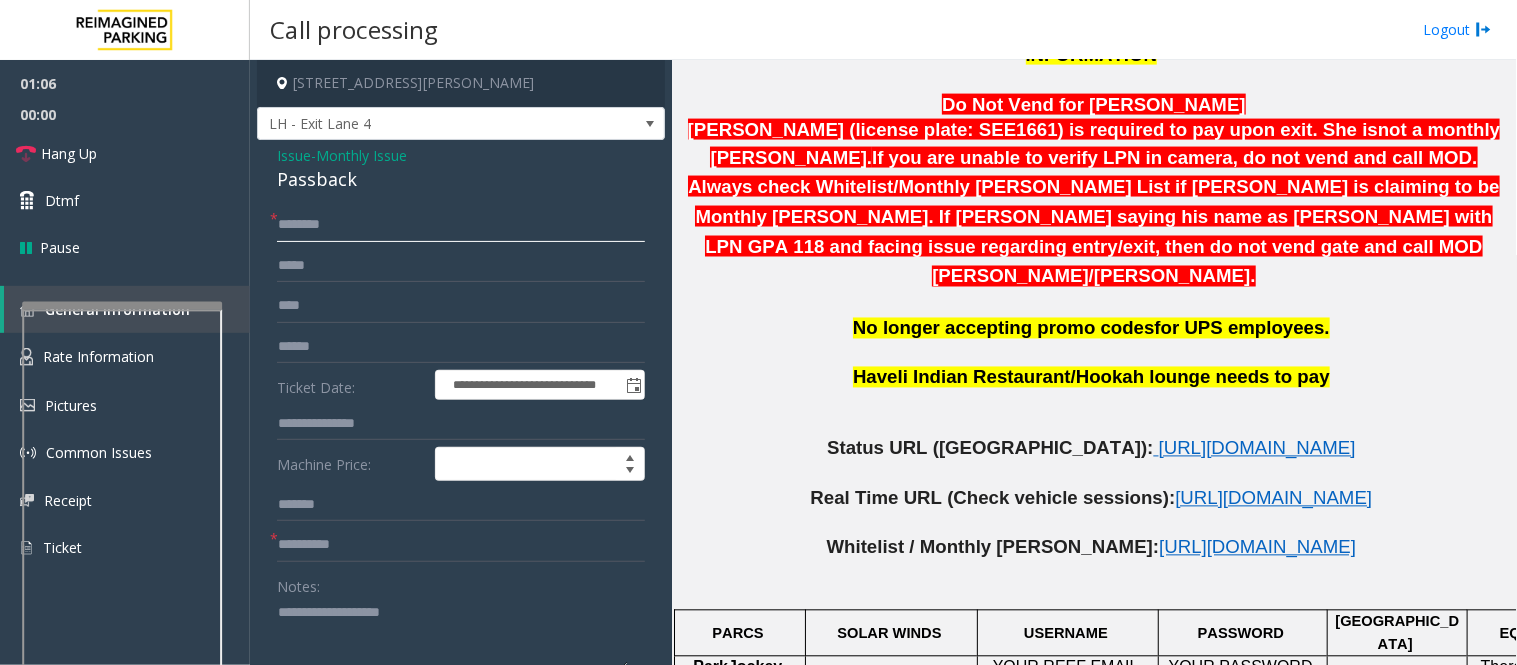 click 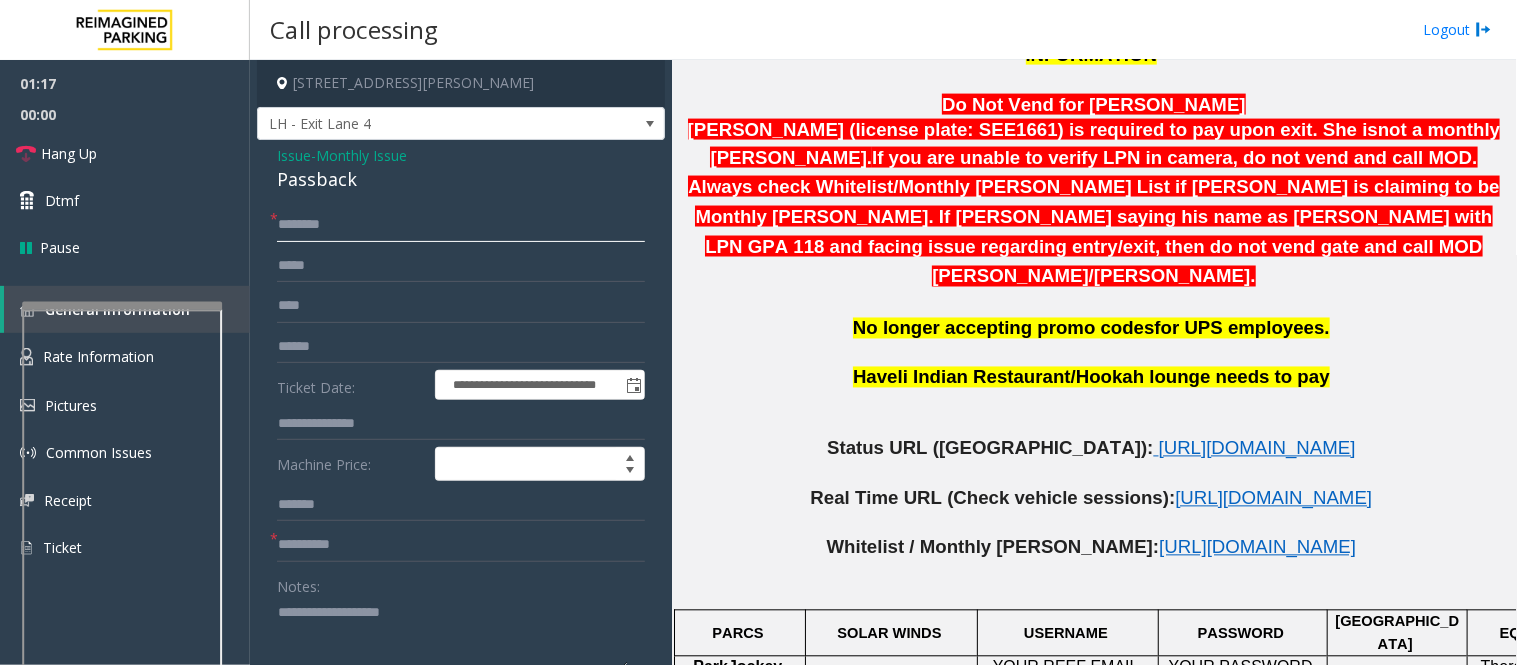type on "*" 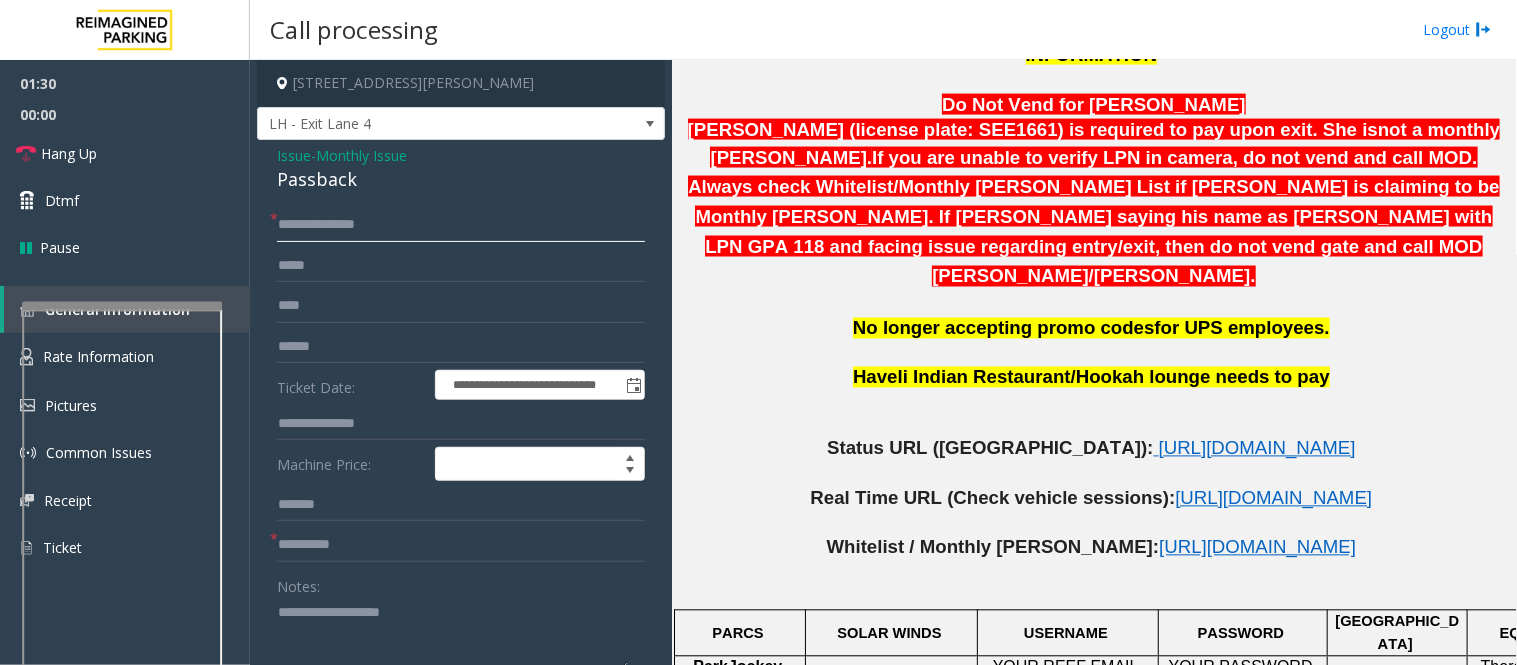 click on "**********" 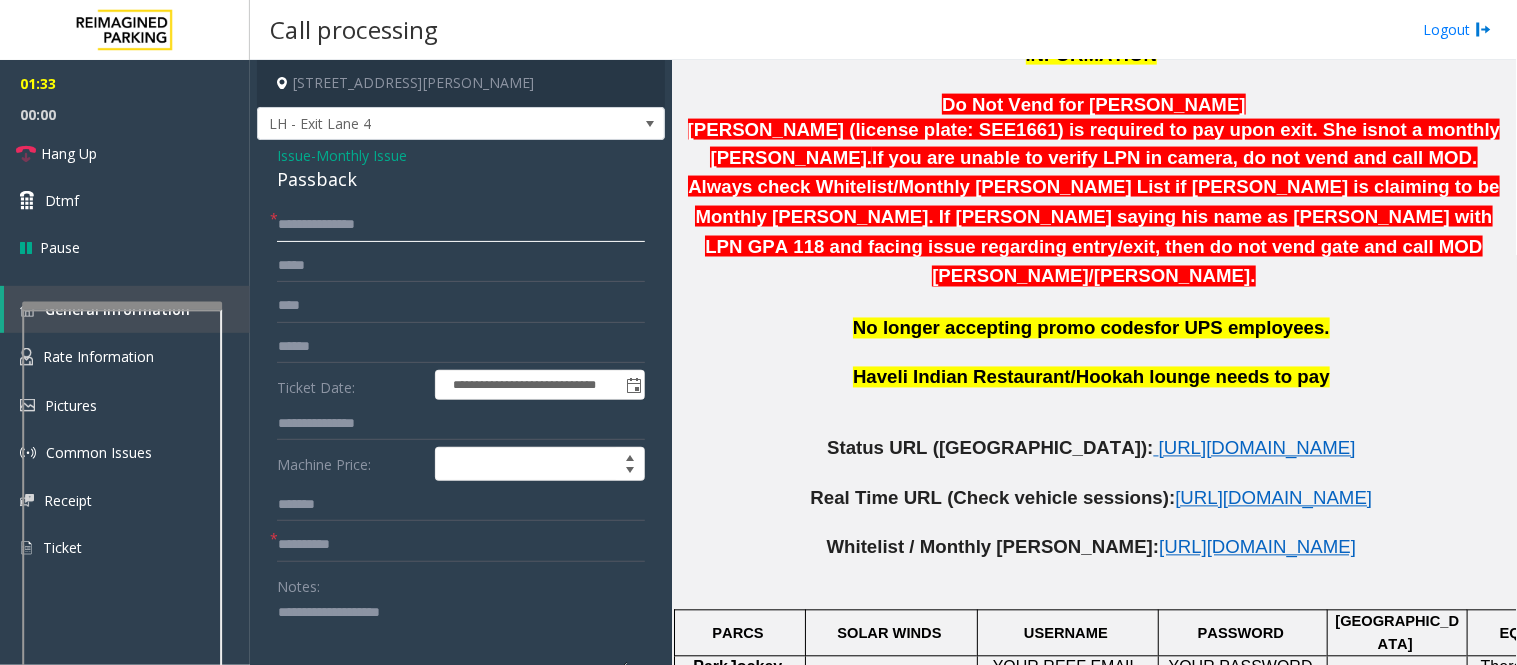 click on "**********" 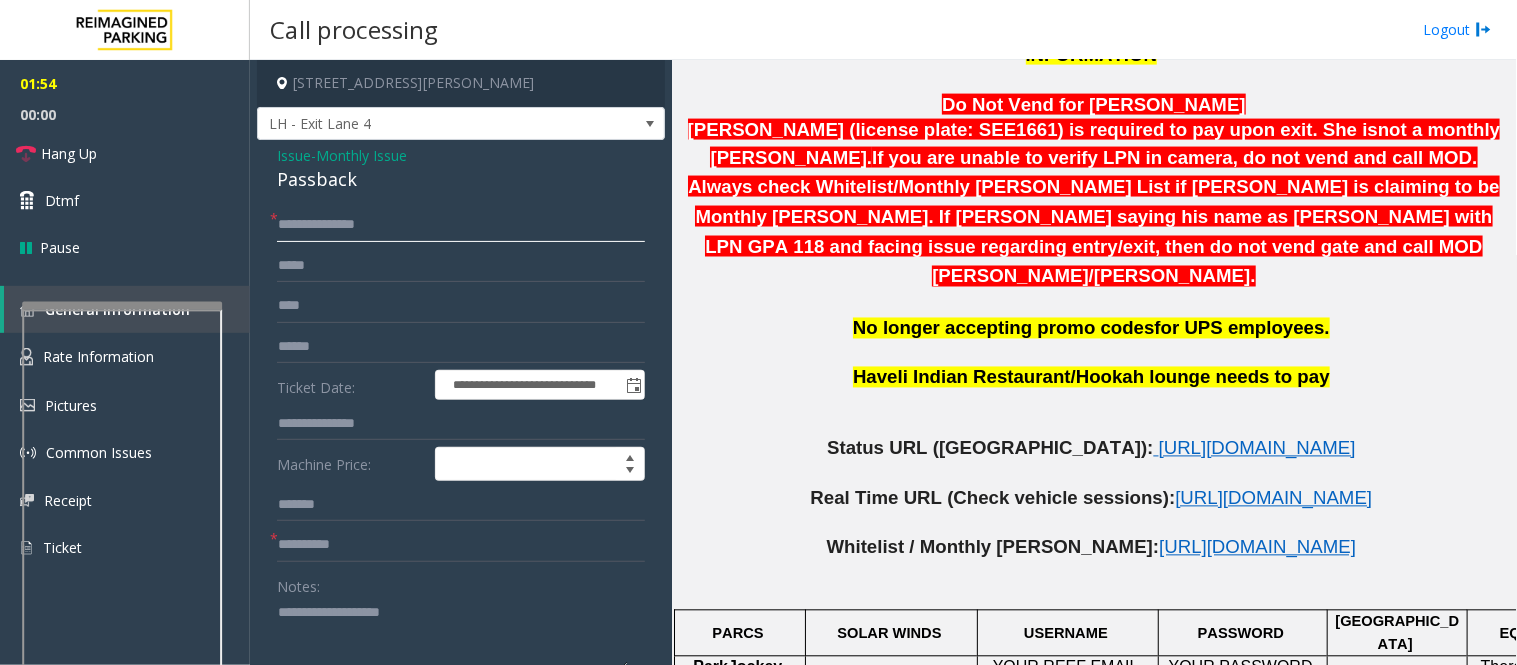 type on "**********" 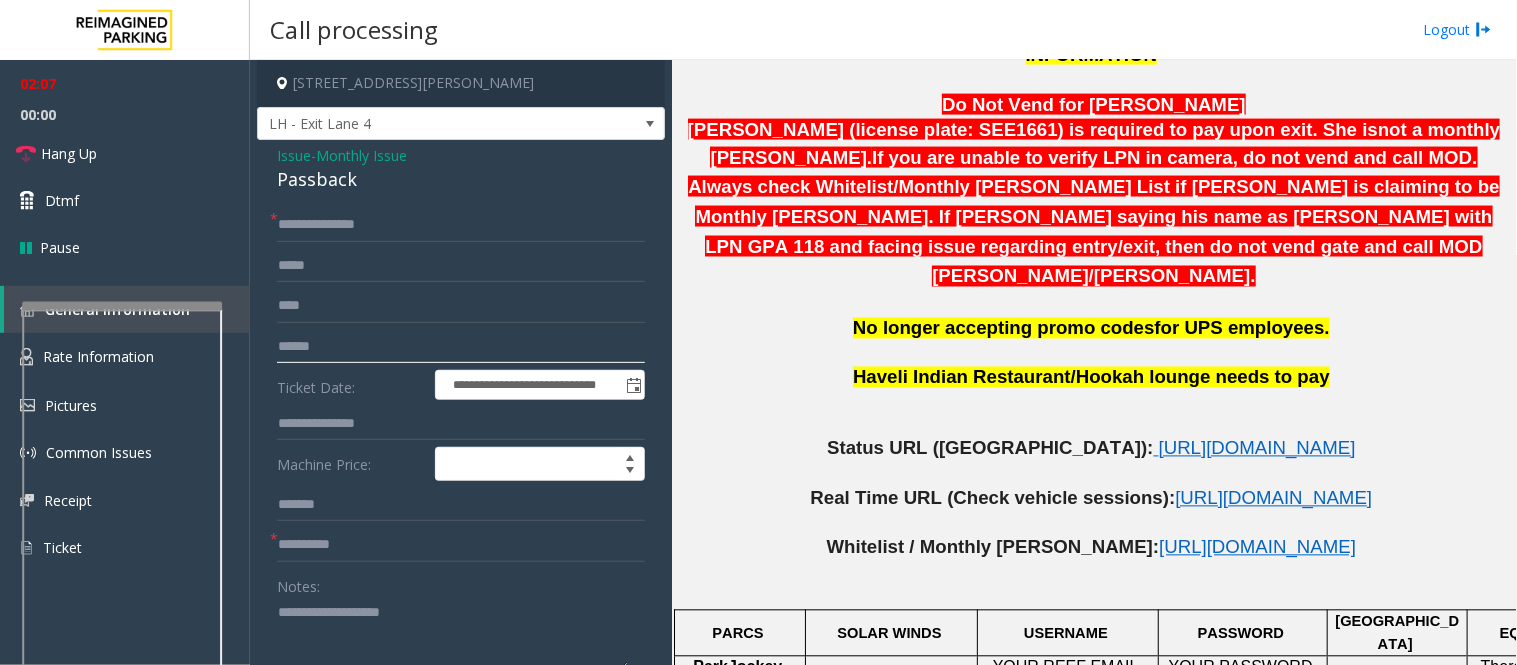 click 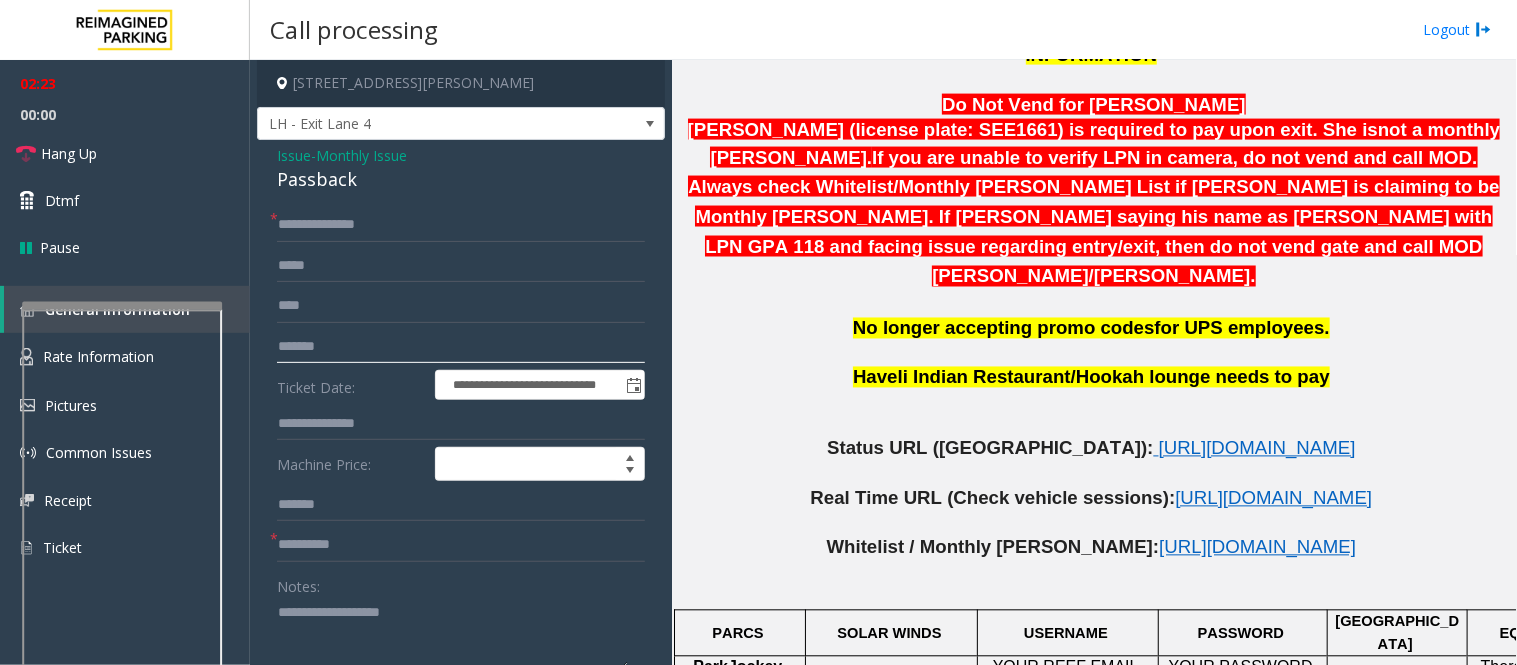 click on "*******" 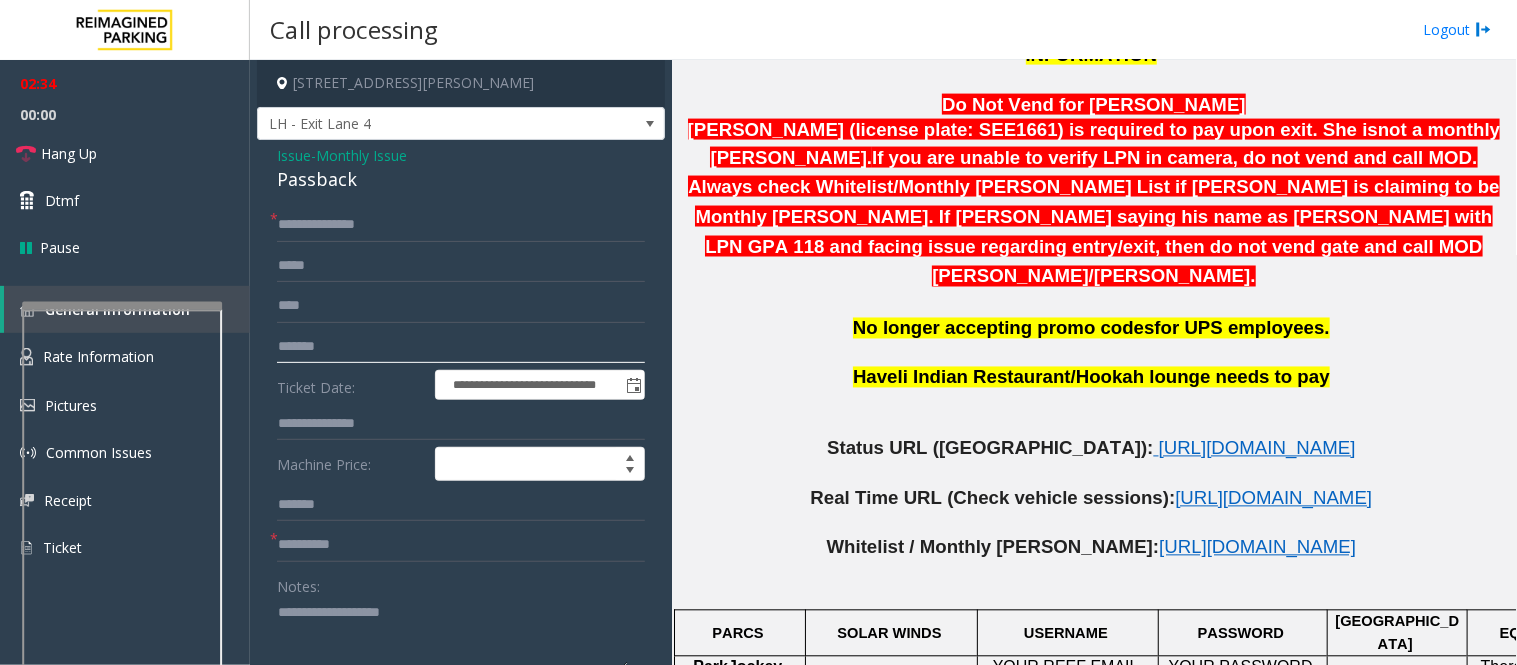 type on "*******" 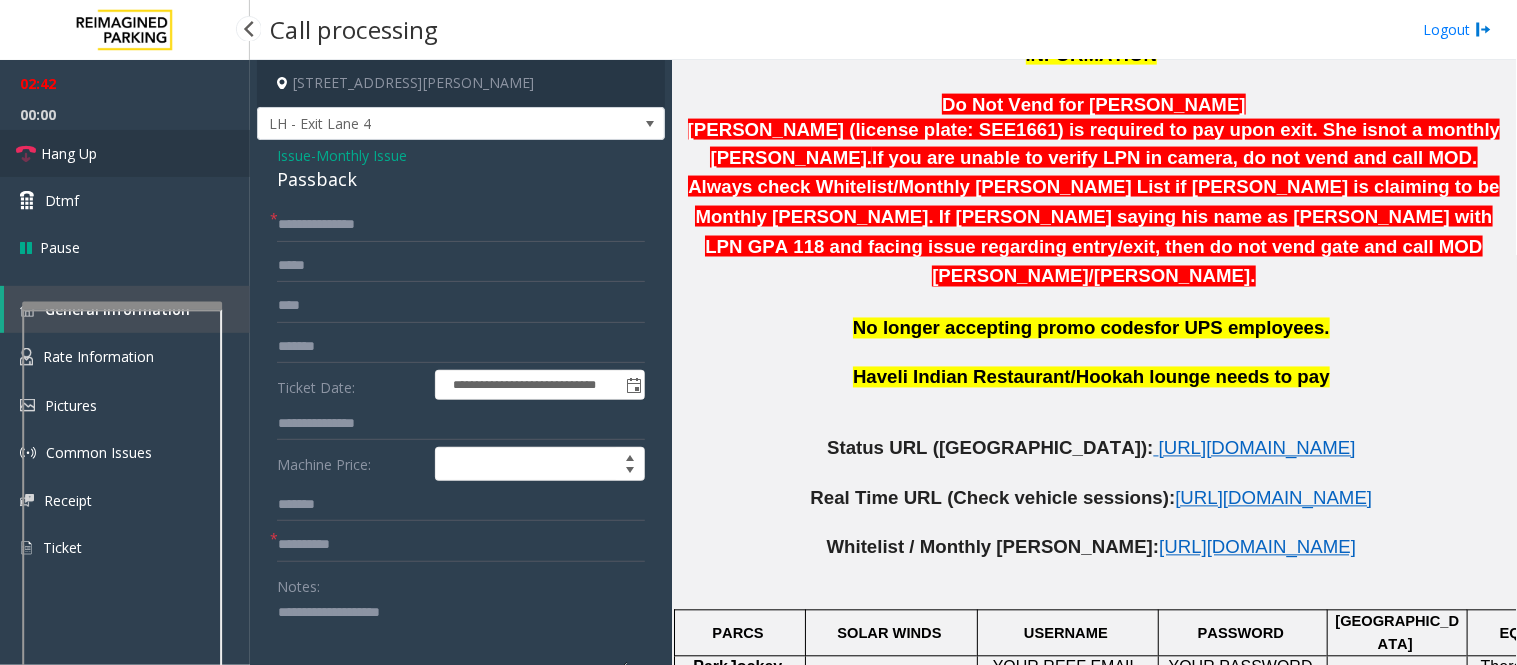 click on "Hang Up" at bounding box center (125, 153) 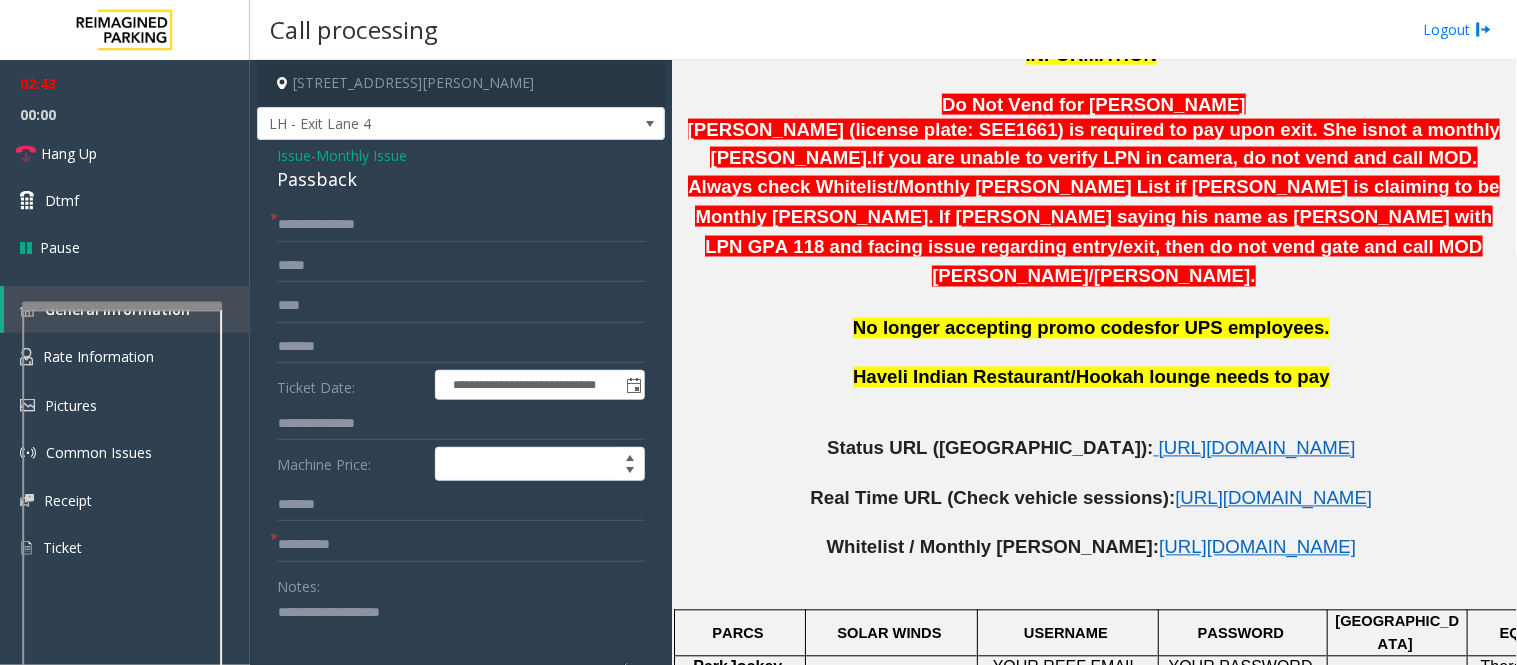click on "Notes:" 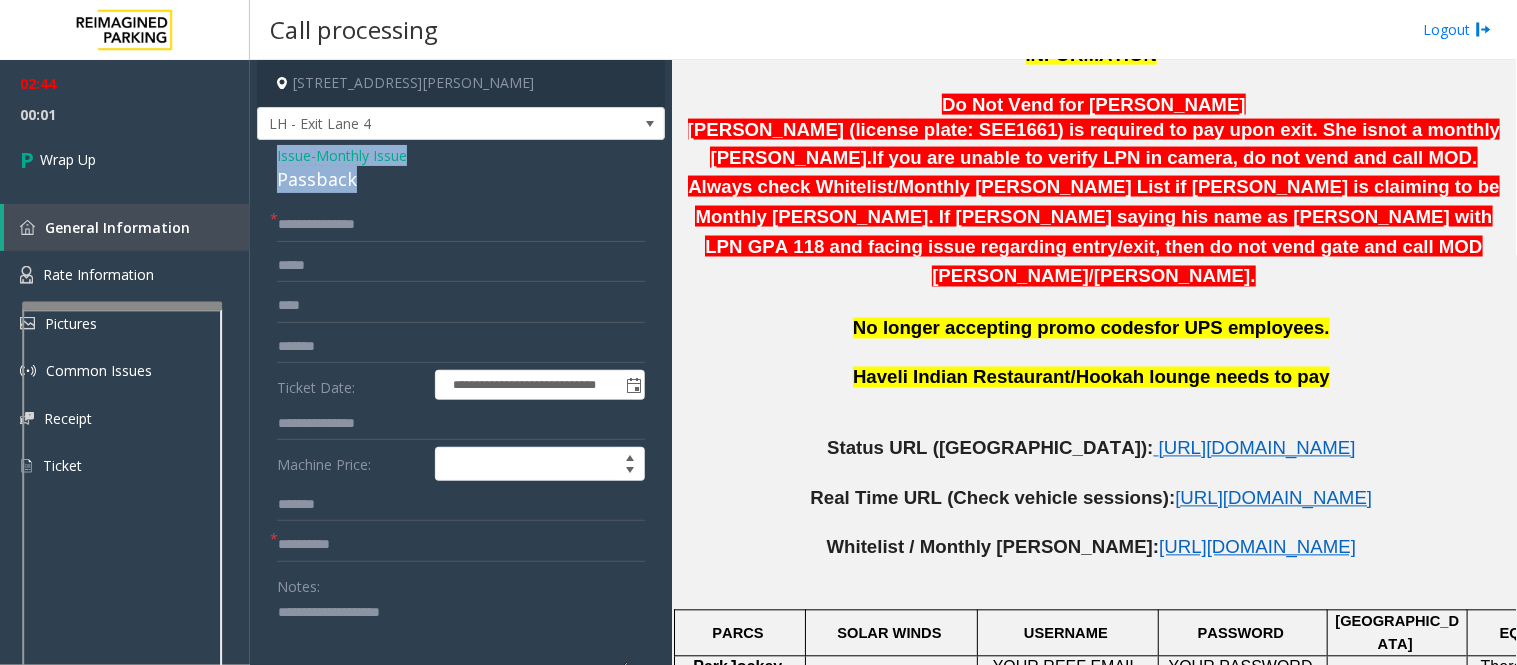 drag, startPoint x: 370, startPoint y: 178, endPoint x: 266, endPoint y: 158, distance: 105.90562 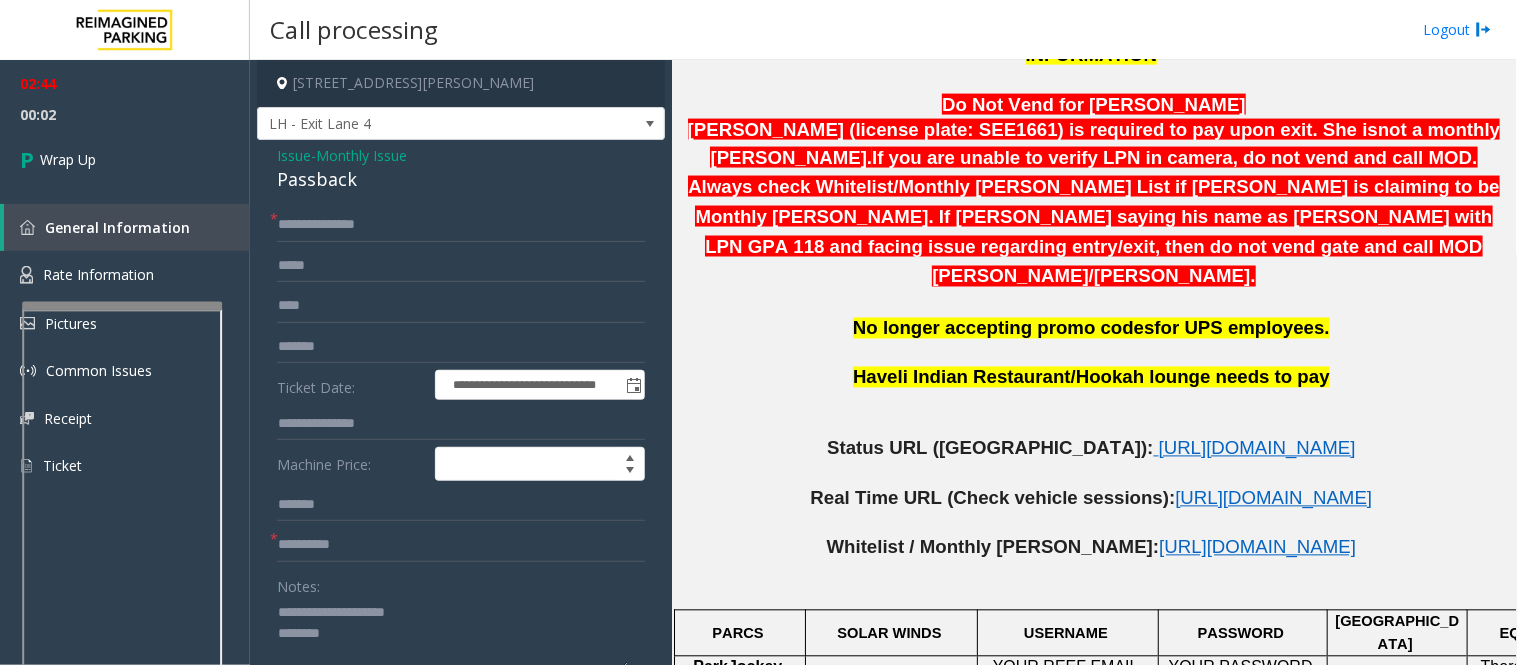 click 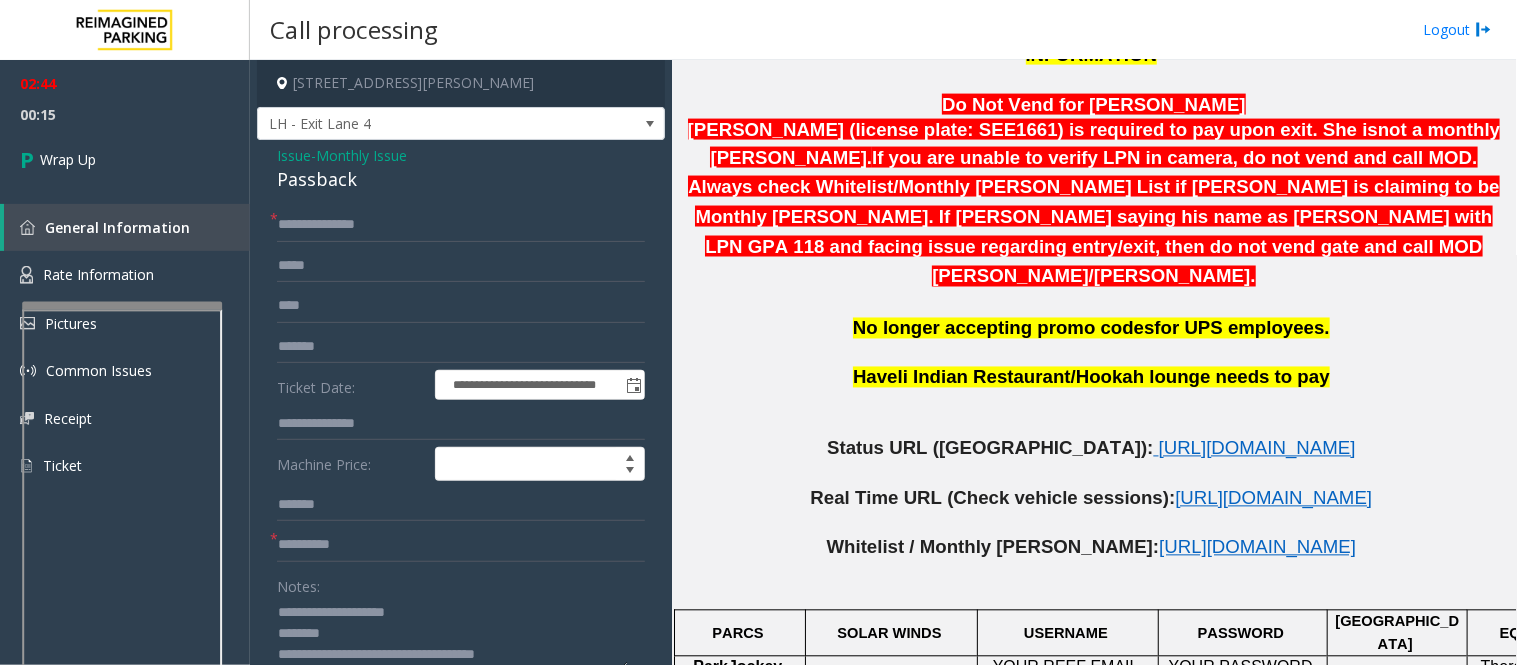 click 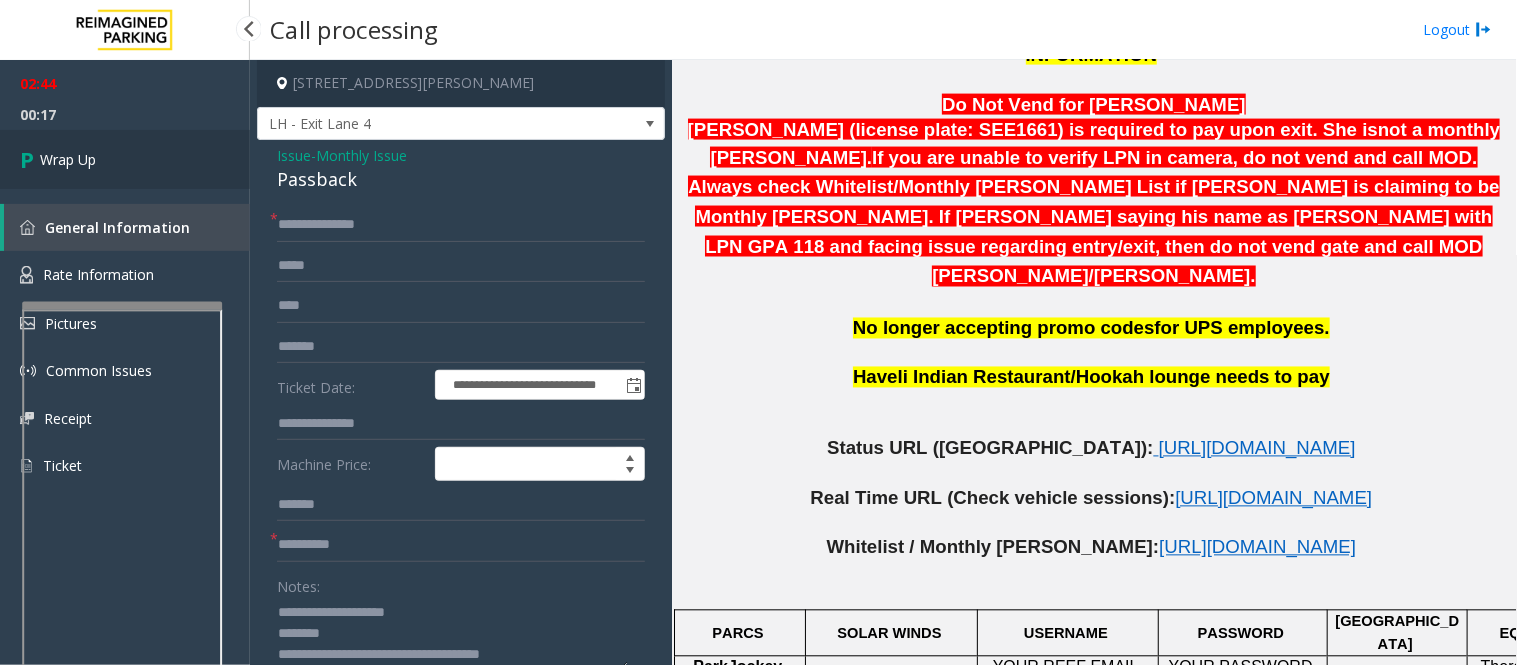 type on "**********" 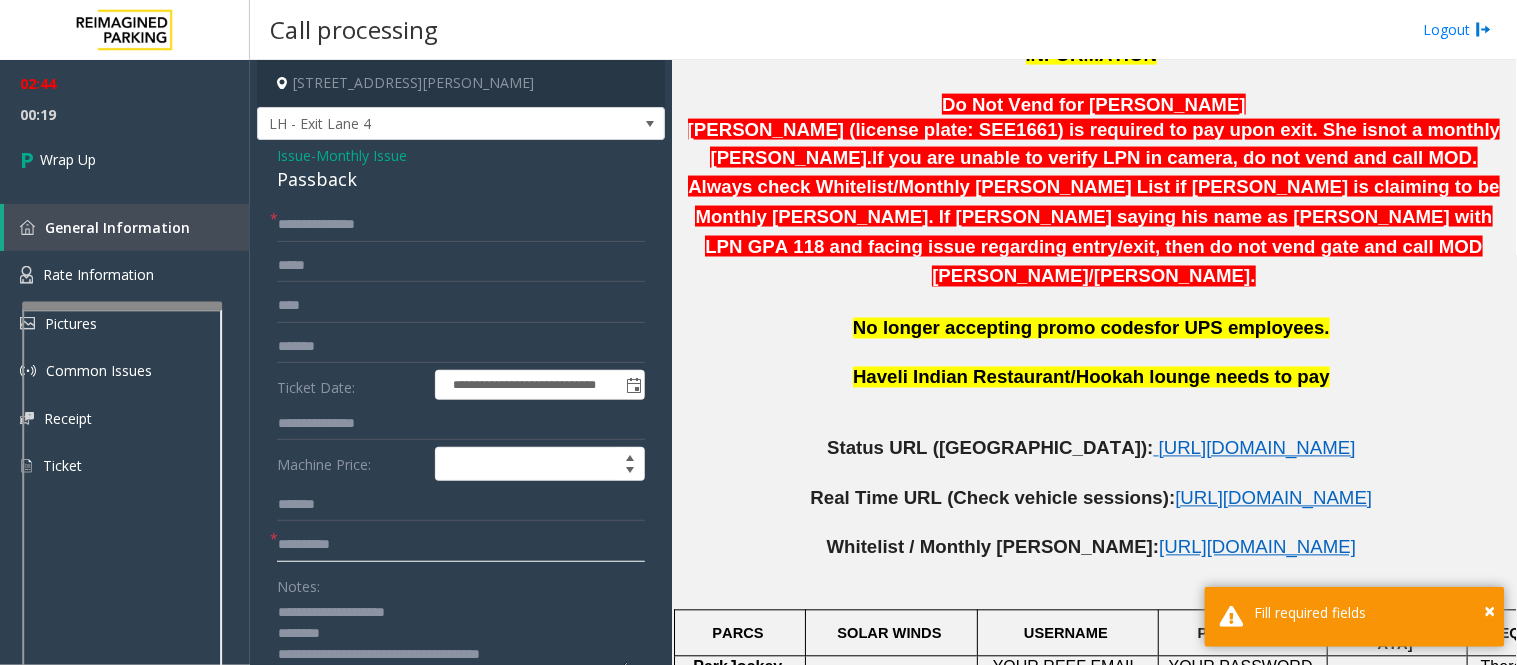 click 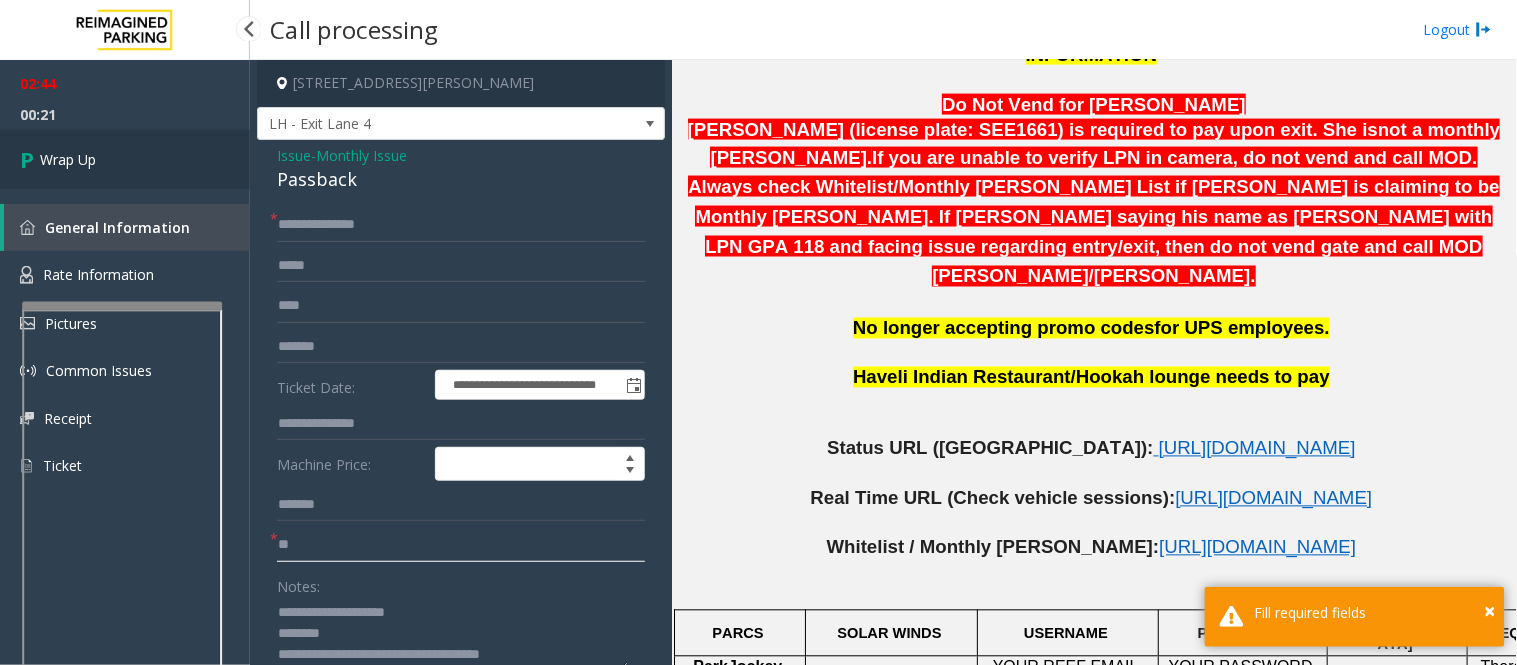 type on "**" 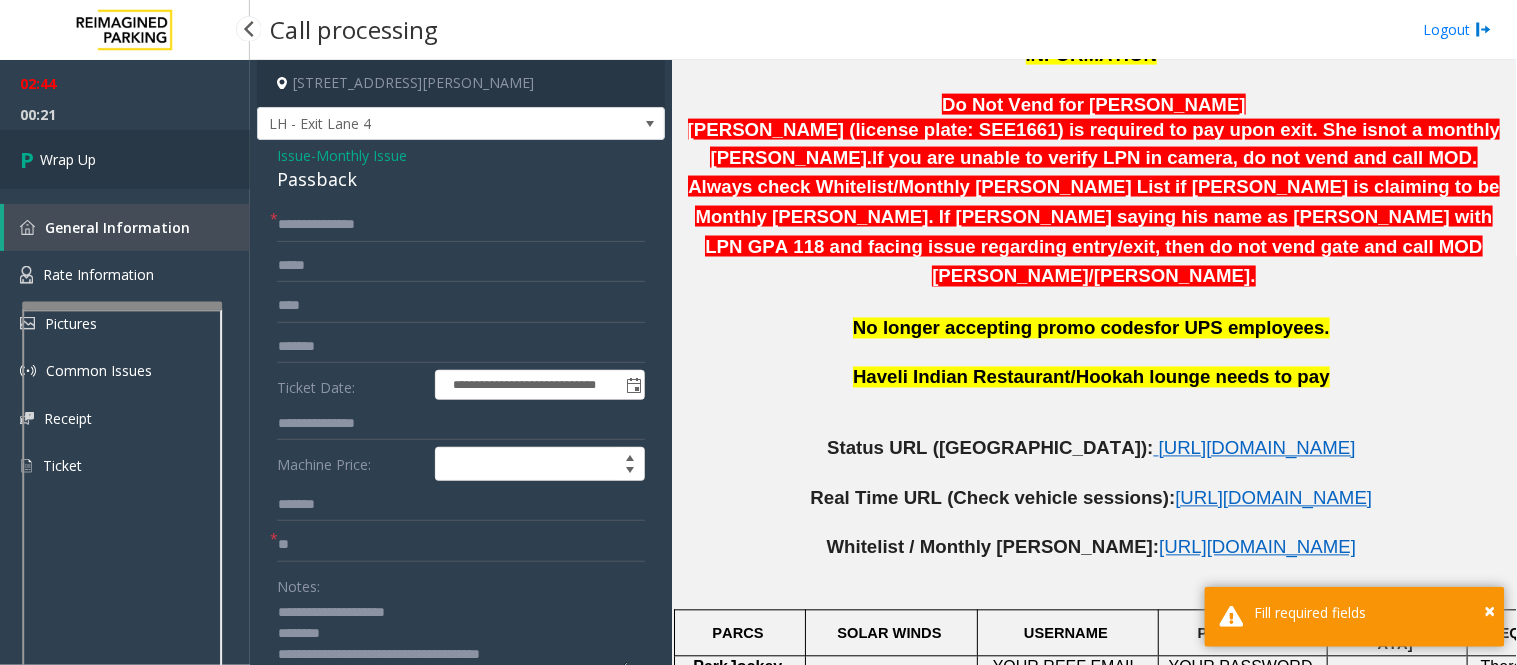 click on "Wrap Up" at bounding box center (125, 159) 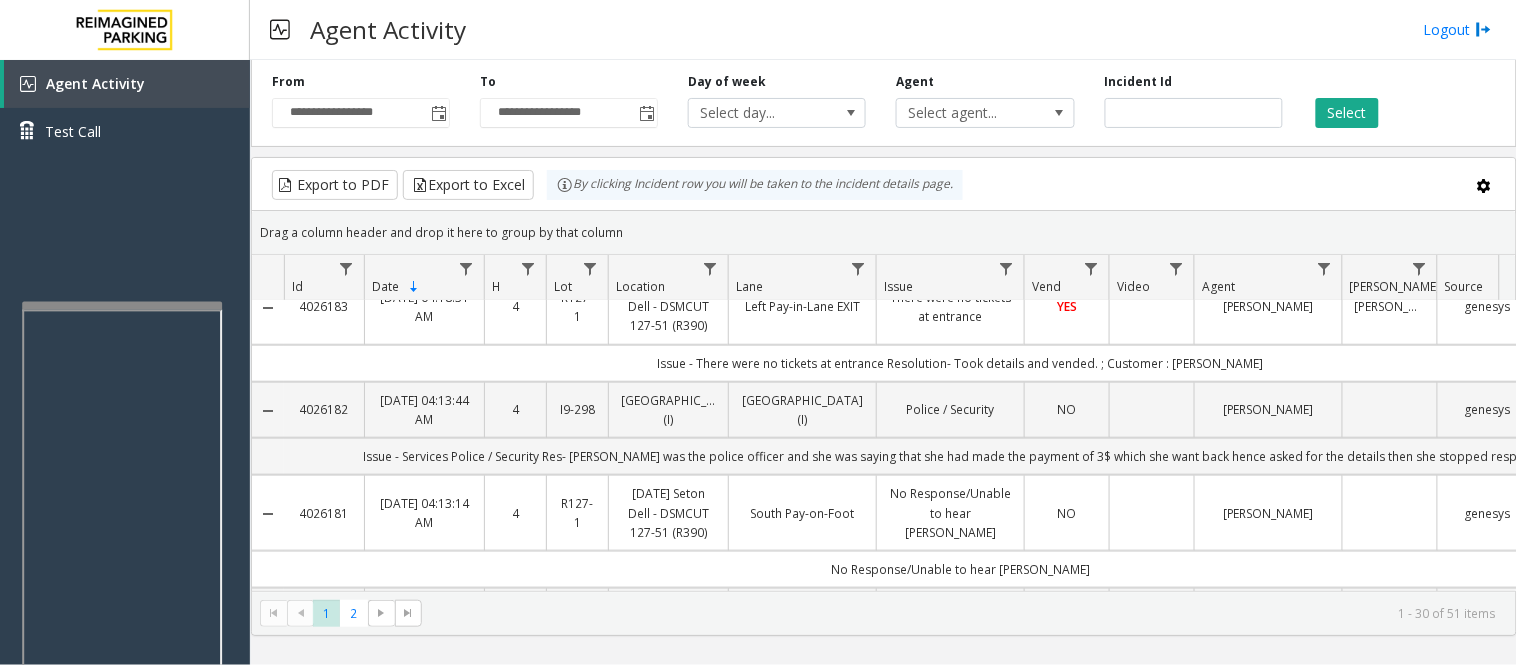 scroll, scrollTop: 555, scrollLeft: 0, axis: vertical 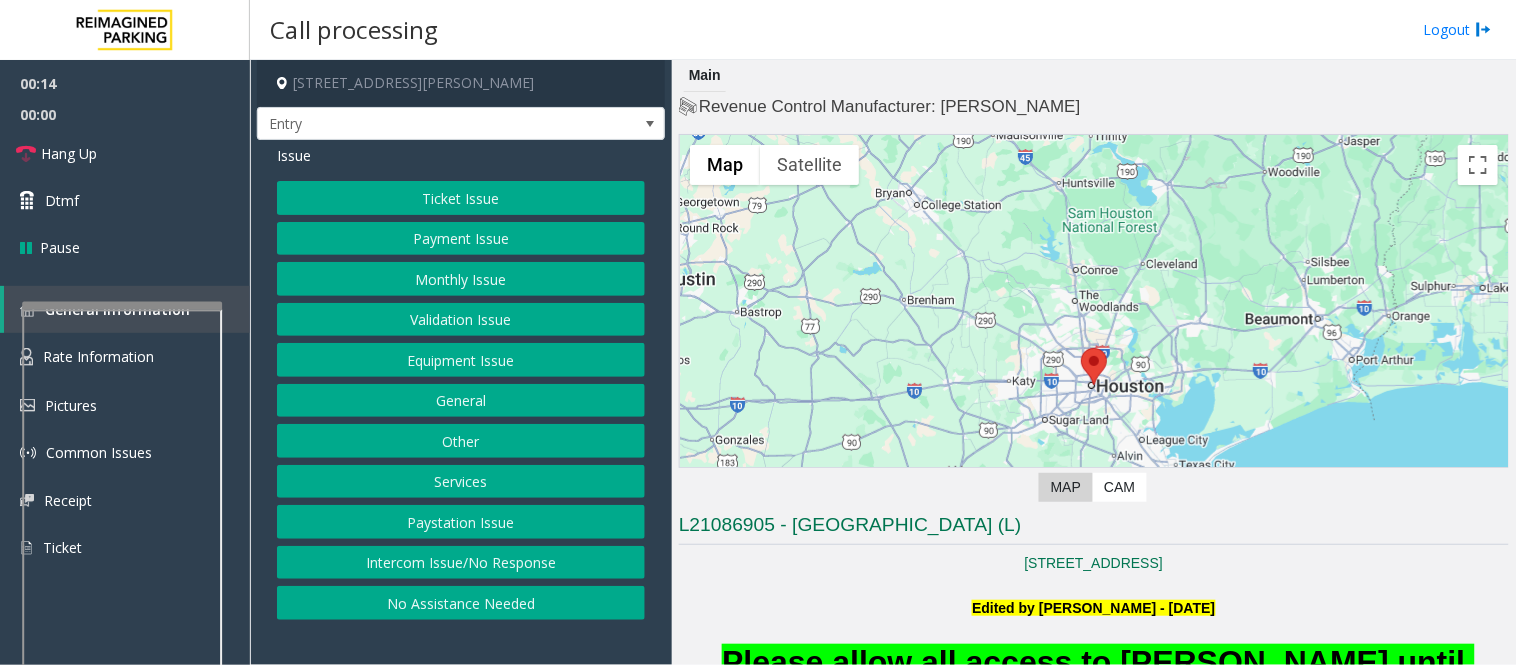 click on "Services" 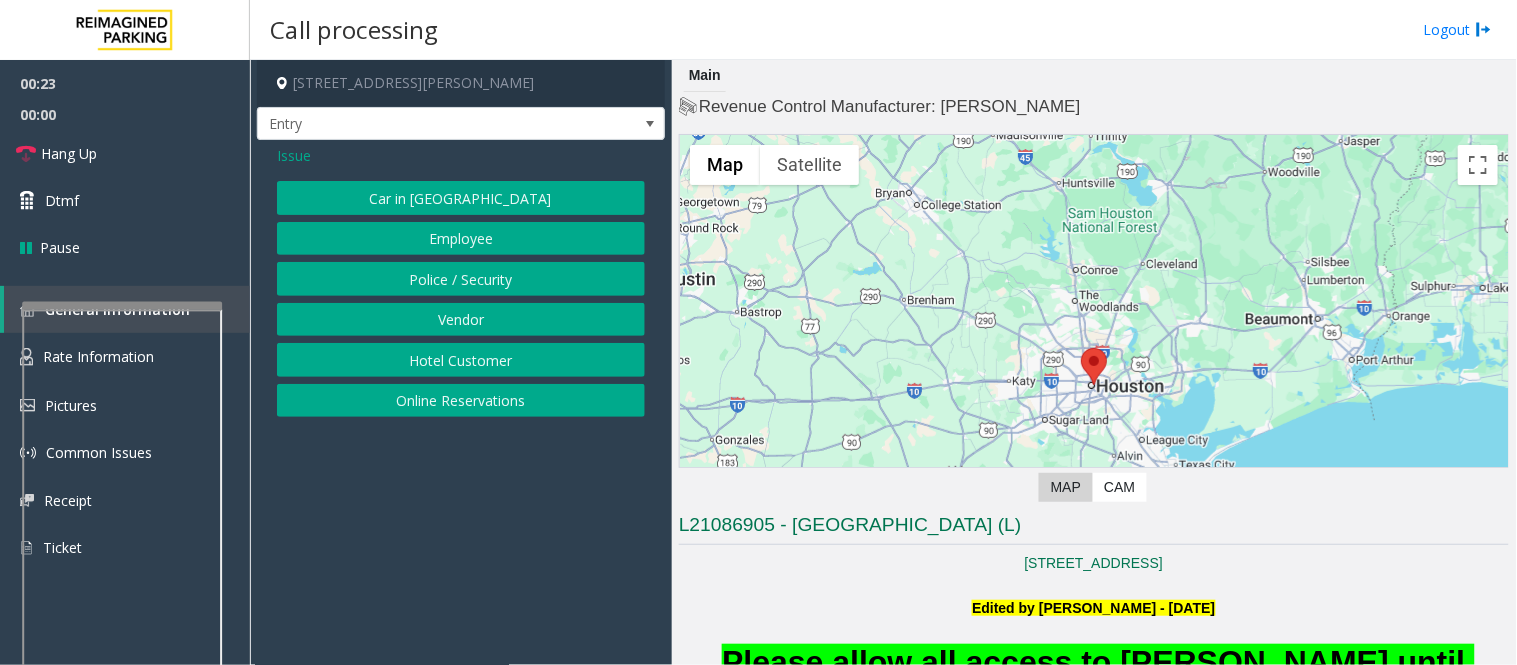 click on "Online Reservations" 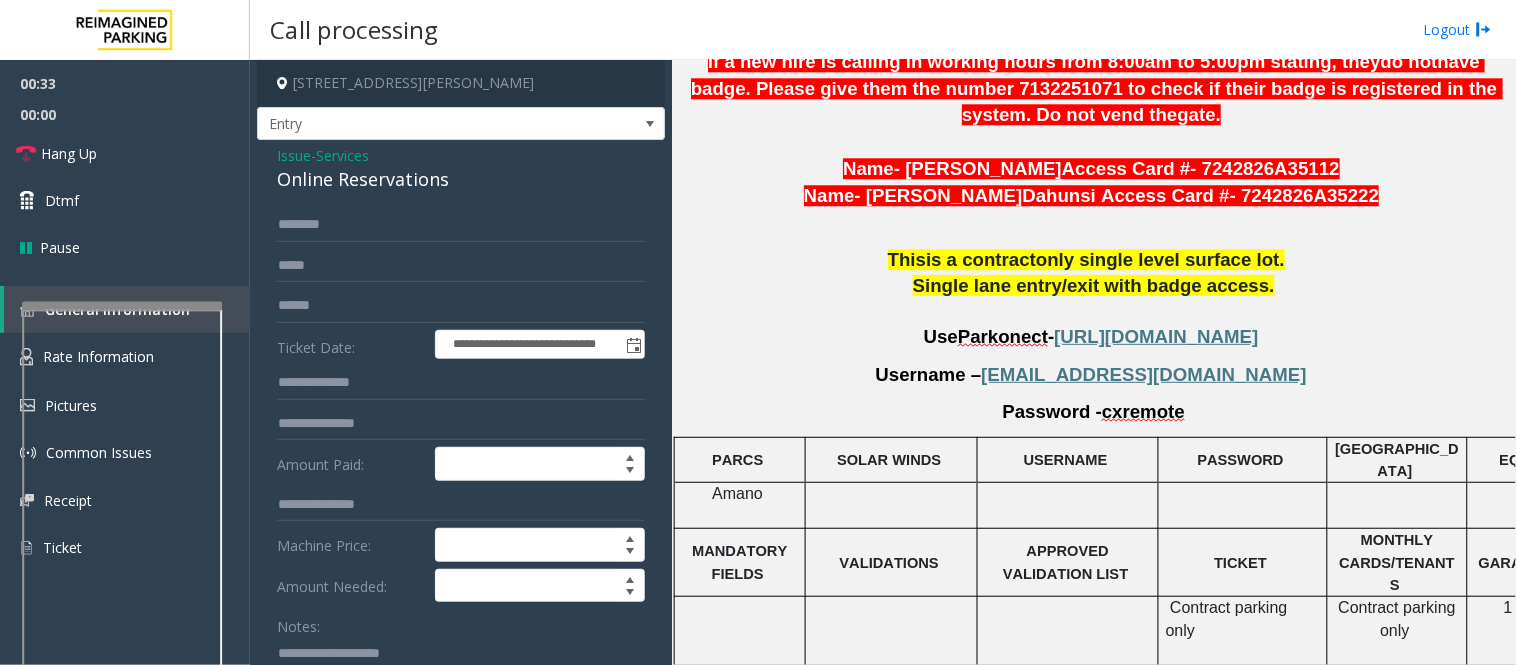 scroll, scrollTop: 1333, scrollLeft: 0, axis: vertical 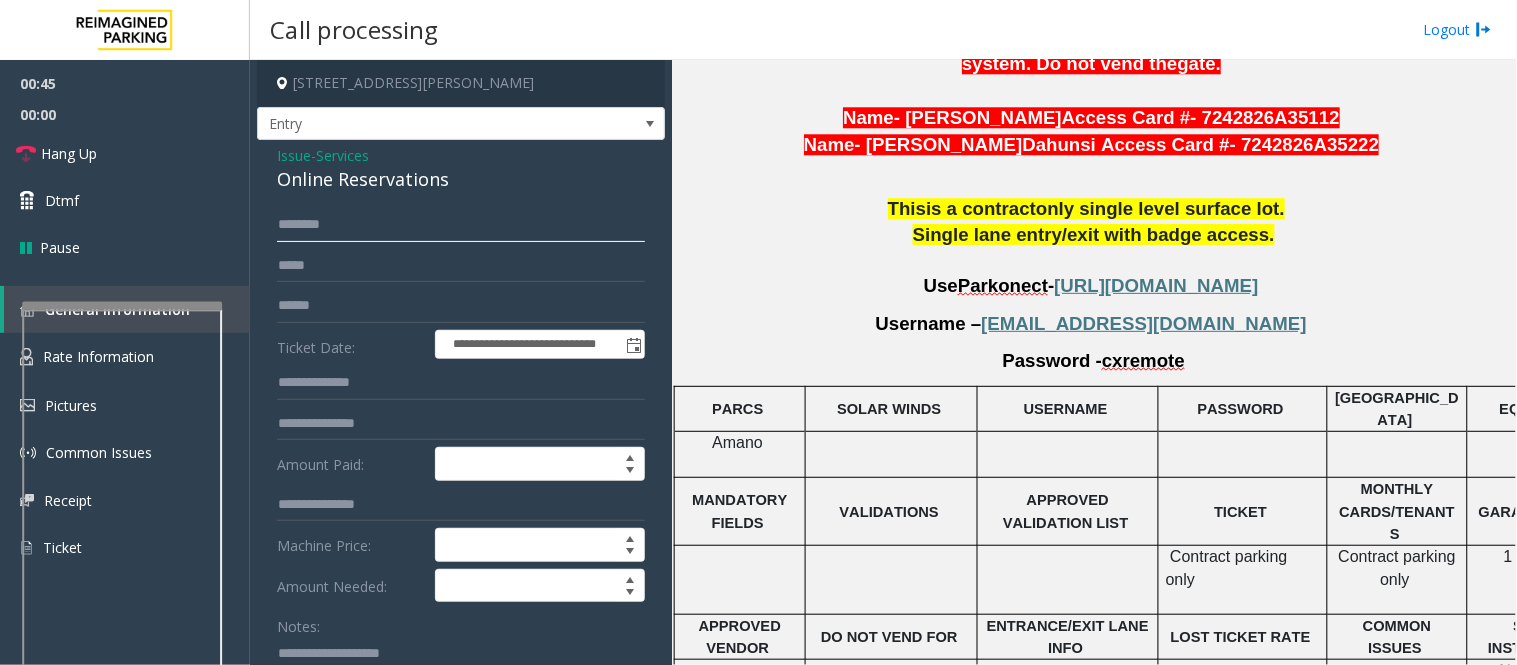 click 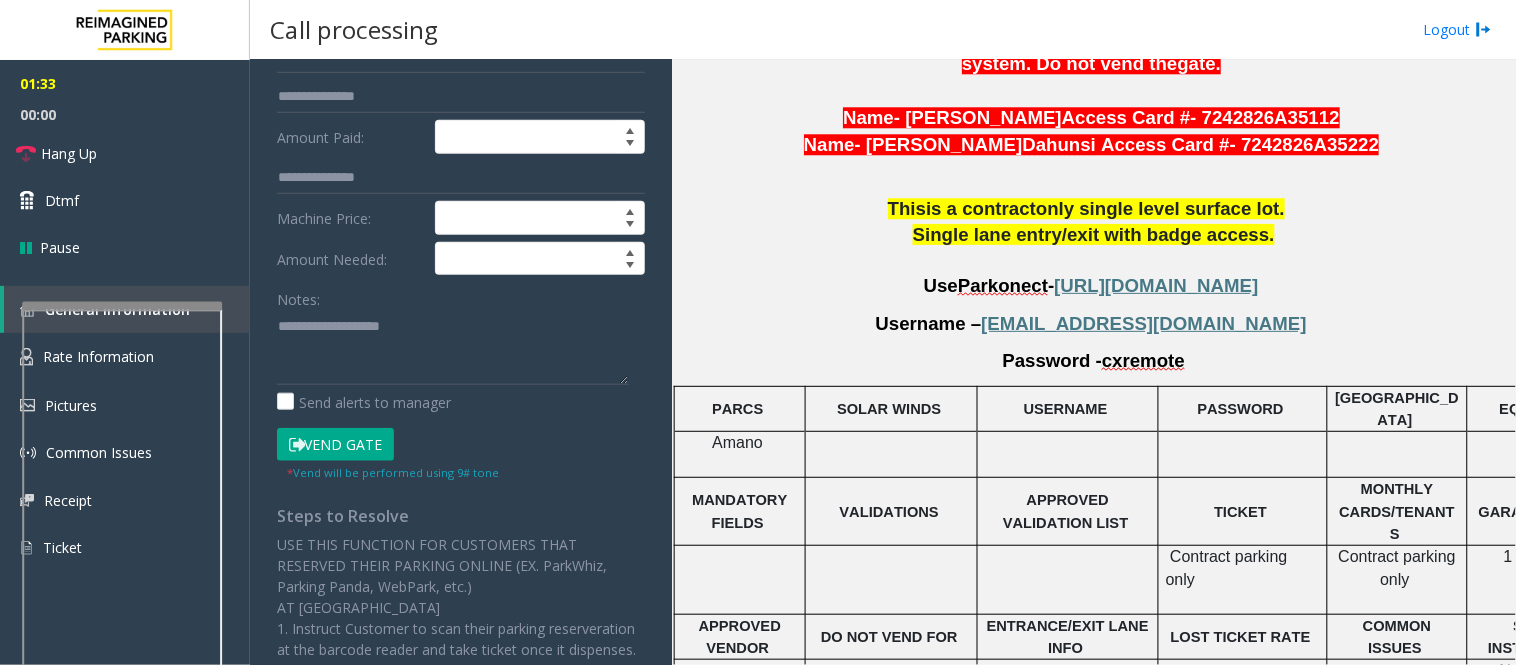 scroll, scrollTop: 333, scrollLeft: 0, axis: vertical 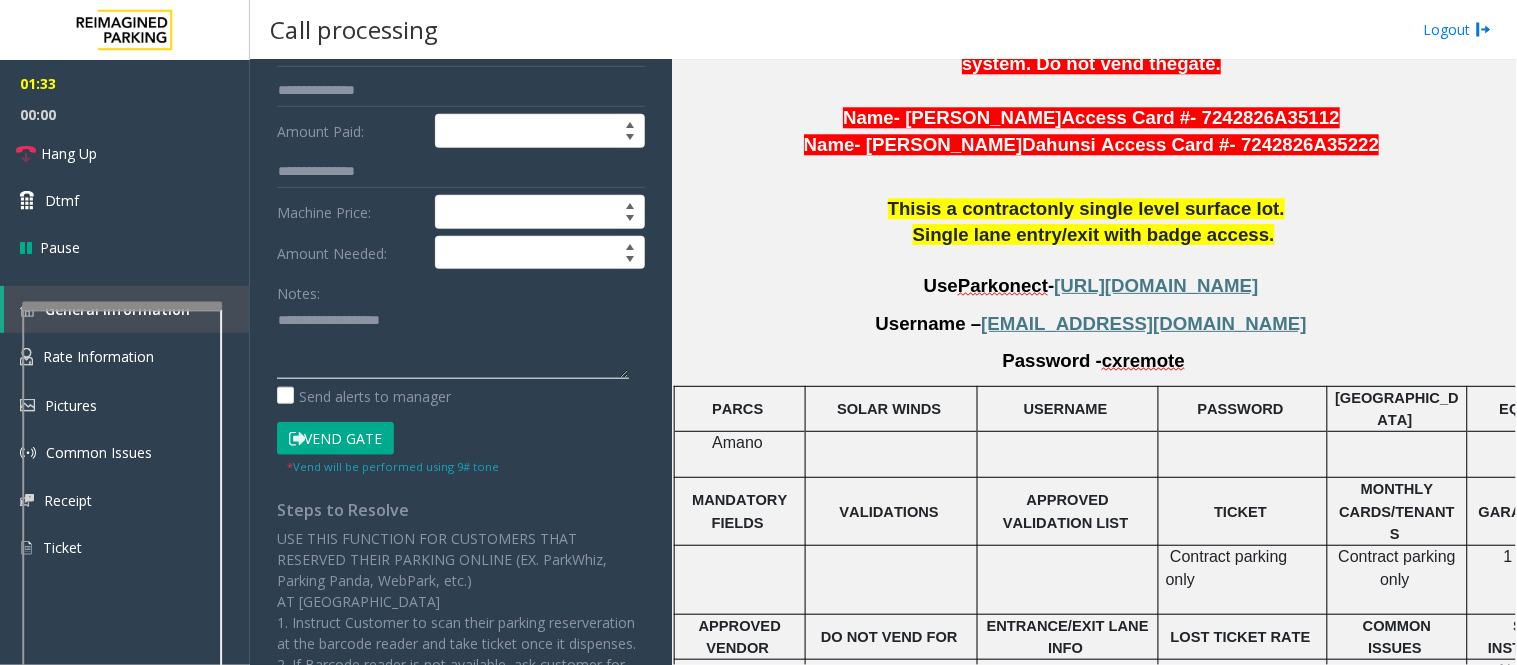 click 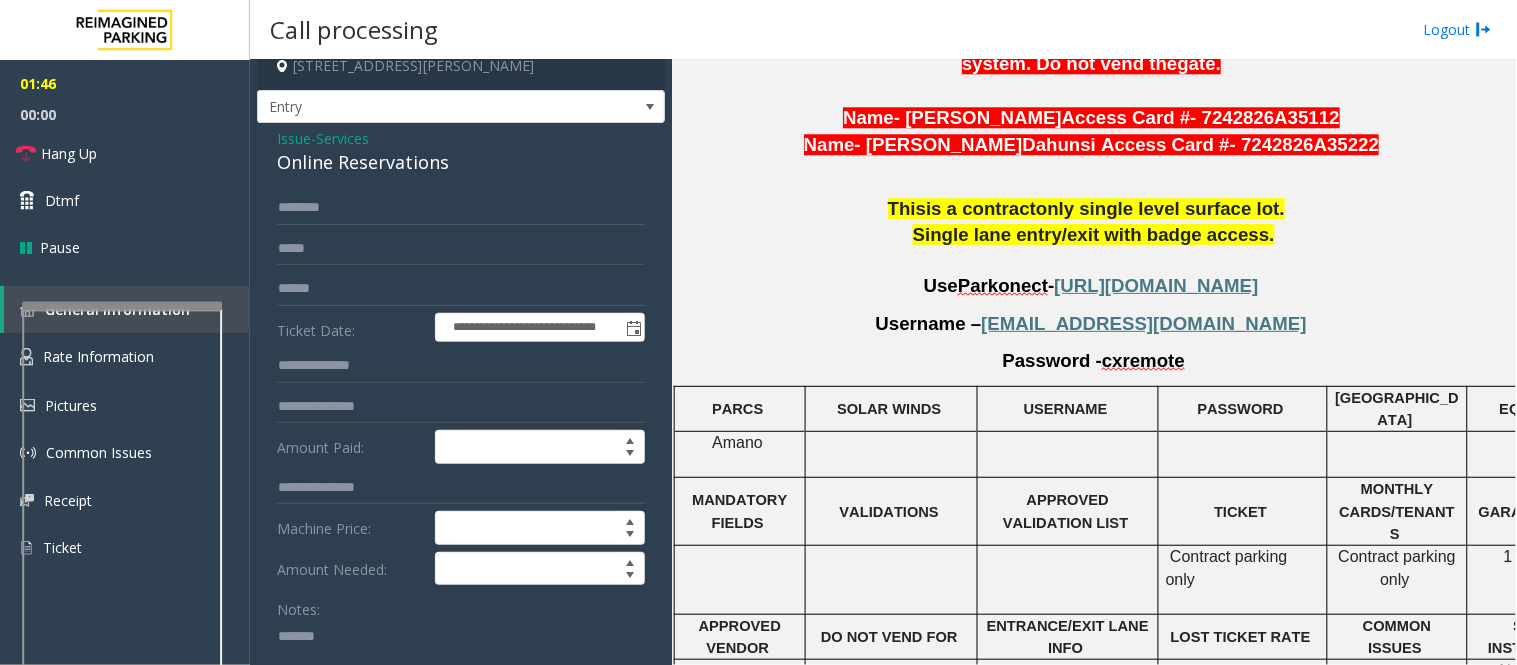 scroll, scrollTop: 0, scrollLeft: 0, axis: both 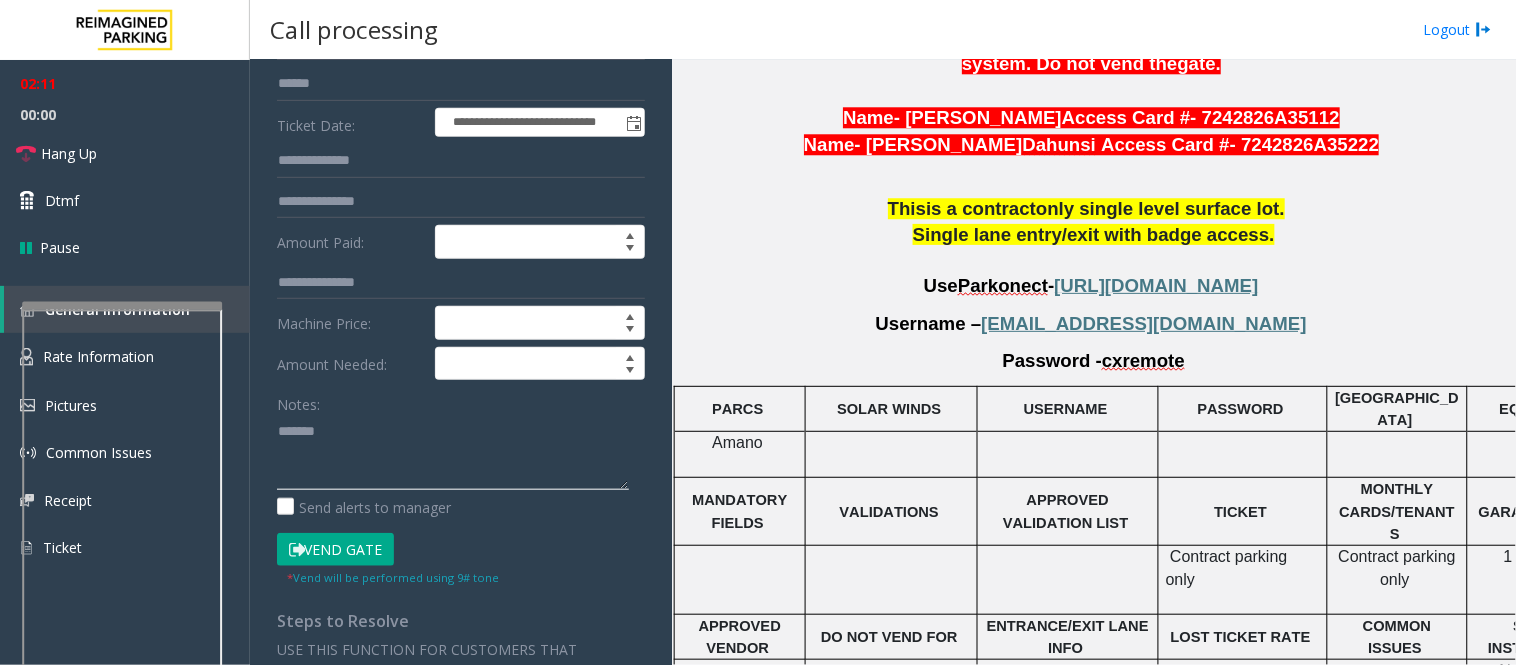 click 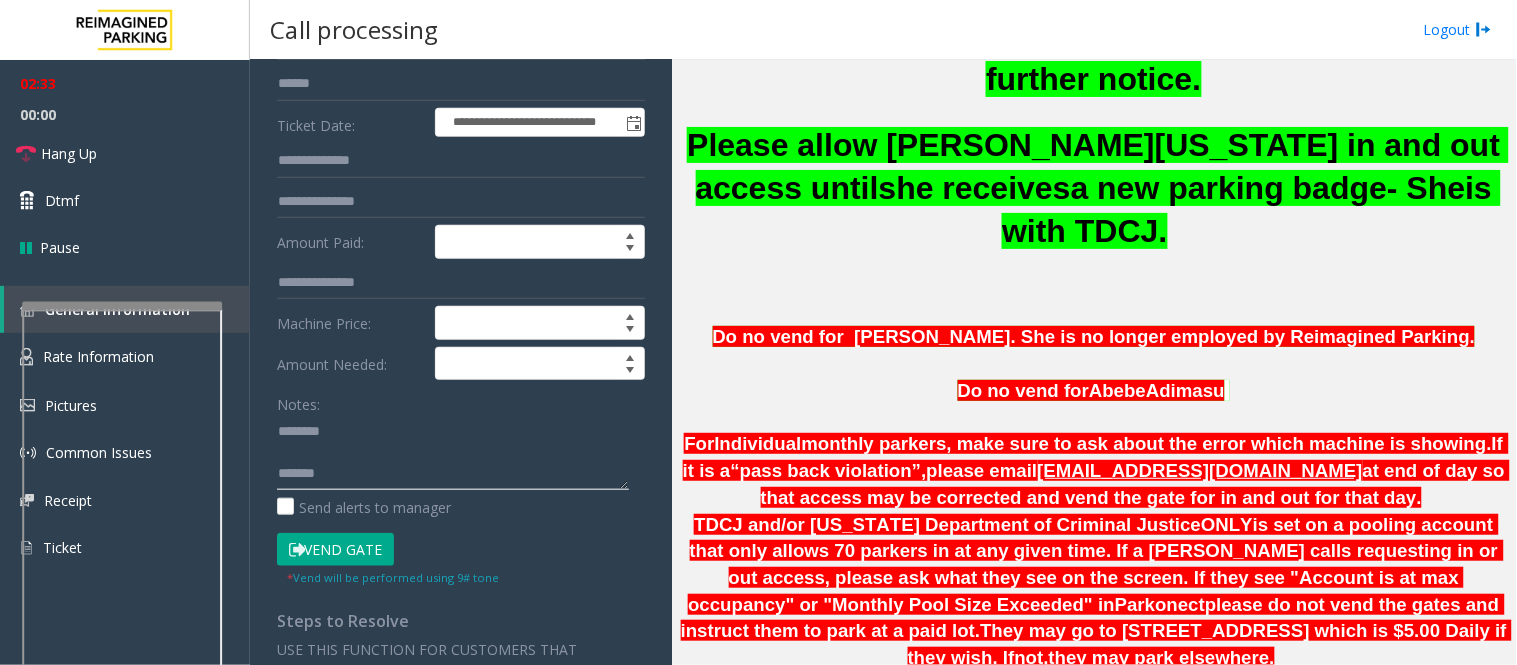 scroll, scrollTop: 555, scrollLeft: 0, axis: vertical 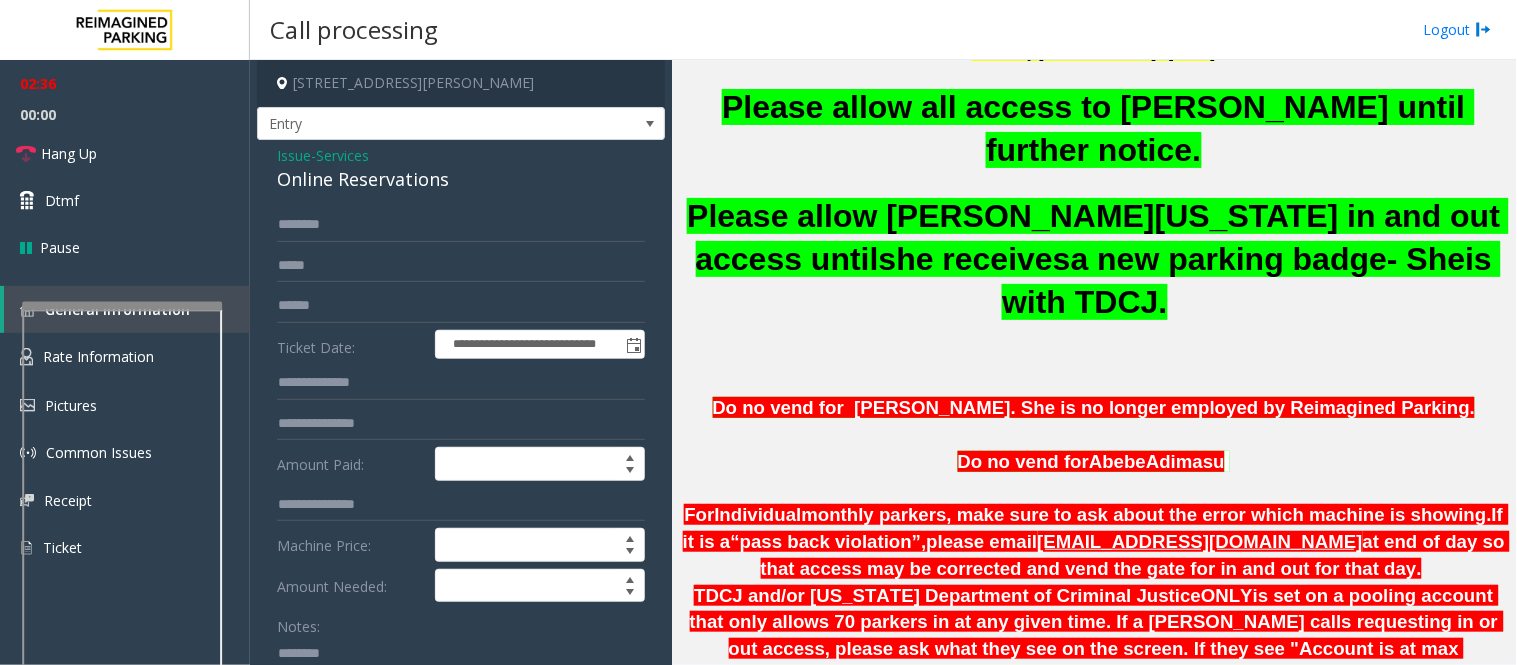 type on "********
*" 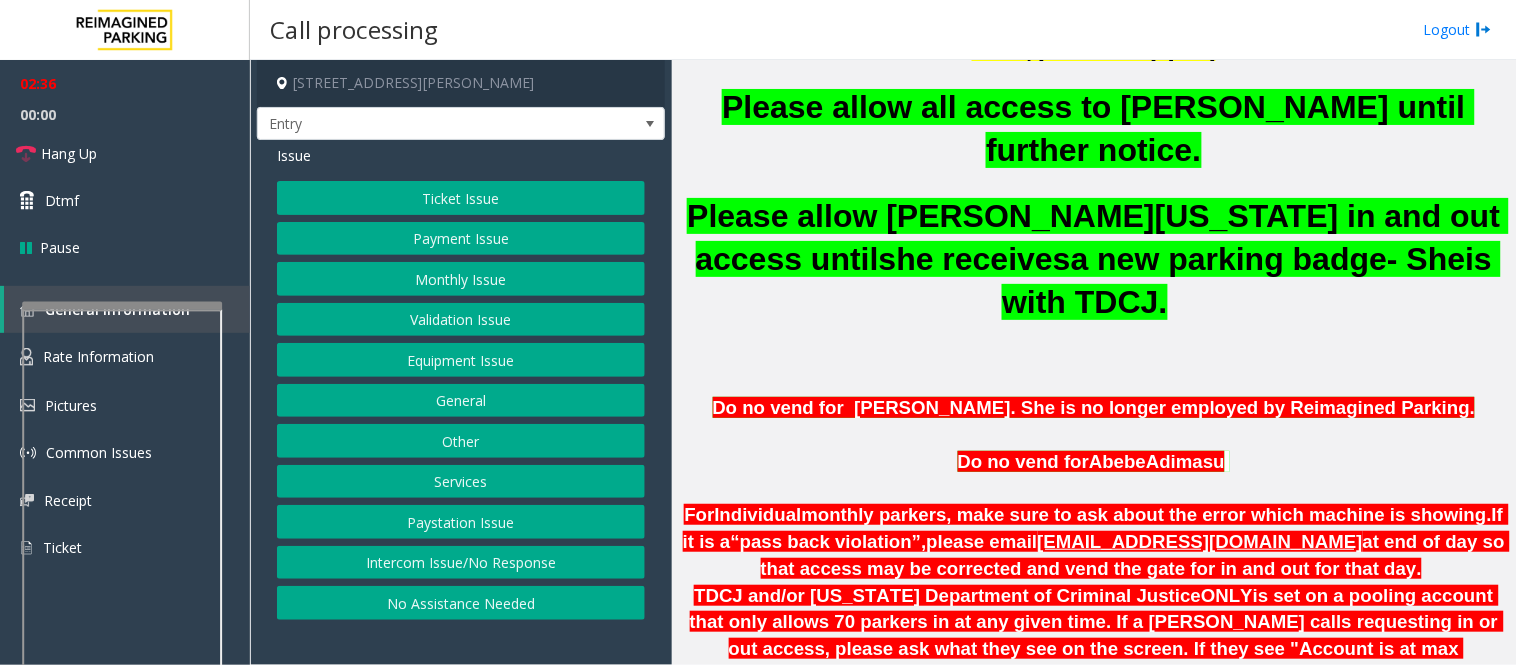 click on "Monthly Issue" 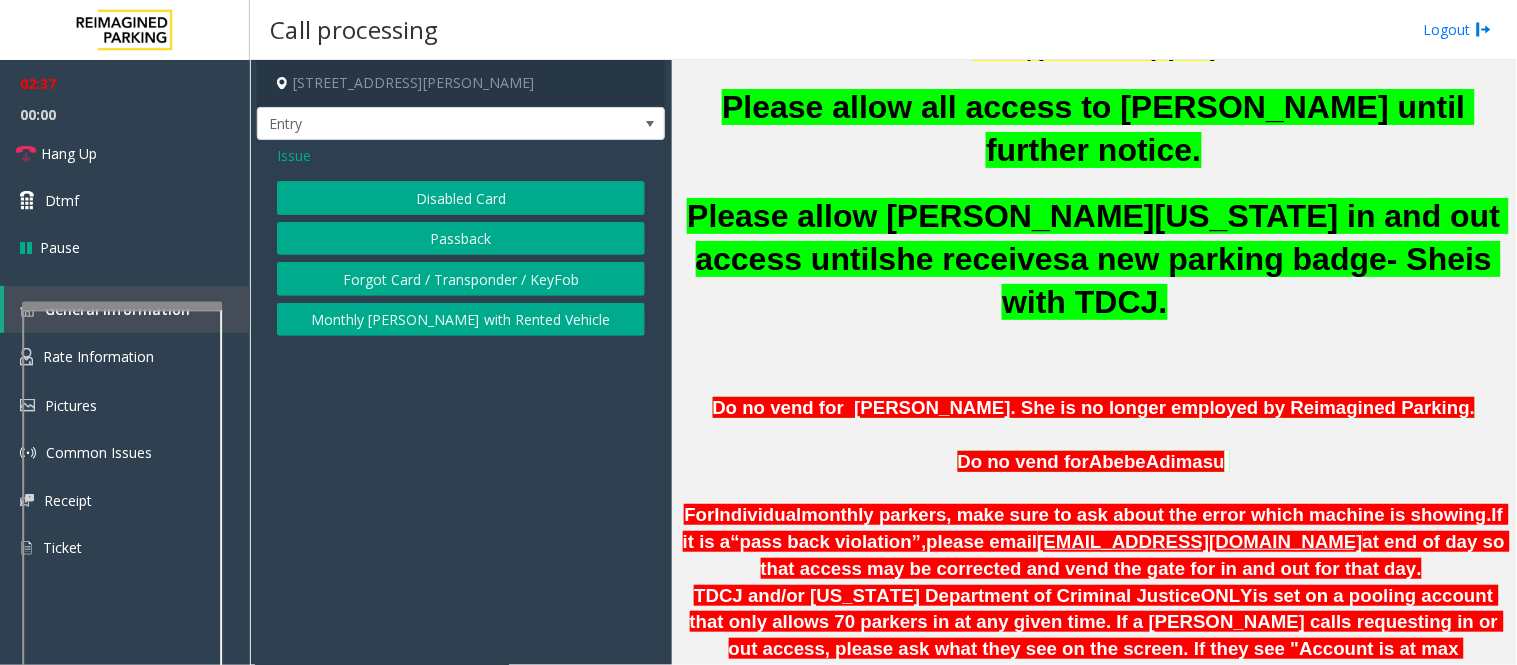 click on "Disabled Card" 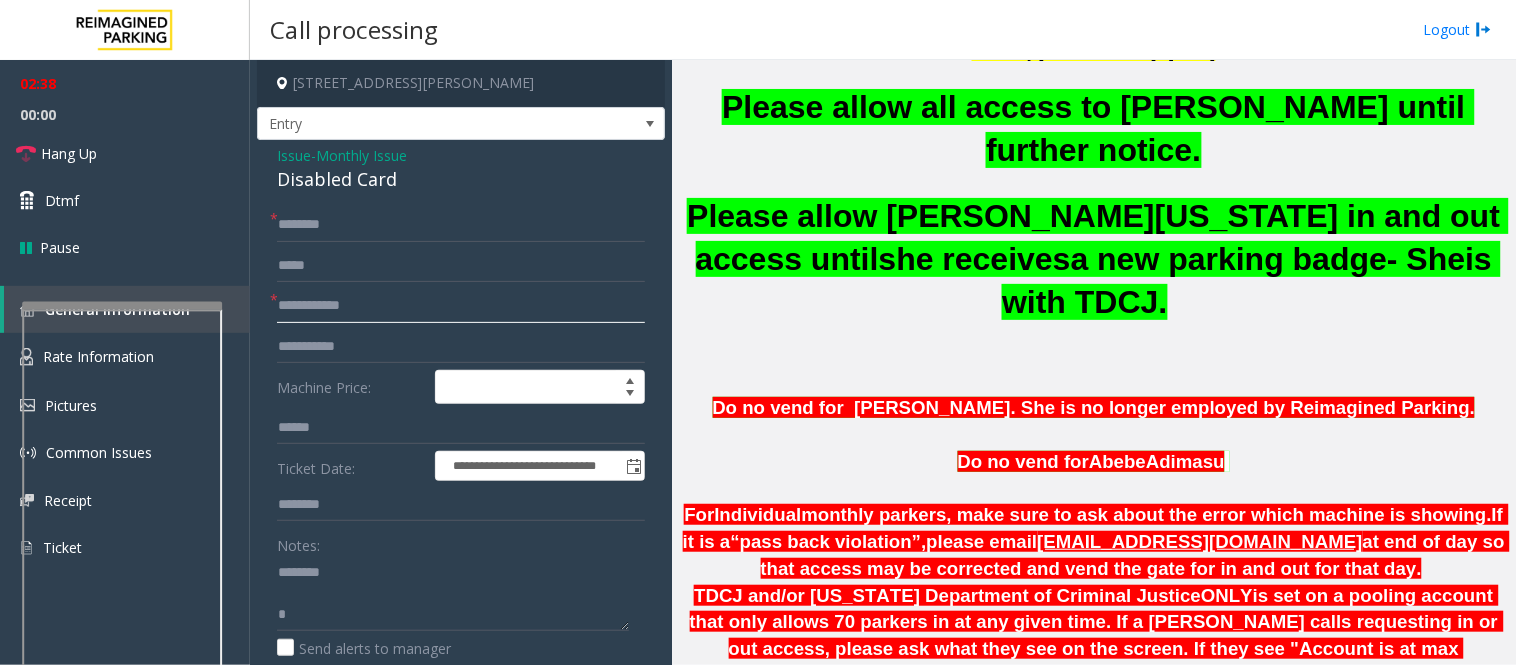 click 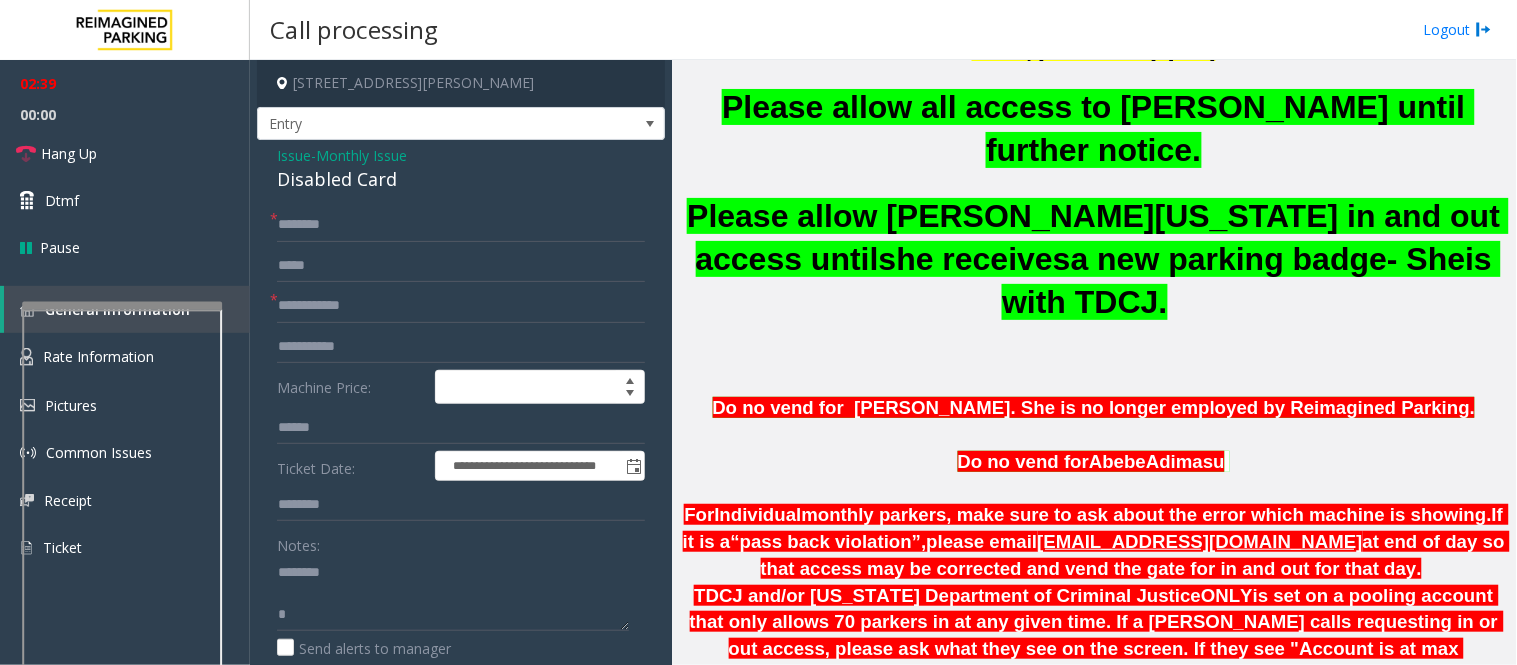 click on "**********" 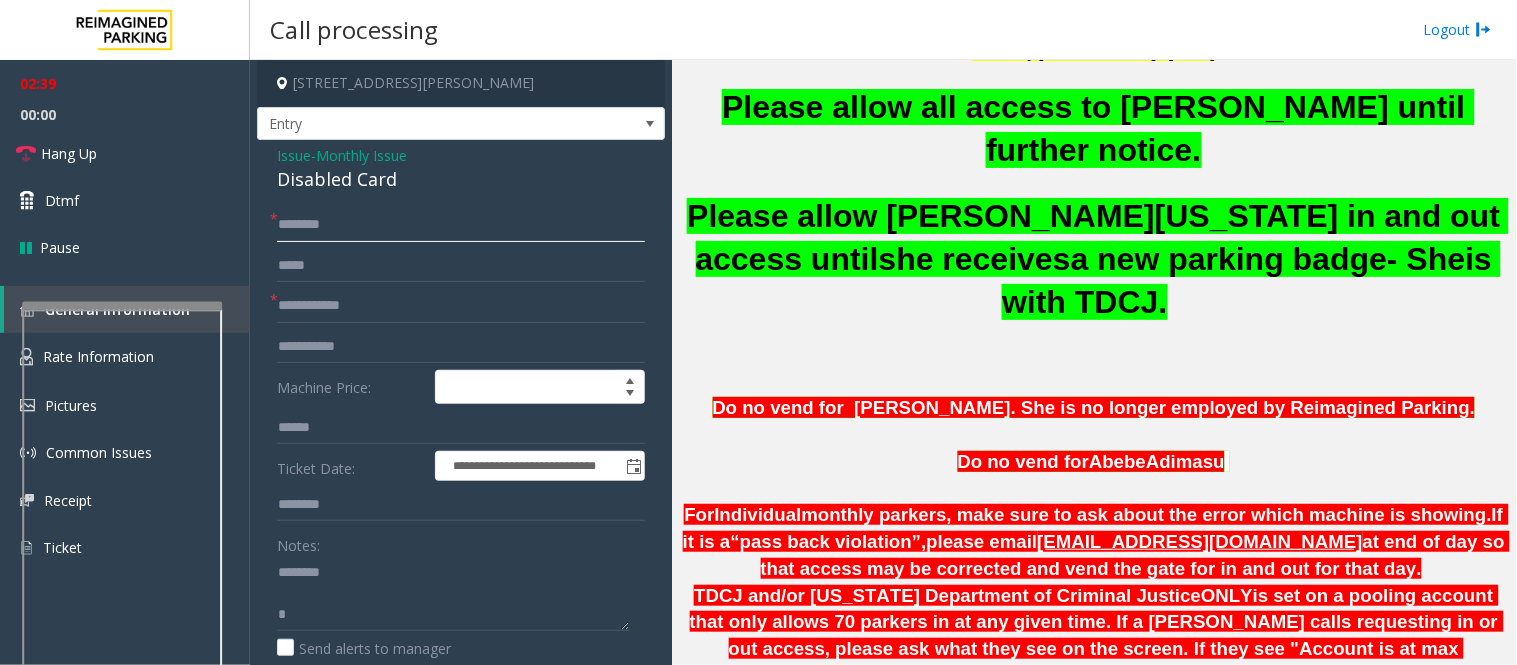 click 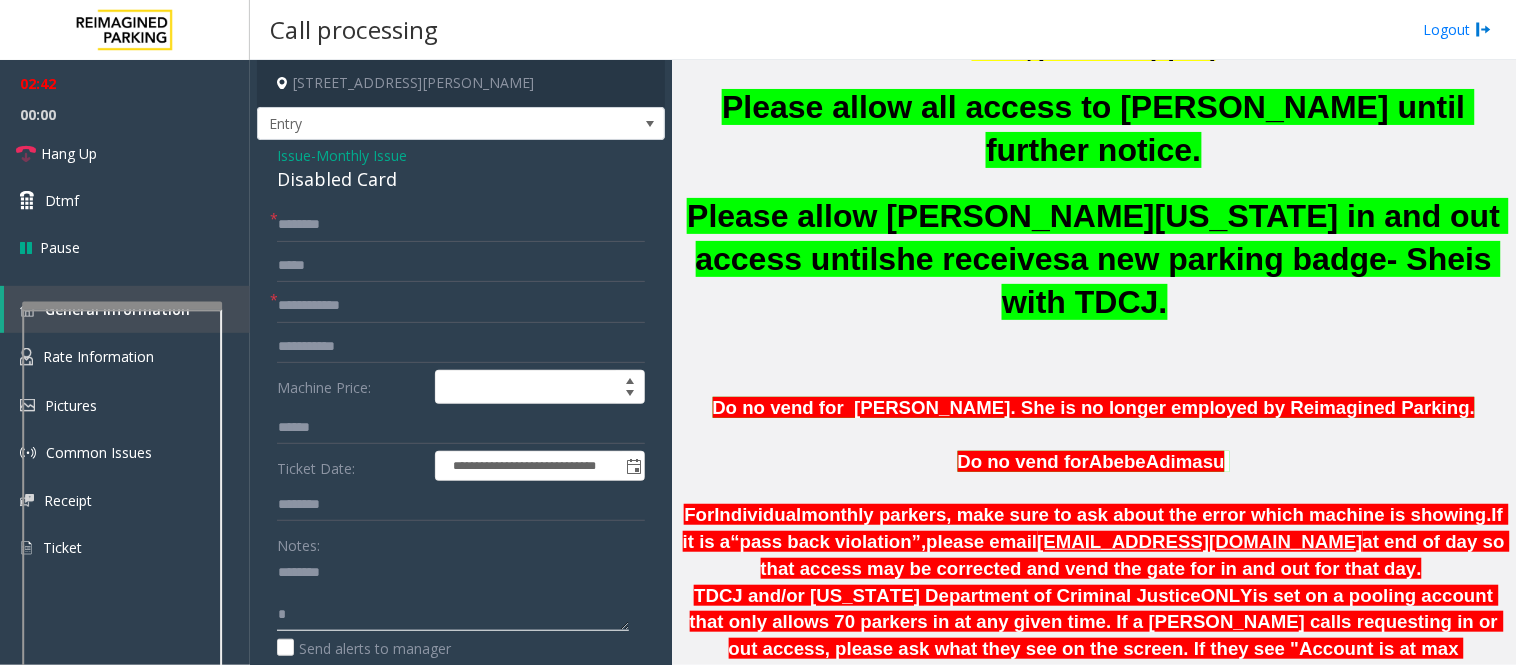 click 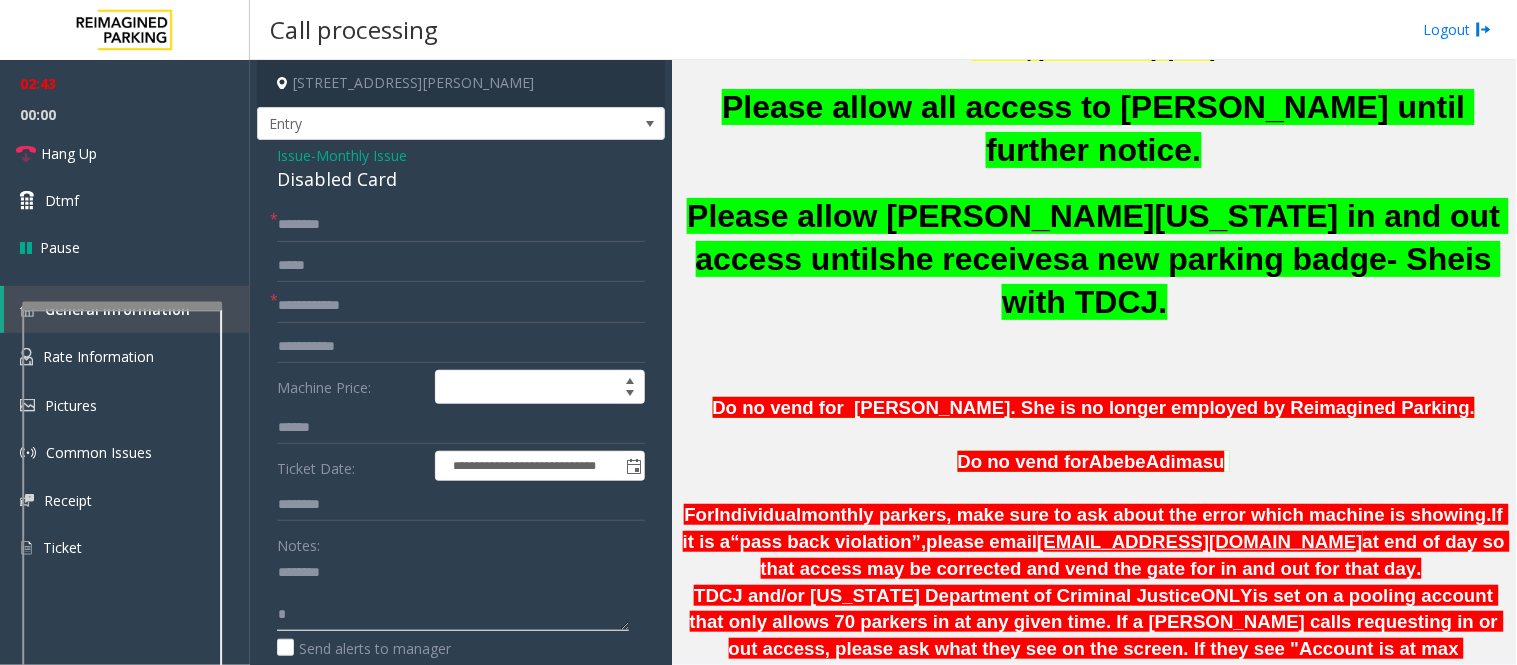 type on "*" 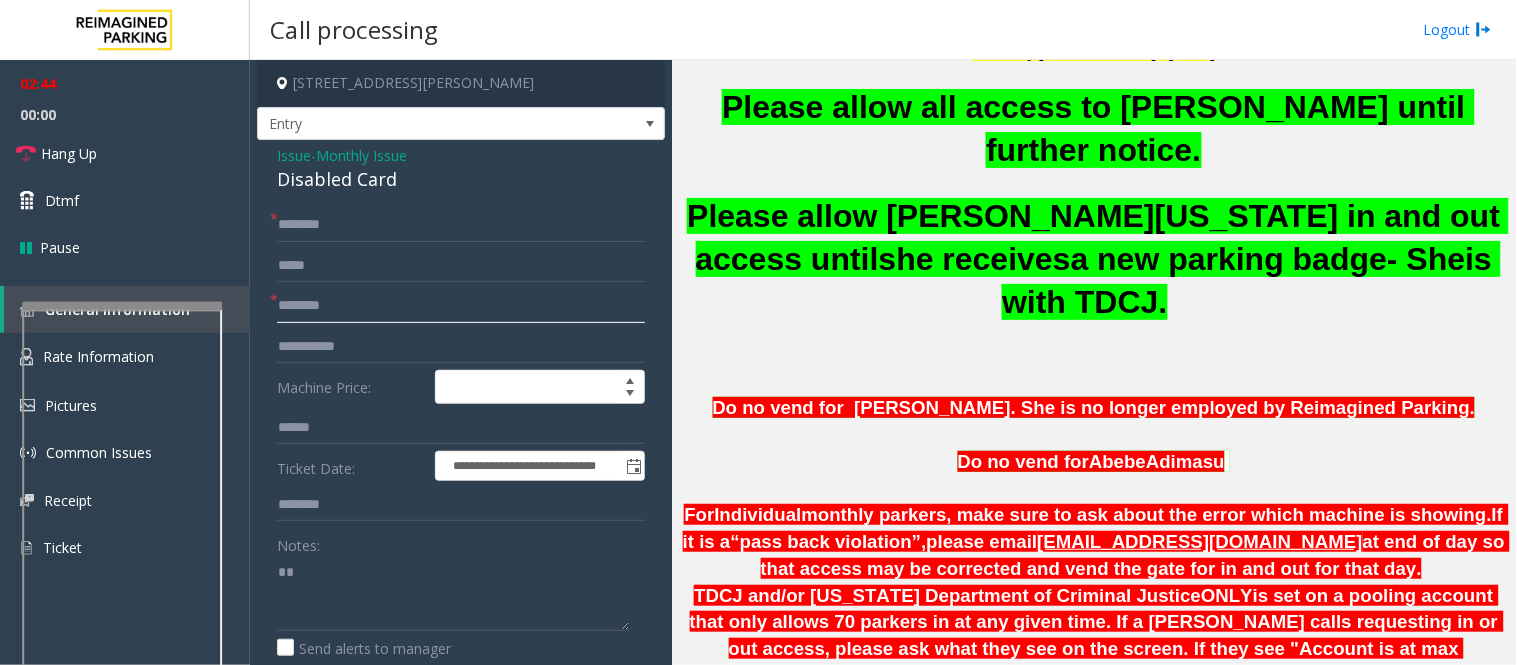 type on "*******" 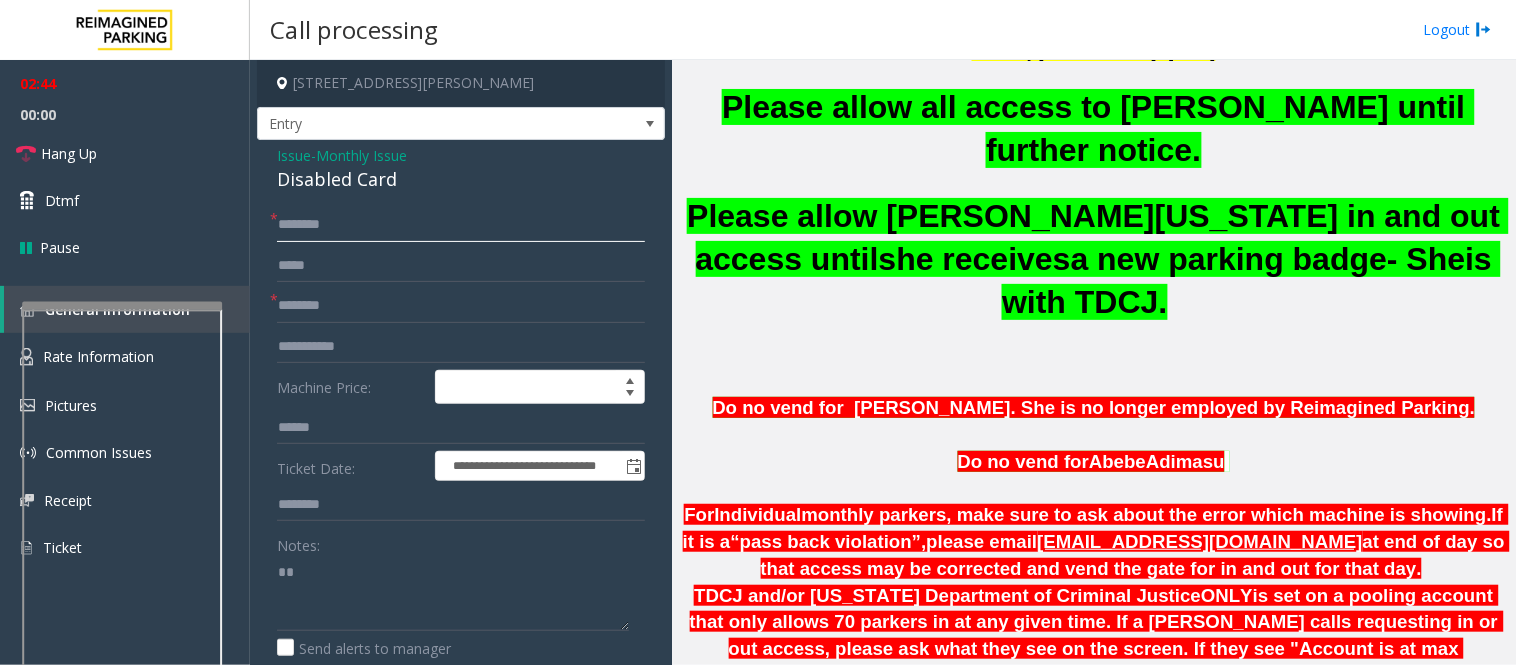 click 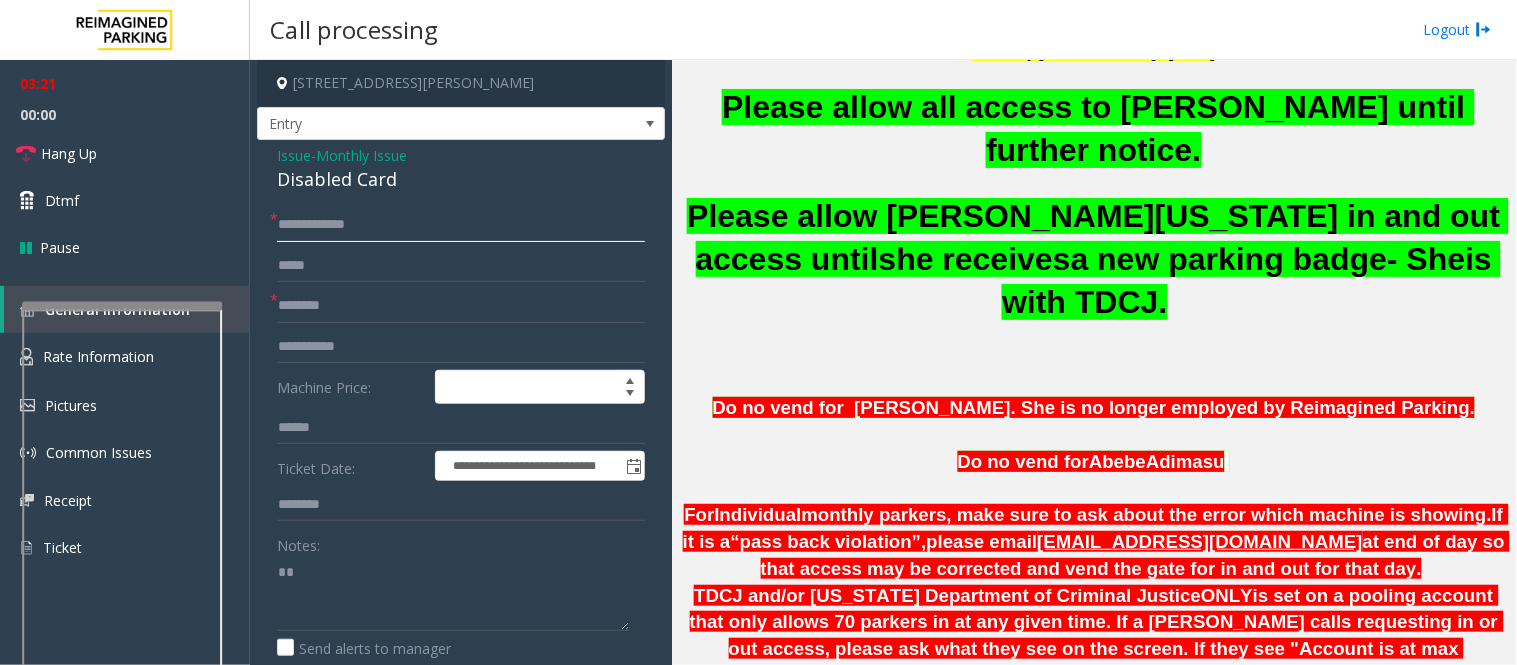 type on "**********" 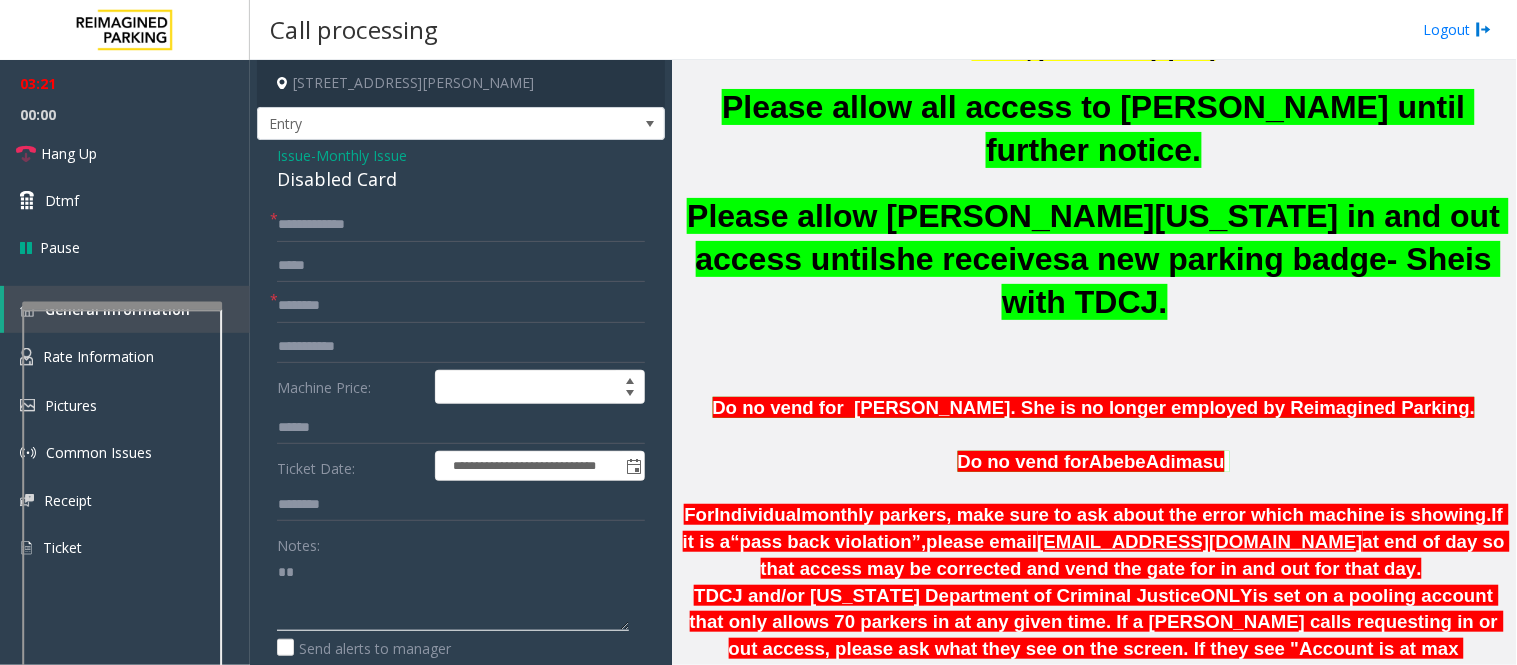 drag, startPoint x: 318, startPoint y: 602, endPoint x: 263, endPoint y: 596, distance: 55.326305 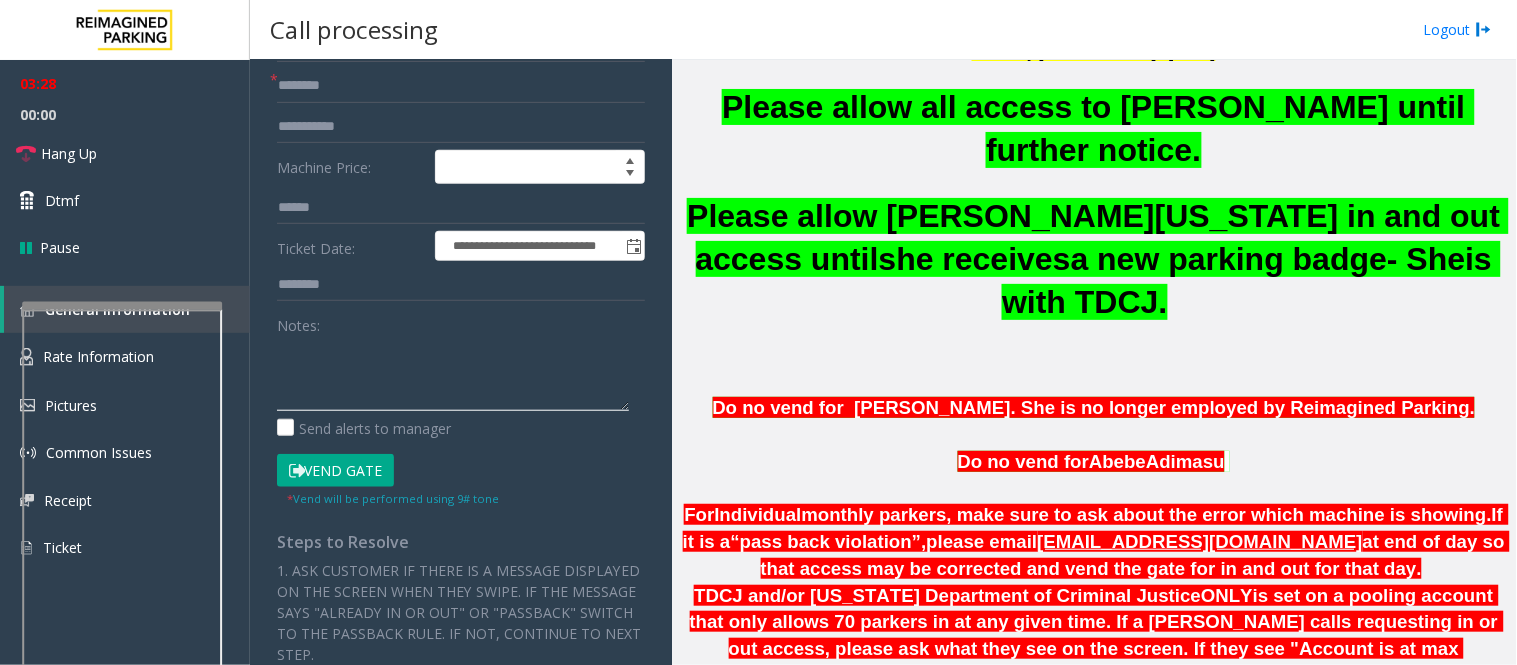 scroll, scrollTop: 222, scrollLeft: 0, axis: vertical 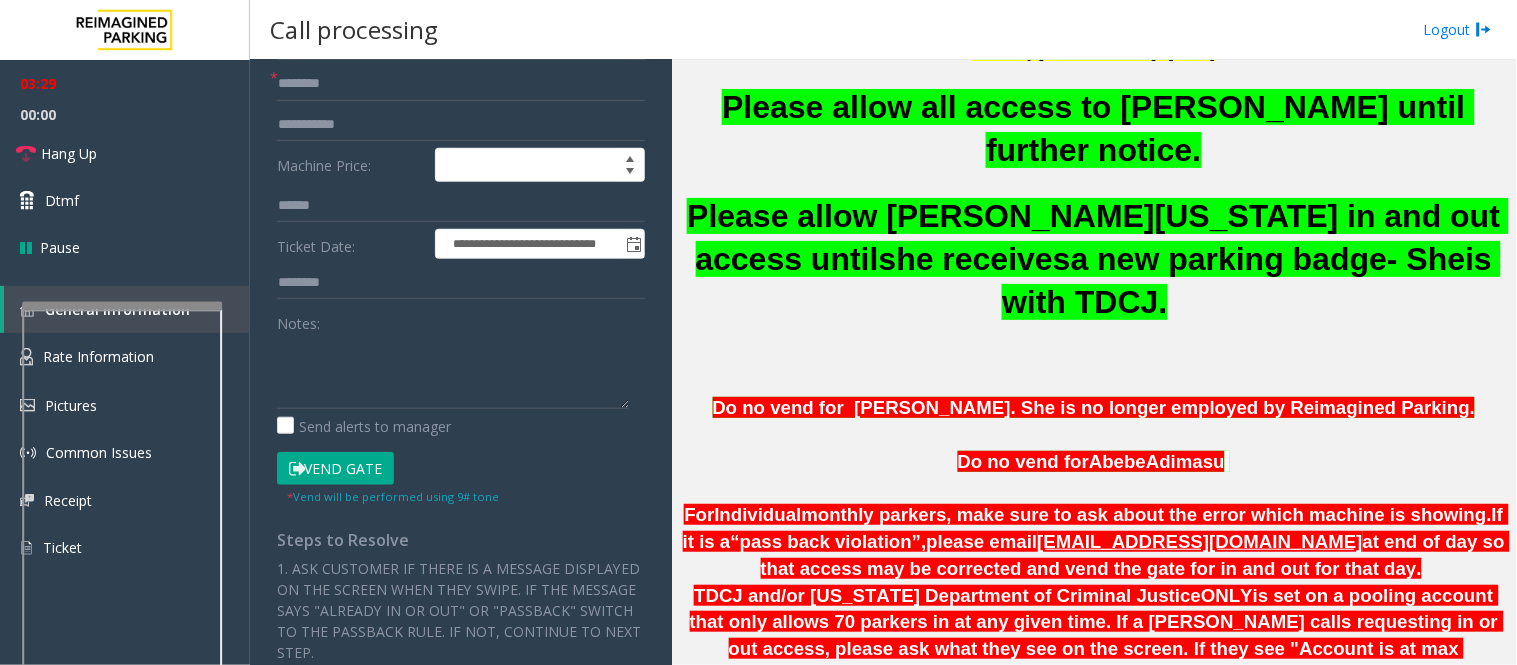 click on "Vend Gate" 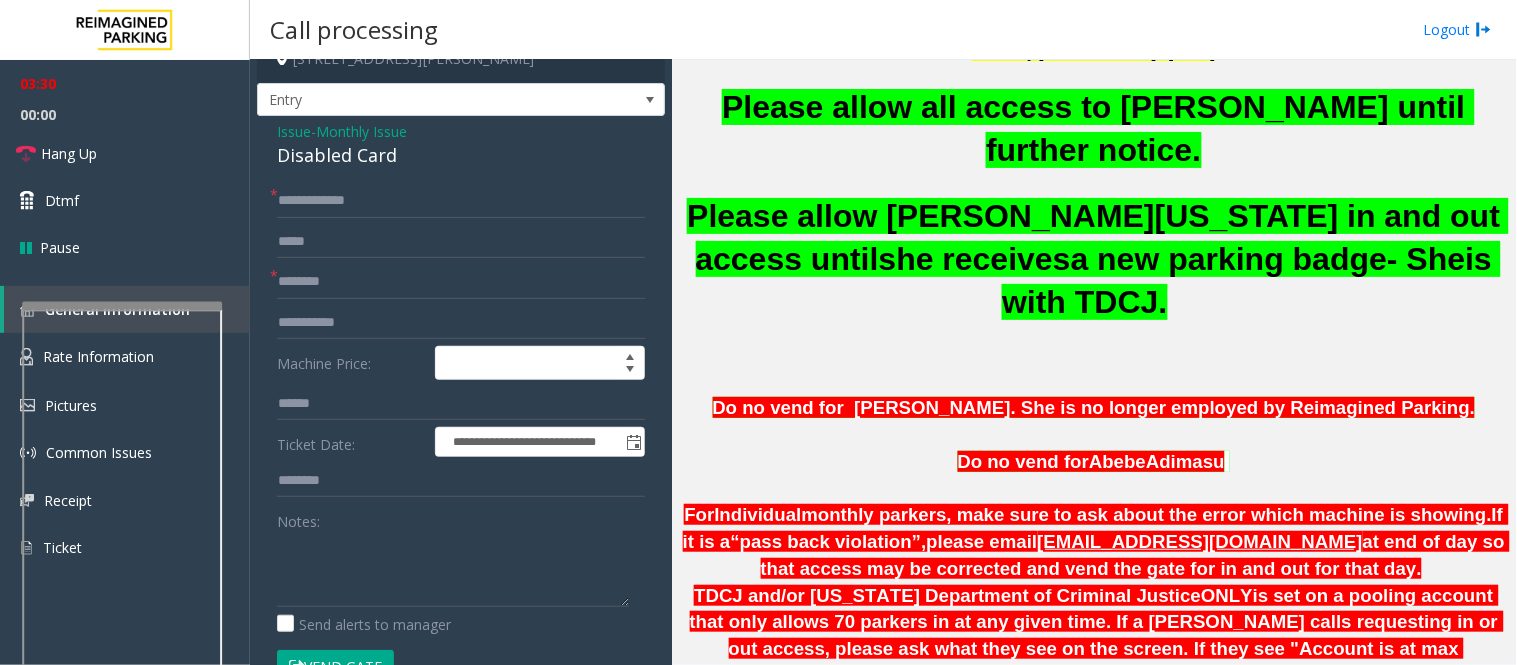 scroll, scrollTop: 0, scrollLeft: 0, axis: both 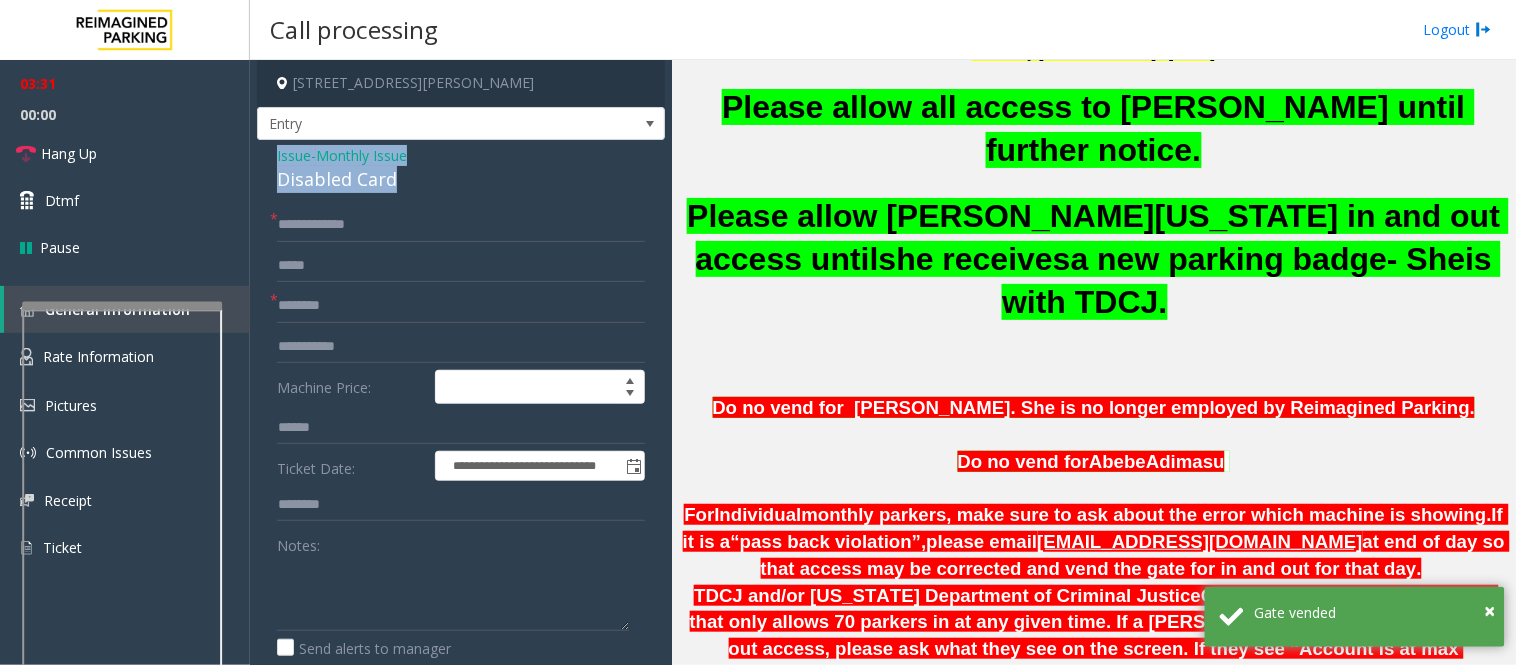 drag, startPoint x: 408, startPoint y: 178, endPoint x: 265, endPoint y: 158, distance: 144.39183 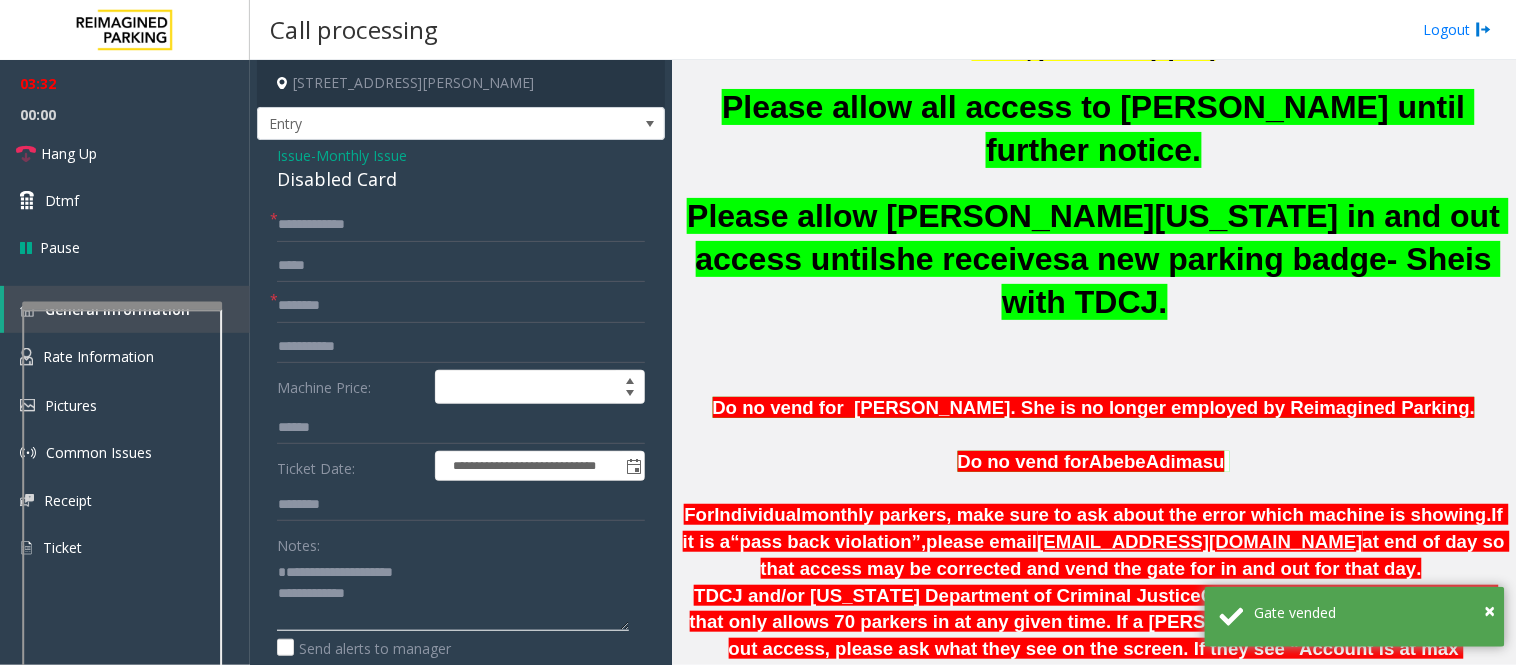 click 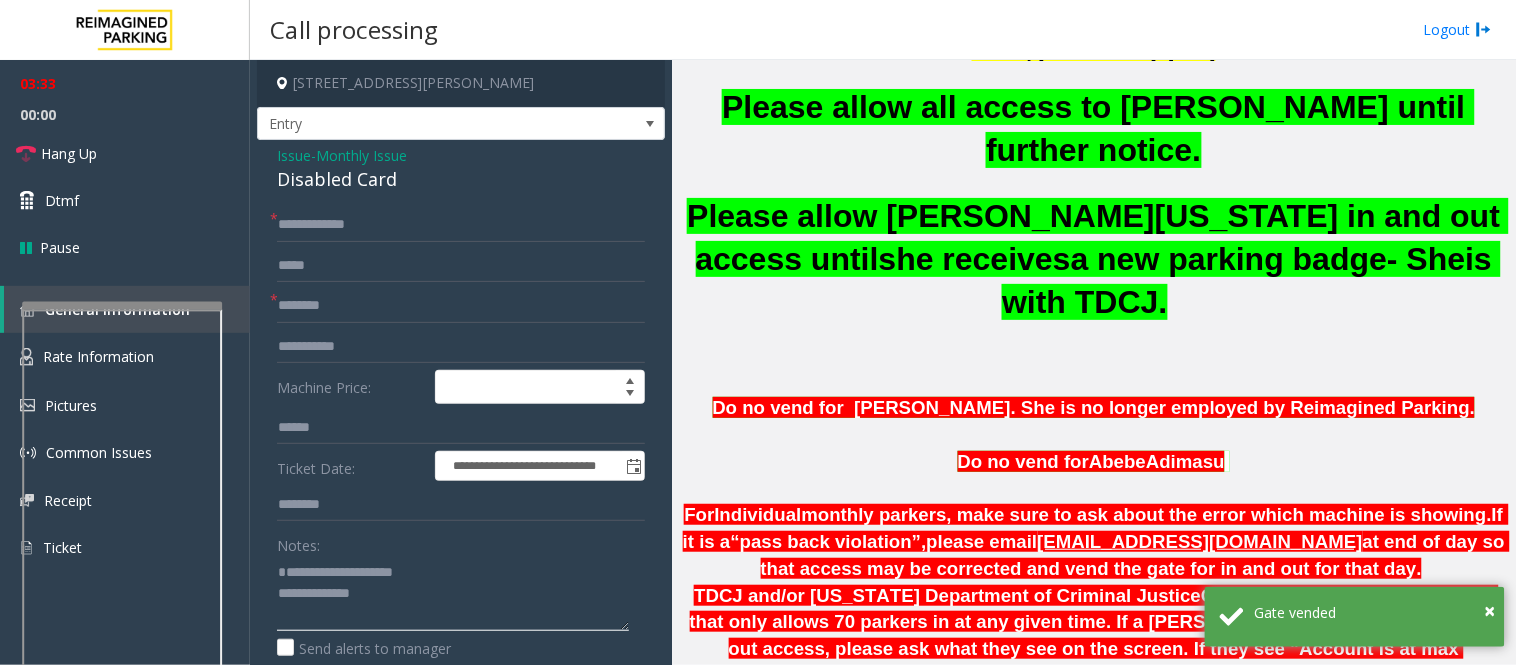 scroll, scrollTop: 14, scrollLeft: 0, axis: vertical 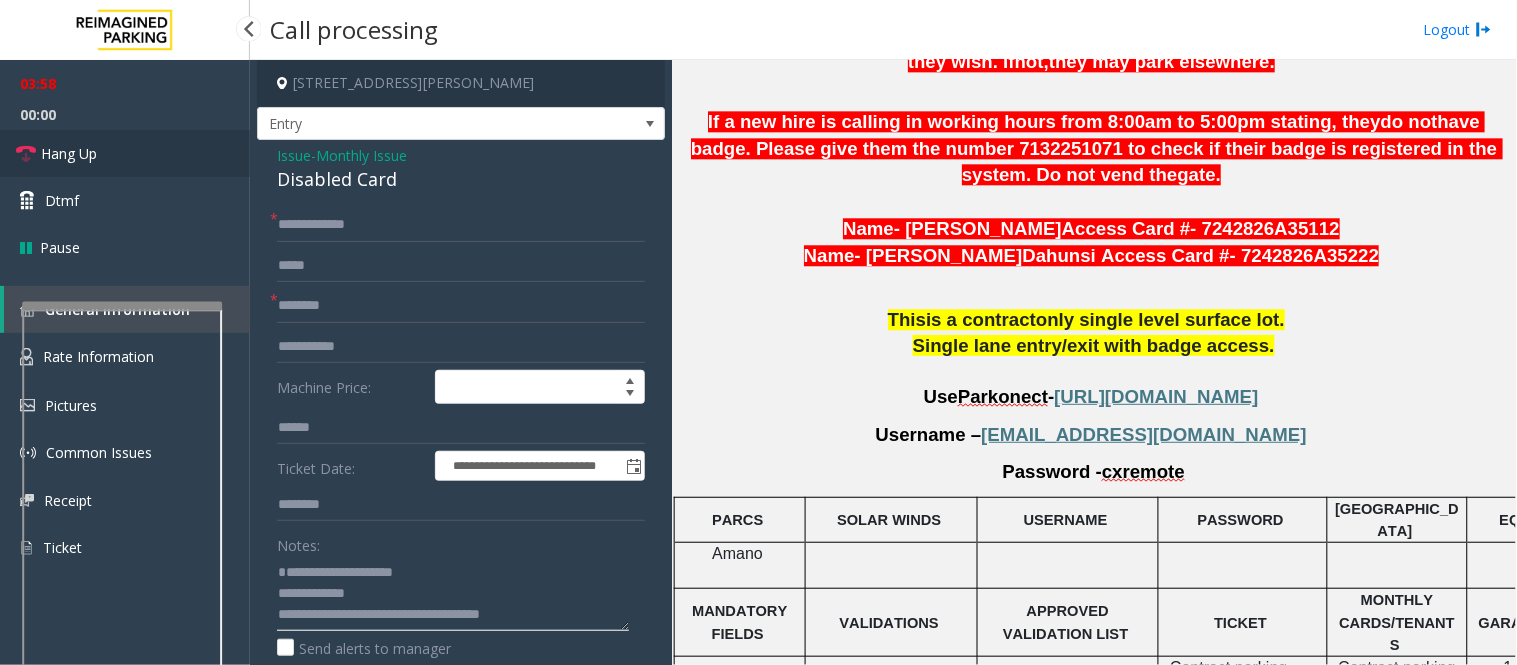 type on "**********" 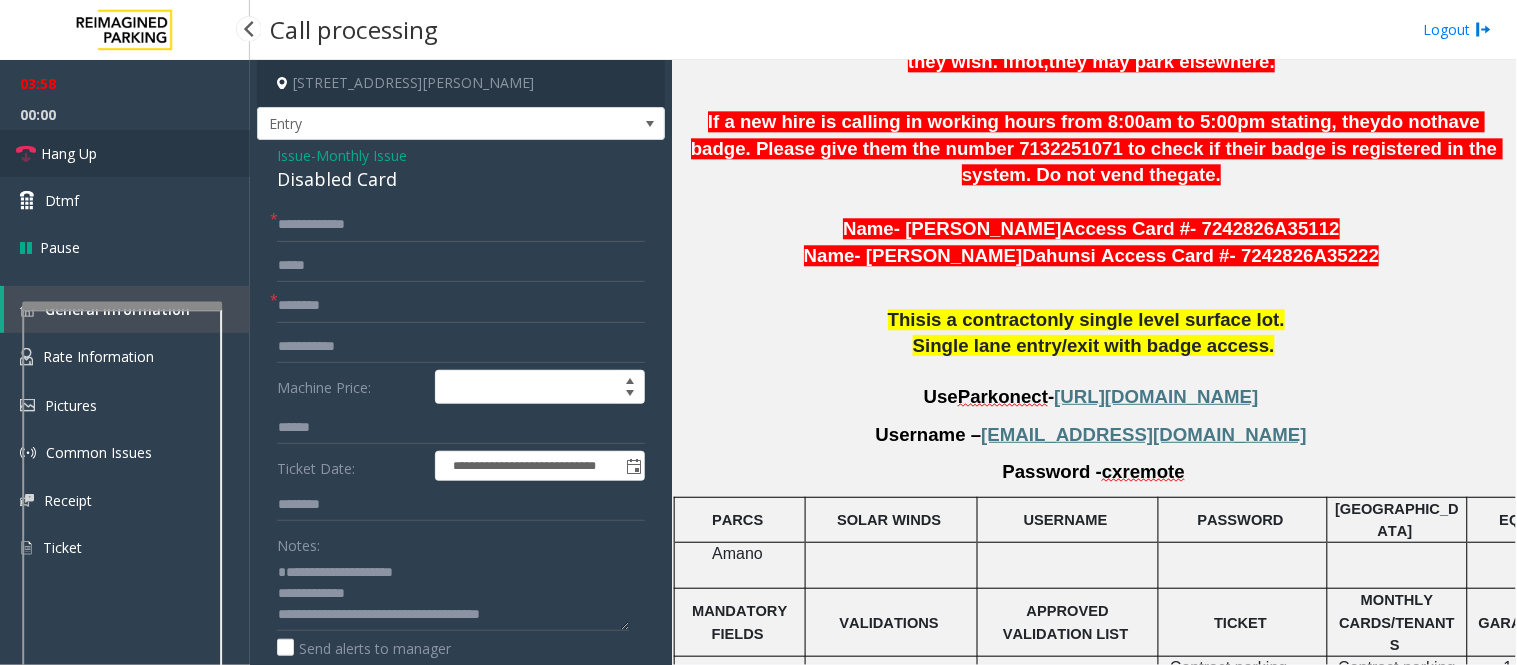 click on "Hang Up" at bounding box center [125, 153] 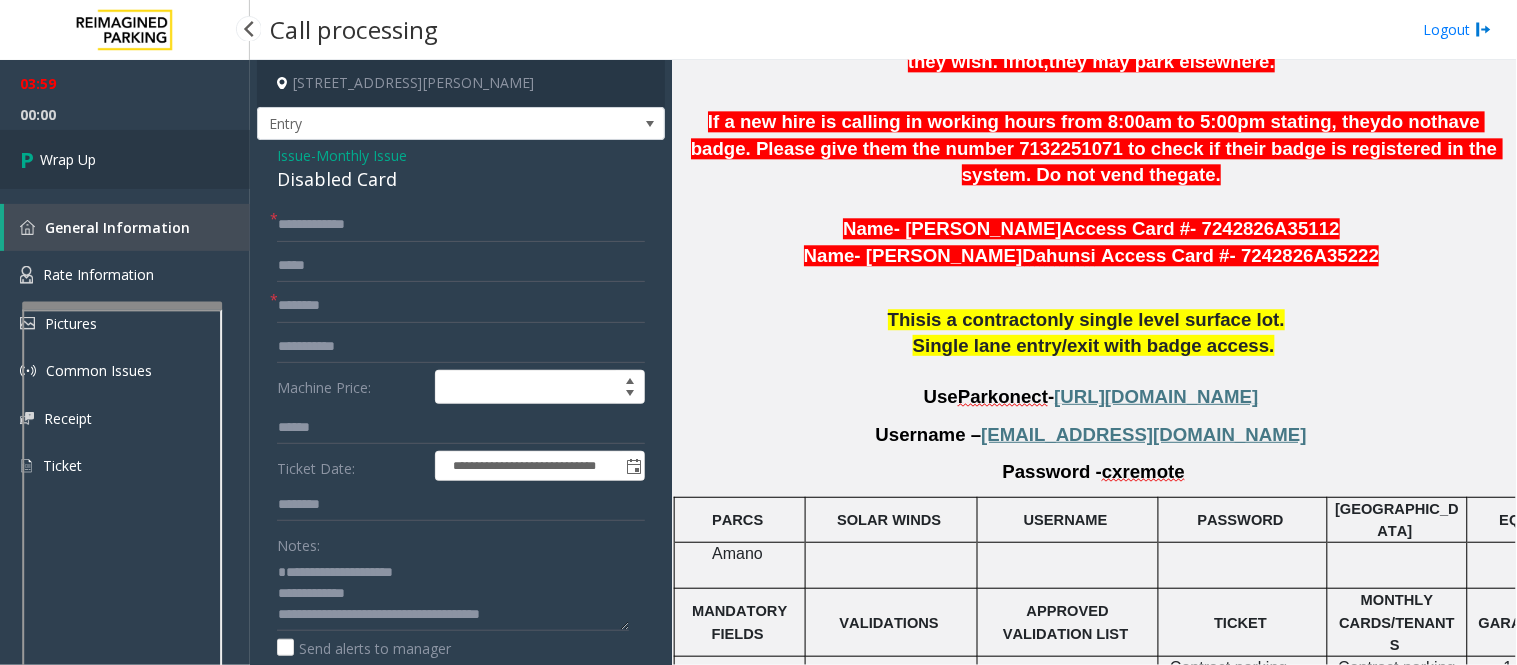 click on "Wrap Up" at bounding box center [125, 159] 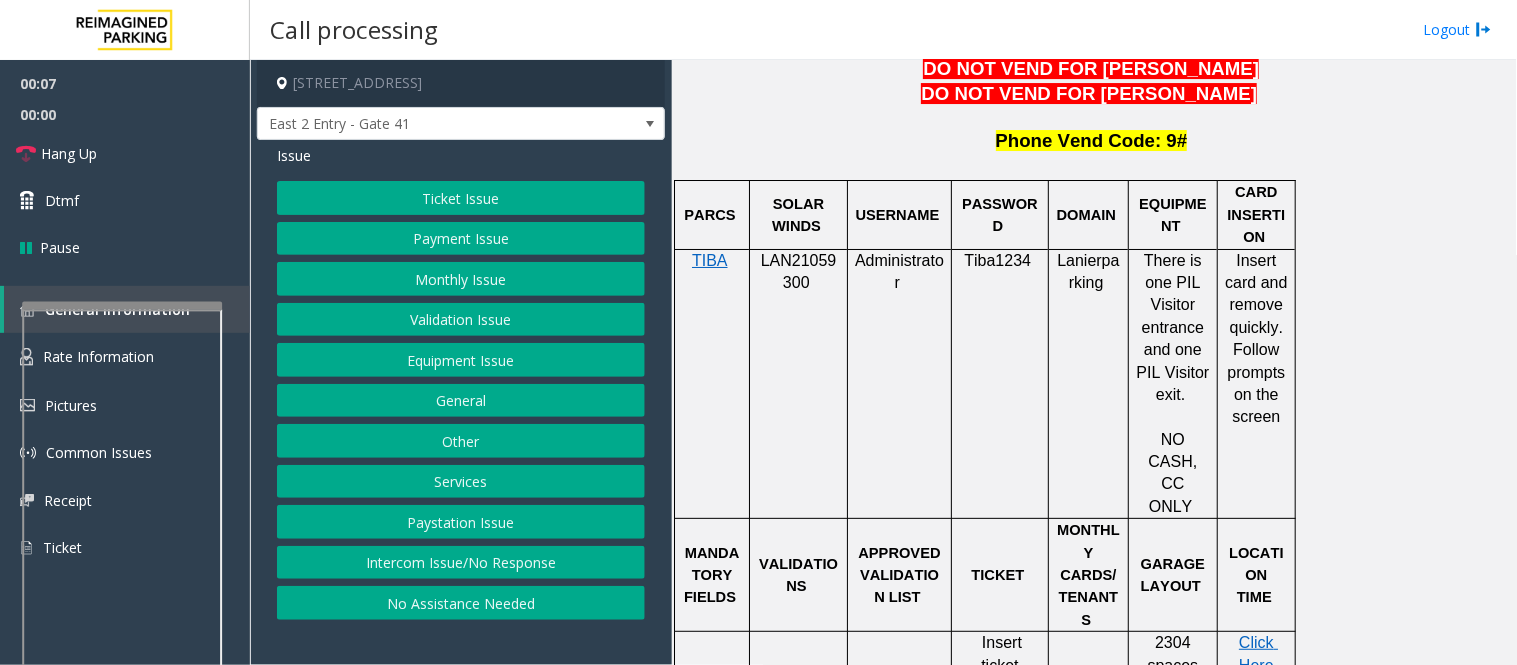 scroll, scrollTop: 1777, scrollLeft: 0, axis: vertical 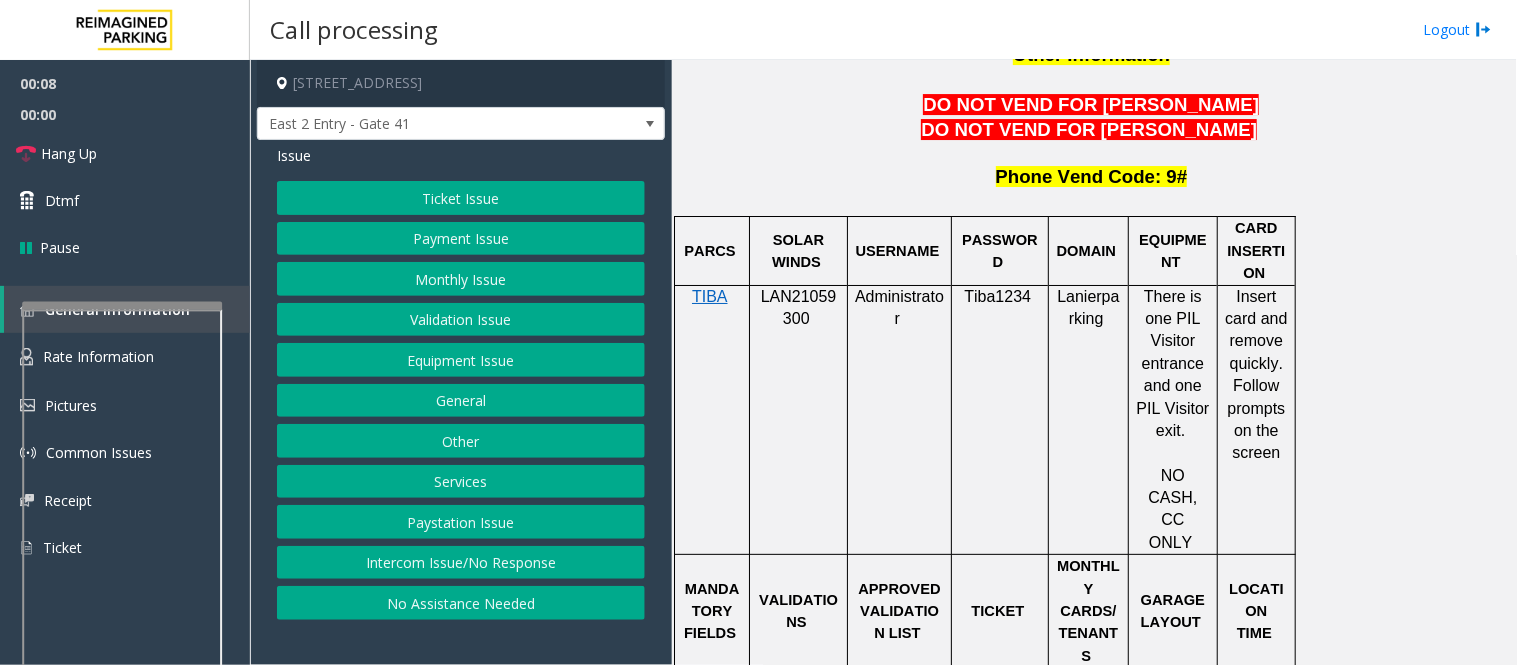 click on "LAN21059300" 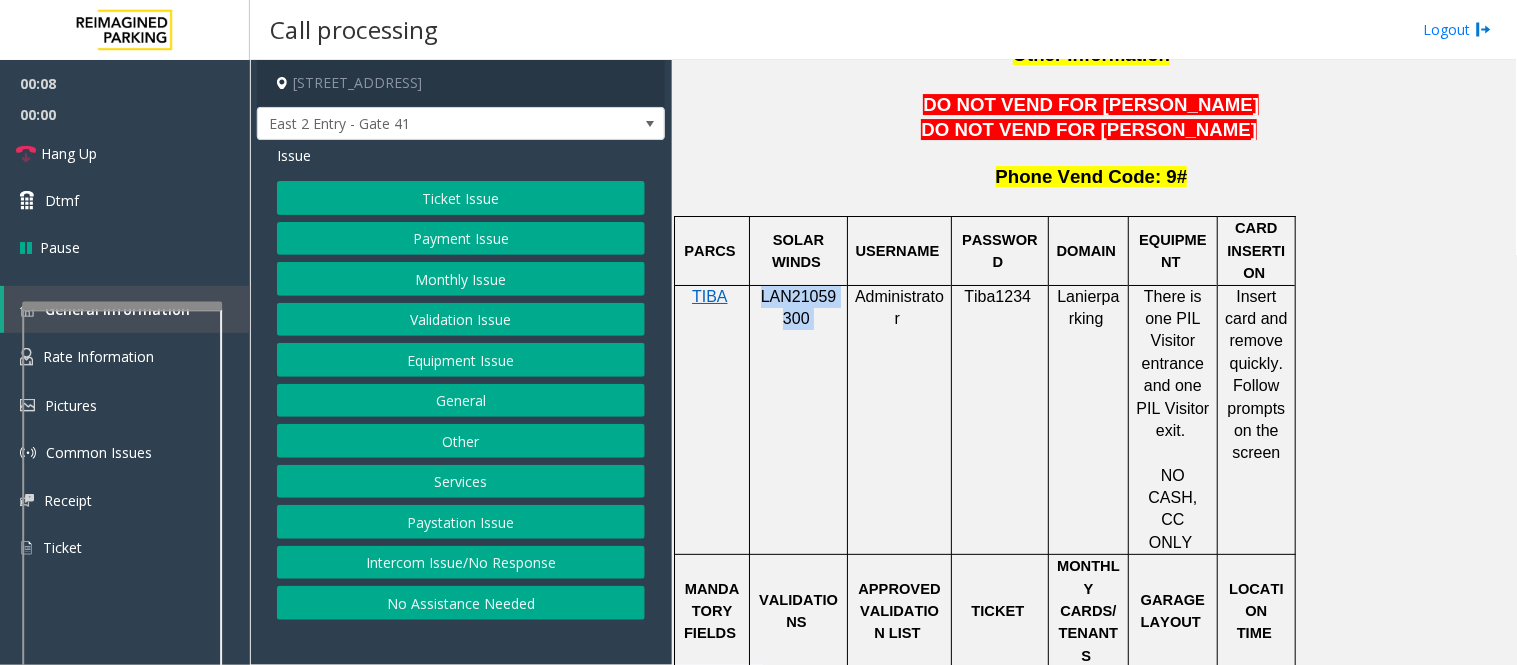 click on "LAN21059300" 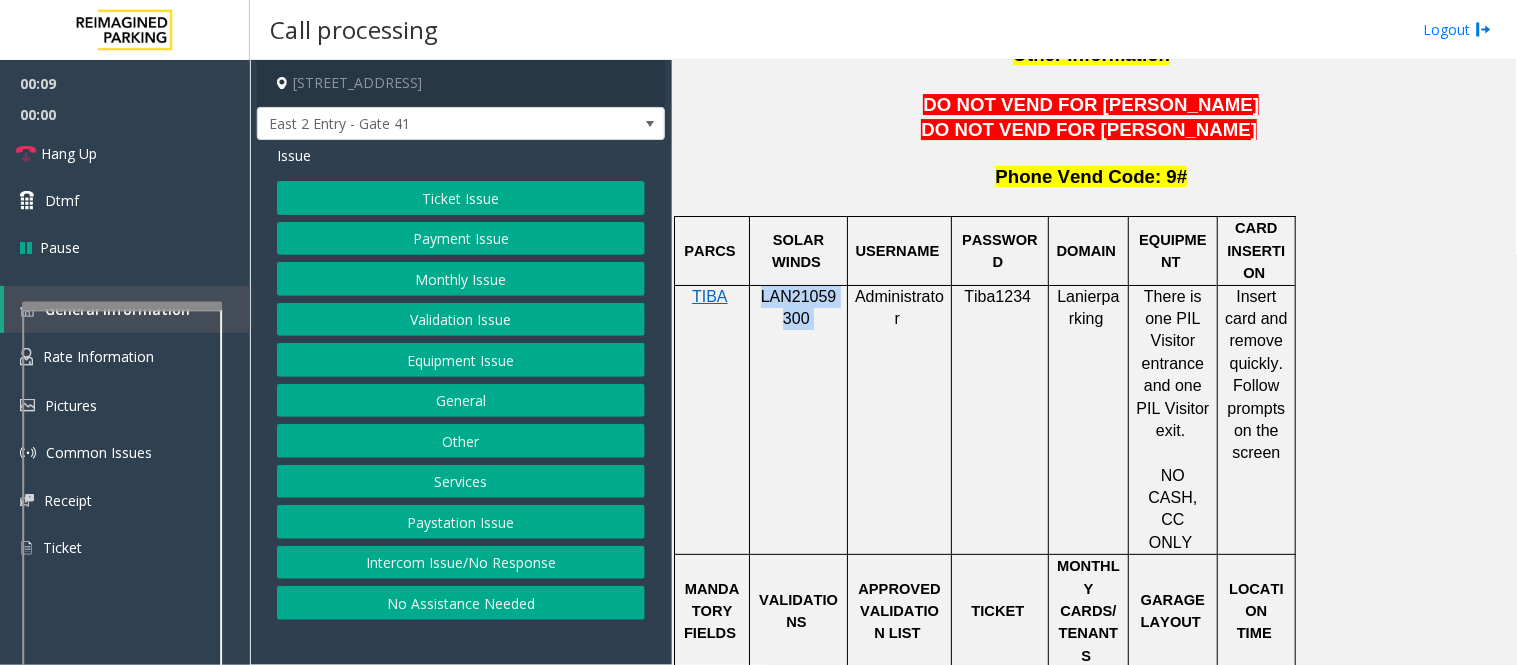 copy on "LAN21059300" 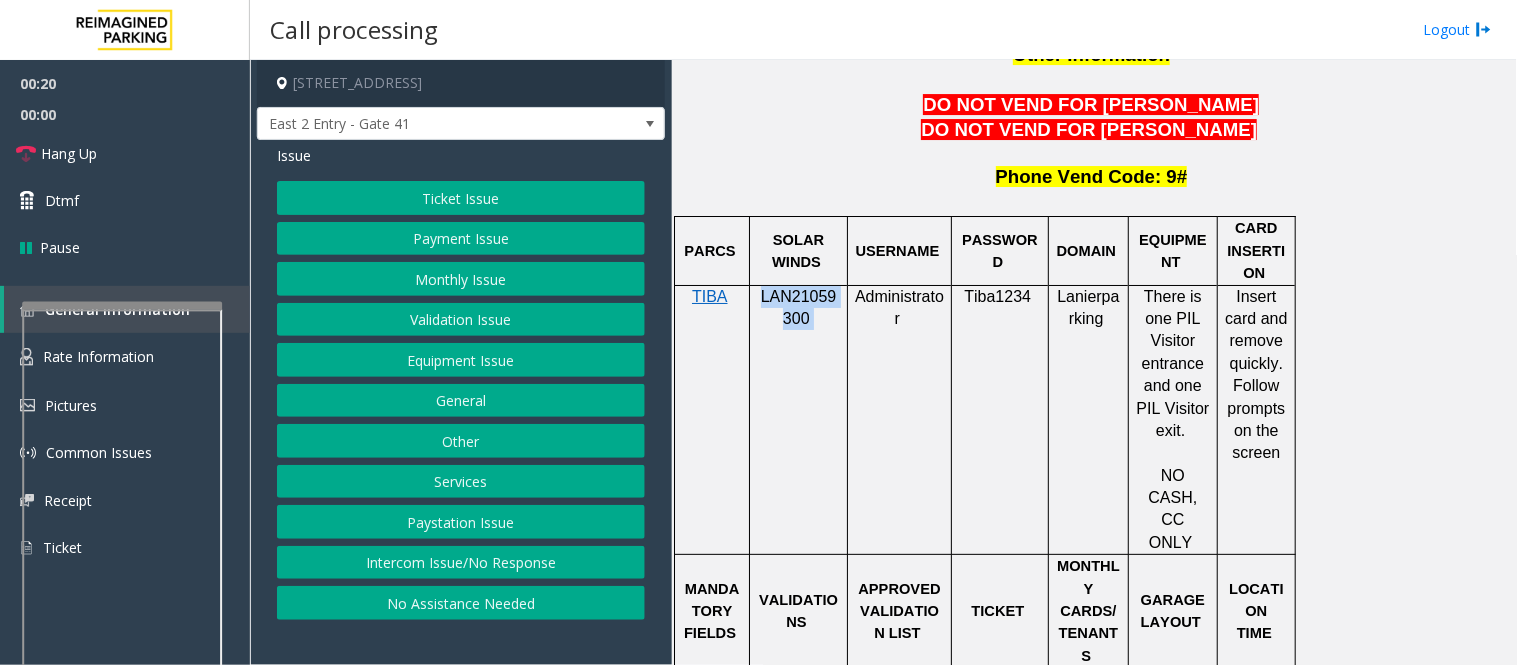 click on "Monthly Issue" 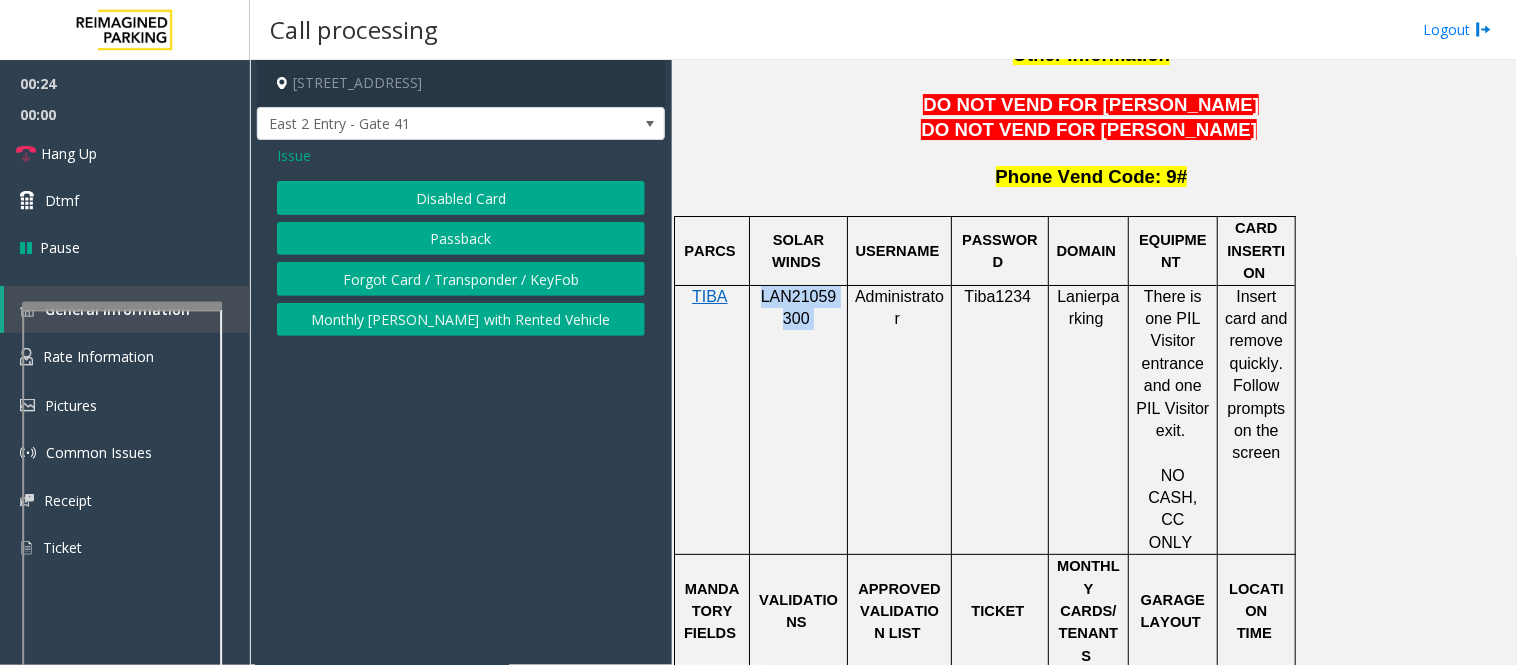 click on "Passback" 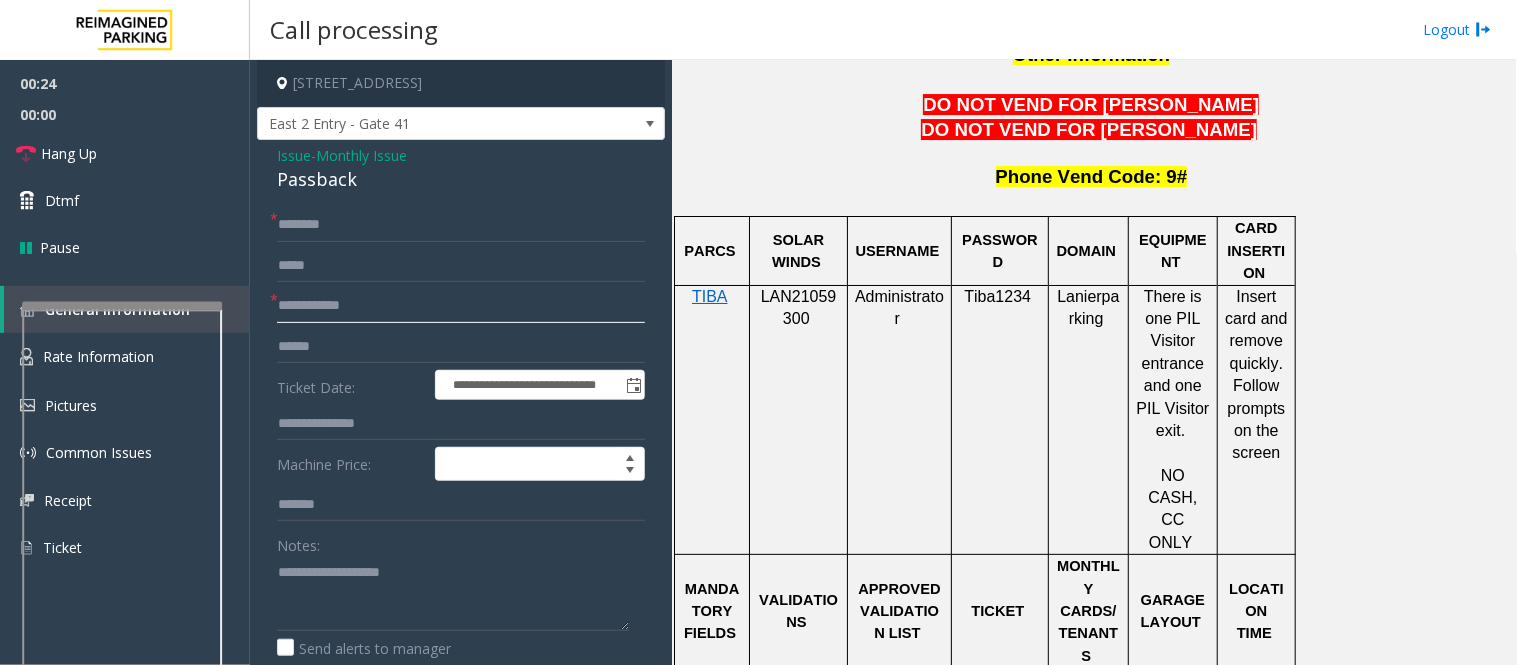 click 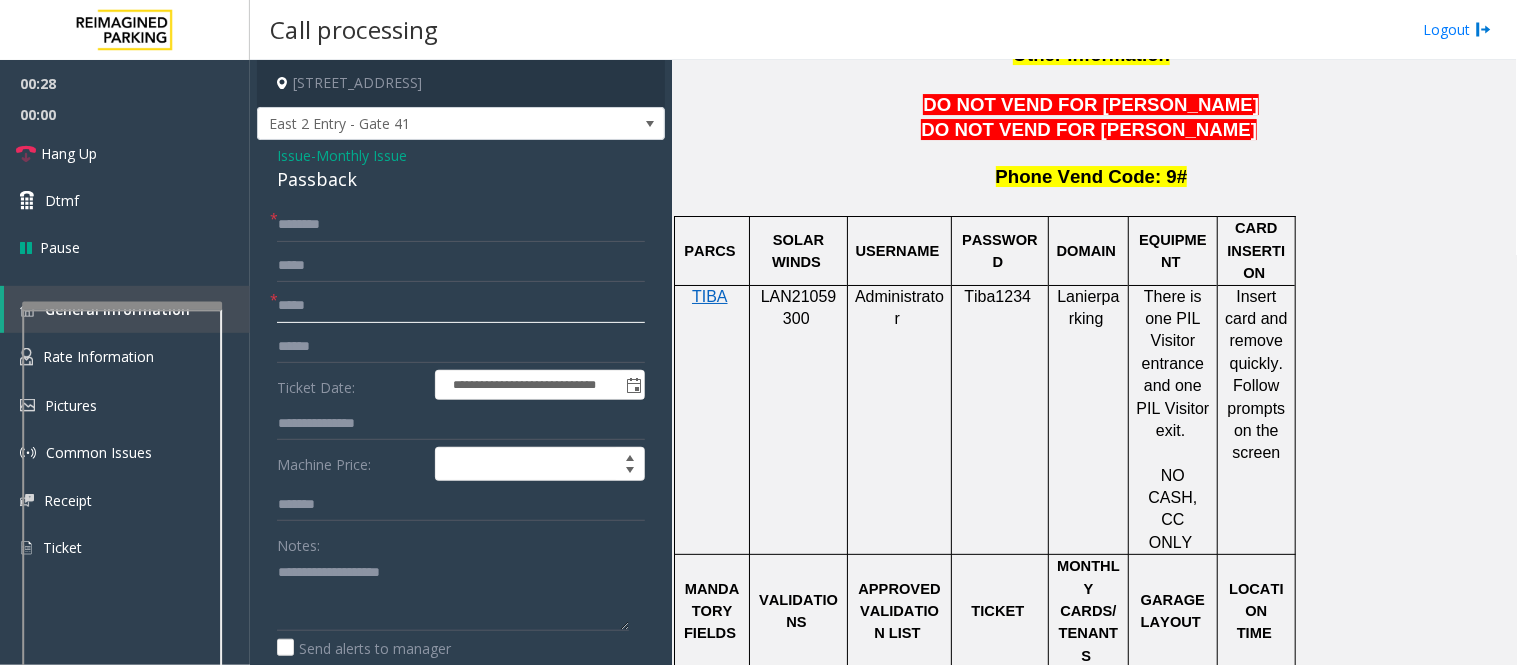 type on "*****" 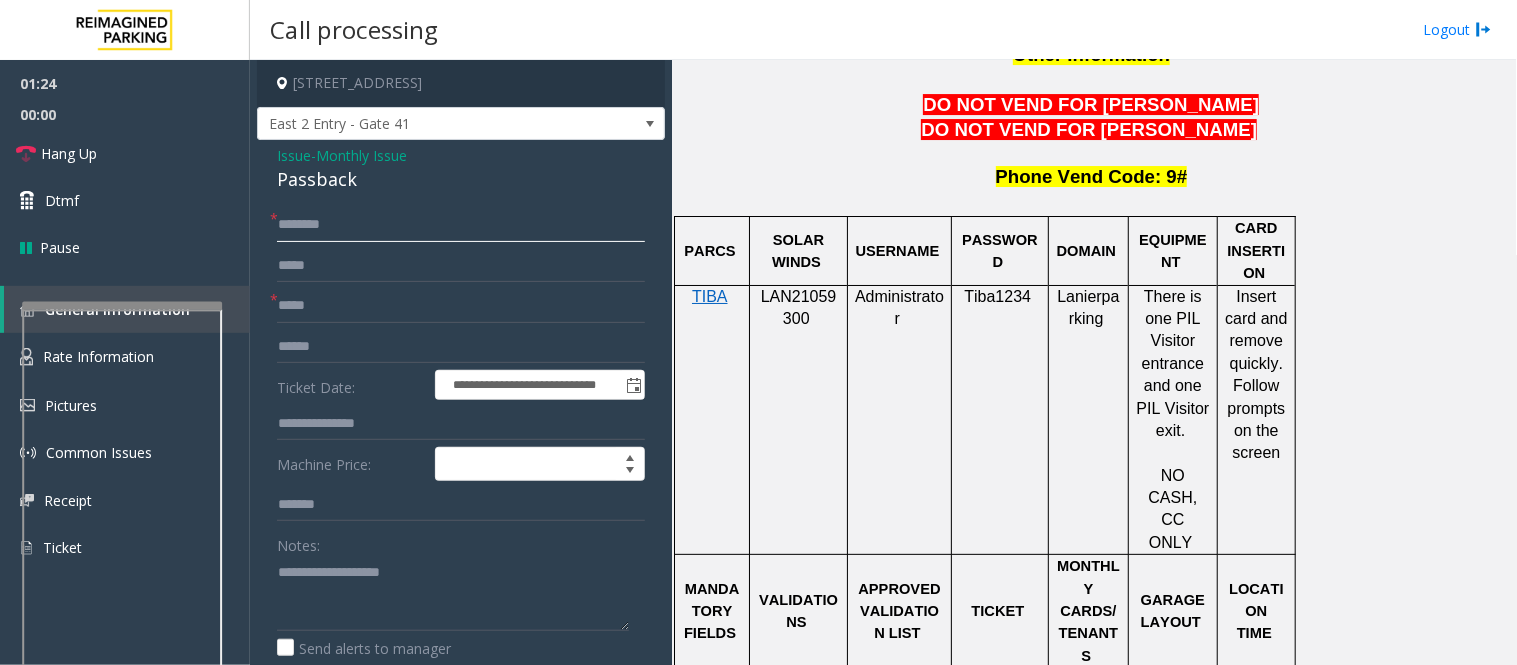 click 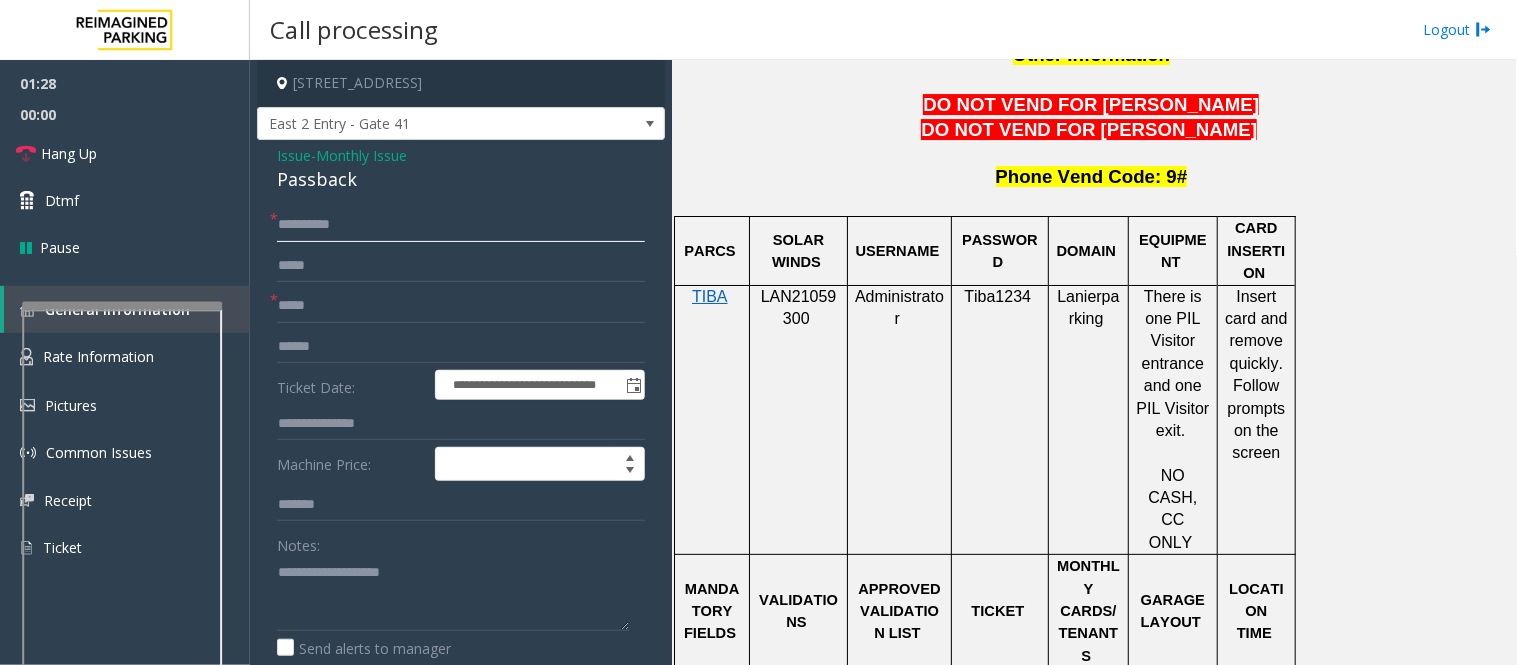 type on "**********" 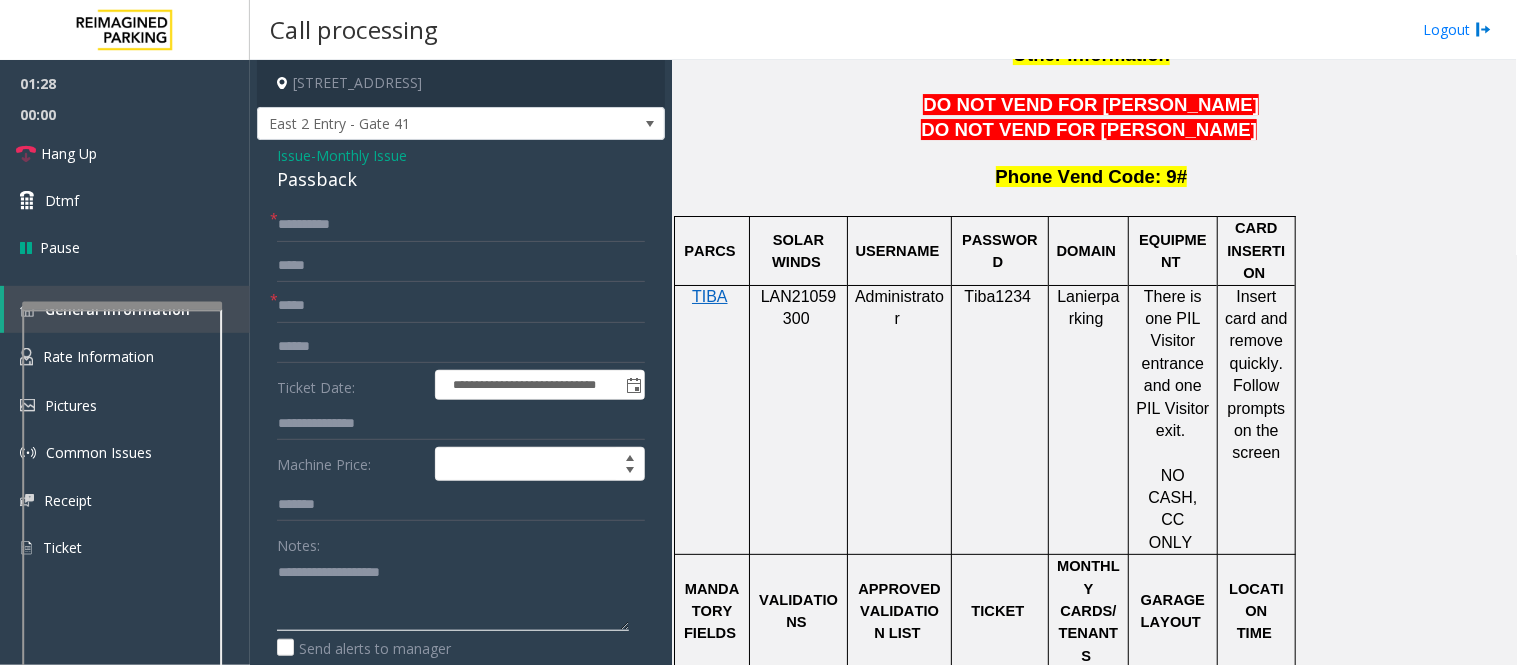 click 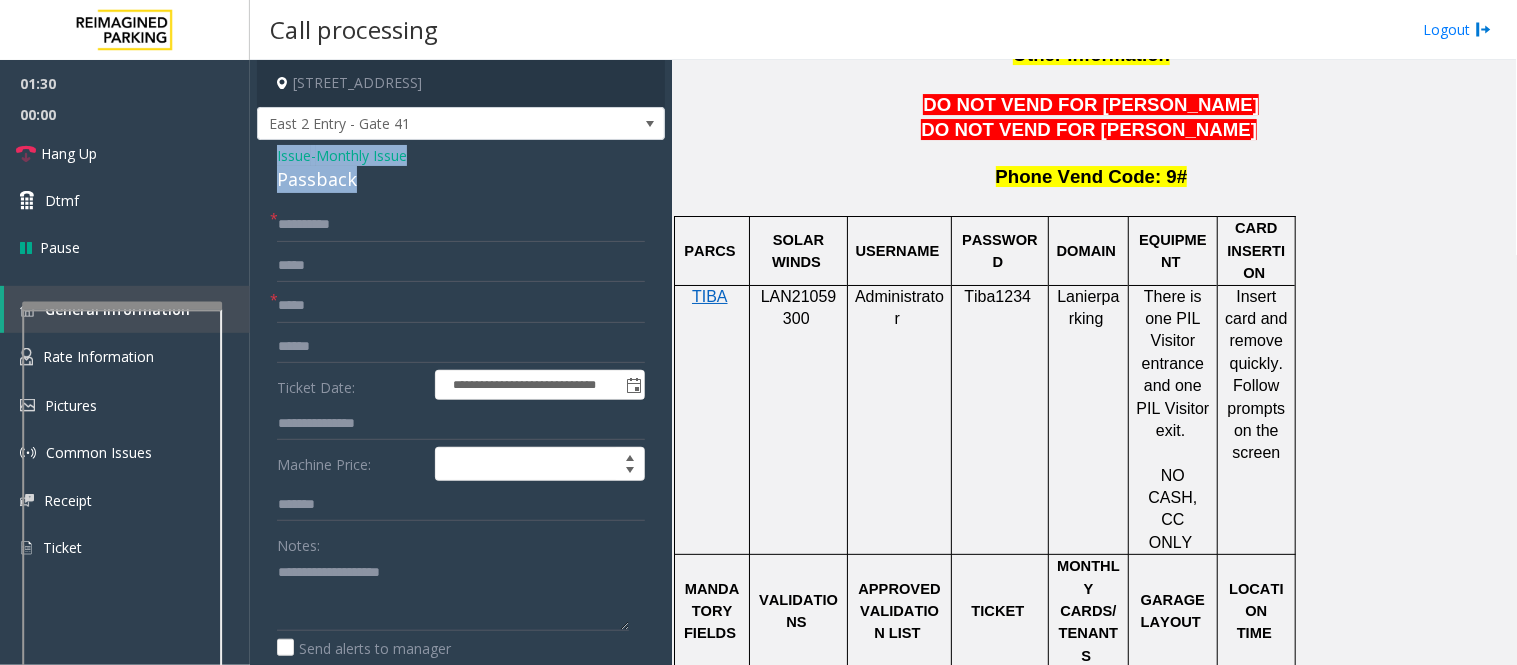 drag, startPoint x: 372, startPoint y: 185, endPoint x: 268, endPoint y: 156, distance: 107.96759 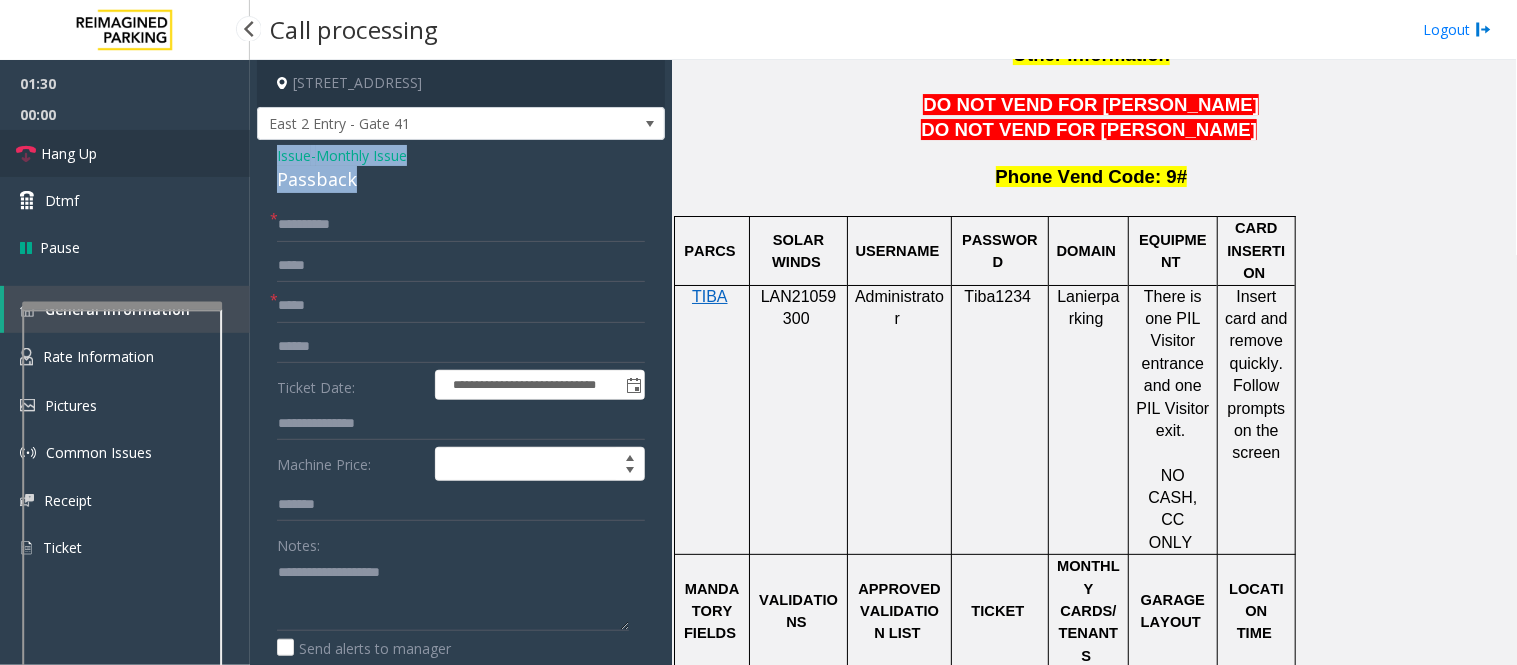 click on "Hang Up" at bounding box center (69, 153) 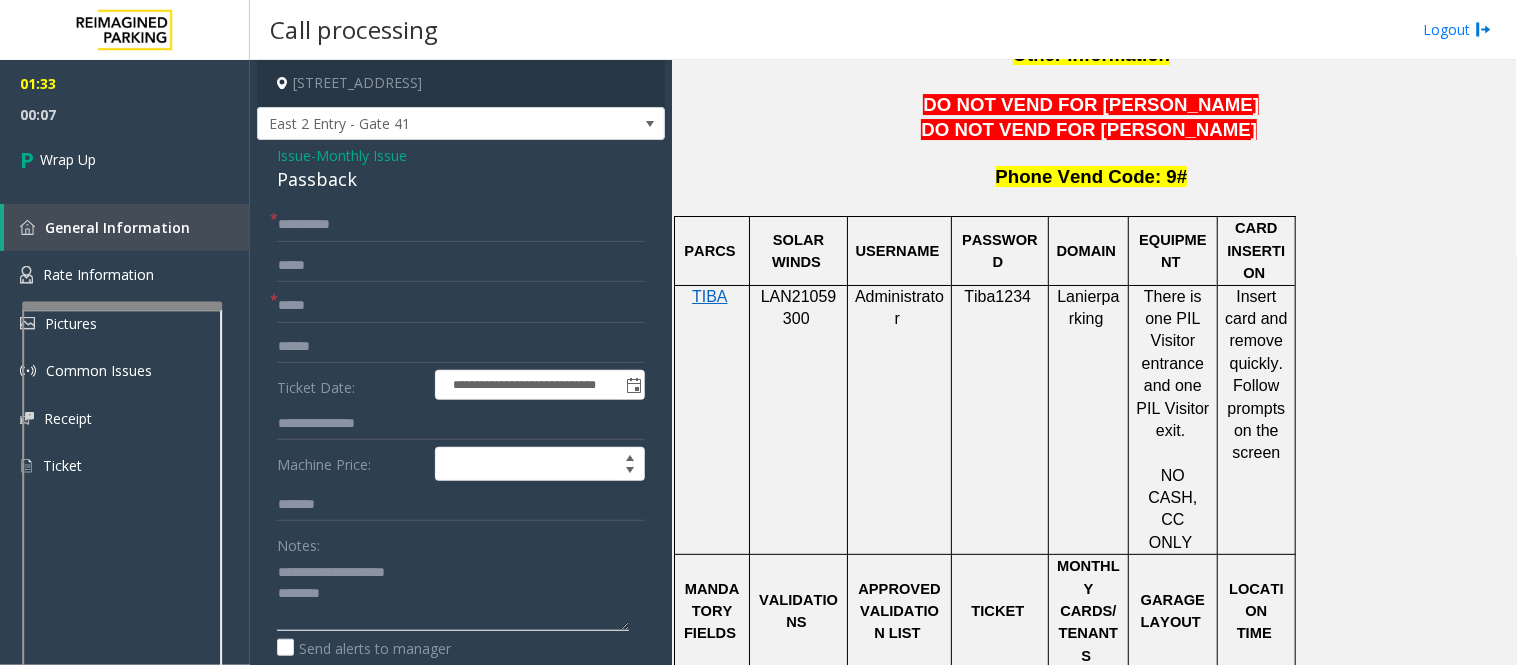 click 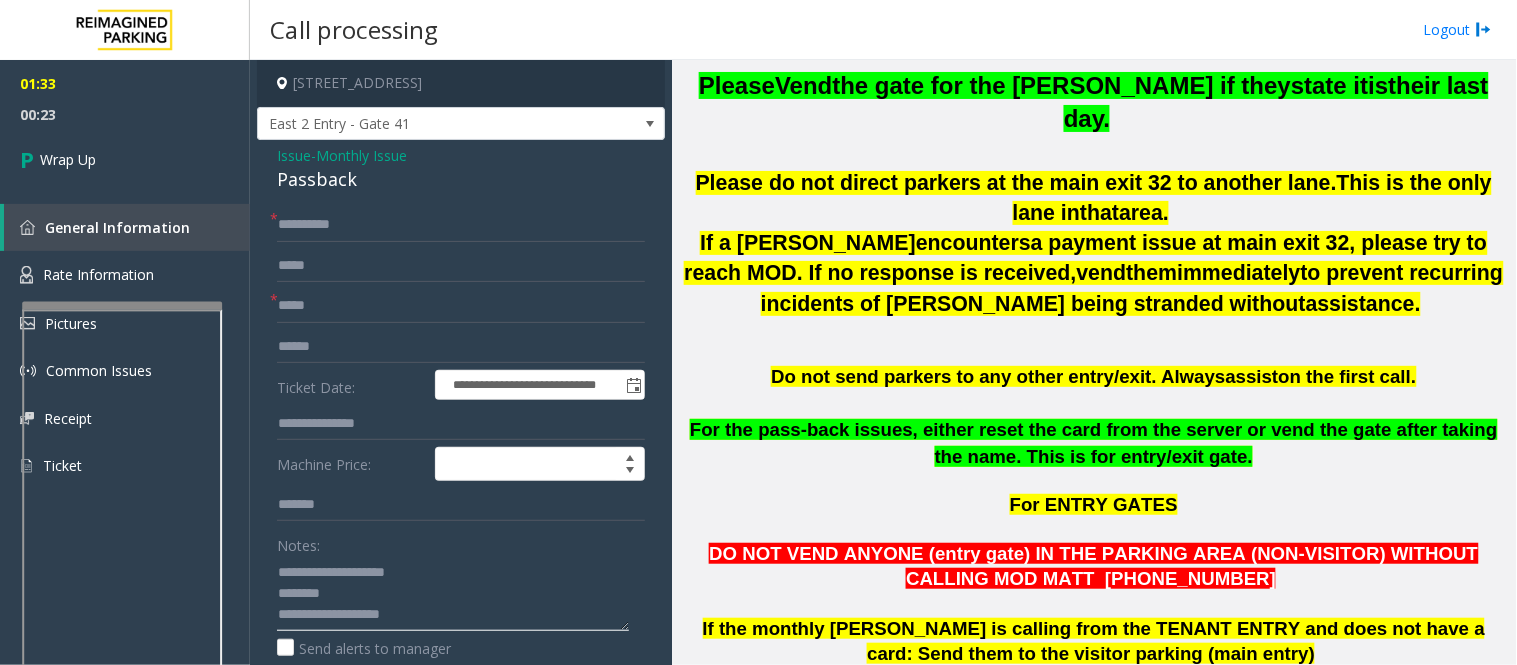 scroll, scrollTop: 444, scrollLeft: 0, axis: vertical 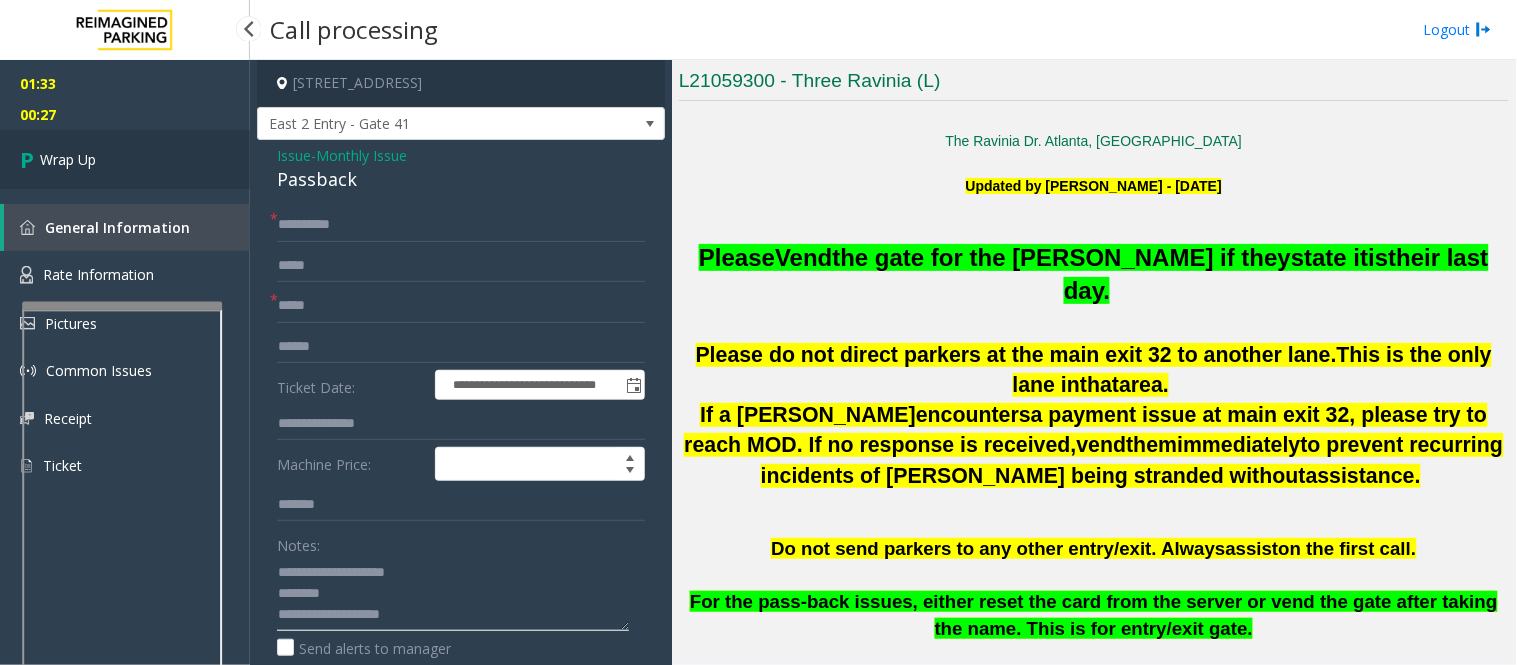 type on "**********" 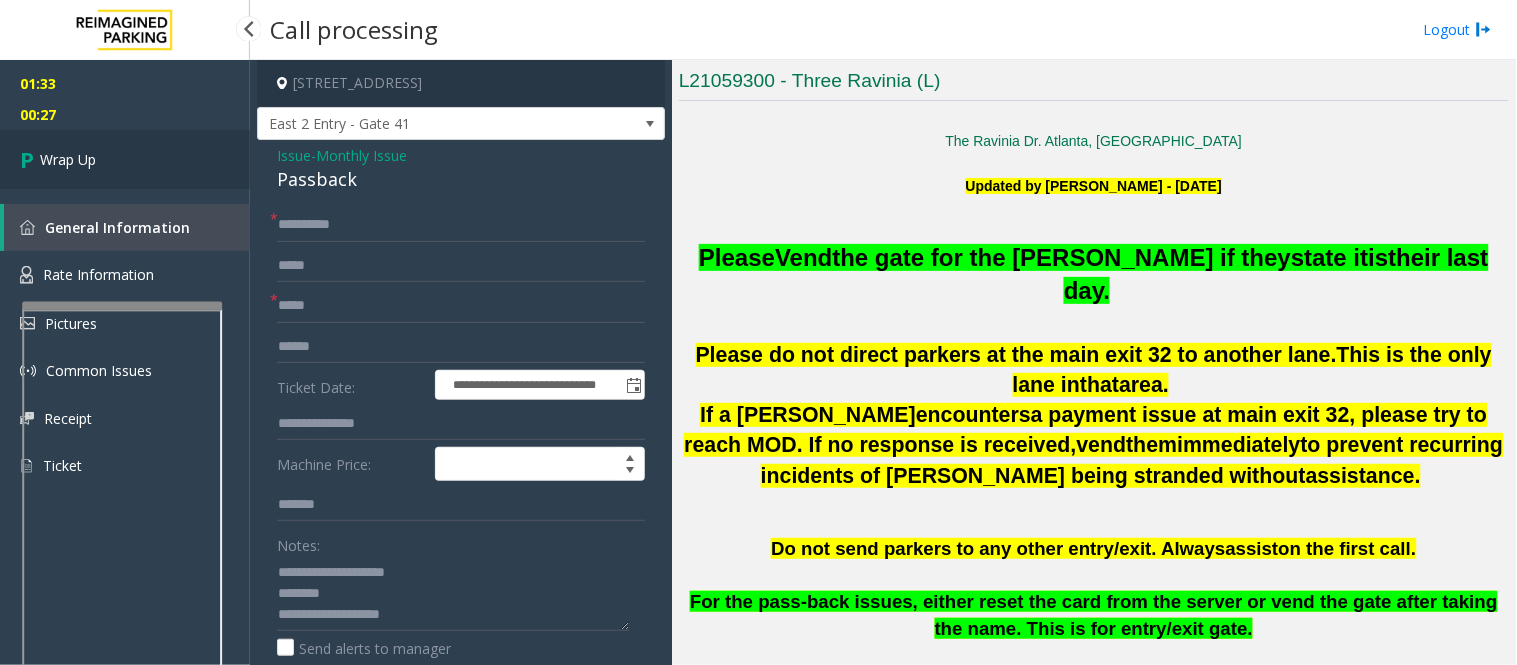 click on "Wrap Up" at bounding box center [125, 159] 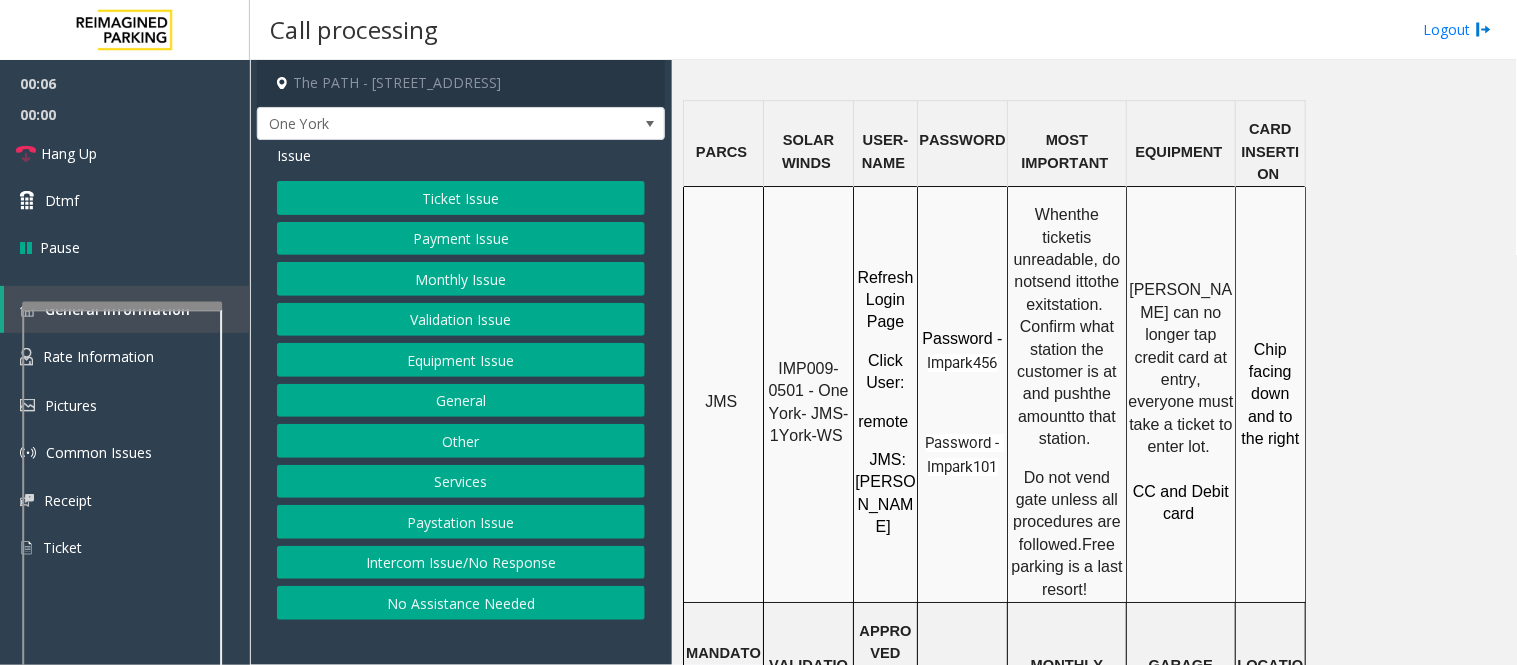 scroll, scrollTop: 1666, scrollLeft: 0, axis: vertical 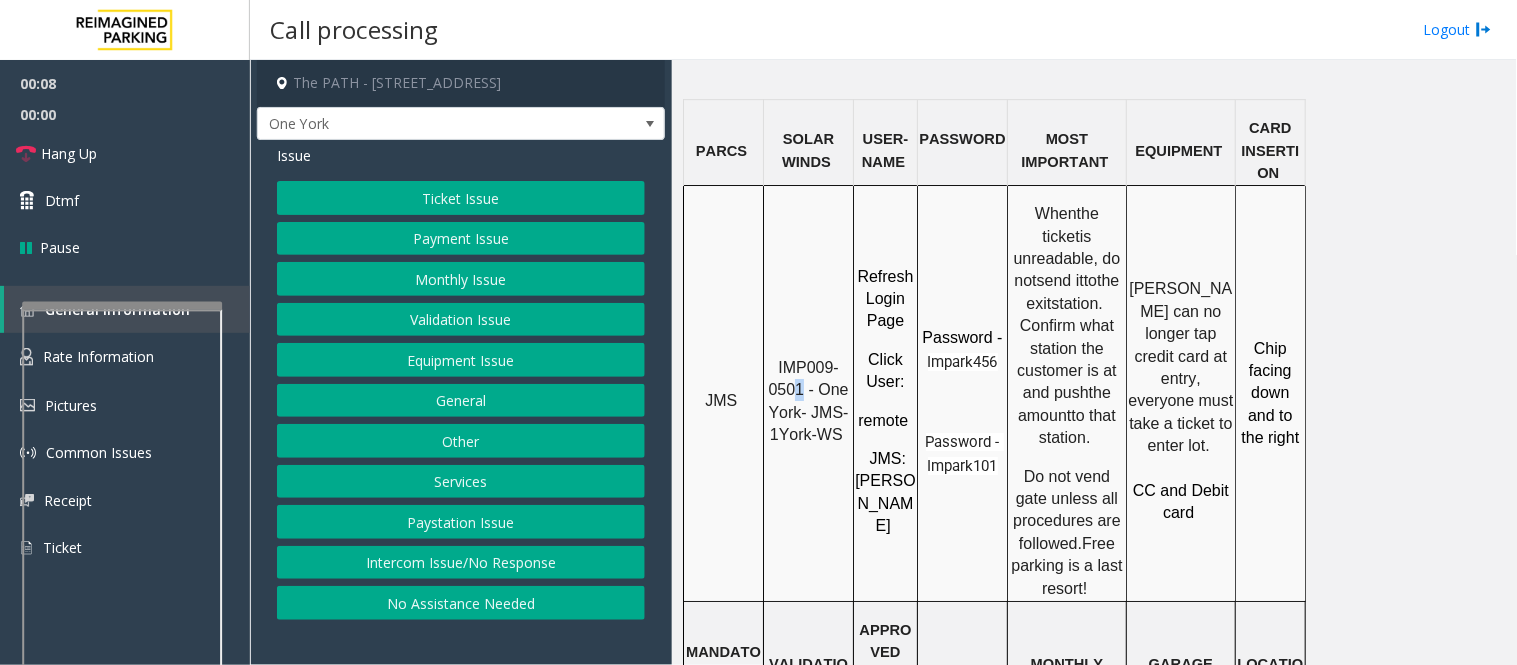 drag, startPoint x: 805, startPoint y: 316, endPoint x: 795, endPoint y: 318, distance: 10.198039 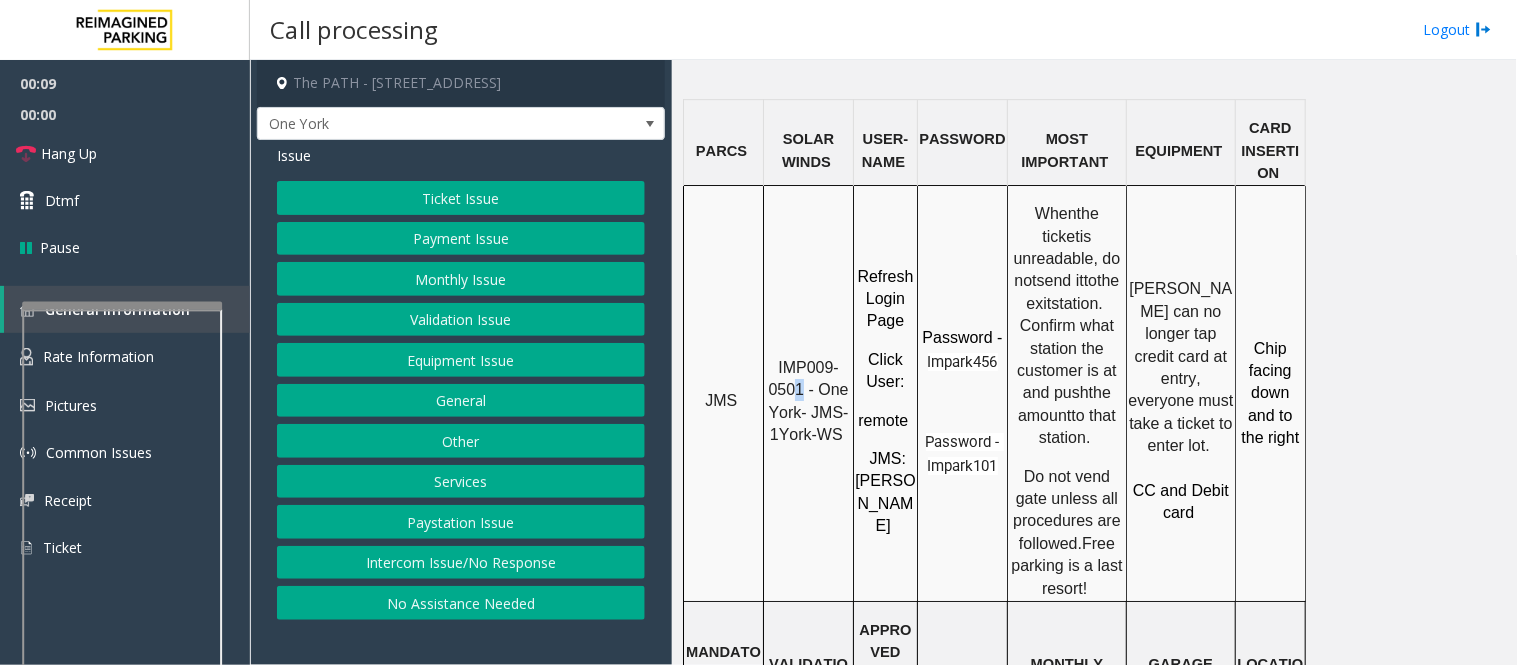 click on "Services" 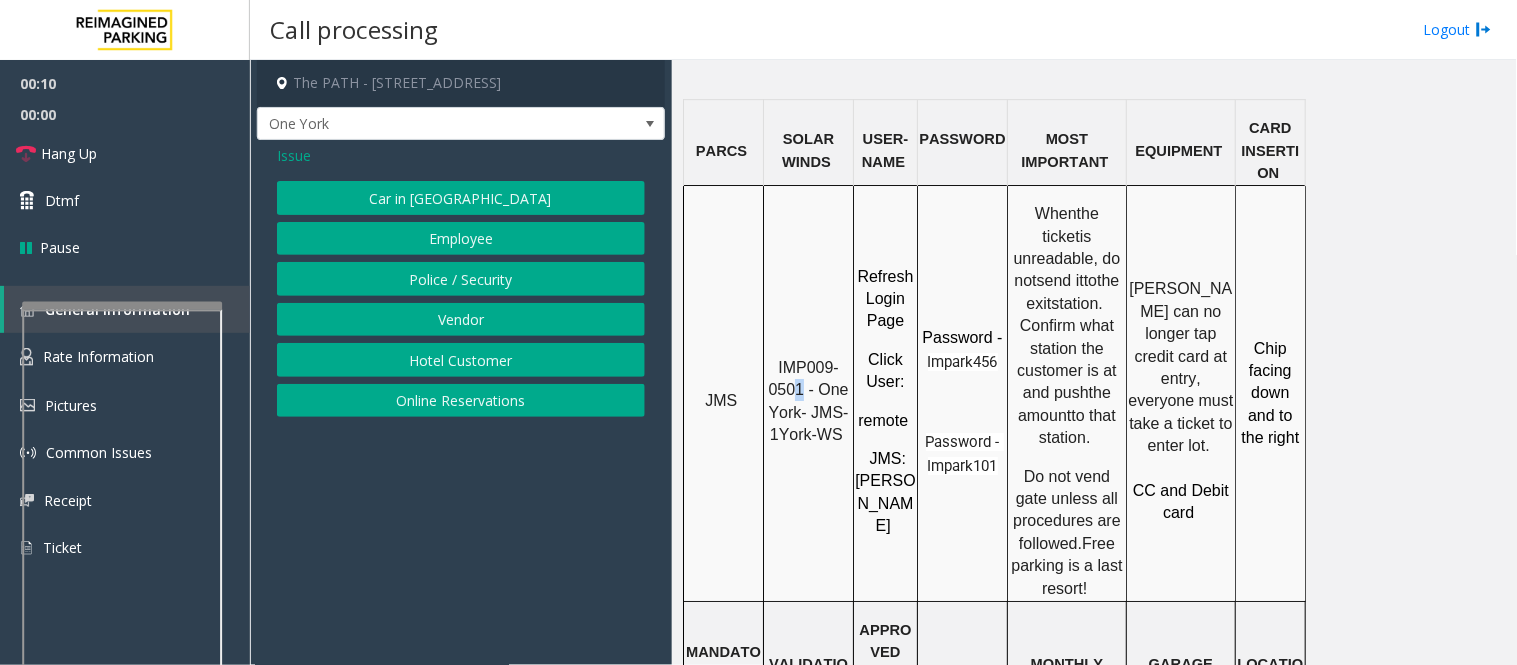 click on "Police / Security" 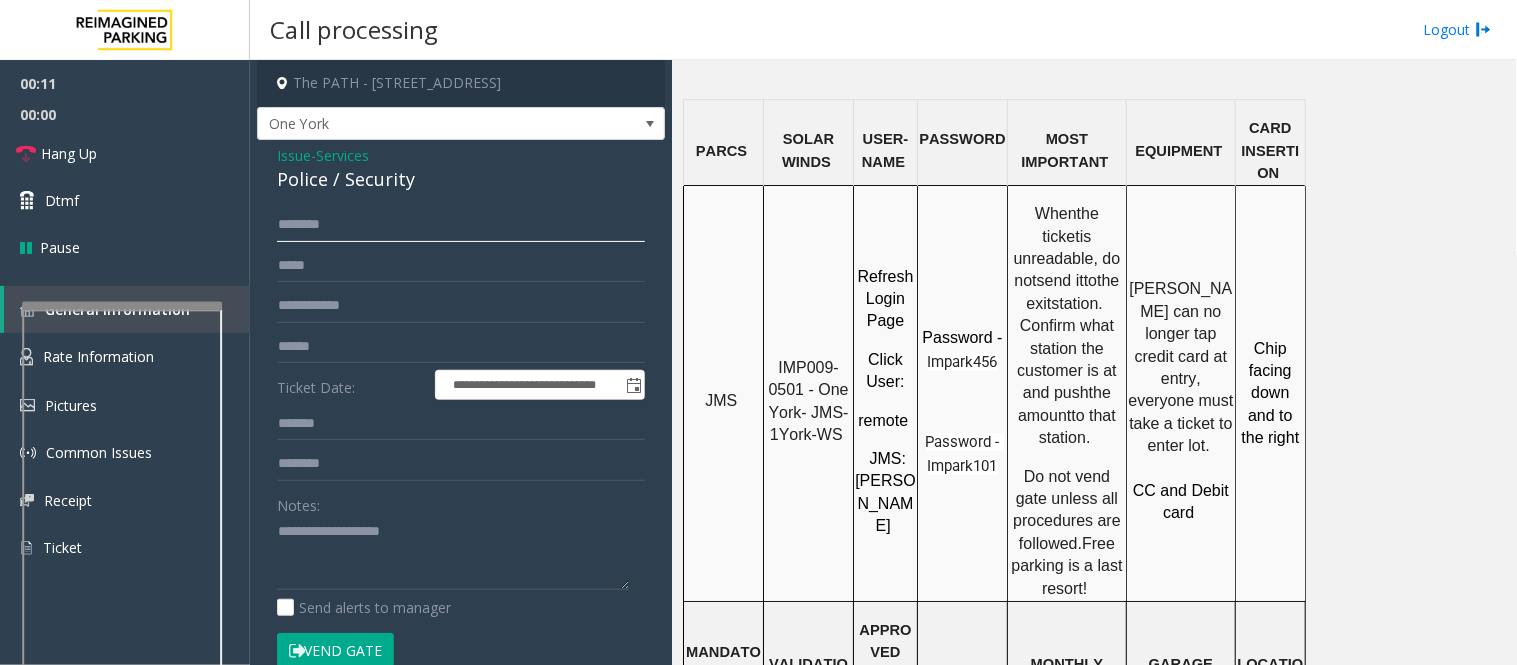 click 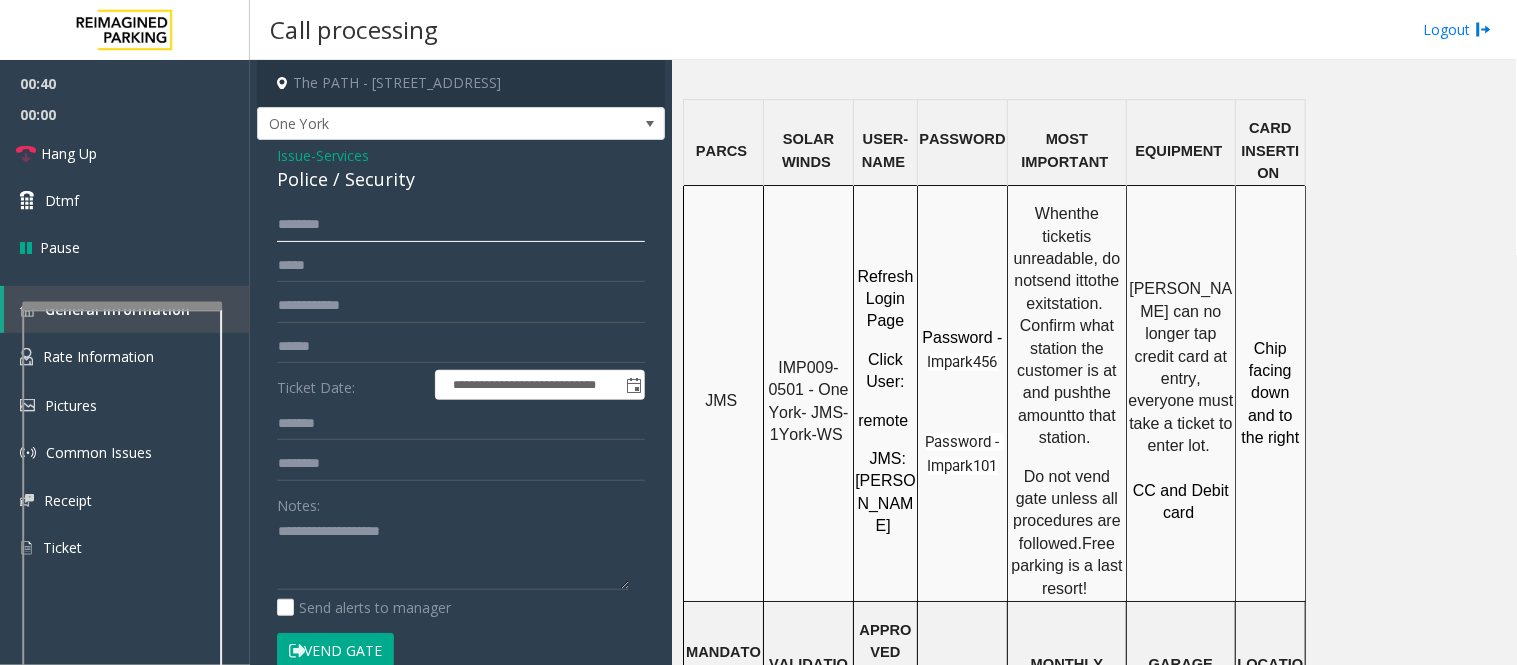 type on "********" 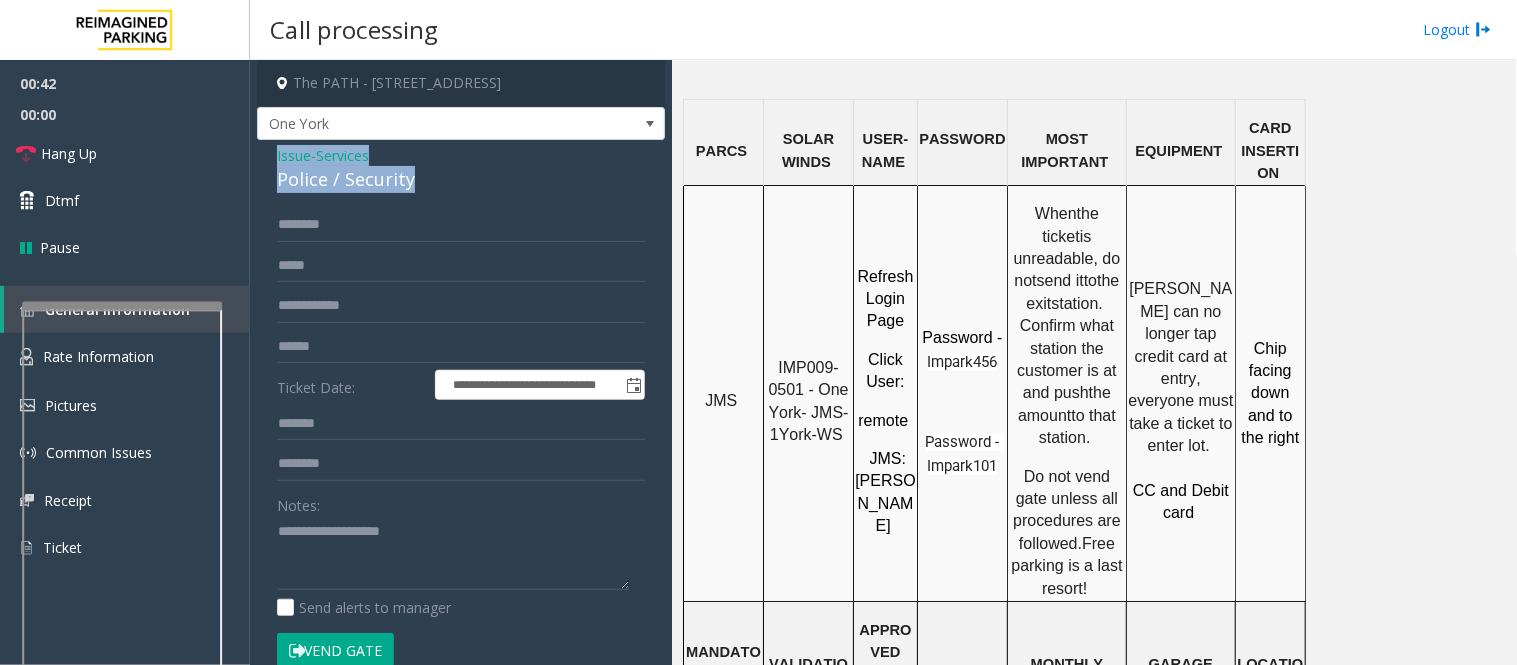 drag, startPoint x: 416, startPoint y: 181, endPoint x: 272, endPoint y: 155, distance: 146.3284 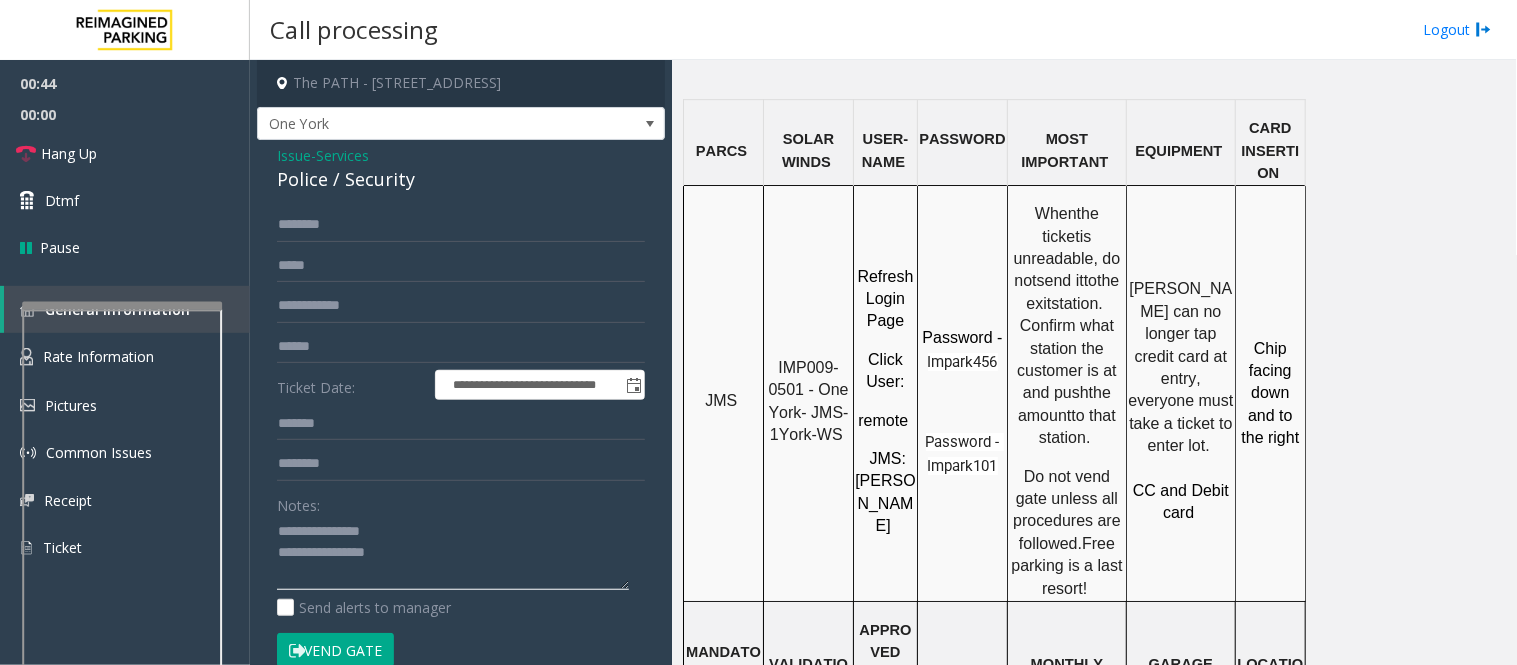 click 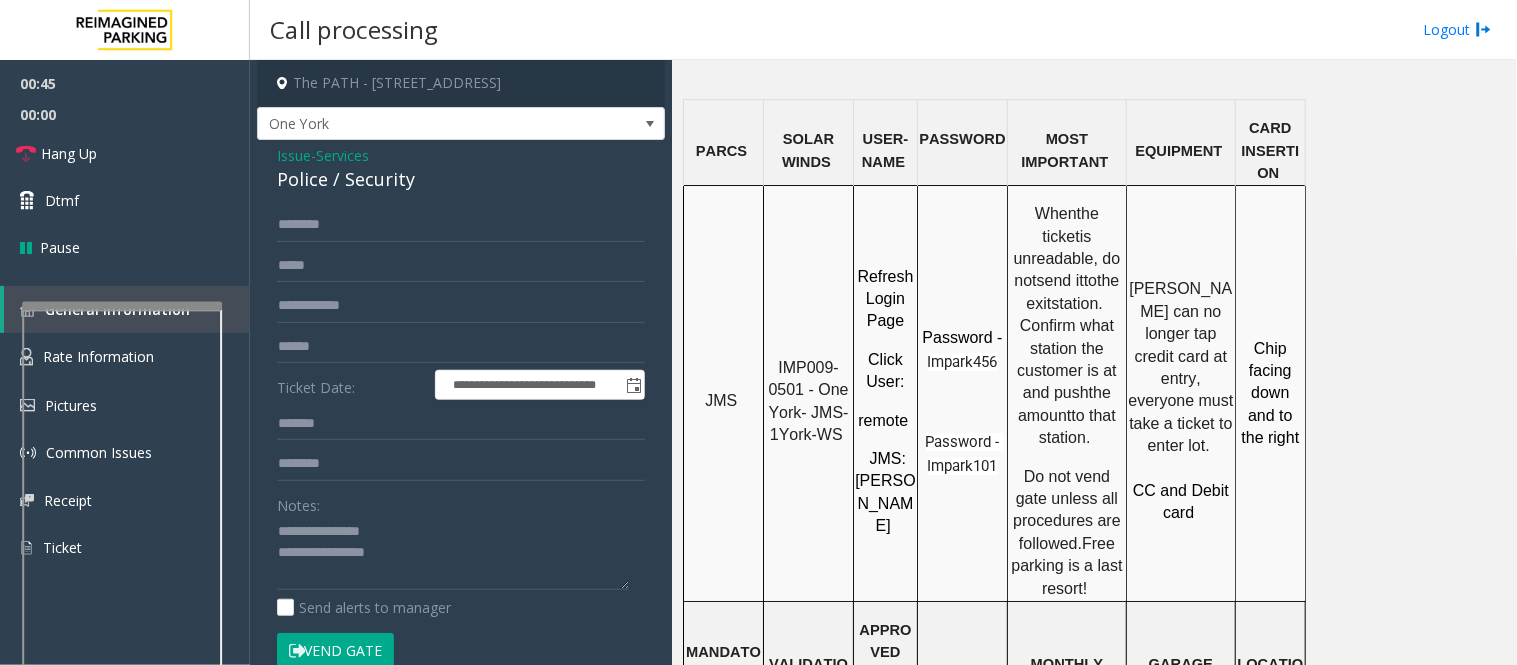 click on "Vend Gate" 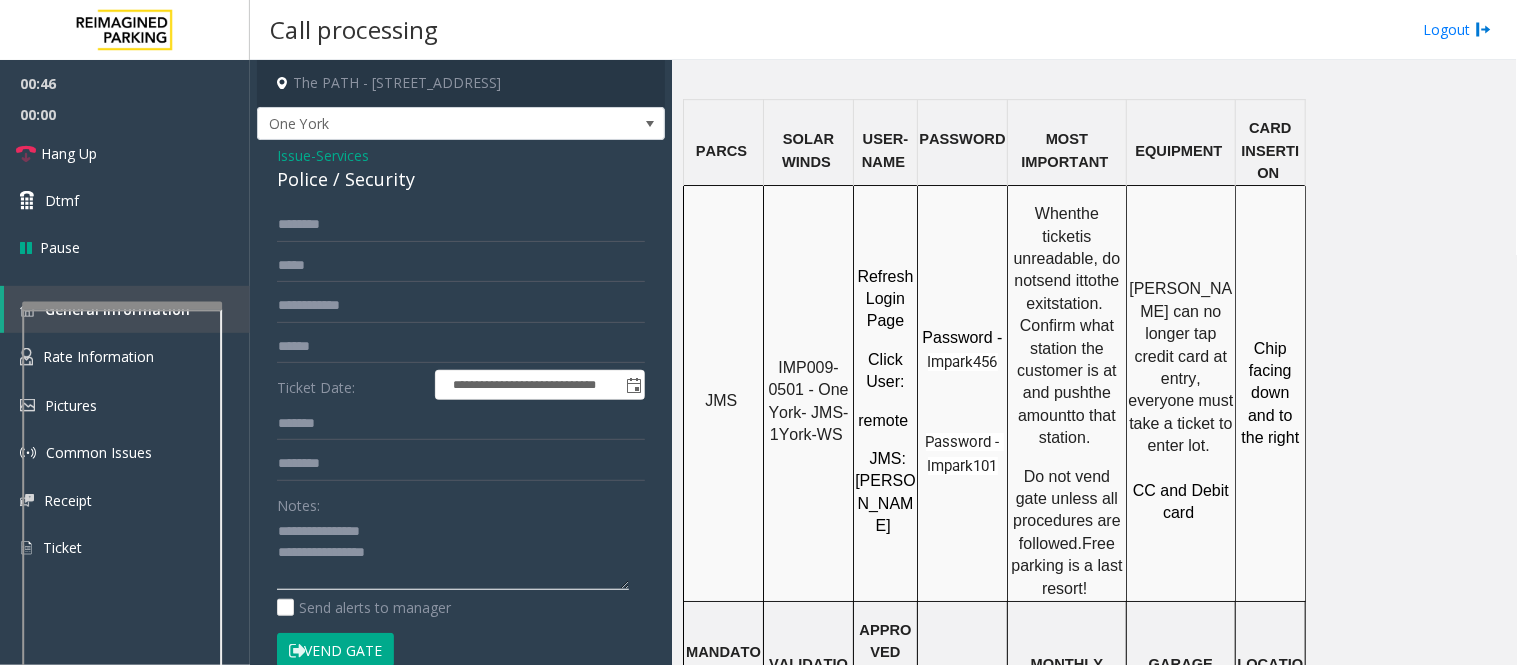 click 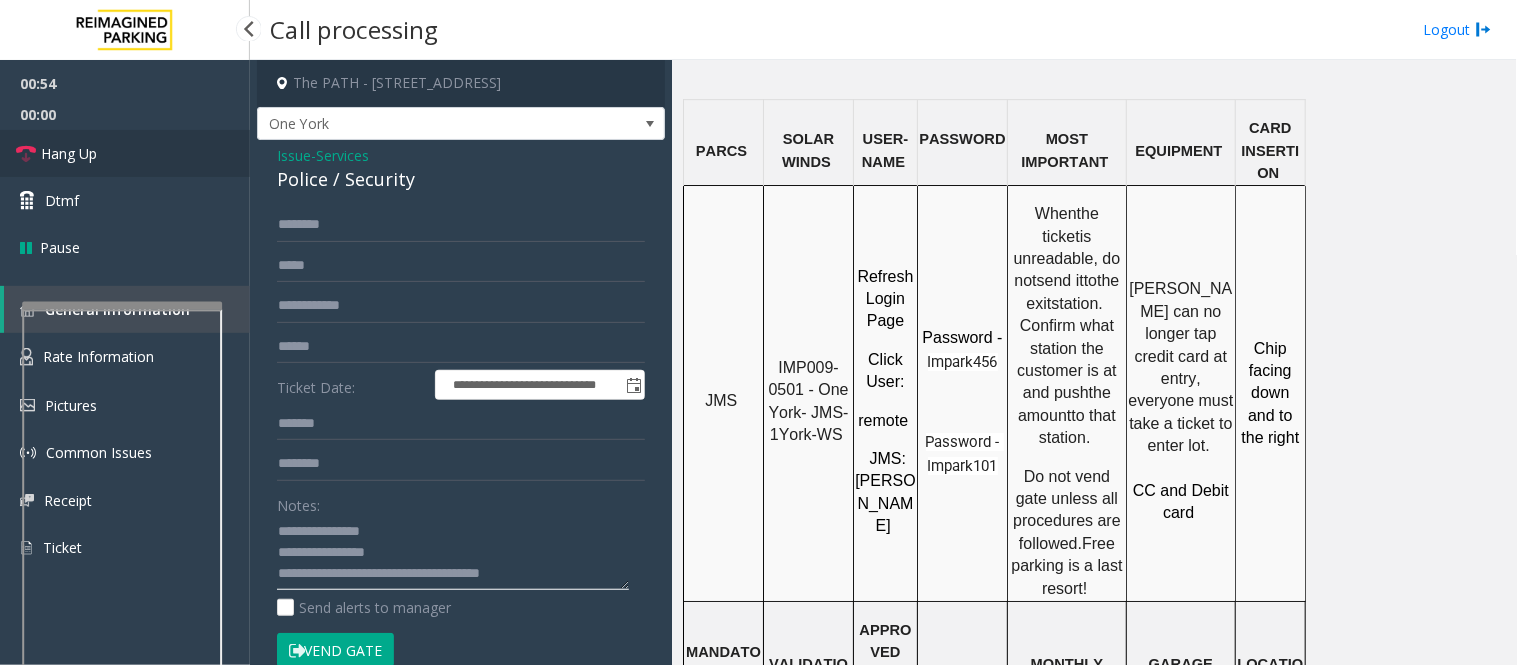 type on "**********" 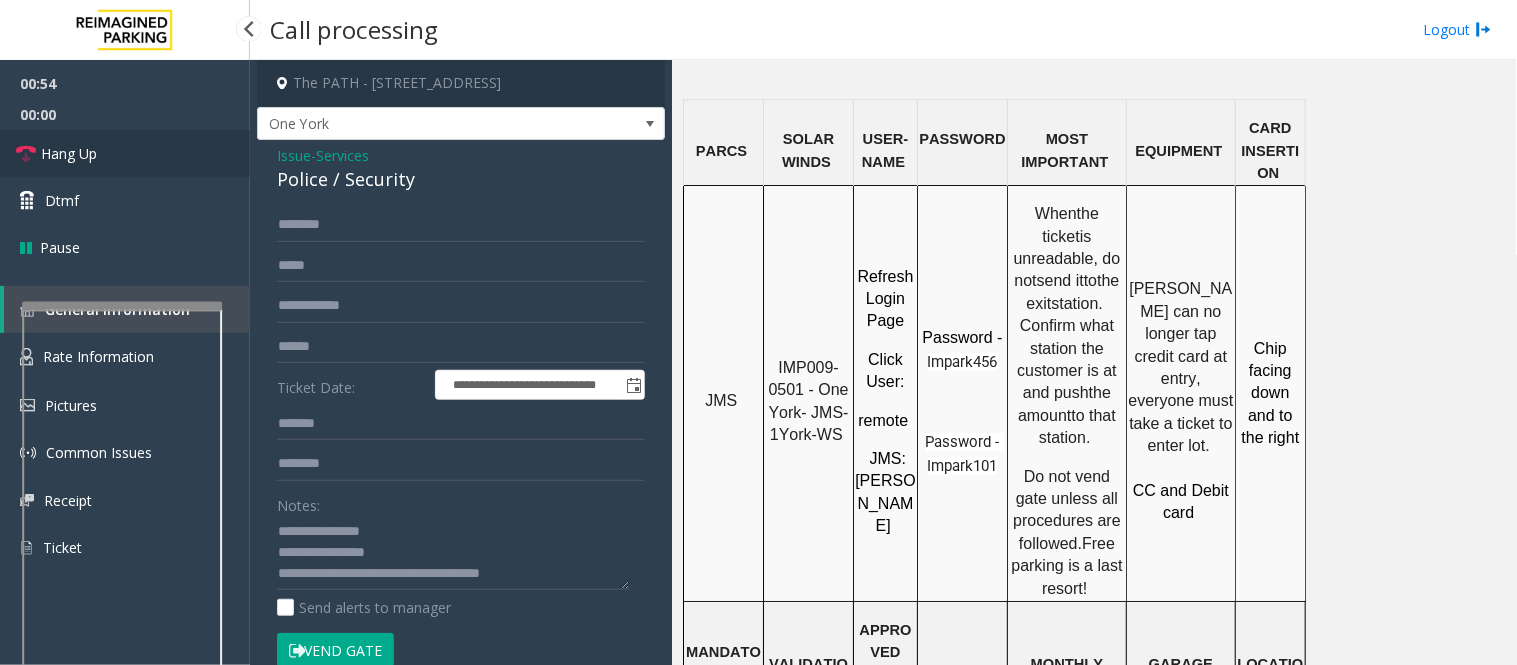 click on "Hang Up" at bounding box center [69, 153] 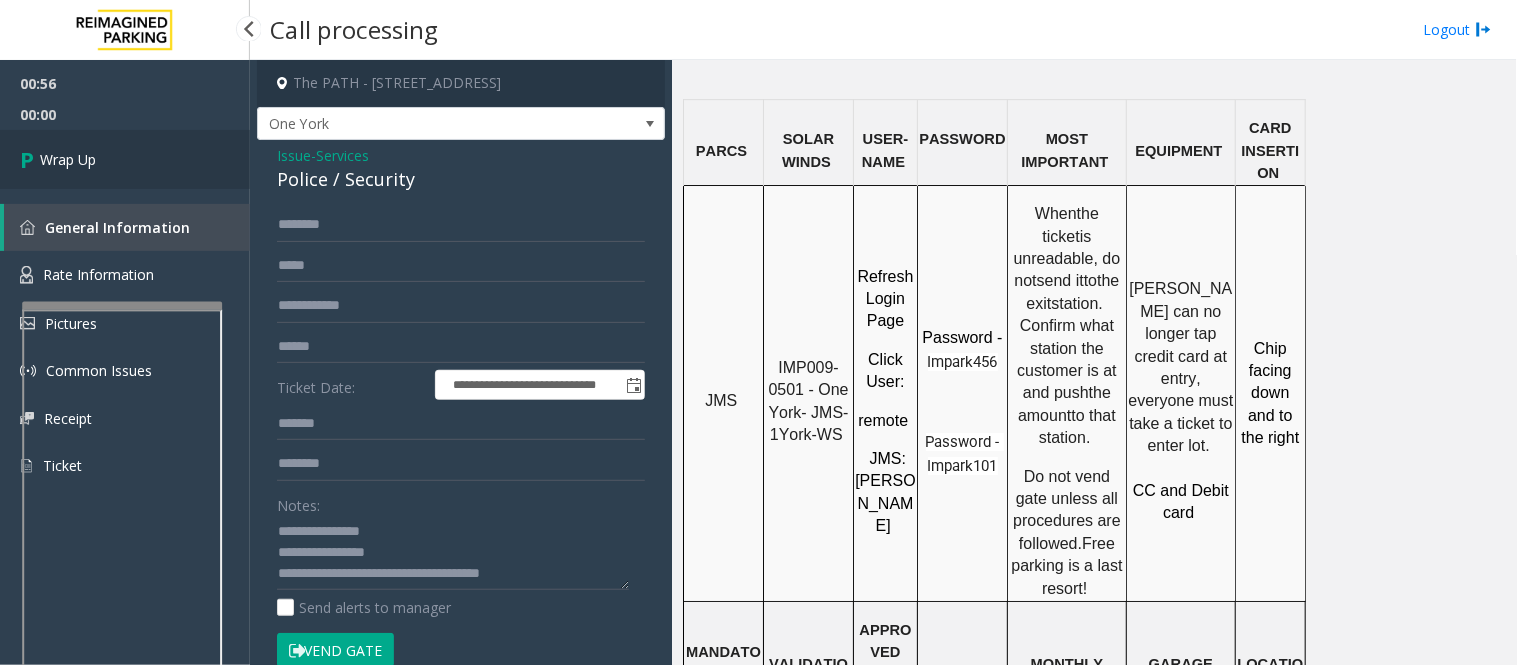 click on "Wrap Up" at bounding box center (68, 159) 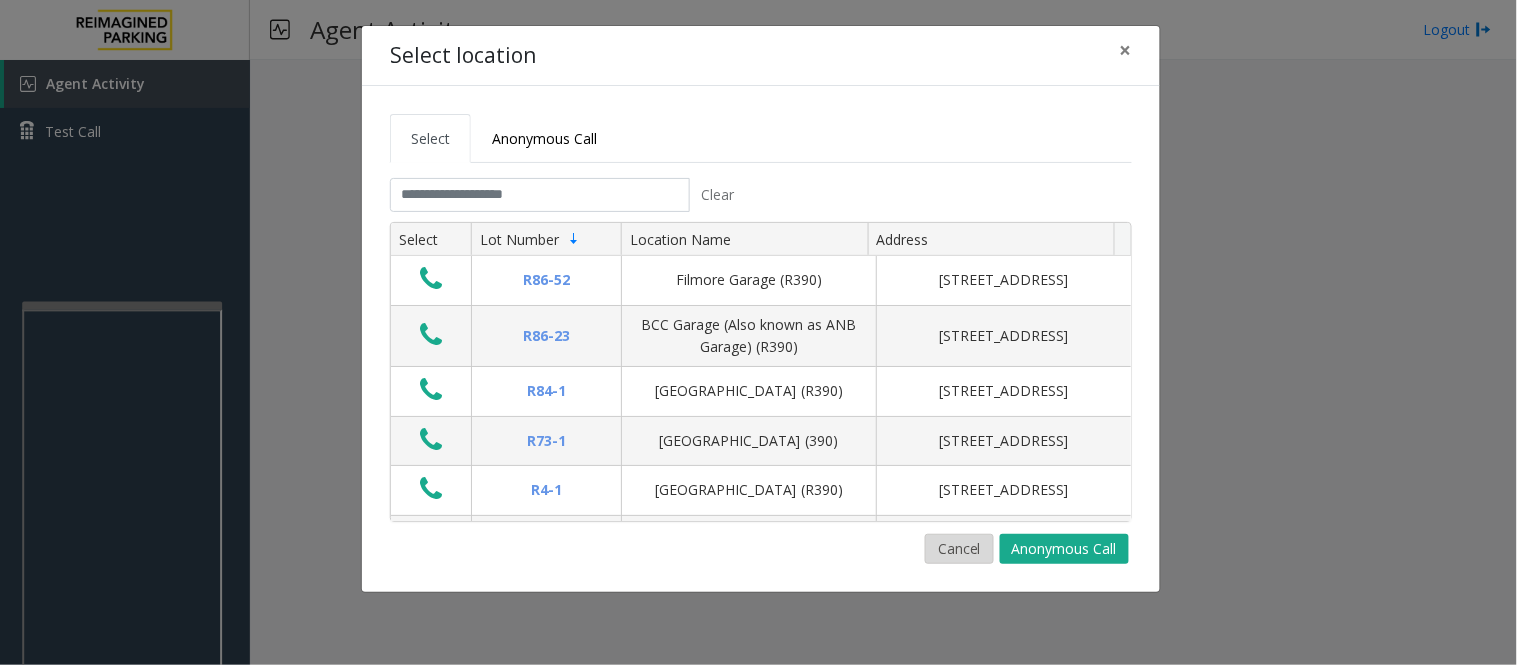 click on "Cancel" 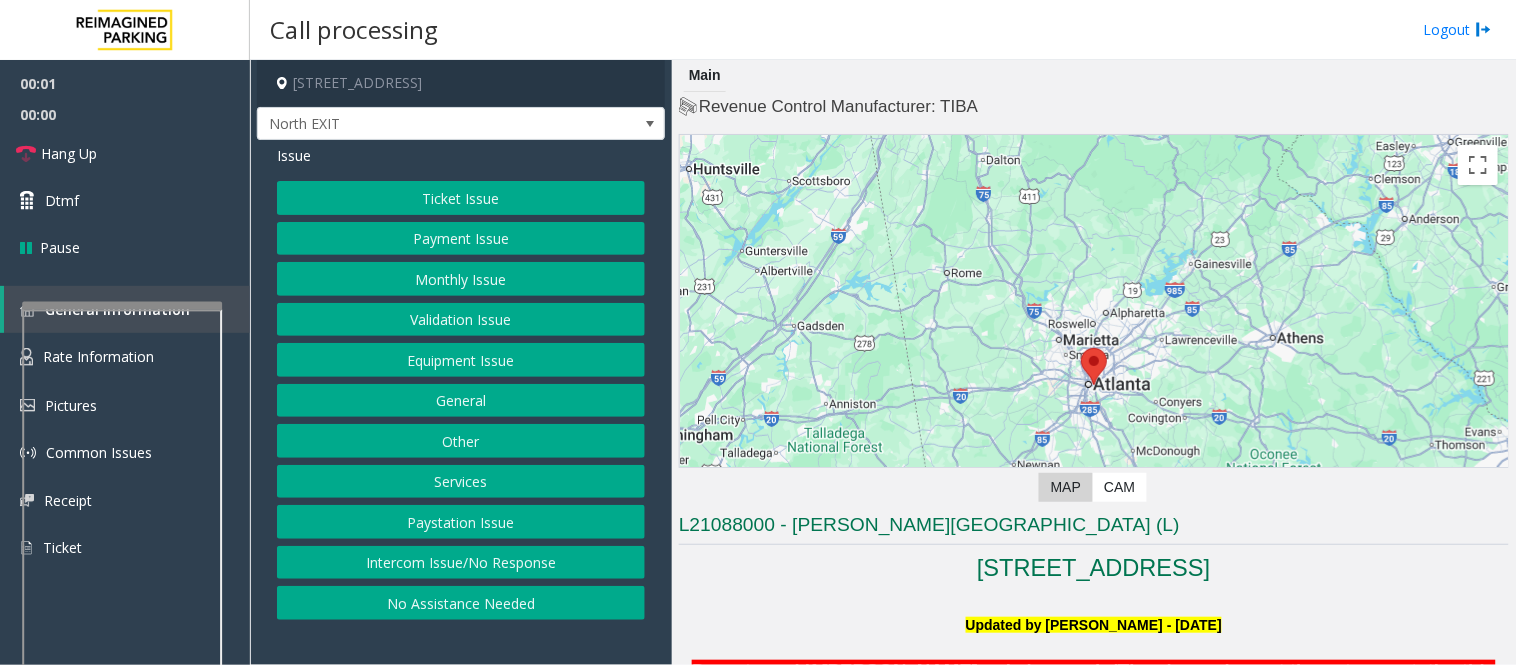 scroll, scrollTop: 555, scrollLeft: 0, axis: vertical 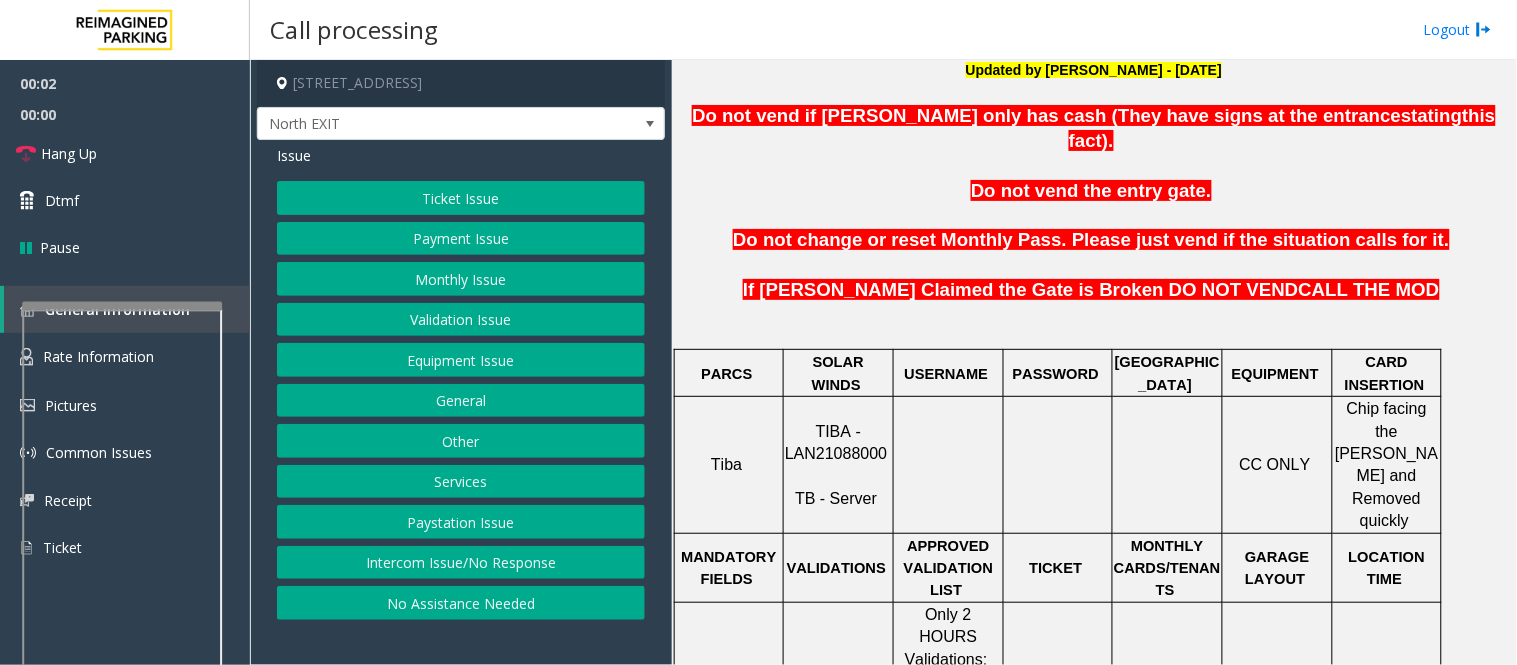 click on "TIBA - LAN21088000" 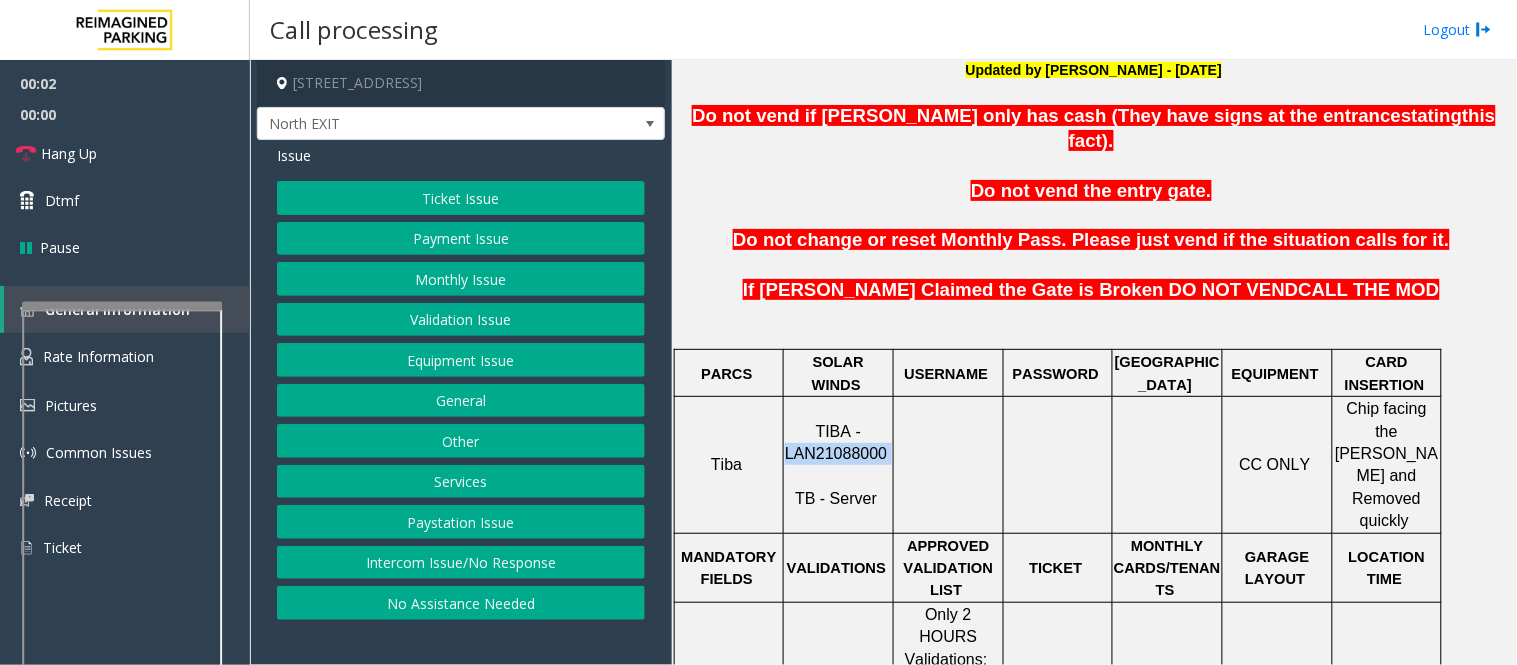 click on "TIBA - LAN21088000" 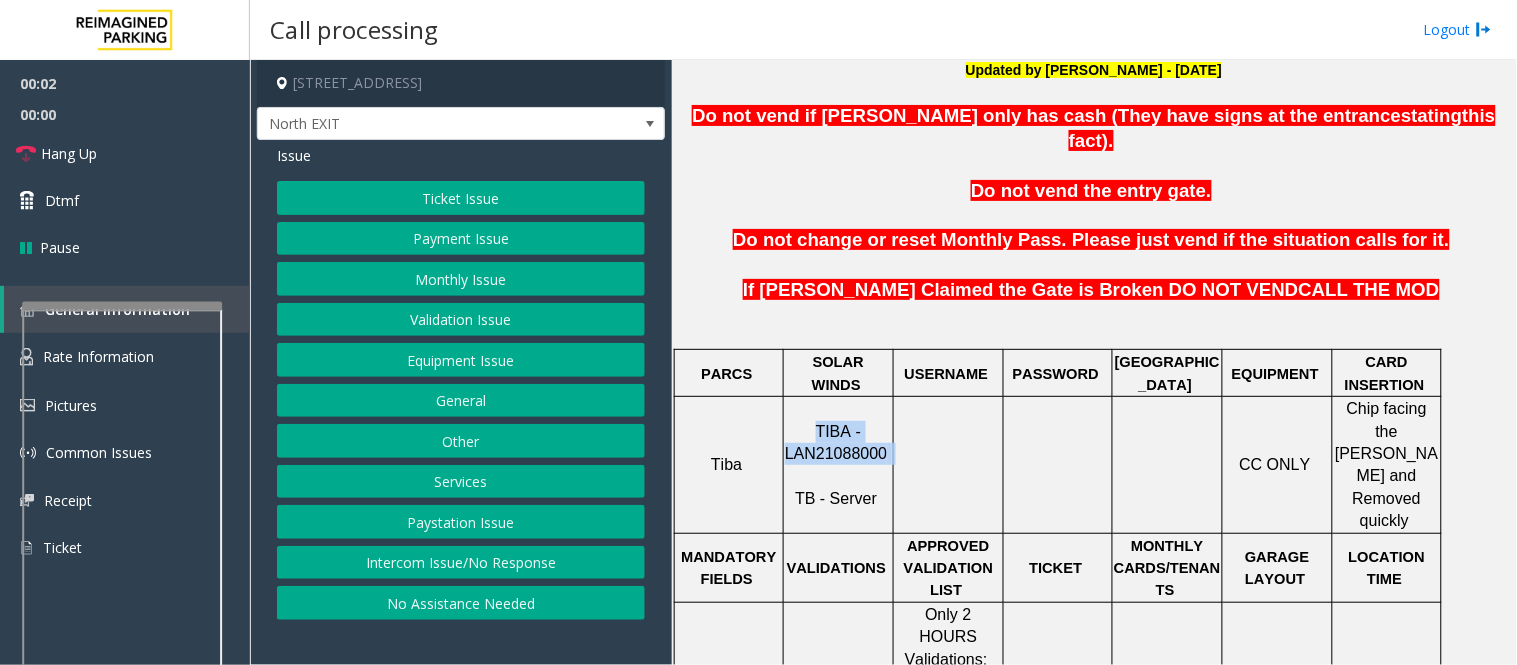 click on "TIBA - LAN21088000" 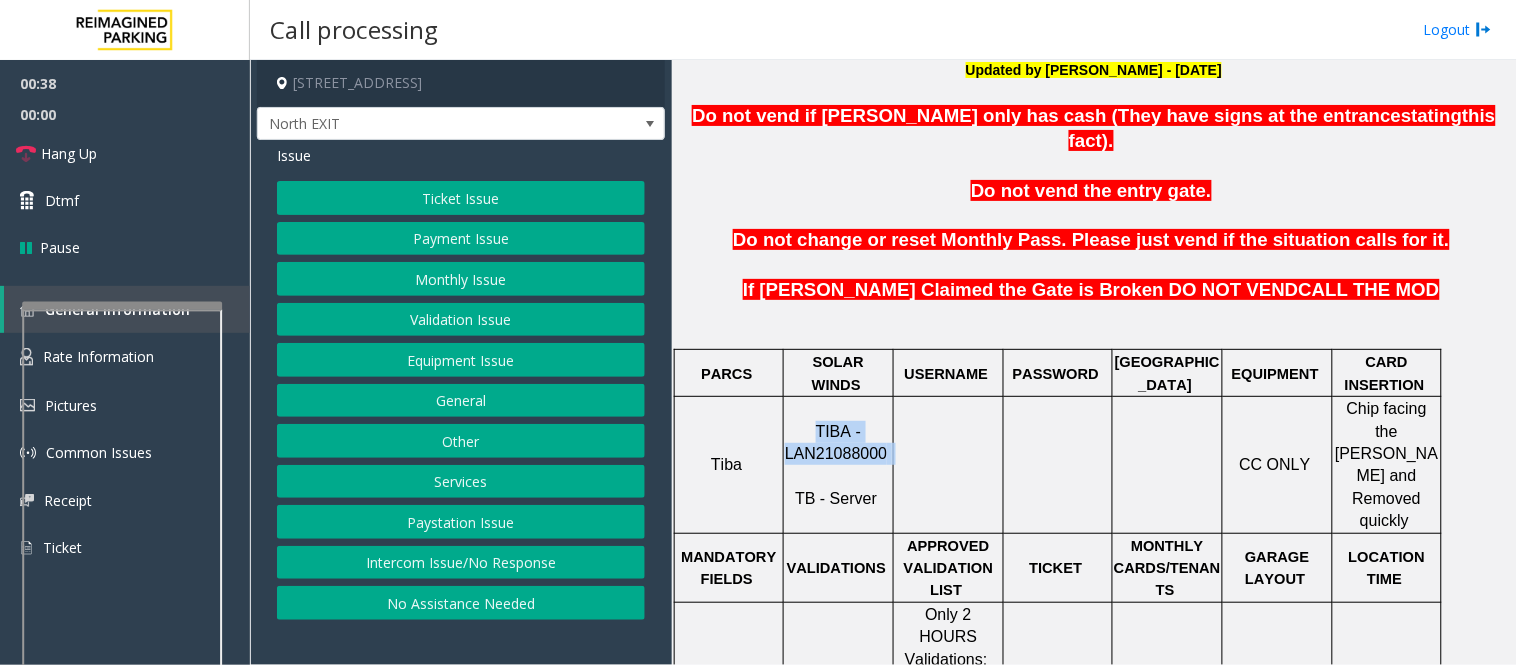 click on "Ticket Issue" 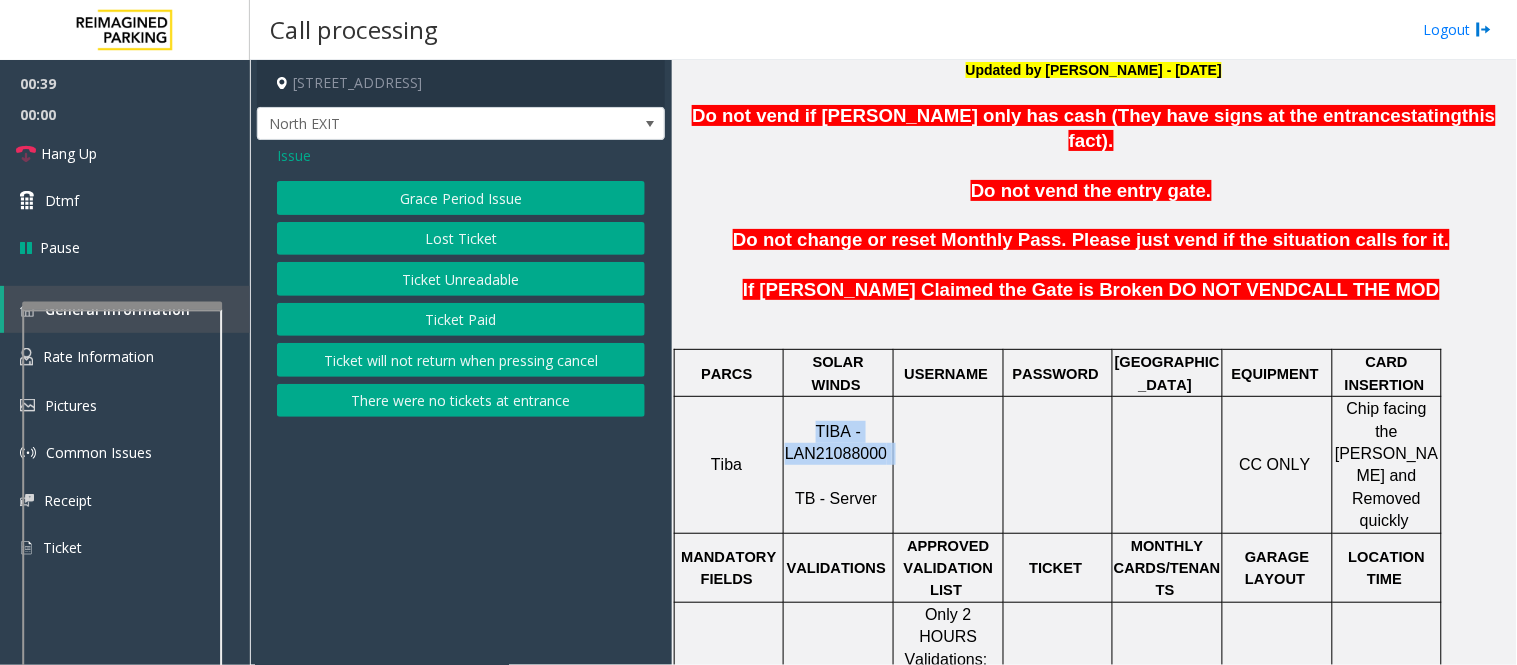 click on "Ticket Unreadable" 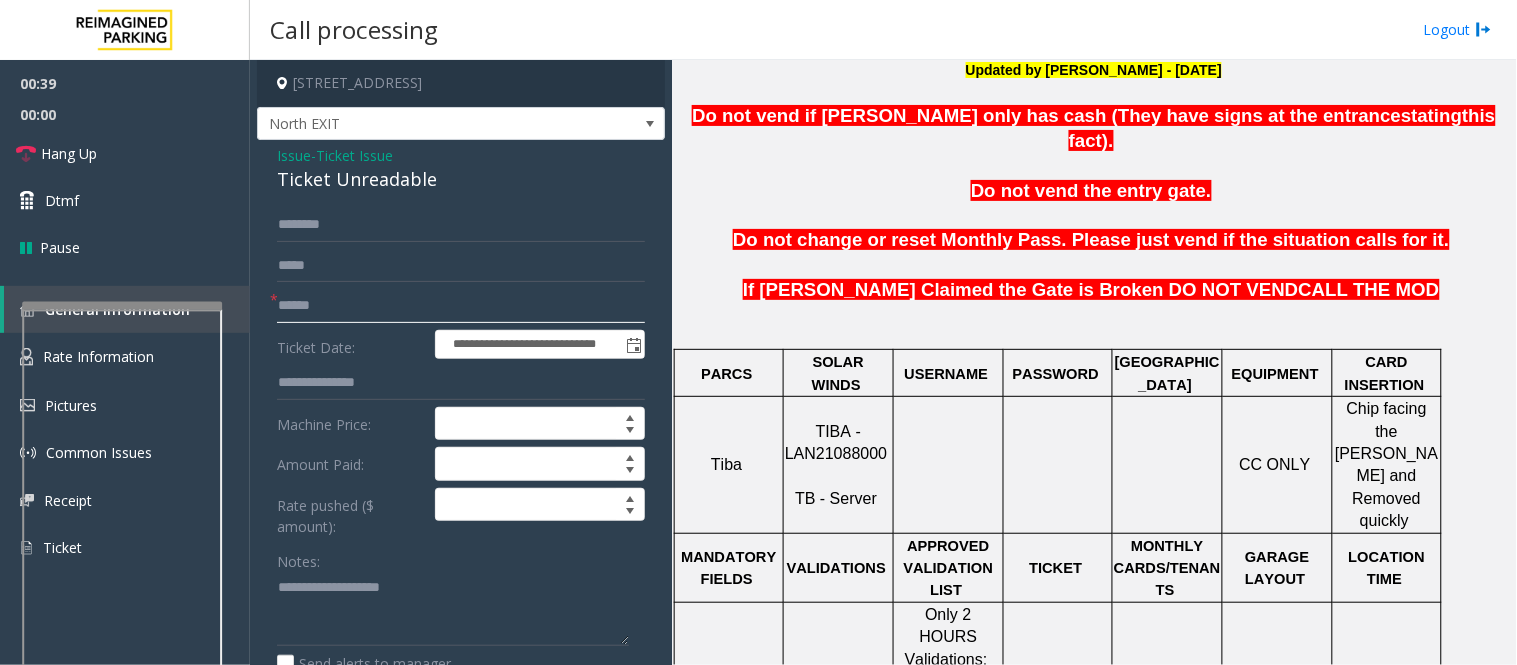 click 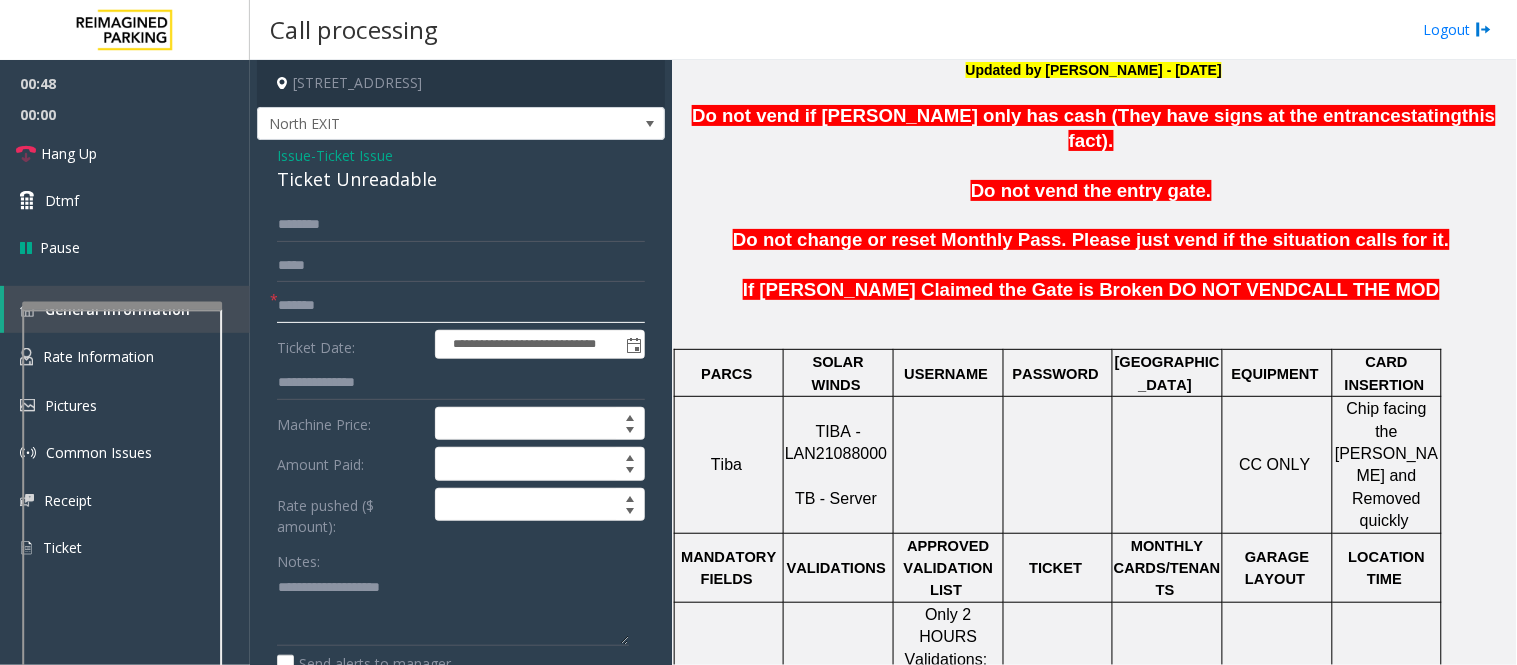 type on "*******" 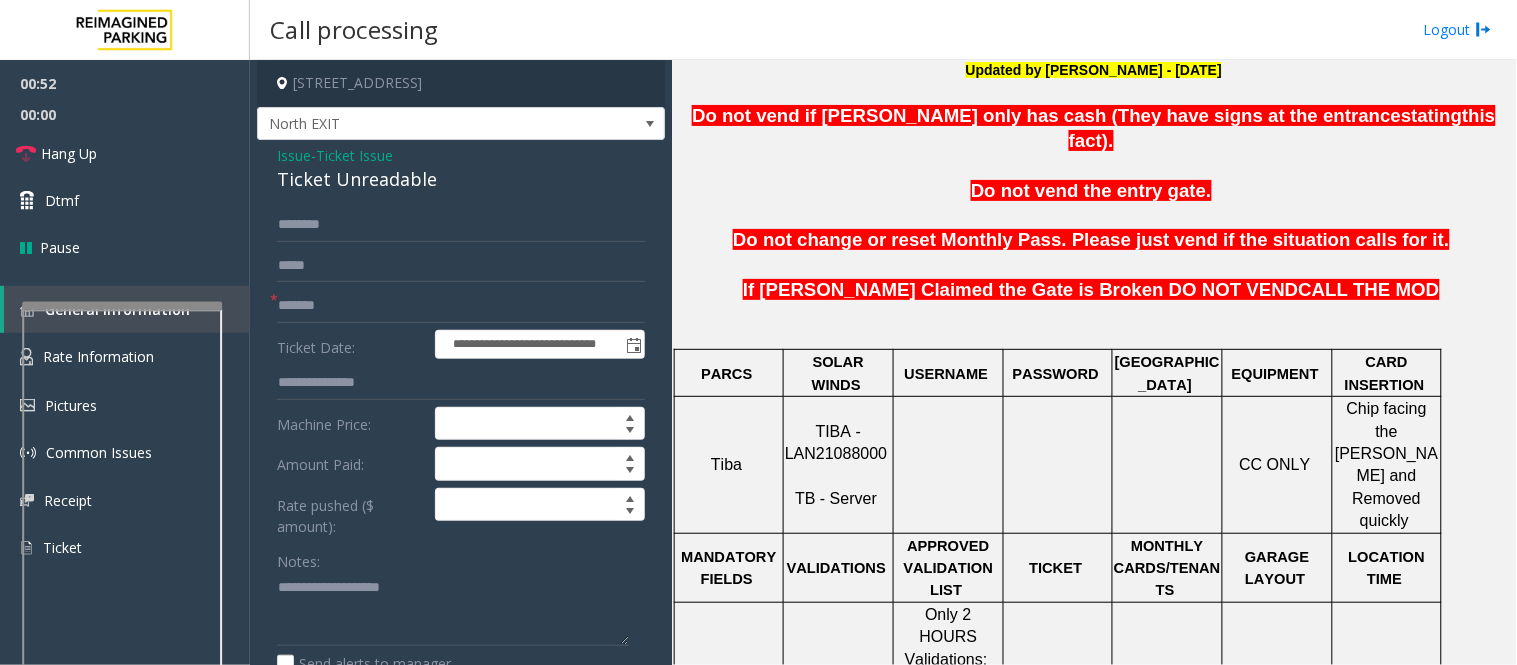 click on "Ticket Issue" 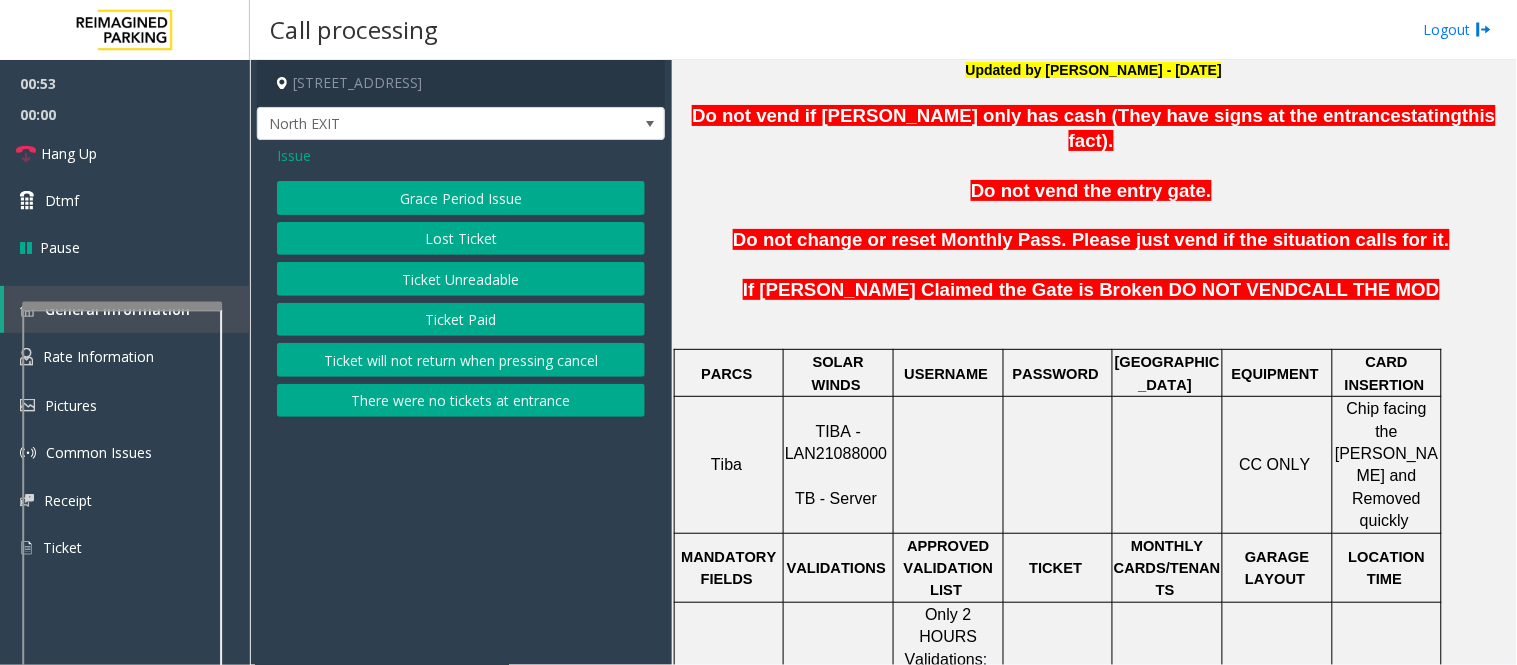 click on "Issue" 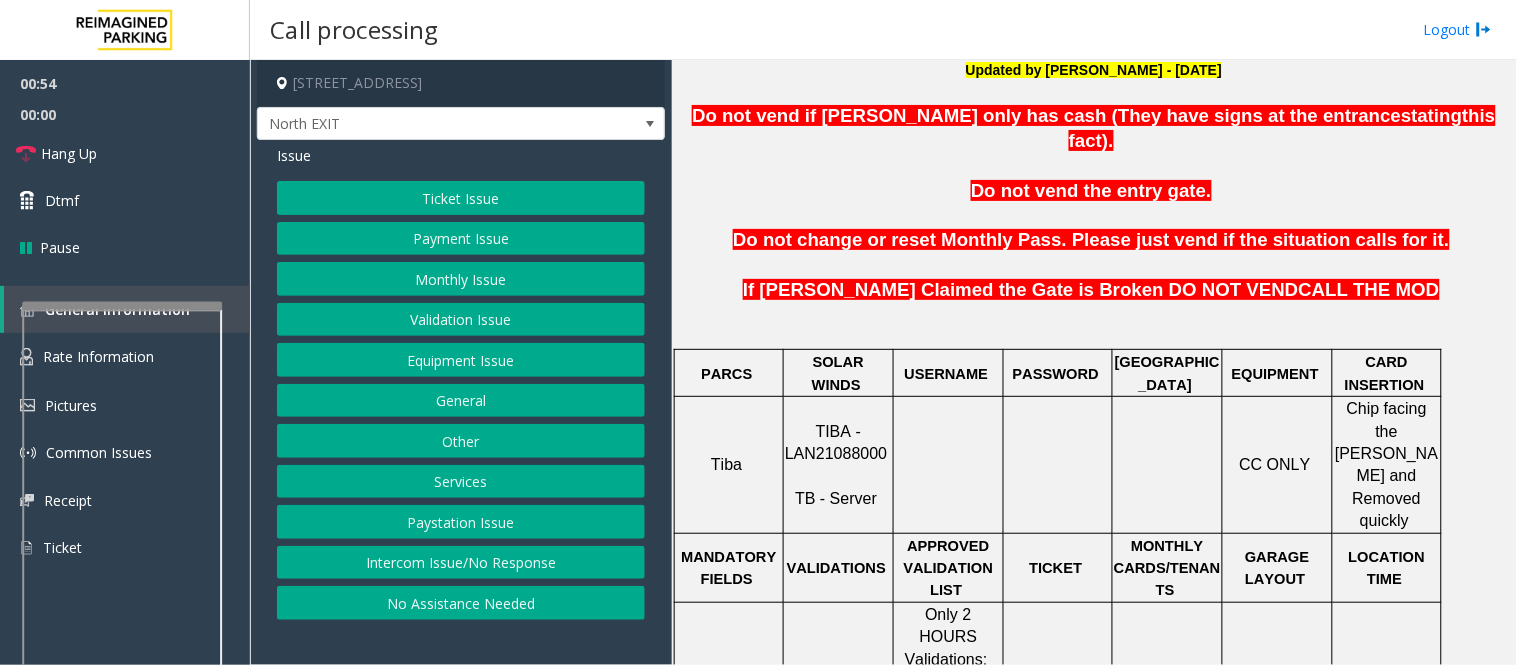 click on "Validation Issue" 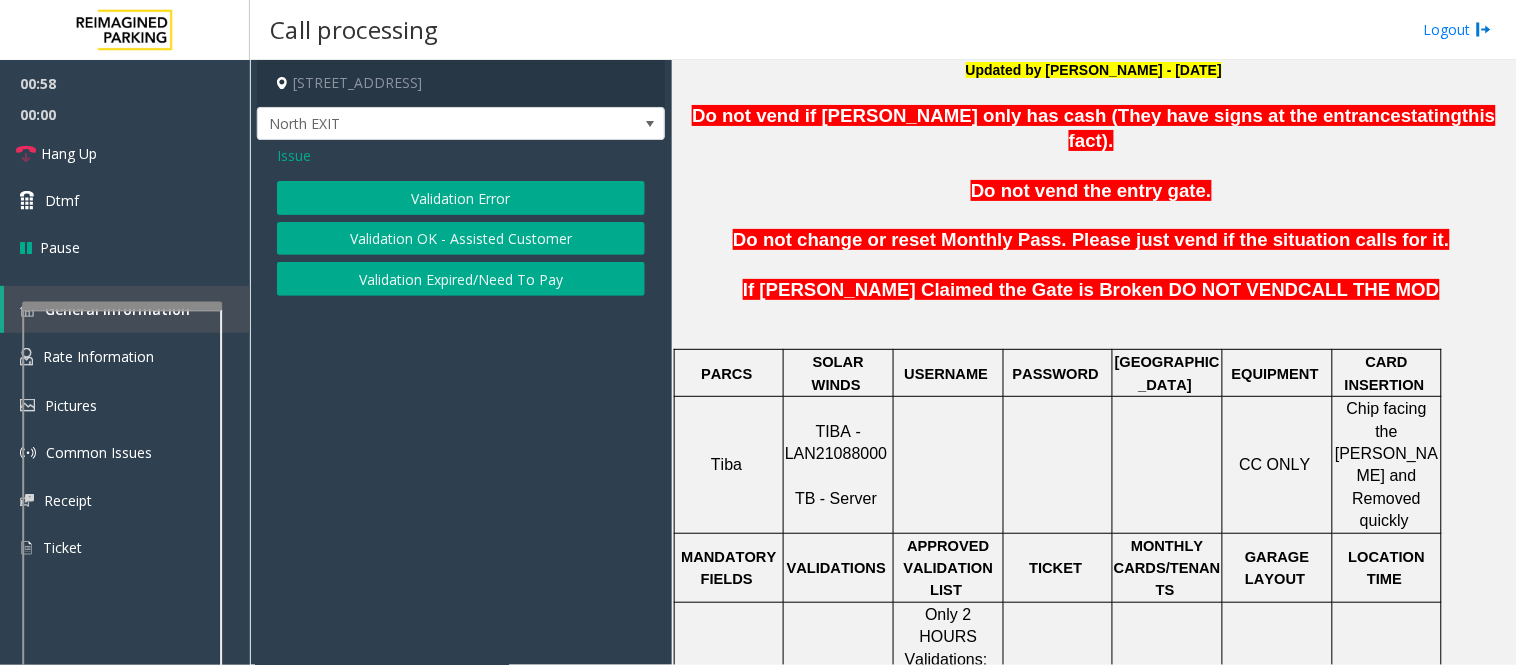 click on "Validation Error" 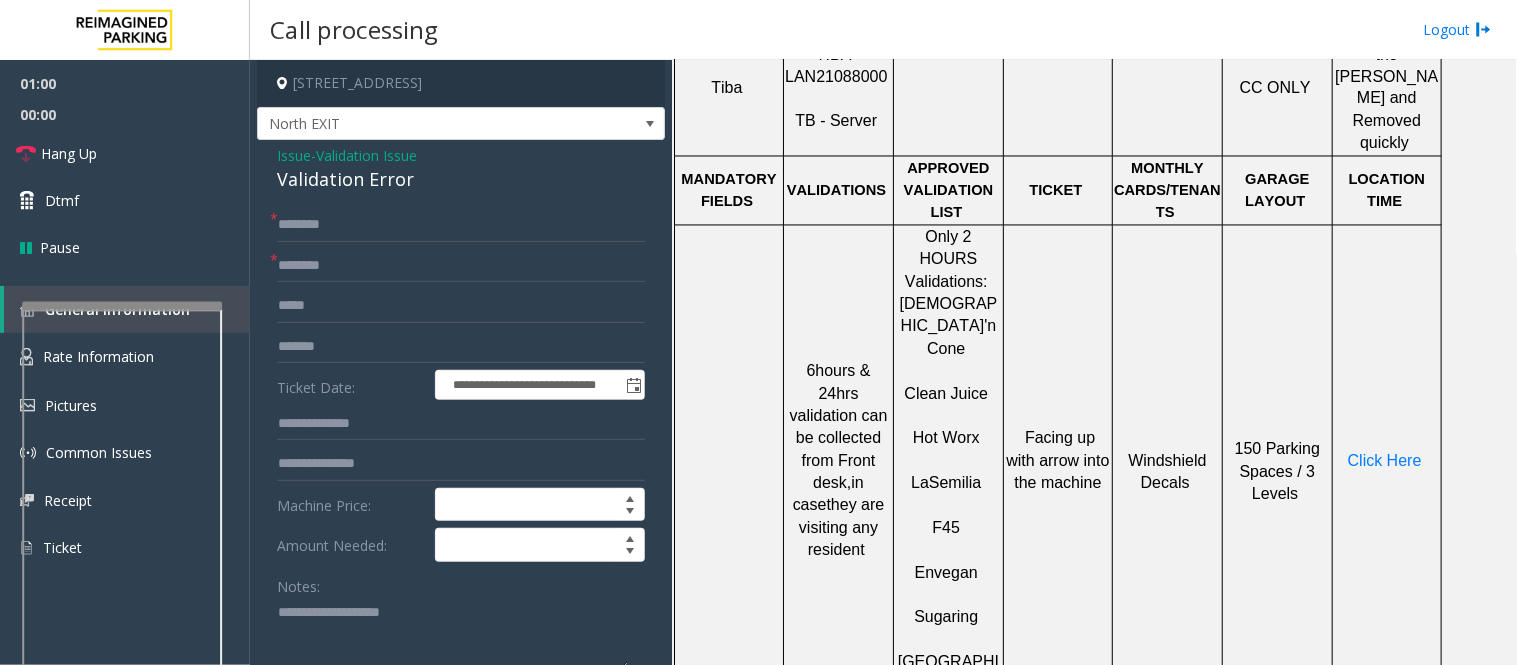 scroll, scrollTop: 1000, scrollLeft: 0, axis: vertical 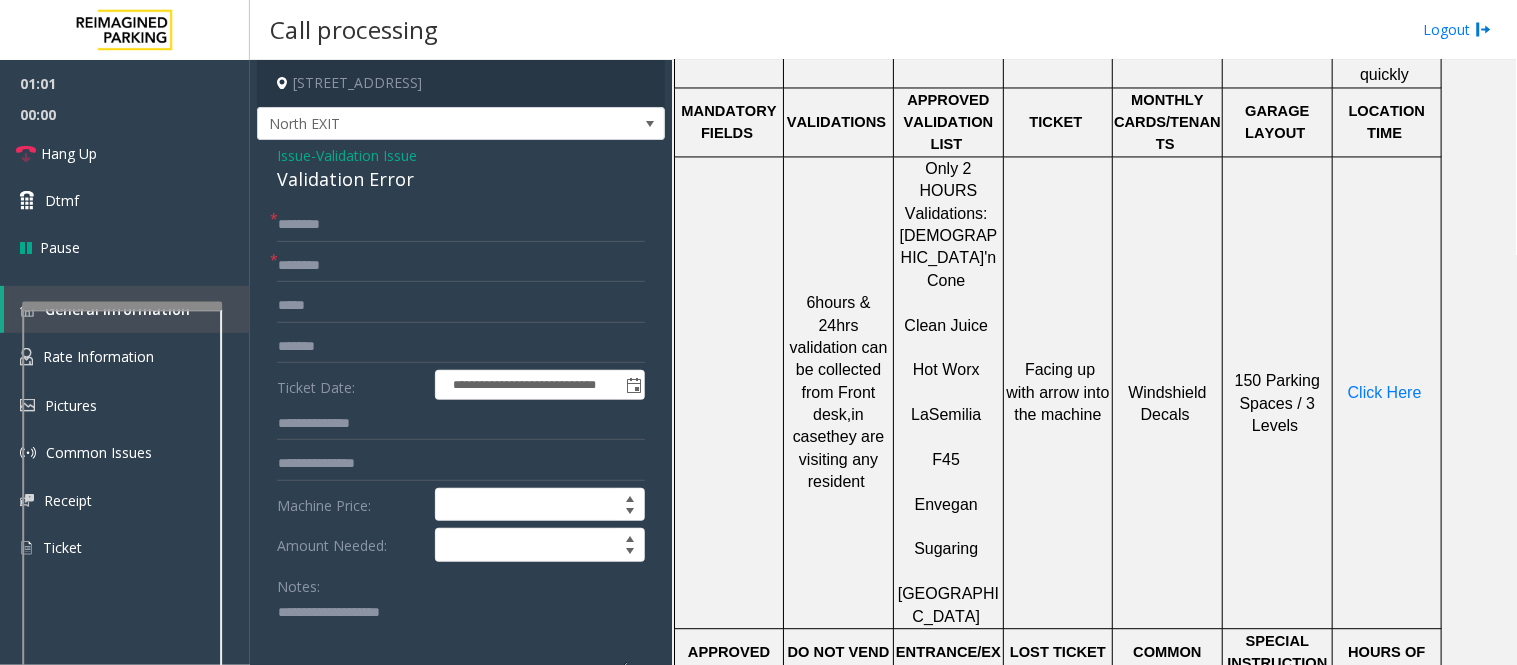 click on "F45" 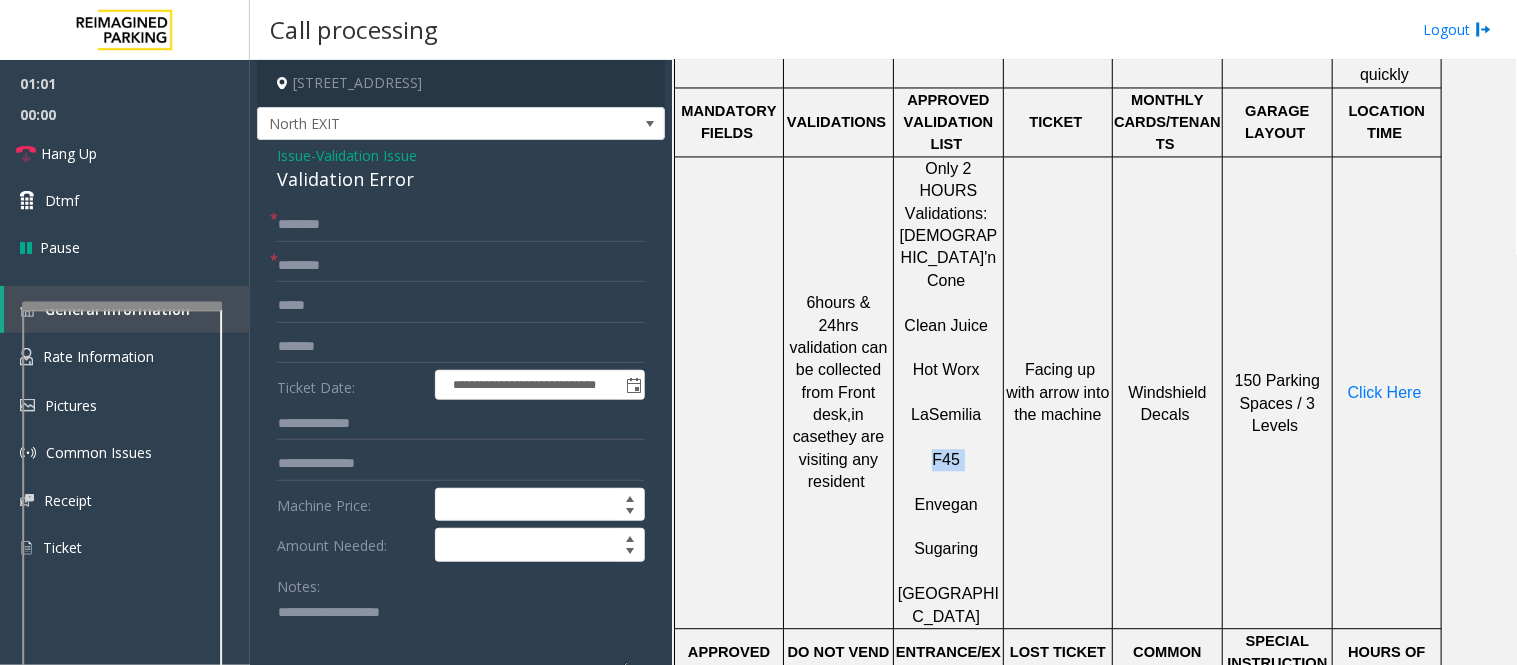 click on "F45" 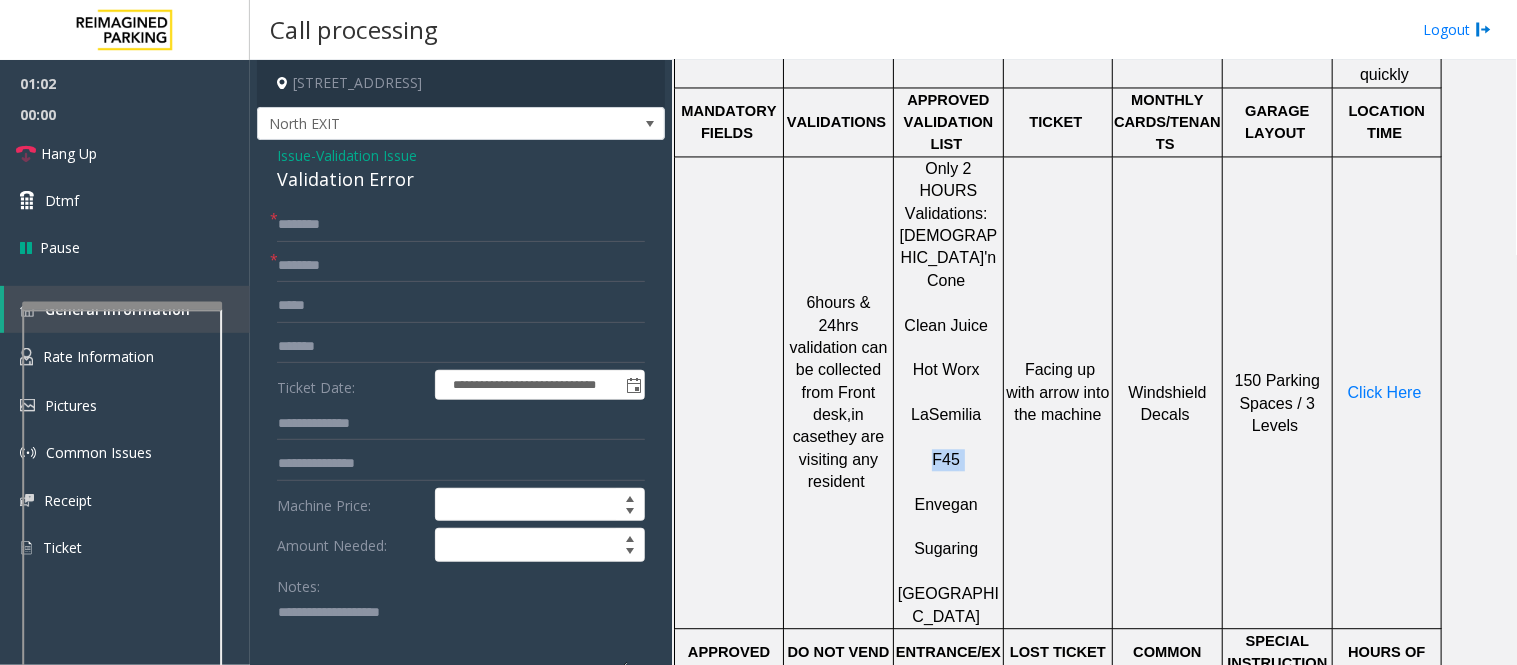 copy on "F45" 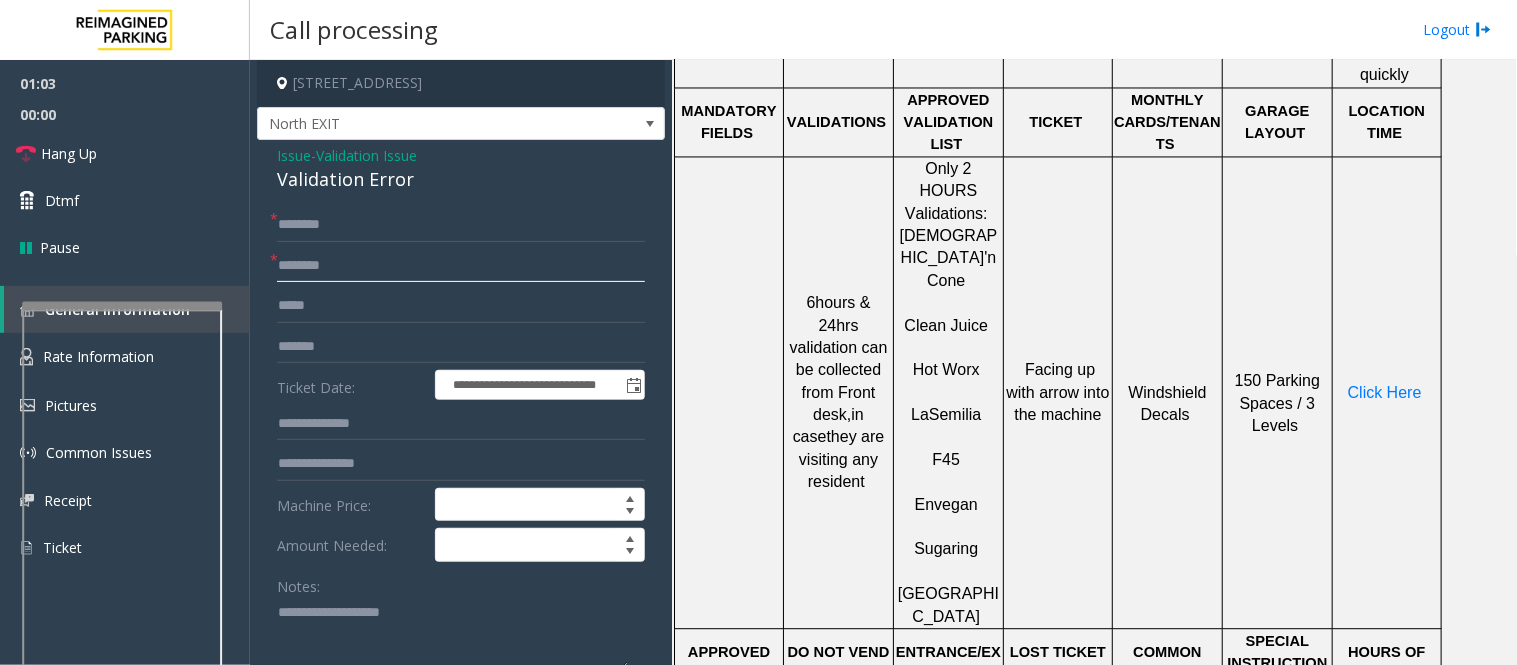 click 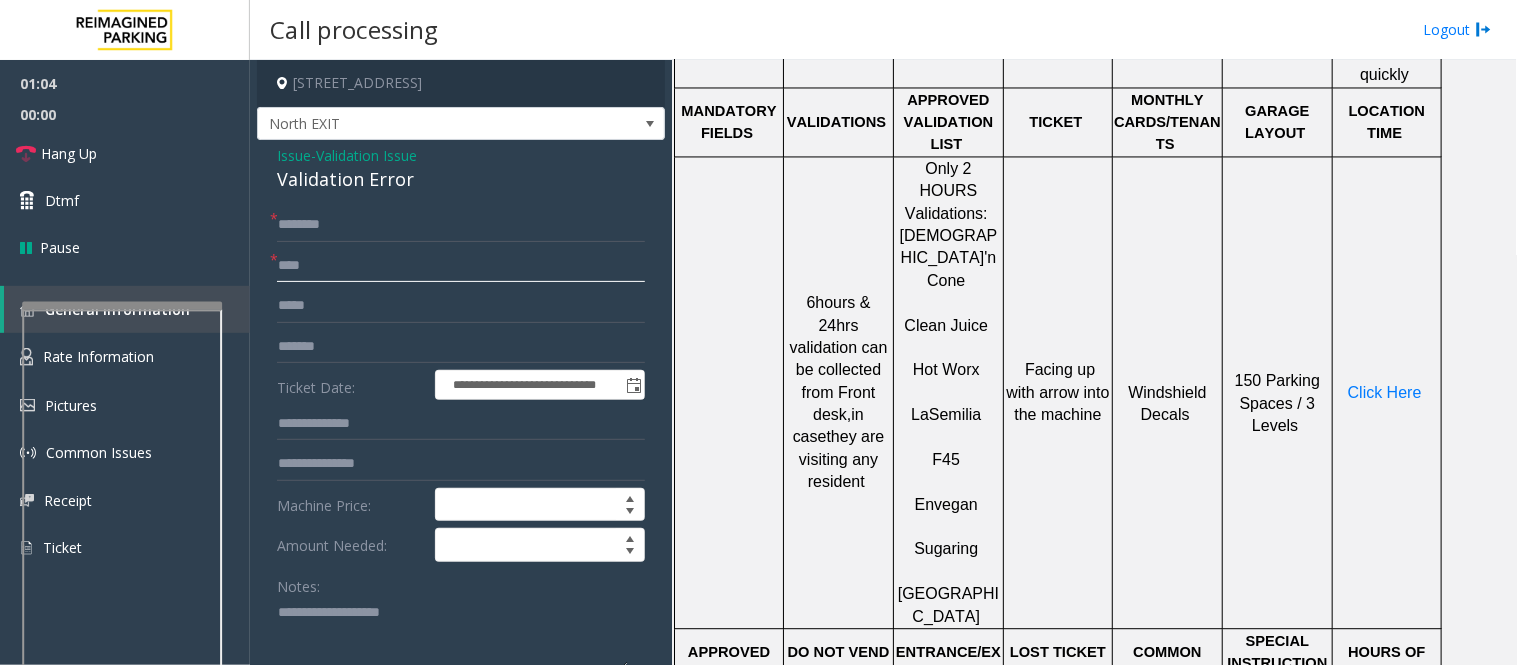 type on "***" 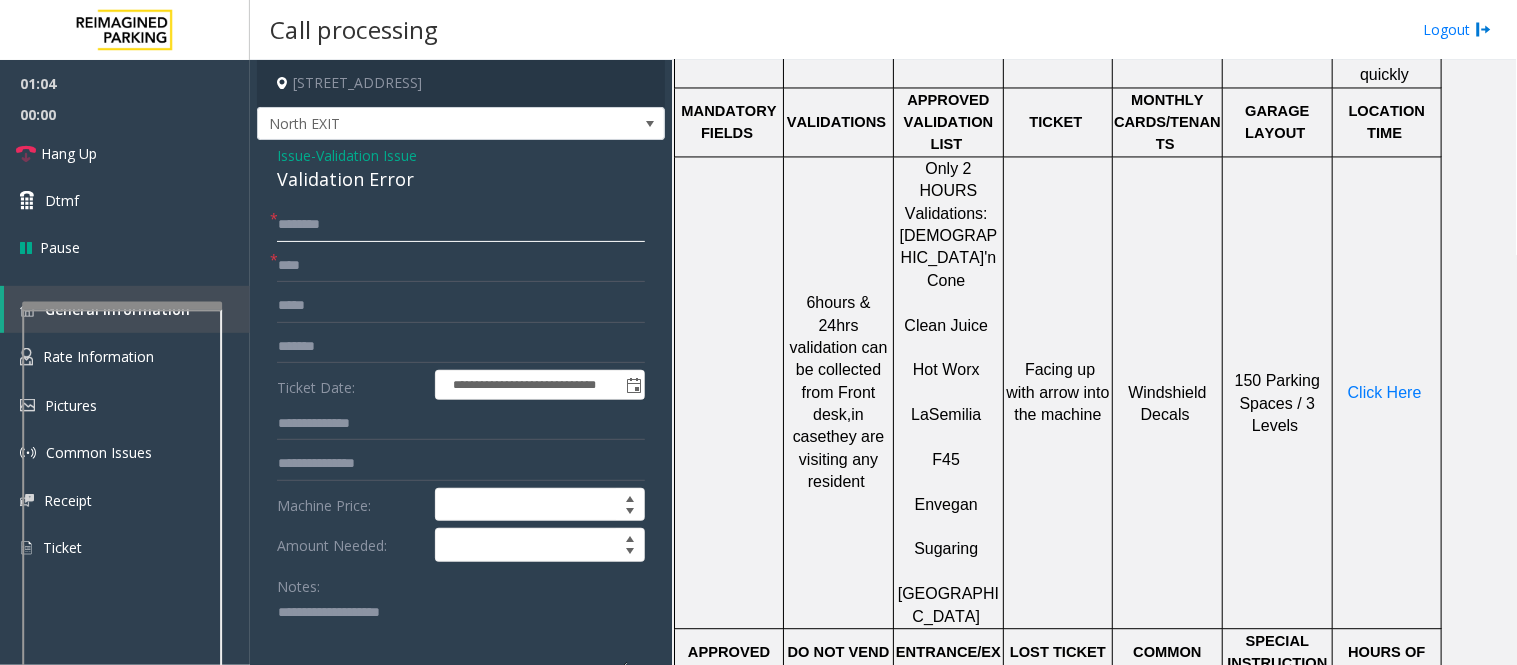 click 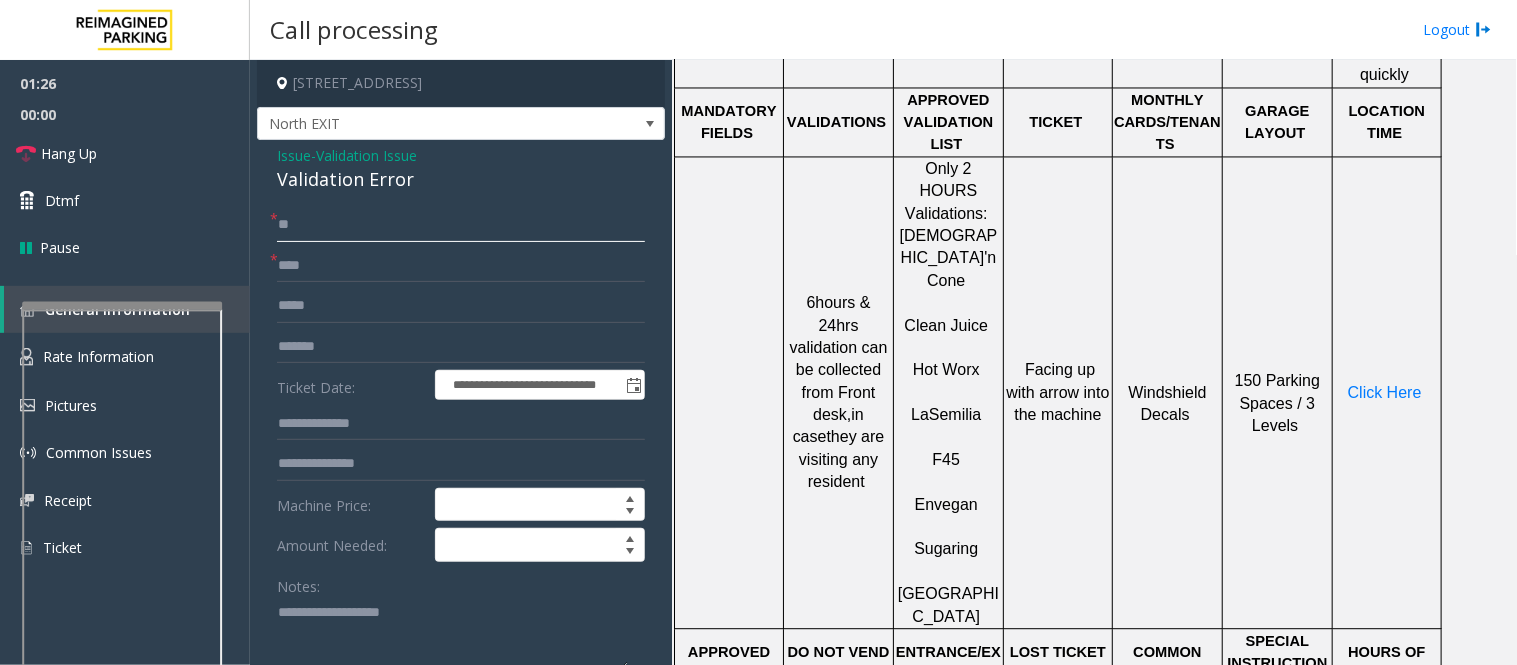 type on "*" 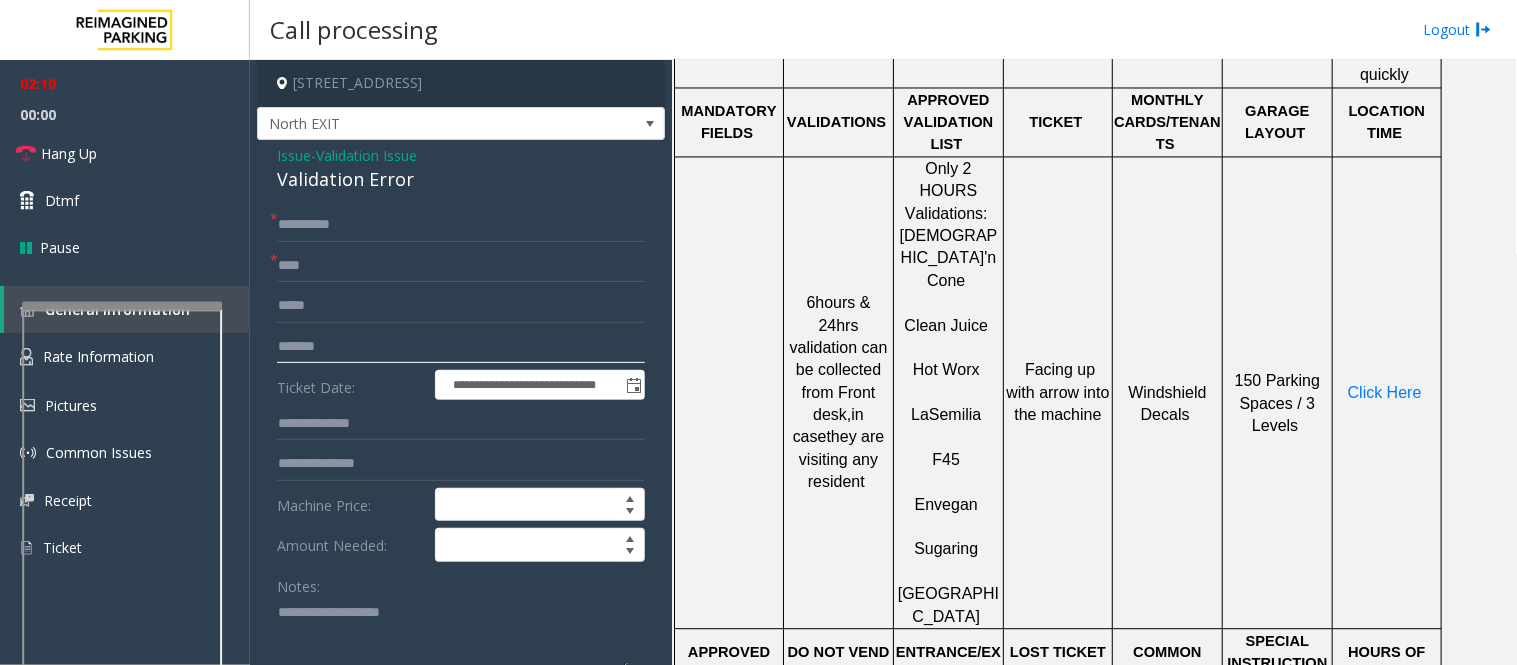 click on "*******" 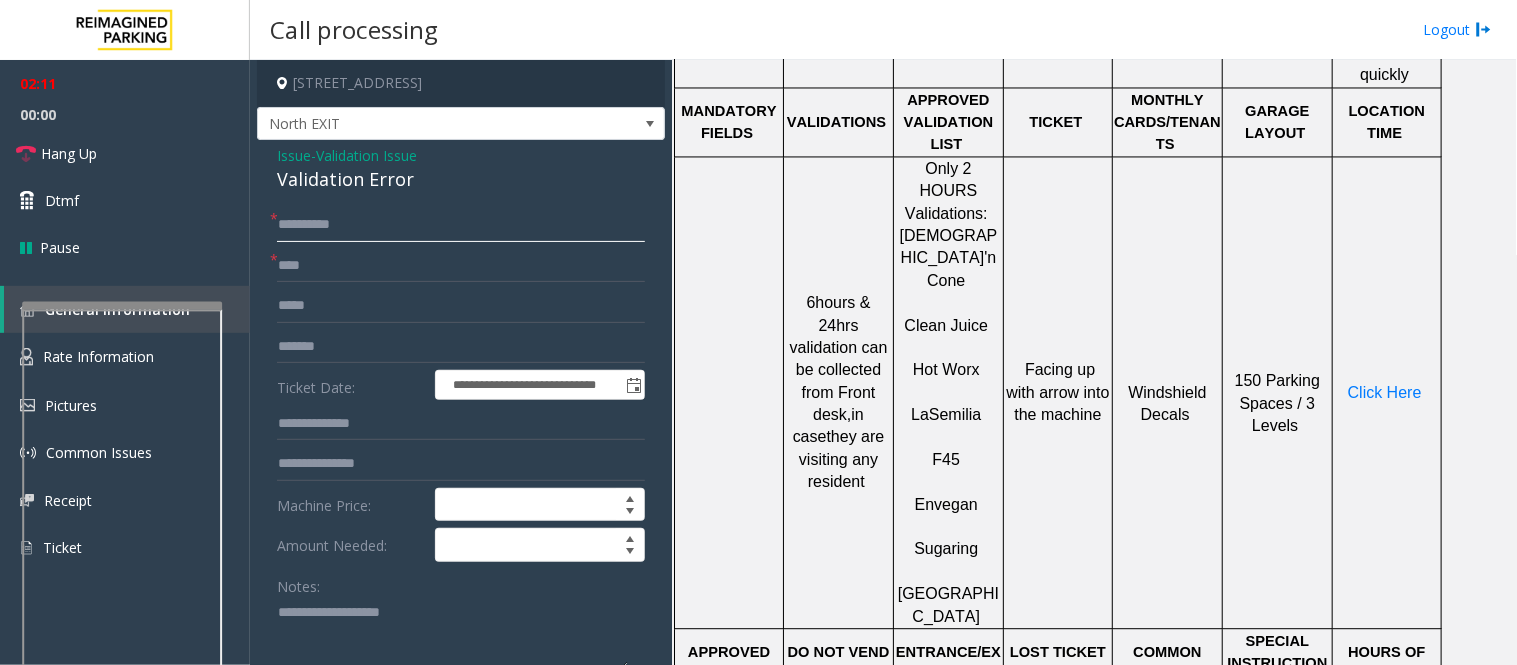 click on "**********" 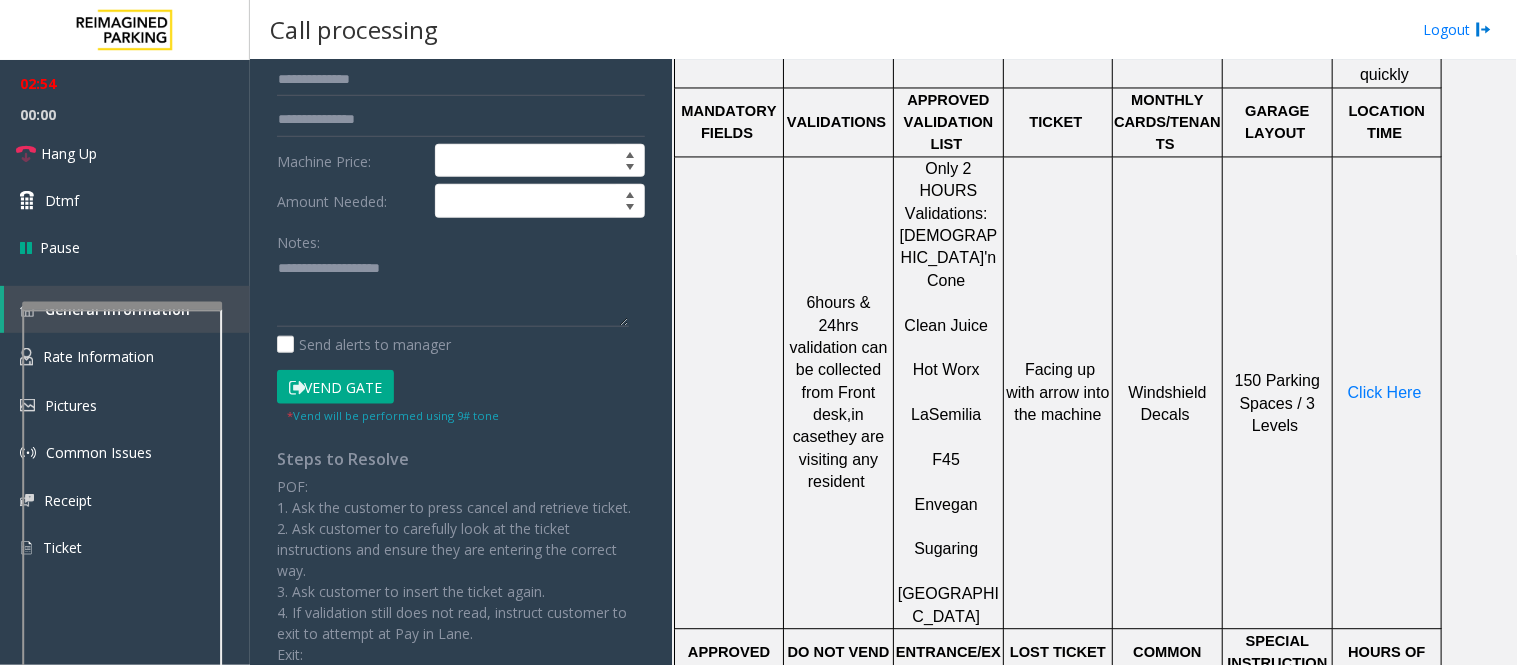 scroll, scrollTop: 0, scrollLeft: 0, axis: both 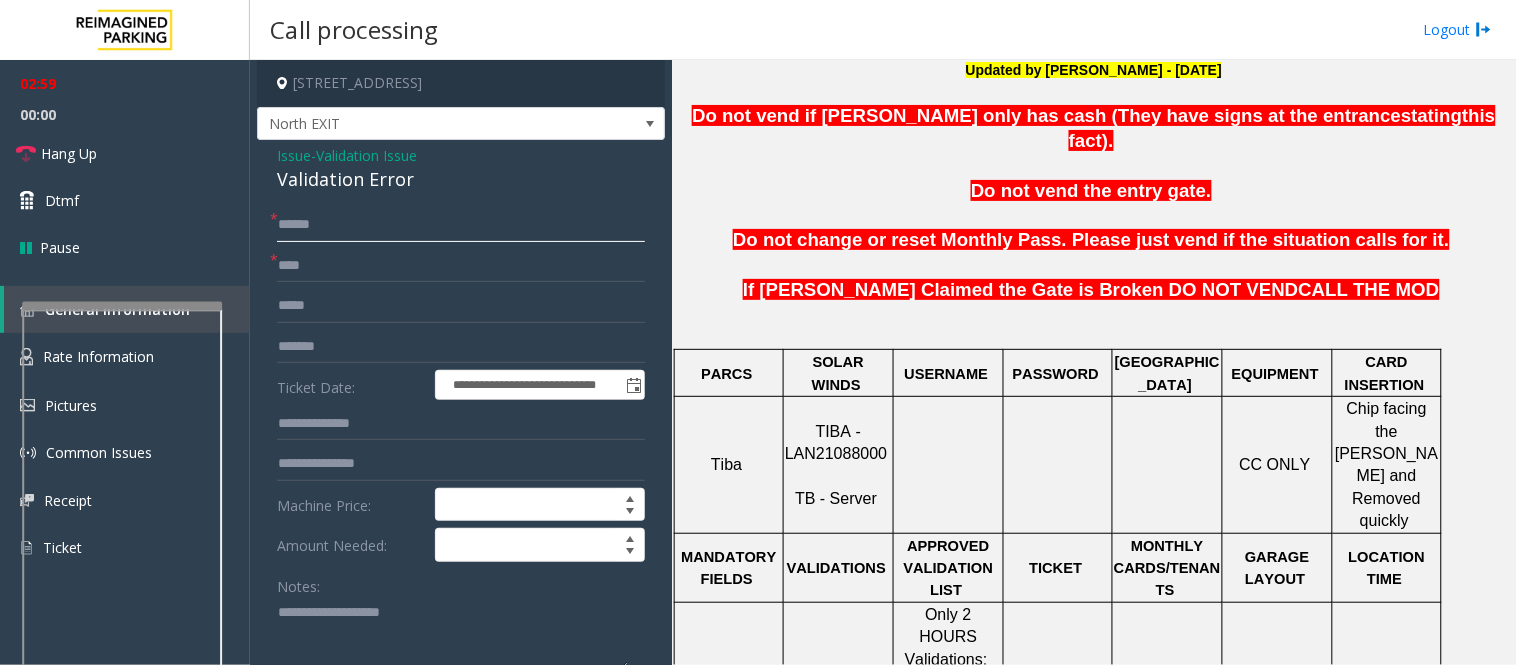 type on "*****" 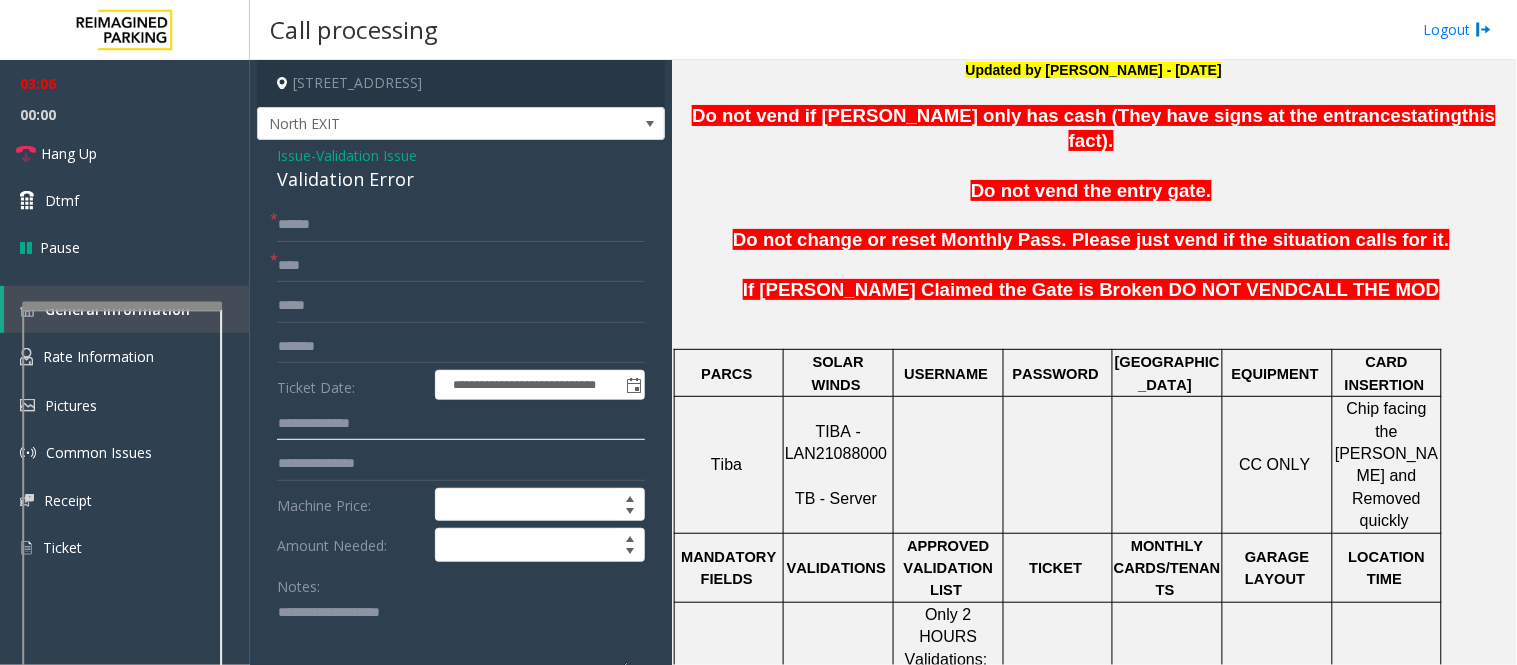 click 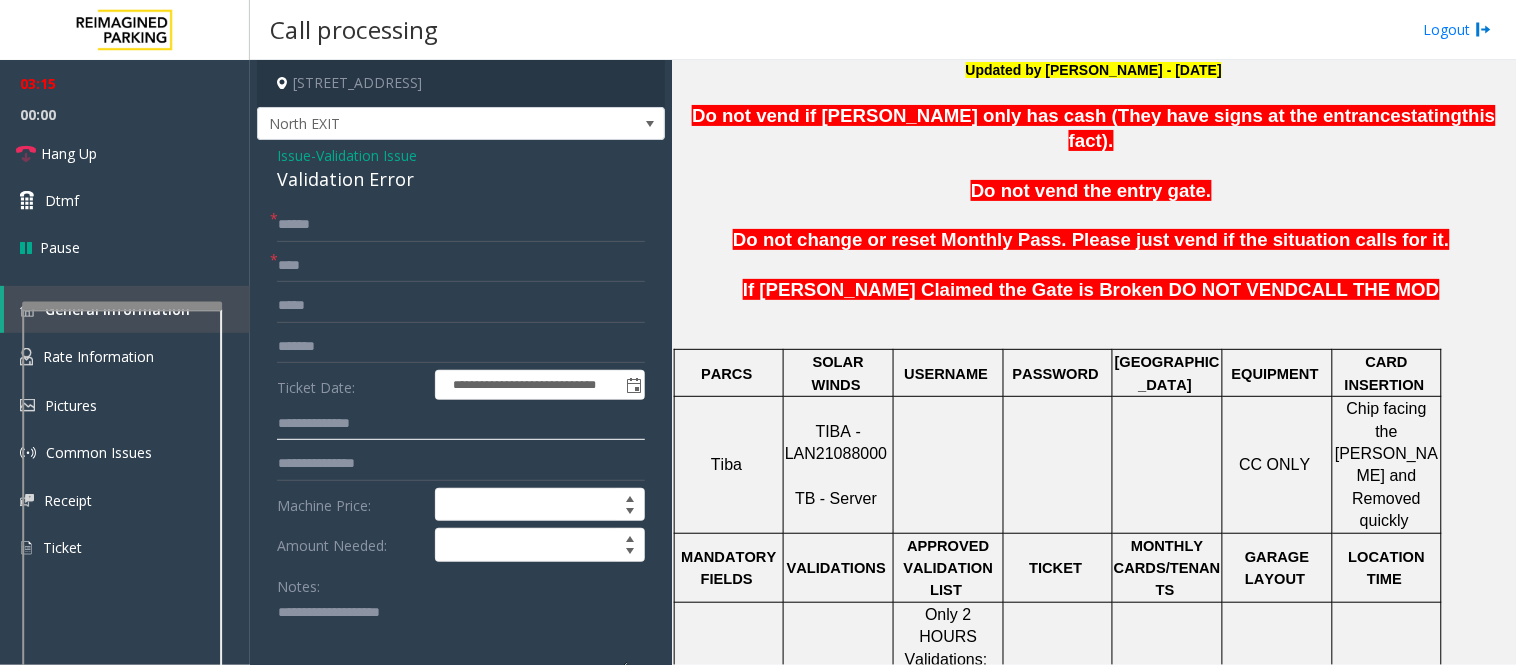 click 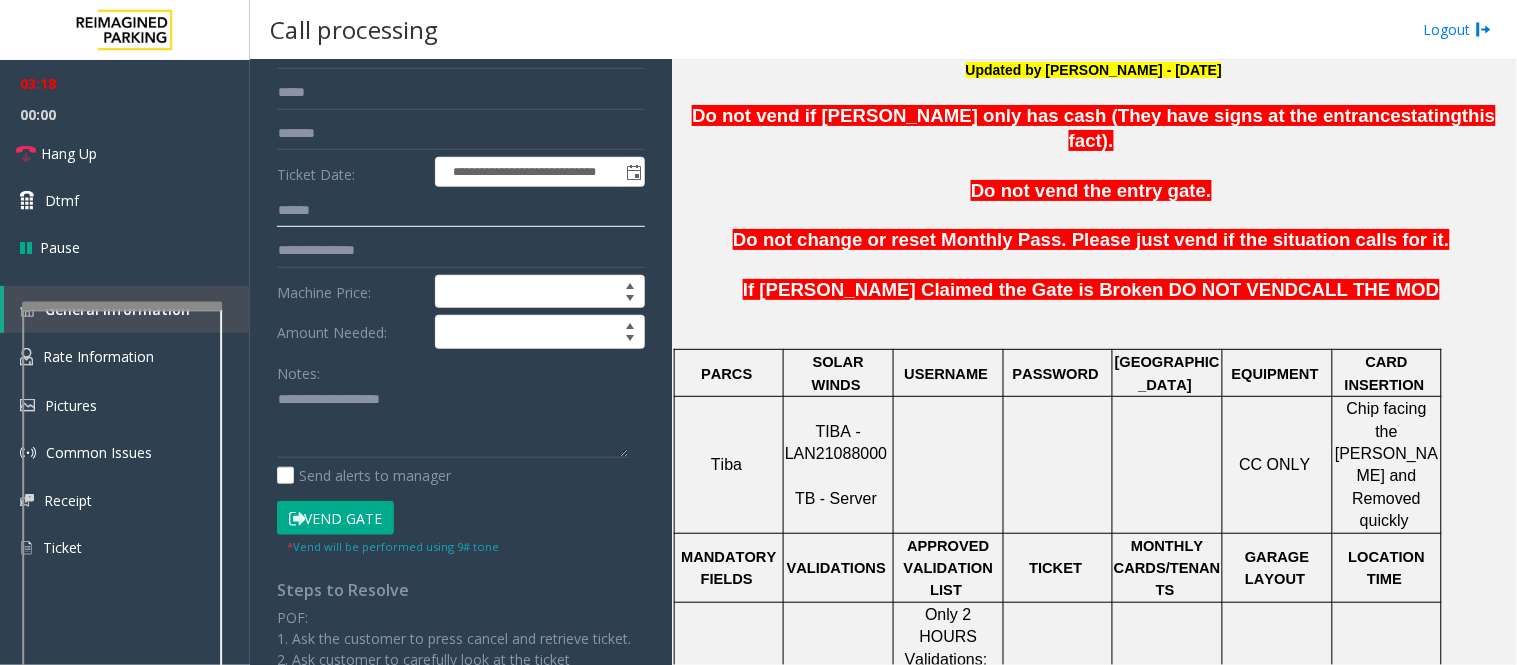 scroll, scrollTop: 222, scrollLeft: 0, axis: vertical 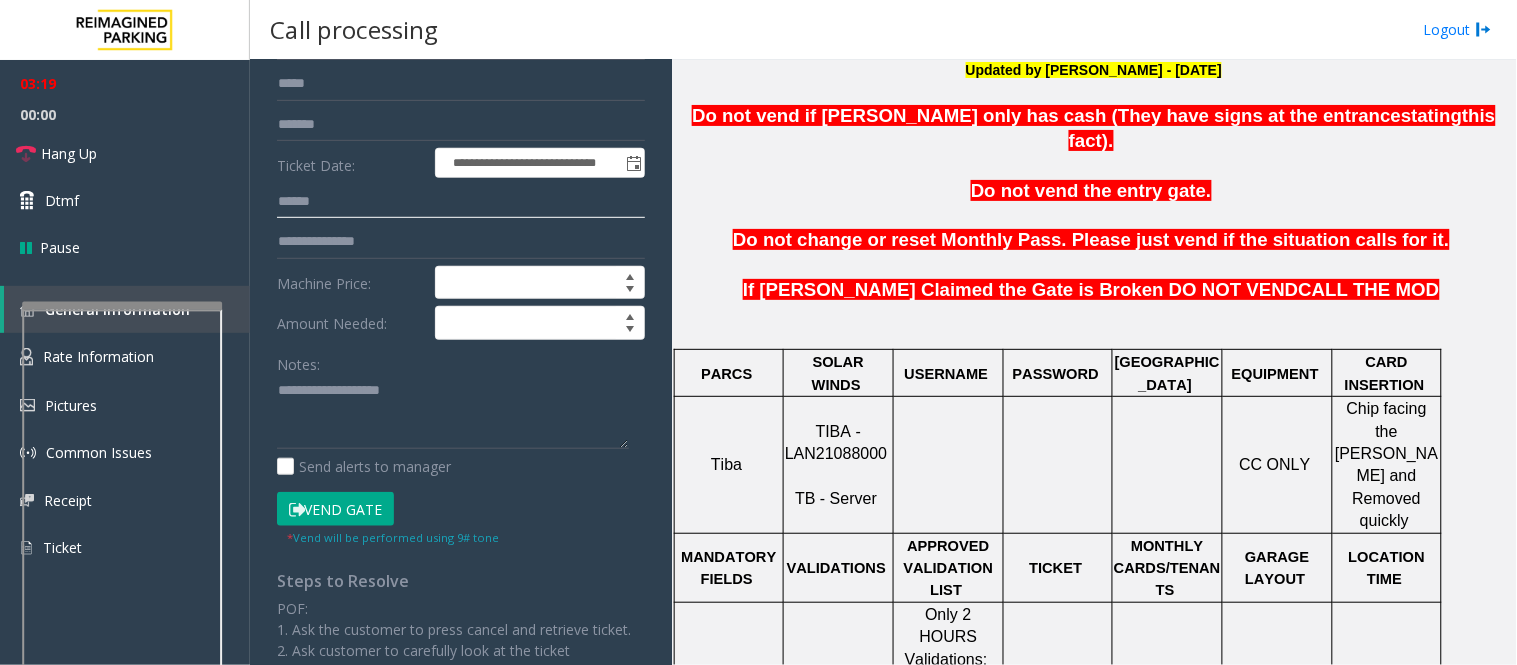 type on "******" 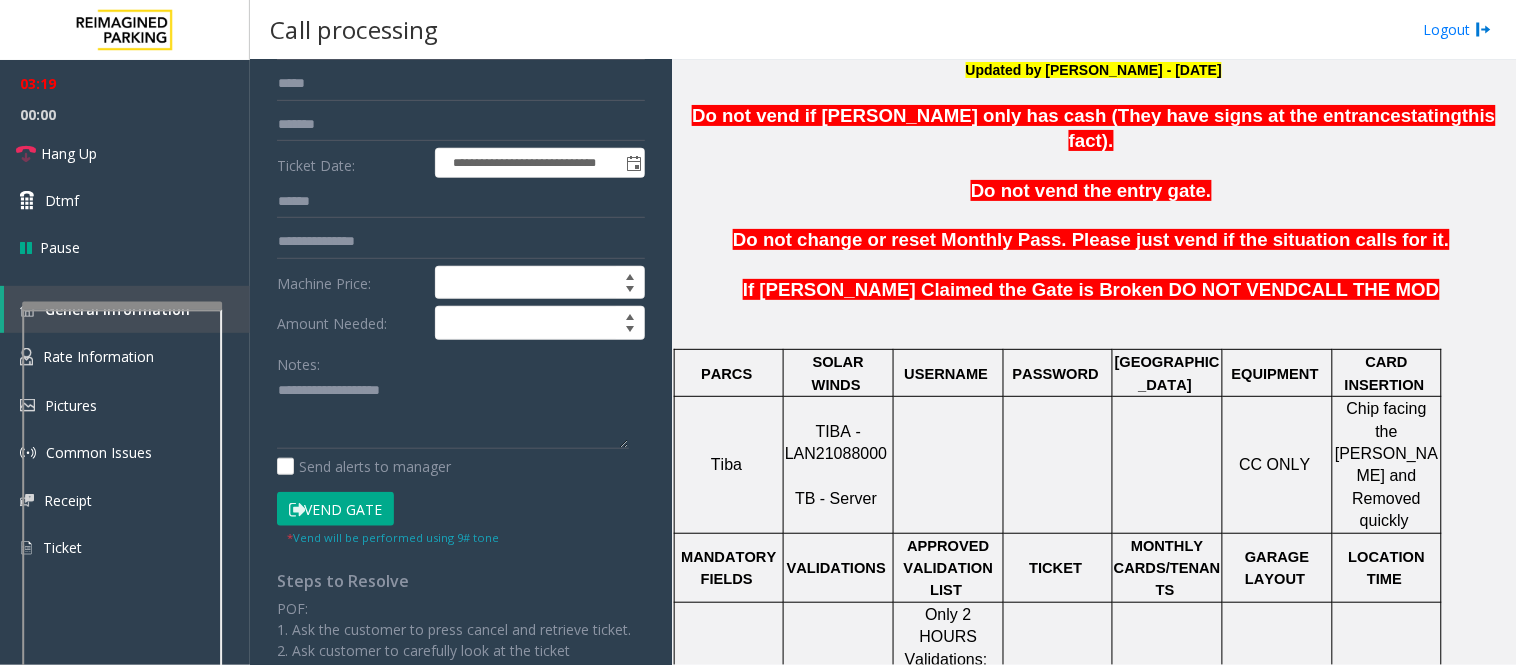 click on "Vend Gate" 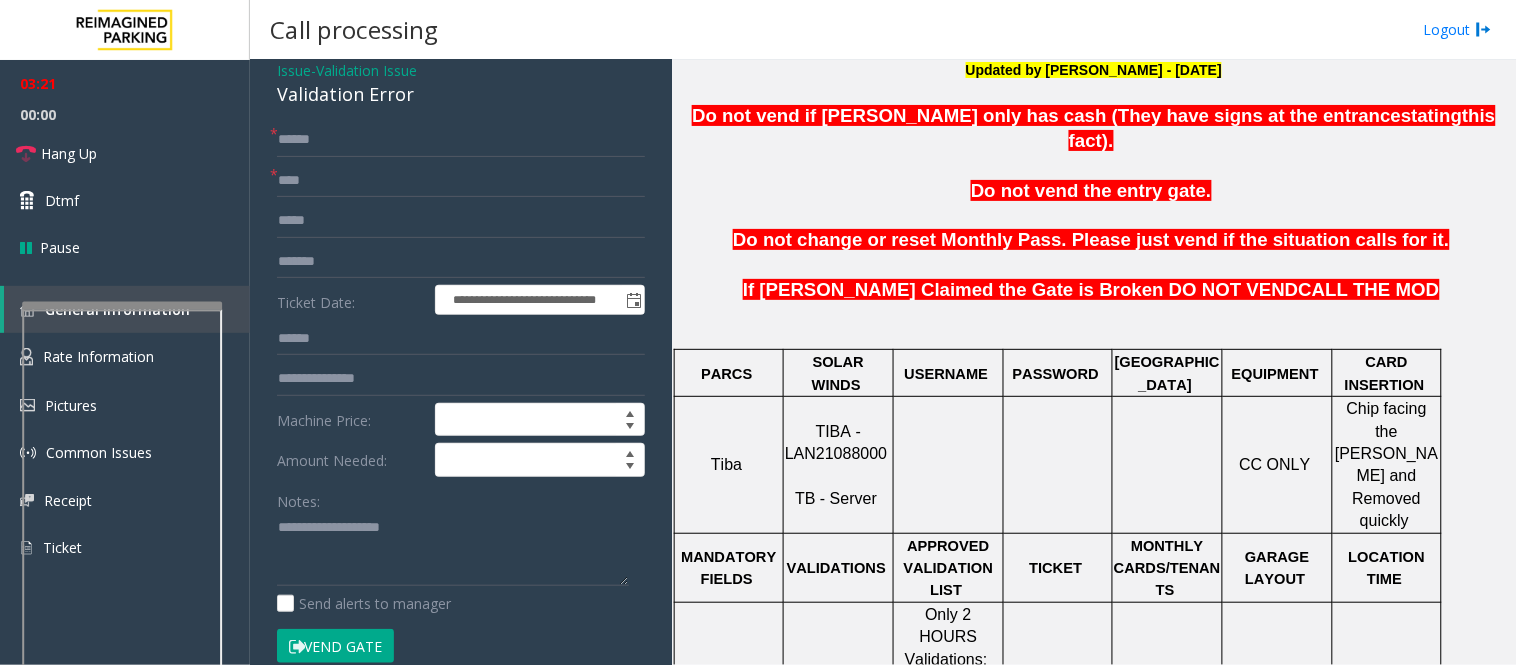 scroll, scrollTop: 0, scrollLeft: 0, axis: both 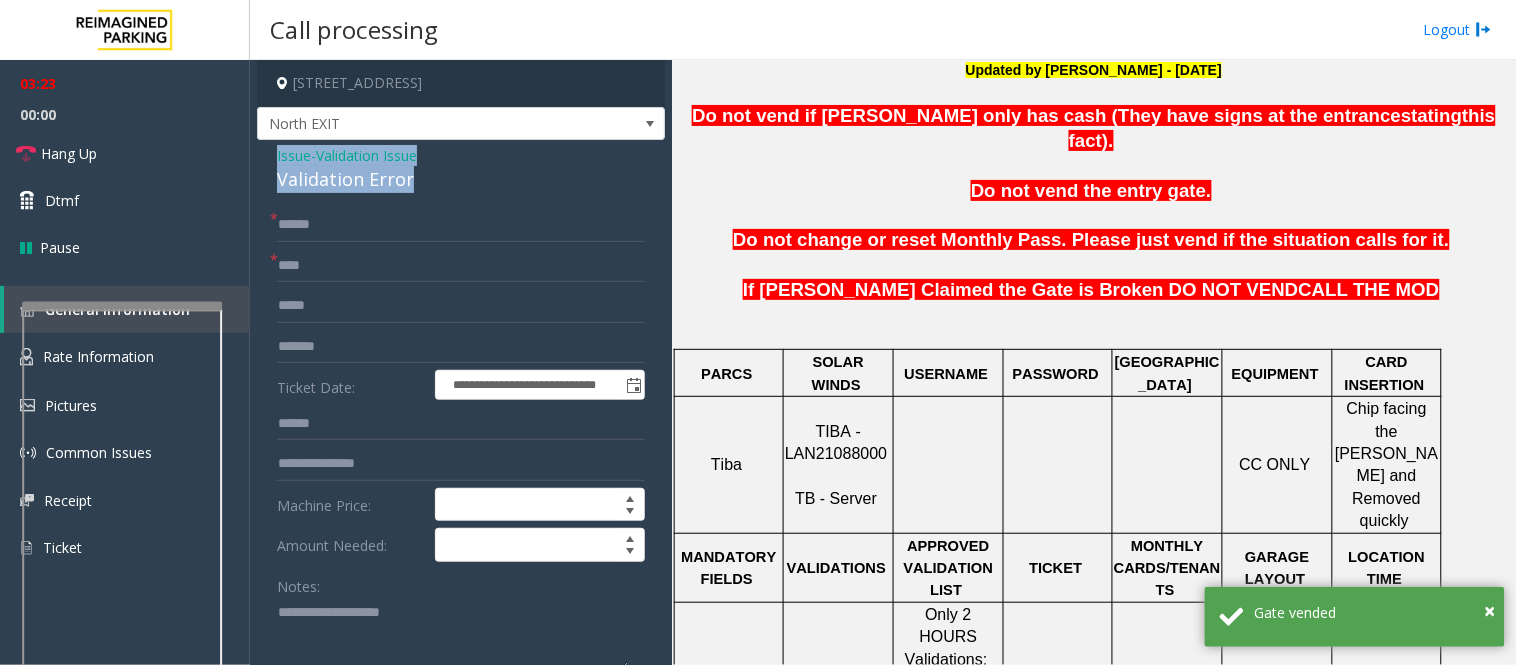 drag, startPoint x: 414, startPoint y: 180, endPoint x: 267, endPoint y: 146, distance: 150.88075 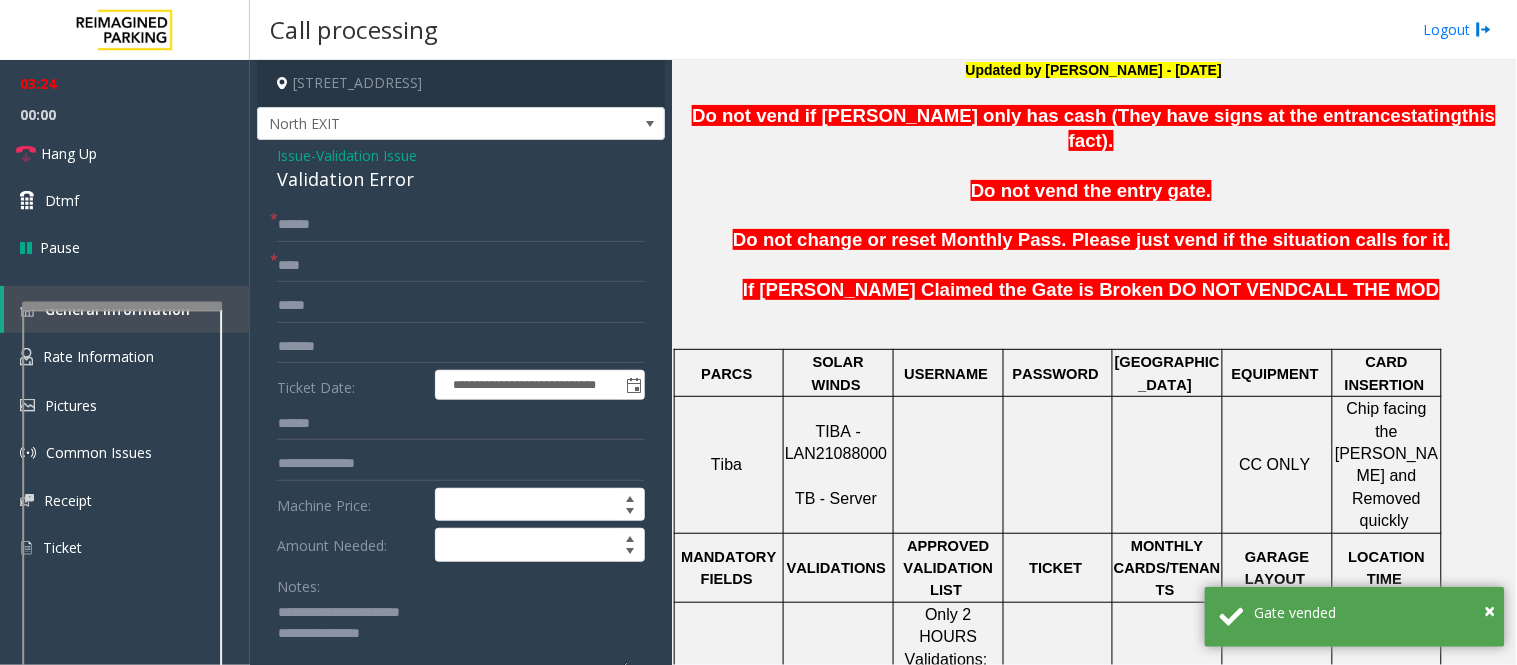 click 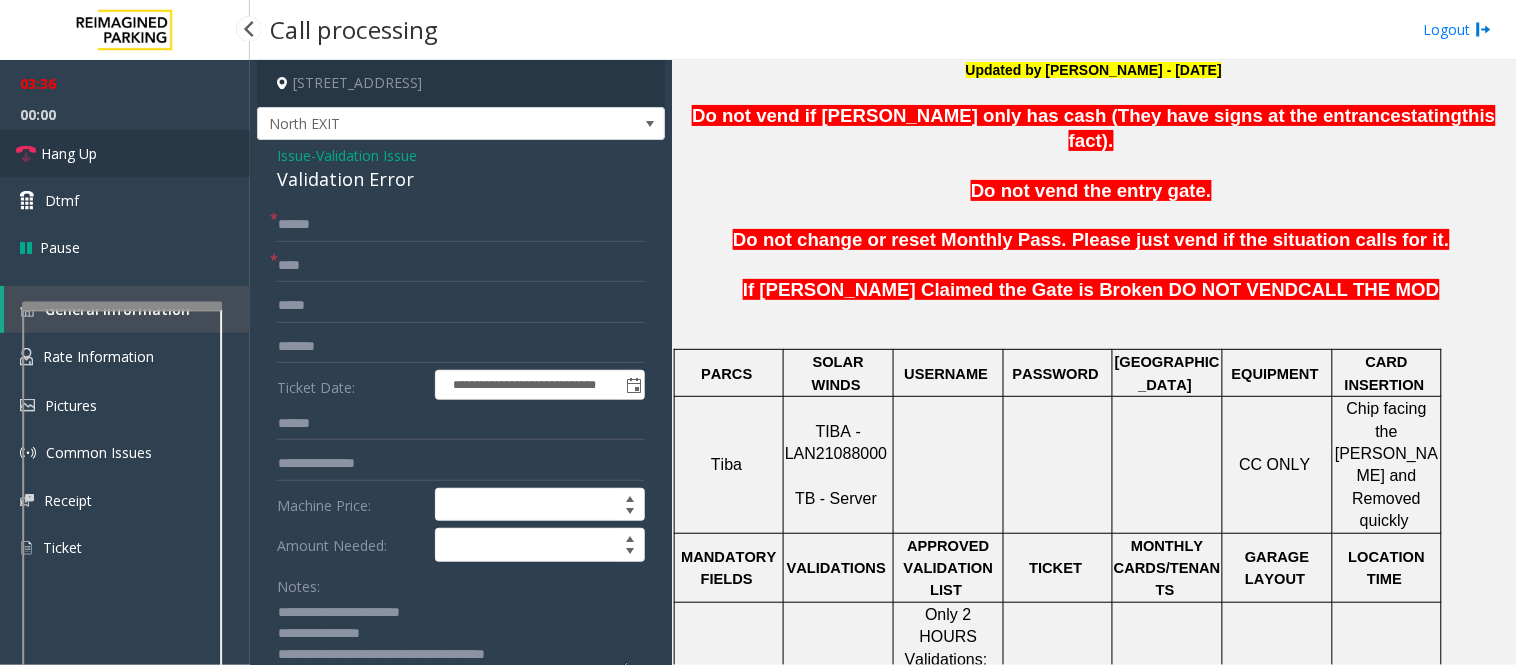 type on "**********" 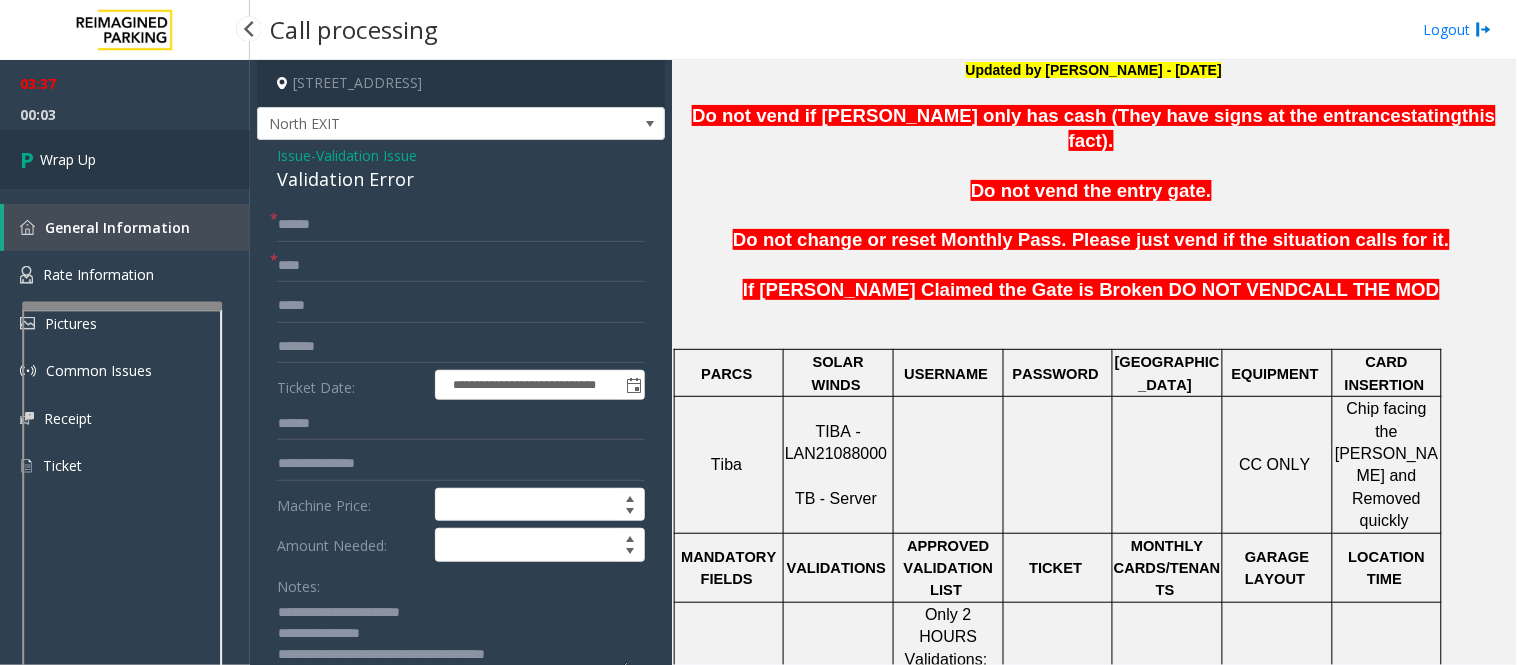 click on "Wrap Up" at bounding box center [125, 159] 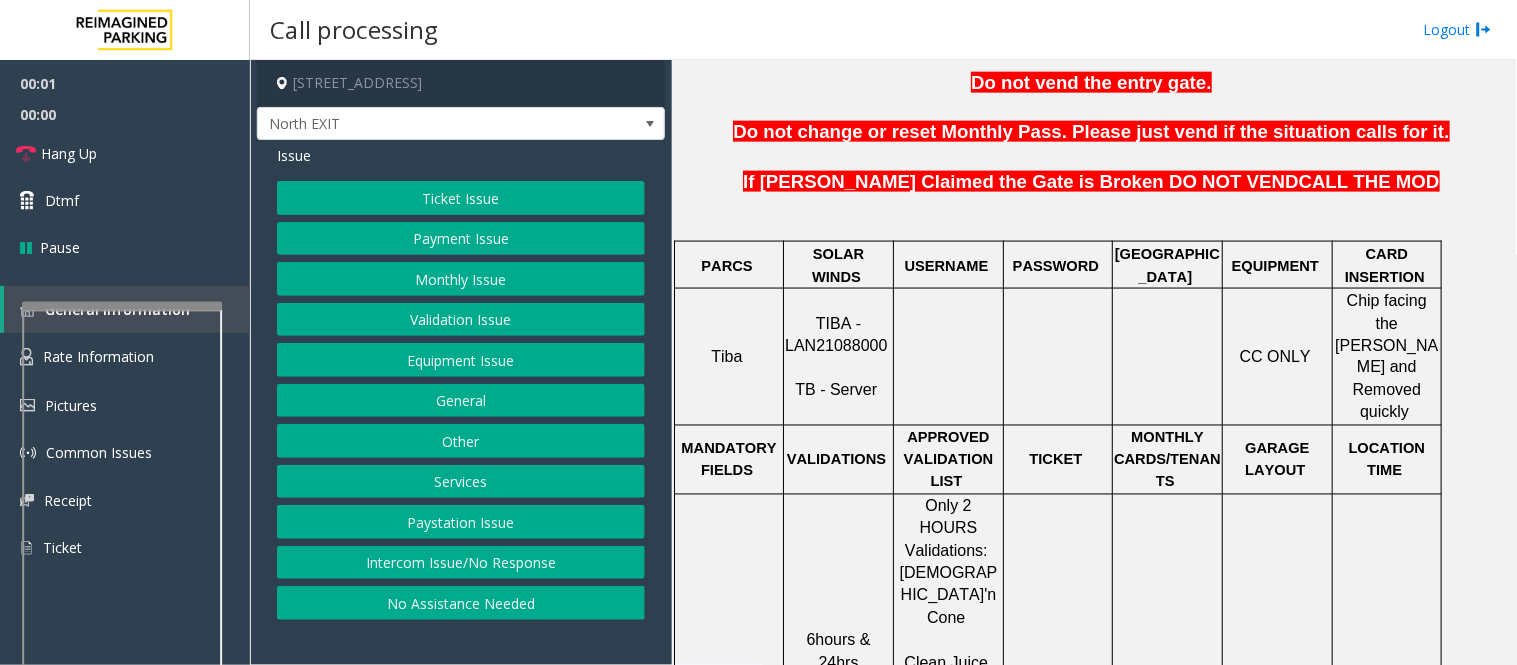 scroll, scrollTop: 666, scrollLeft: 0, axis: vertical 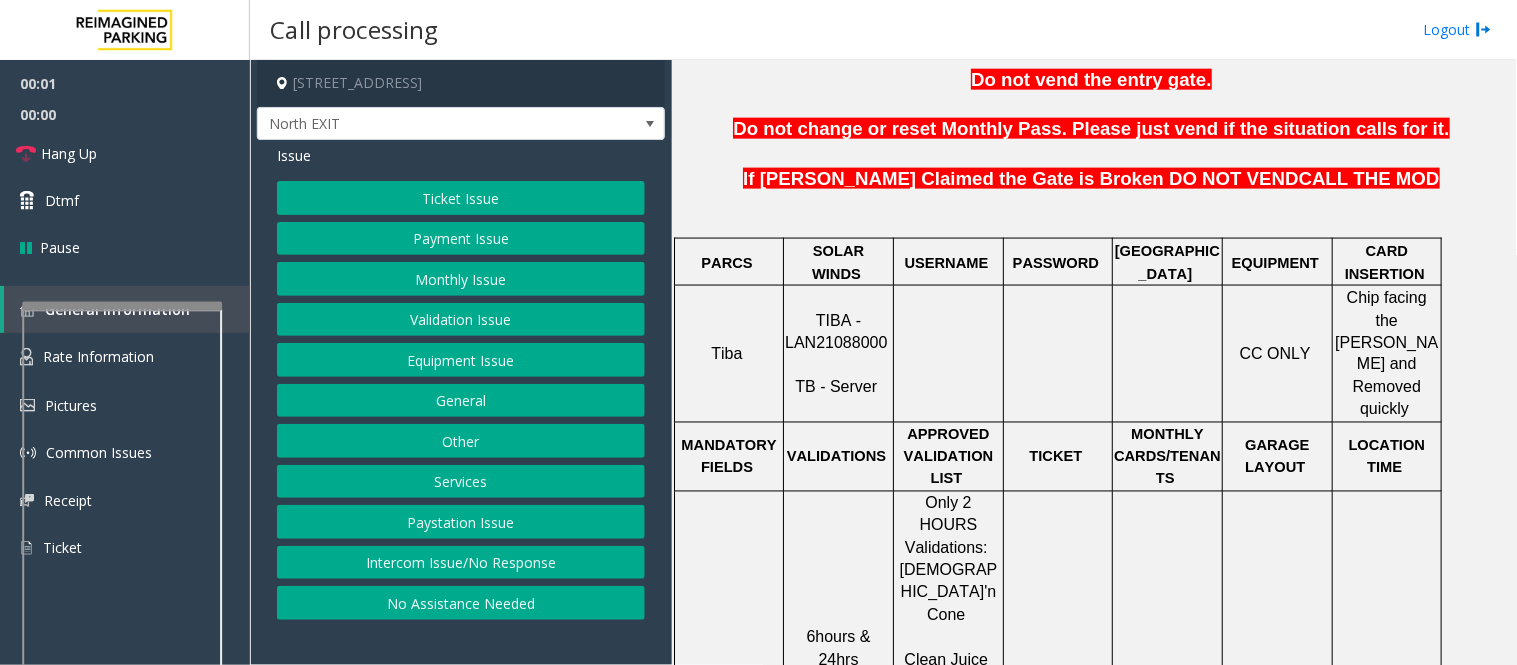 click on "TIBA - LAN21088000" 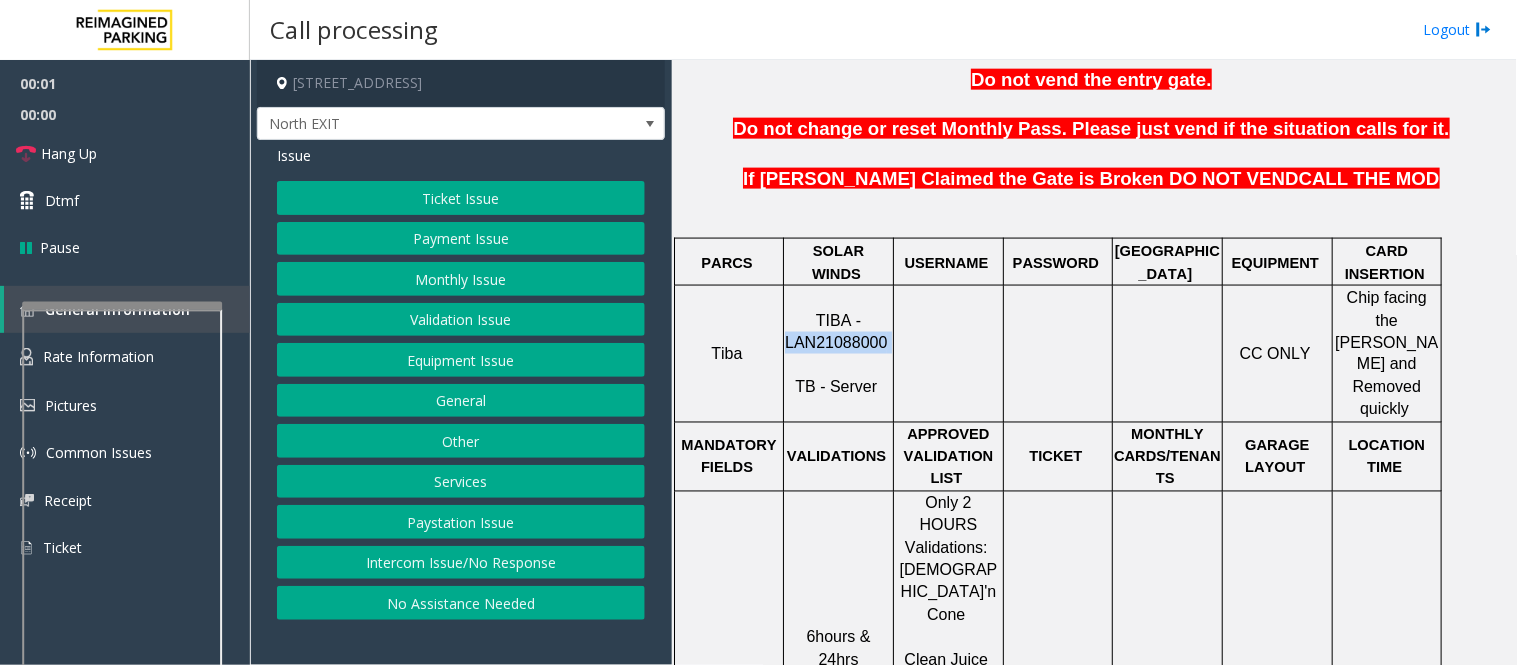 click on "TIBA - LAN21088000" 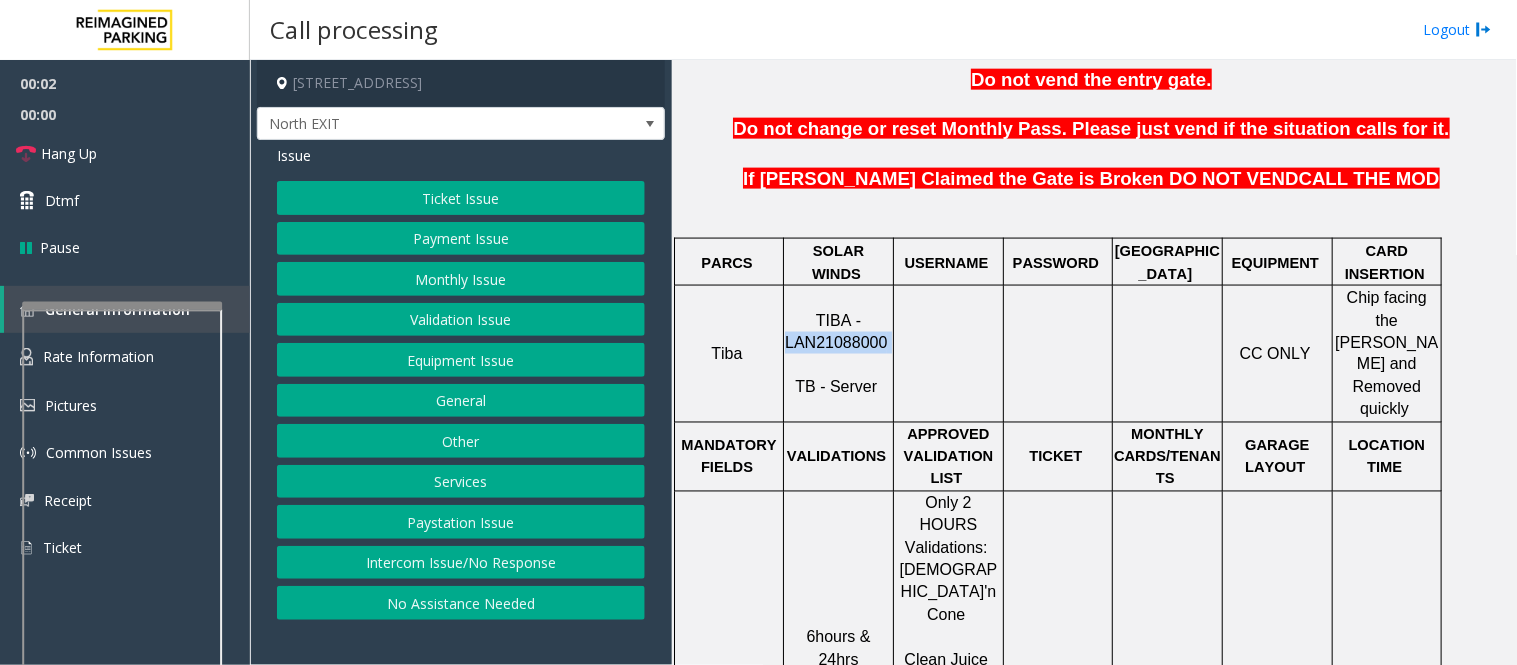 copy on "LAN21088000" 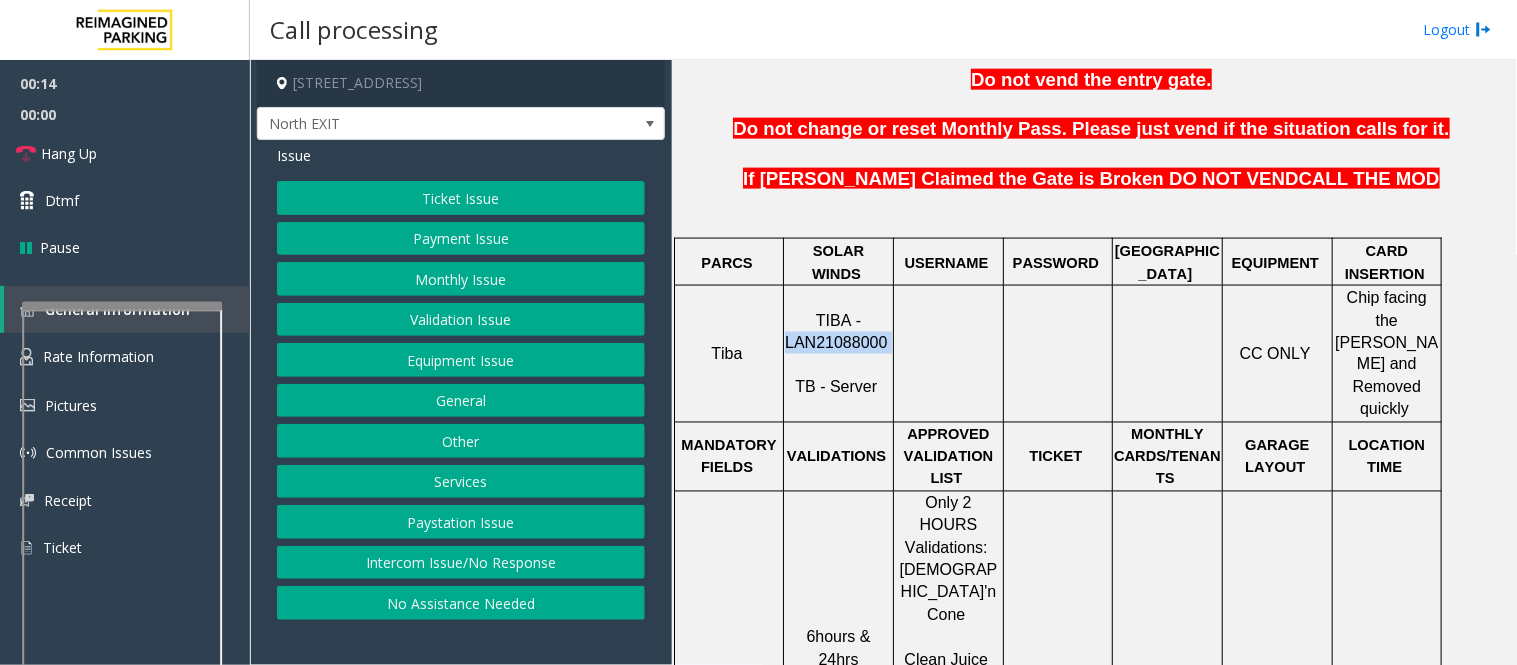 click on "Validation Issue" 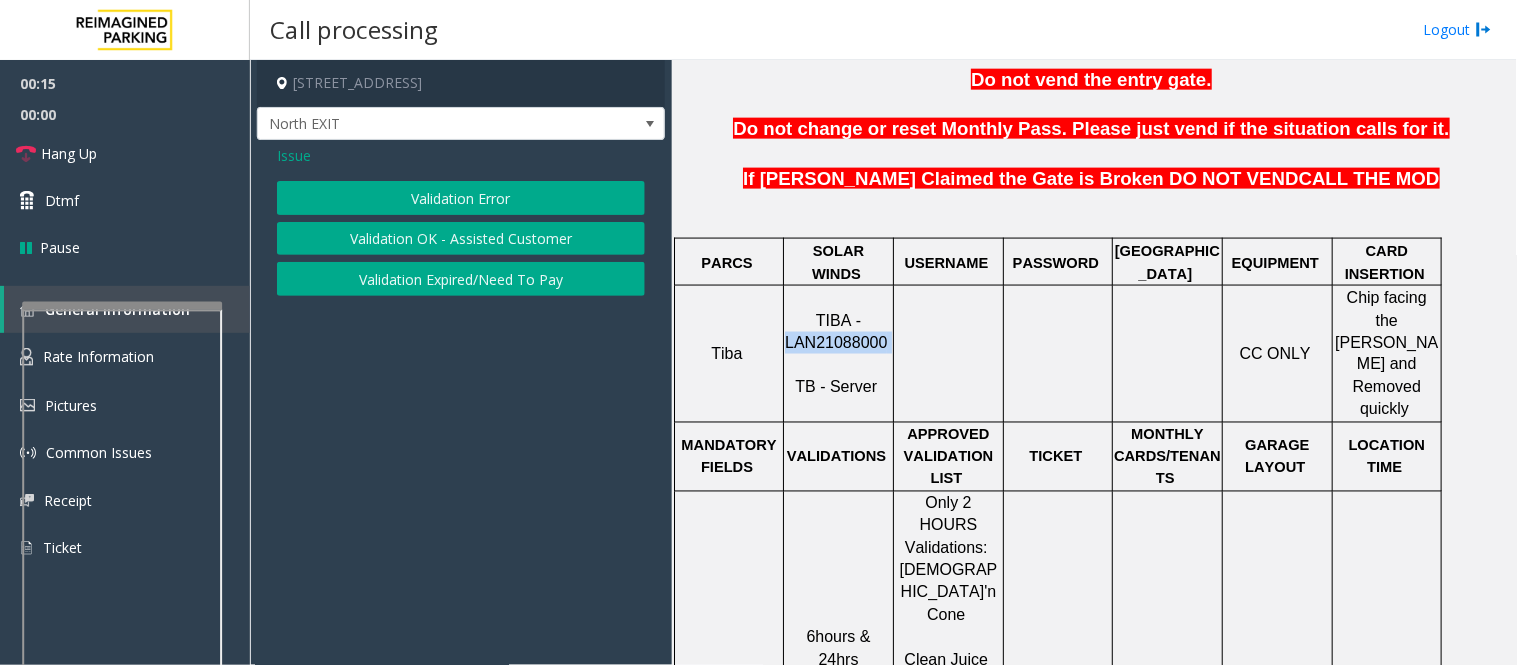 click on "Validation Error" 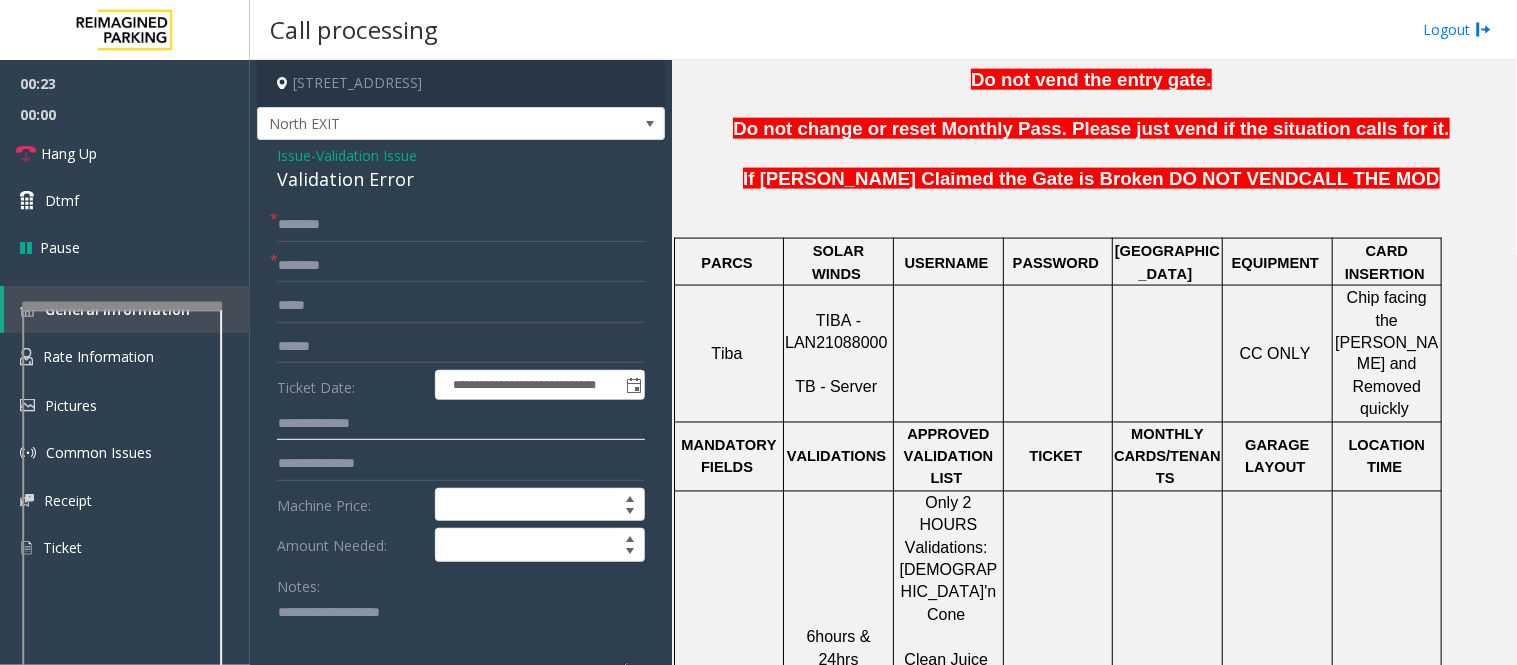 click 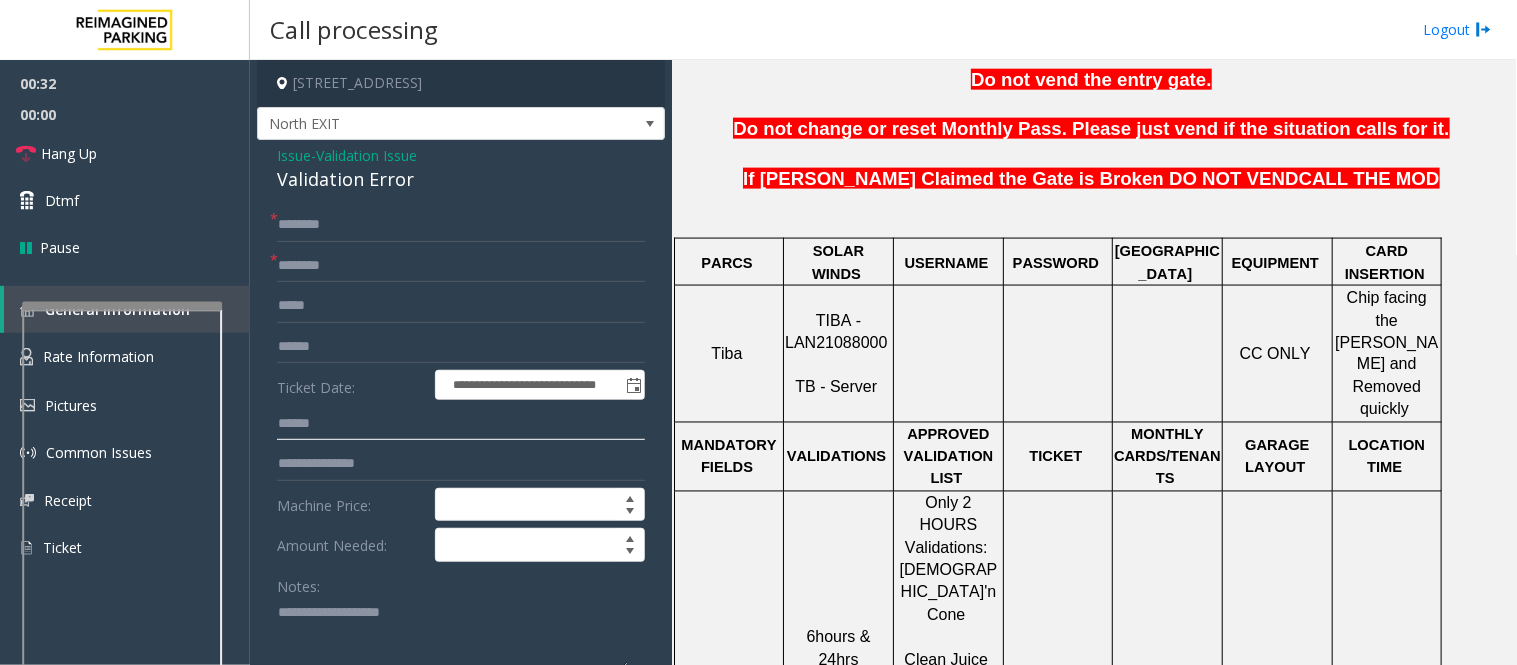 type on "******" 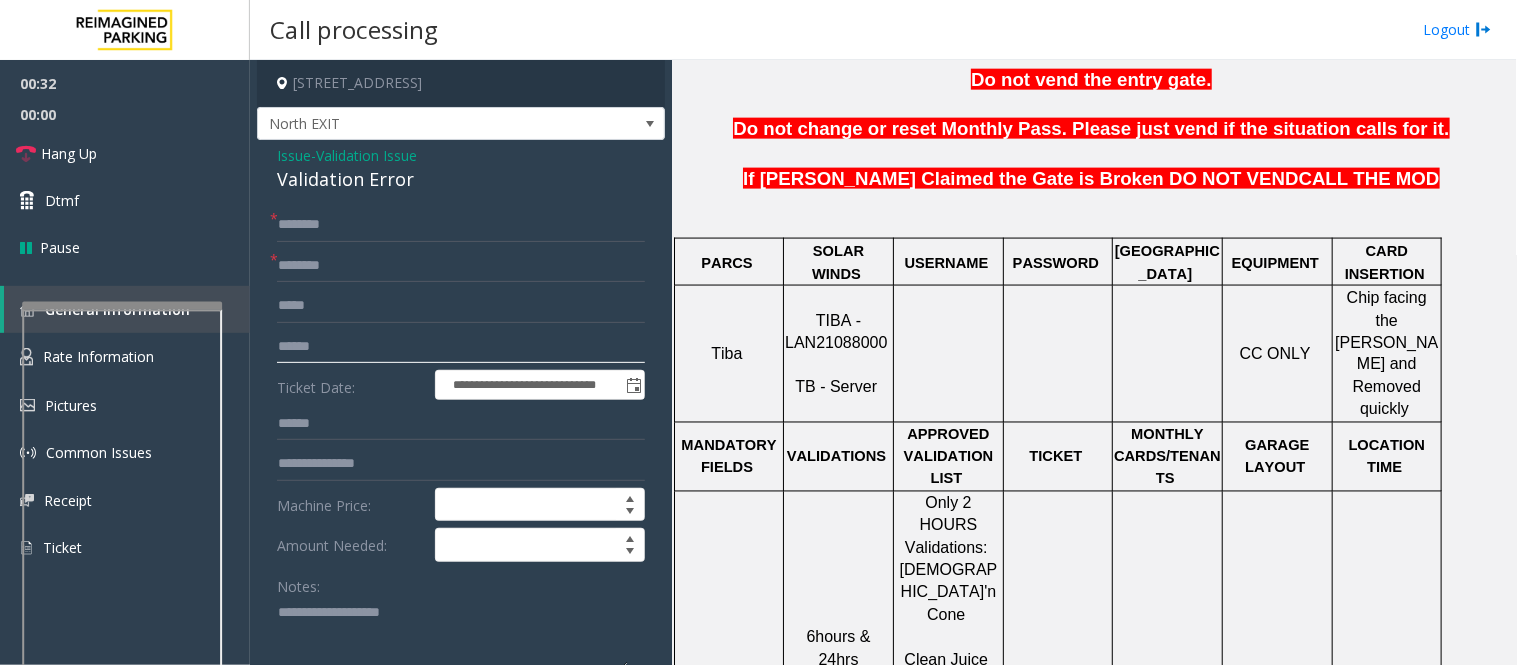 click 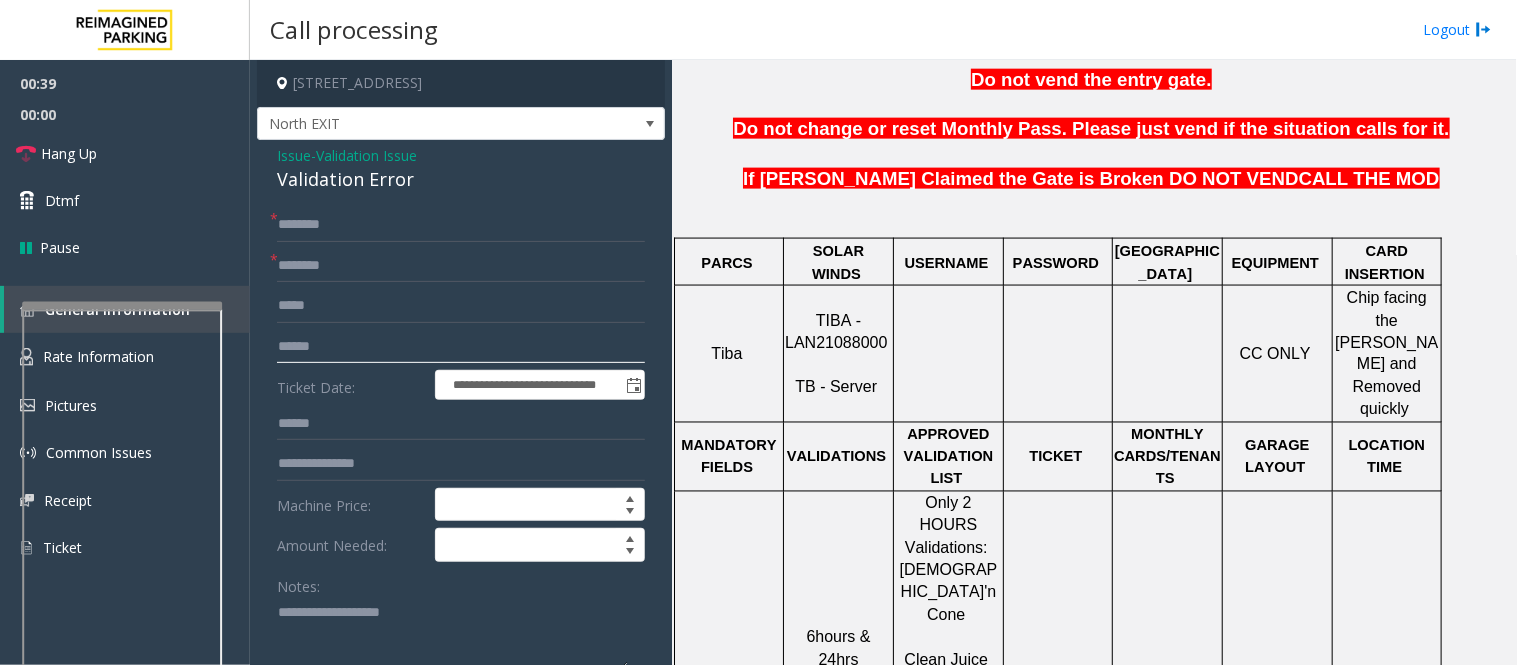 click 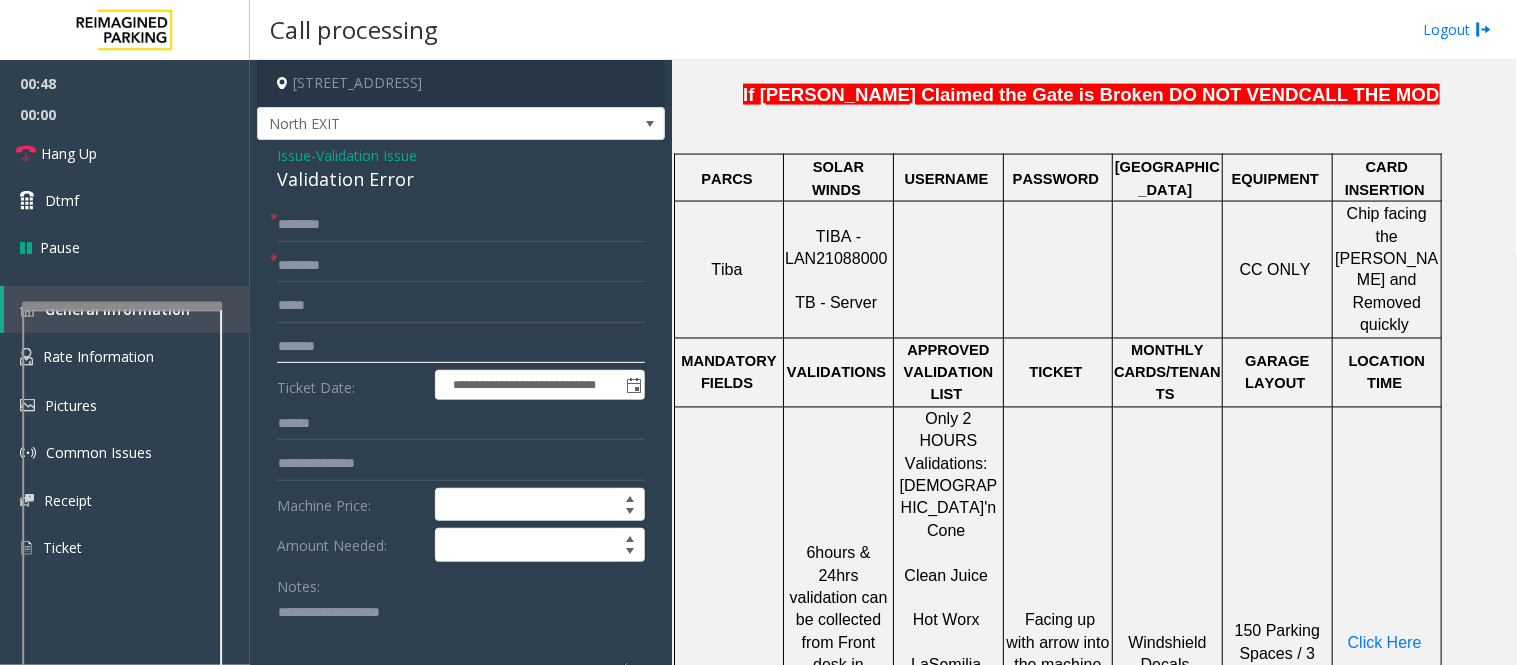 scroll, scrollTop: 1000, scrollLeft: 0, axis: vertical 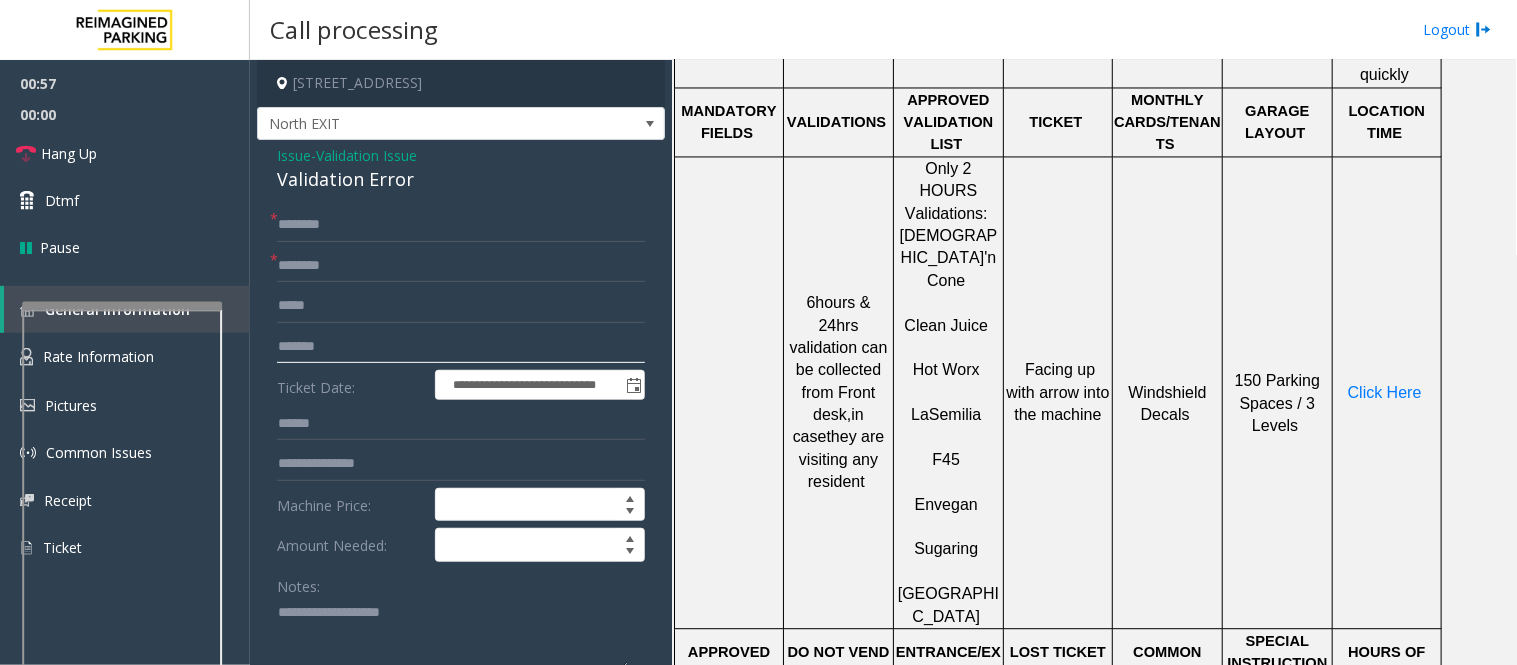 type on "*******" 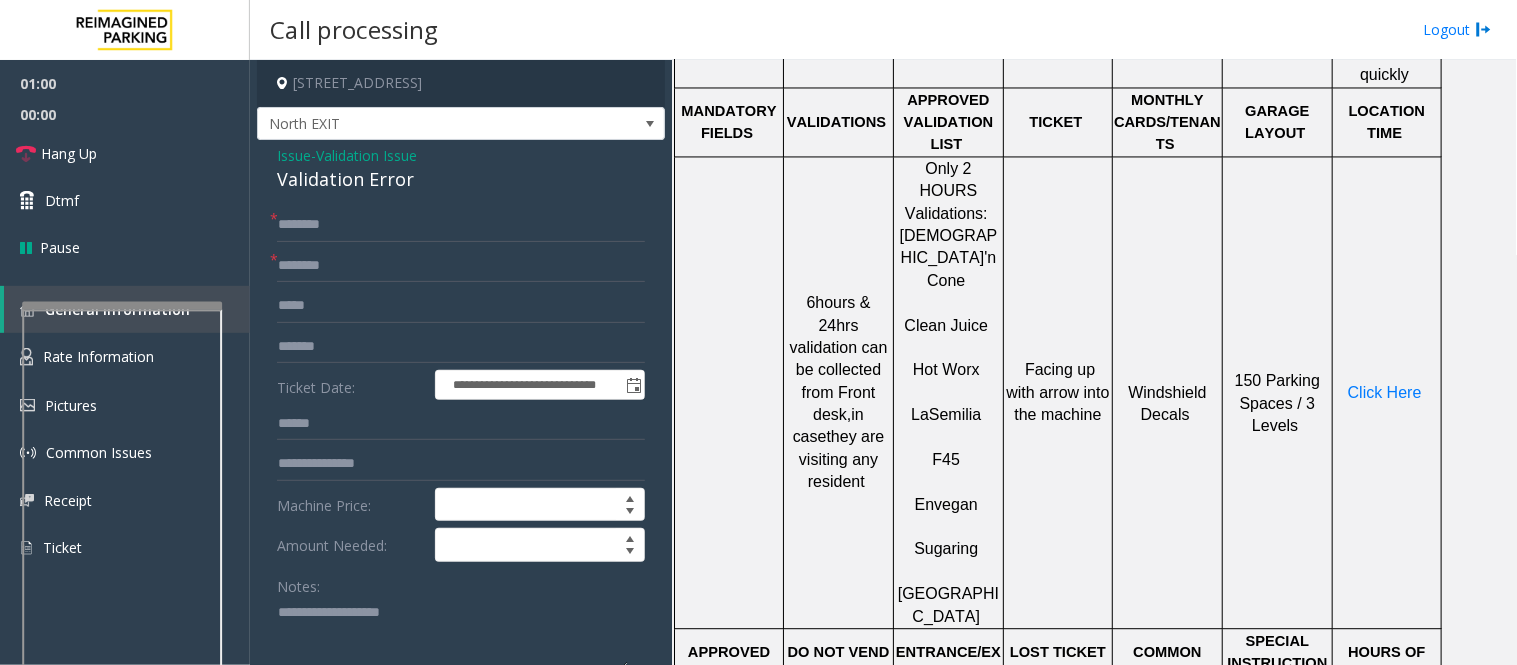click on "F45" 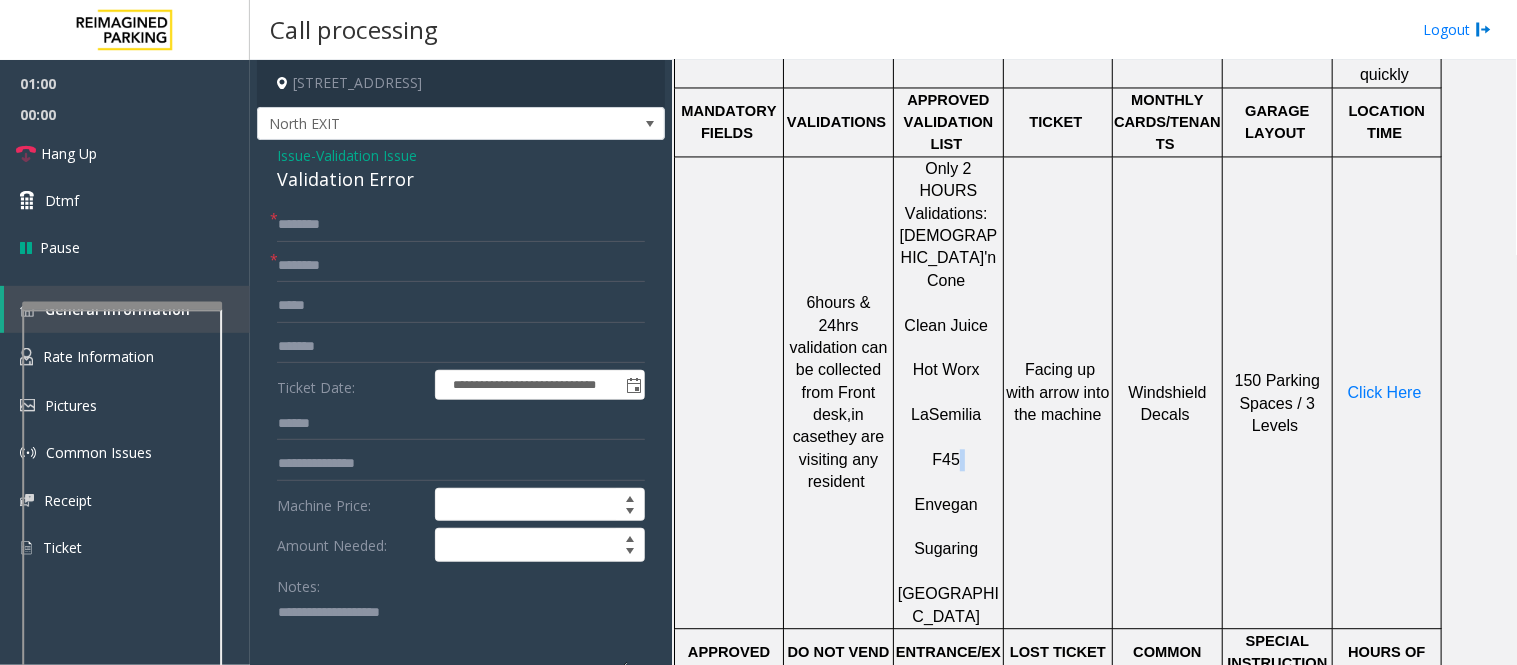 click on "F45" 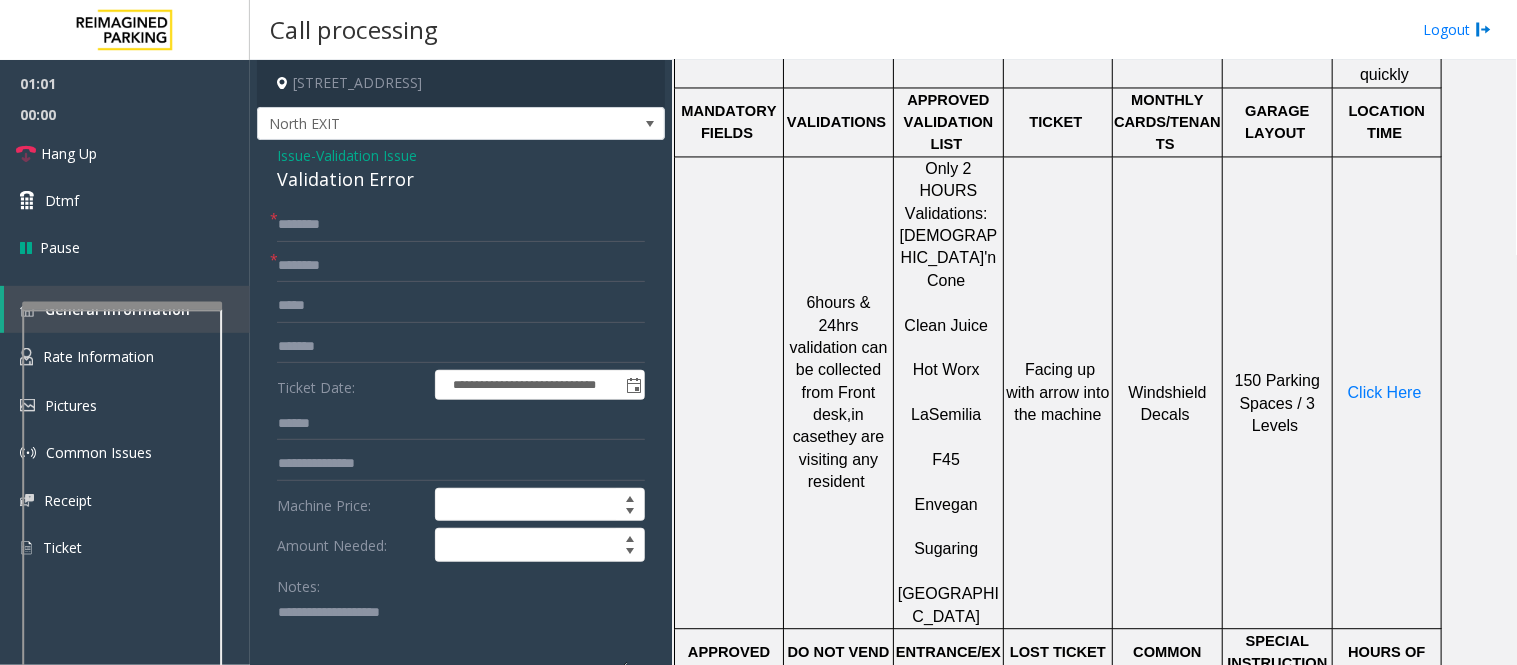 click on "F45" 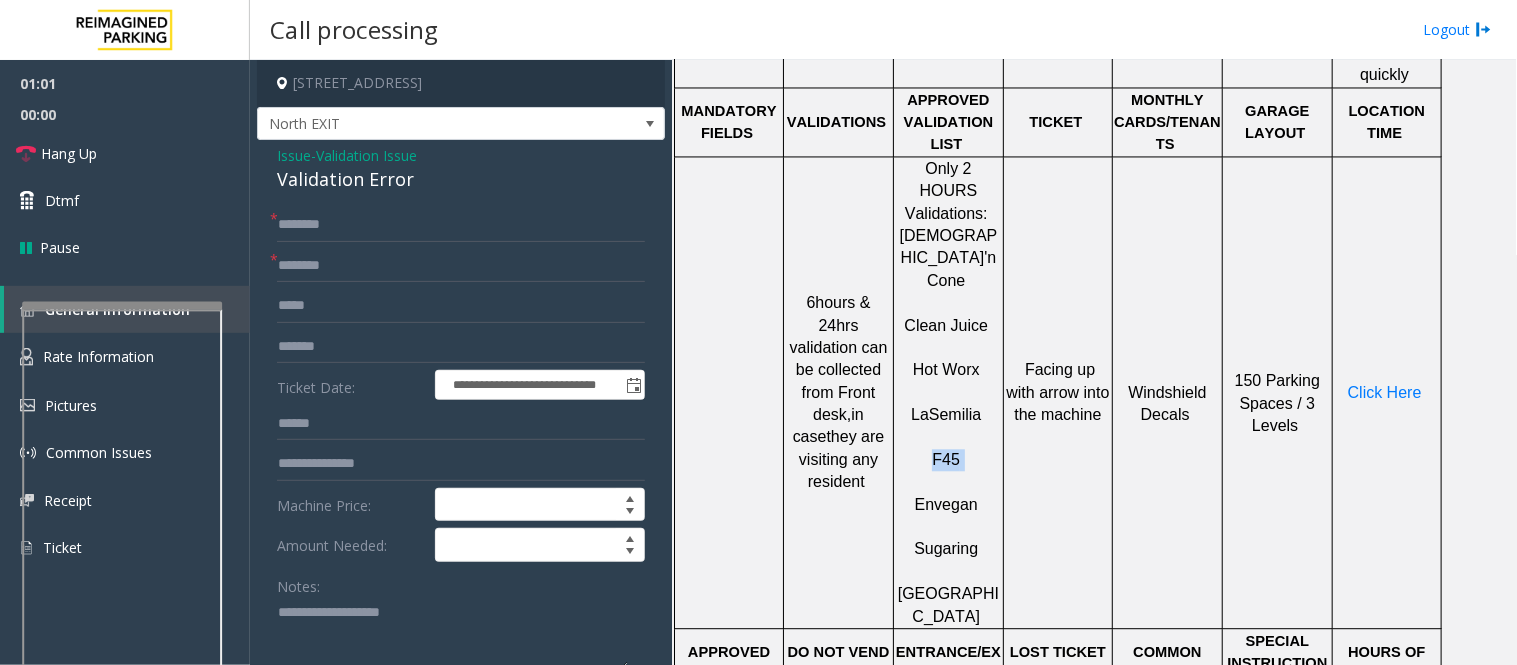 click on "F45" 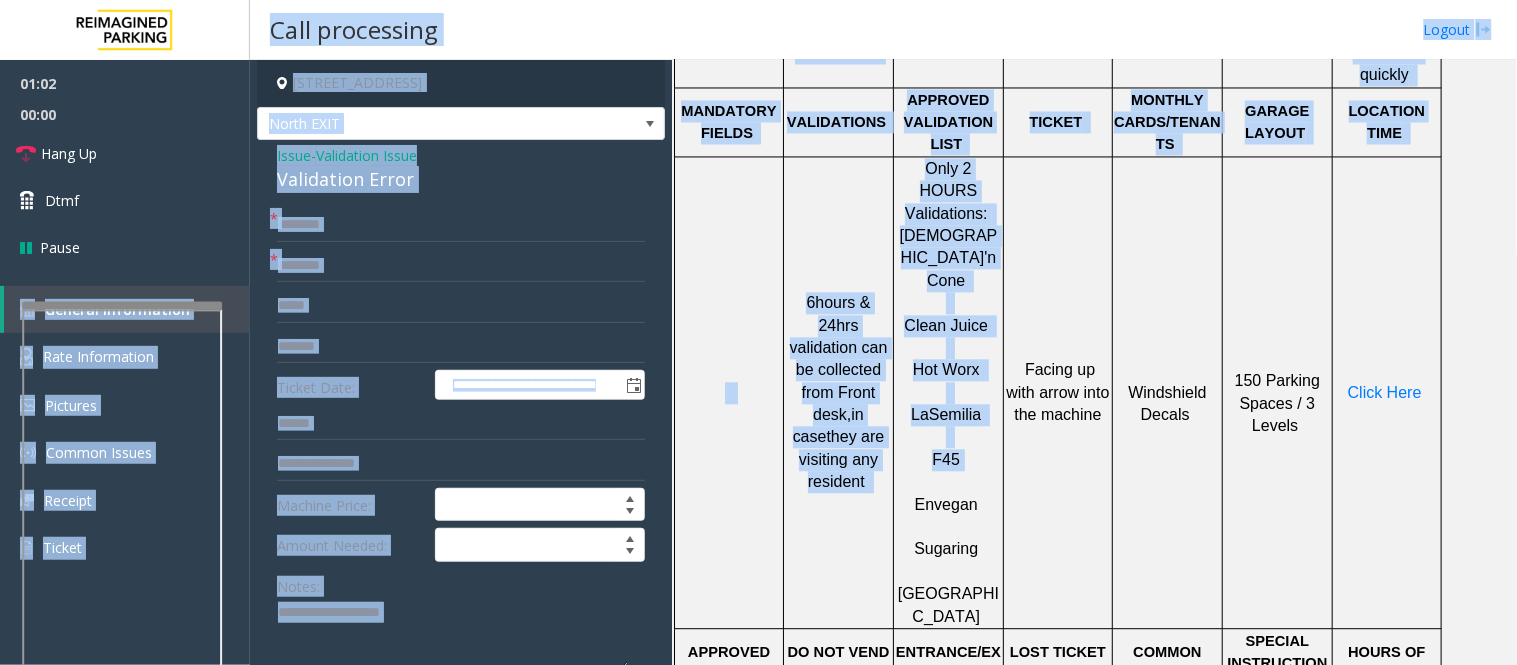 drag, startPoint x: 951, startPoint y: 337, endPoint x: 226, endPoint y: 327, distance: 725.069 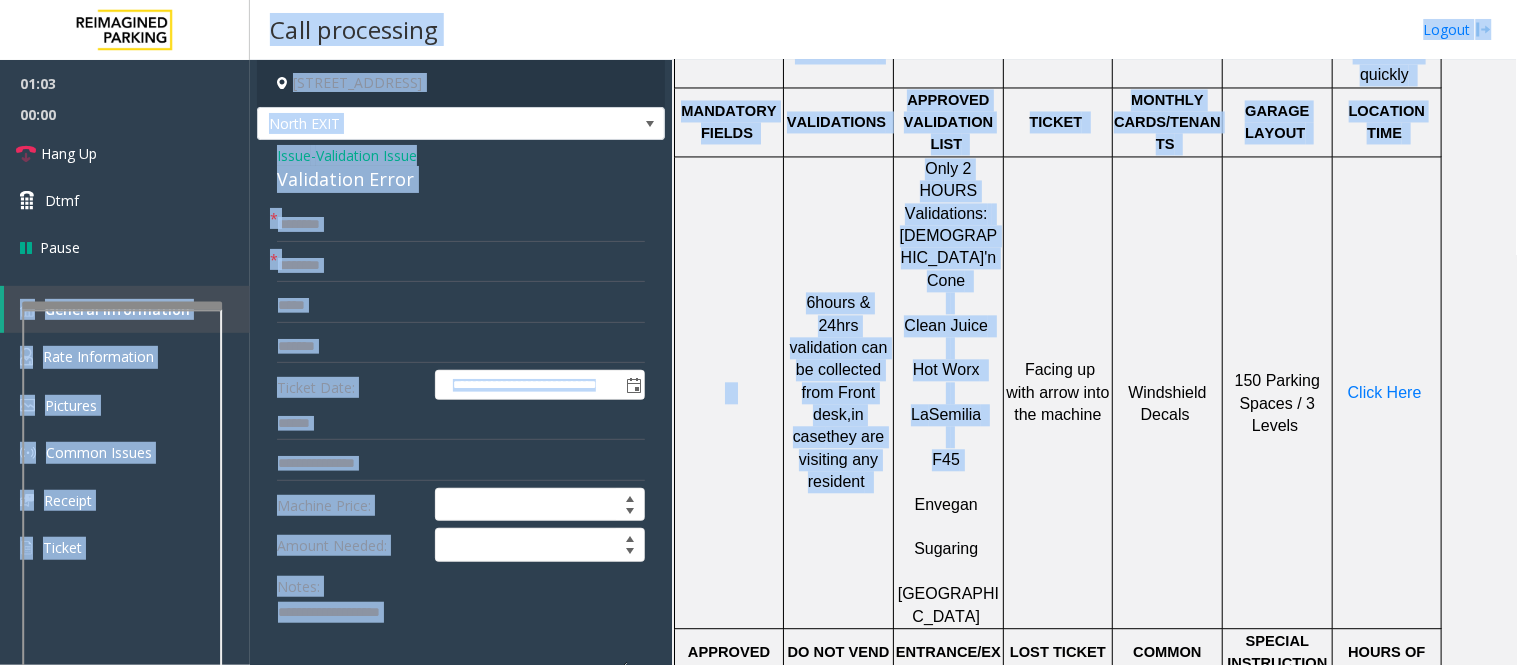 click on "6hours & 24hrs validation can be collected from Front desk,  in case  they are visiting any resident" 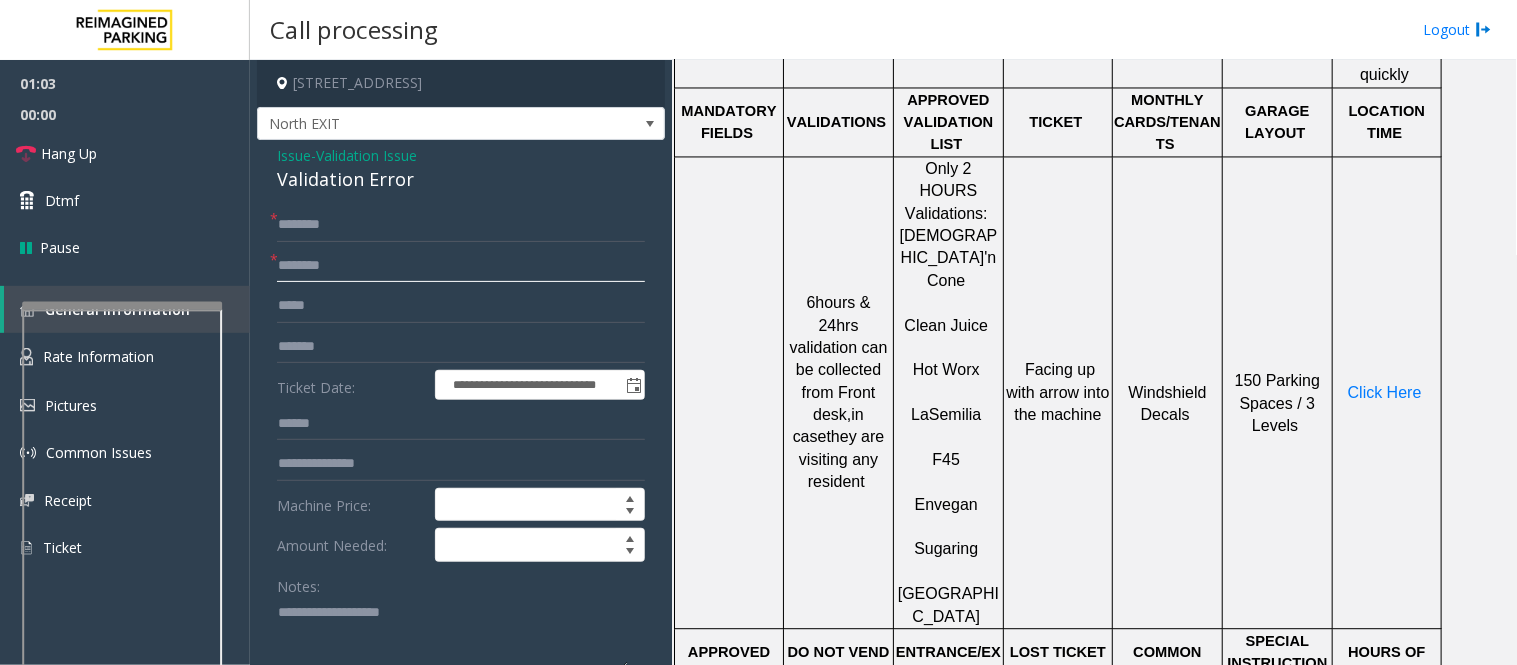 click 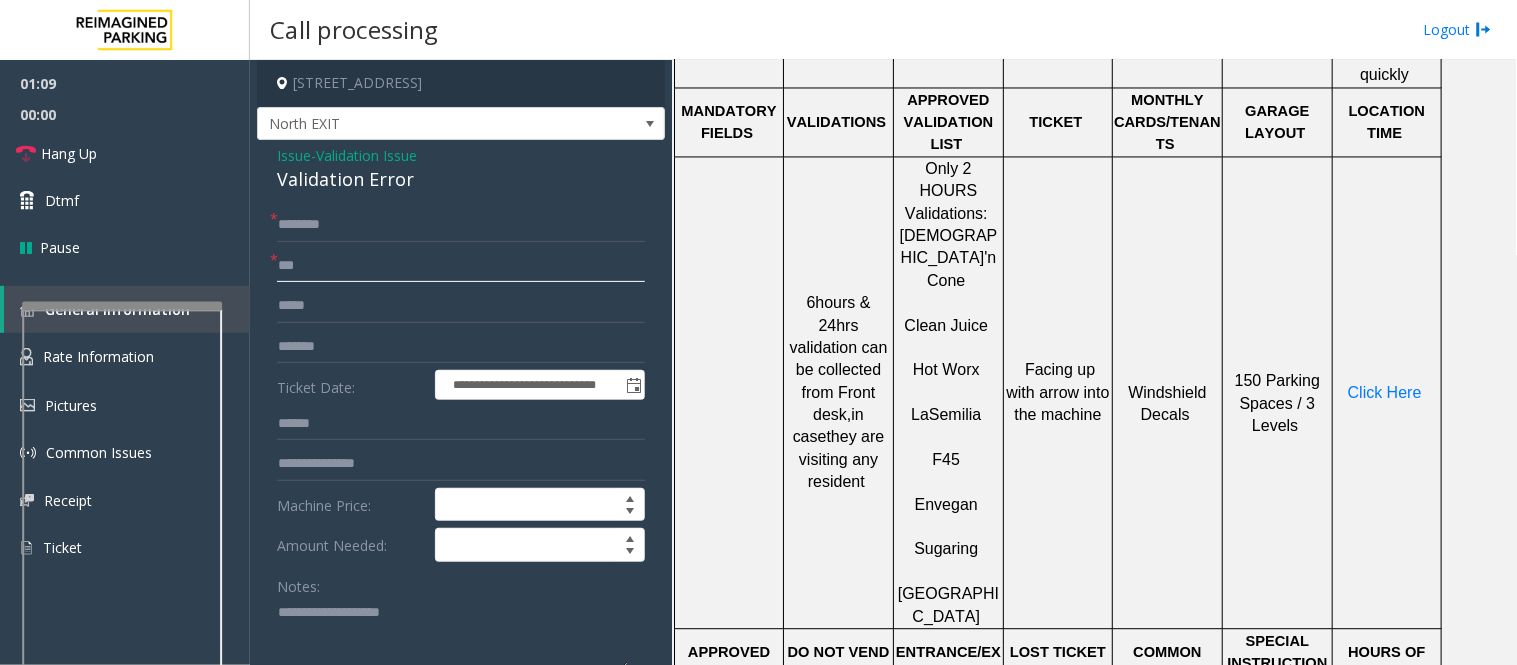 type on "***" 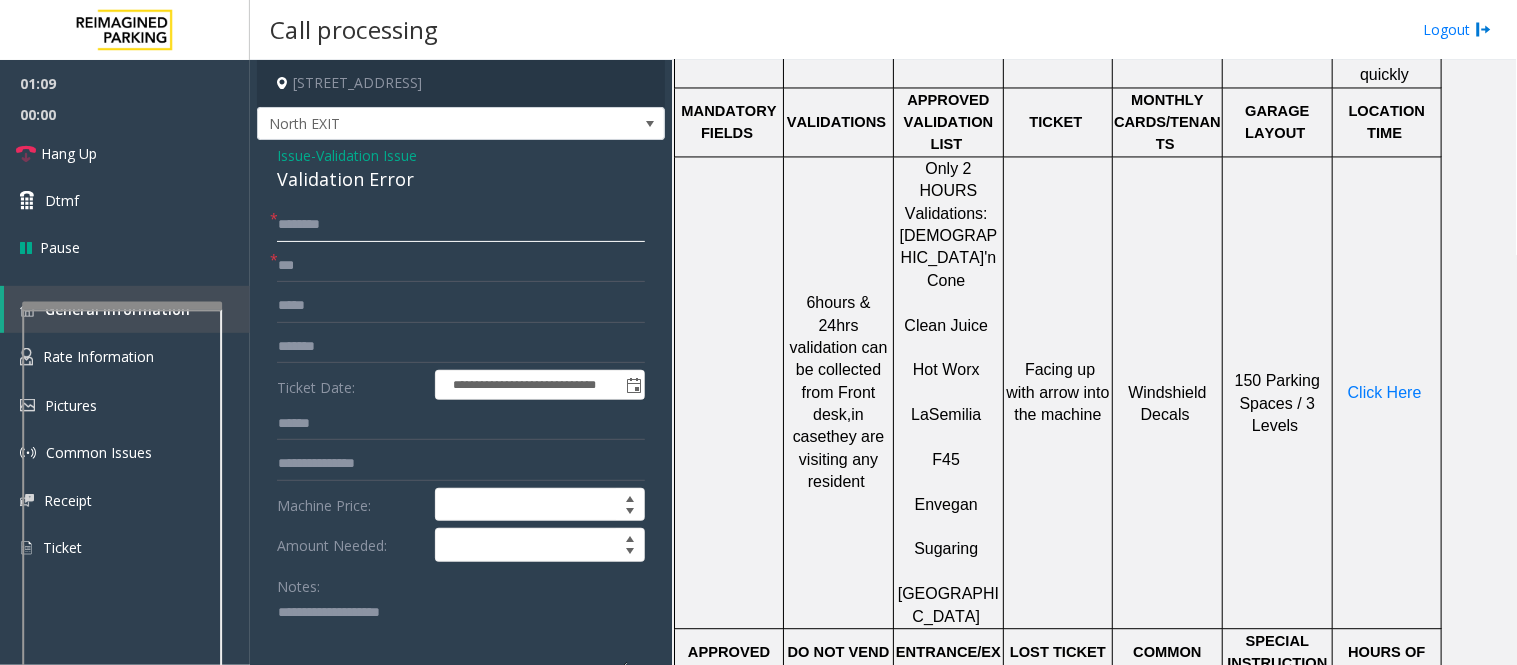 click 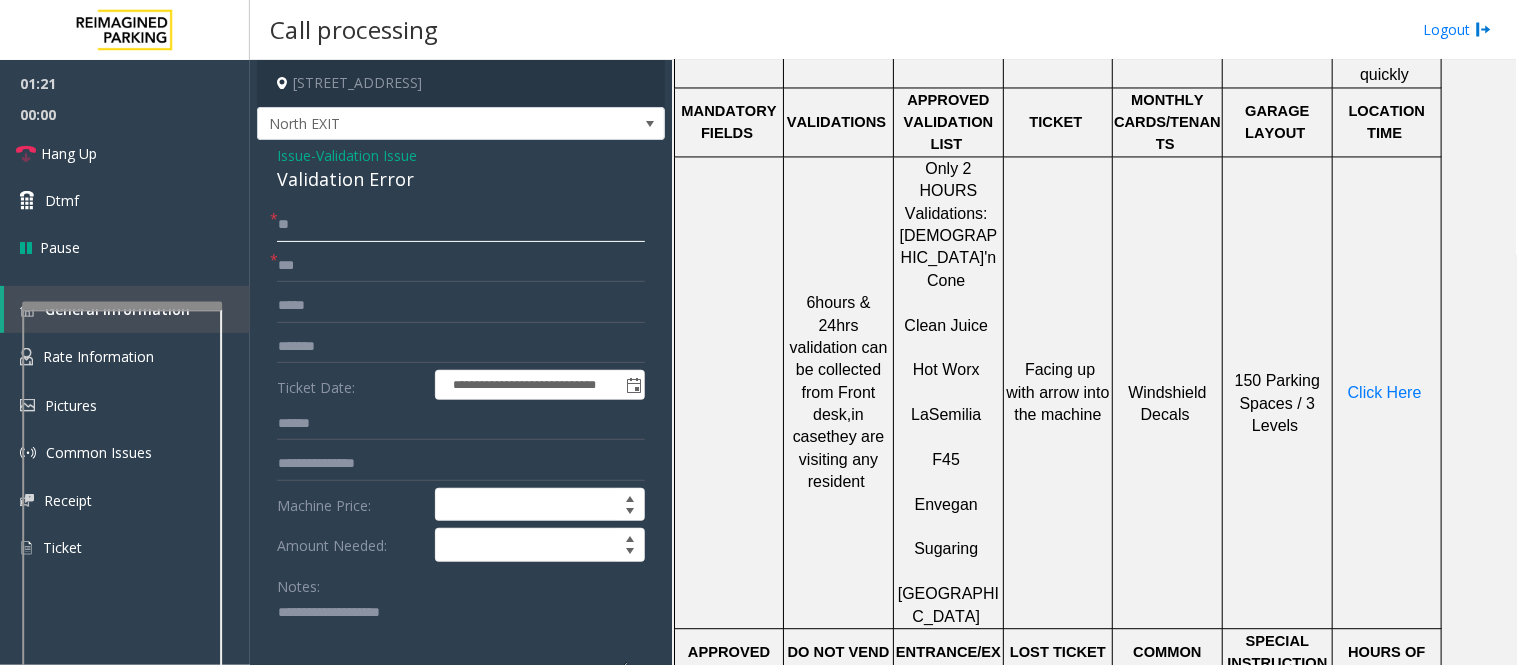 type on "*" 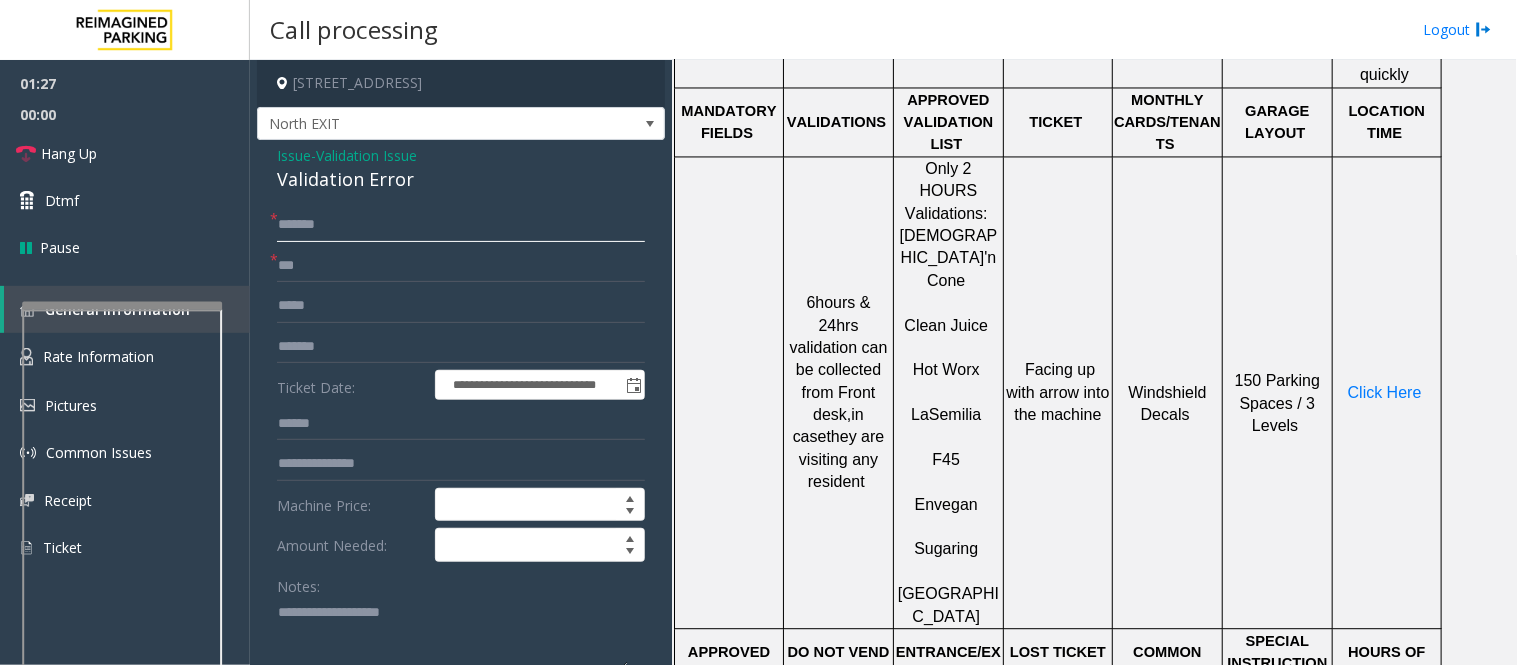click on "******" 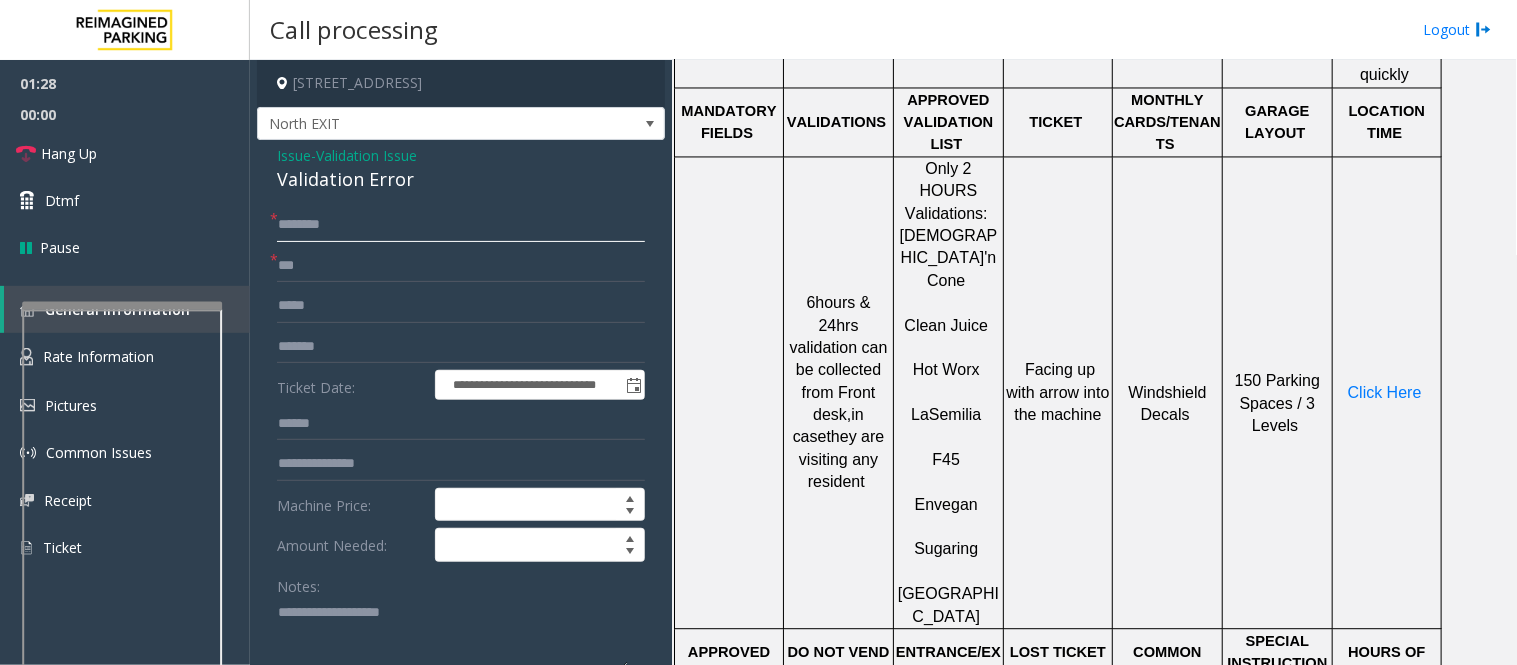 click on "*******" 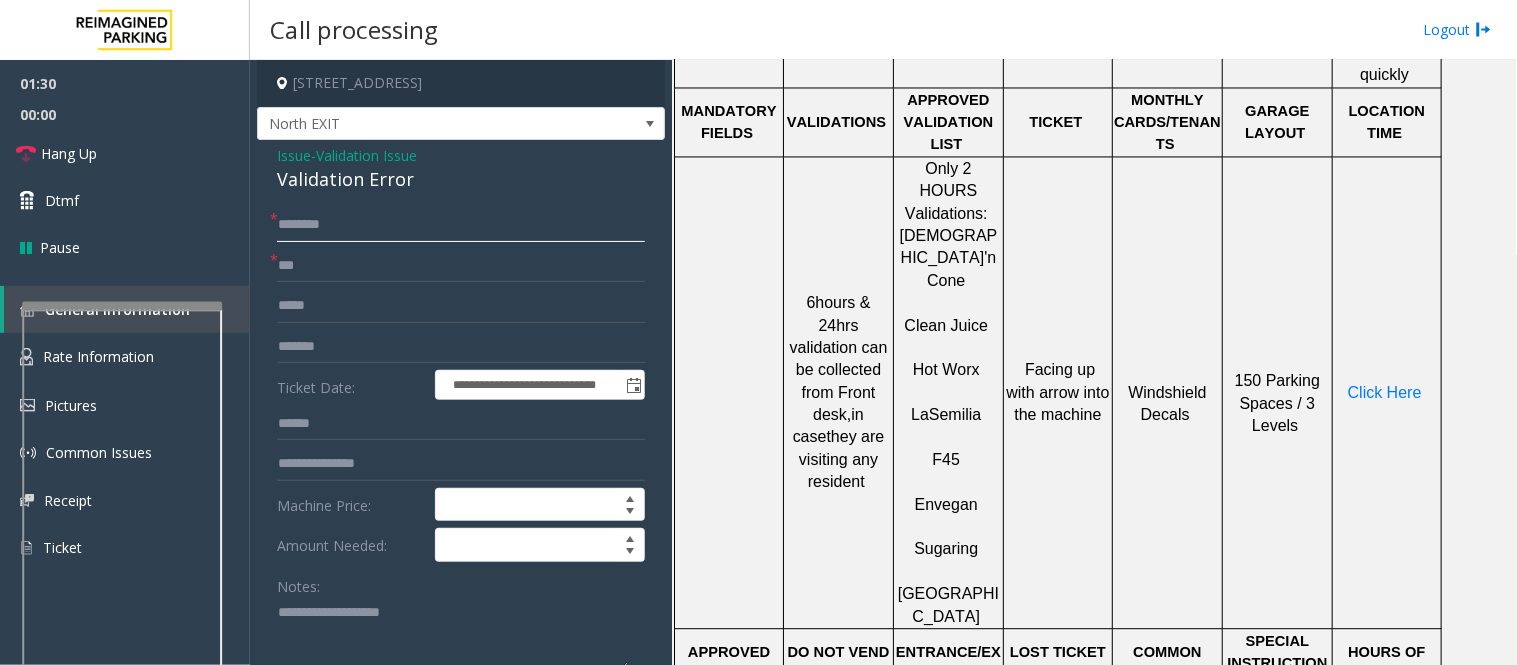 click on "*******" 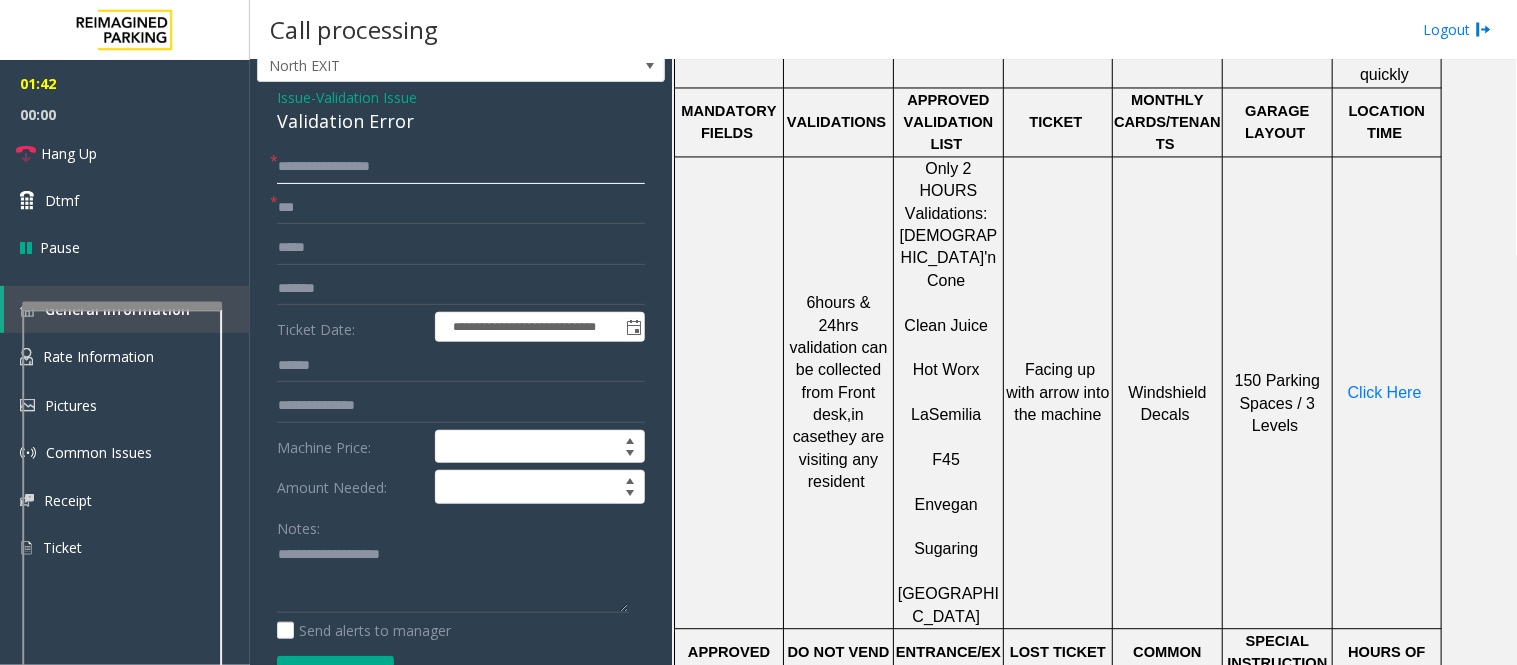 scroll, scrollTop: 222, scrollLeft: 0, axis: vertical 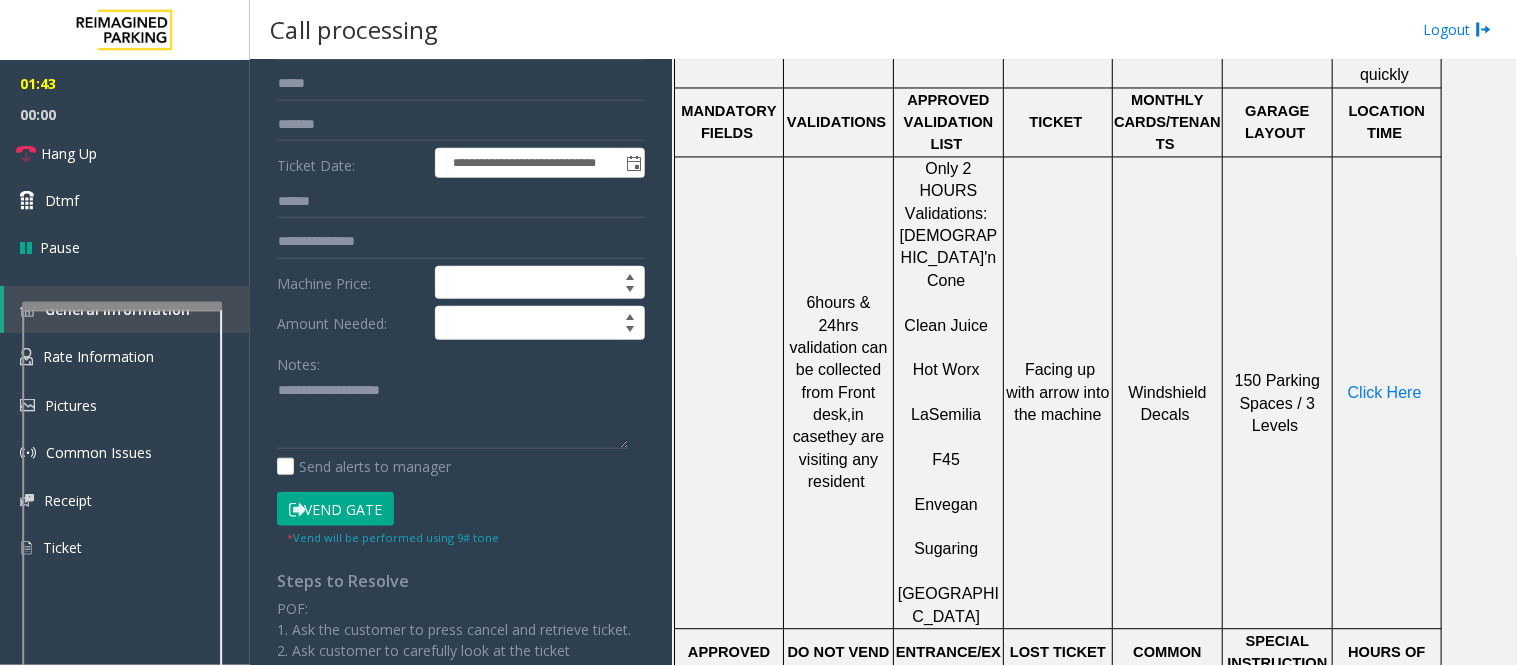 type on "**********" 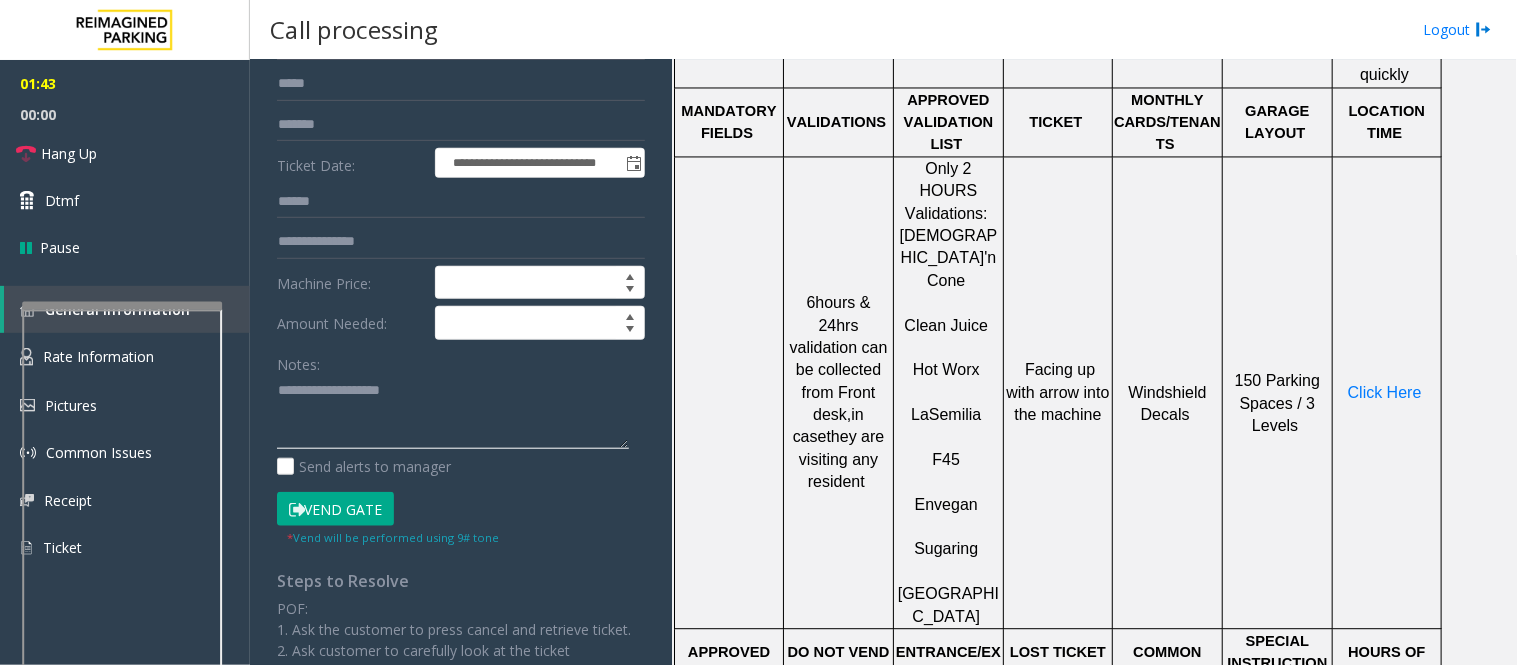 click 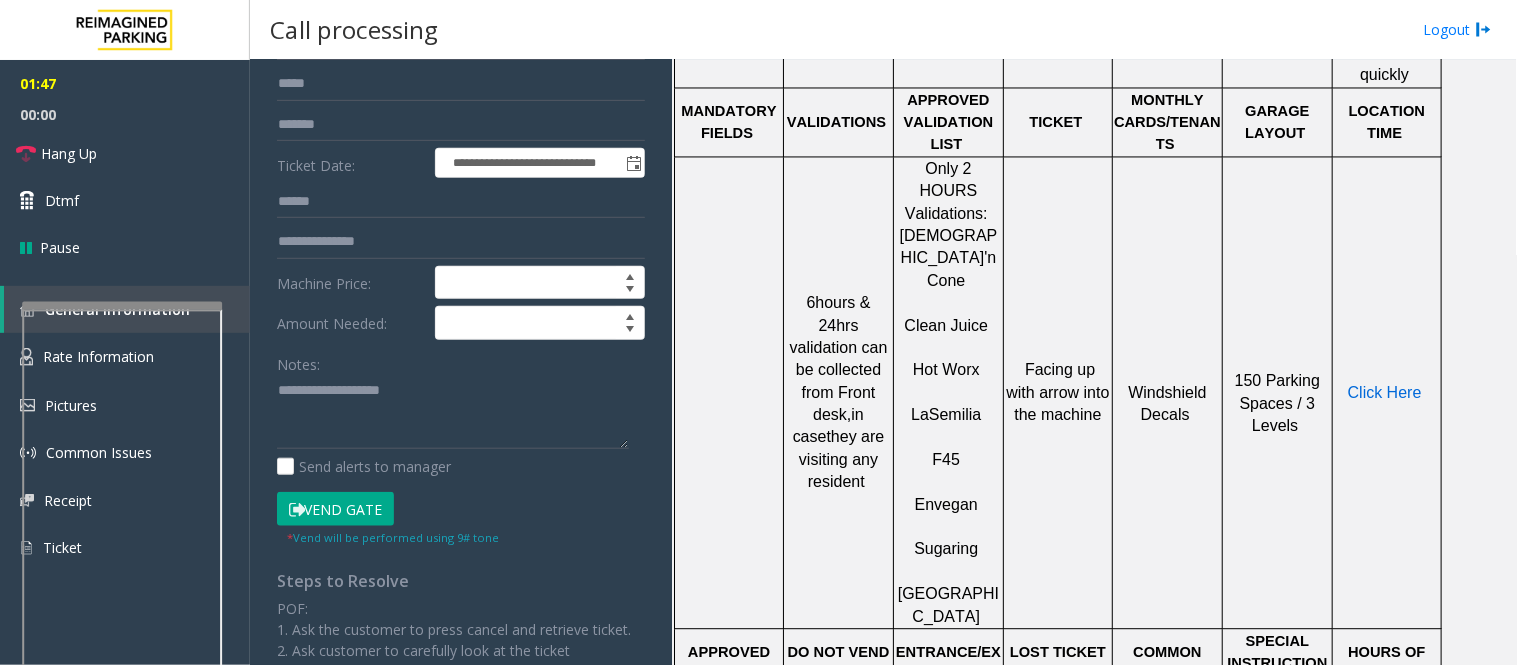 click on "Click Here" 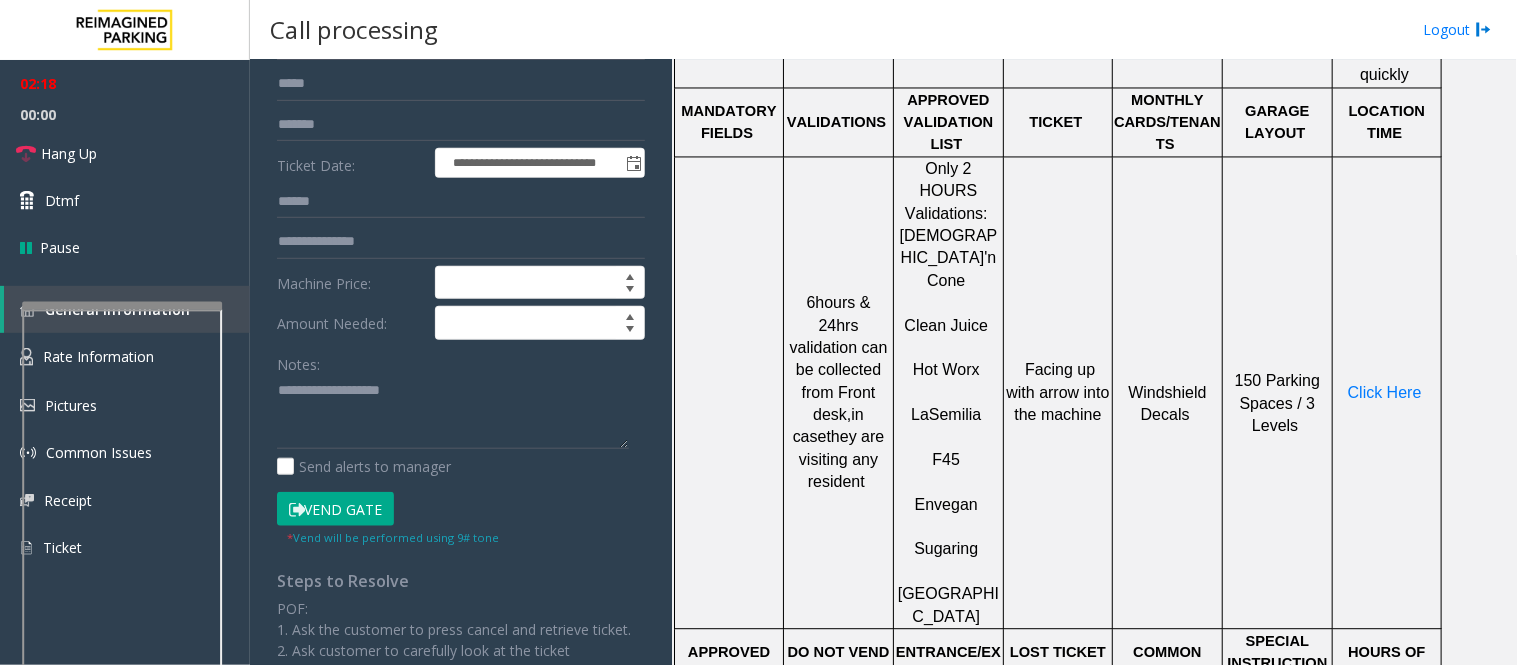 click on "Vend Gate" 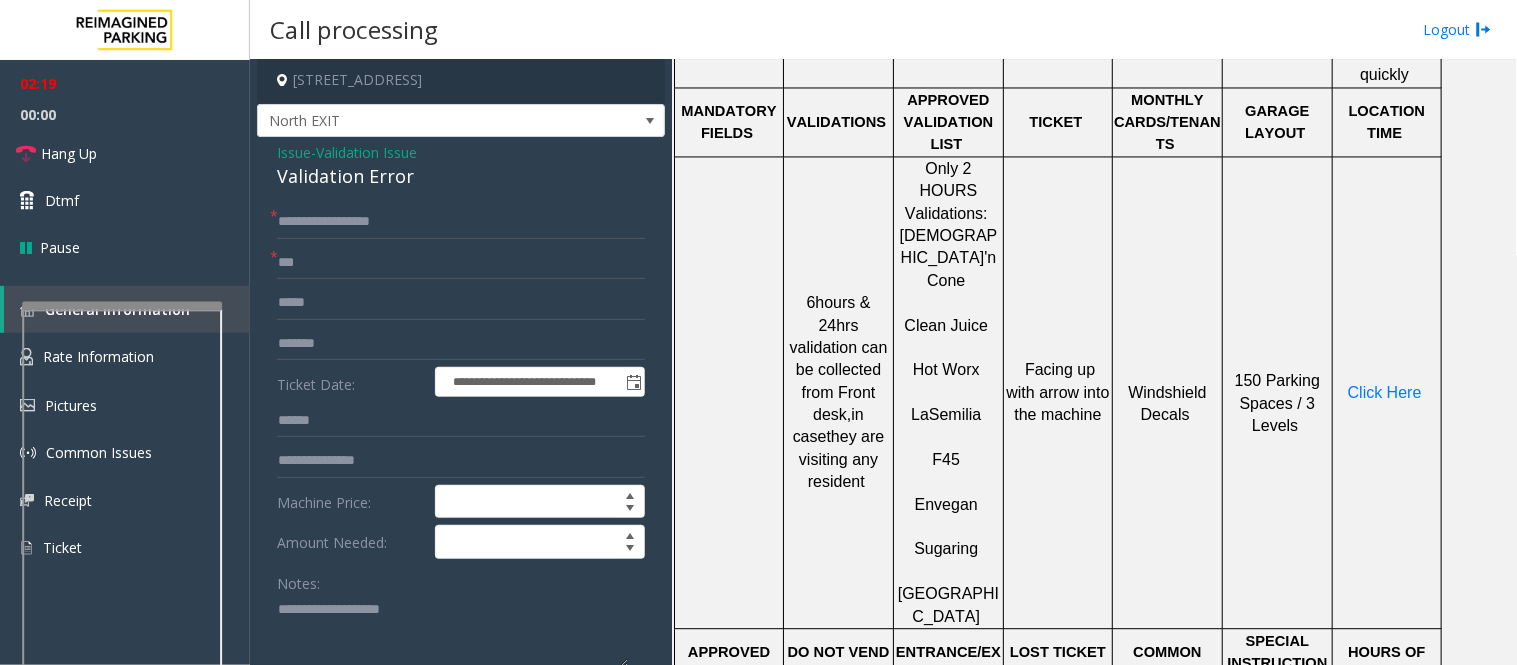 scroll, scrollTop: 0, scrollLeft: 0, axis: both 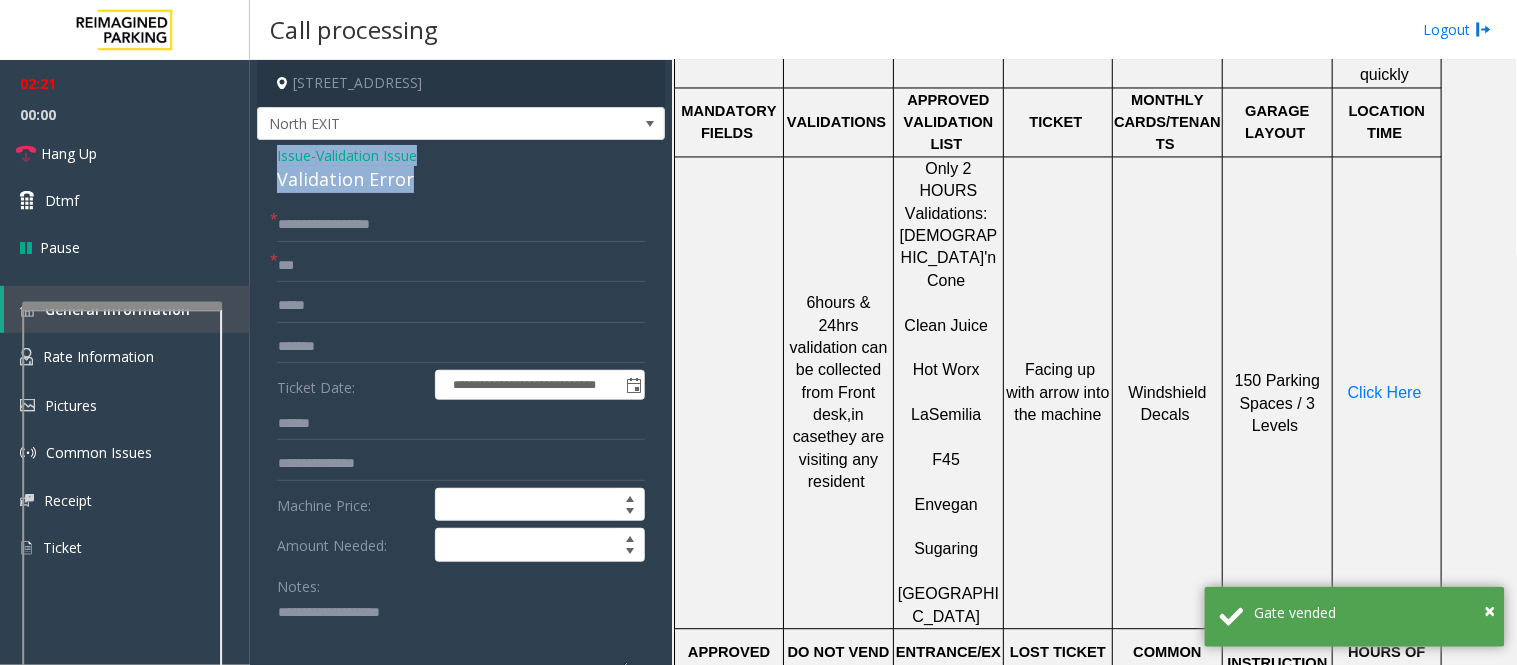drag, startPoint x: 422, startPoint y: 172, endPoint x: 255, endPoint y: 158, distance: 167.5858 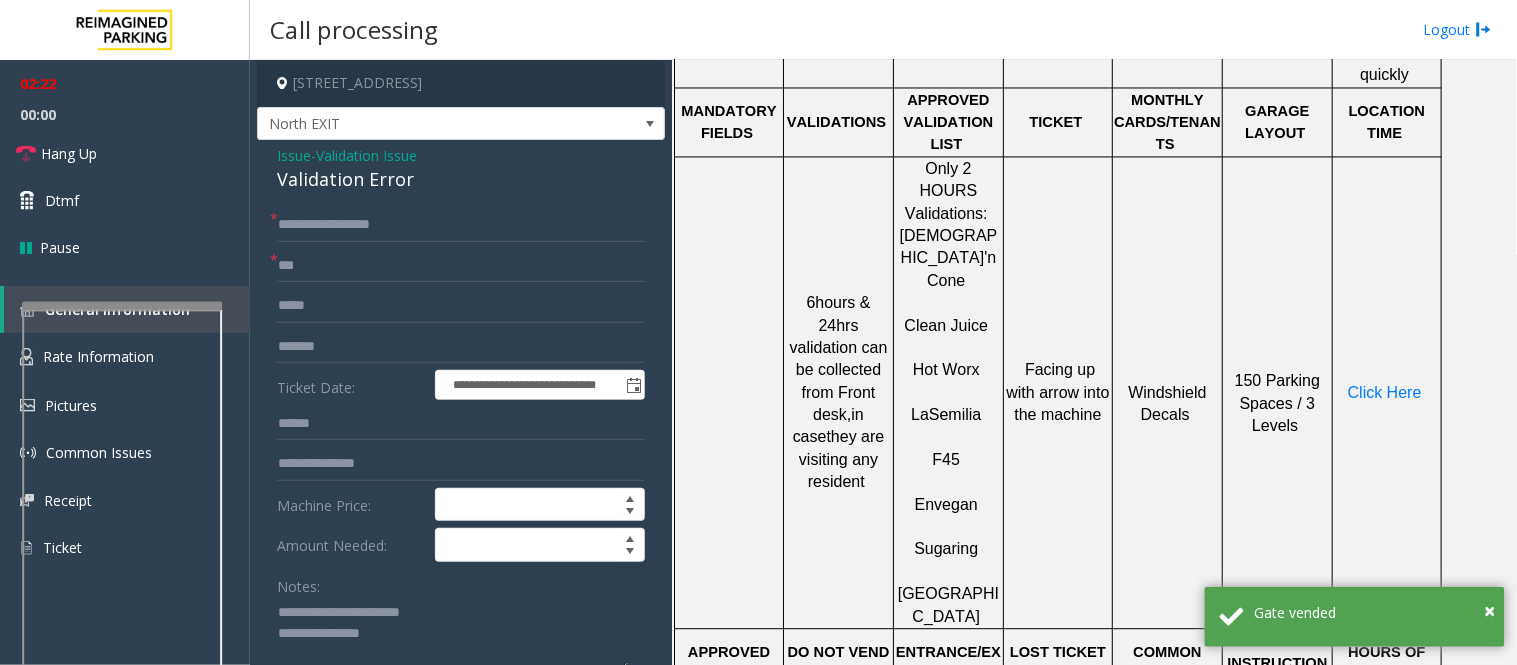 click 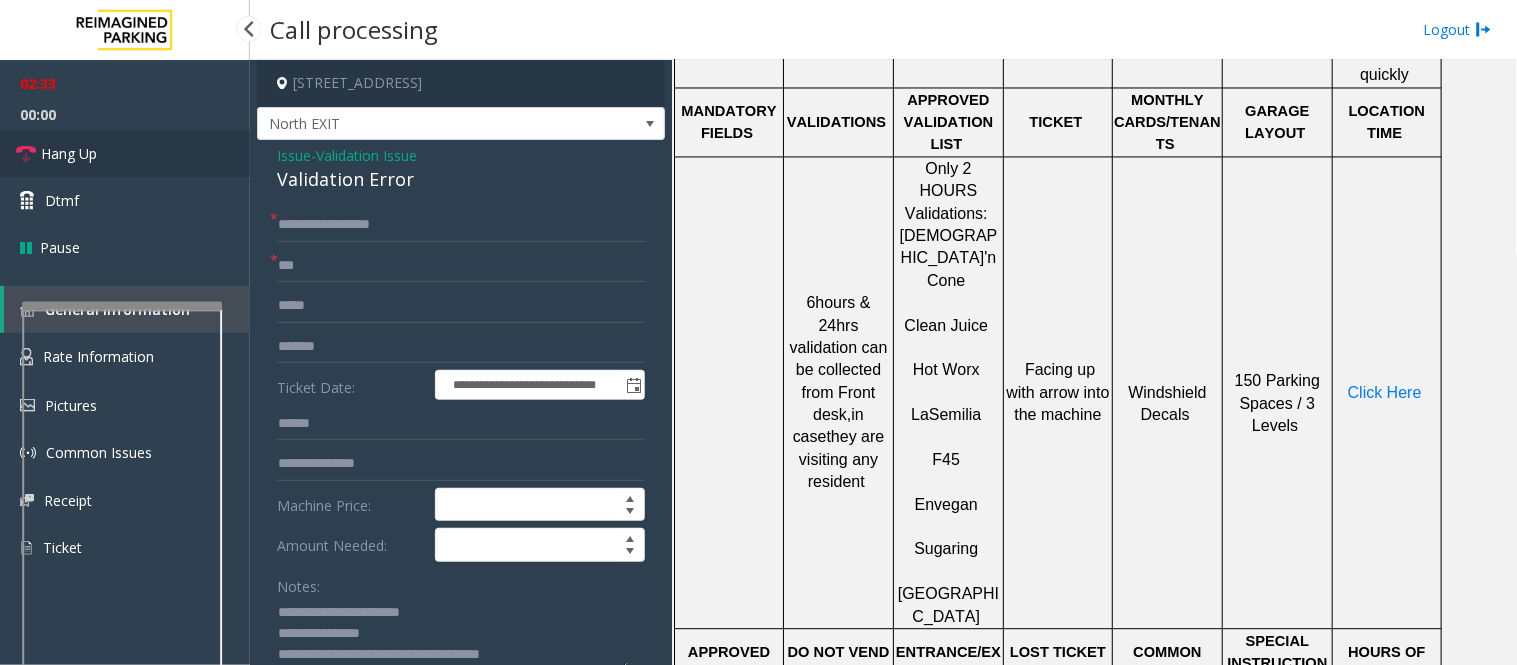 type on "**********" 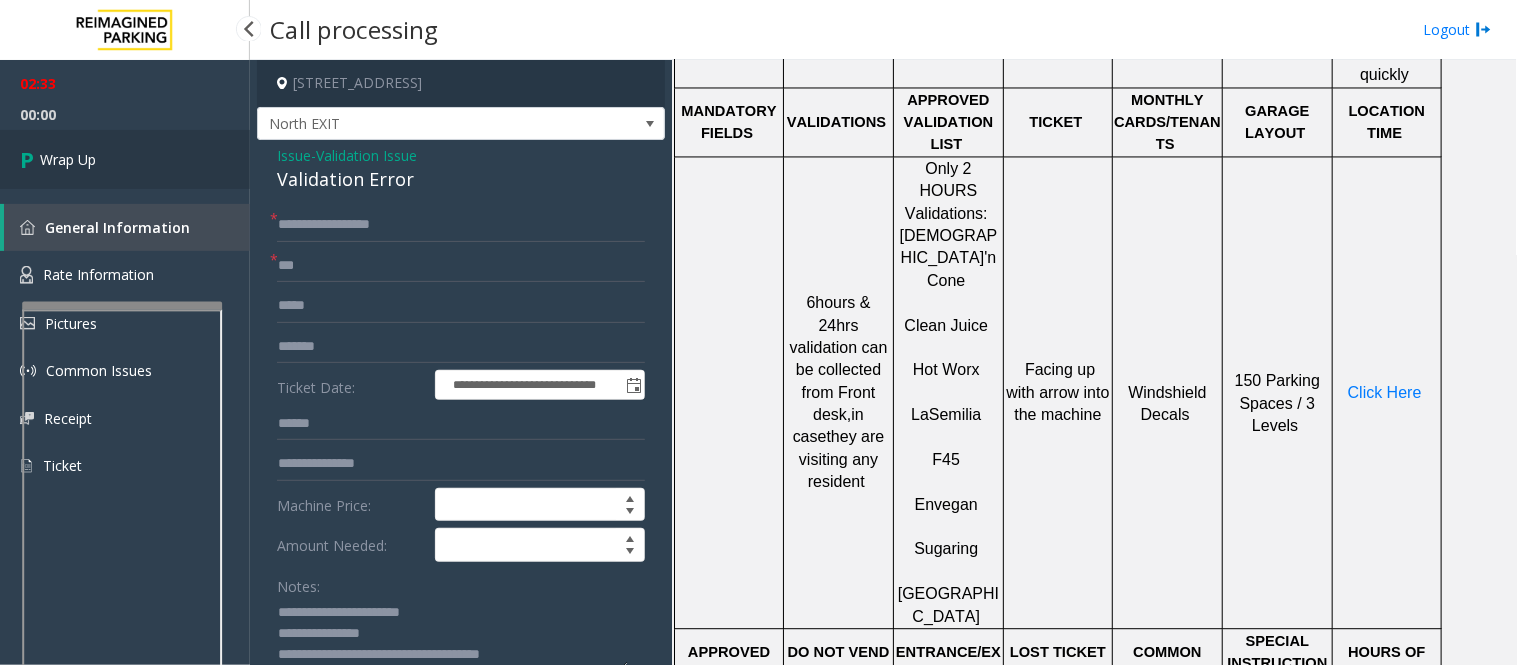 click on "Wrap Up" at bounding box center [68, 159] 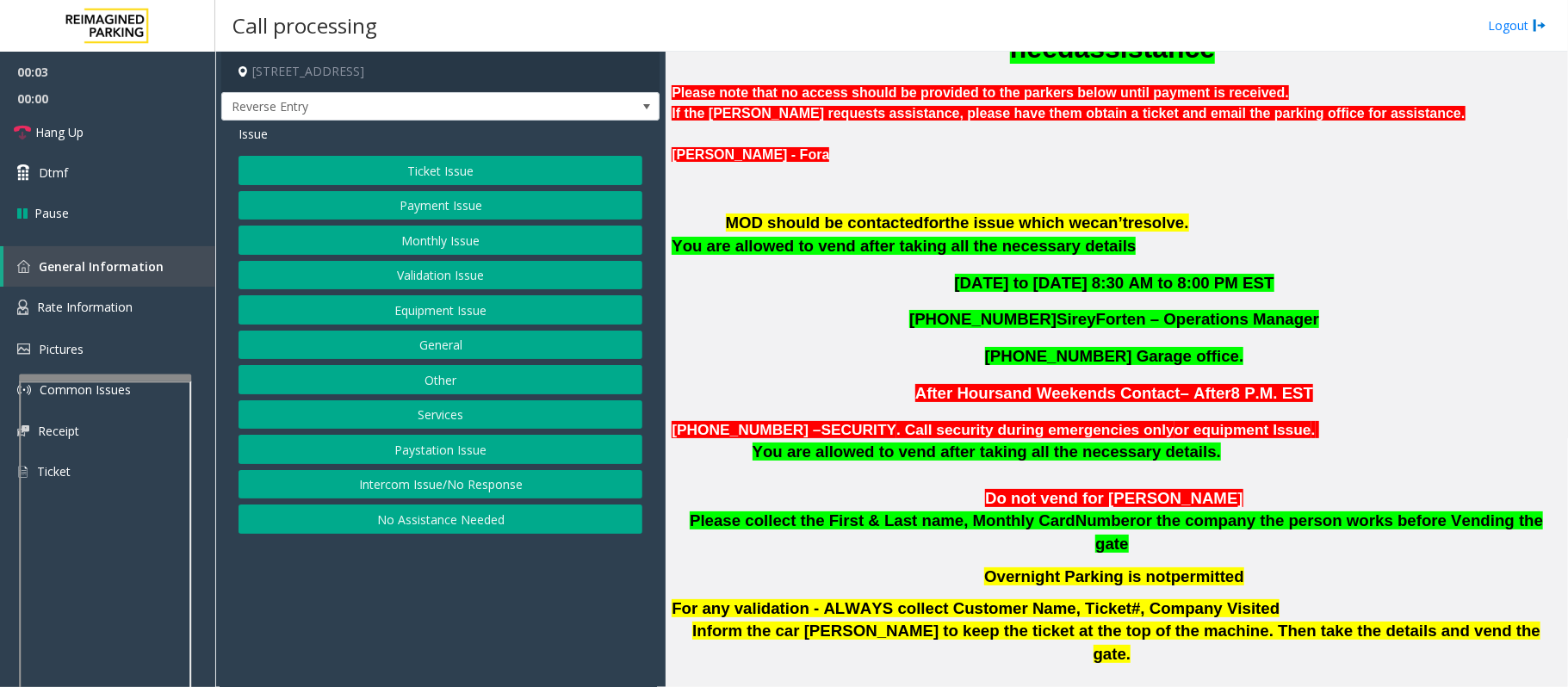 scroll, scrollTop: 956, scrollLeft: 0, axis: vertical 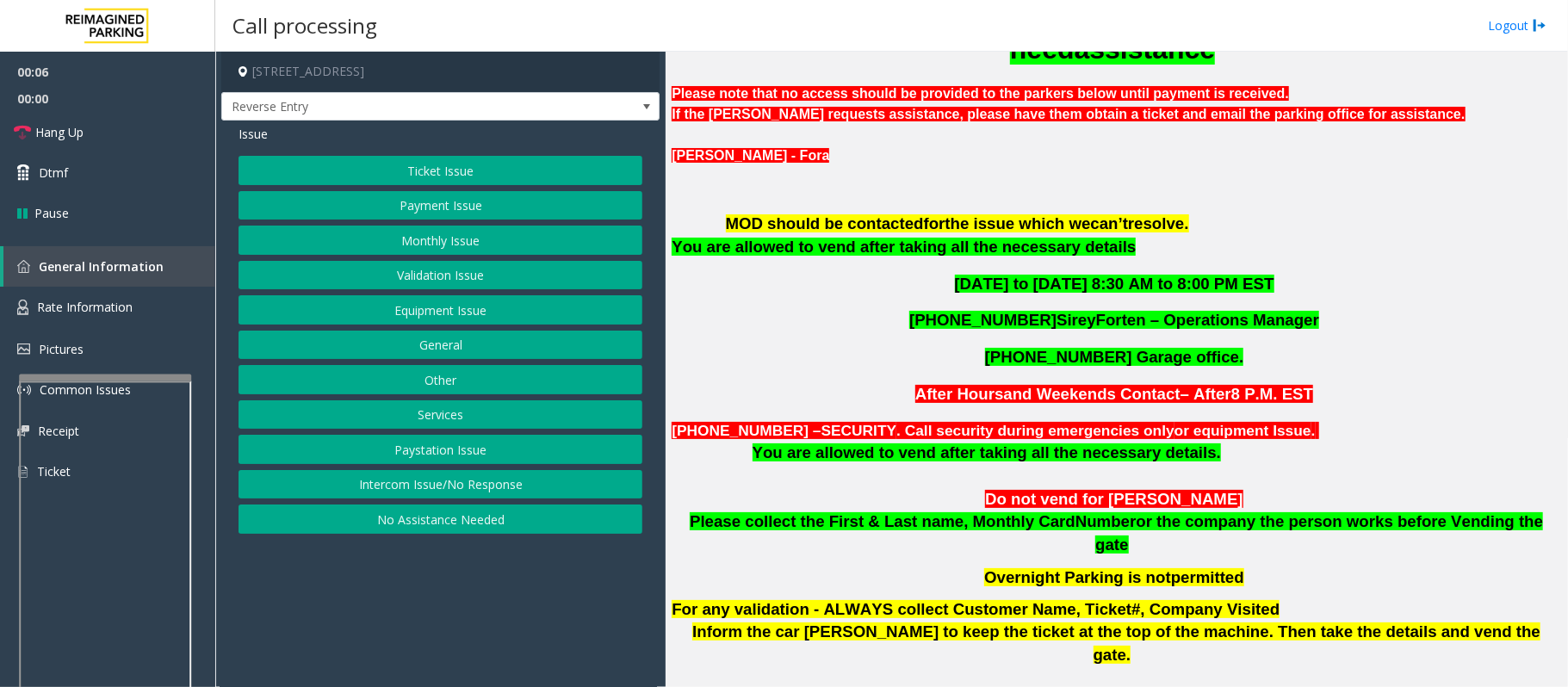 click on "Intercom Issue/No Response" 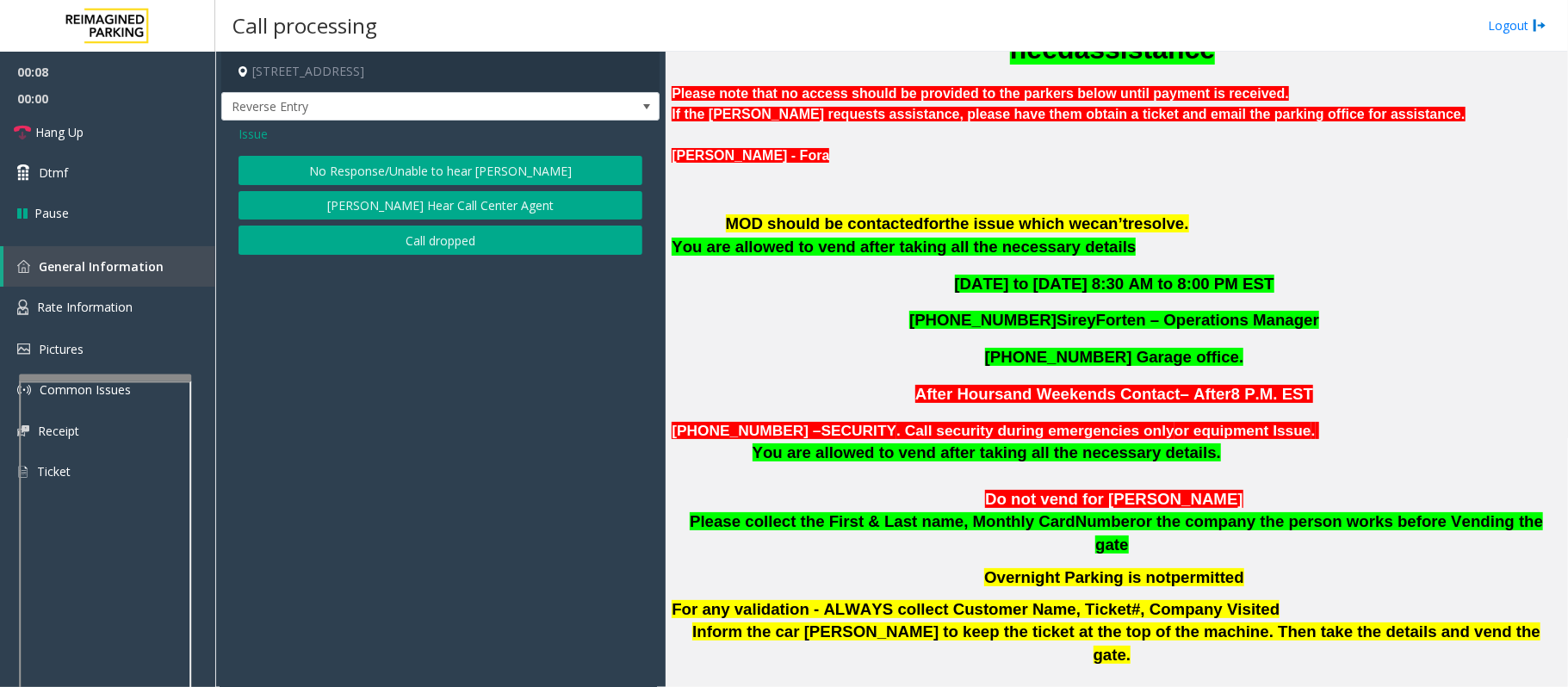 click on "No Response/Unable to hear [PERSON_NAME]" 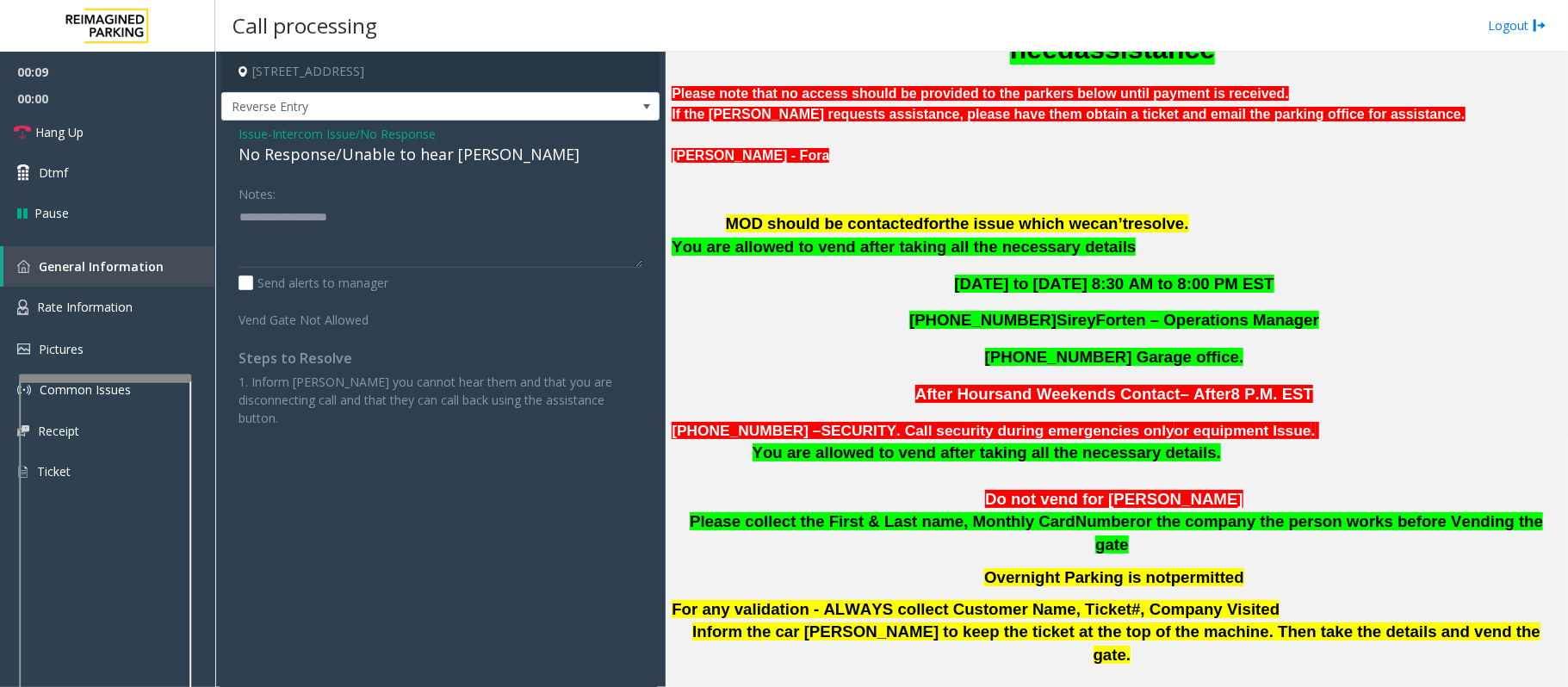 click on "No Response/Unable to hear [PERSON_NAME]" 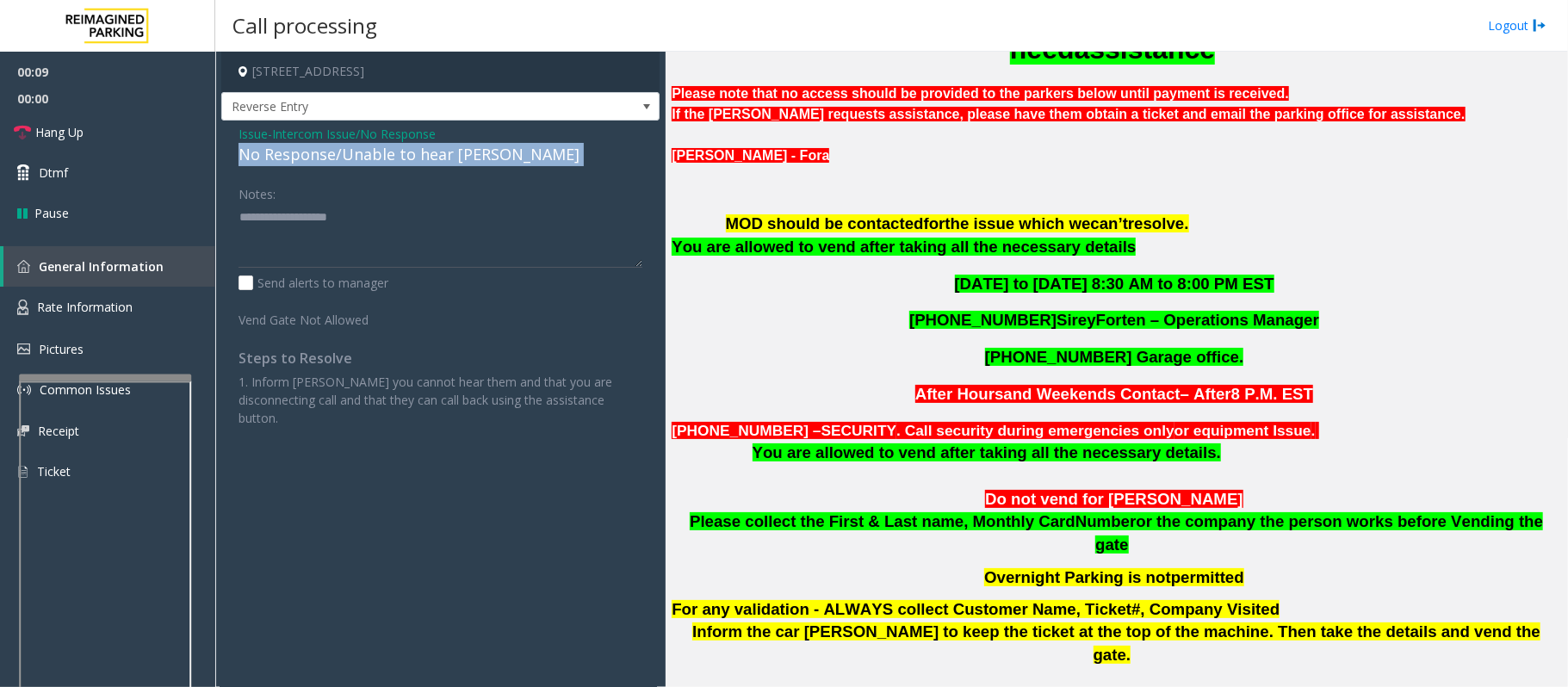 click on "No Response/Unable to hear [PERSON_NAME]" 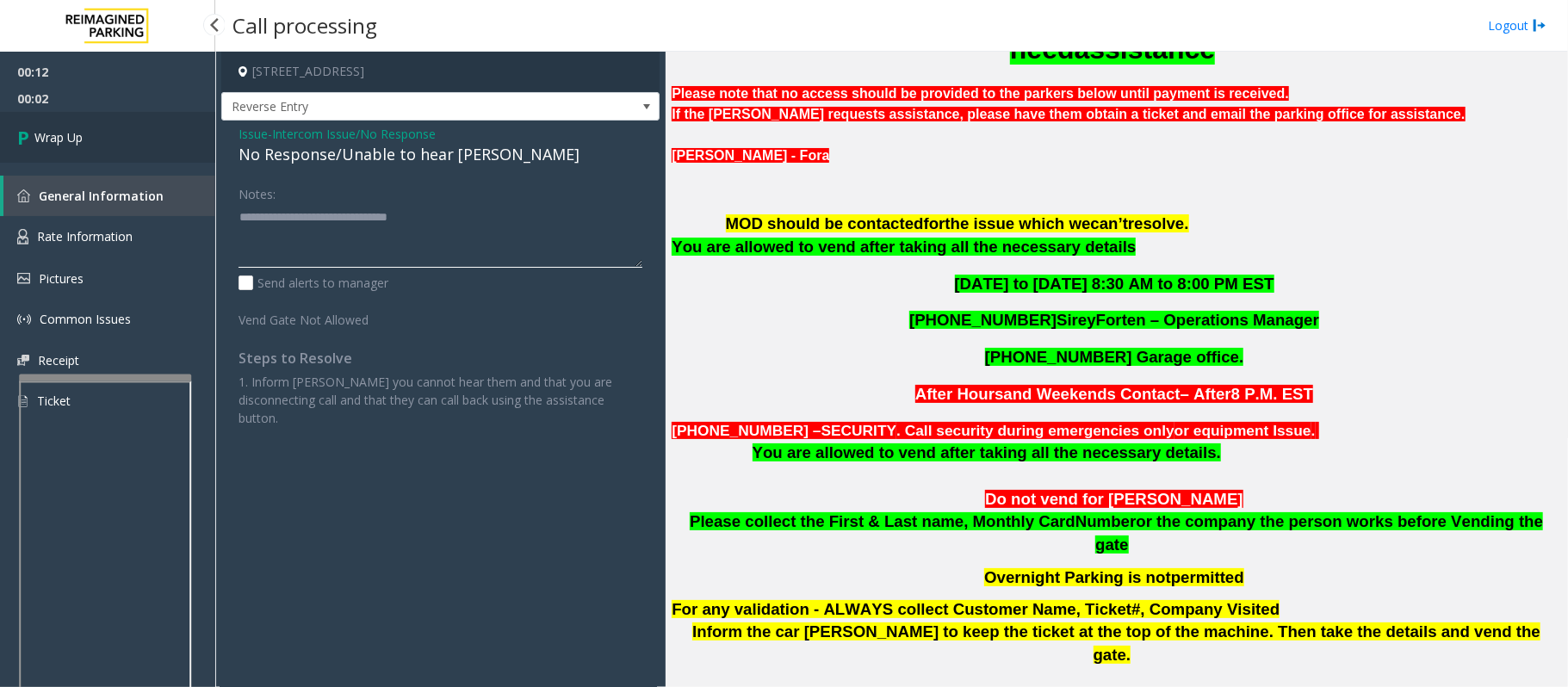 type on "**********" 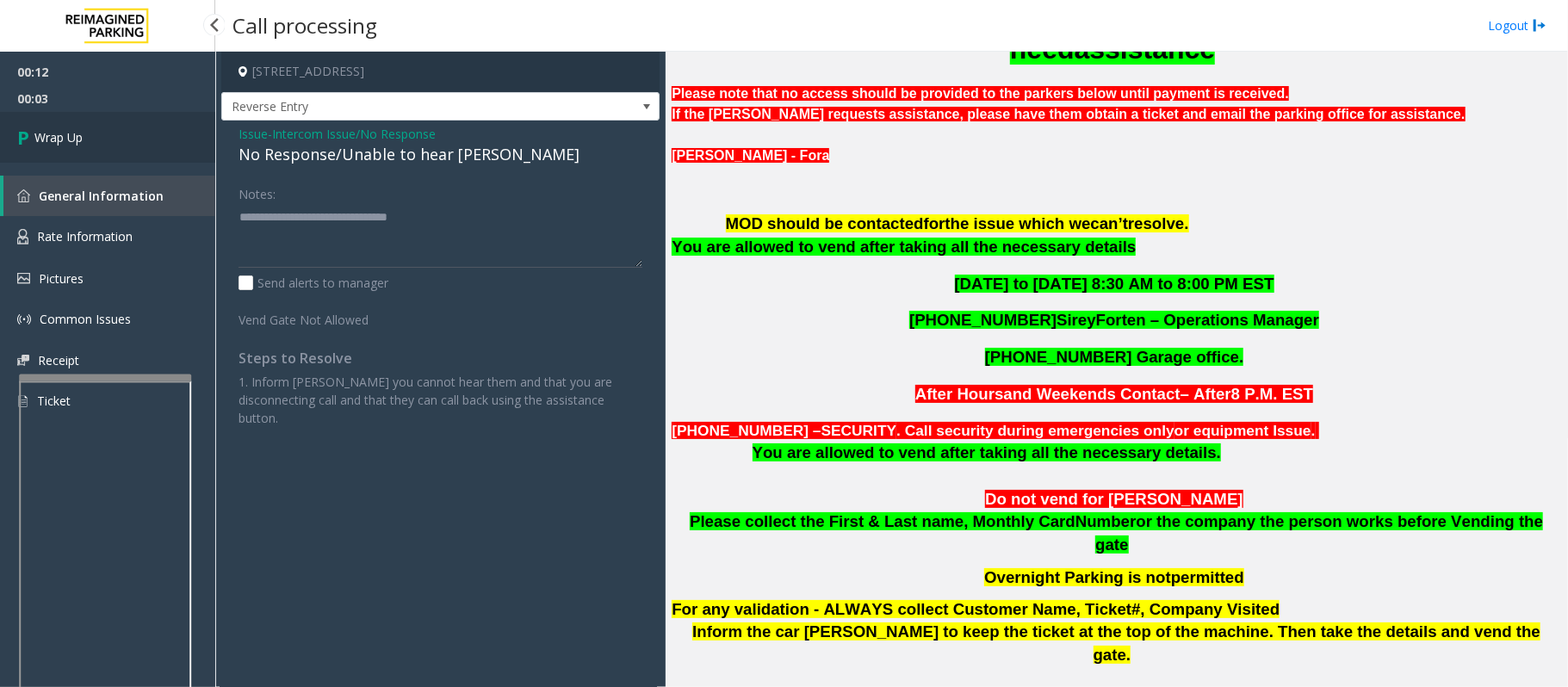 click on "Wrap Up" at bounding box center [59, 137] 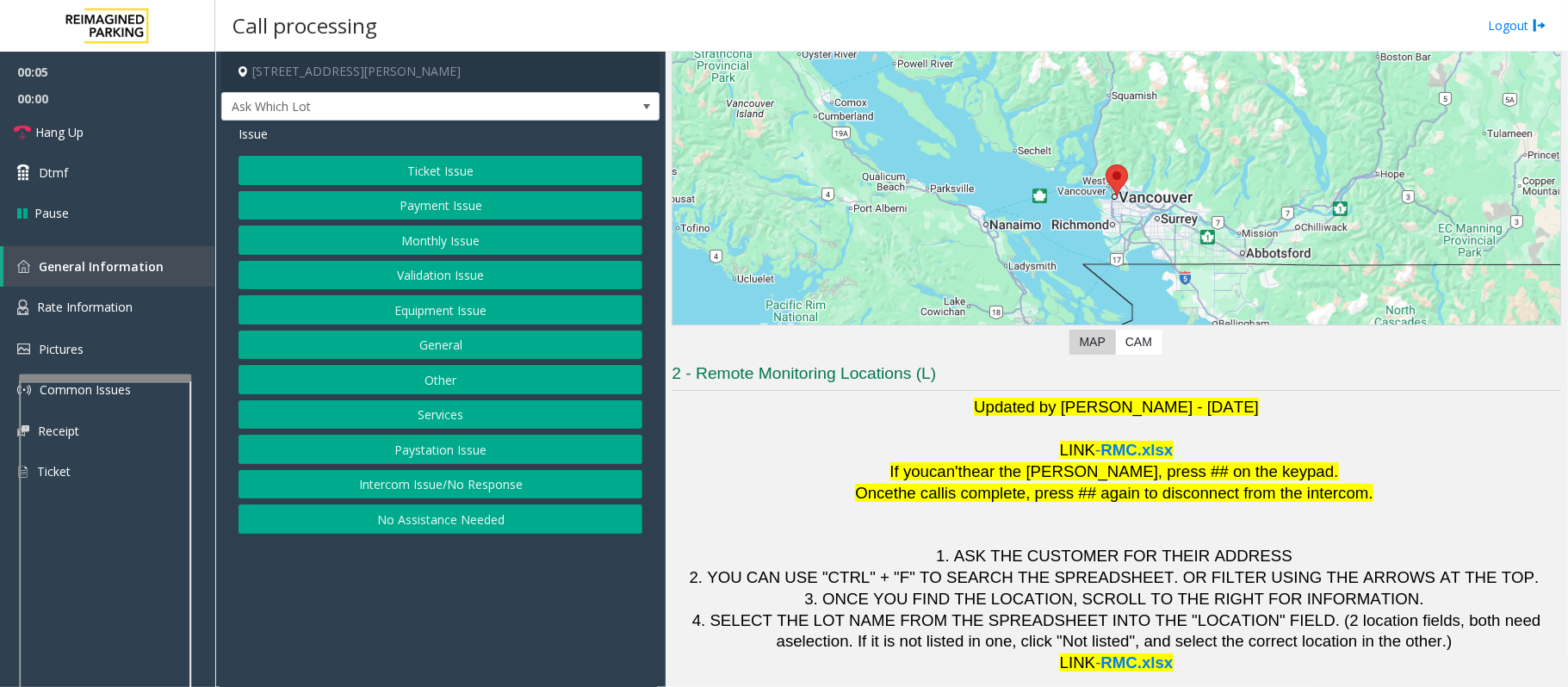 scroll, scrollTop: 139, scrollLeft: 0, axis: vertical 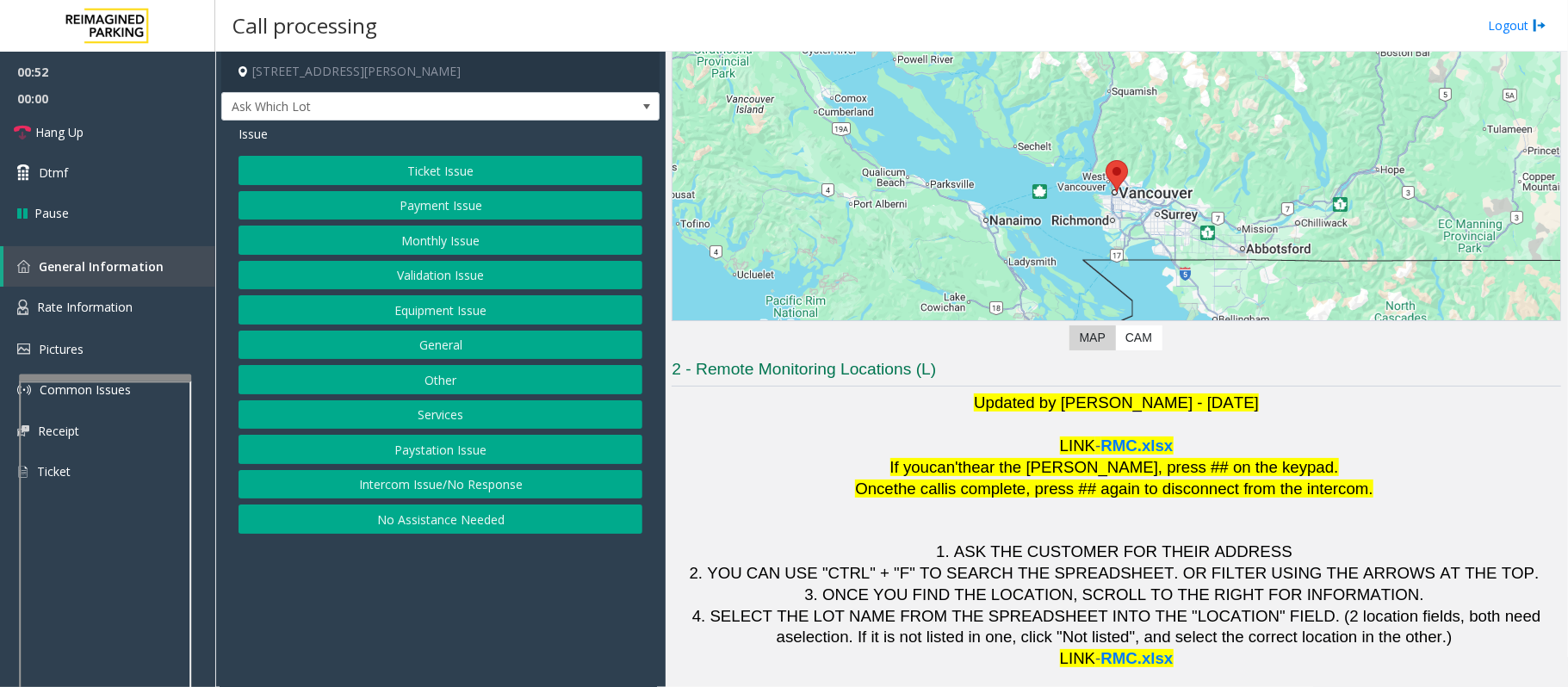 click on "Monthly Issue" 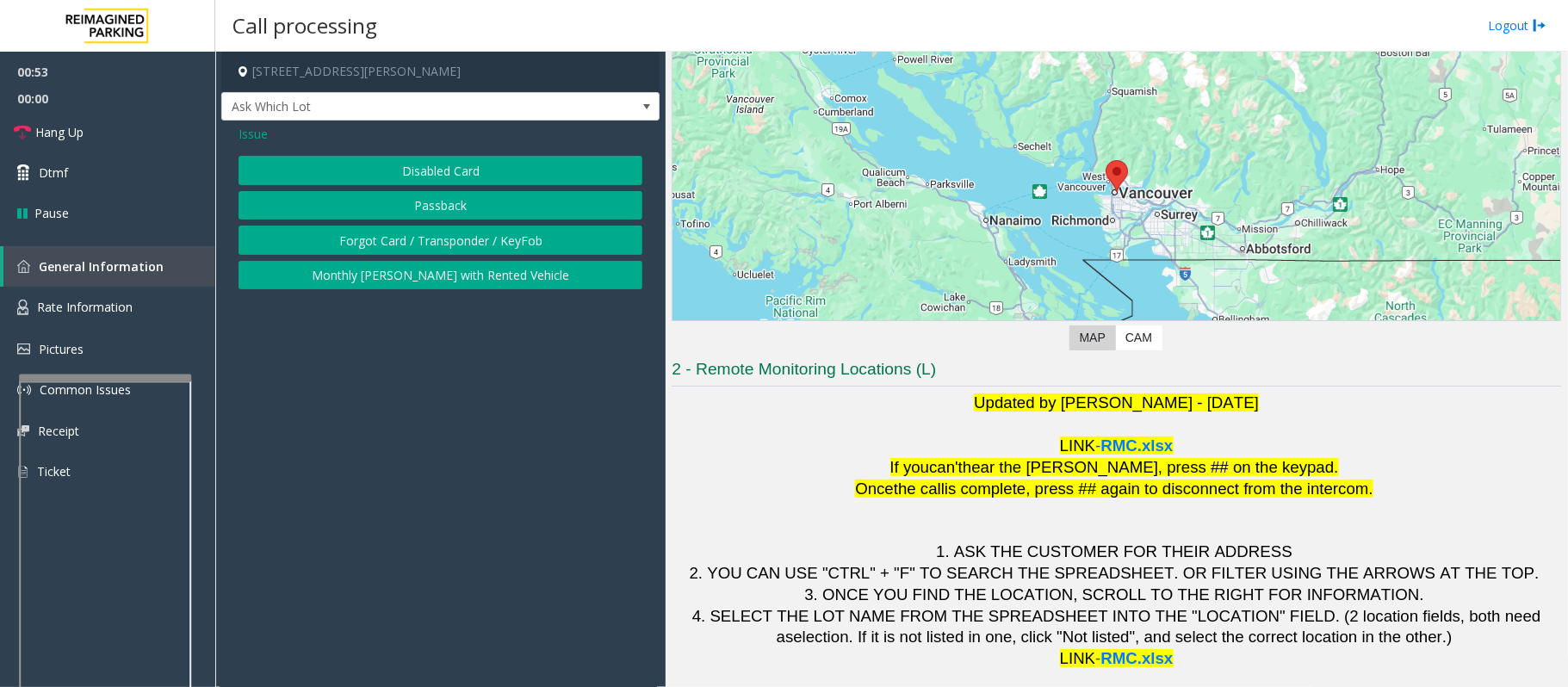 click on "Disabled Card" 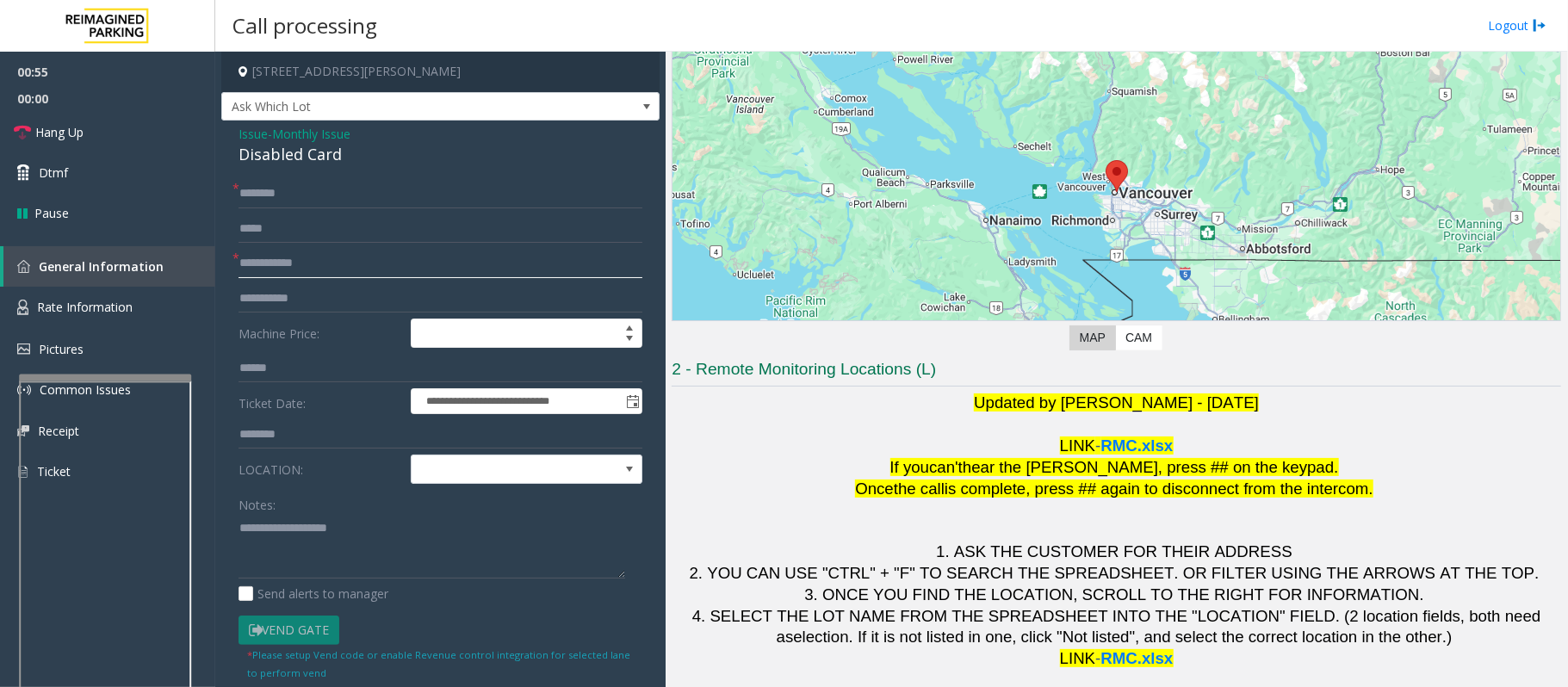 click 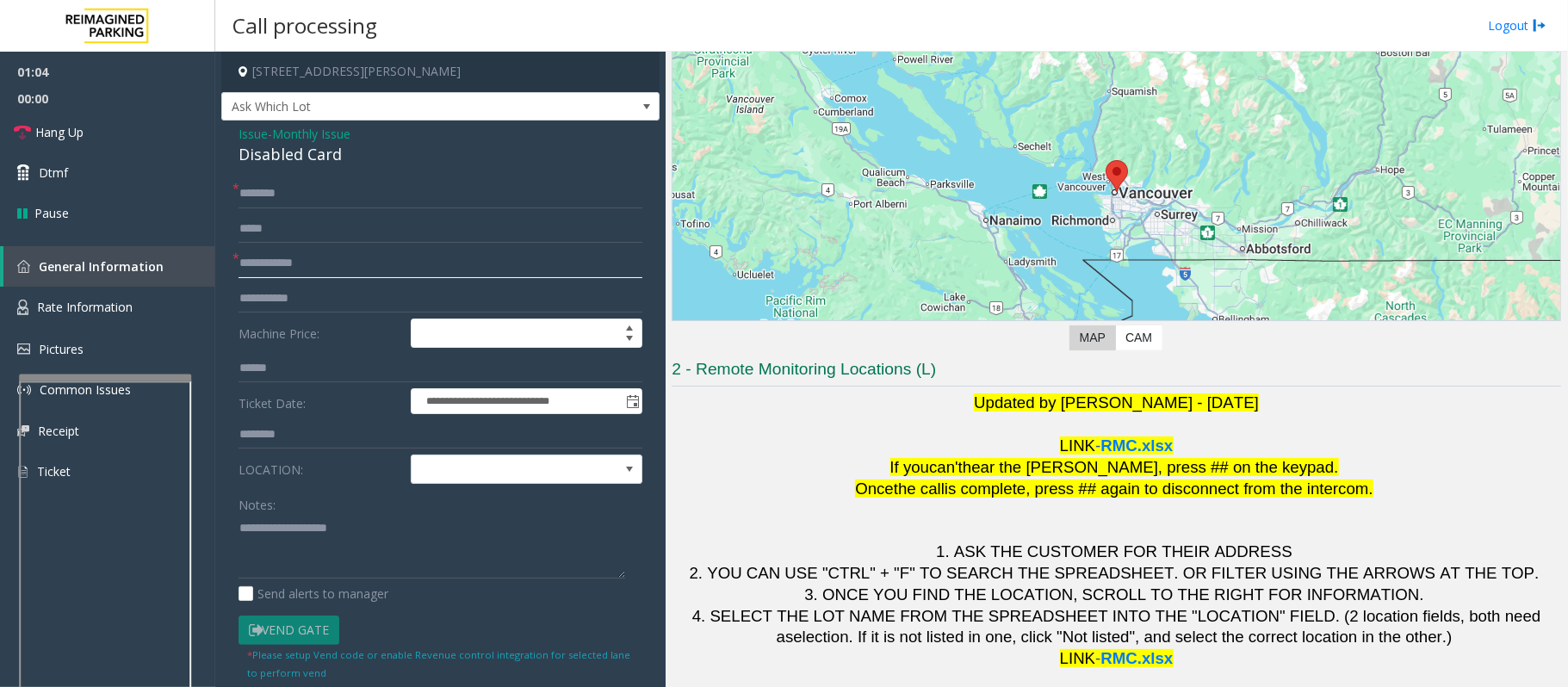 click 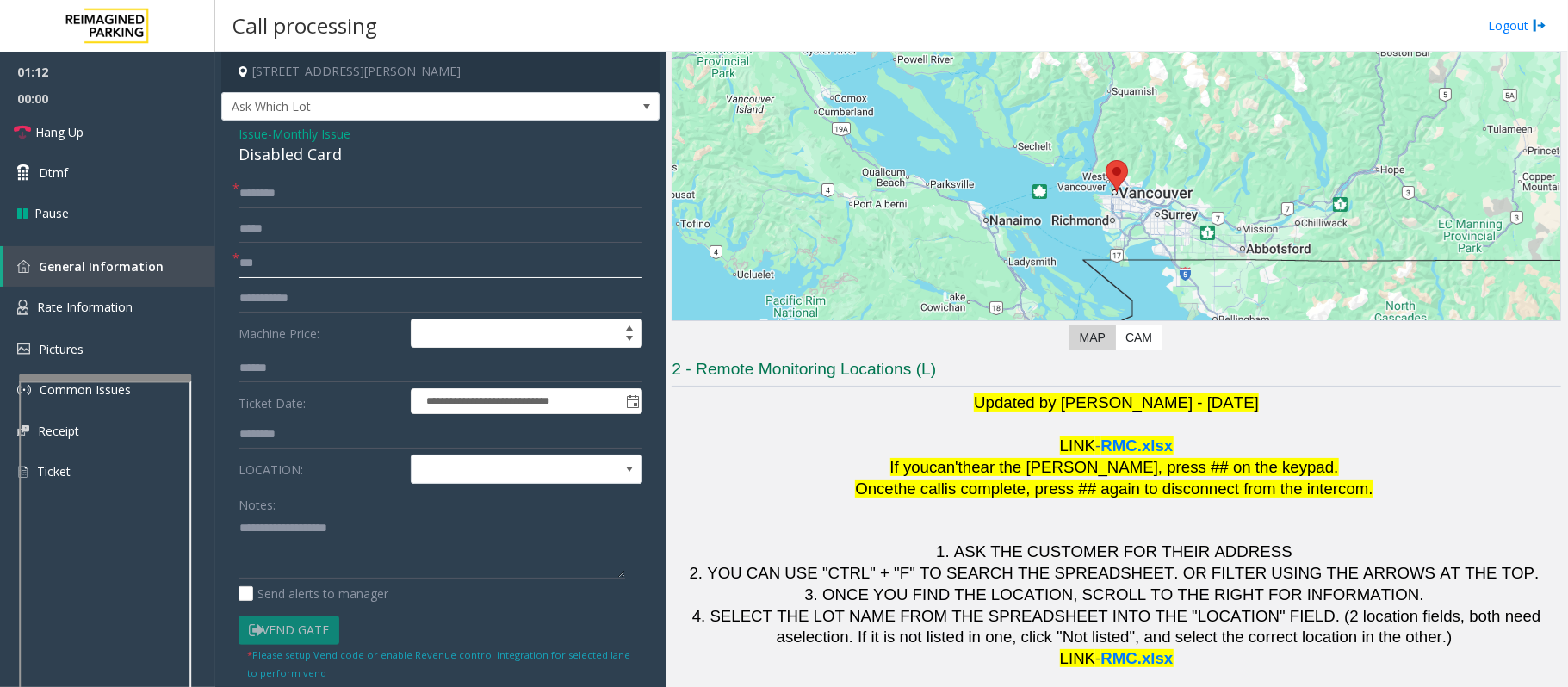 type on "***" 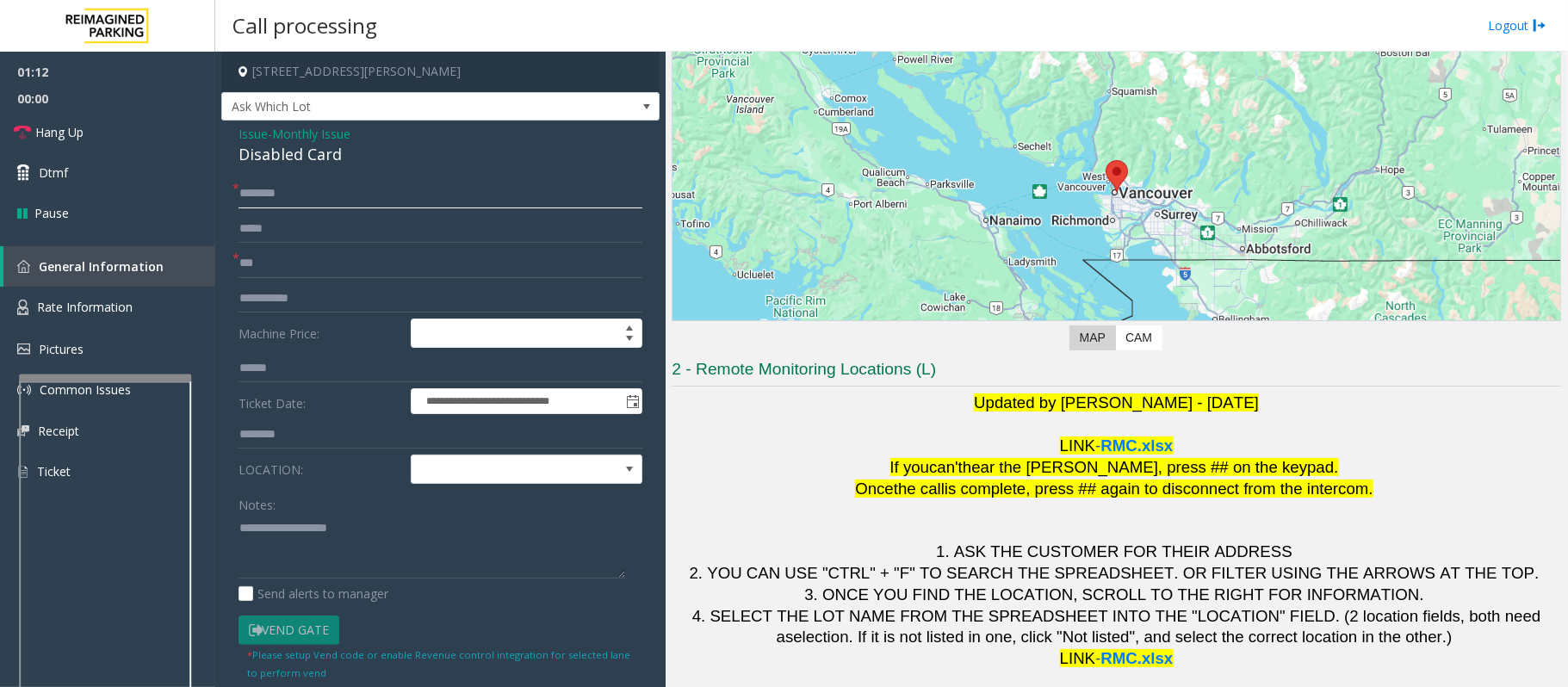 click 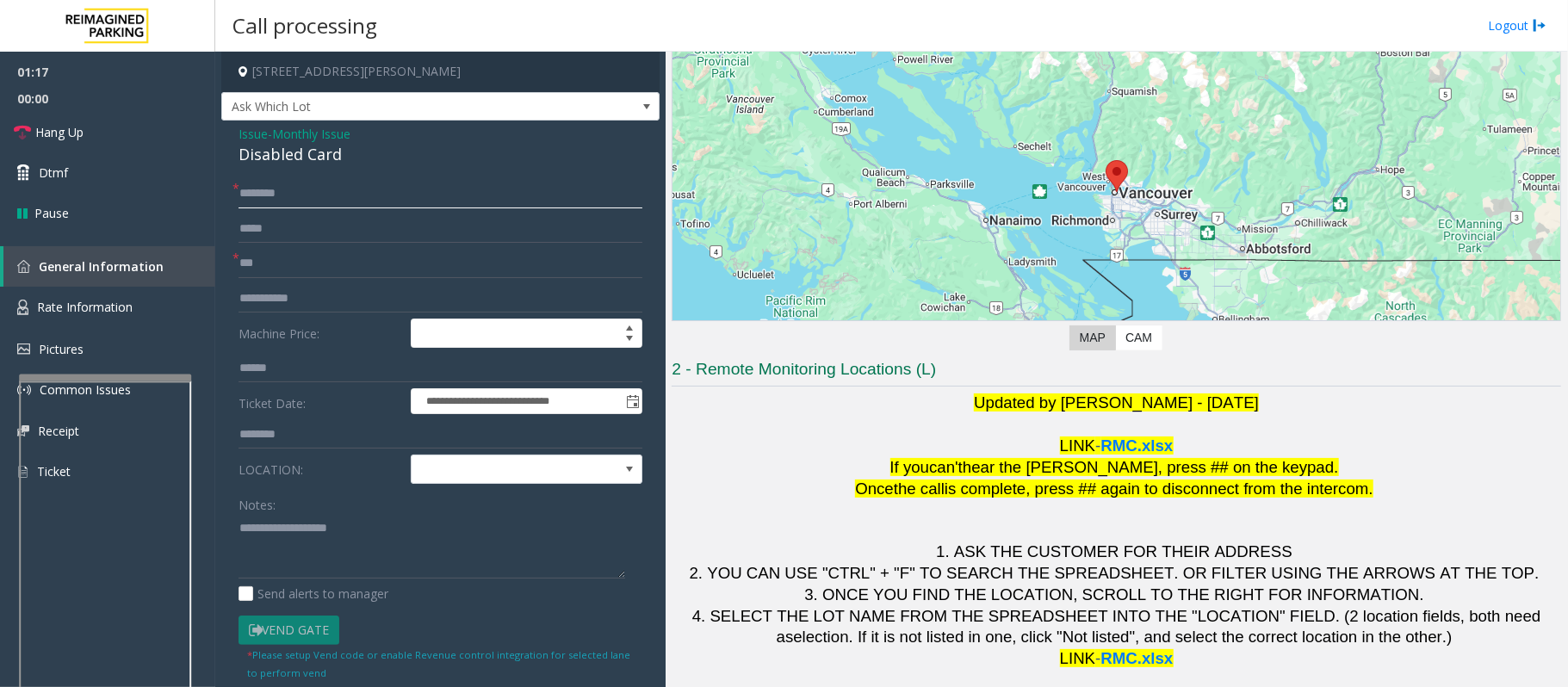 click 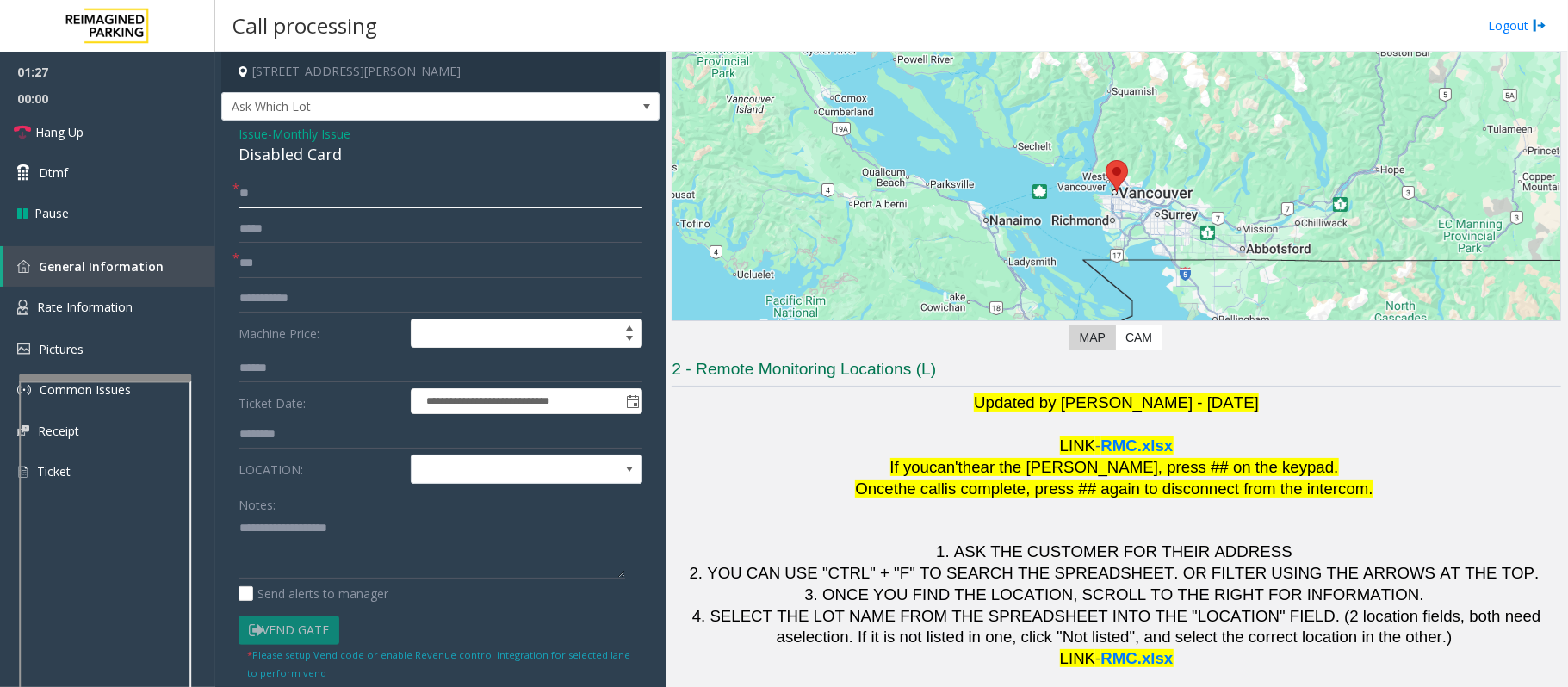 type on "*" 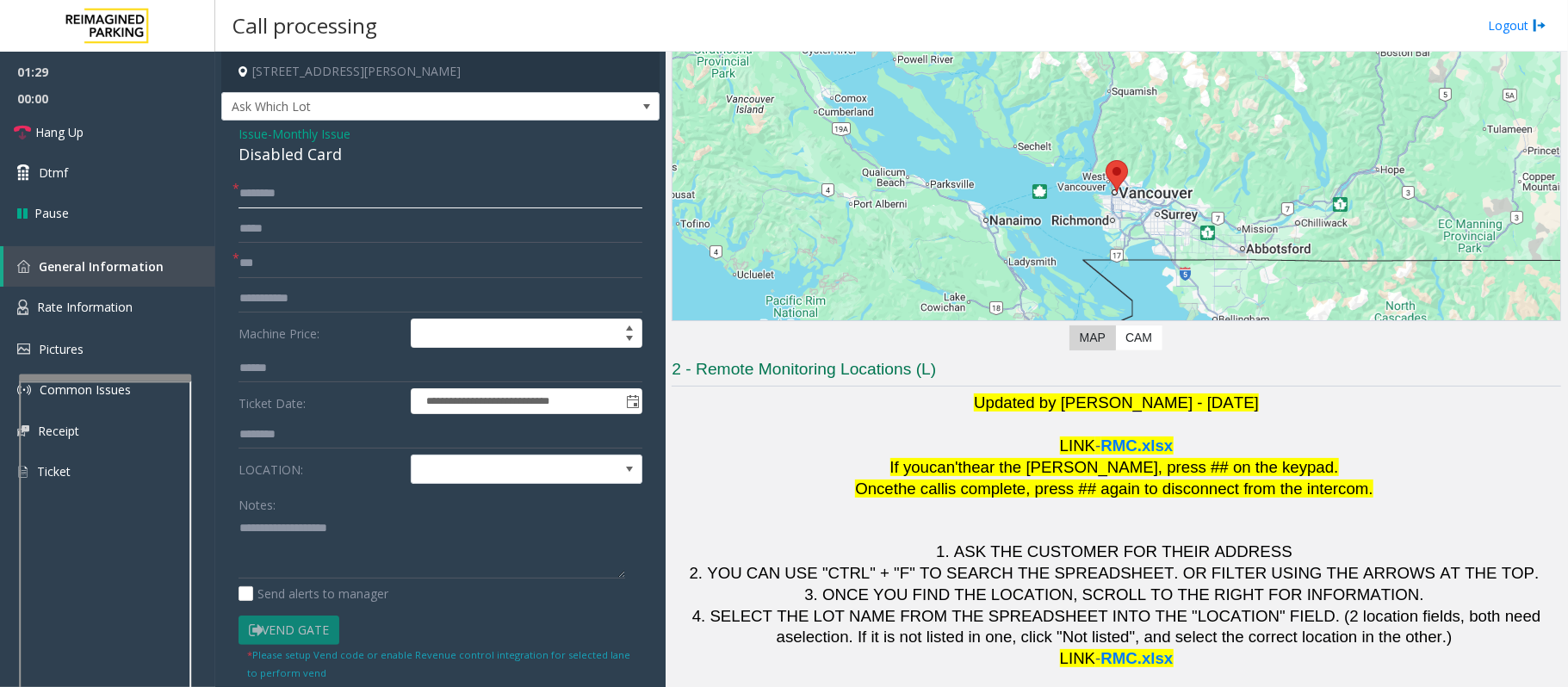 type on "*" 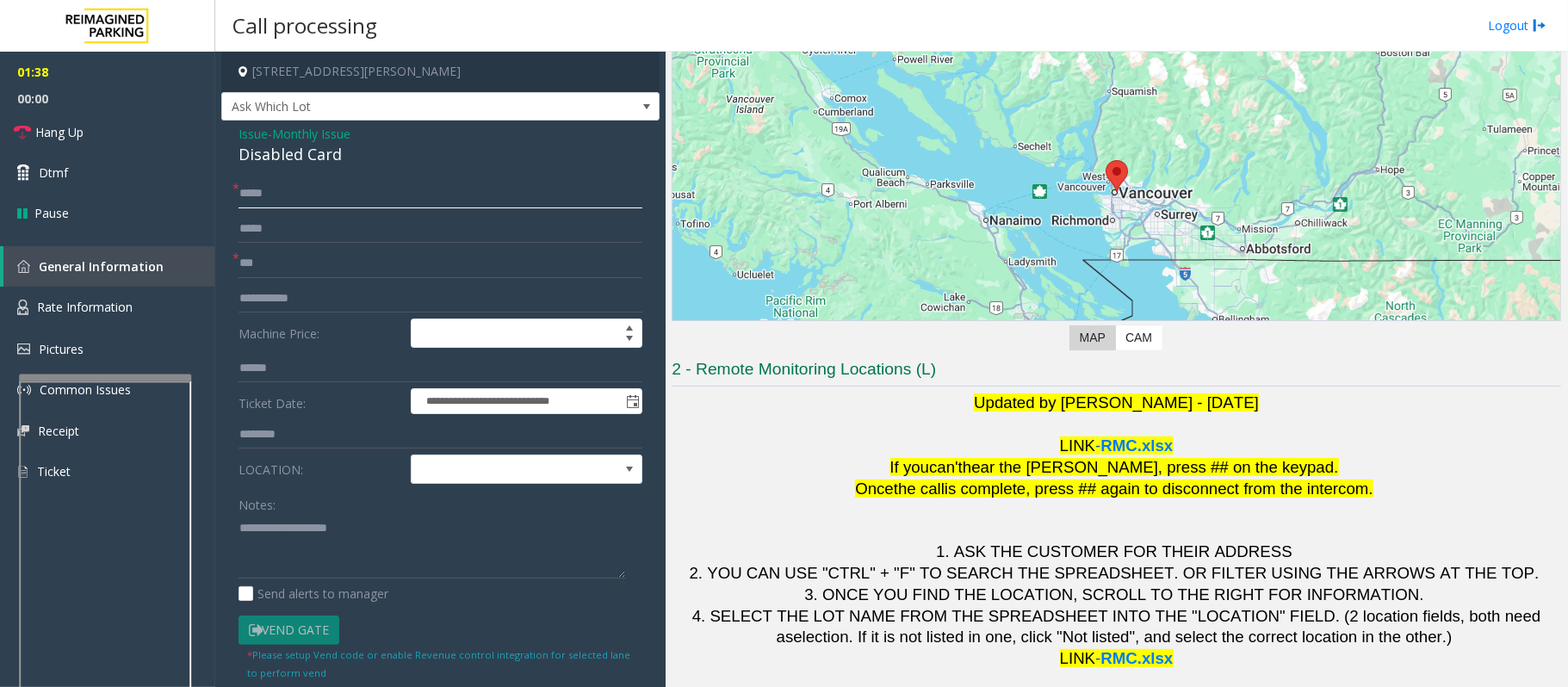 click on "*****" 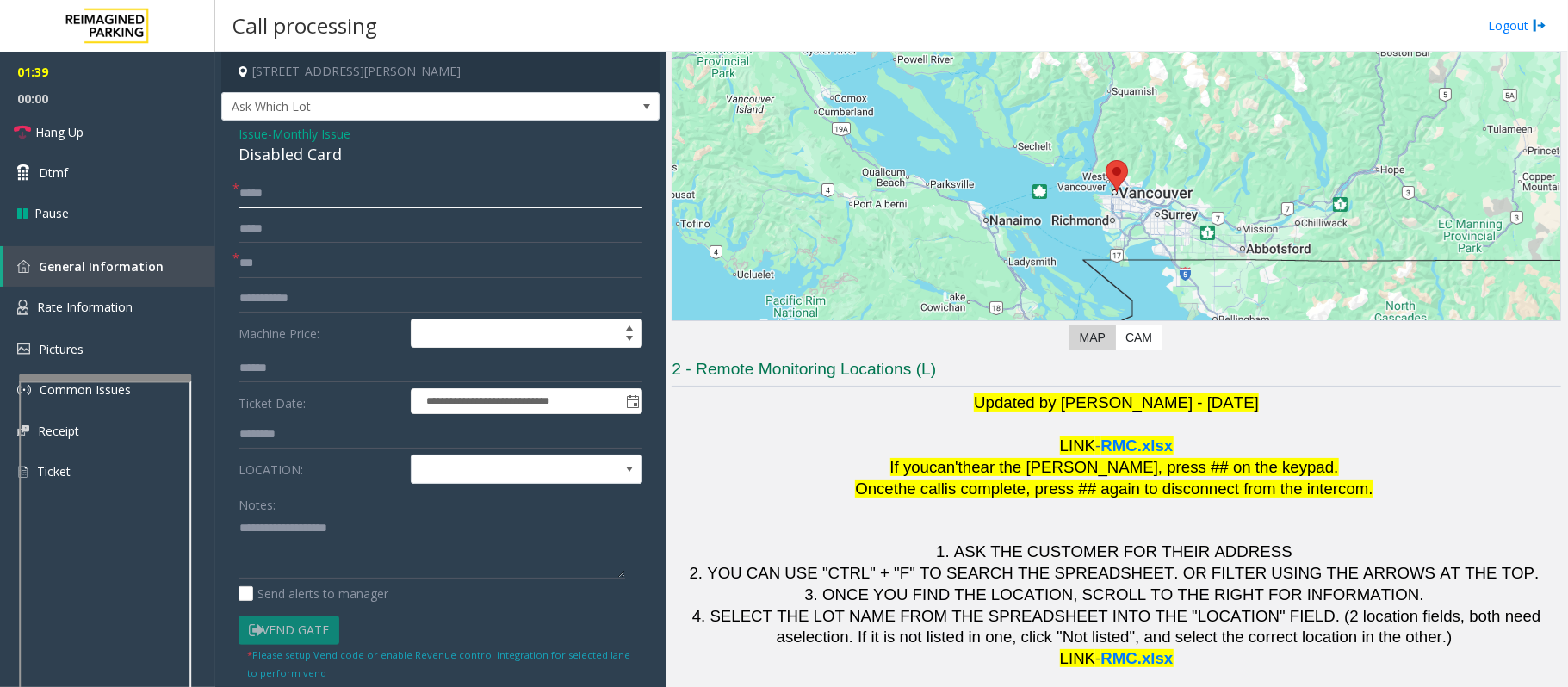 click on "*****" 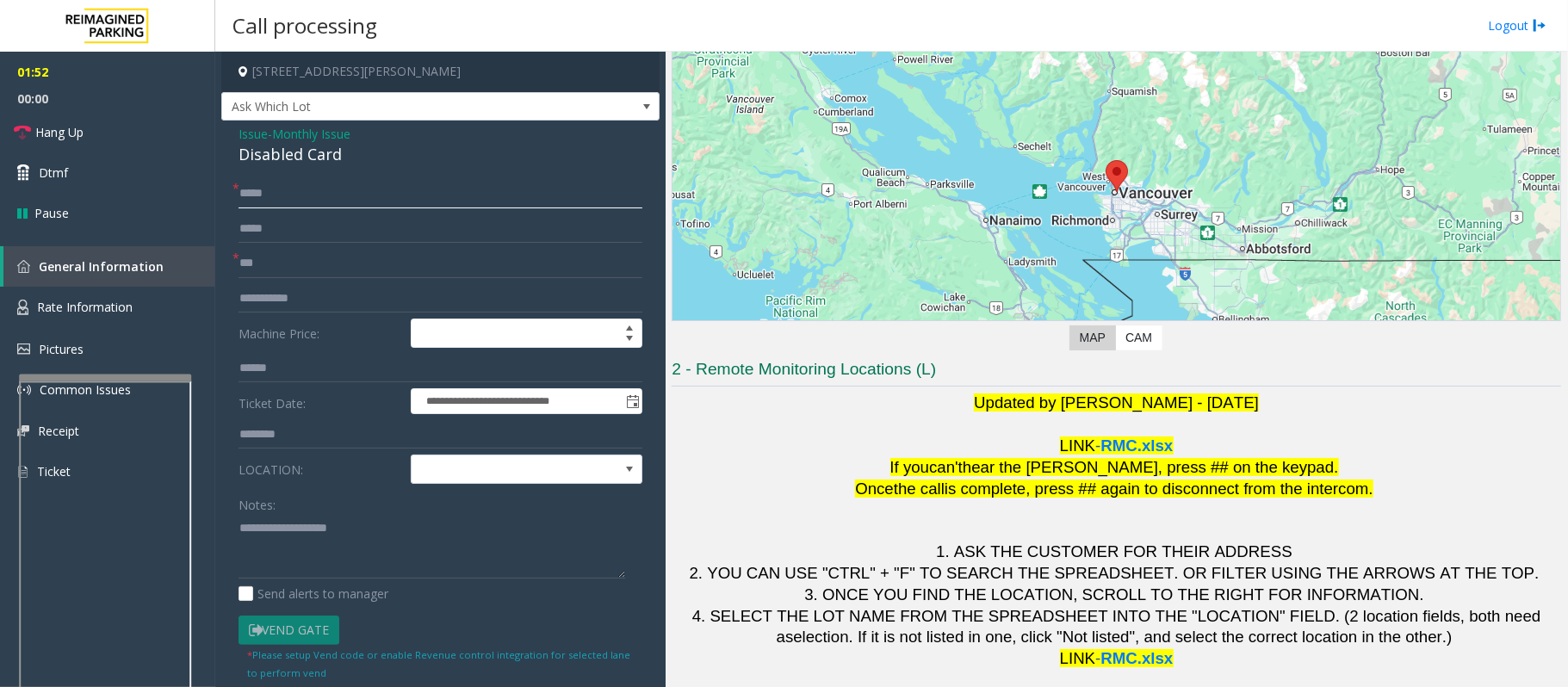 click on "*****" 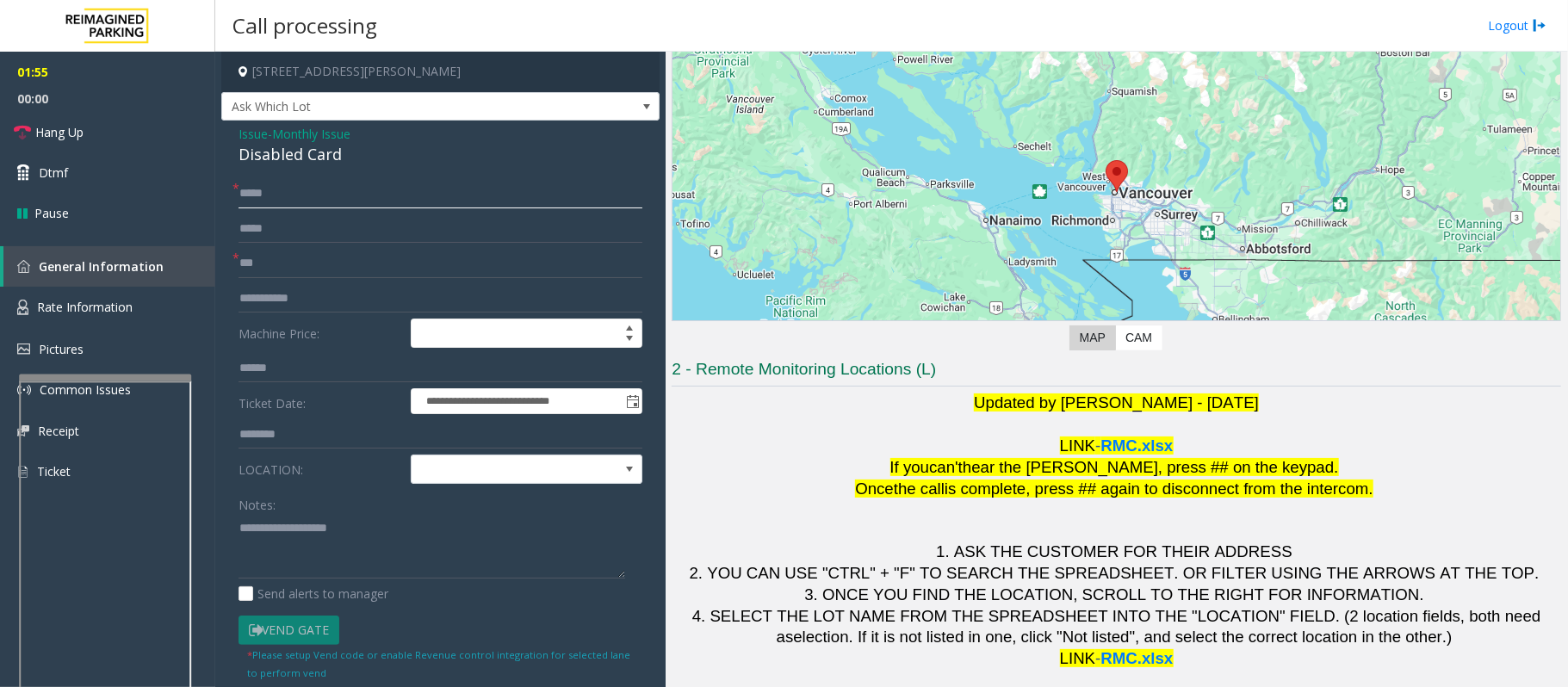click on "*****" 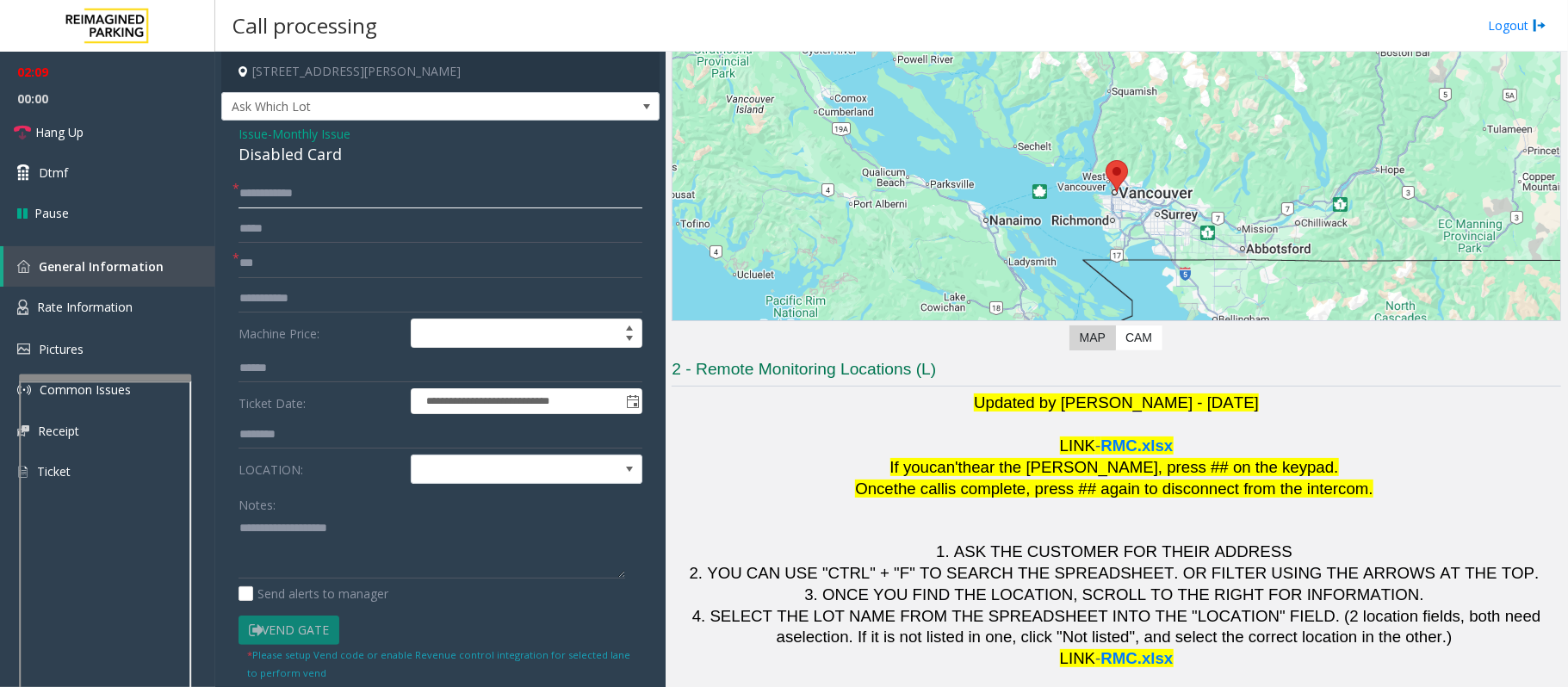 click on "**********" 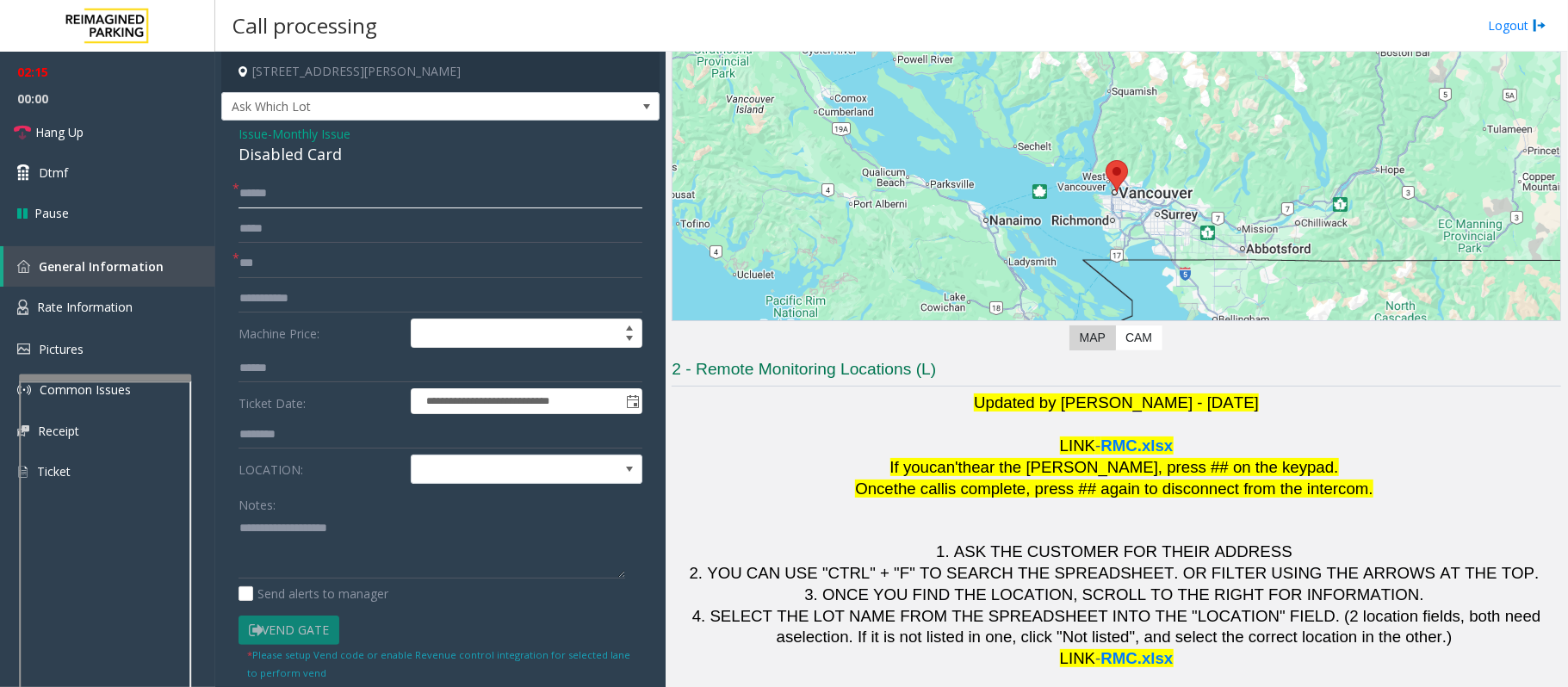 type on "*****" 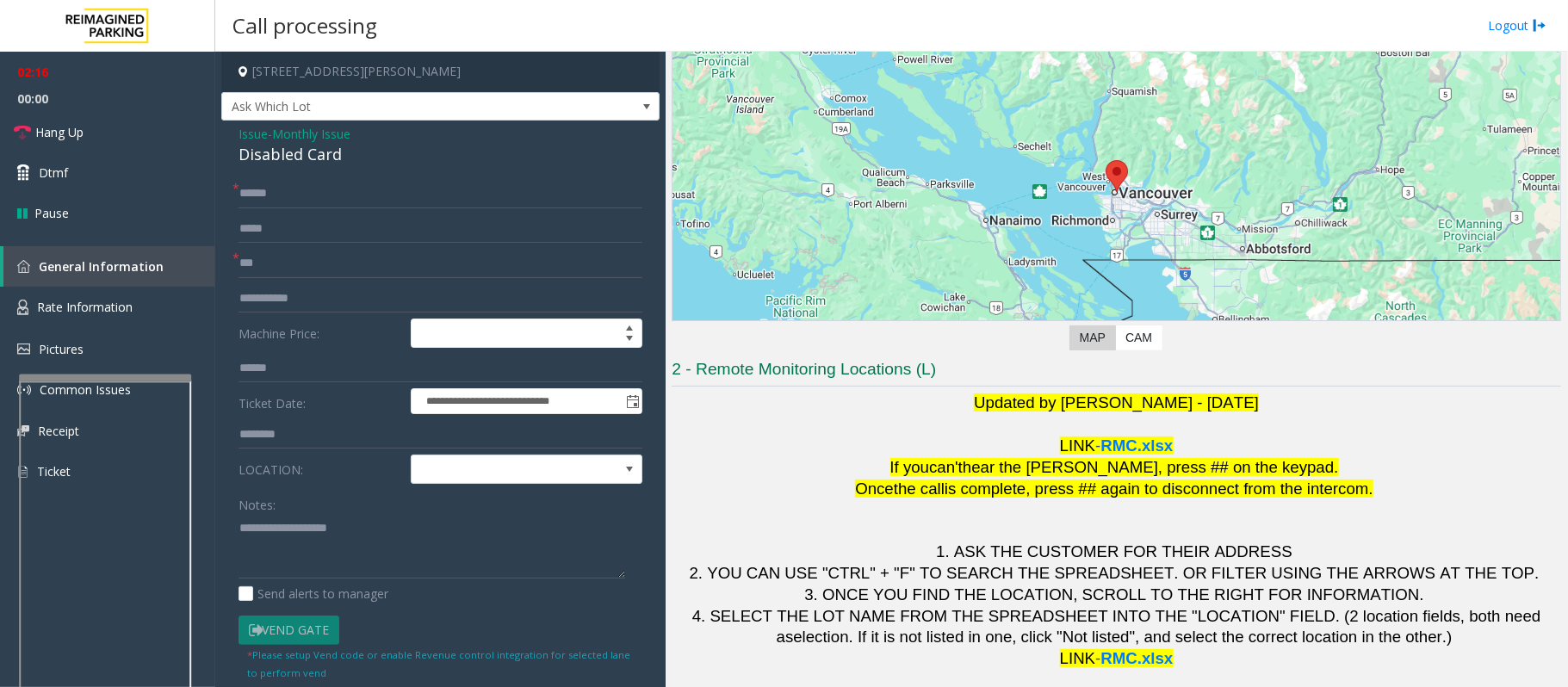 click on "* Please setup Vend code or enable Revenue control integration for selected lane to perform vend" 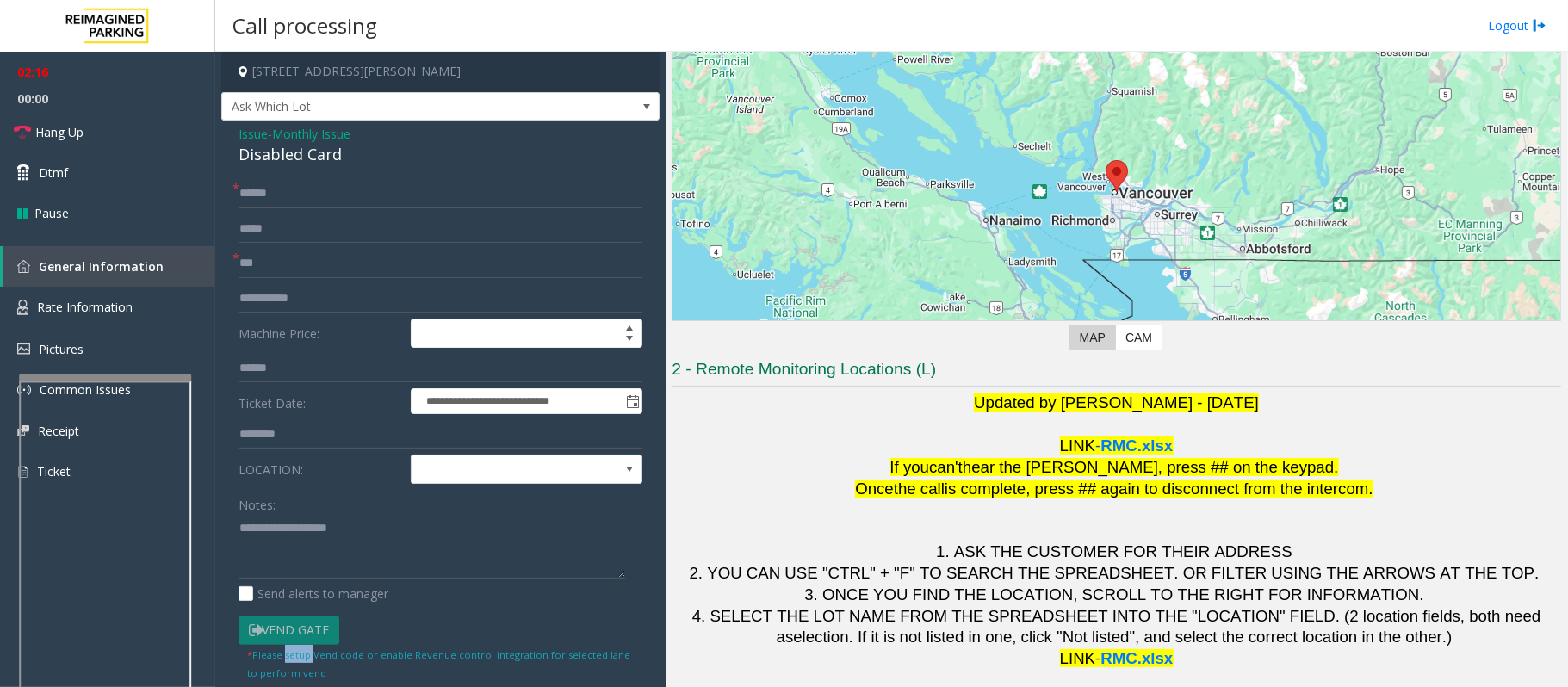 click on "* Please setup Vend code or enable Revenue control integration for selected lane to perform vend" 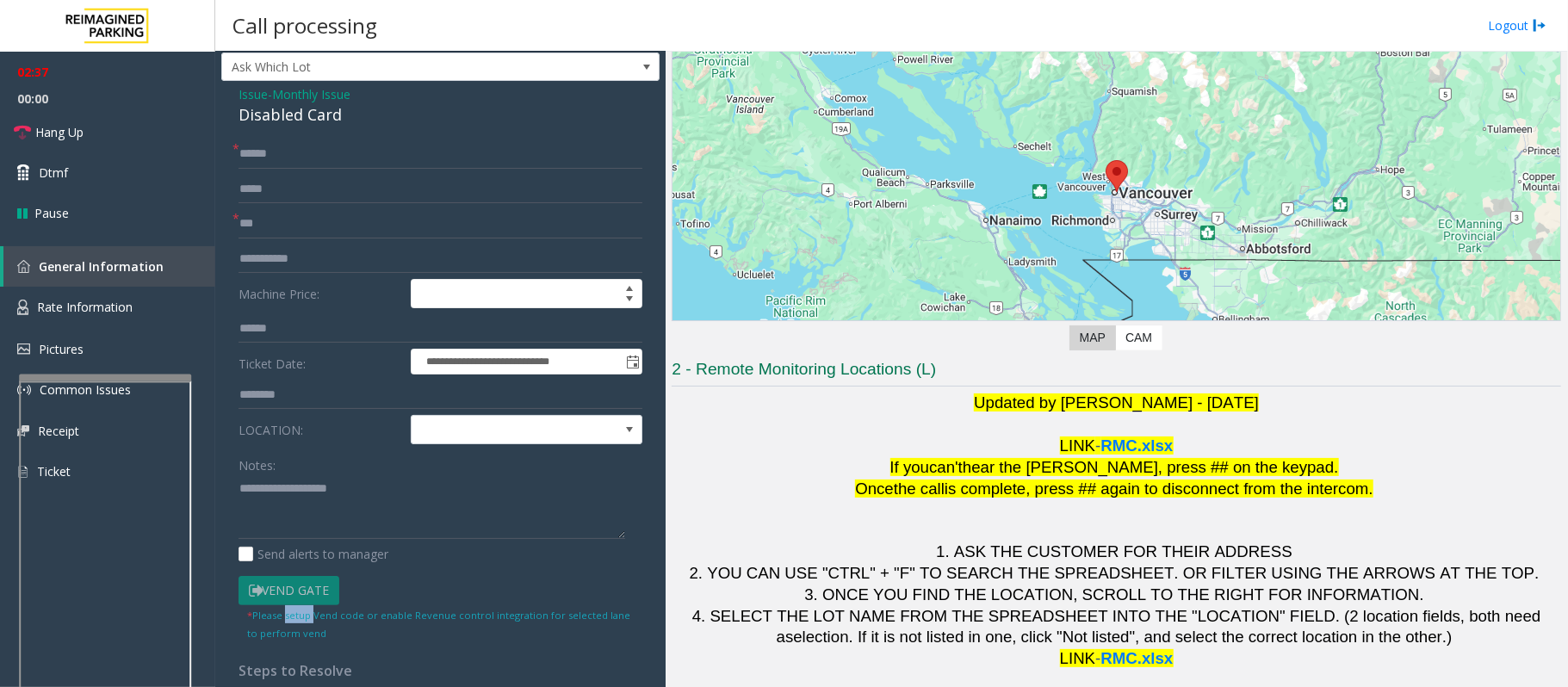 scroll, scrollTop: 0, scrollLeft: 0, axis: both 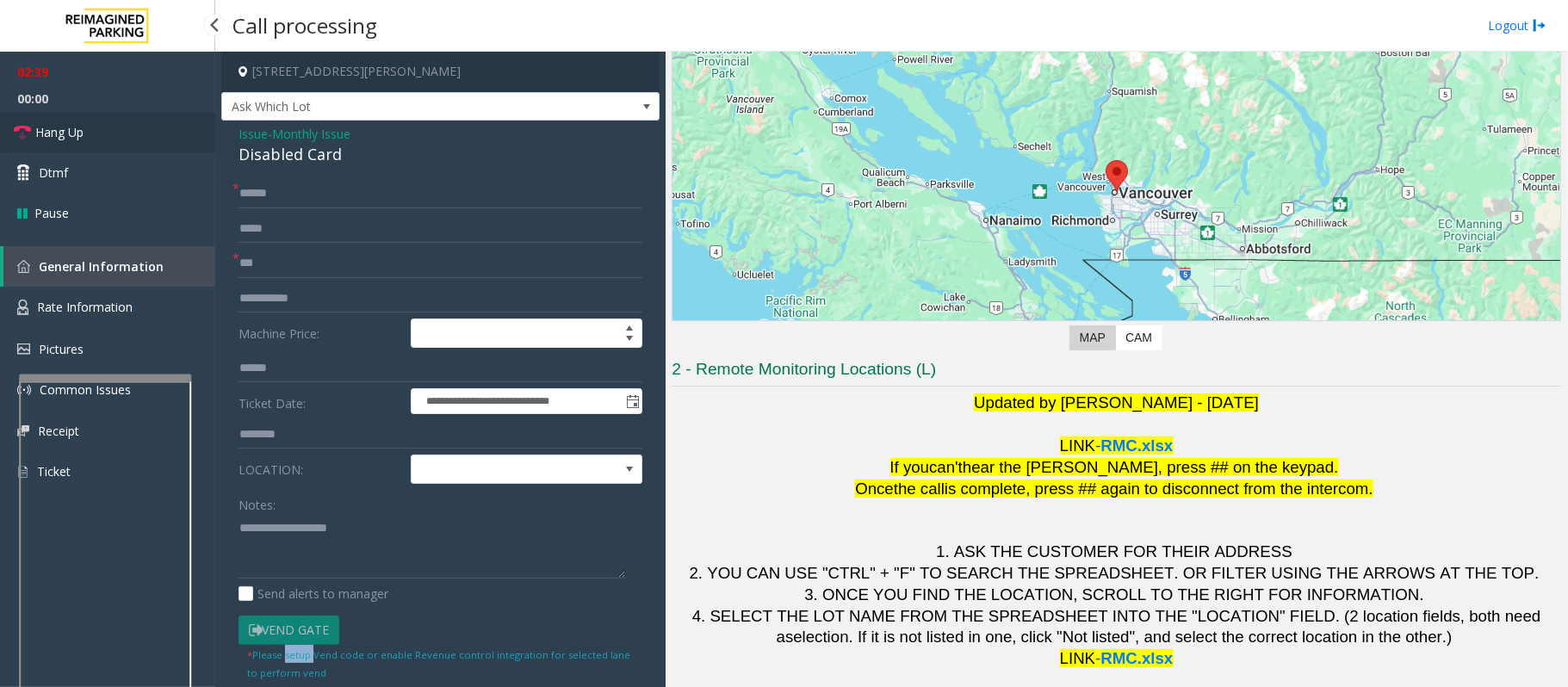click on "Hang Up" at bounding box center (108, 132) 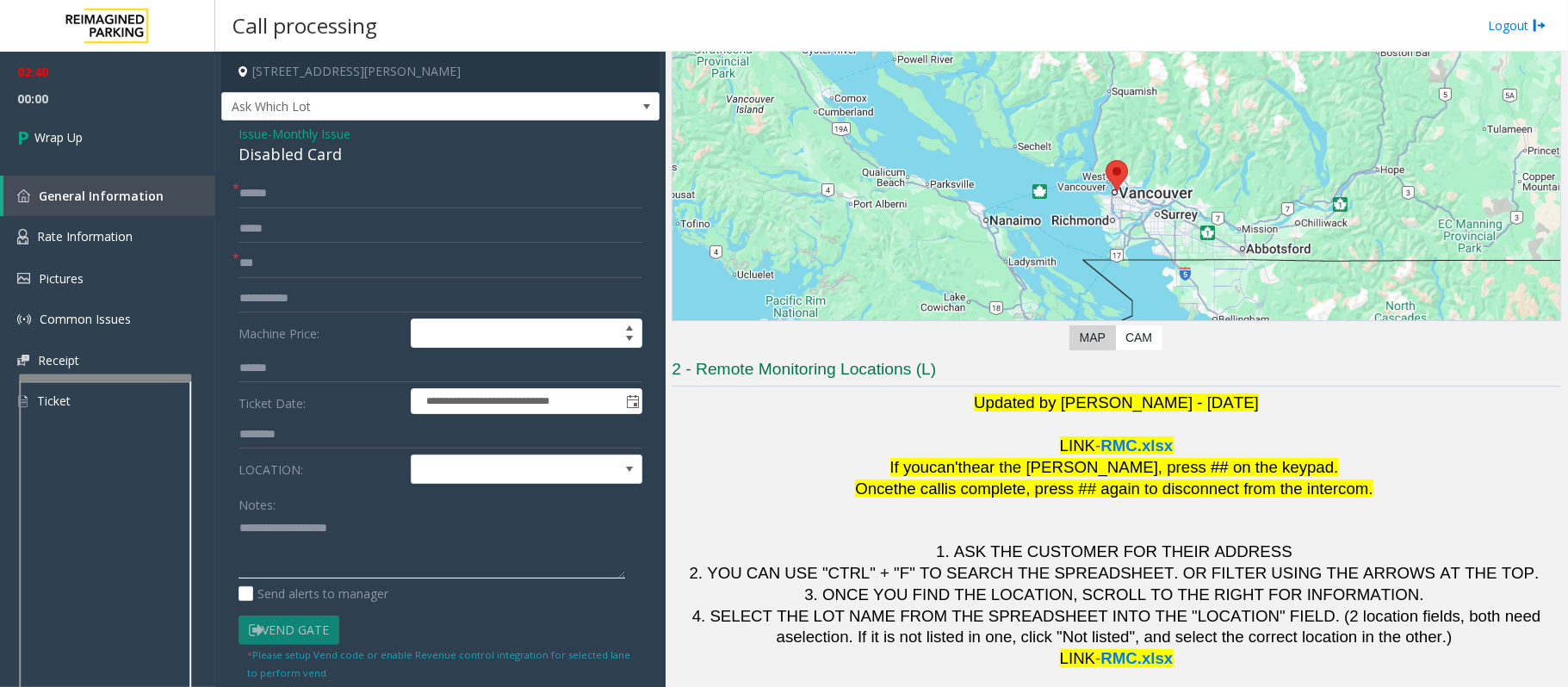 click 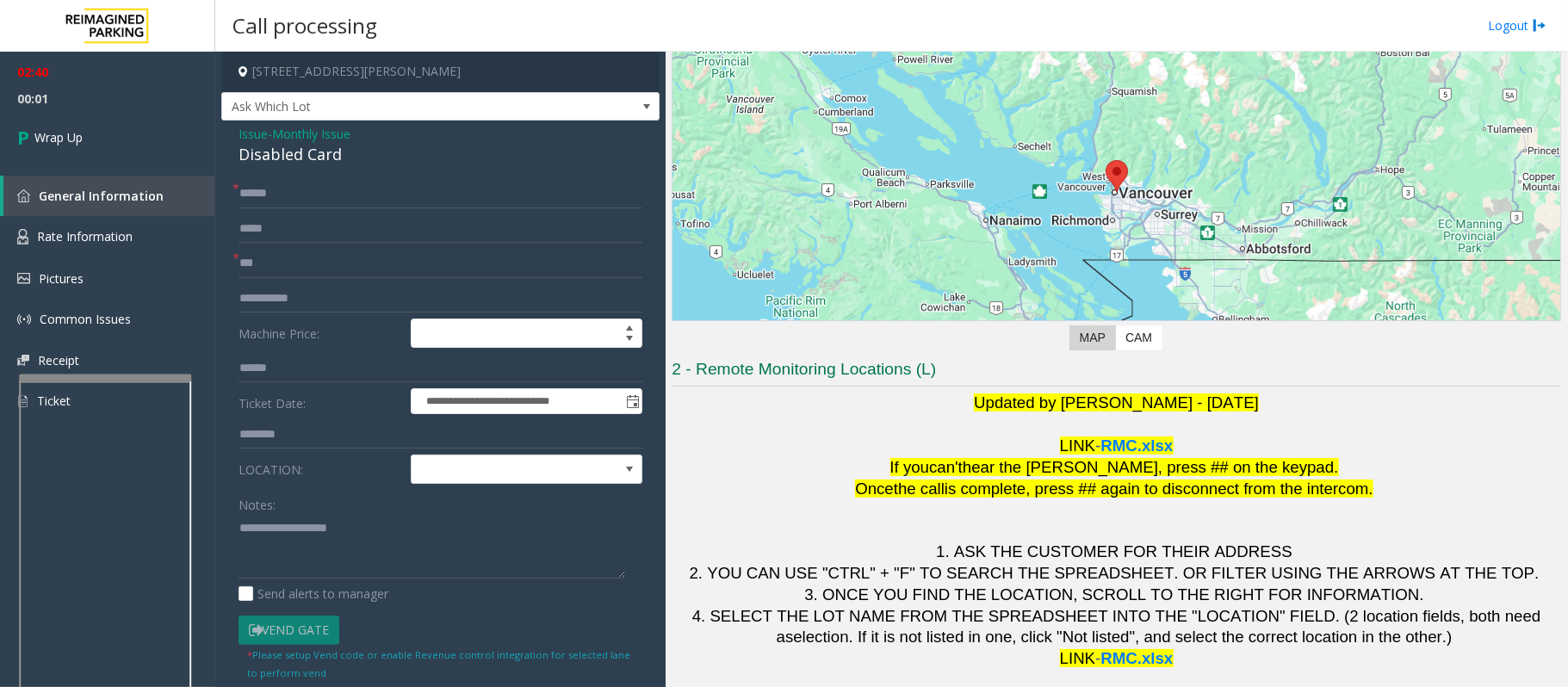 click on "Disabled Card" 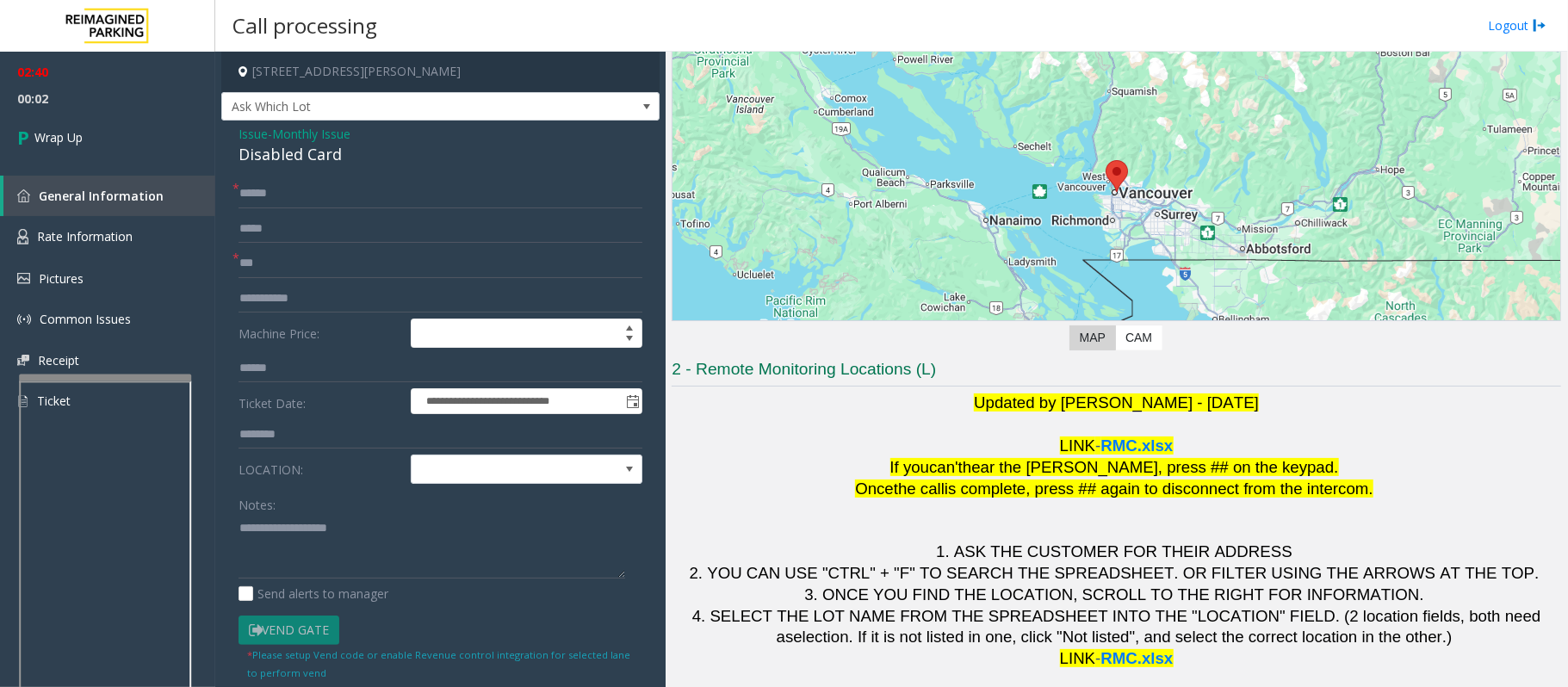 click on "Disabled Card" 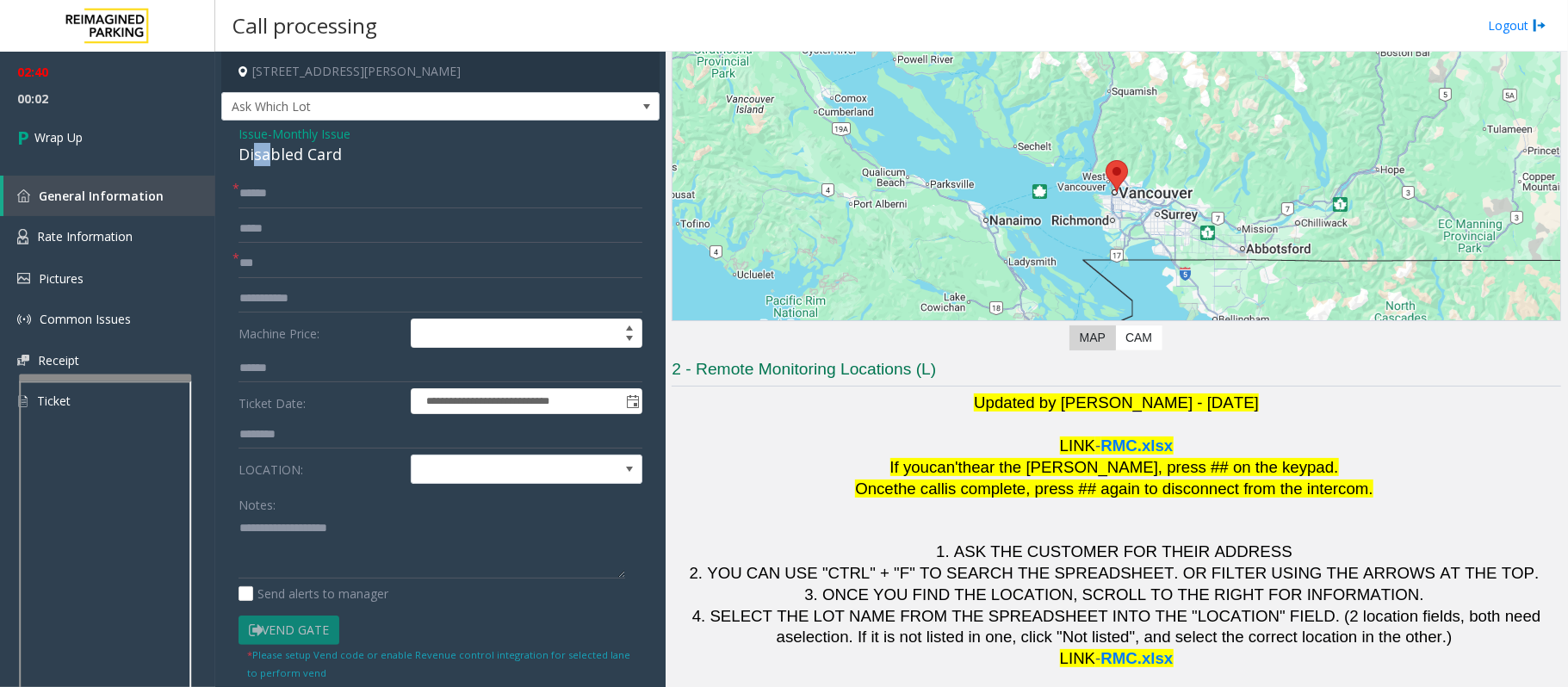 drag, startPoint x: 270, startPoint y: 145, endPoint x: 257, endPoint y: 145, distance: 13 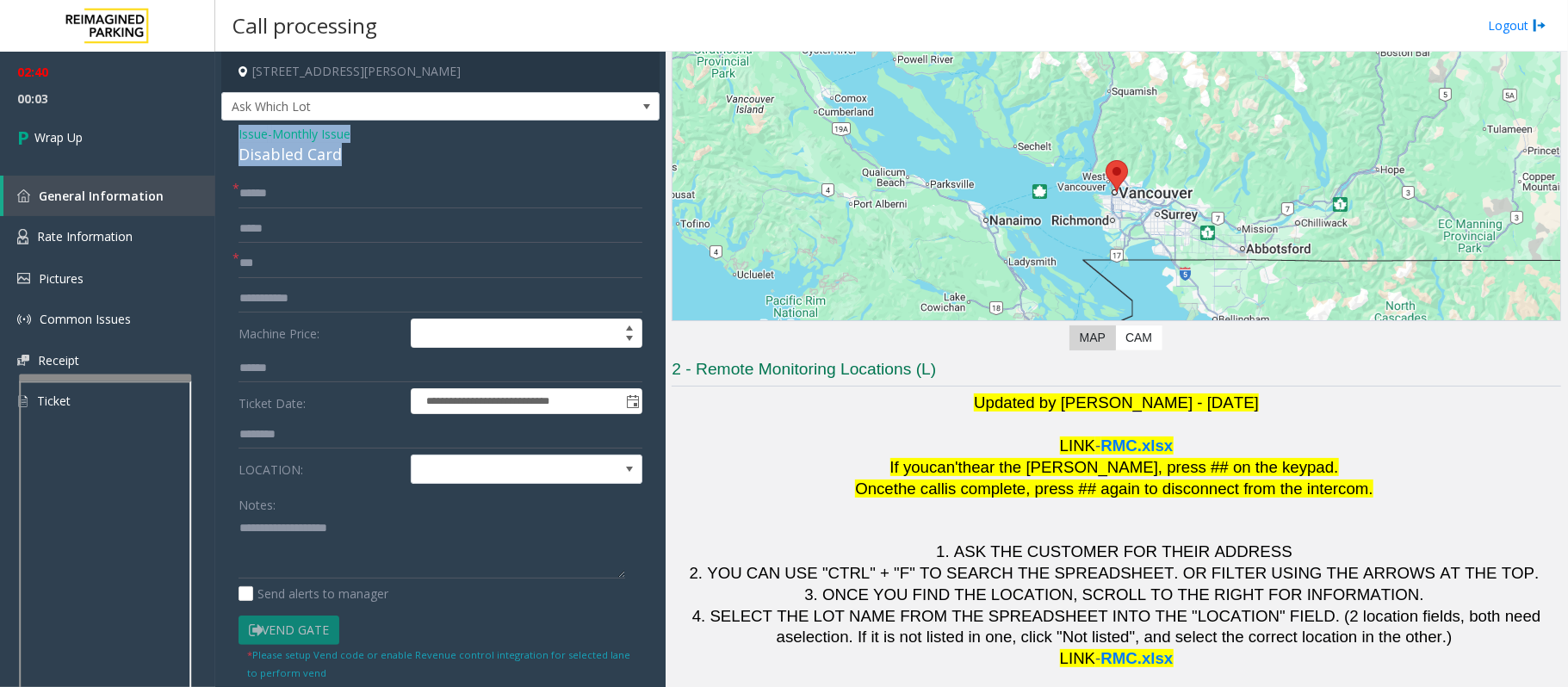 drag, startPoint x: 369, startPoint y: 152, endPoint x: 234, endPoint y: 133, distance: 136.3305 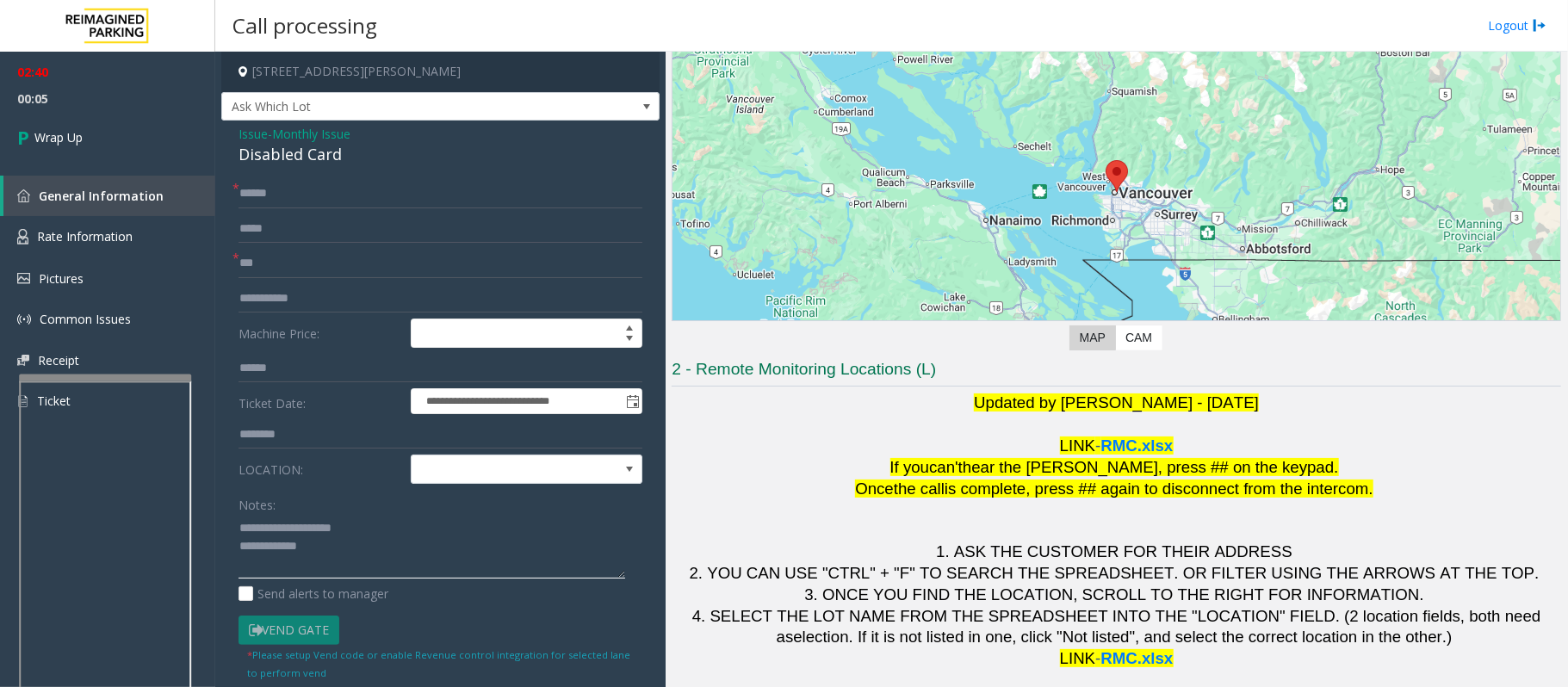 click 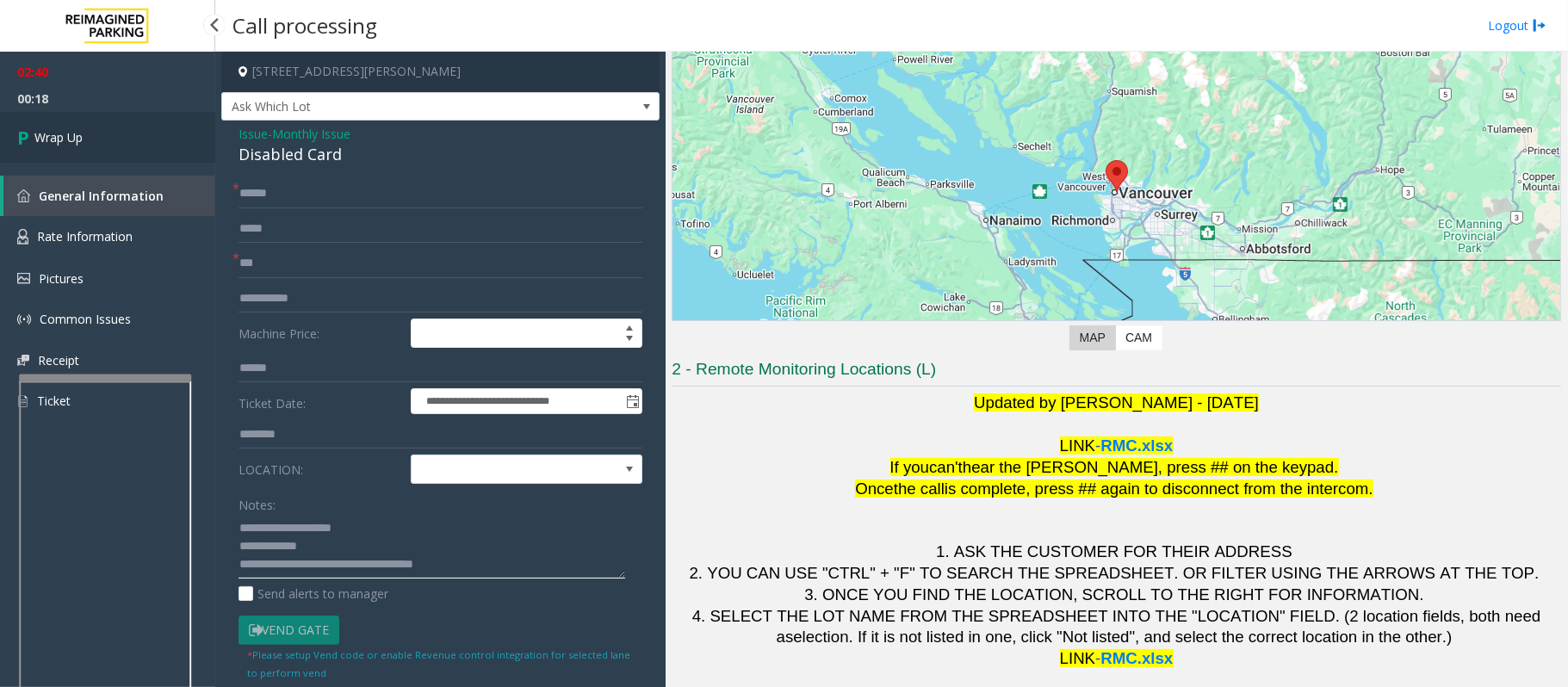 type on "**********" 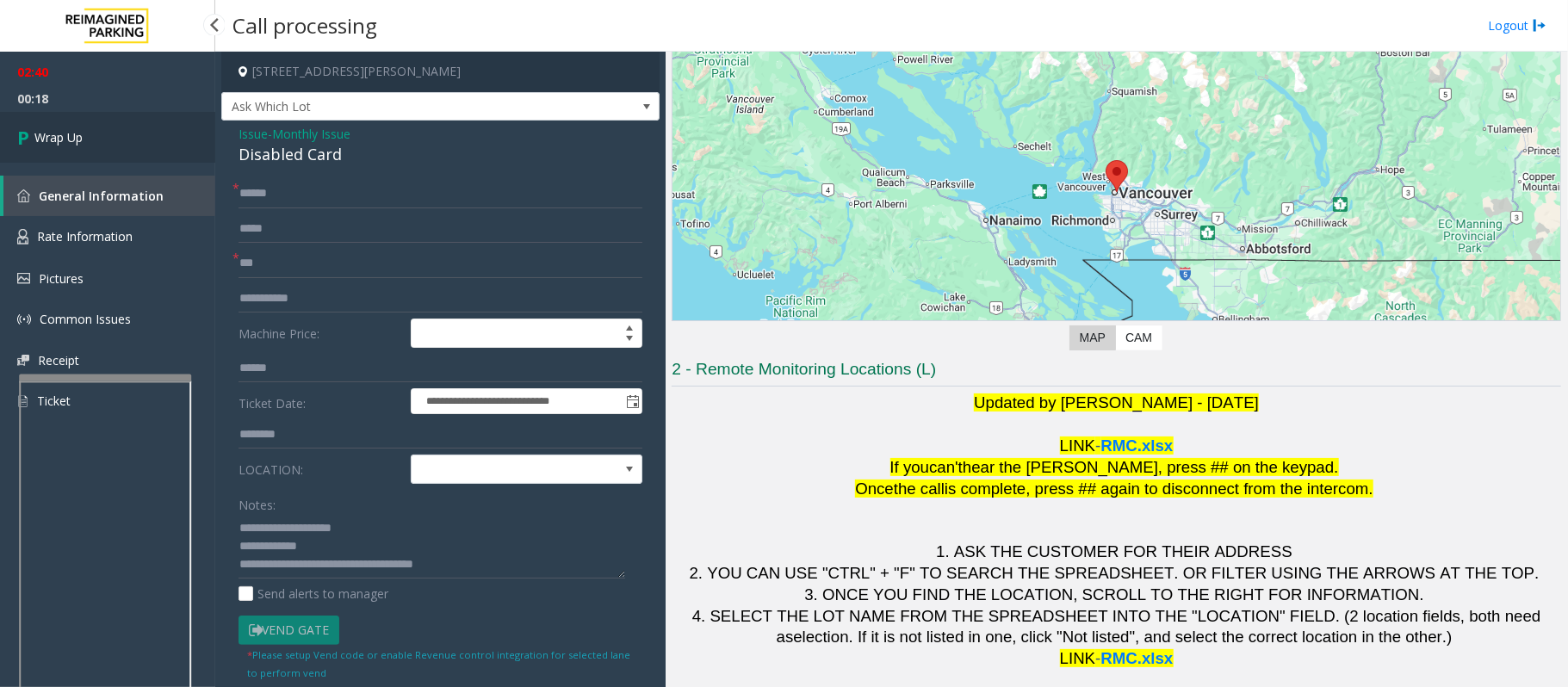 click on "Wrap Up" at bounding box center (59, 137) 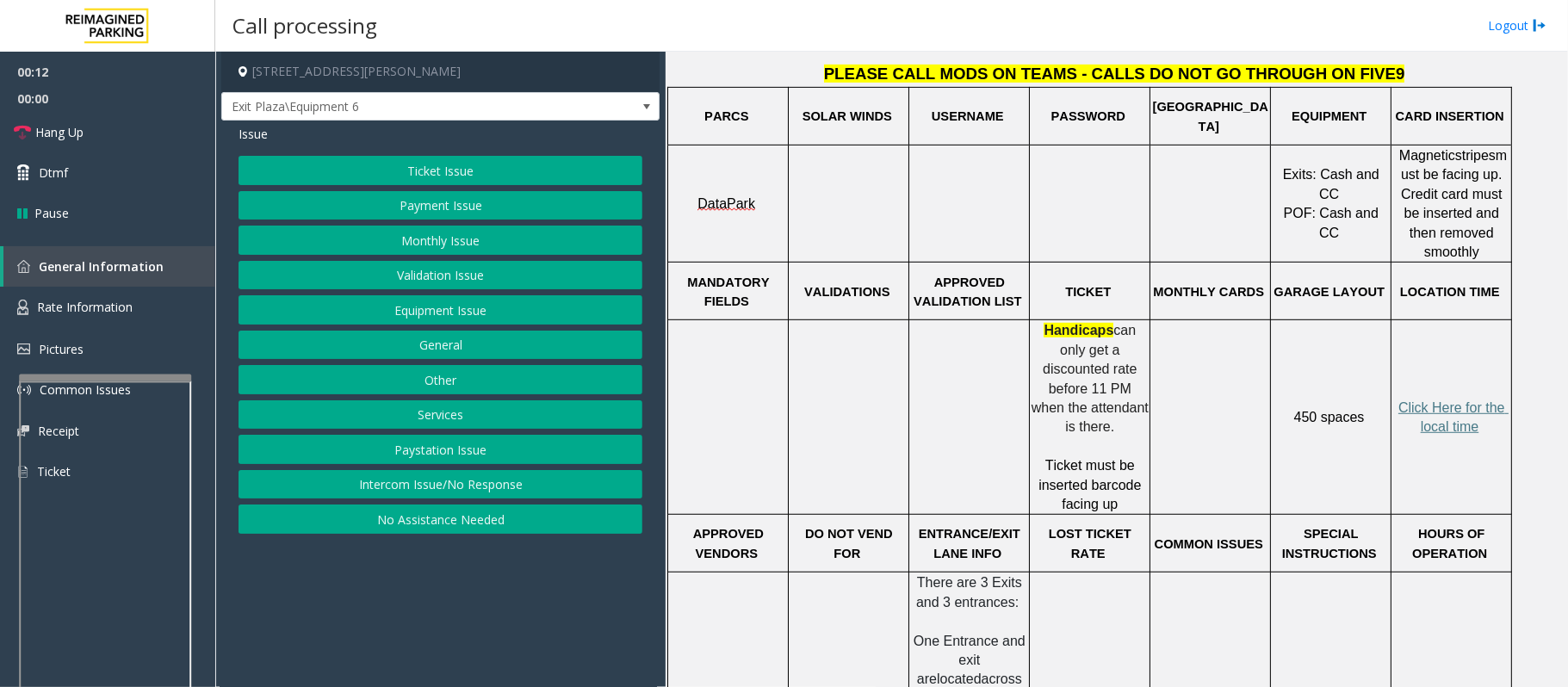 scroll, scrollTop: 689, scrollLeft: 0, axis: vertical 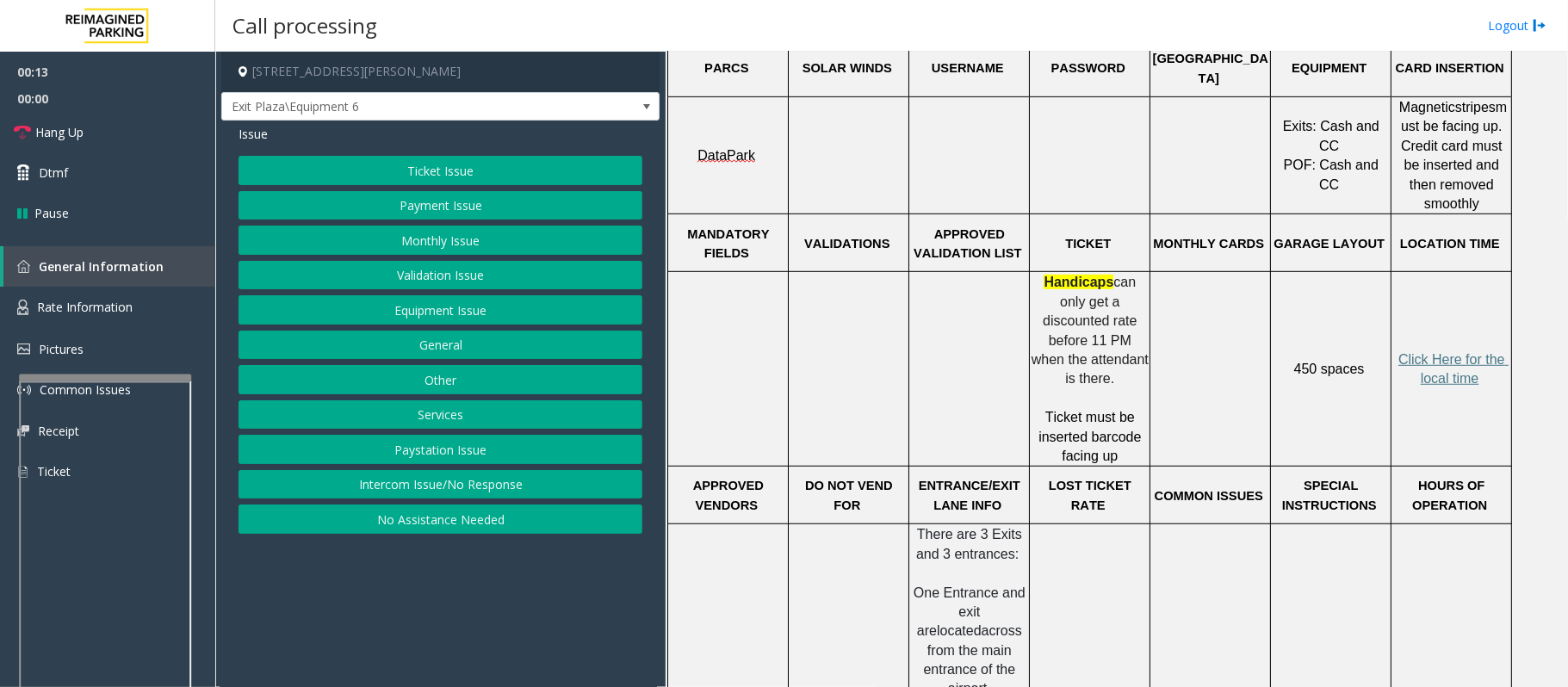 click on "Ticket Issue" 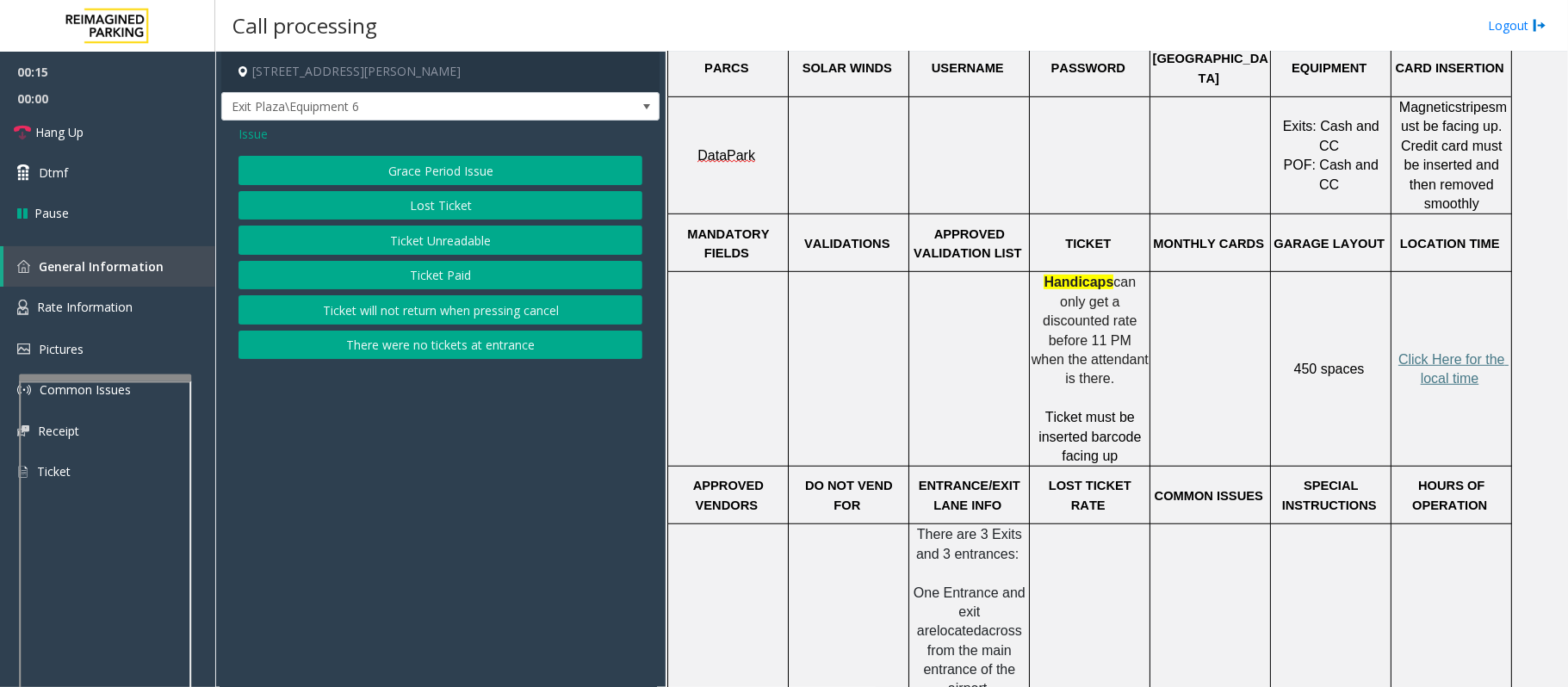 click on "Ticket Unreadable" 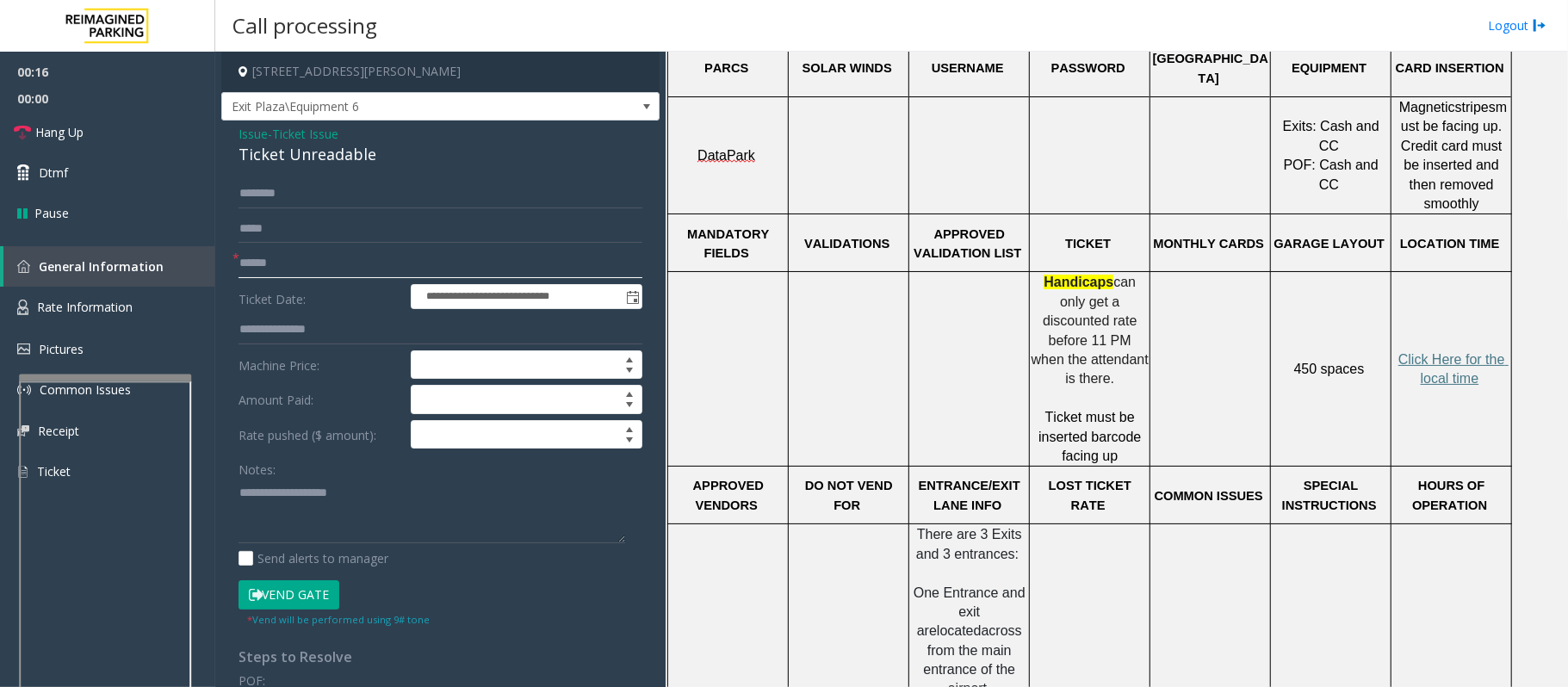 click 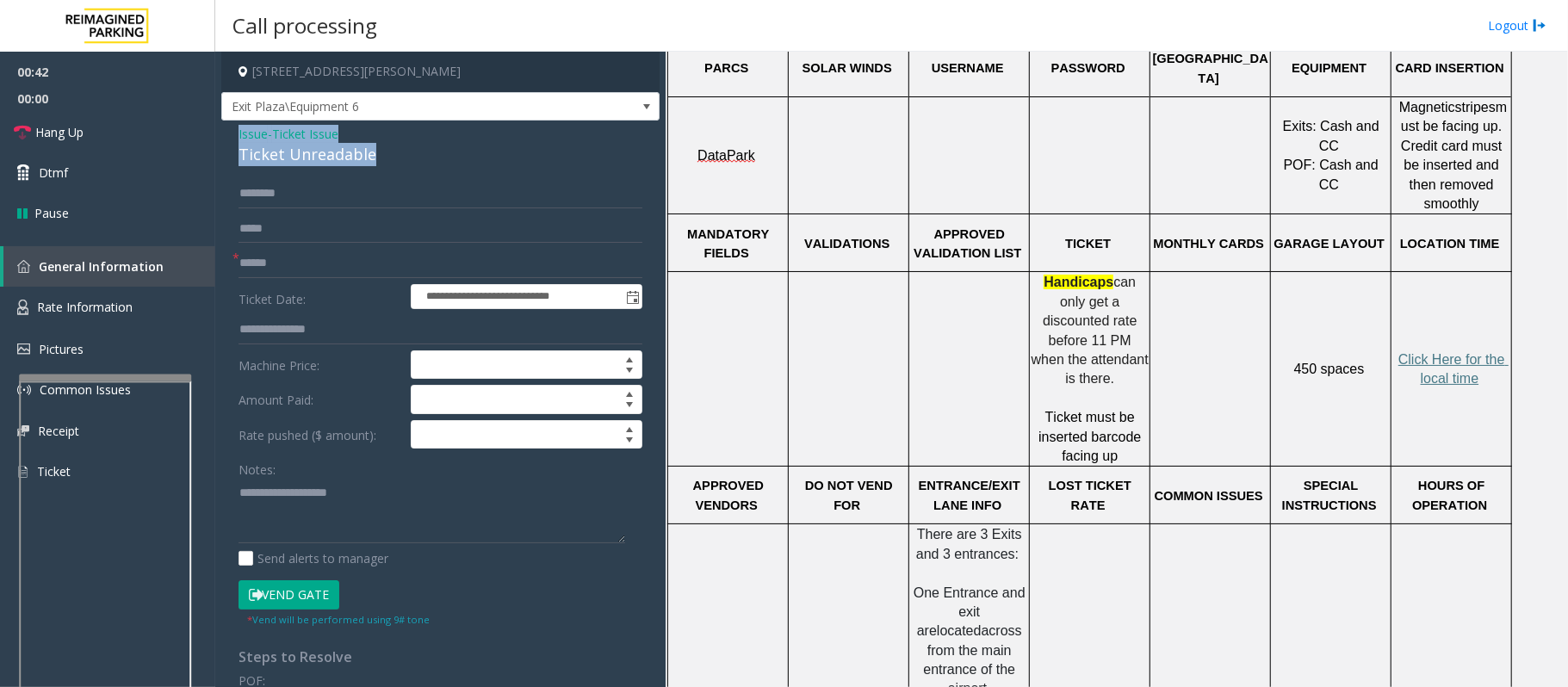 drag, startPoint x: 384, startPoint y: 146, endPoint x: 229, endPoint y: 133, distance: 155.54421 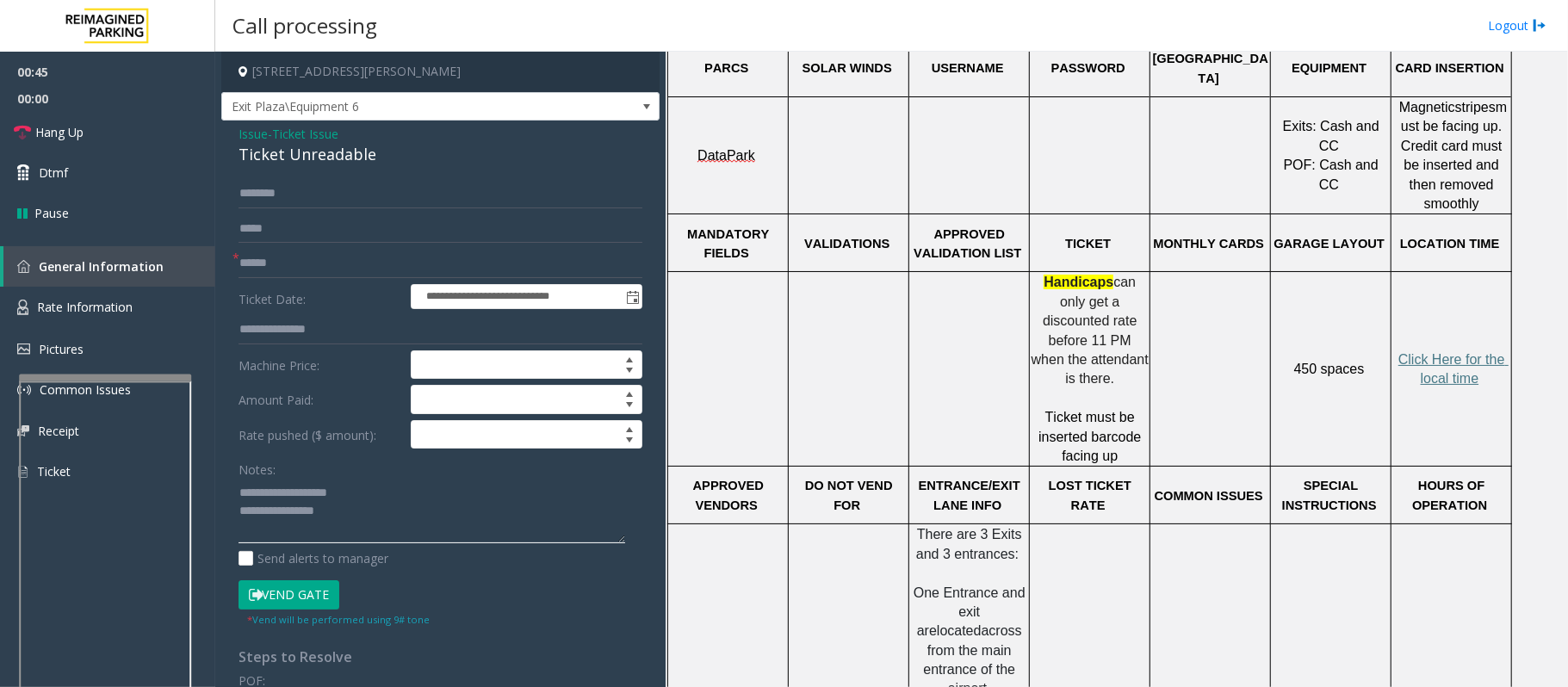 click 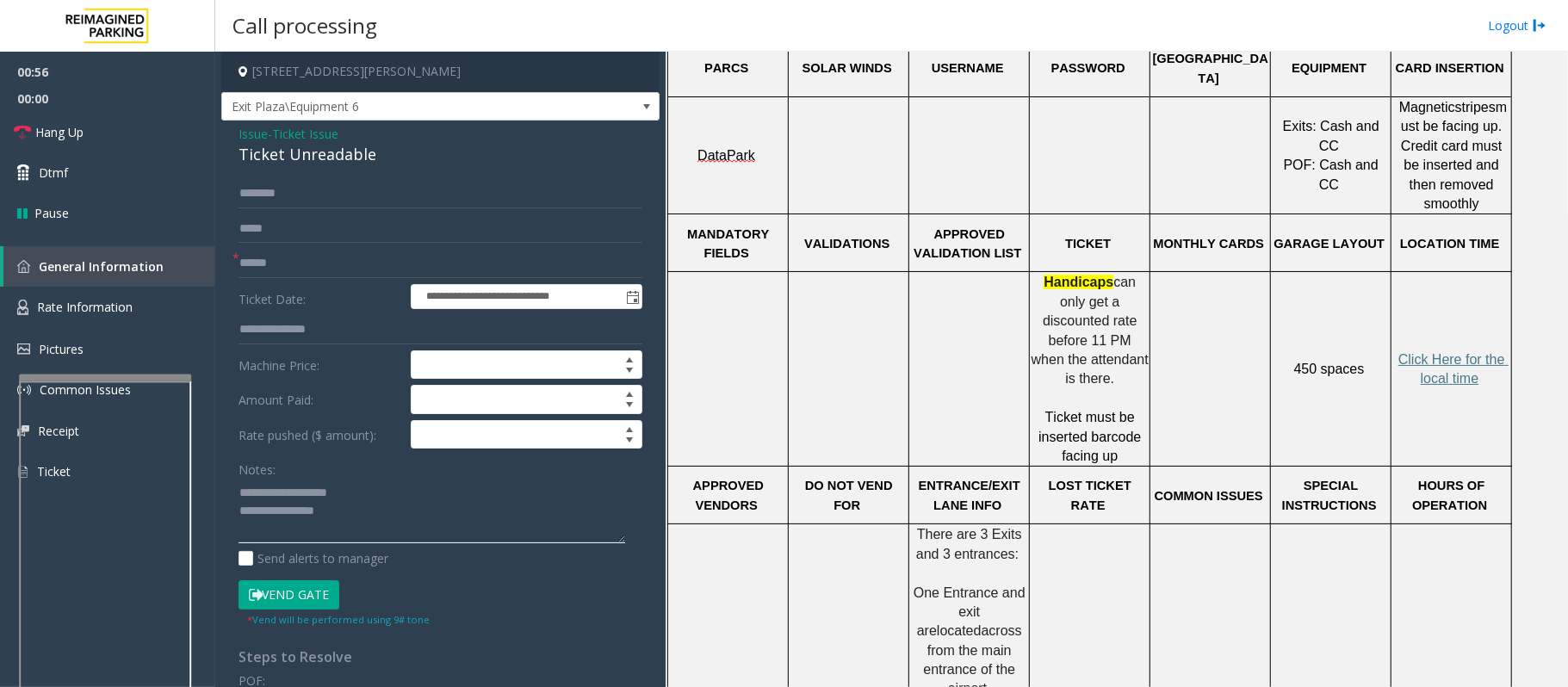type on "**********" 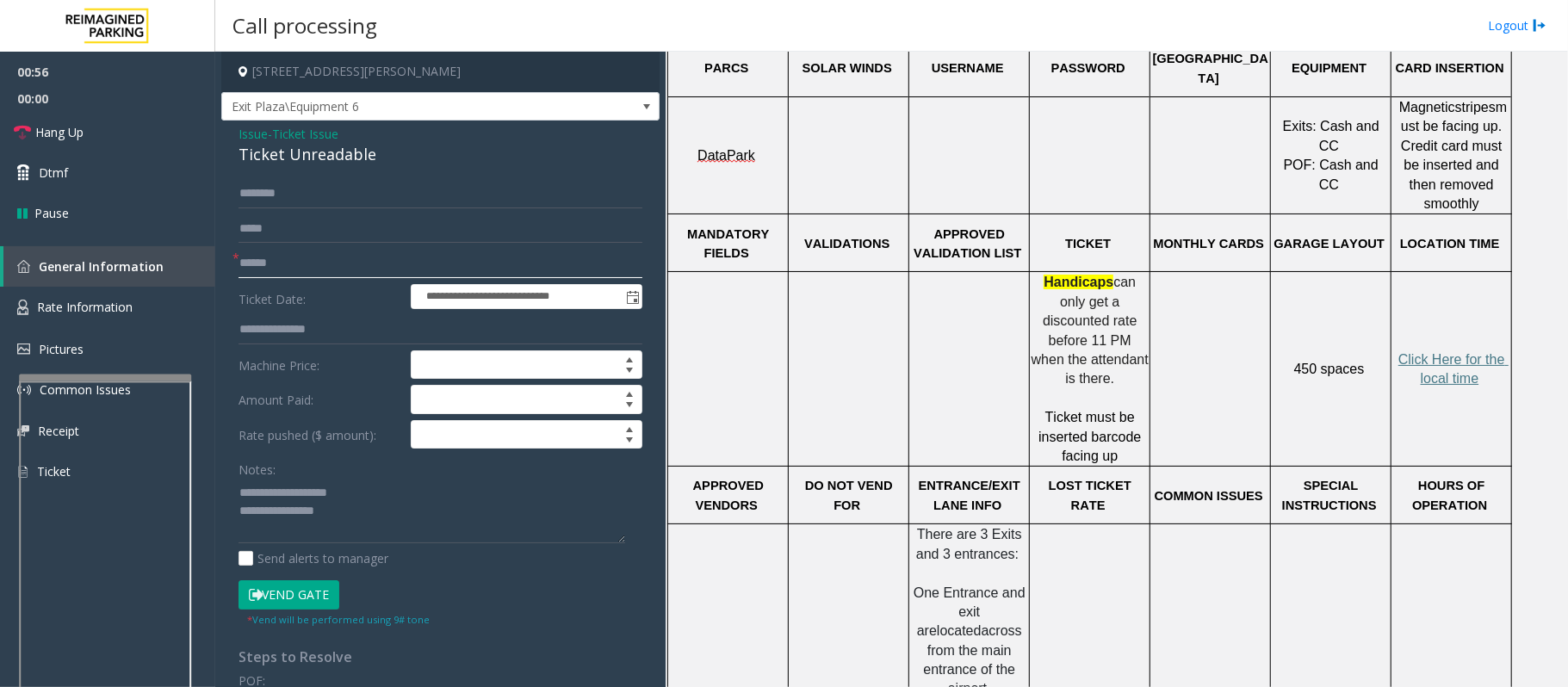 click 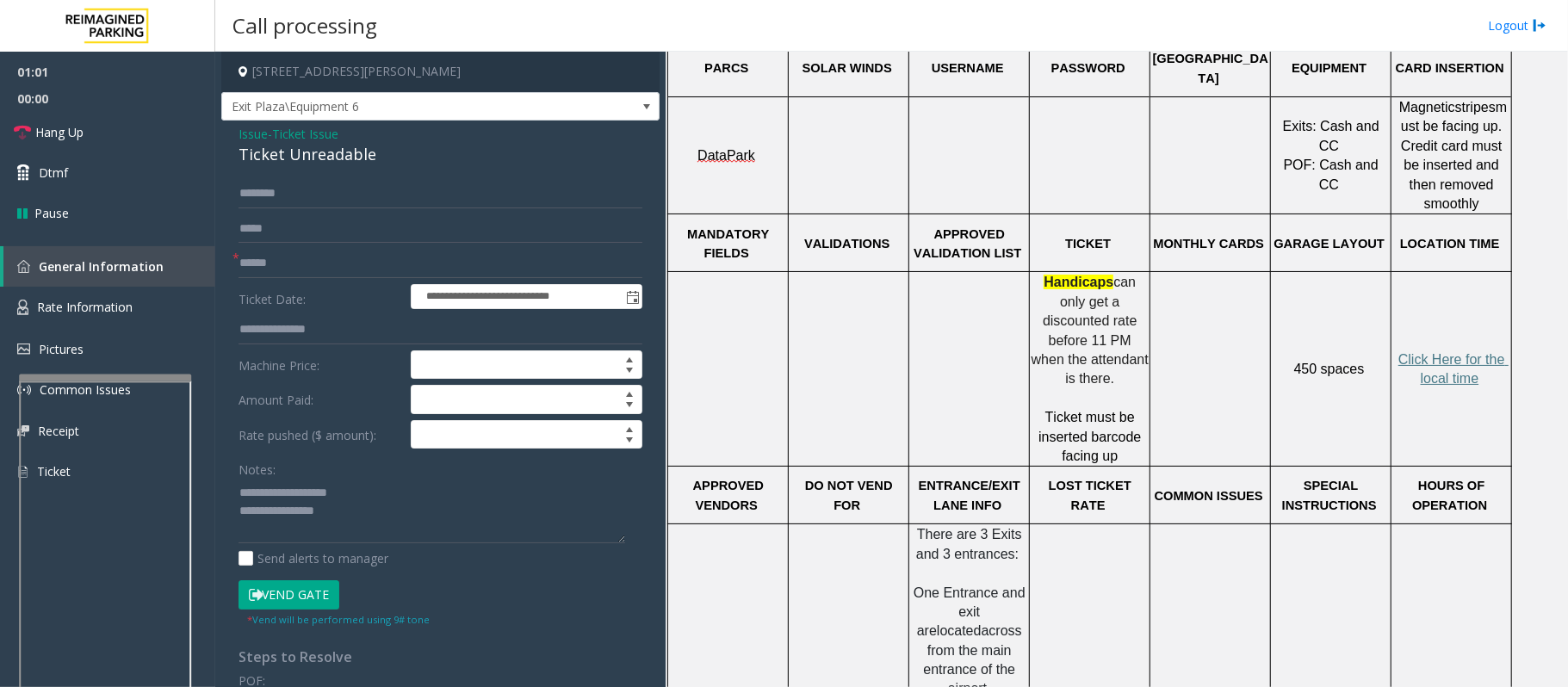 click on "Ticket Issue" 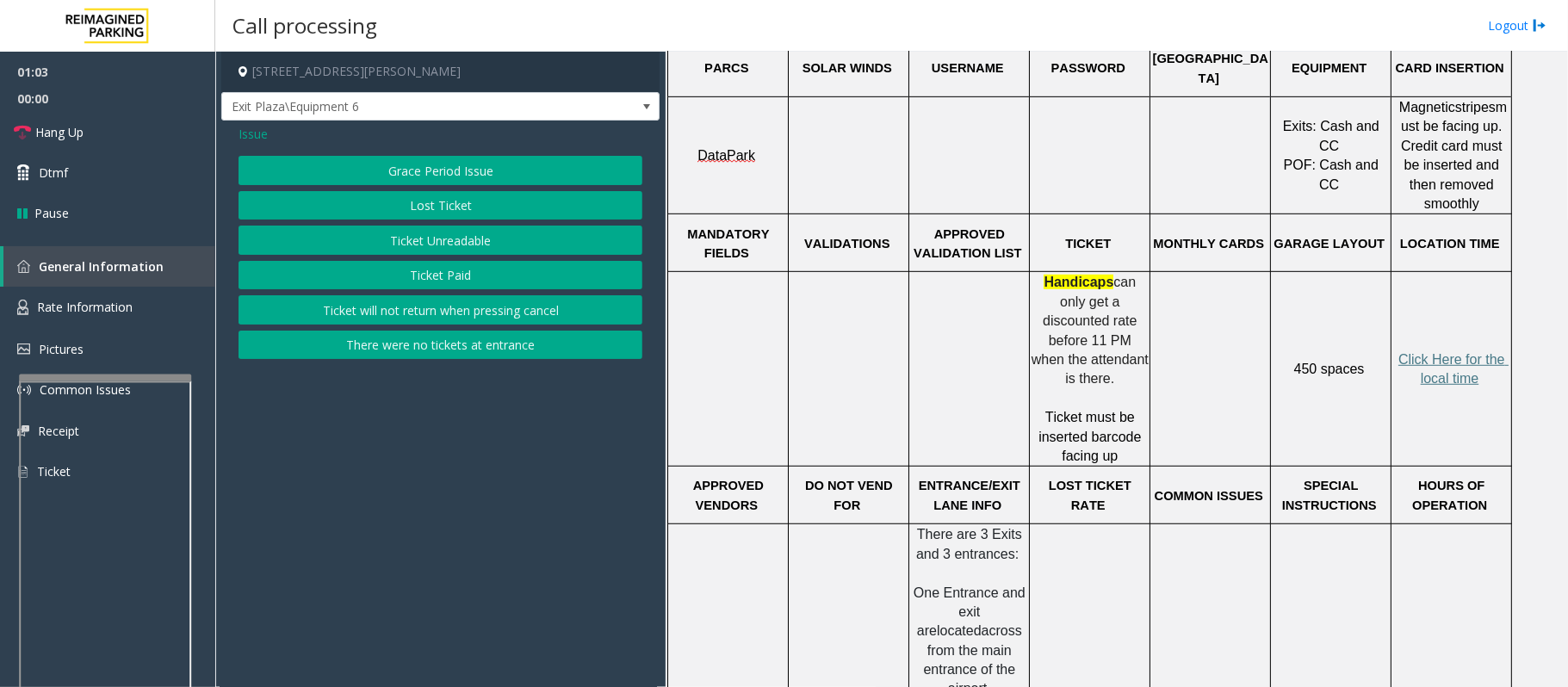 click on "Ticket will not return when pressing cancel" 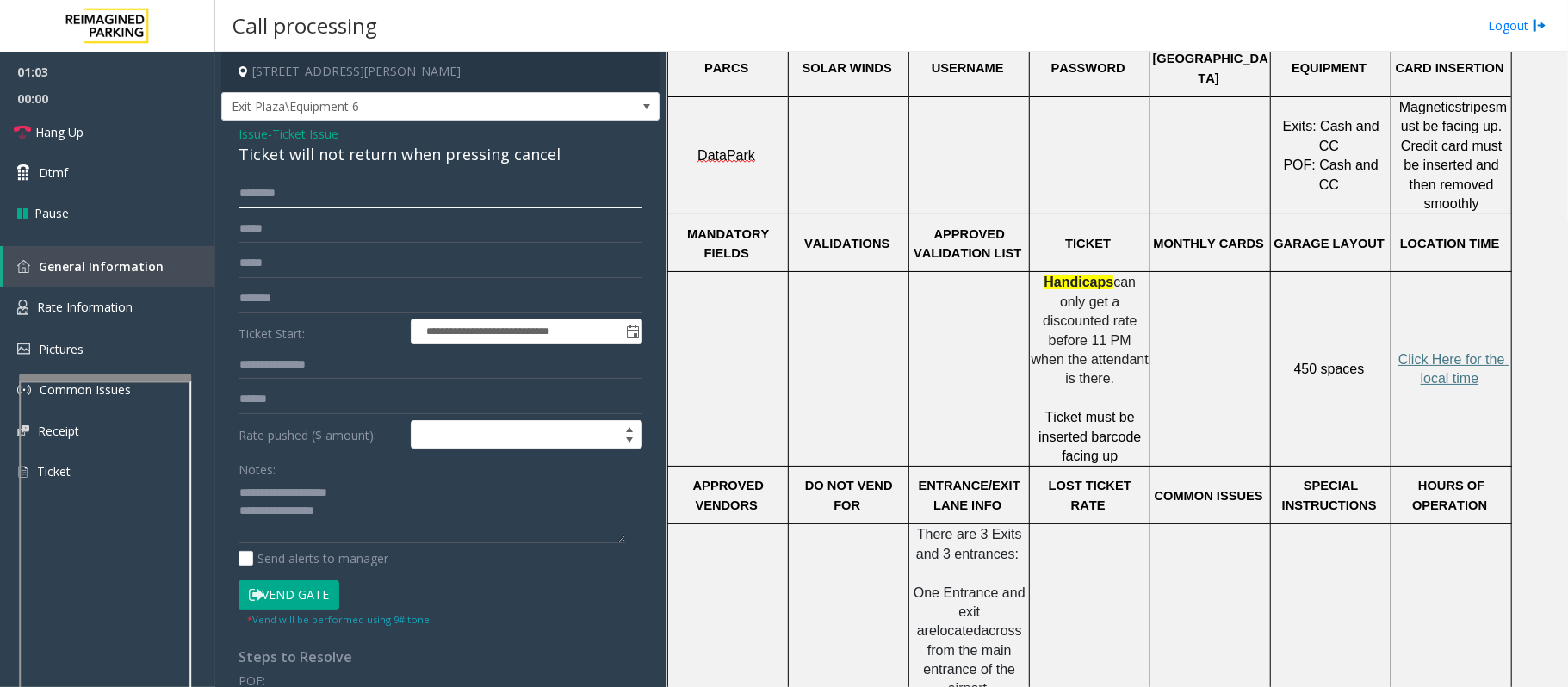 click 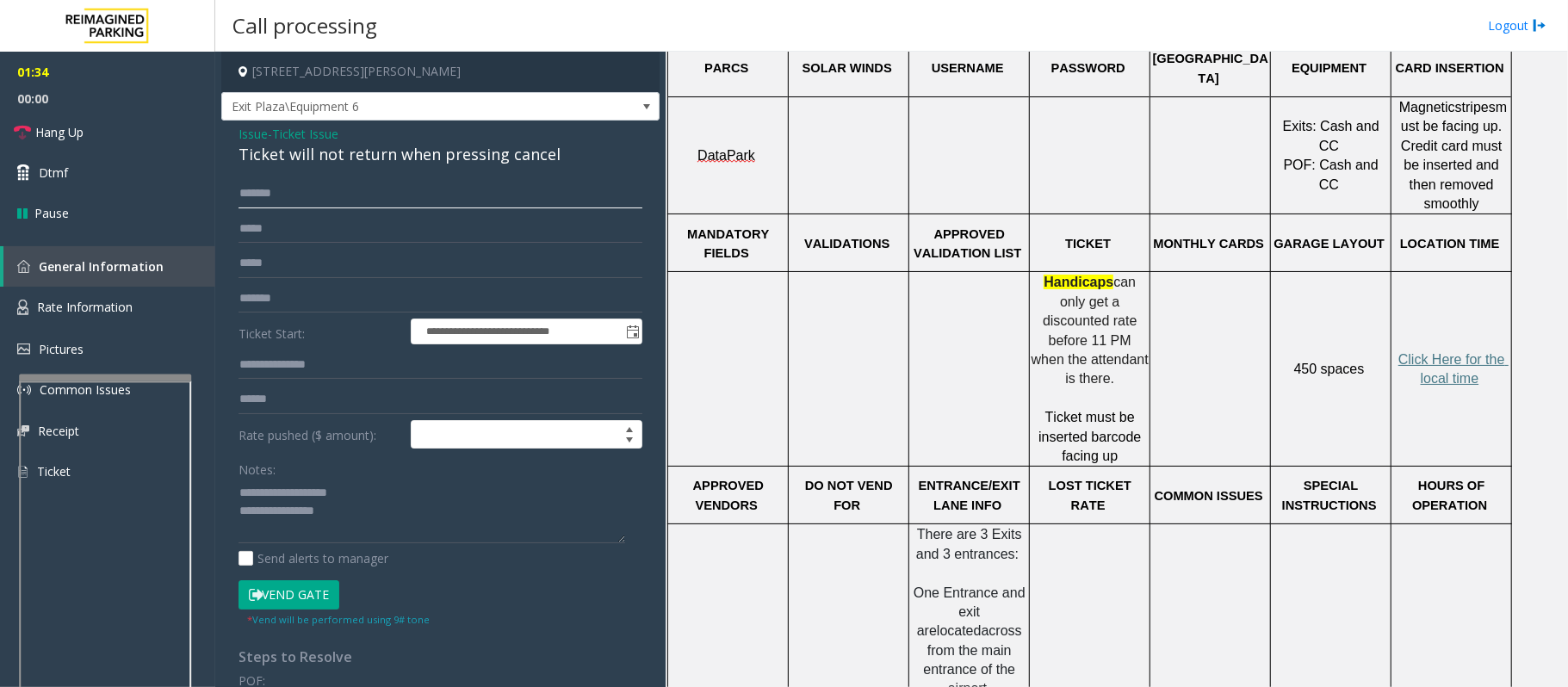 type on "******" 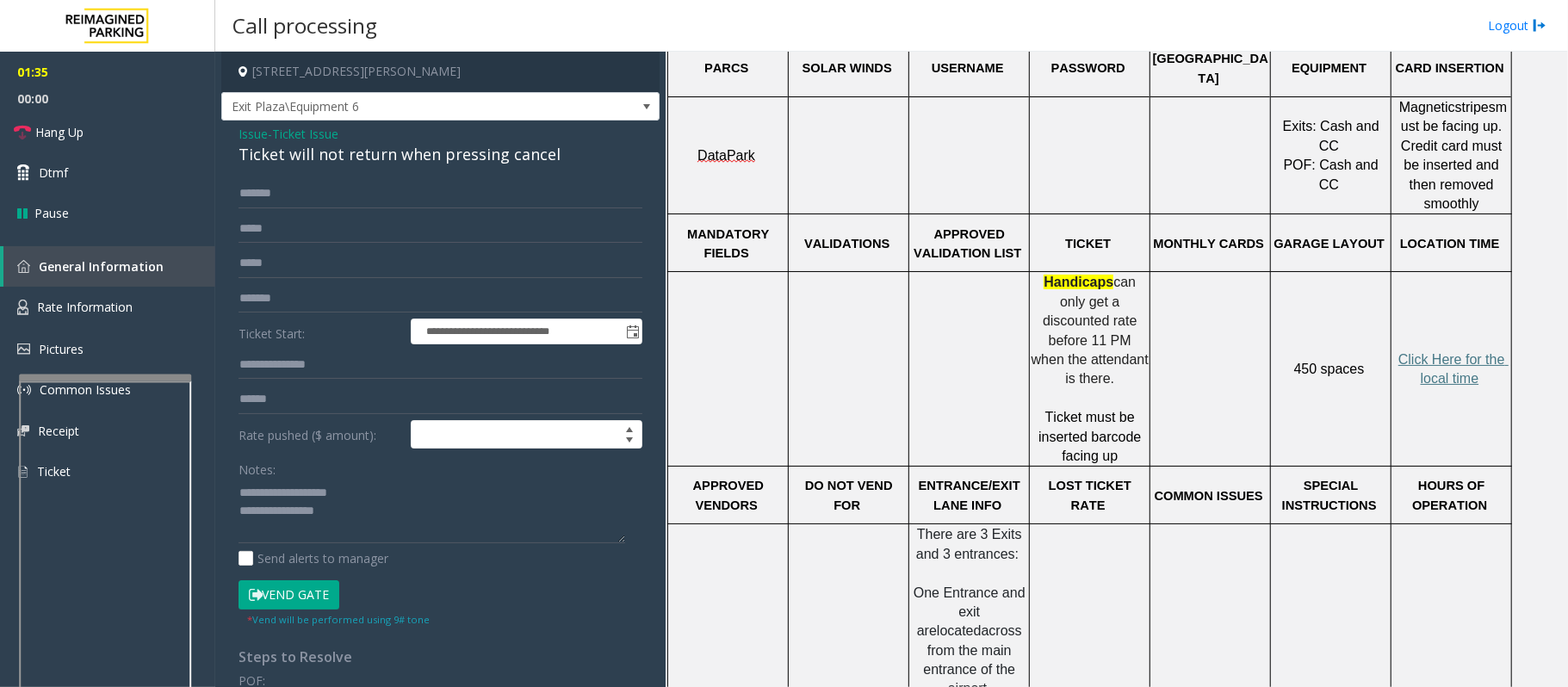 click on "Vend Gate" 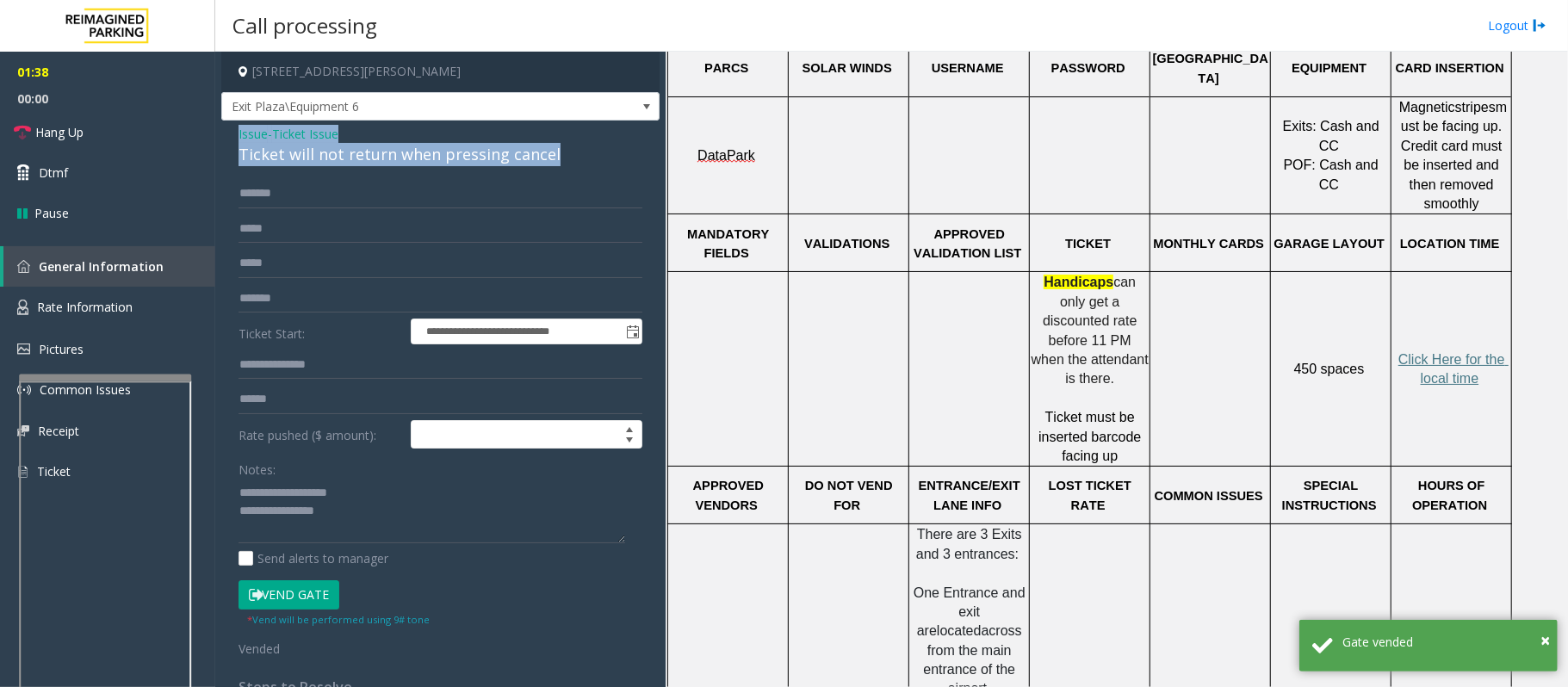 drag, startPoint x: 555, startPoint y: 156, endPoint x: 231, endPoint y: 139, distance: 324.44568 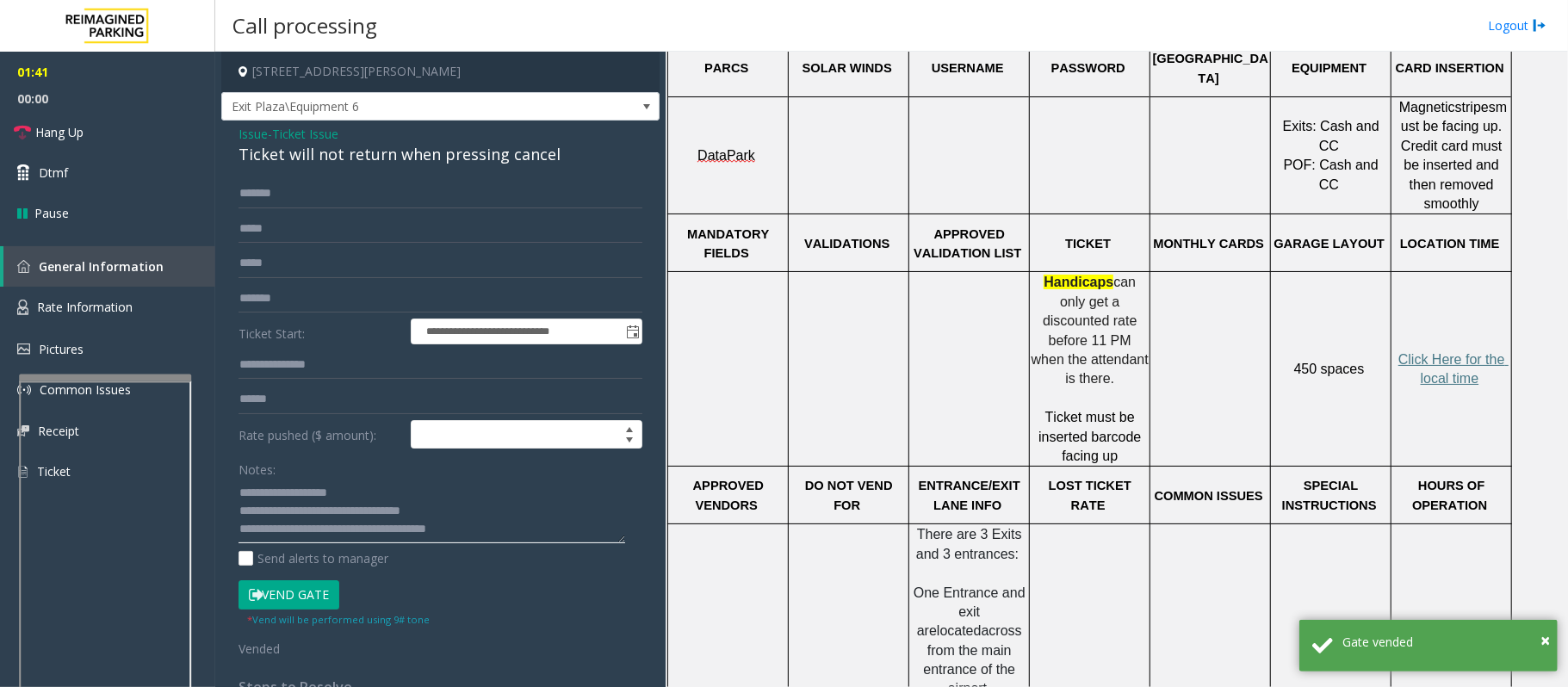 click 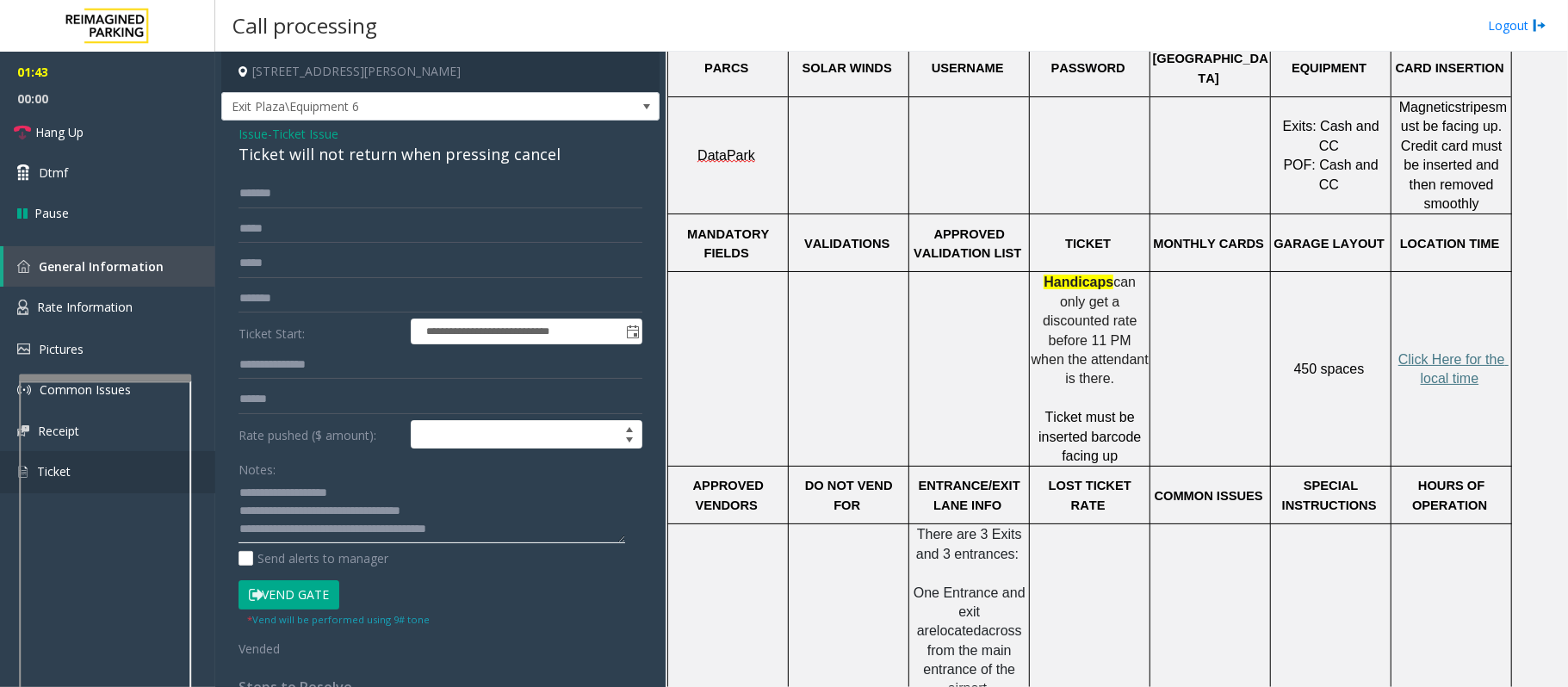 drag, startPoint x: 338, startPoint y: 511, endPoint x: 214, endPoint y: 463, distance: 132.96616 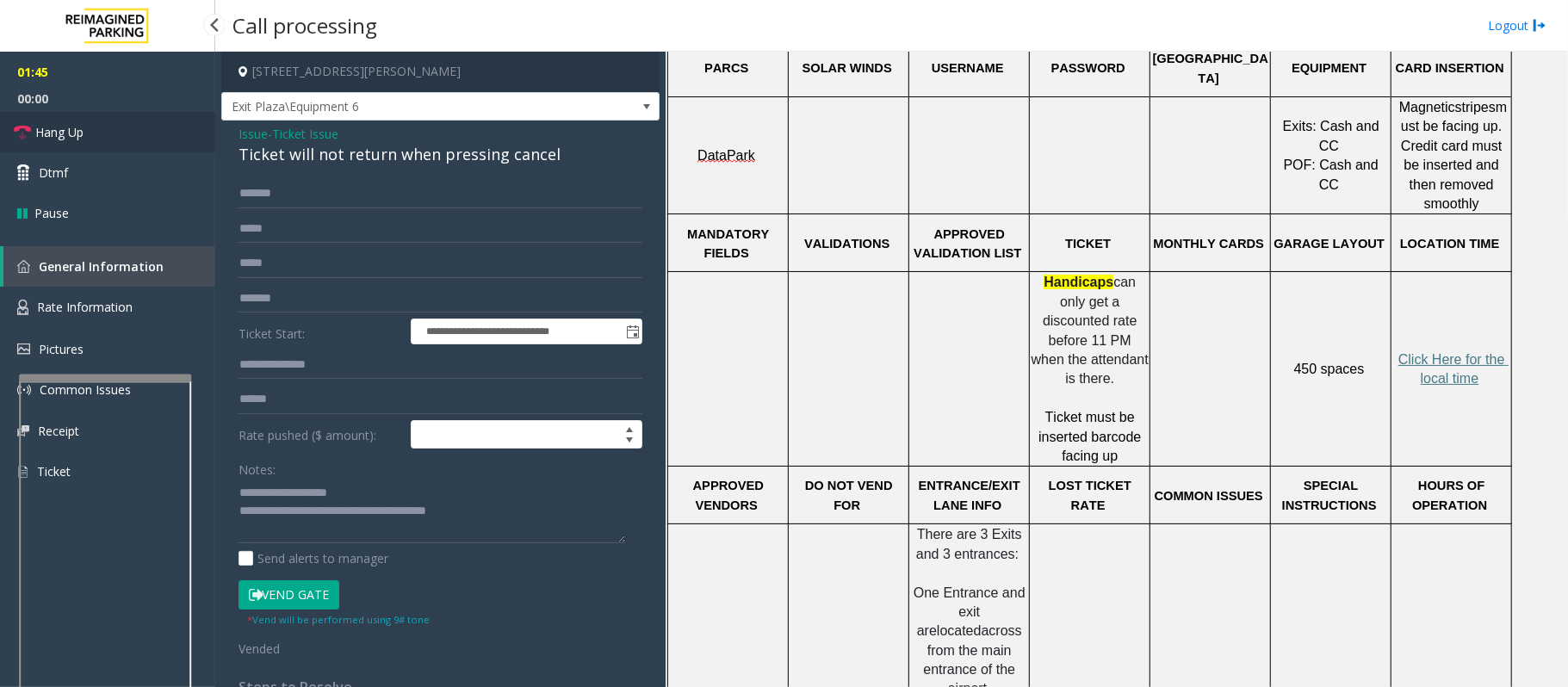 click on "Hang Up" at bounding box center (108, 132) 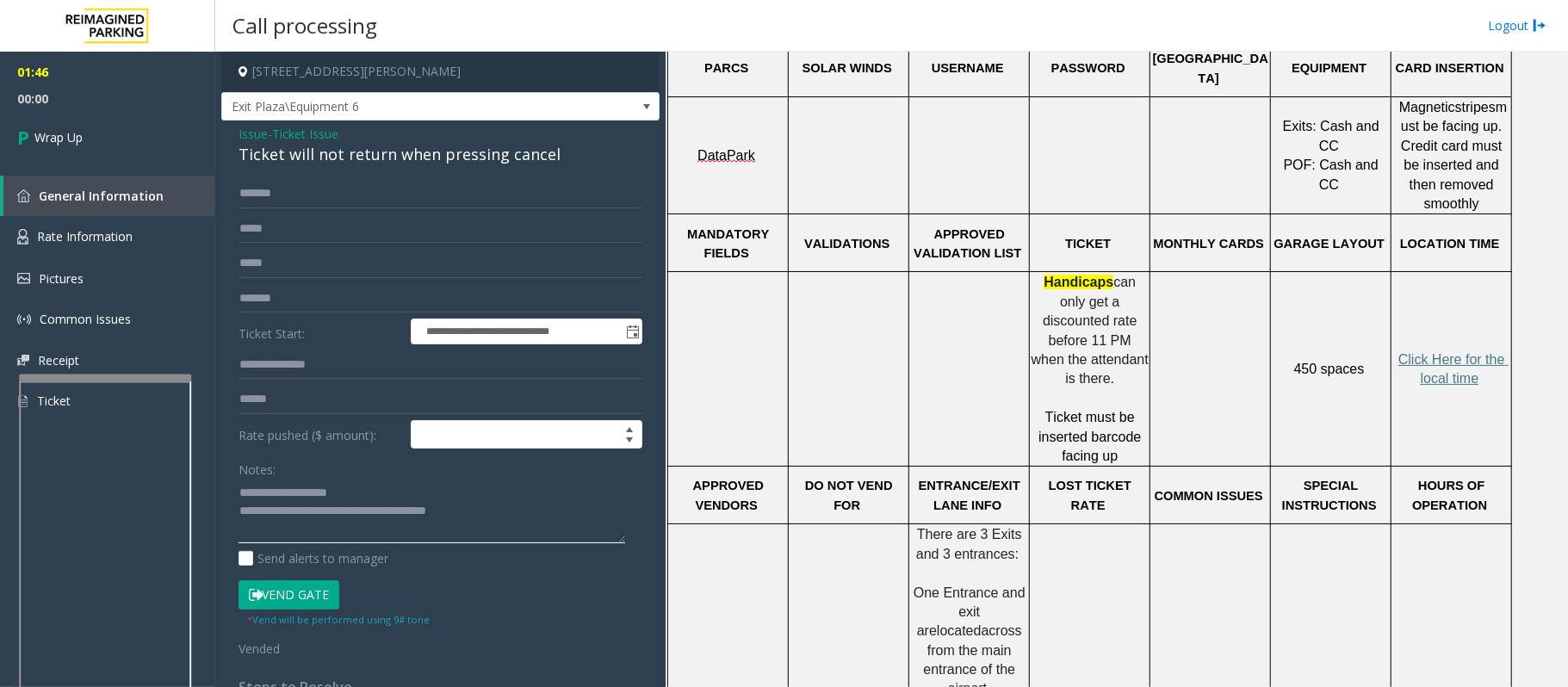 click 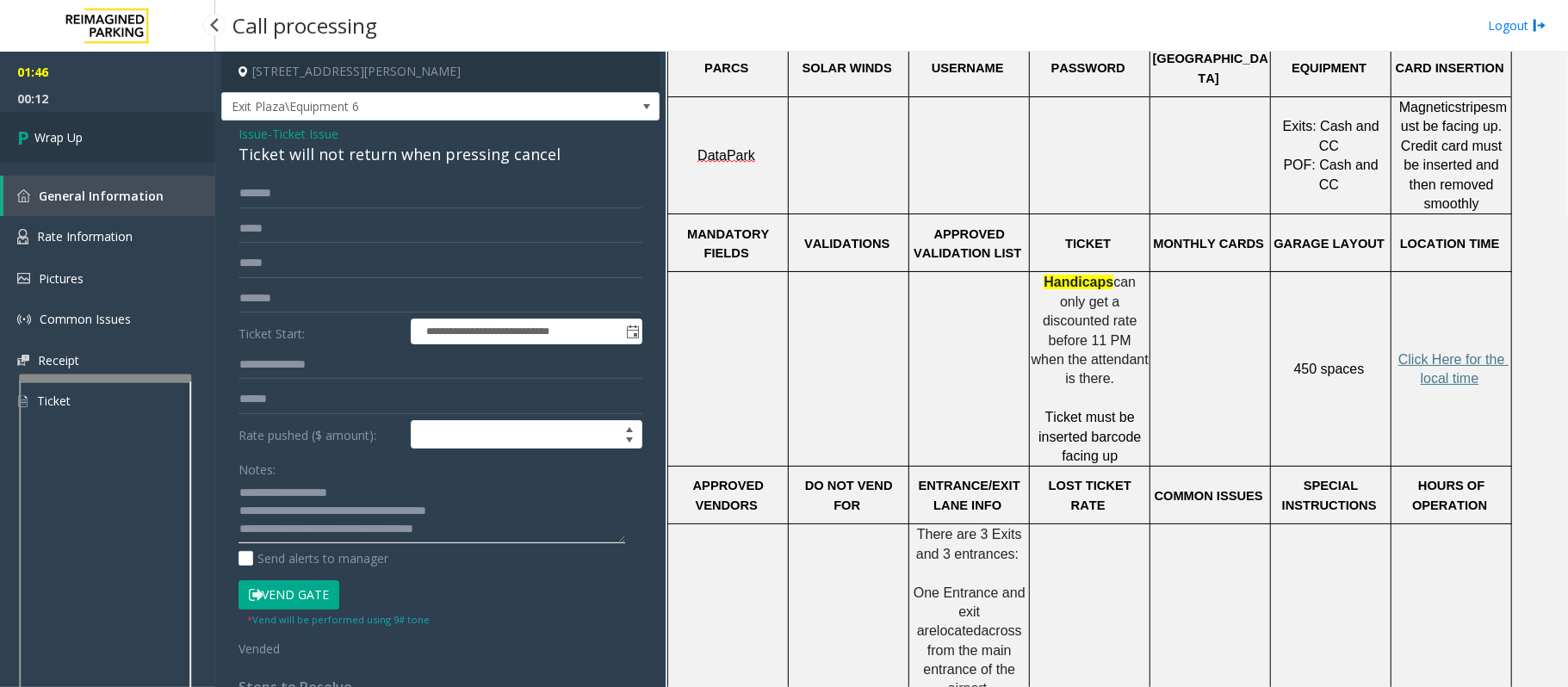 type on "**********" 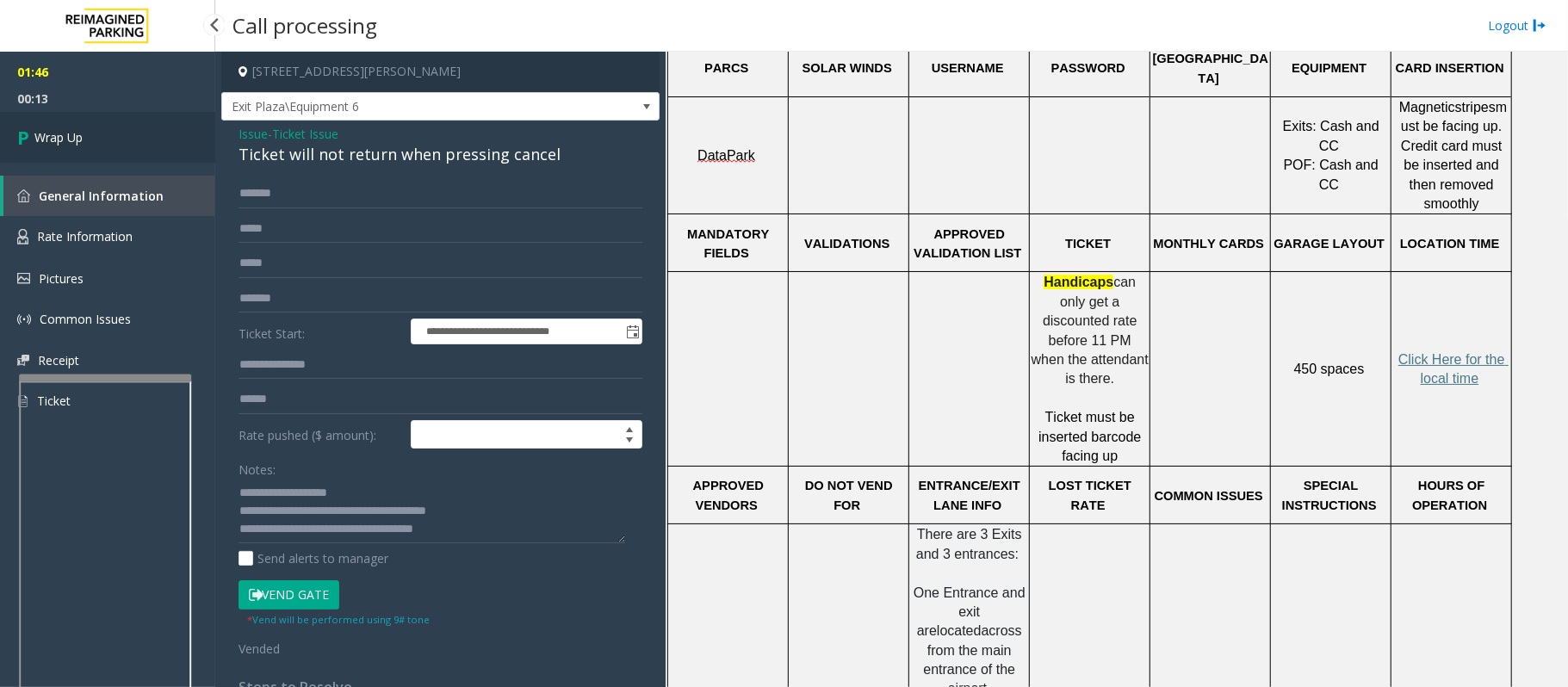 click on "Wrap Up" at bounding box center (108, 137) 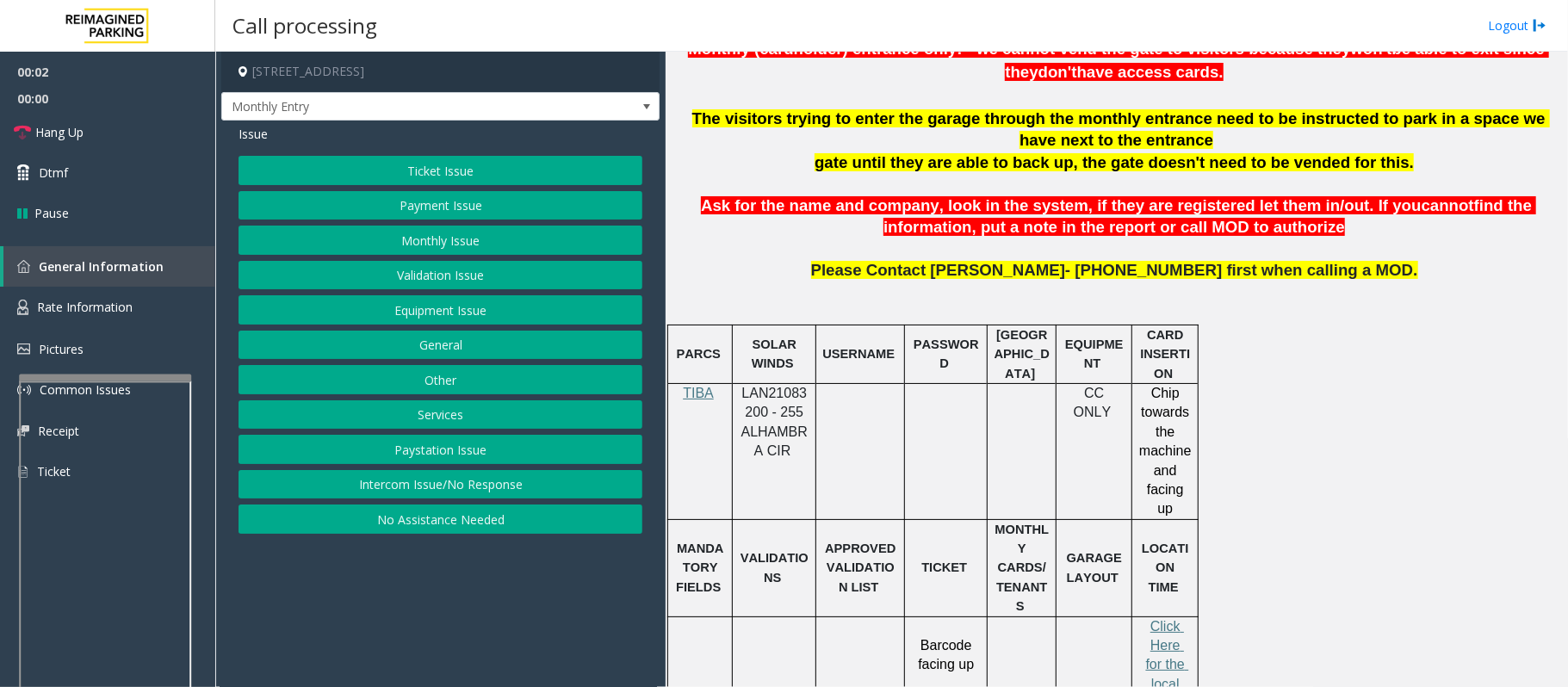 scroll, scrollTop: 689, scrollLeft: 0, axis: vertical 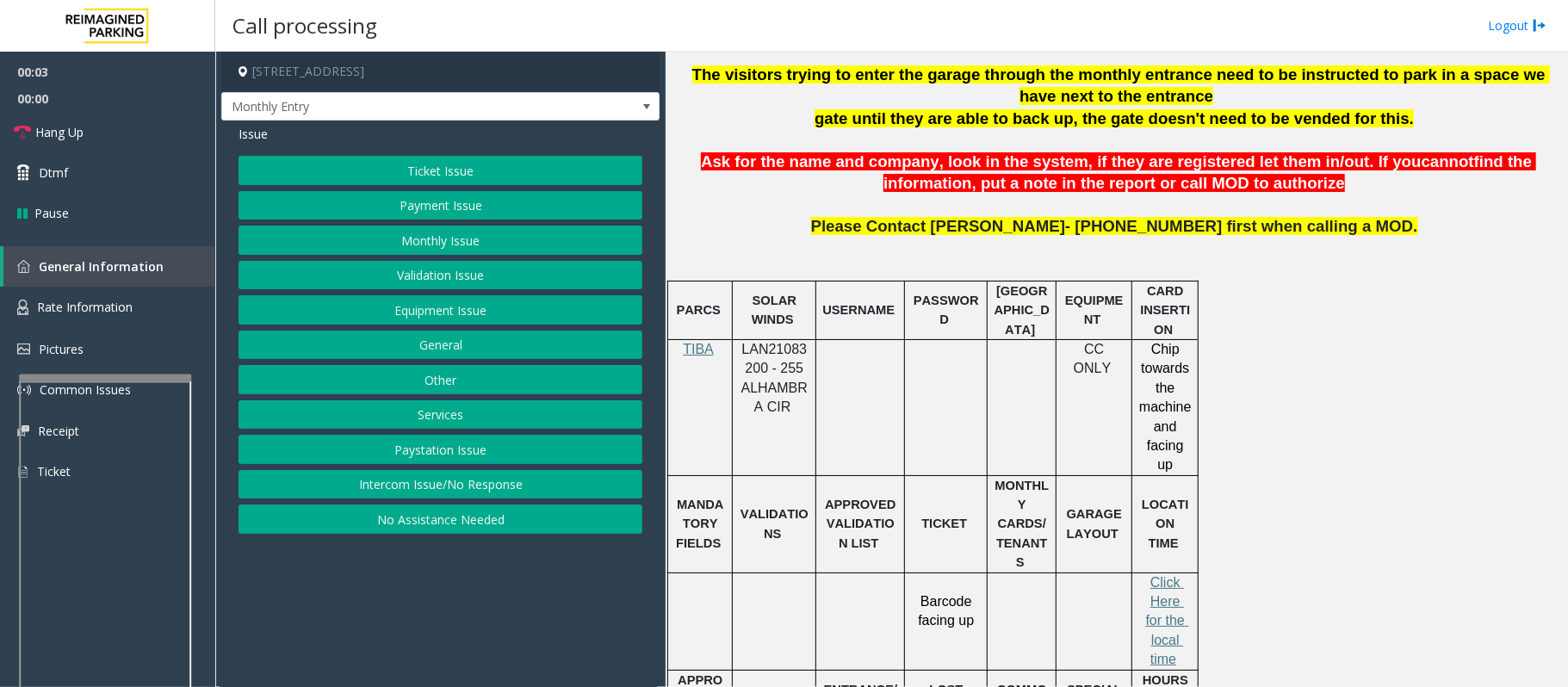 click on "LAN21083200 - 255 ALHAMBRA CIR" 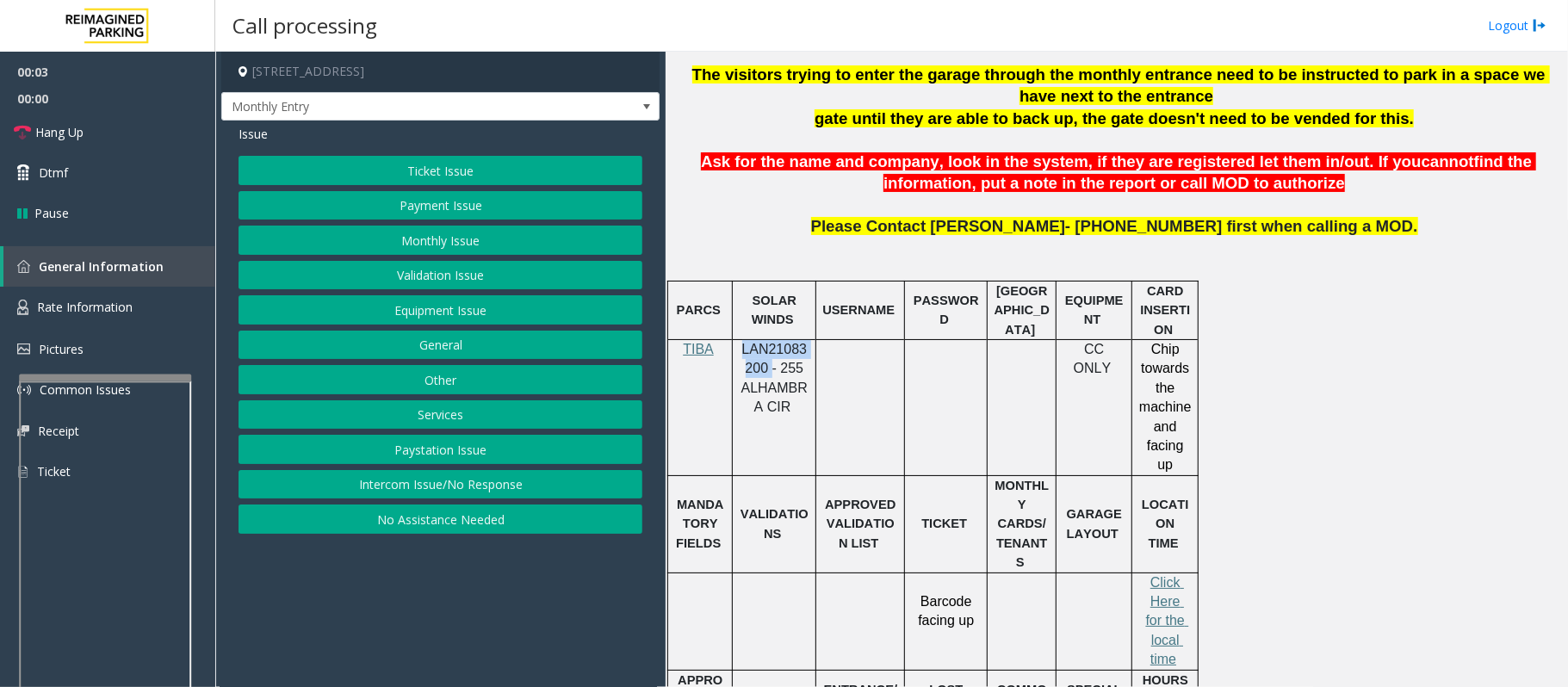 click on "LAN21083200 - 255 ALHAMBRA CIR" 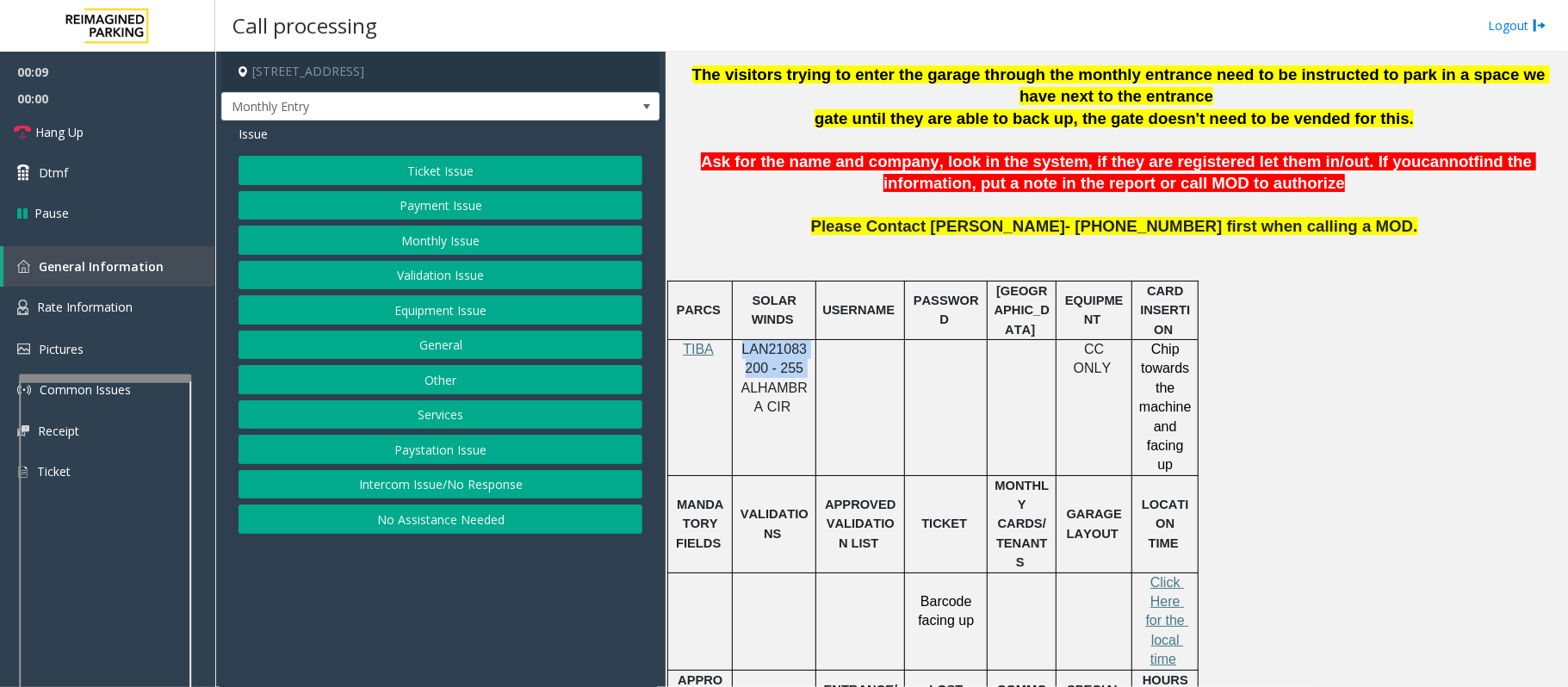 drag, startPoint x: 799, startPoint y: 373, endPoint x: 739, endPoint y: 350, distance: 64.257295 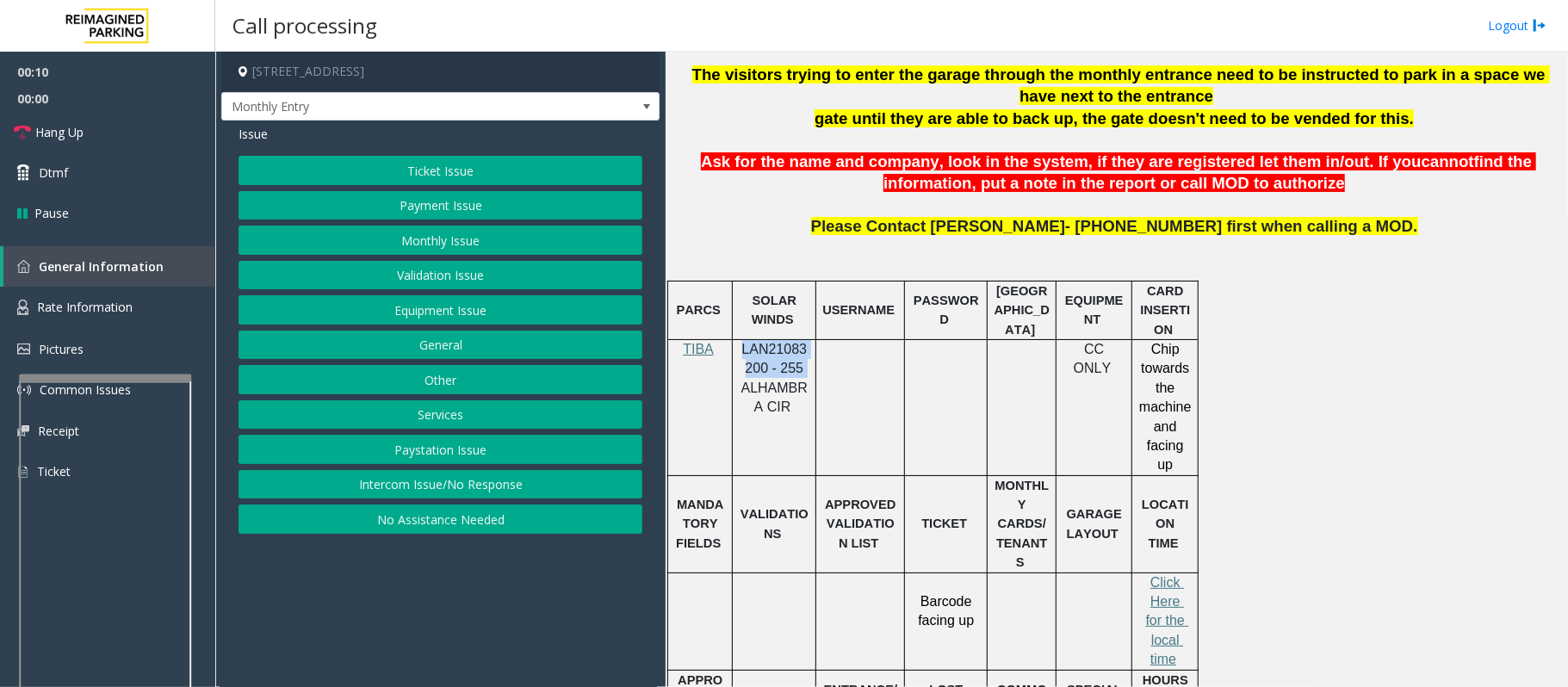 copy on "LAN21083200 - 255" 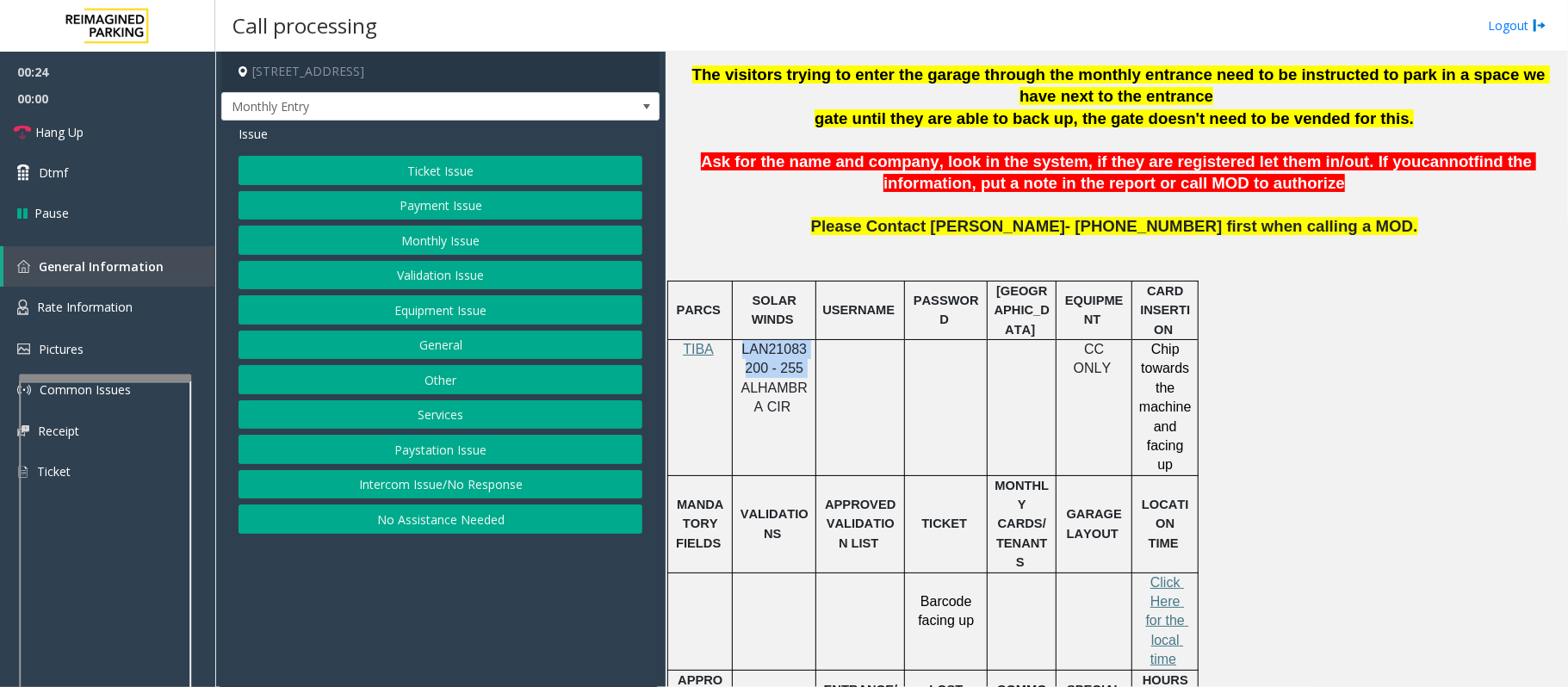 click on "Monthly Issue" 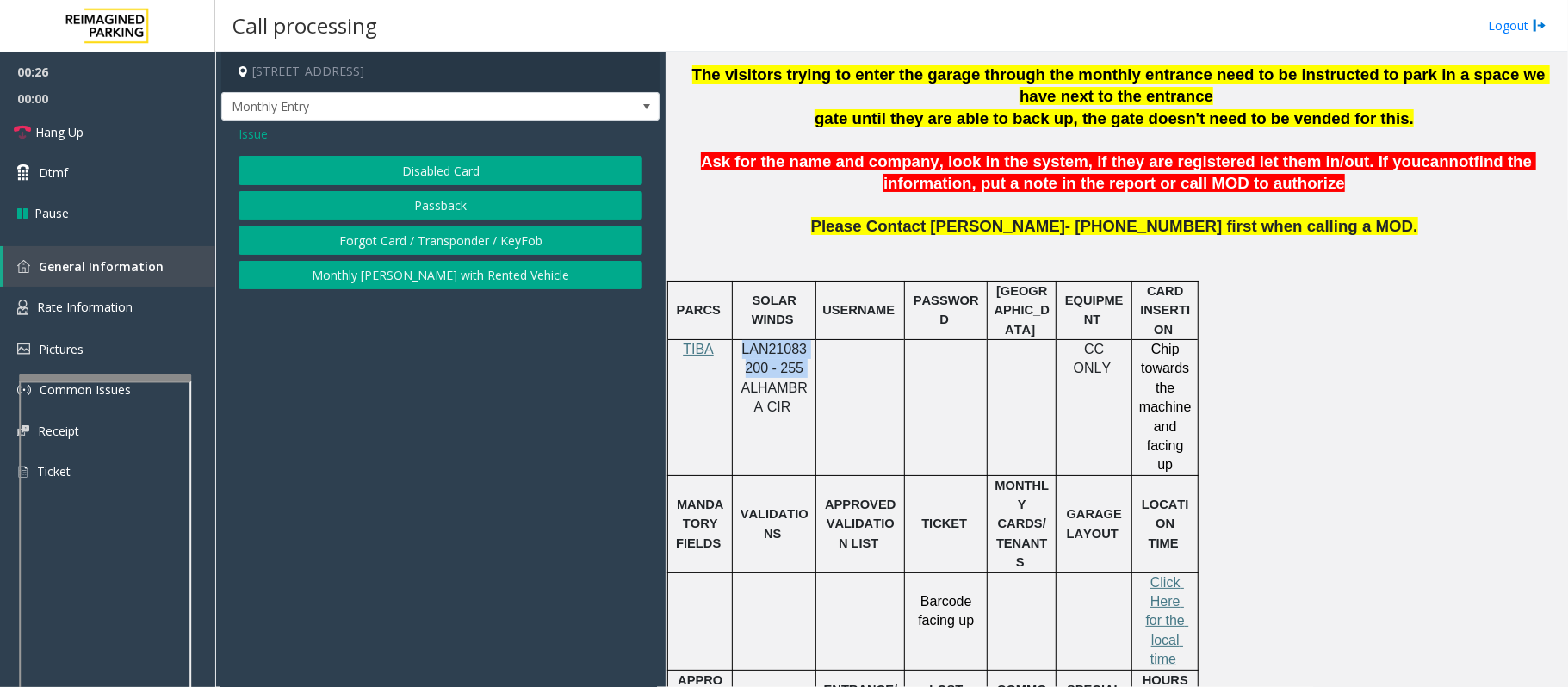 click on "Disabled Card" 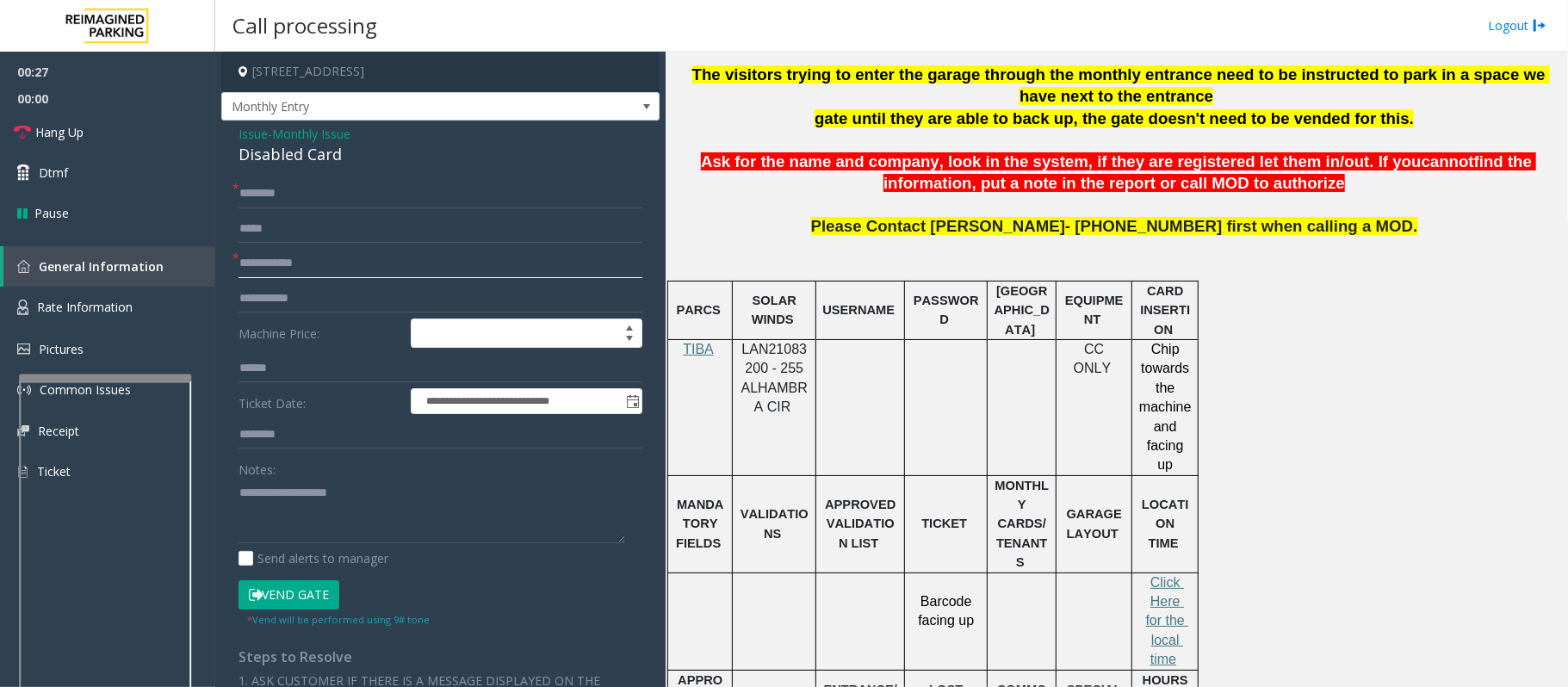 click 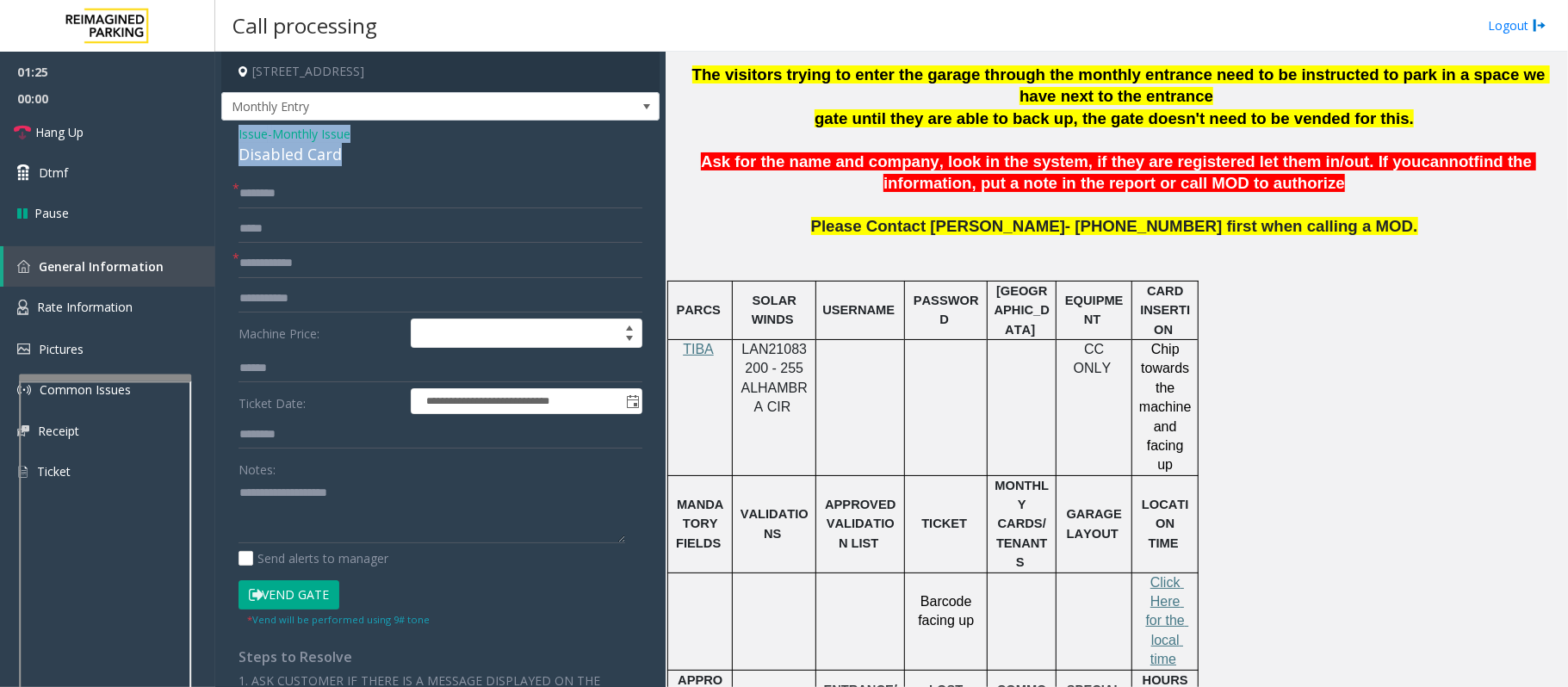 drag, startPoint x: 348, startPoint y: 153, endPoint x: 239, endPoint y: 136, distance: 110.31772 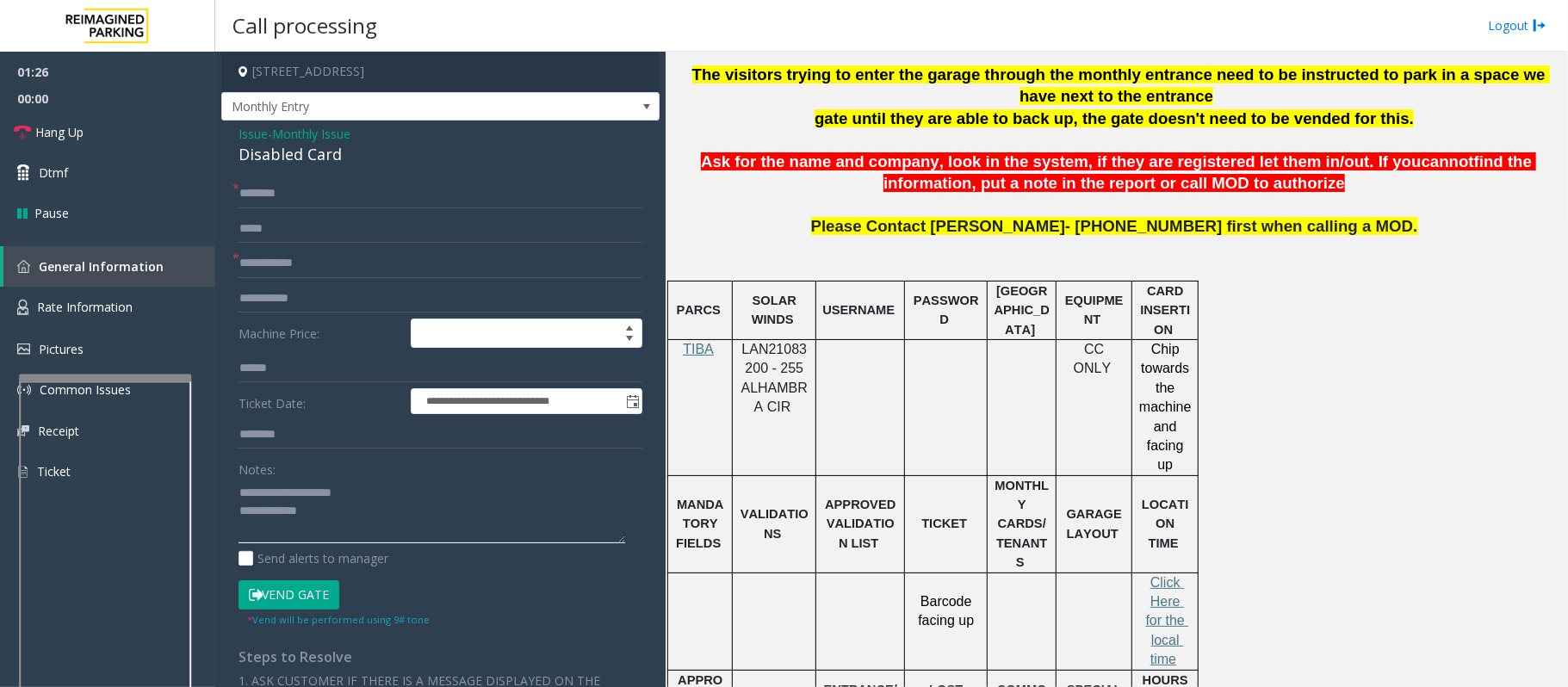 click 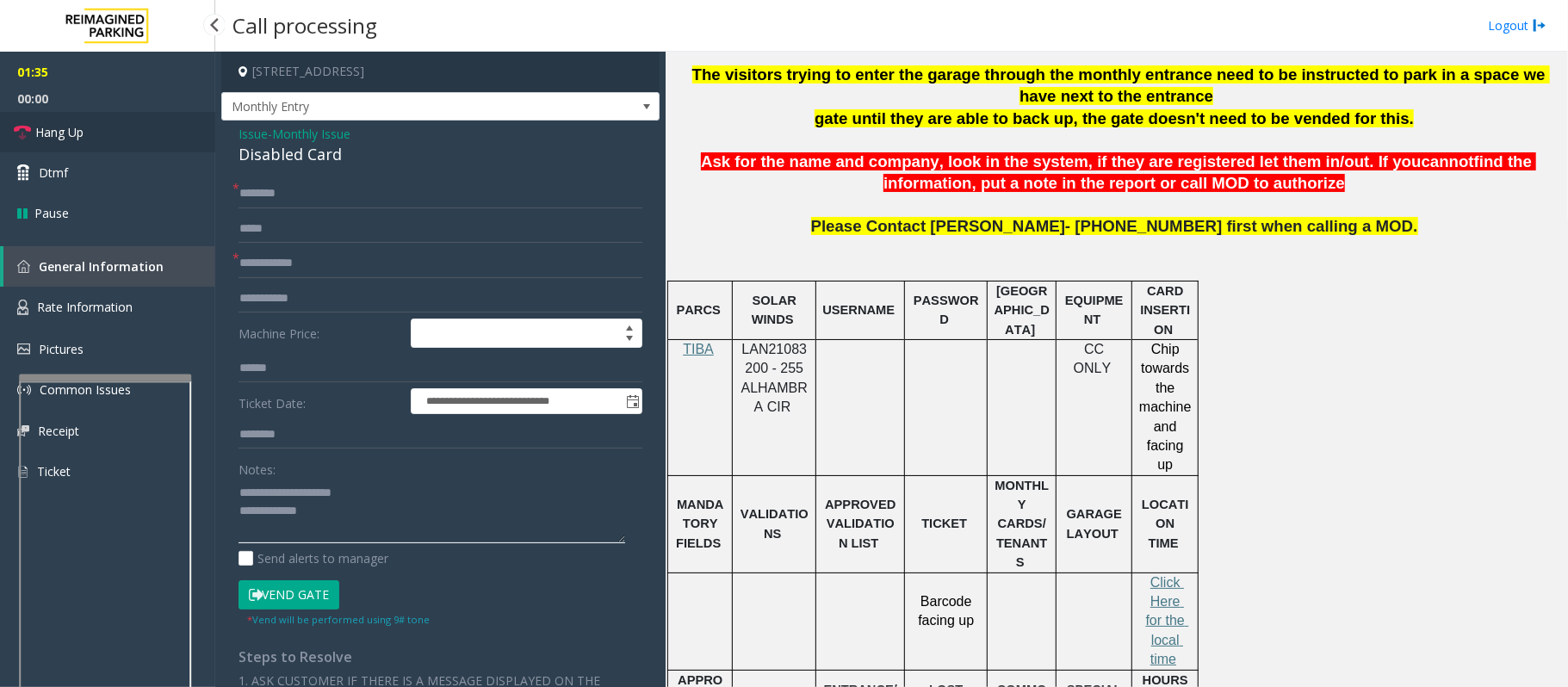 type on "**********" 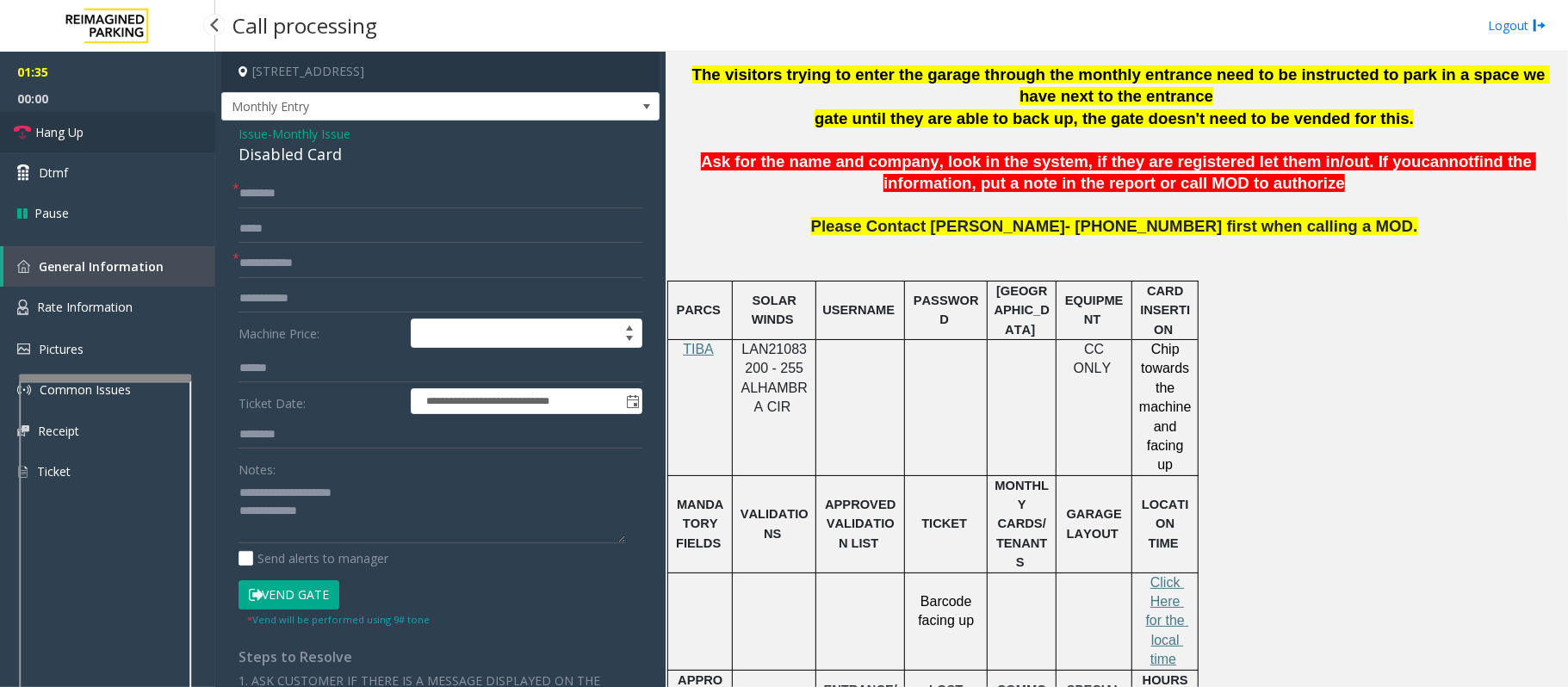 click on "Hang Up" at bounding box center [59, 132] 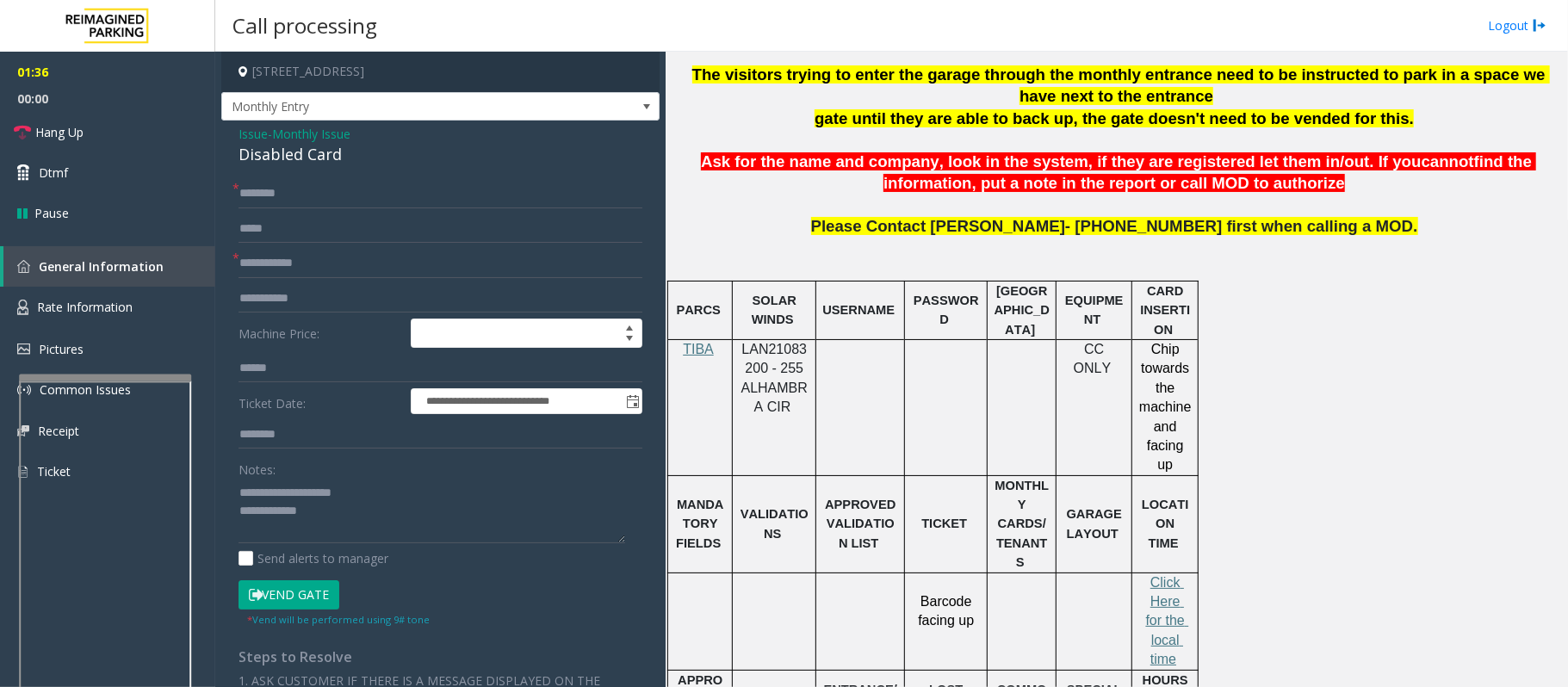 click on "**********" 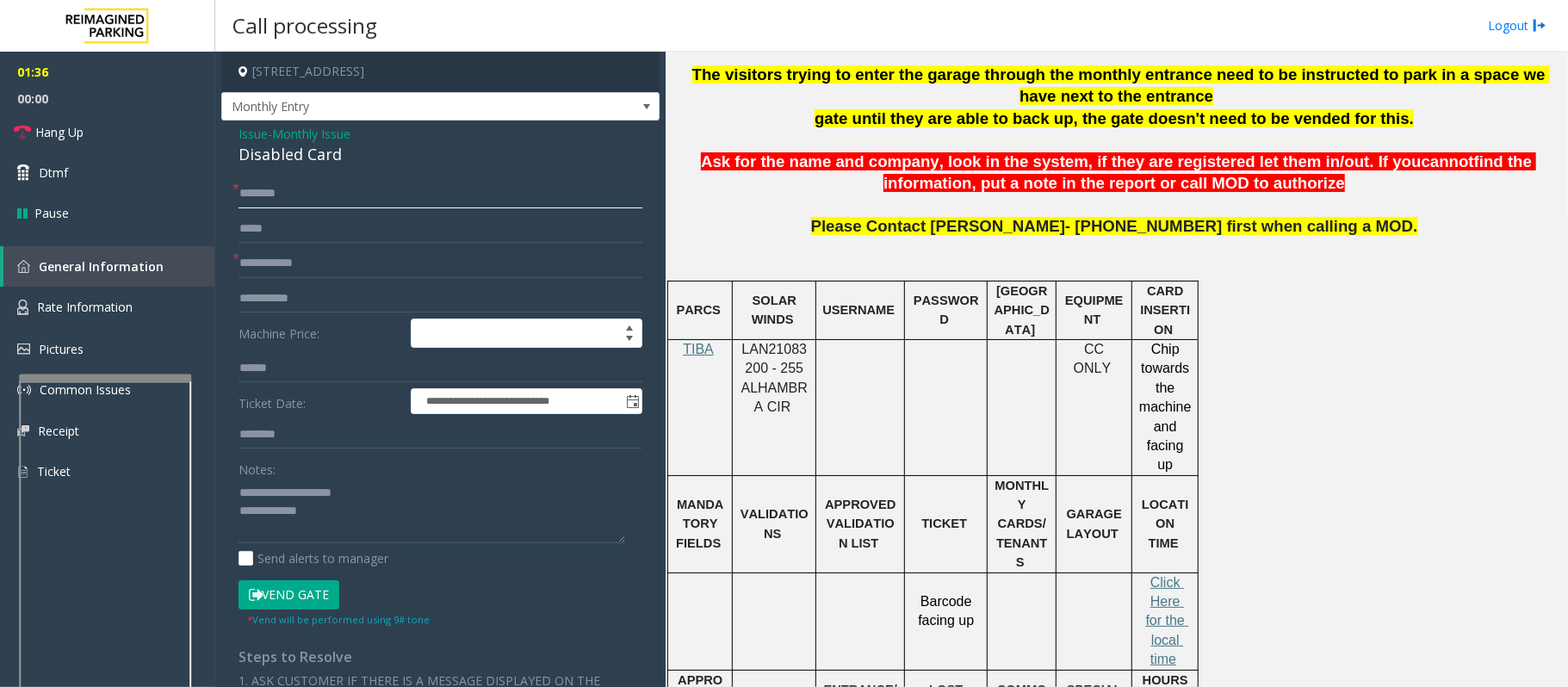 click 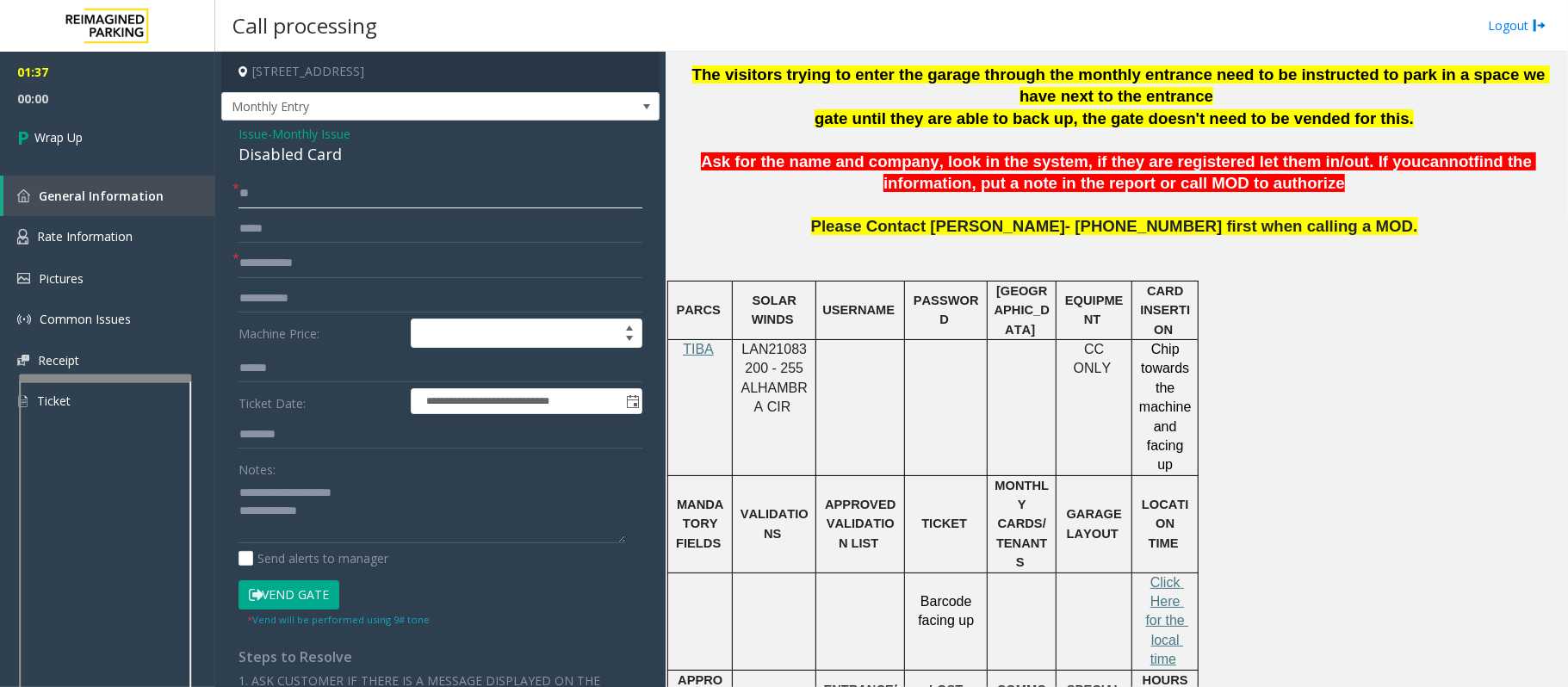 type on "**" 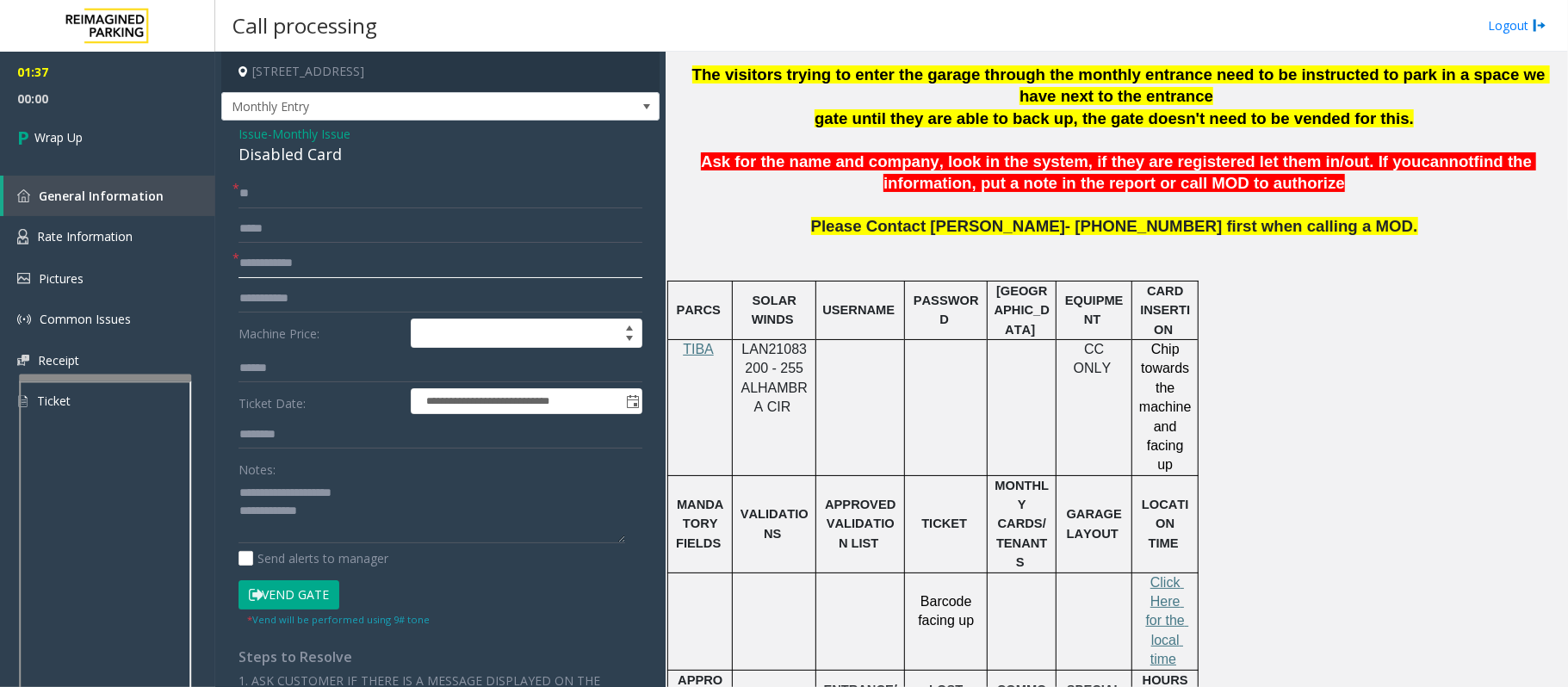 click 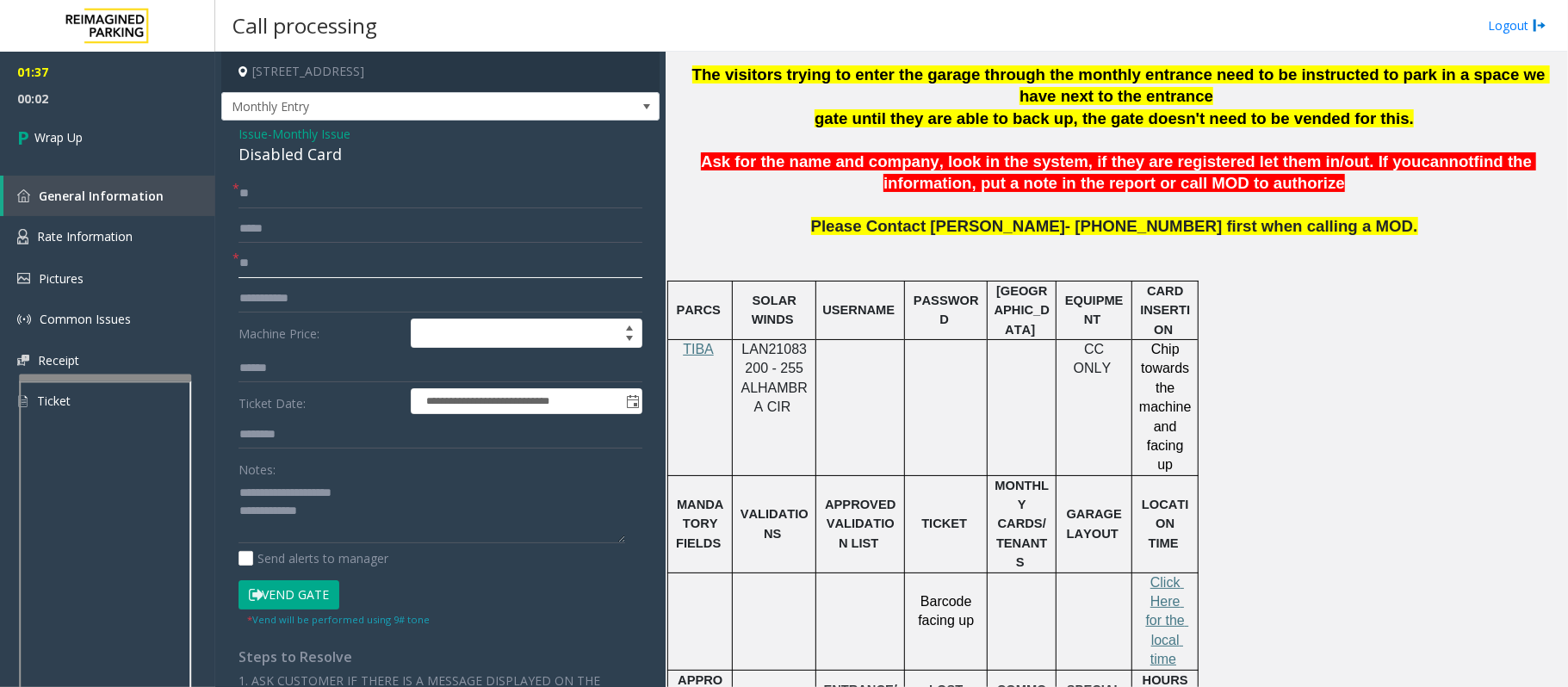 type on "**" 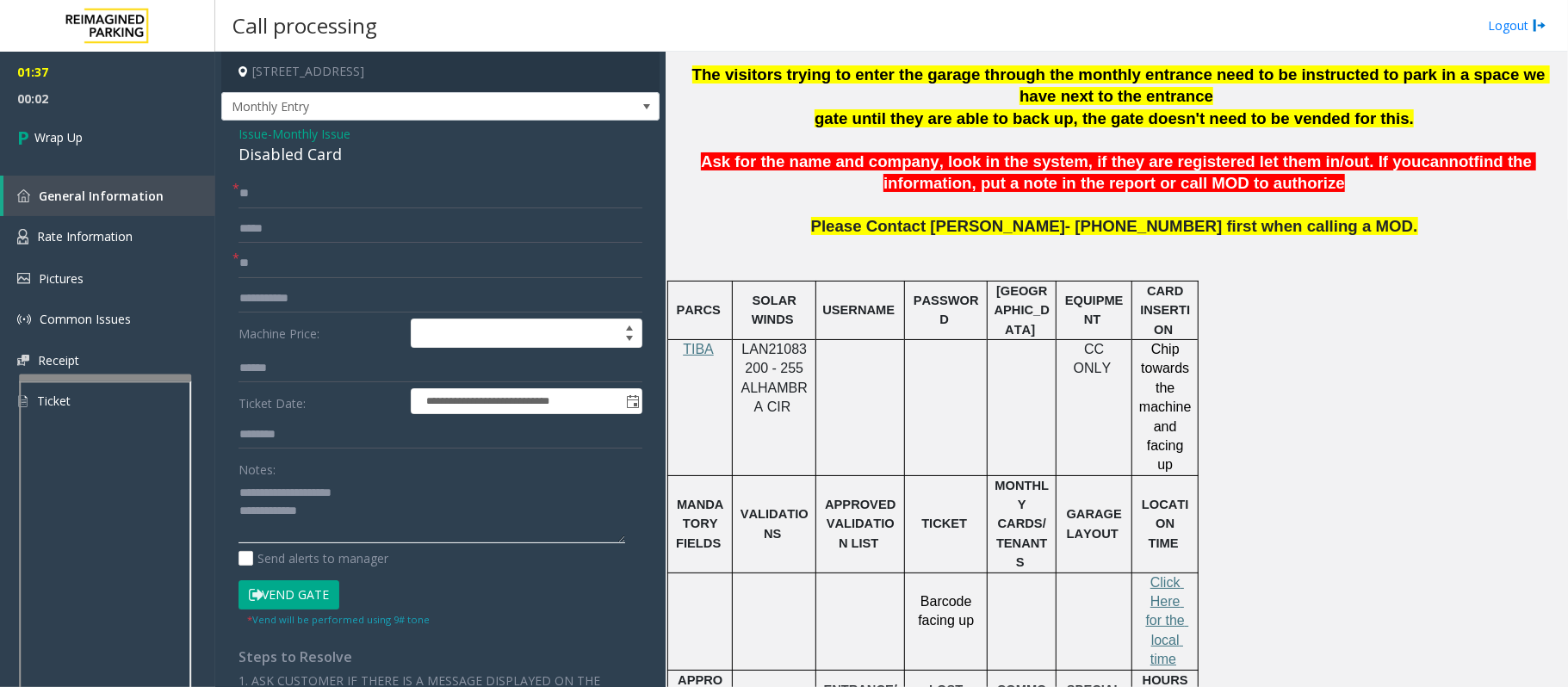 click 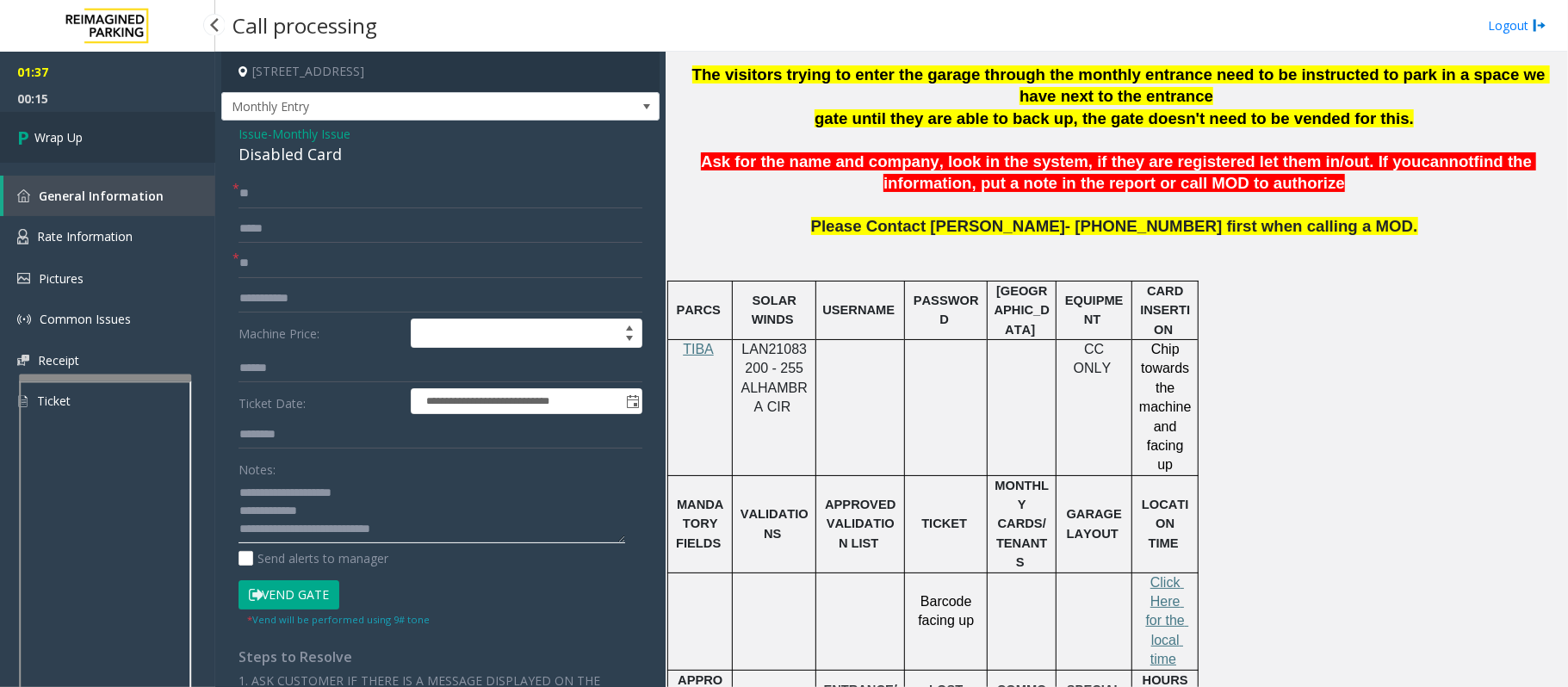 type on "**********" 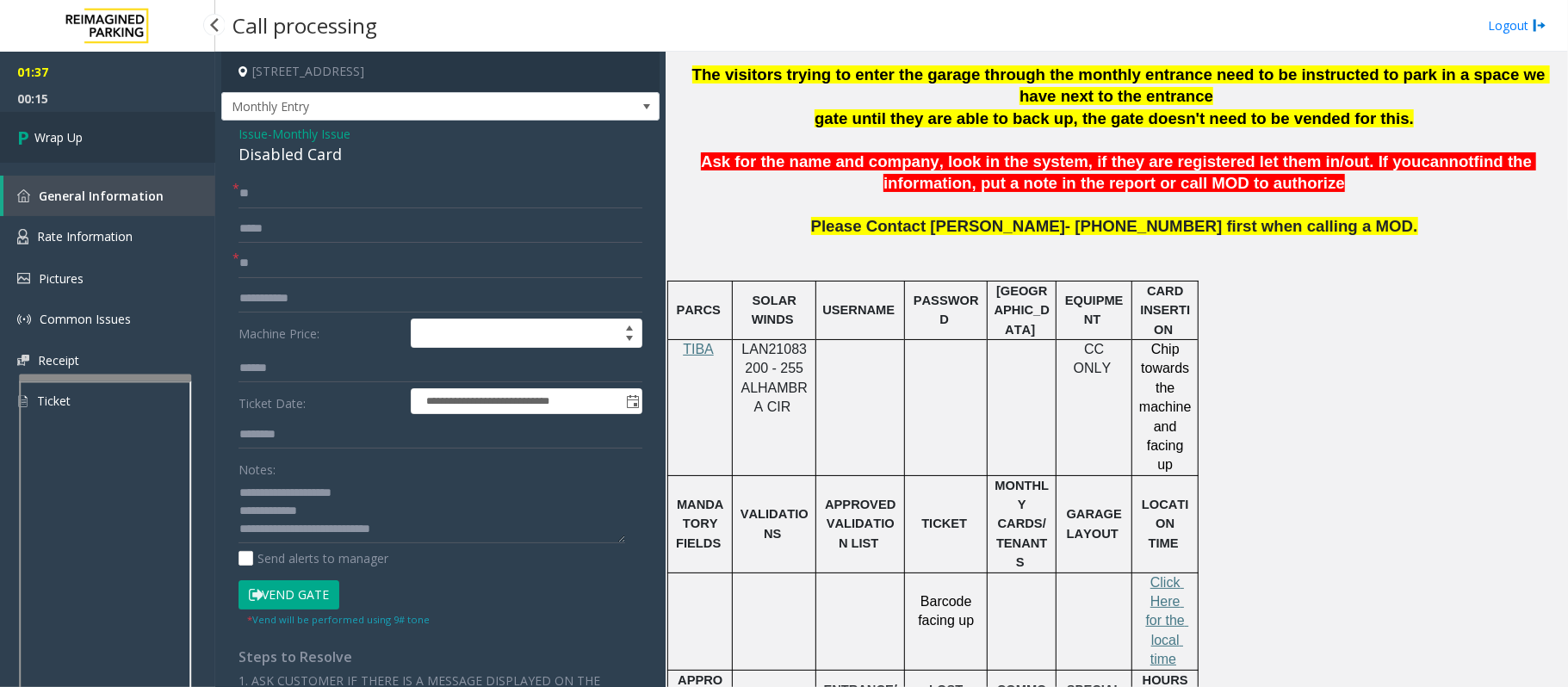 click on "Wrap Up" at bounding box center [108, 137] 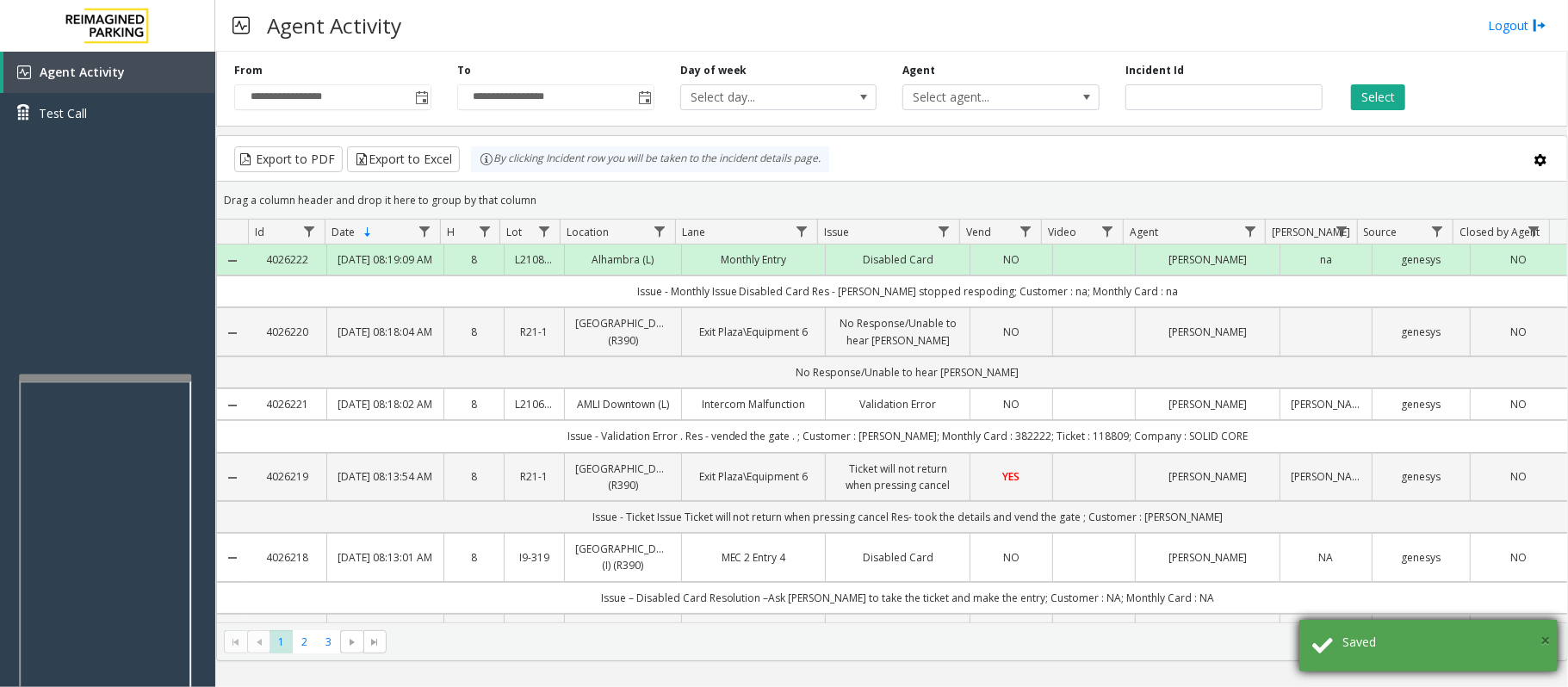 click on "×" at bounding box center [1545, 640] 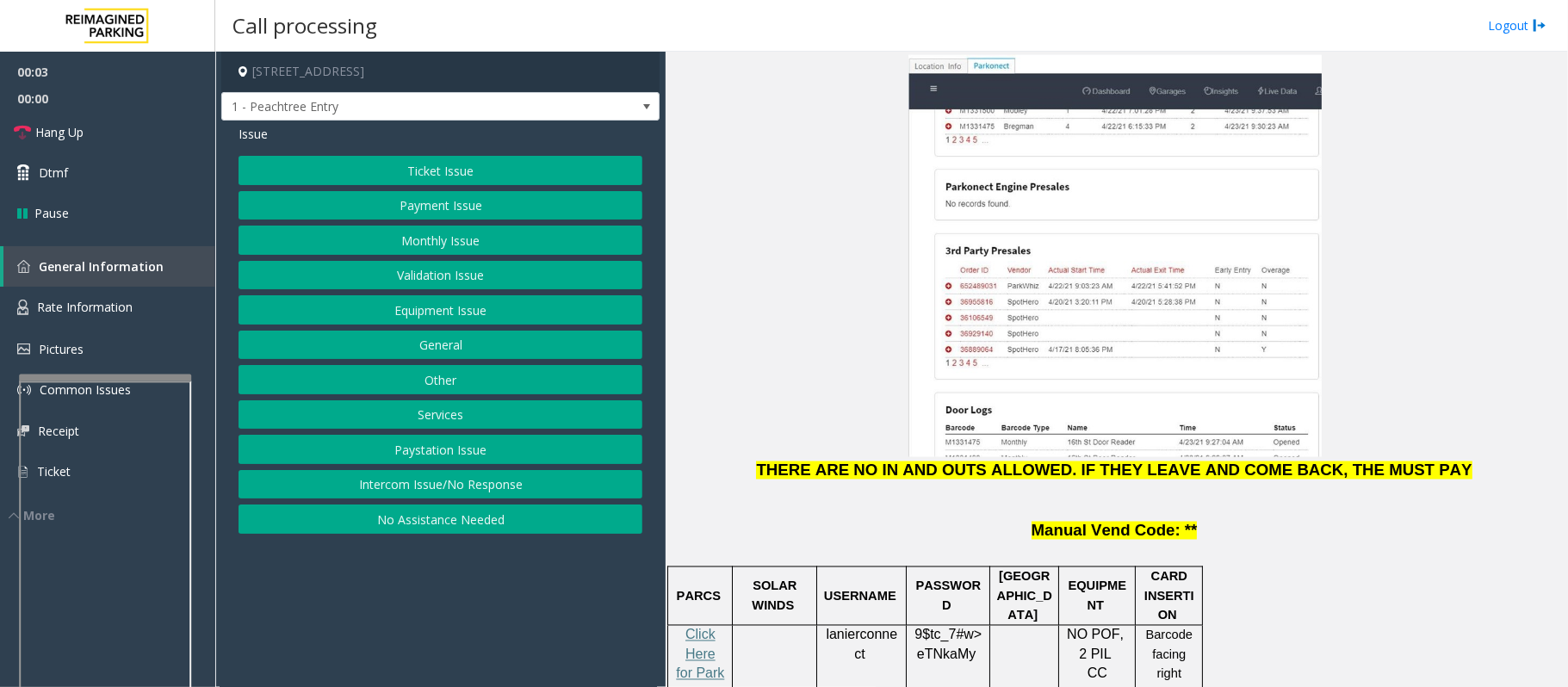 scroll, scrollTop: 1951, scrollLeft: 0, axis: vertical 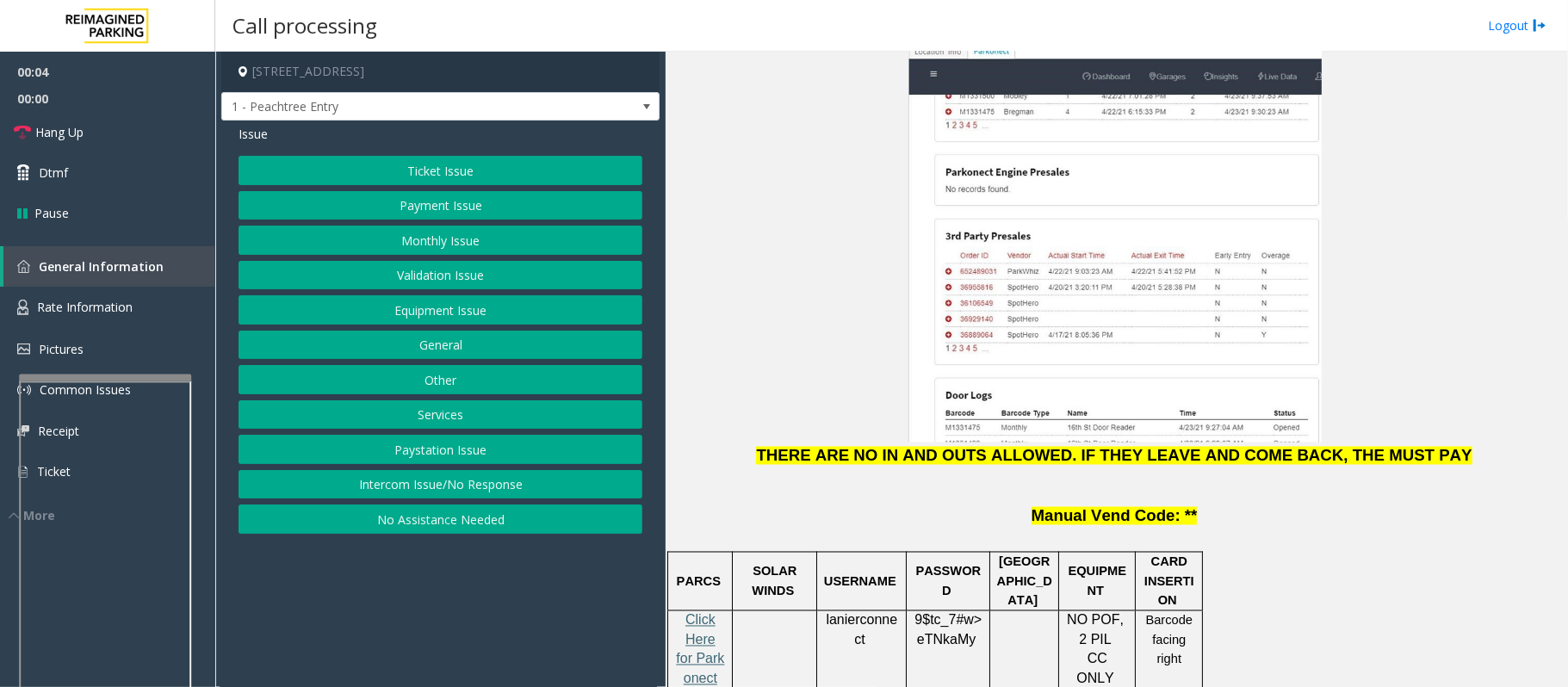 click on "Click Here for Parkonect Access" 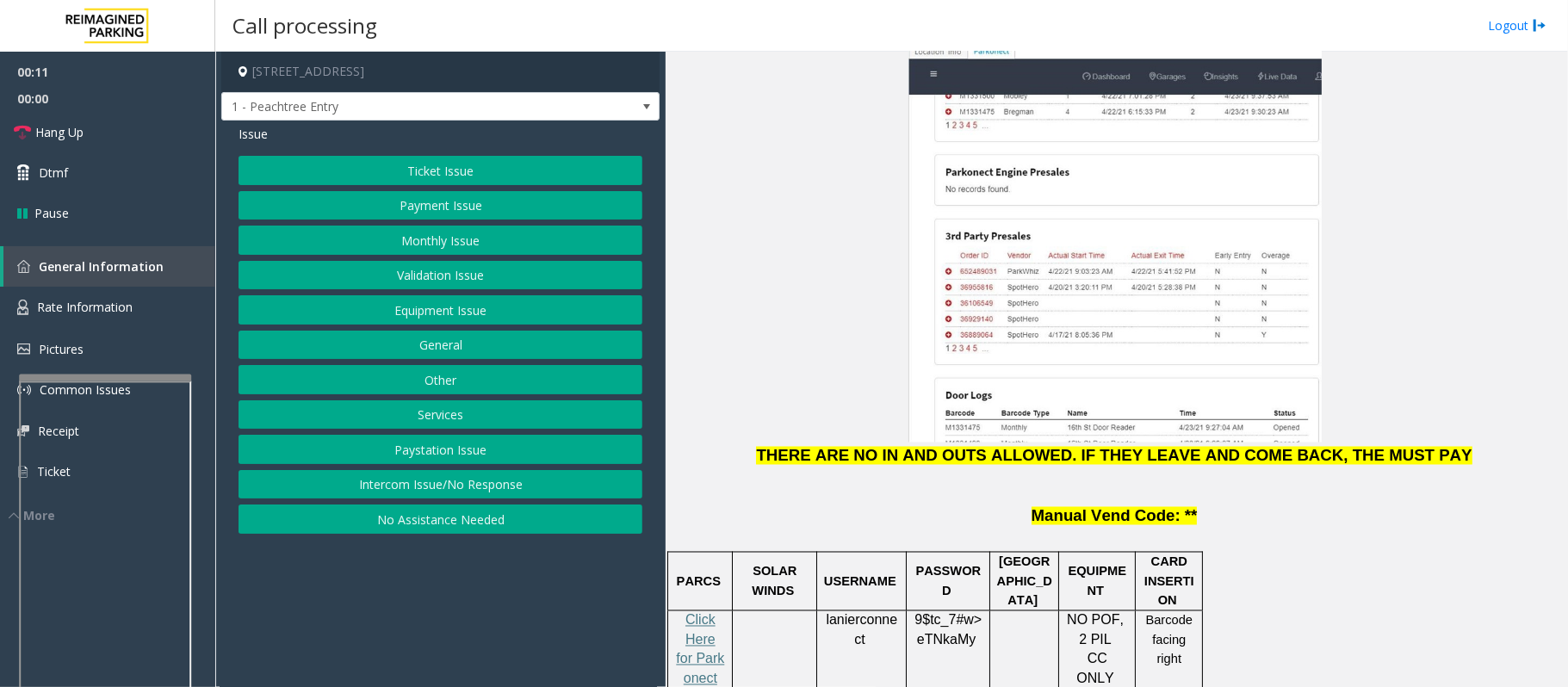 click on "lanierconnect" 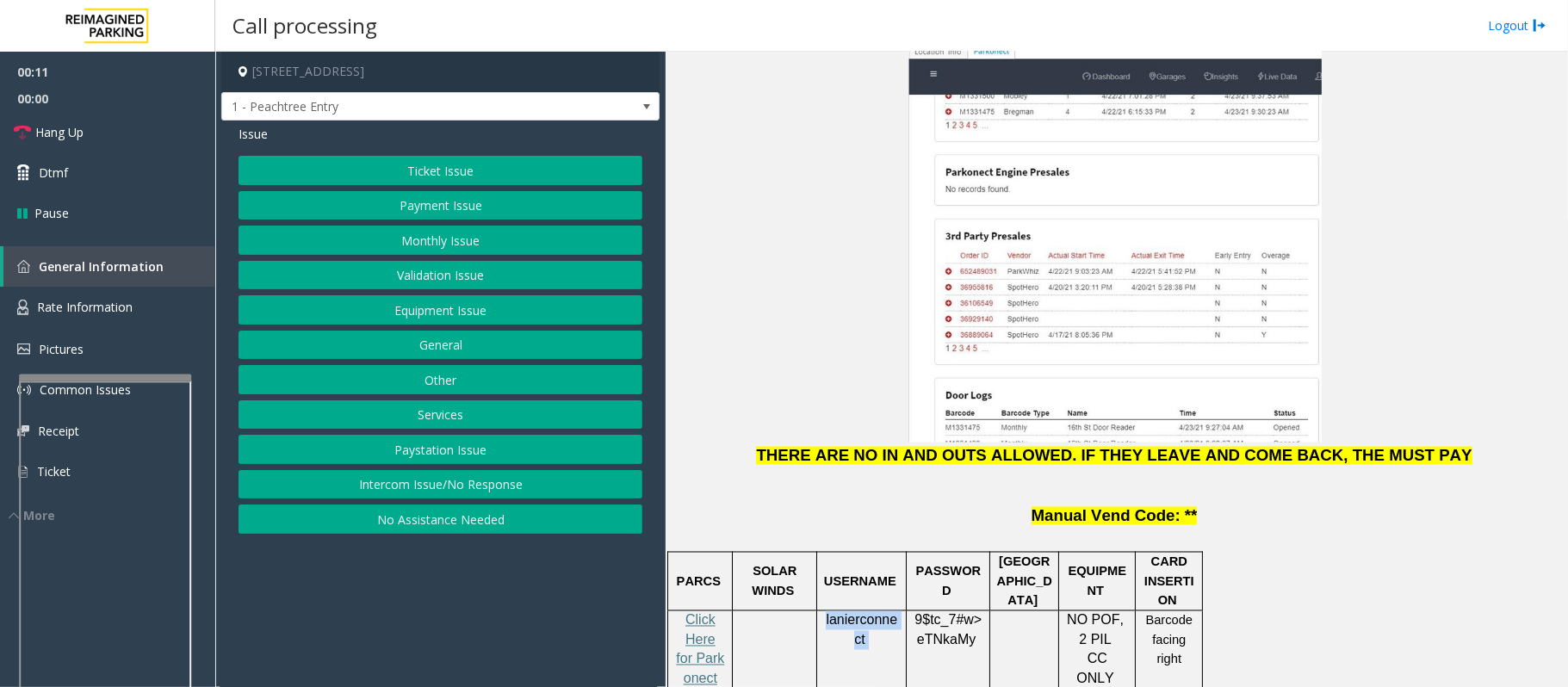click on "lanierconnect" 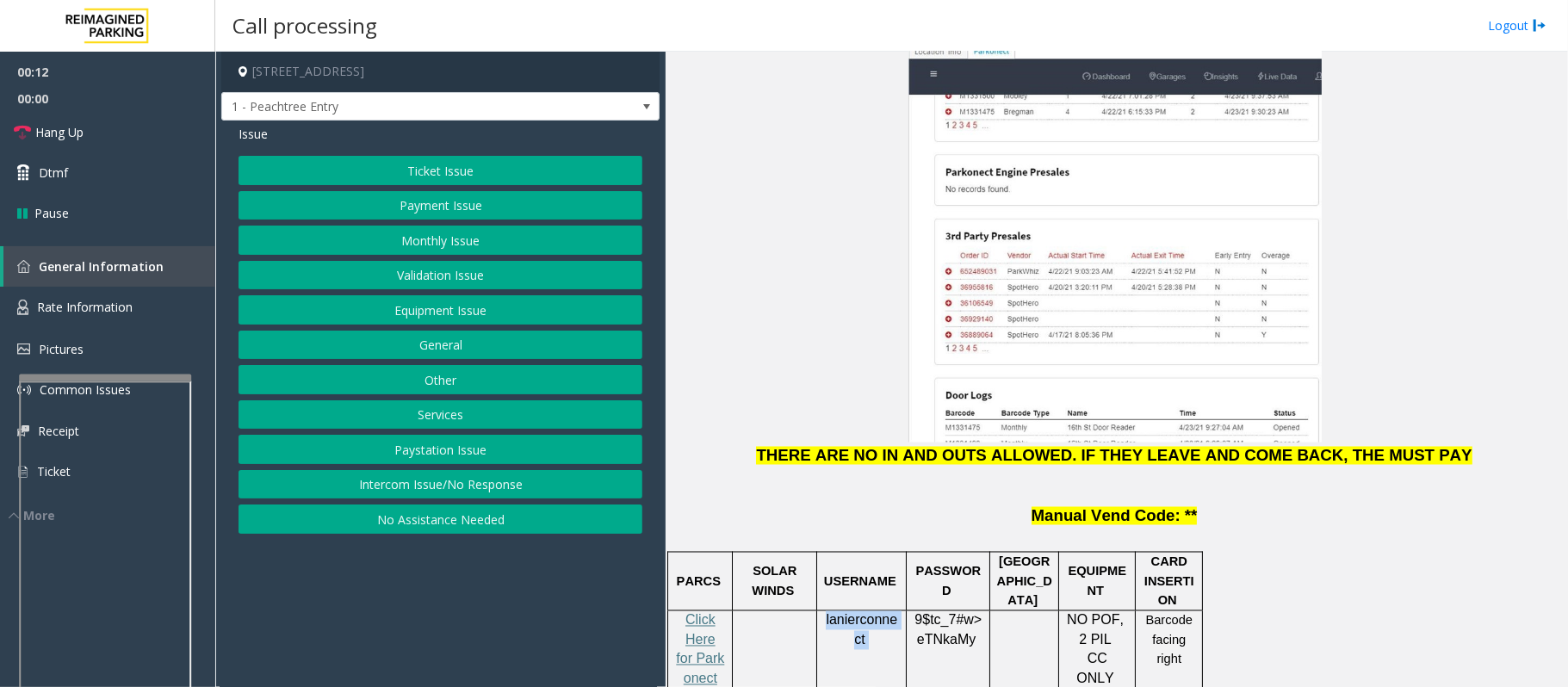 copy on "lanierconnect" 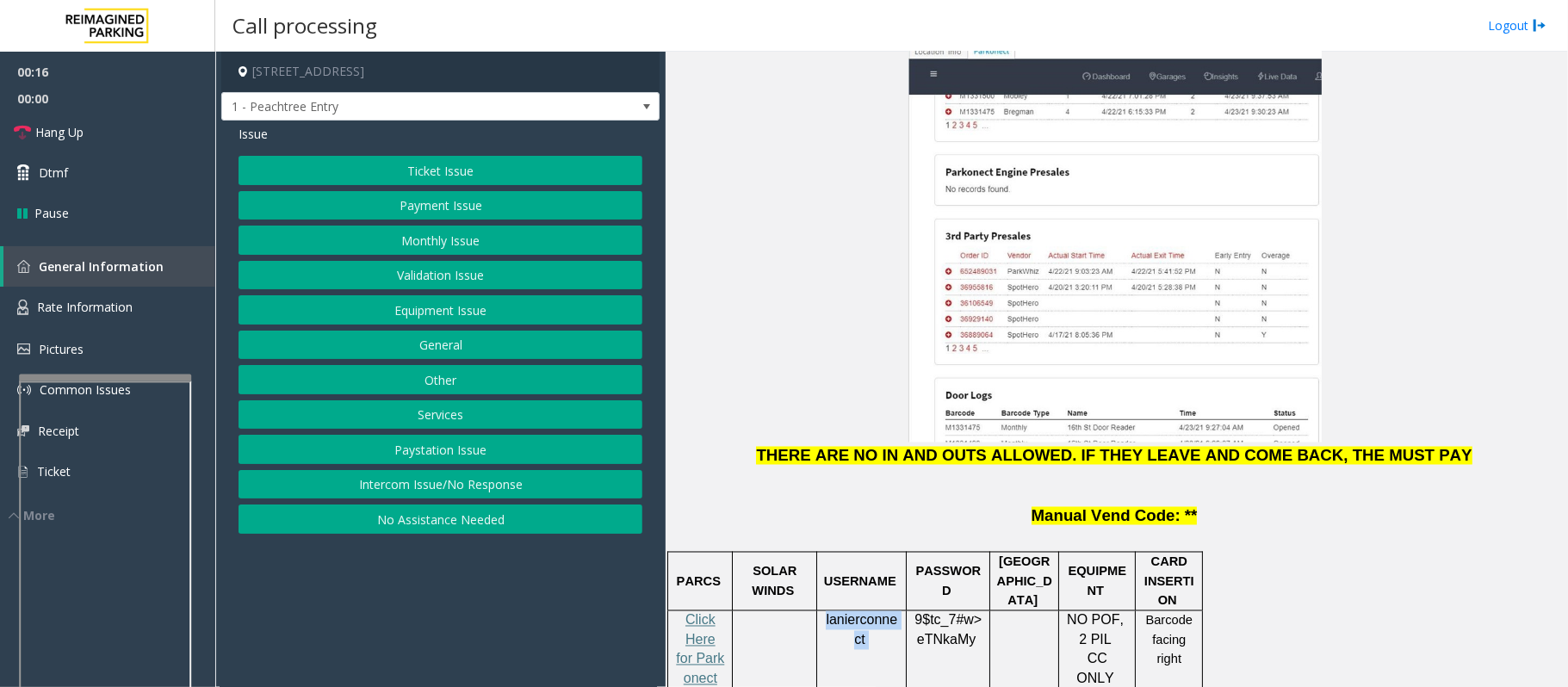 click on "Intercom Issue/No Response" 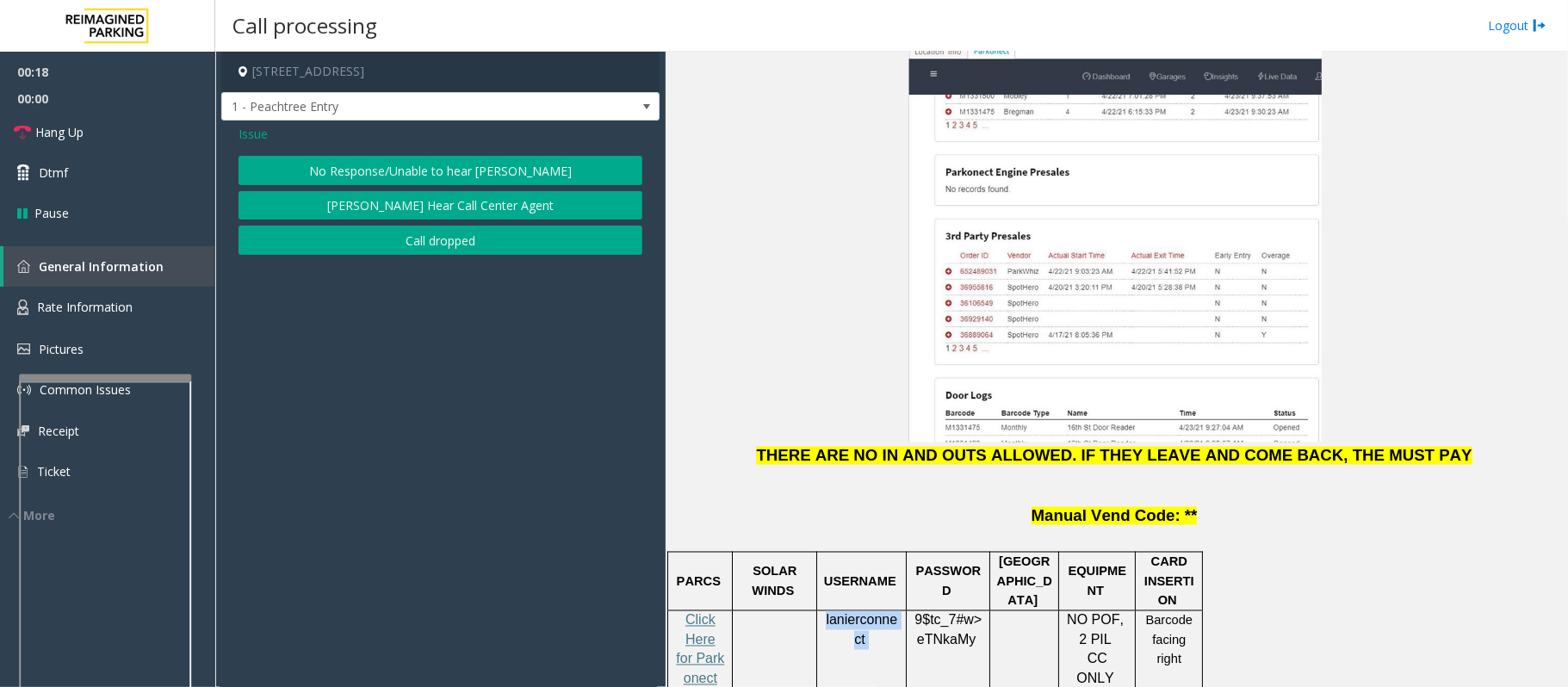 click on "No Response/Unable to hear [PERSON_NAME]" 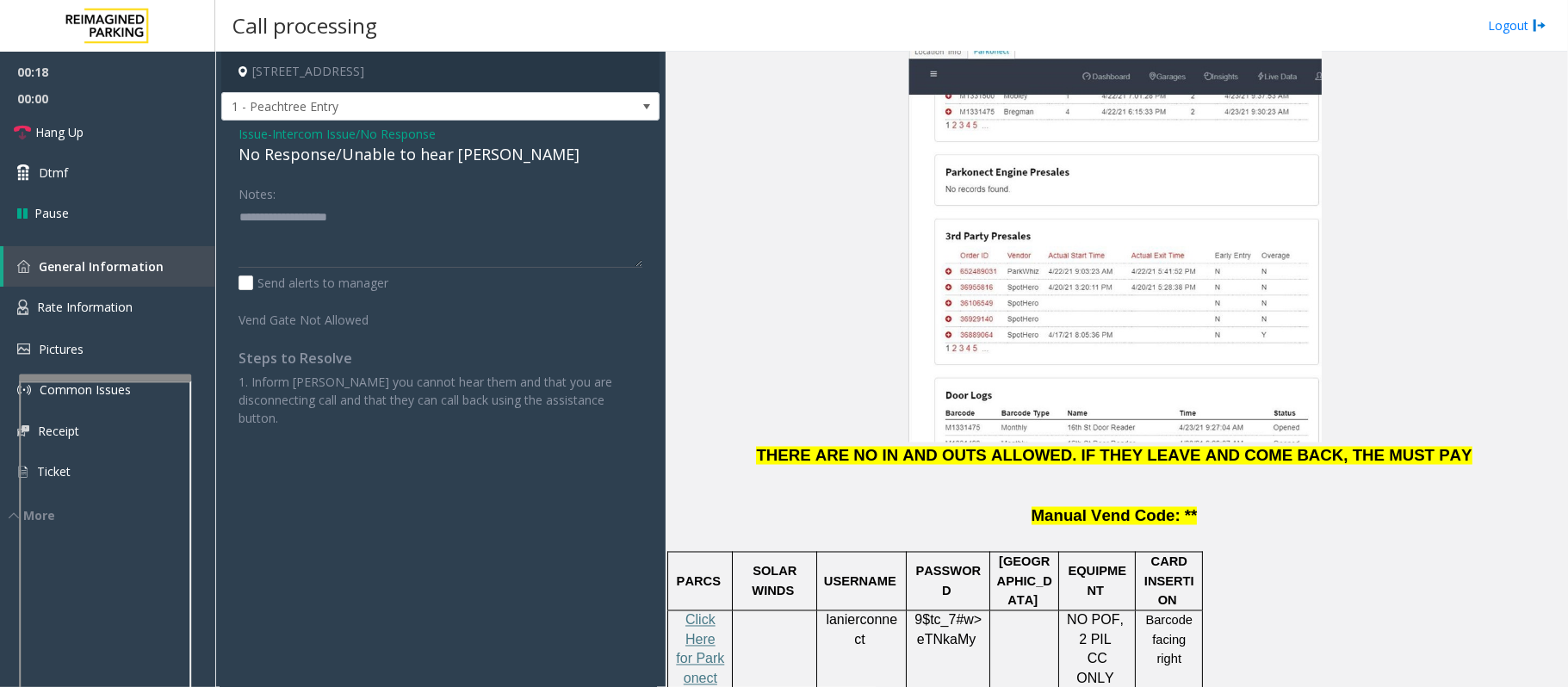 click on "No Response/Unable to hear [PERSON_NAME]" 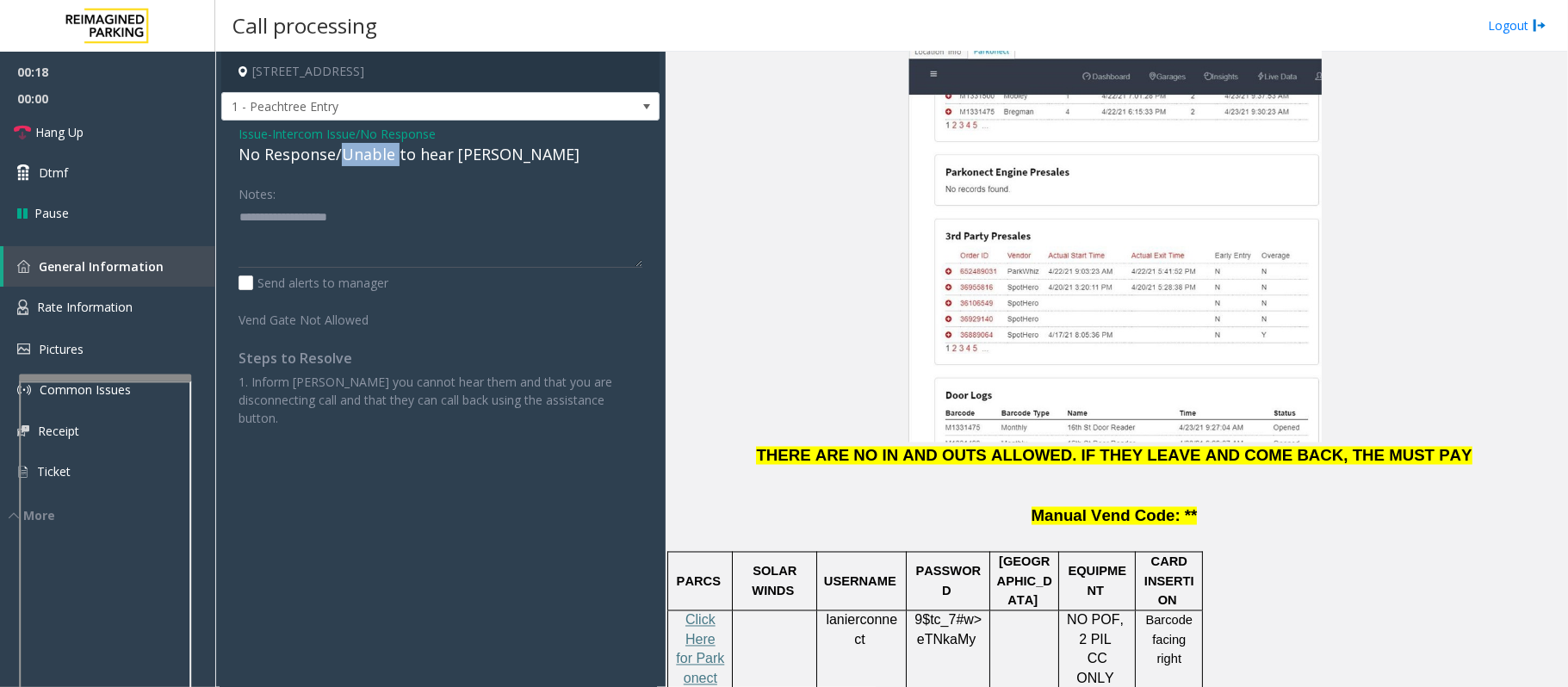 click on "No Response/Unable to hear [PERSON_NAME]" 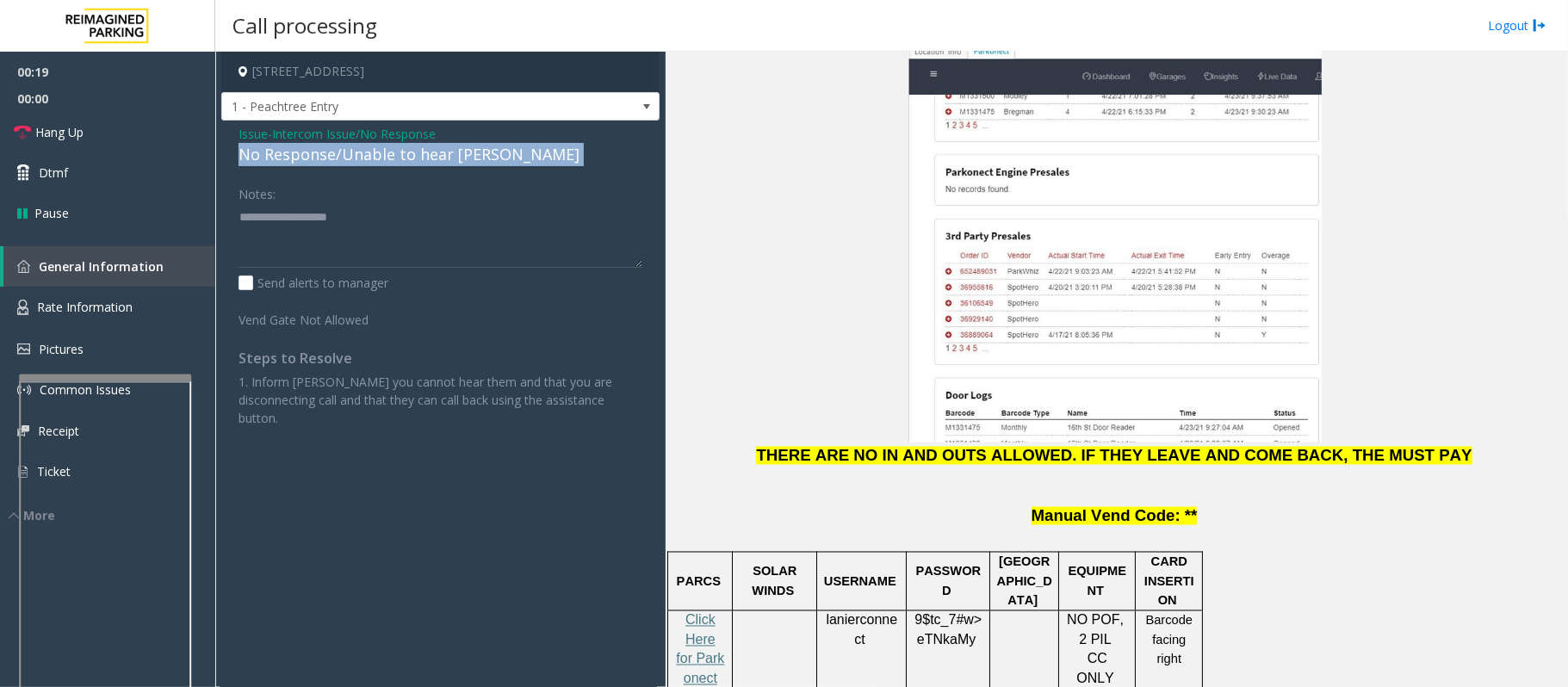 click on "No Response/Unable to hear [PERSON_NAME]" 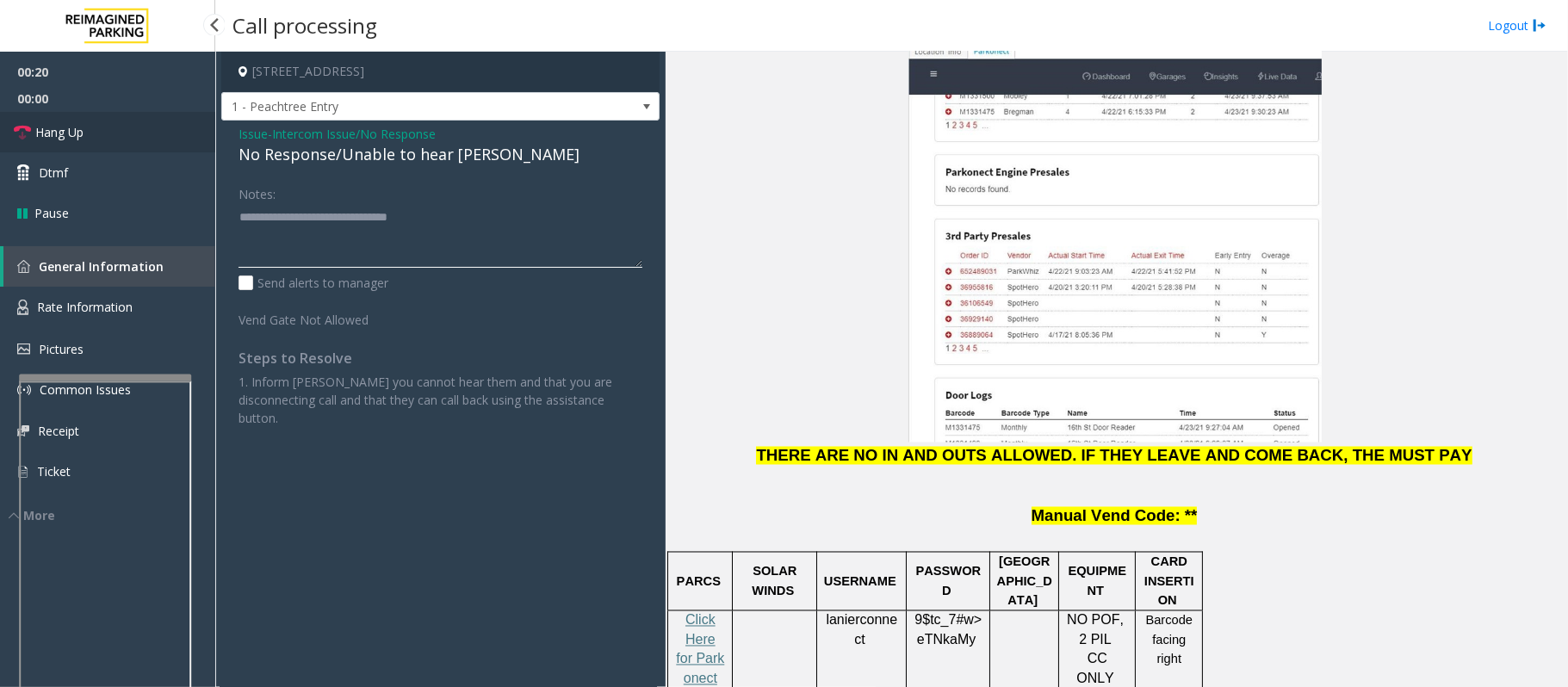 type on "**********" 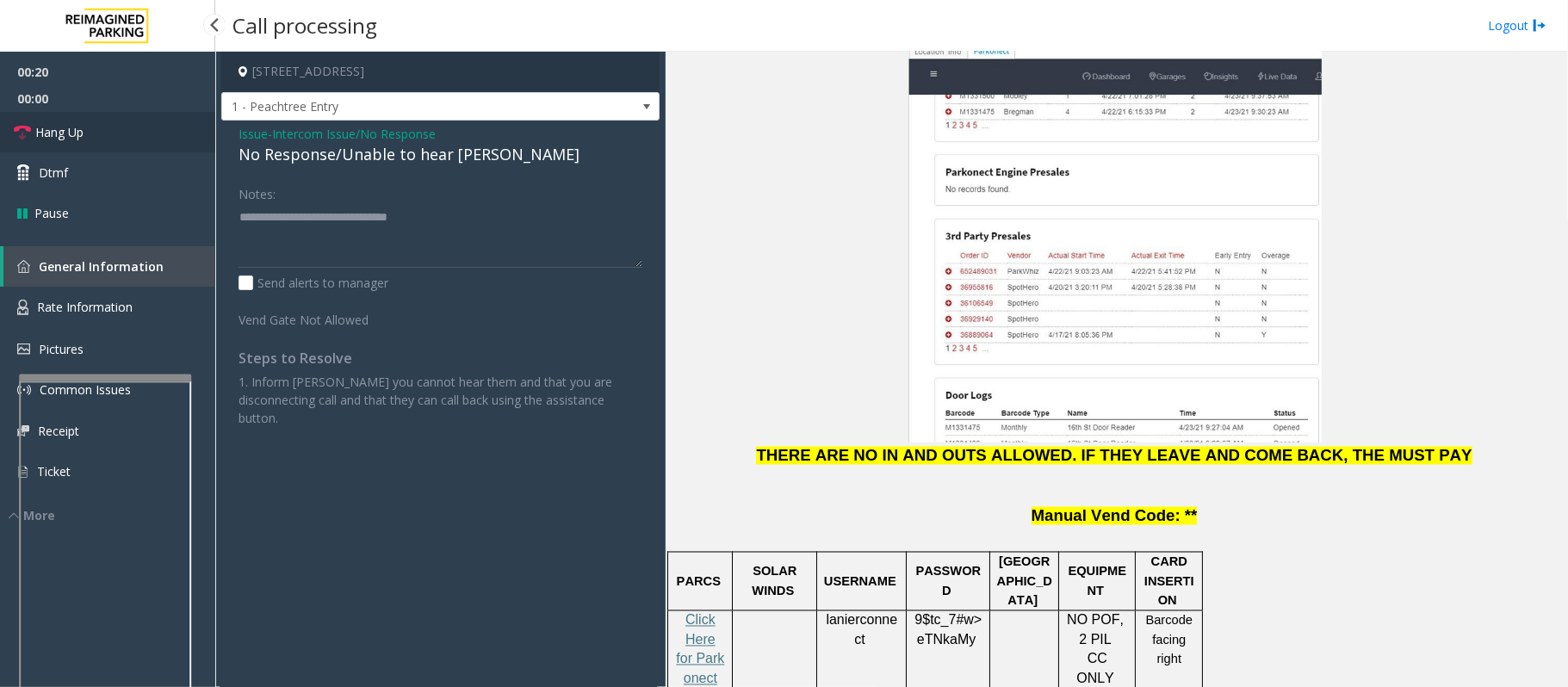 click on "Hang Up" at bounding box center (108, 132) 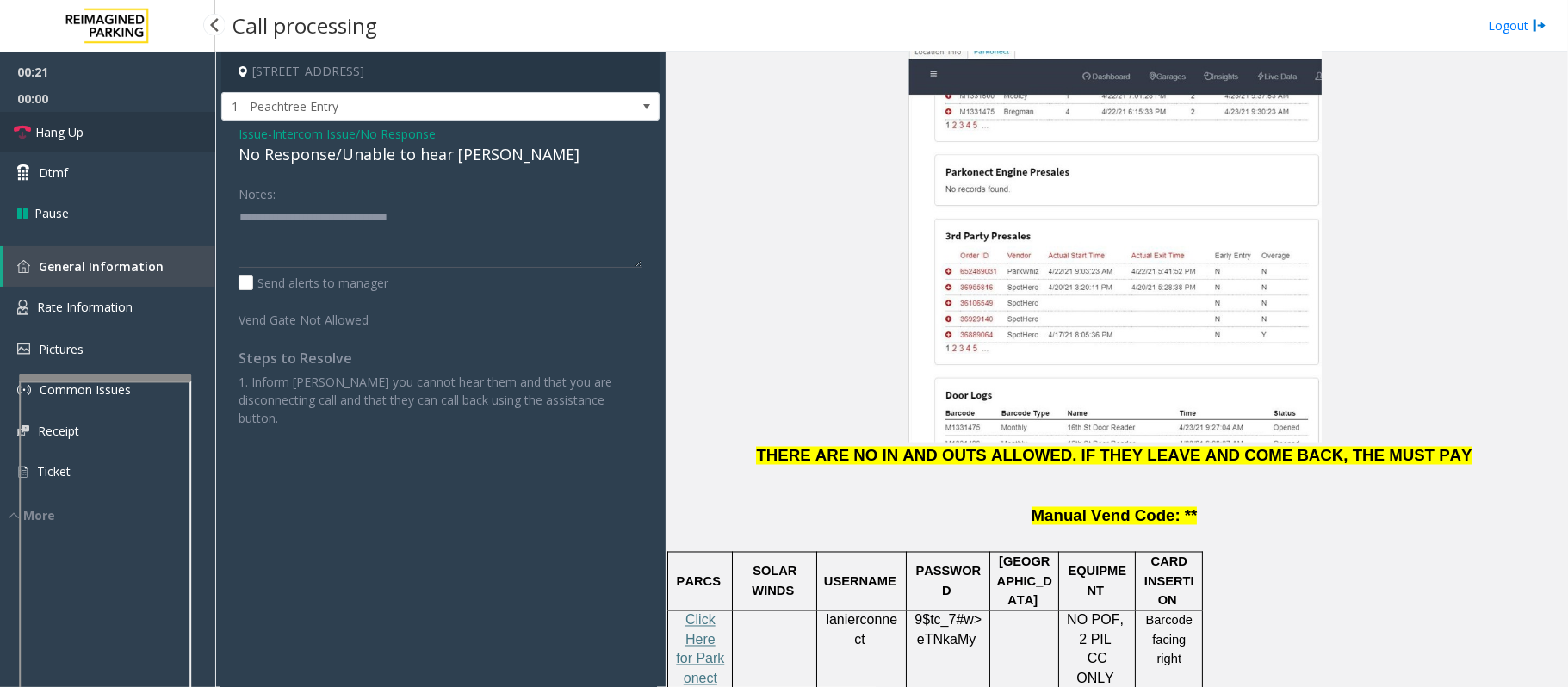 click on "Hang Up" at bounding box center (108, 132) 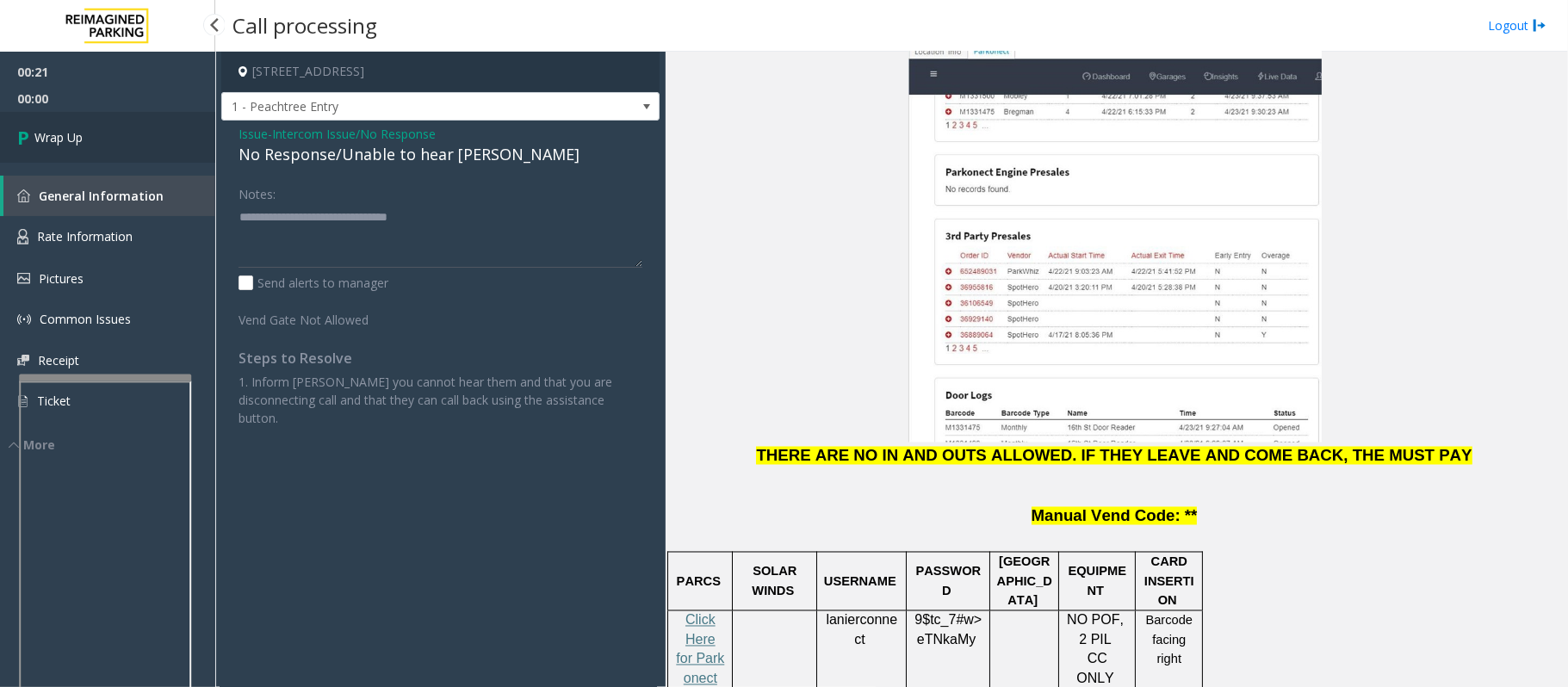 click on "Wrap Up" at bounding box center [108, 137] 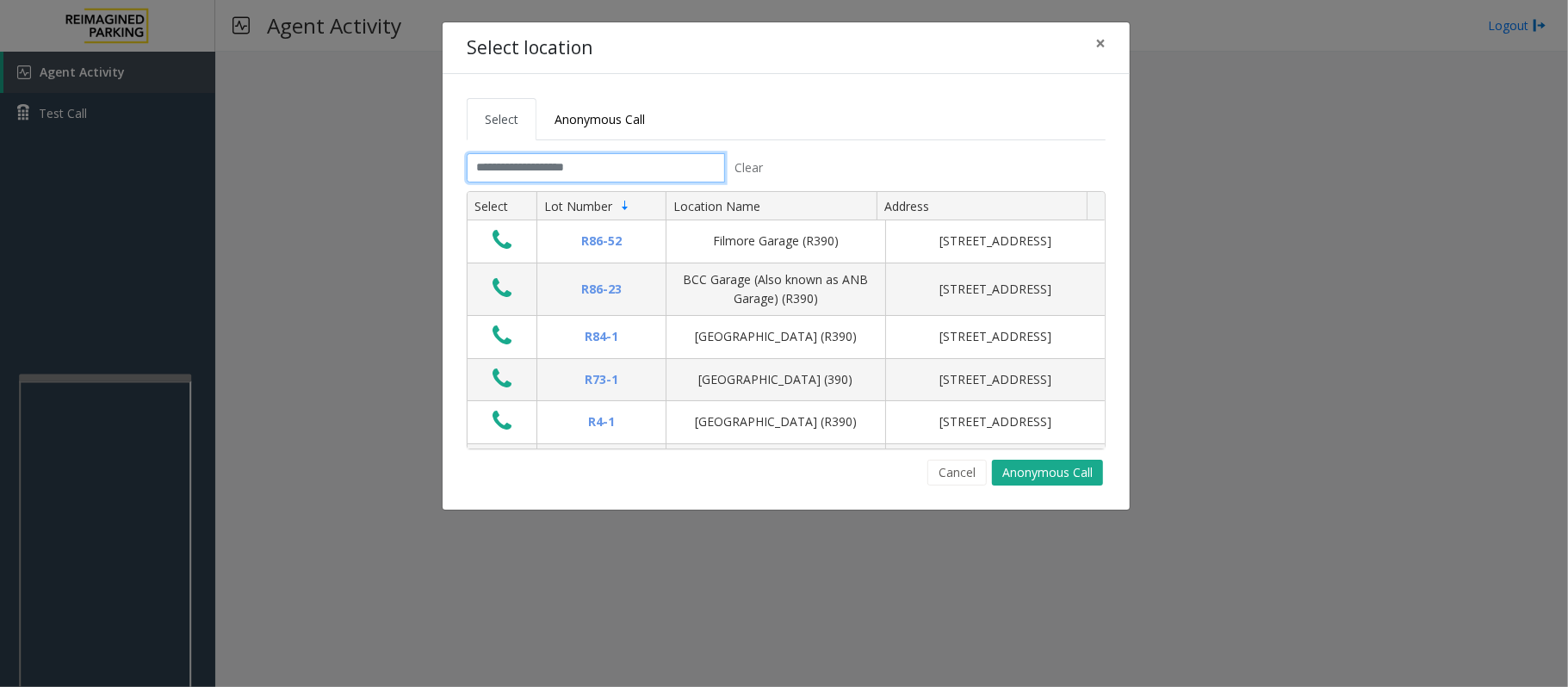 click 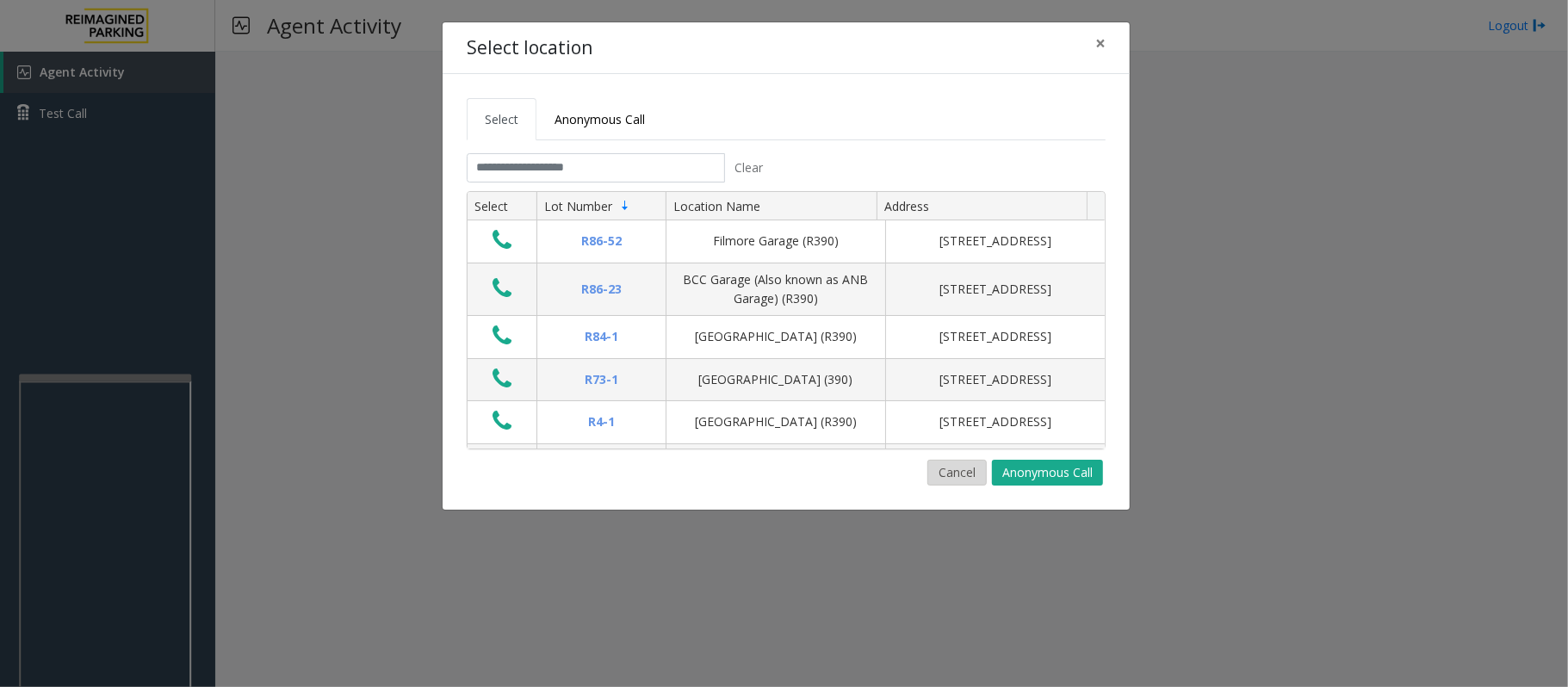 click on "Cancel" 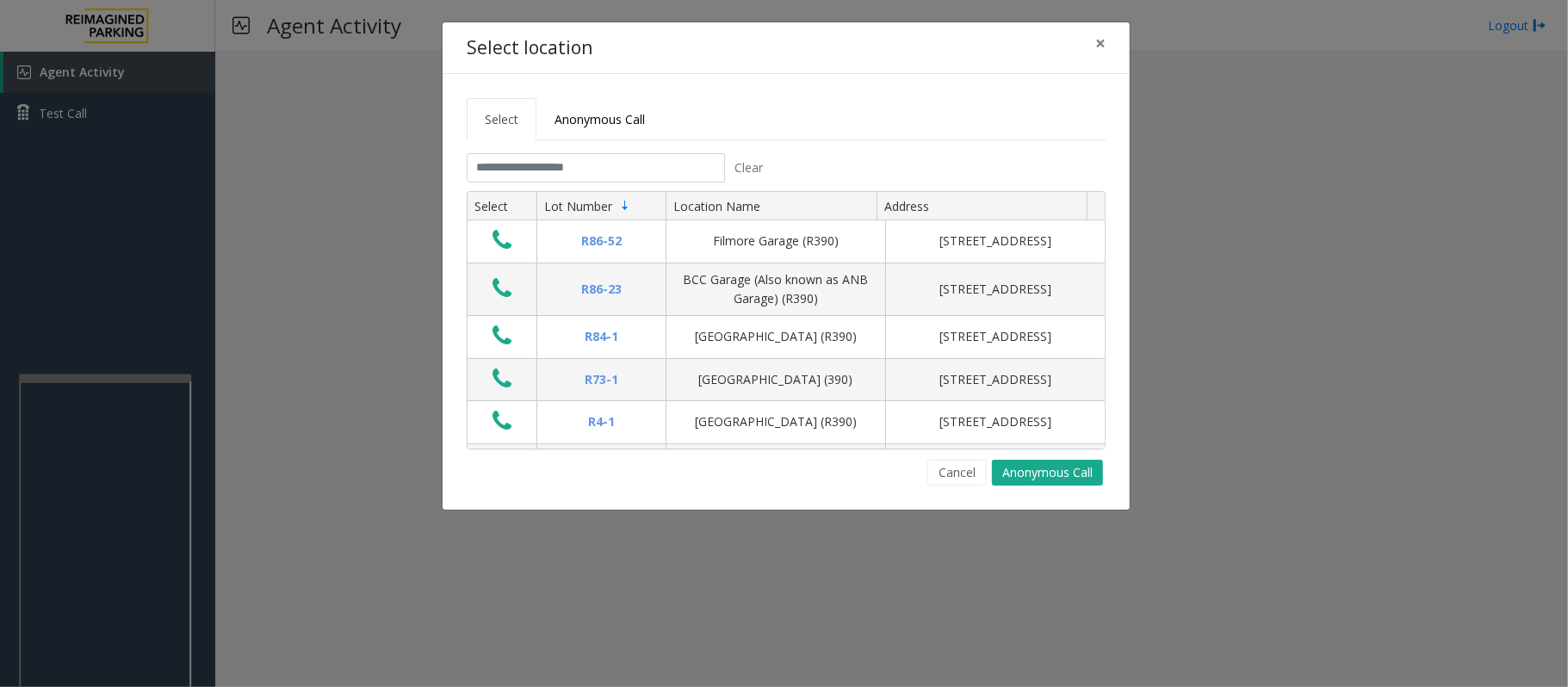 click on "Select location × Select Anonymous Call Clear Select Lot Number Location Name Address R86-[GEOGRAPHIC_DATA][STREET_ADDRESS] BCC Garage (Also known as ANB Garage) (R390)  [STREET_ADDRESS][GEOGRAPHIC_DATA] (R390) [STREET_ADDRESS][GEOGRAPHIC_DATA] (390) [STREET_ADDRESS]-[GEOGRAPHIC_DATA] (R390) [STREET_ADDRESS][GEOGRAPHIC_DATA] (R390) [STREET_ADDRESS][GEOGRAPHIC_DATA][STREET_ADDRESS][PERSON_NAME] (R390) [STREET_ADDRESS]-[GEOGRAPHIC_DATA] (MBC)(R390) [STREET_ADDRESS][GEOGRAPHIC_DATA]-[GEOGRAPHIC_DATA]) [STREET_ADDRESS] First ([GEOGRAPHIC_DATA][STREET_ADDRESS] G2 Garage (R390) [STREET_ADDRESS] Pacific Tower West Garage (R390) R30-20 R26-529 R26-509 2 1" 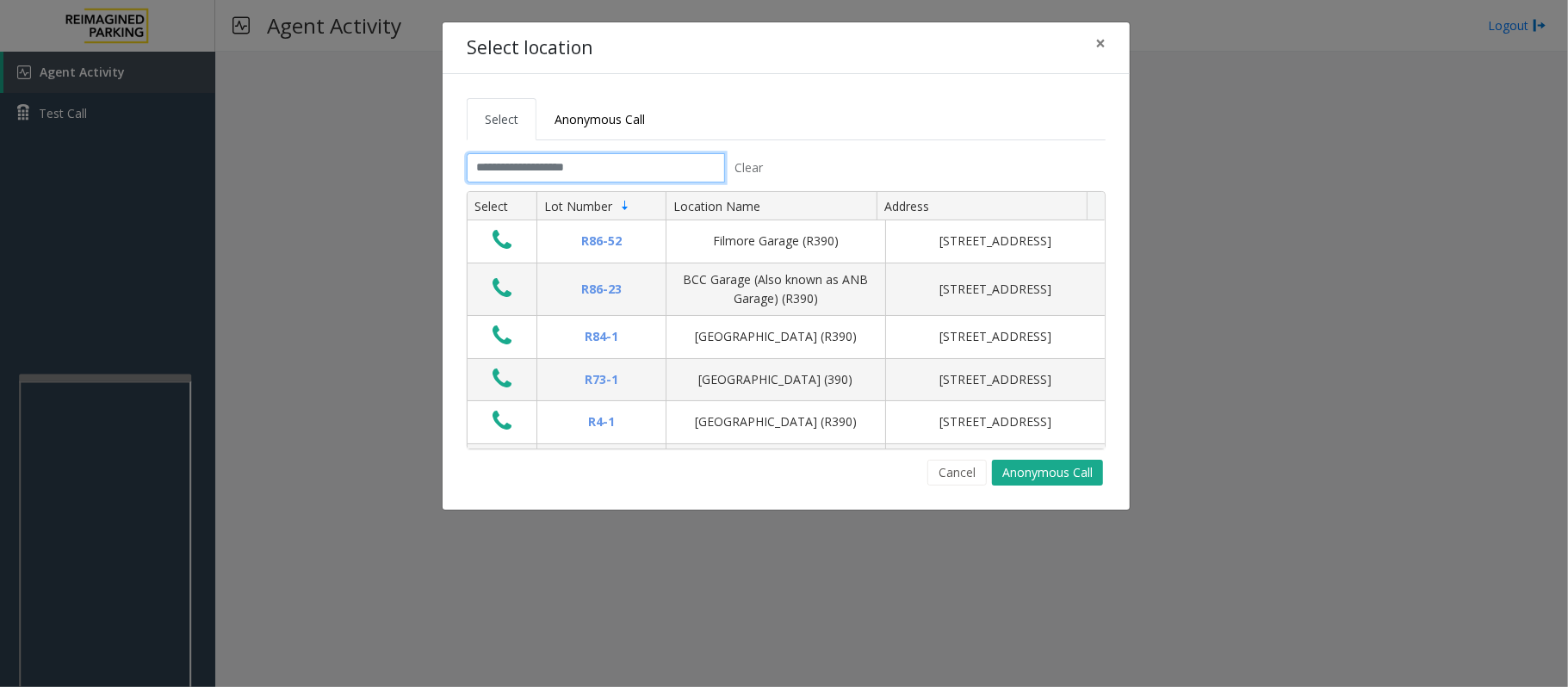 click 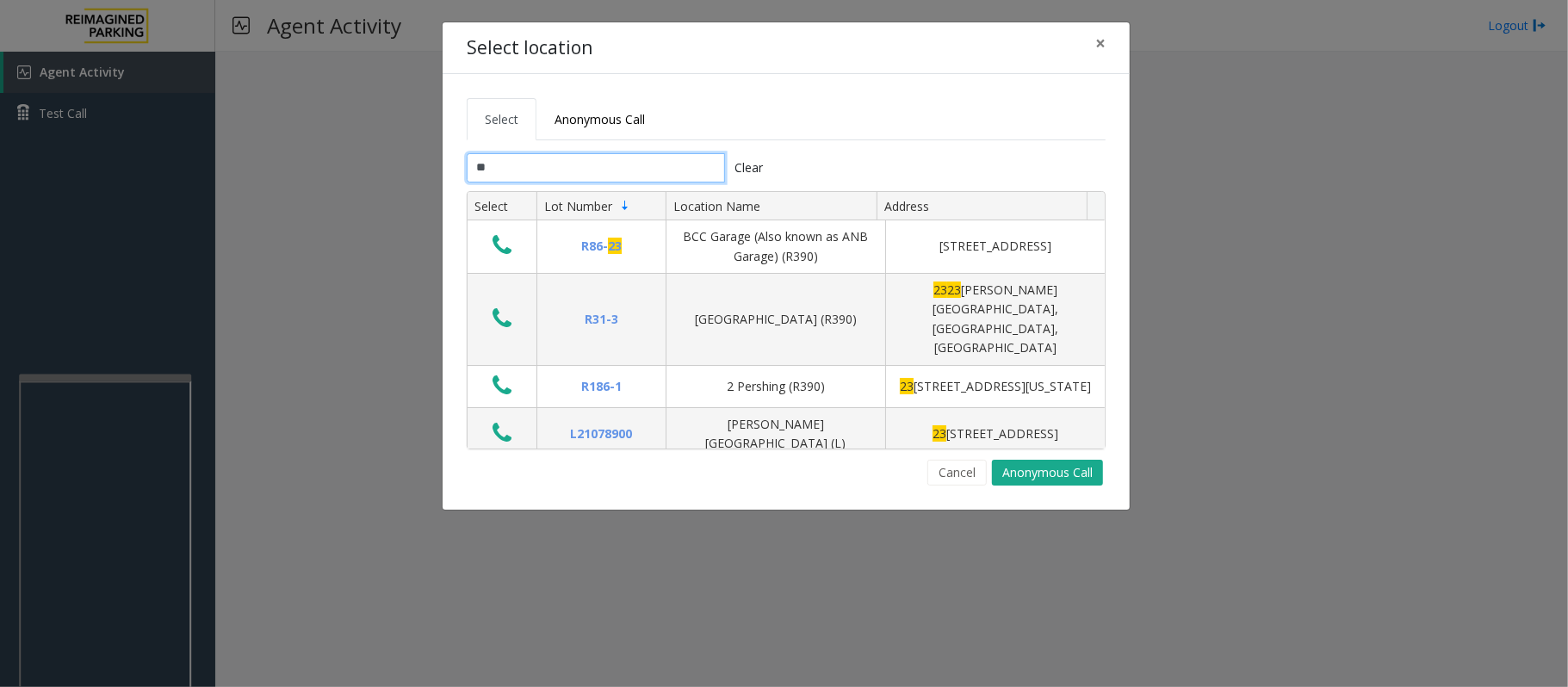 type on "*" 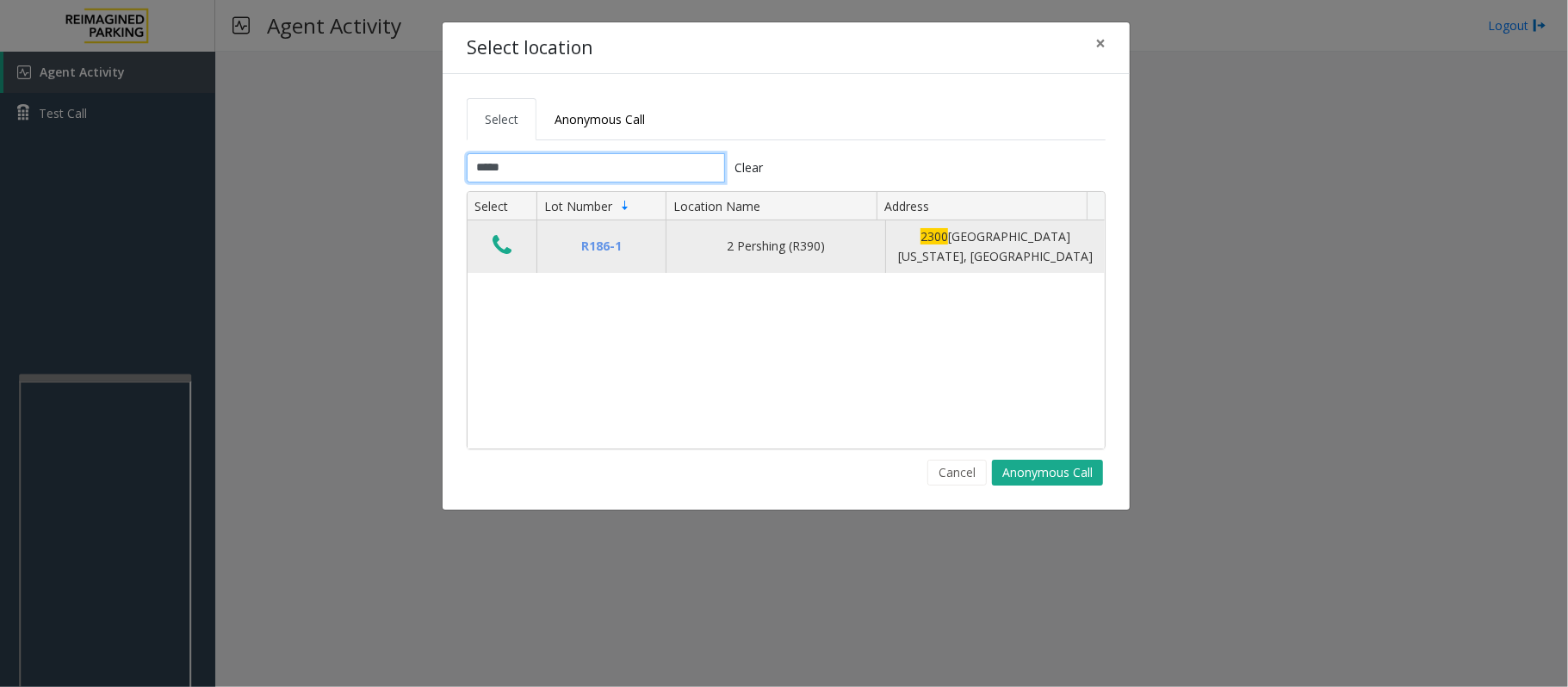 type on "****" 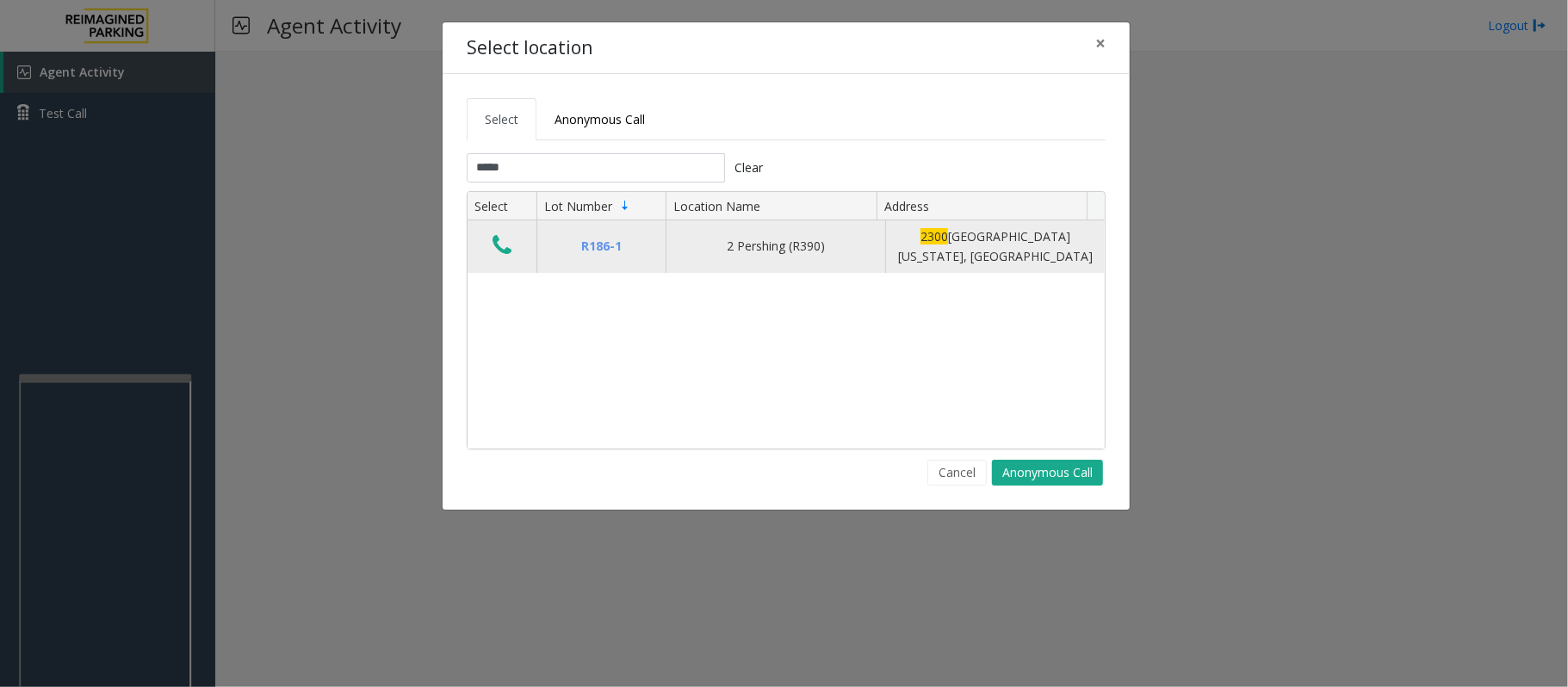 click 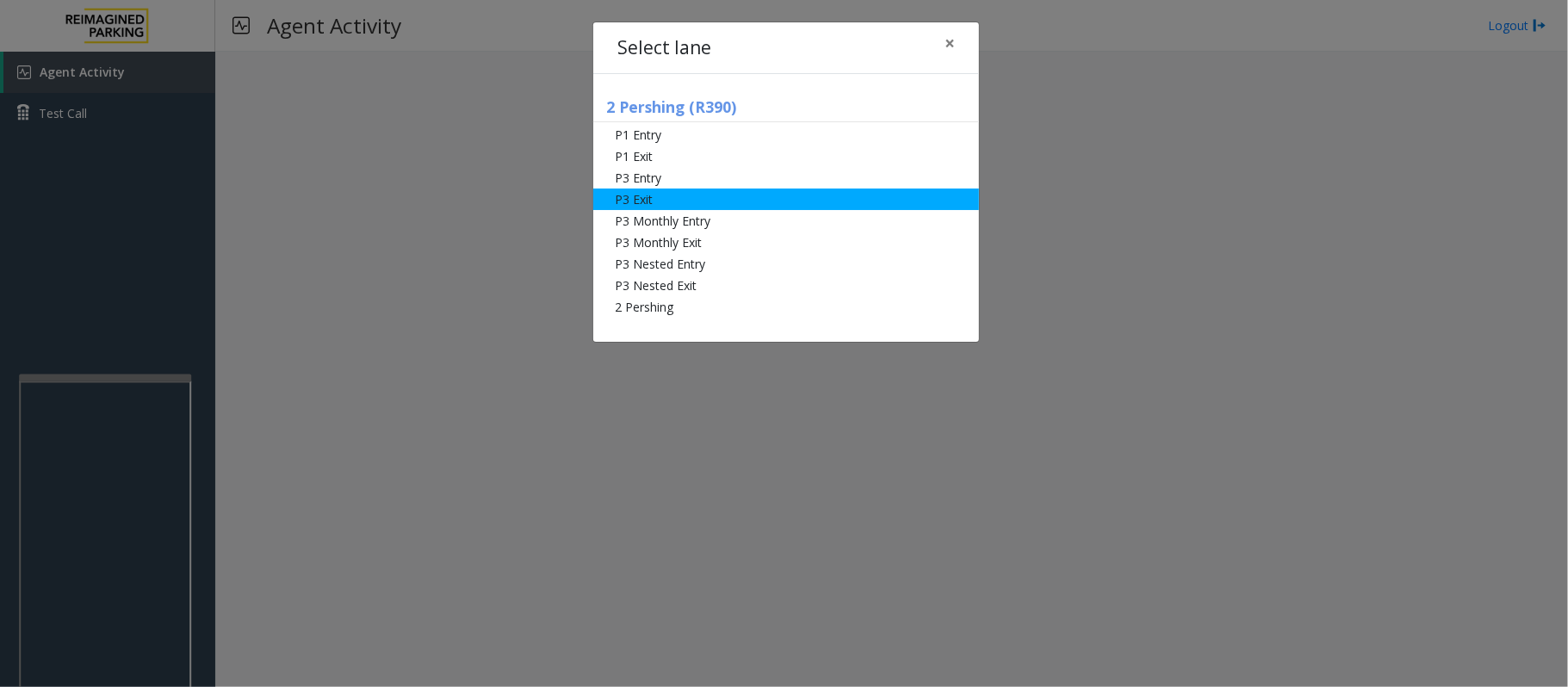 click on "P3 Exit" 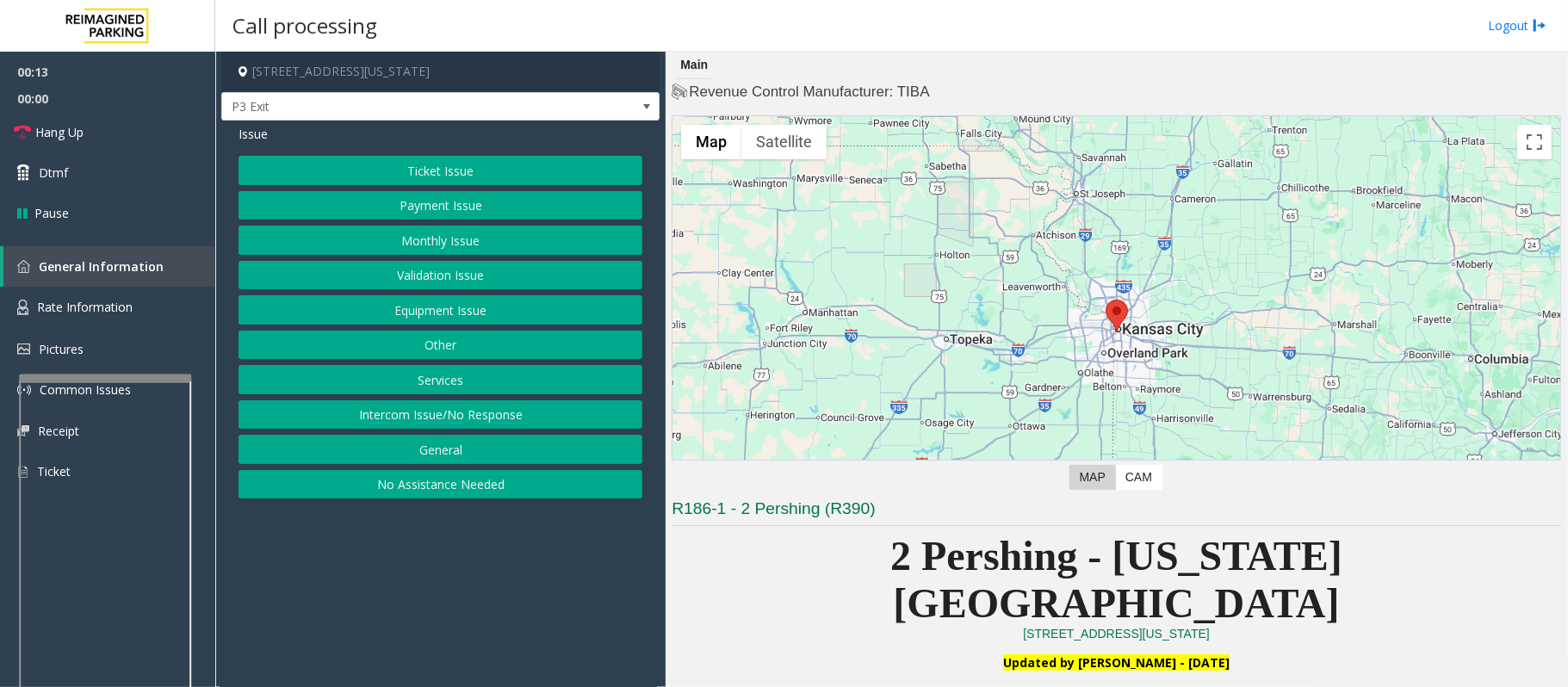 click on "Ticket Issue" 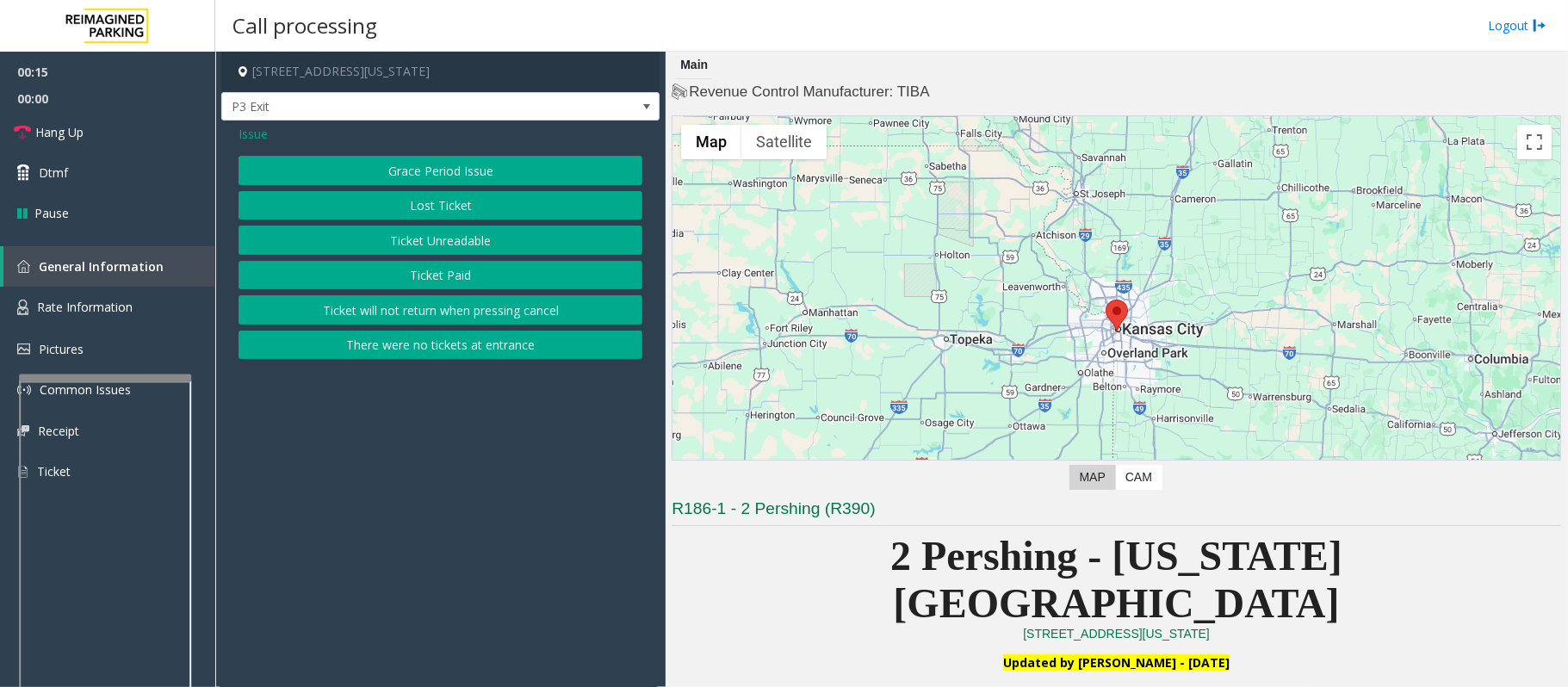 click on "Ticket Unreadable" 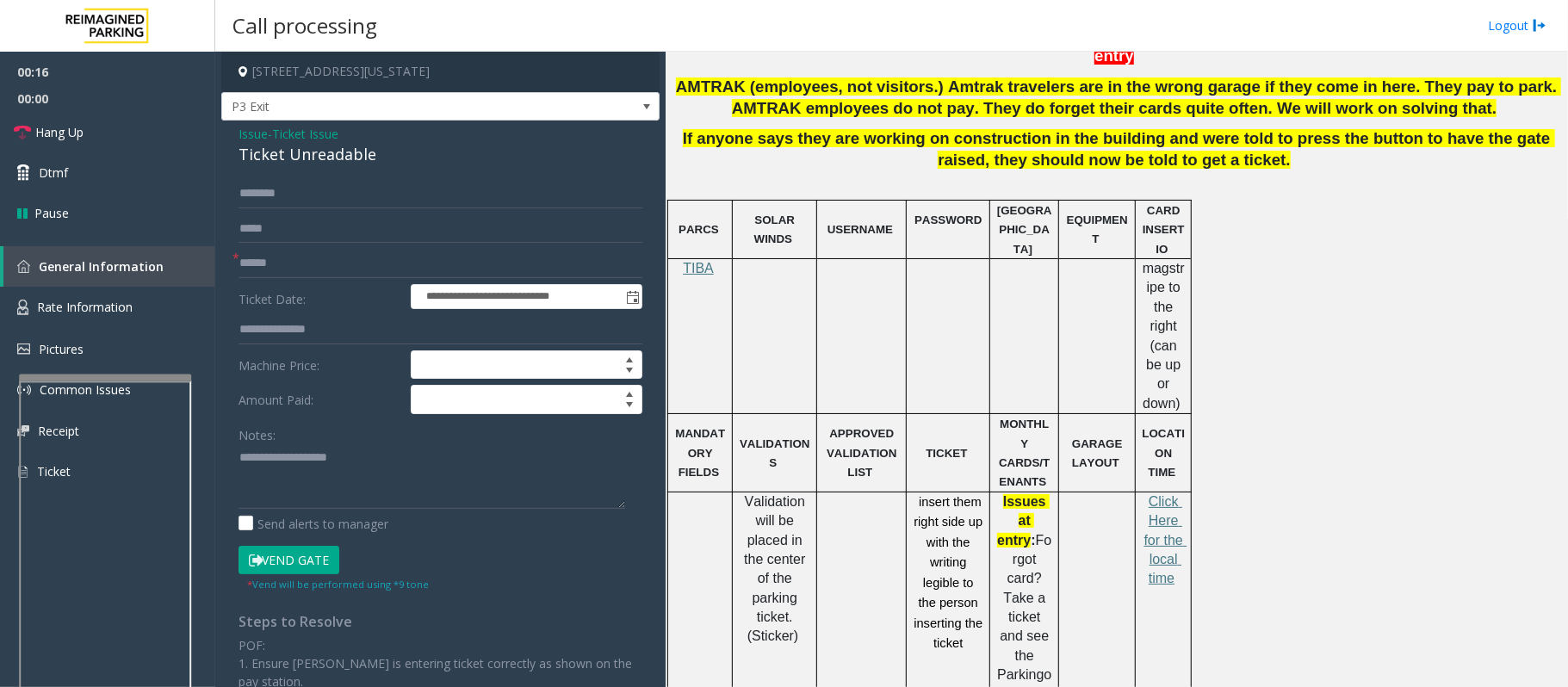 scroll, scrollTop: 689, scrollLeft: 0, axis: vertical 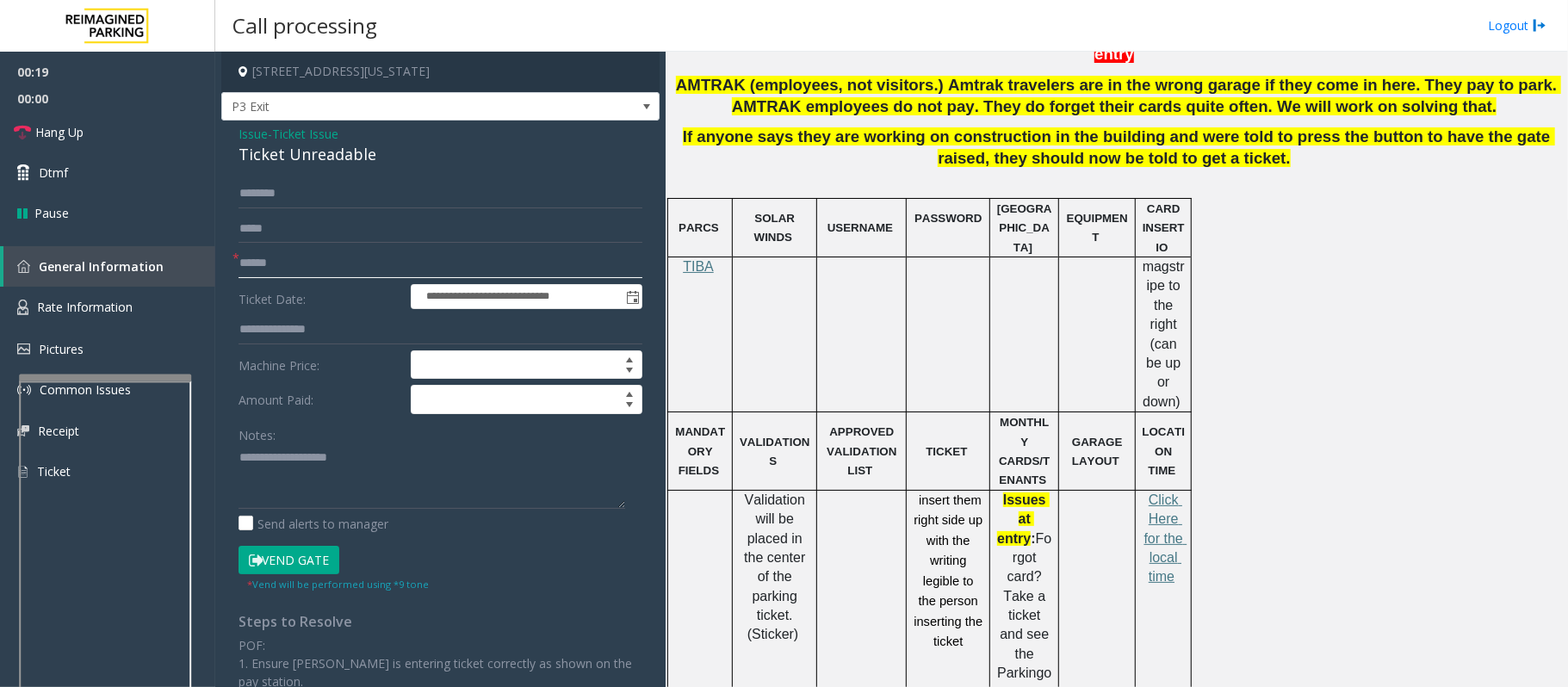 click 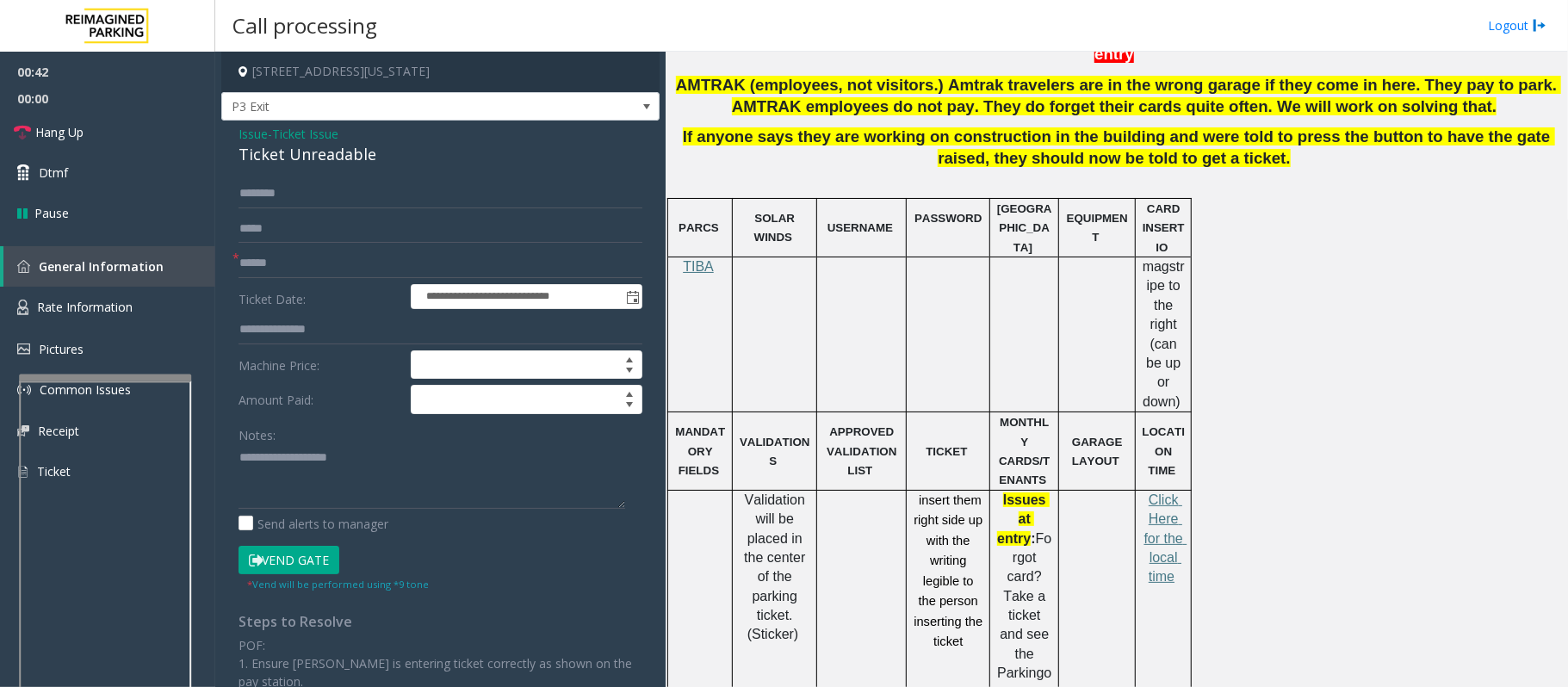 click on "Vend Gate" 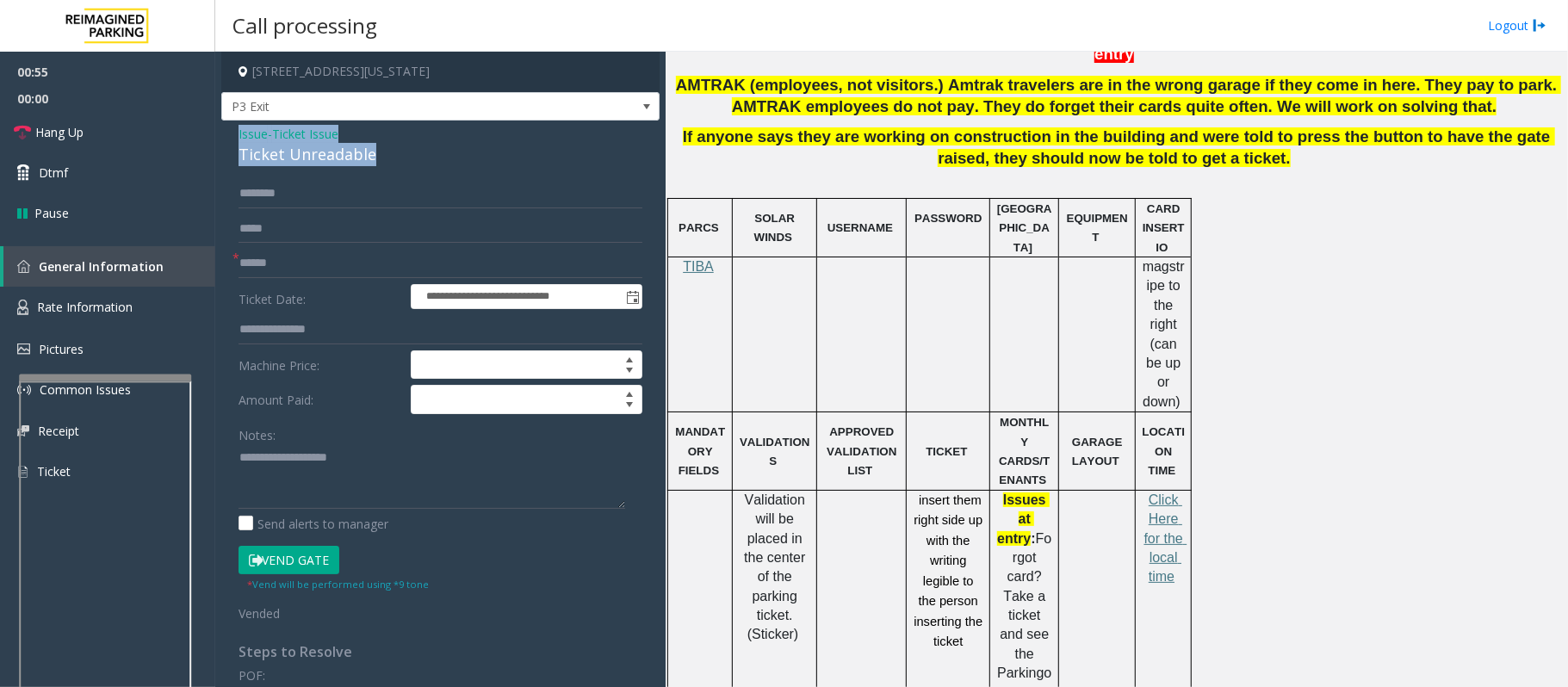 drag, startPoint x: 373, startPoint y: 152, endPoint x: 228, endPoint y: 139, distance: 145.58159 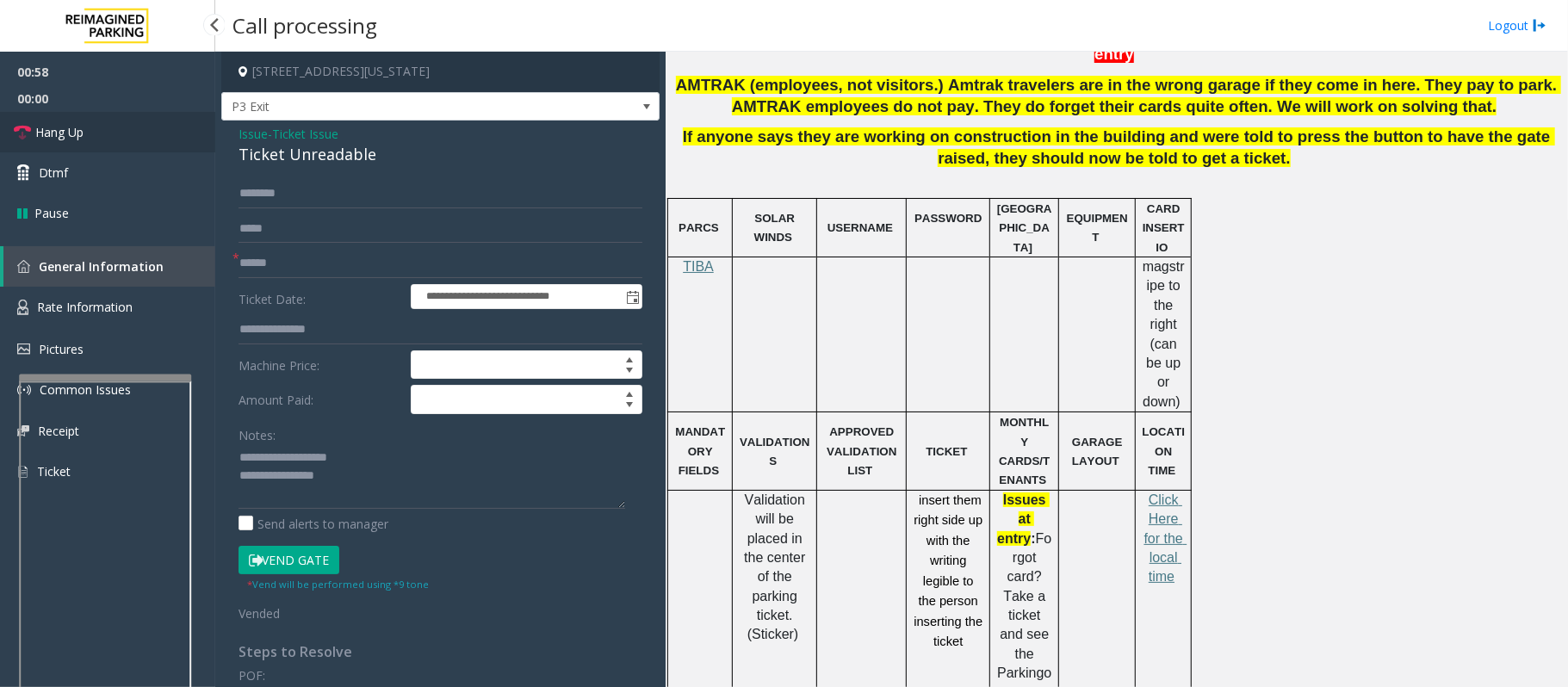 click on "Hang Up" at bounding box center [108, 132] 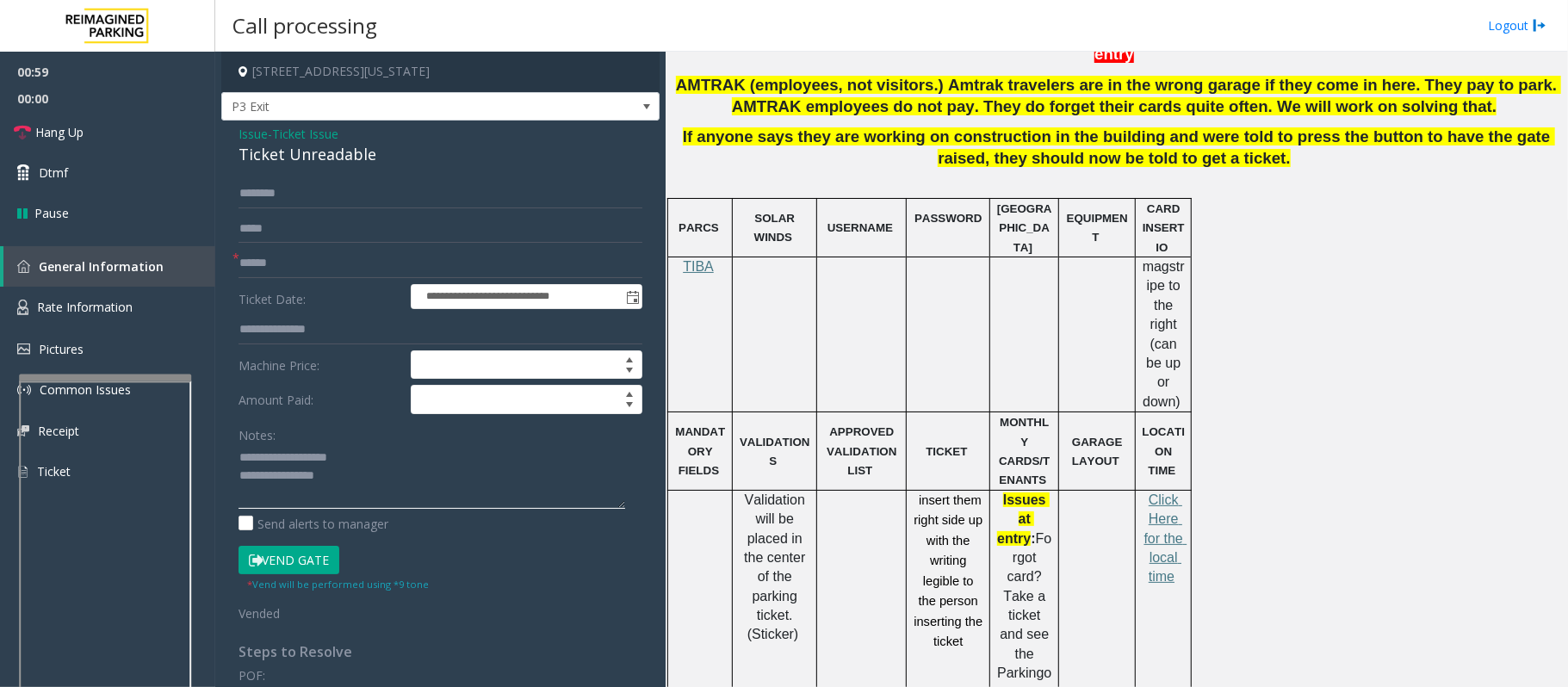 click 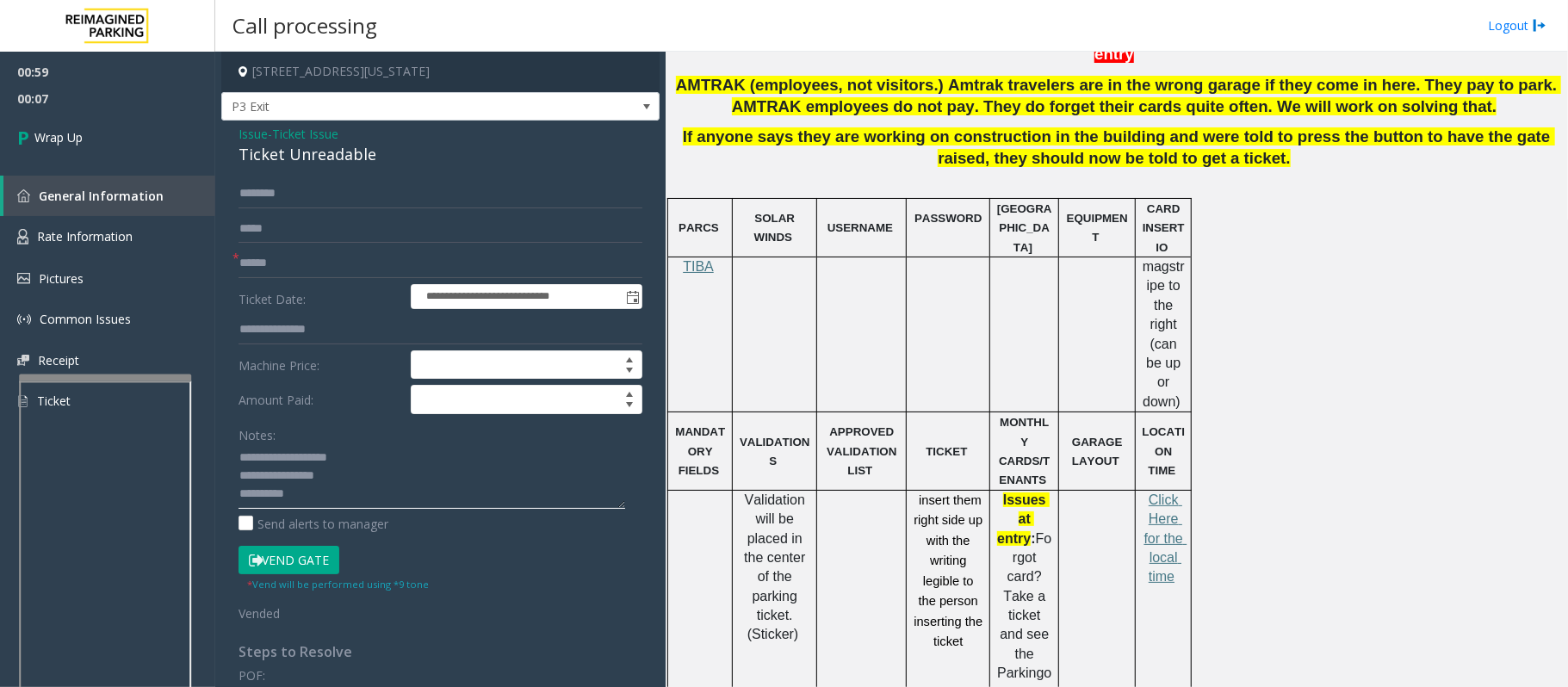 type on "**********" 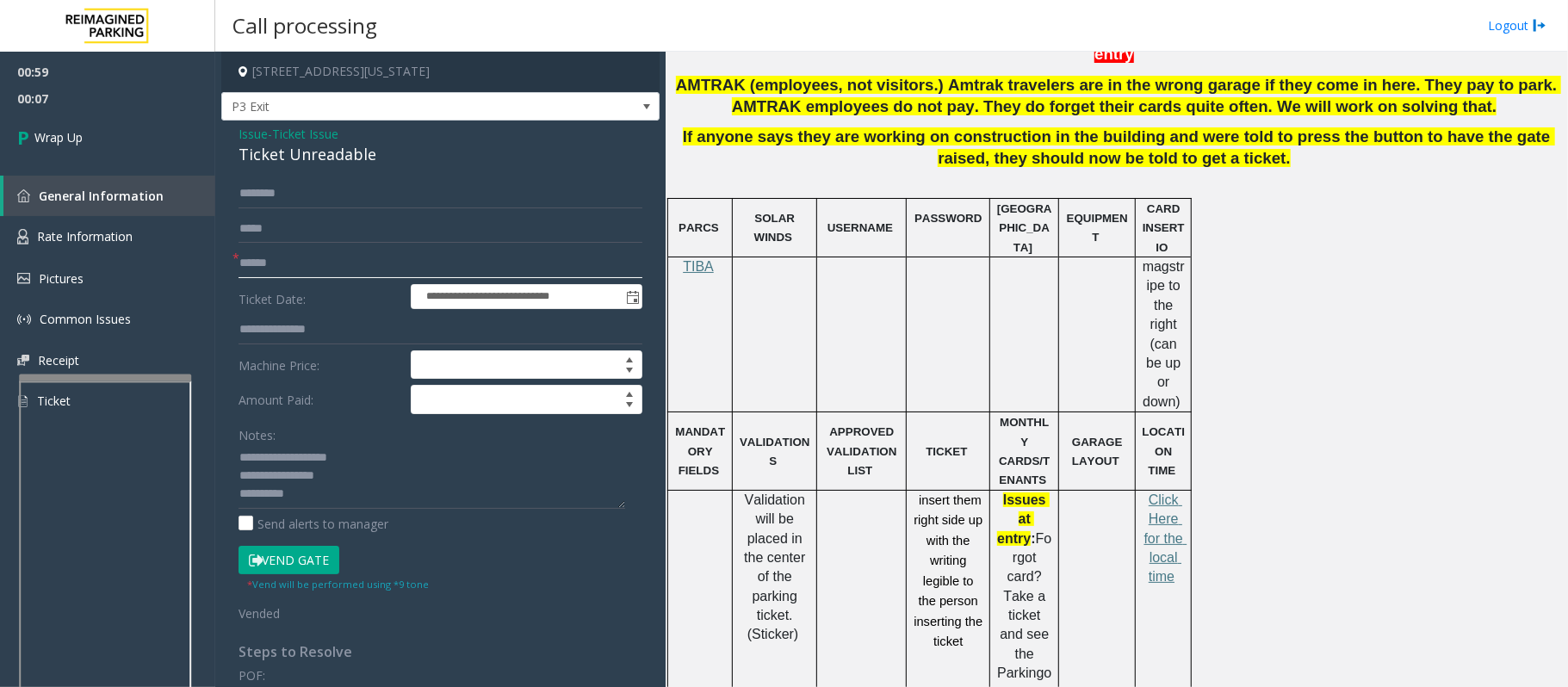 click 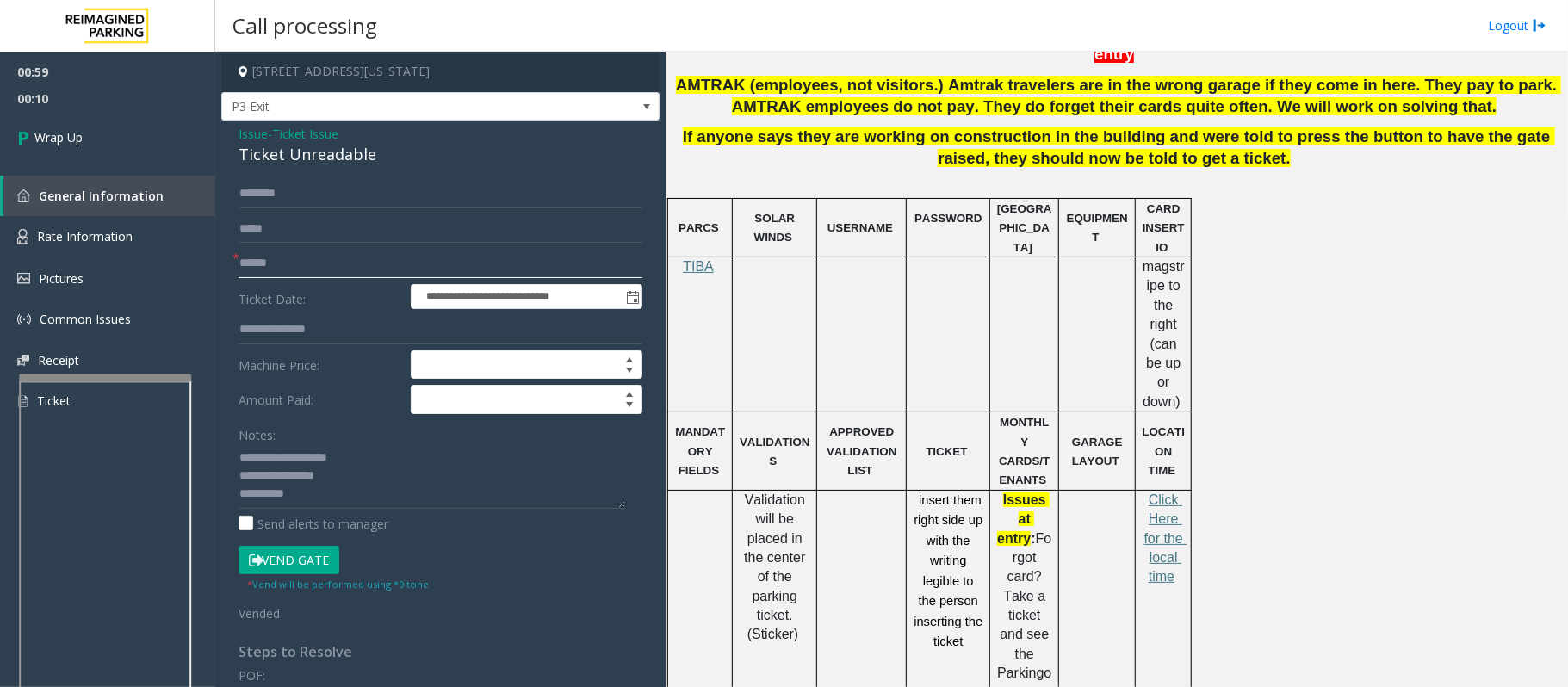 type on "******" 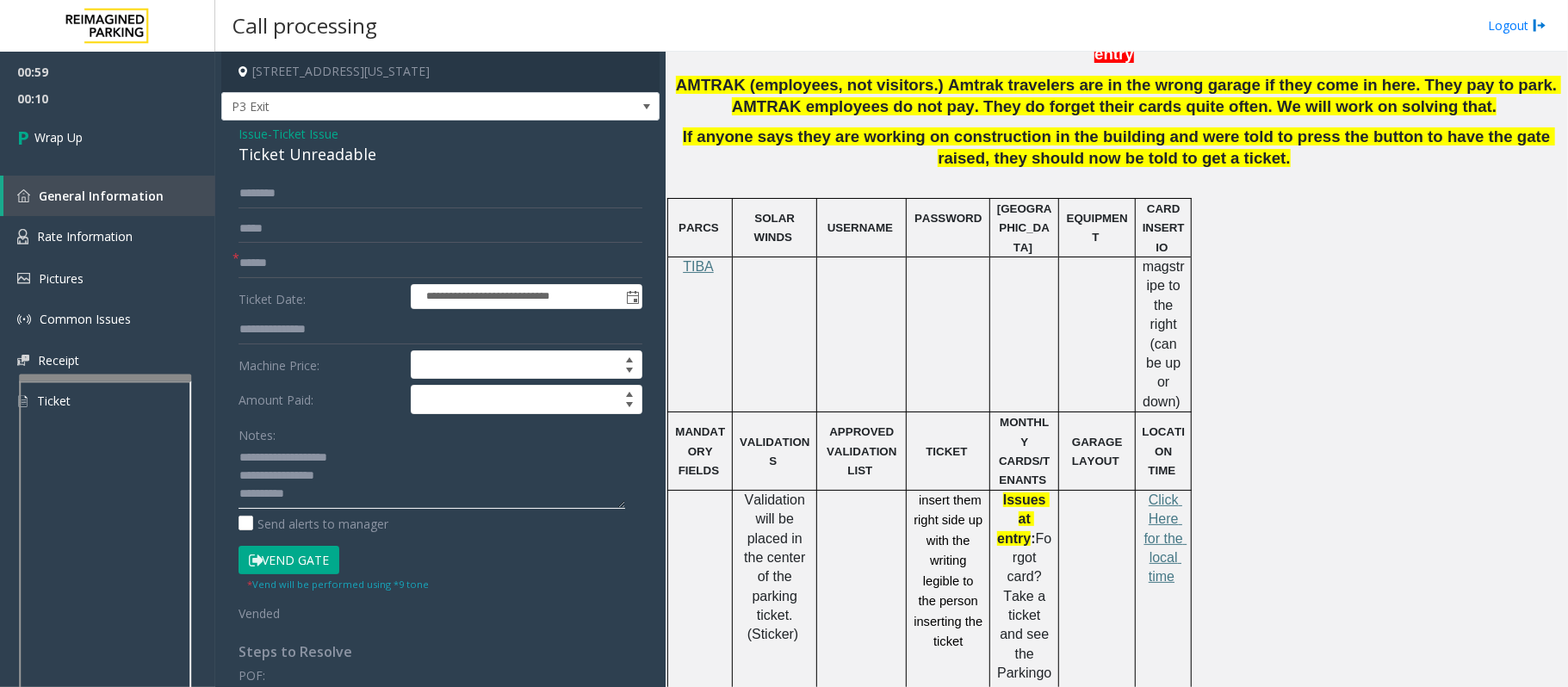 click 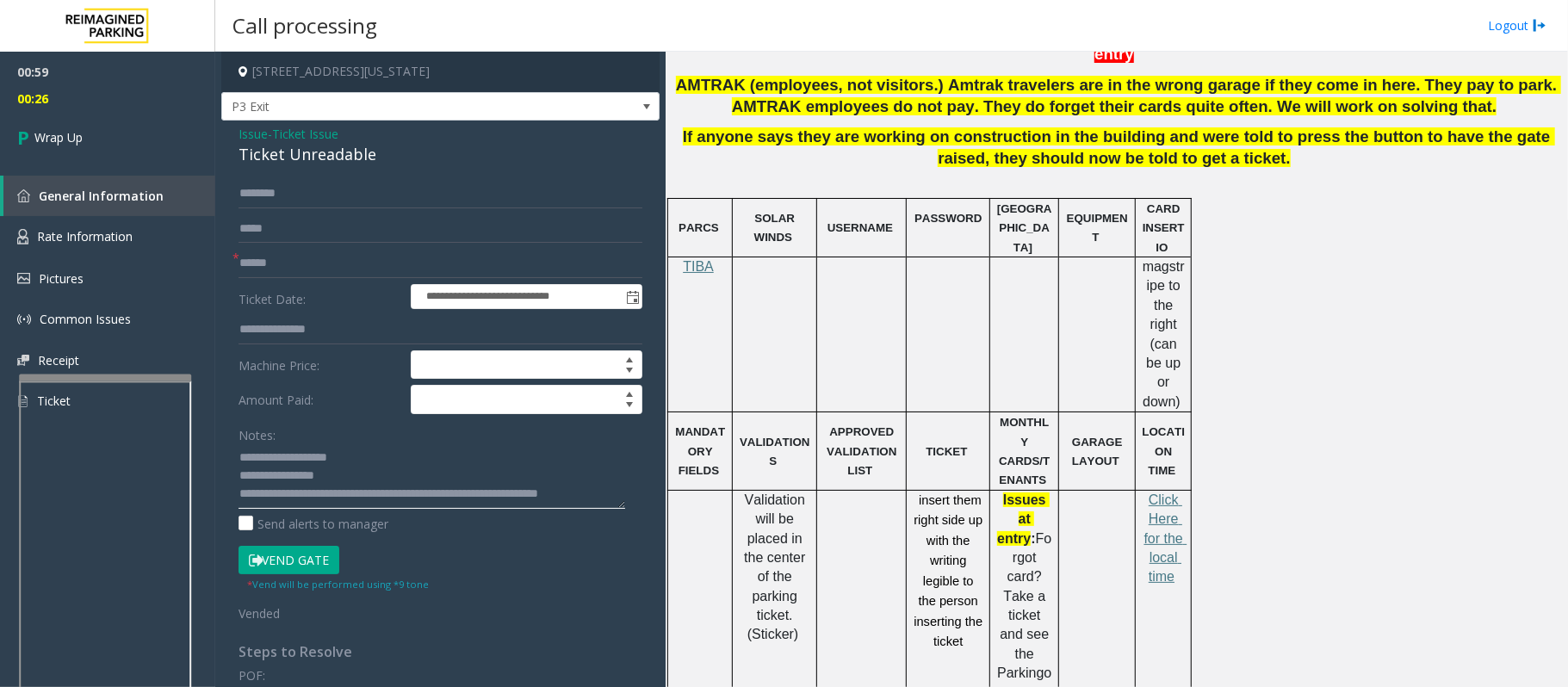scroll, scrollTop: 12, scrollLeft: 0, axis: vertical 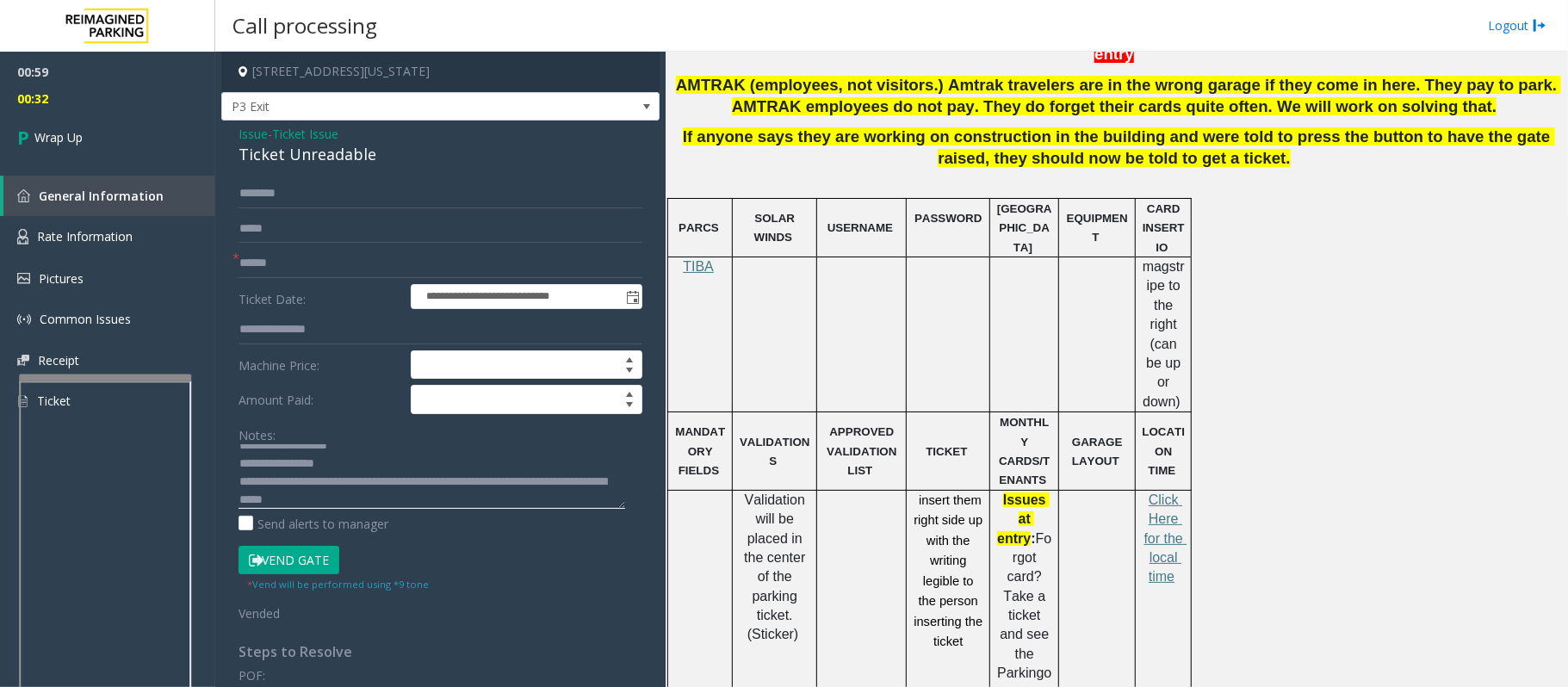 click 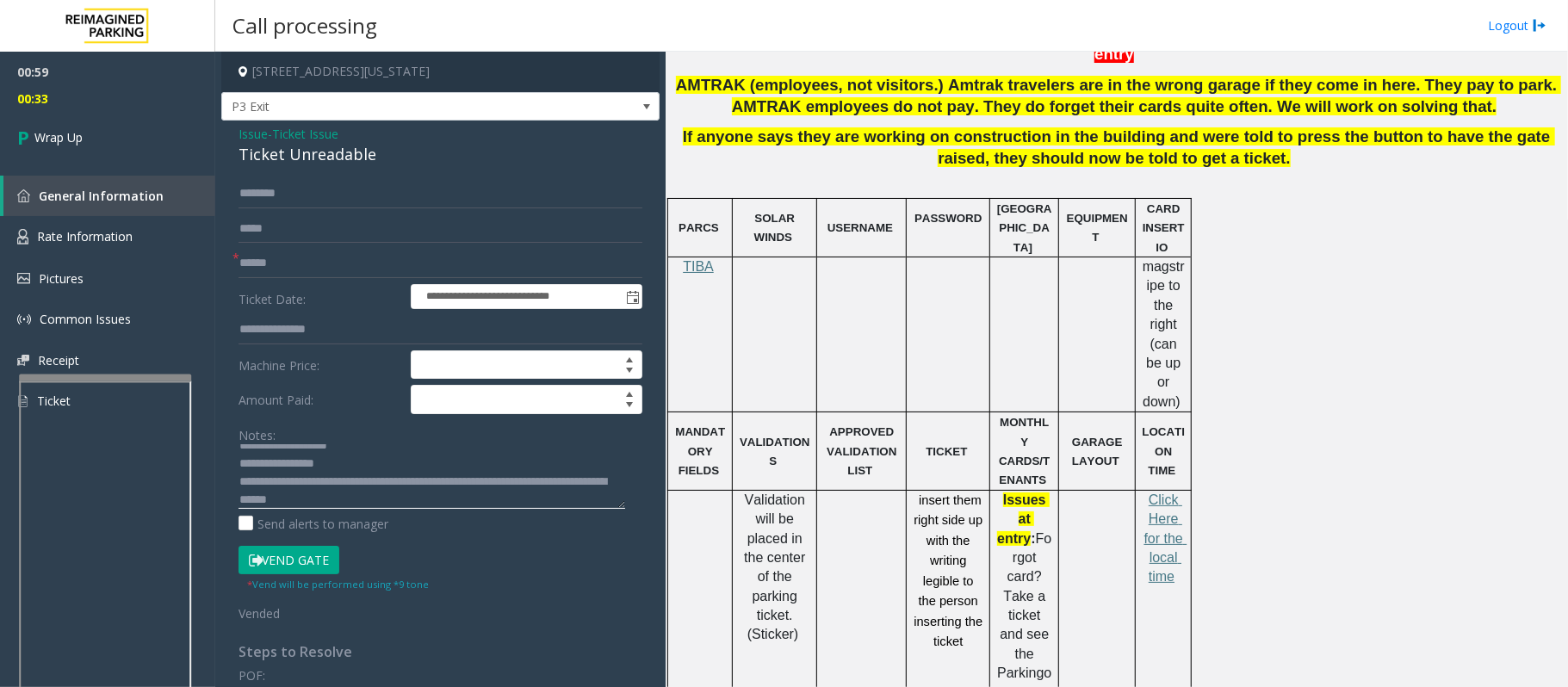 click 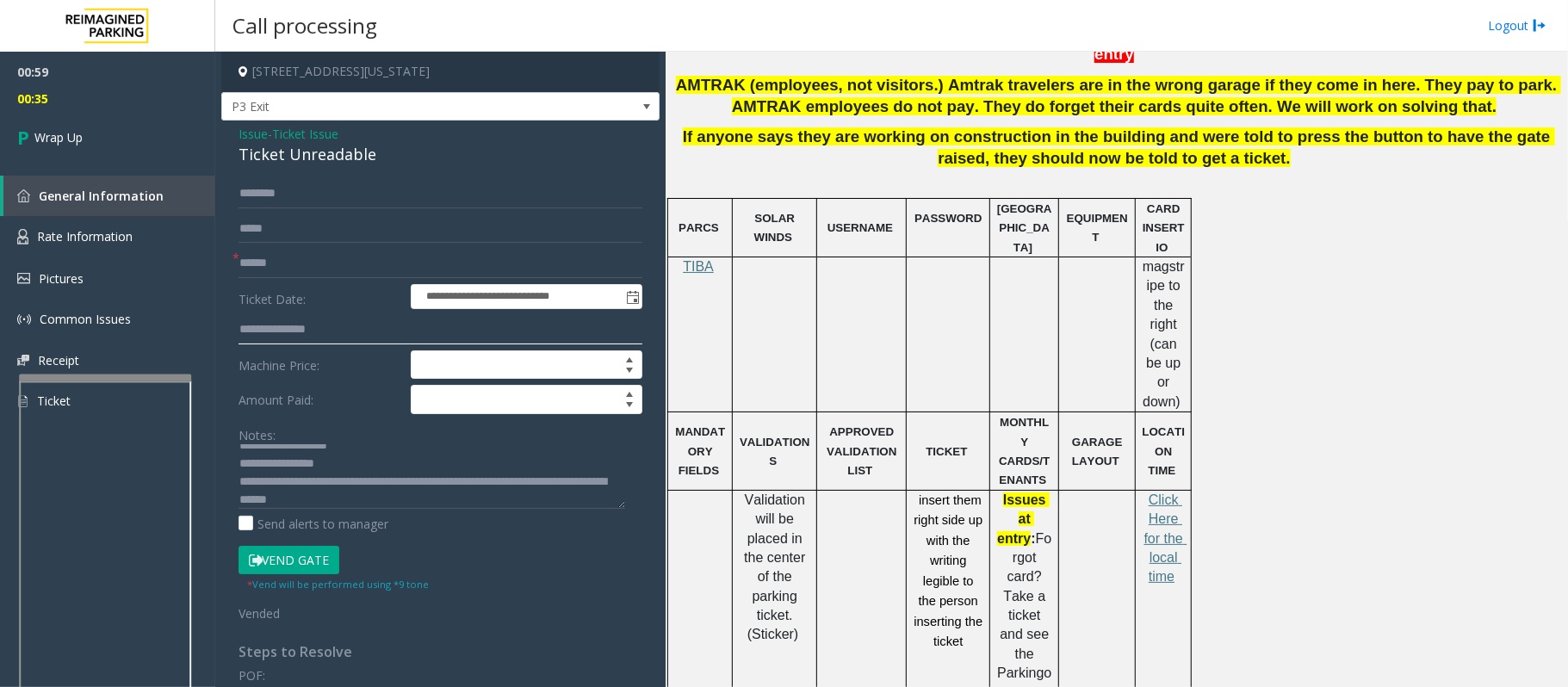 drag, startPoint x: 362, startPoint y: 503, endPoint x: 287, endPoint y: 344, distance: 175.80102 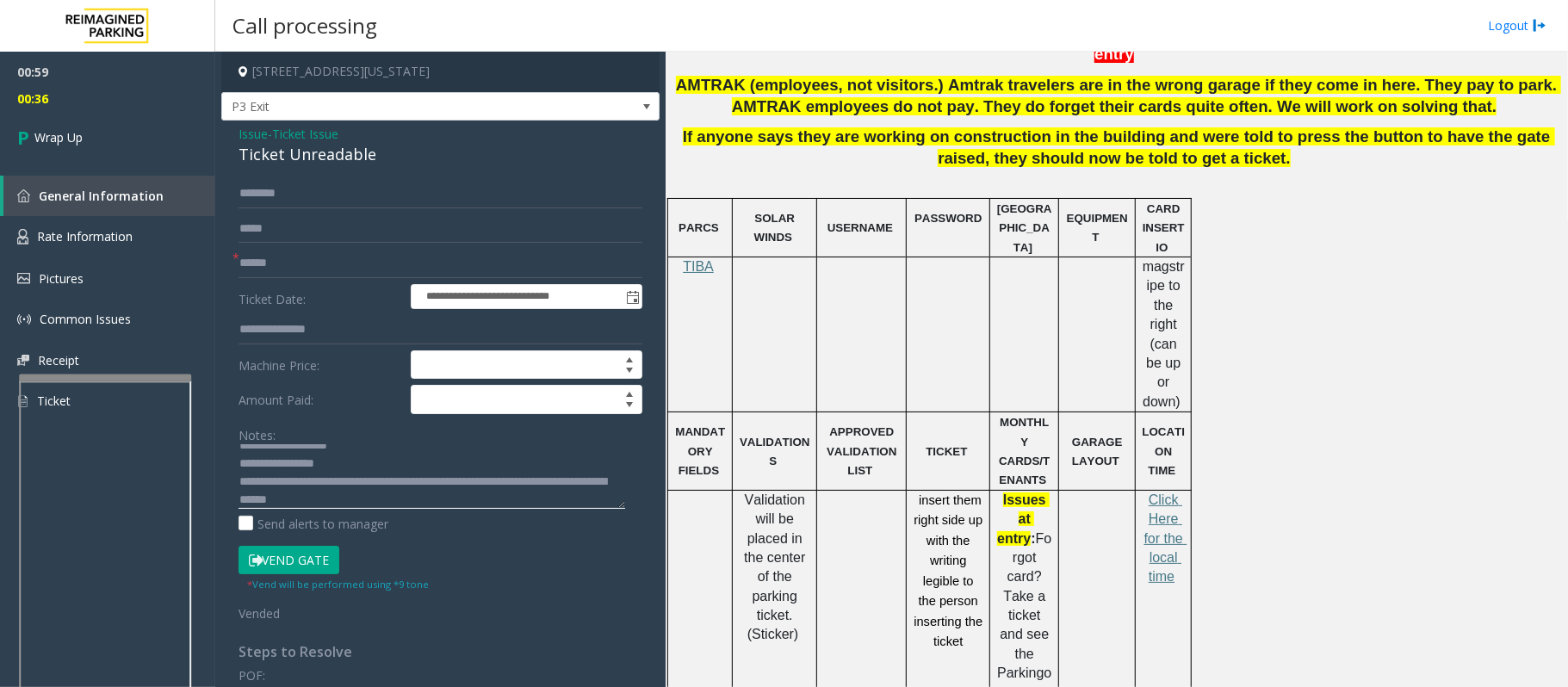 click 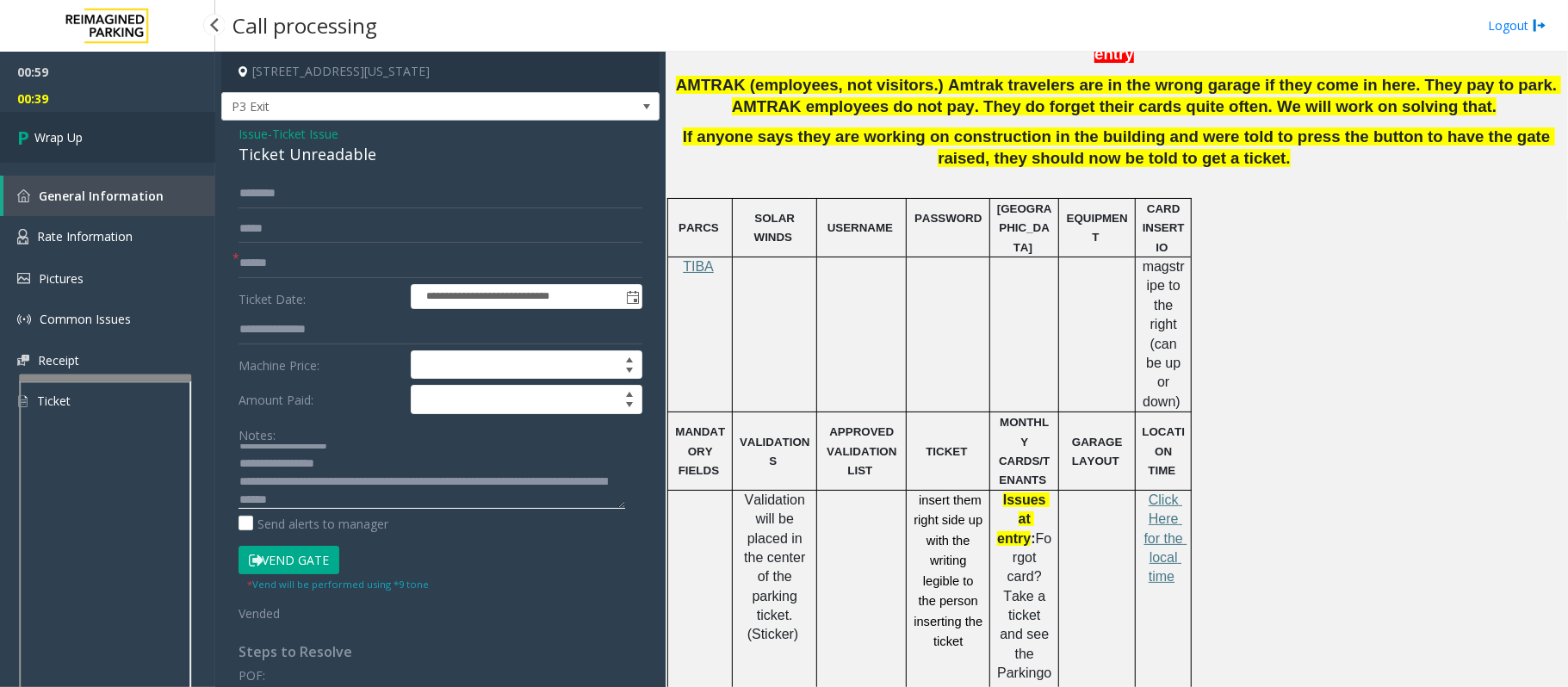 type on "**********" 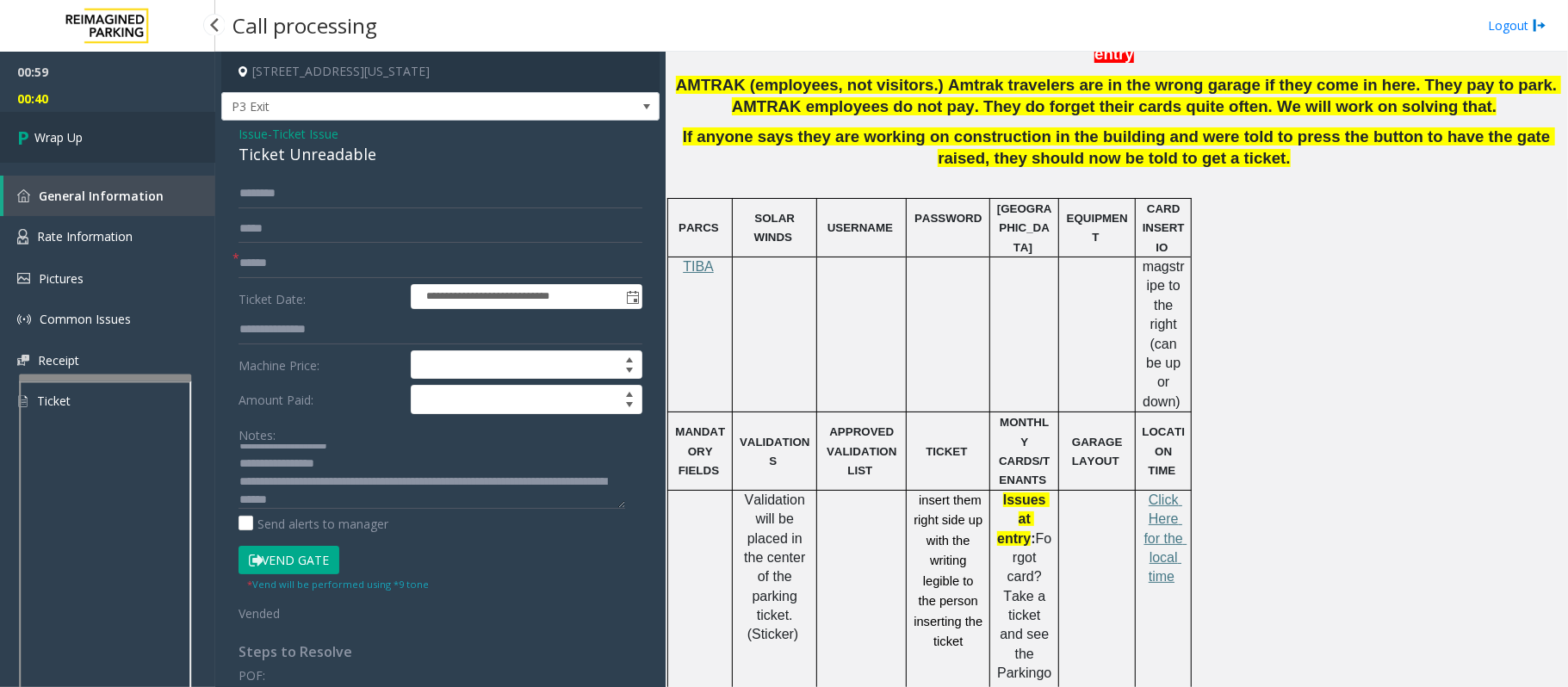 click on "Wrap Up" at bounding box center (108, 137) 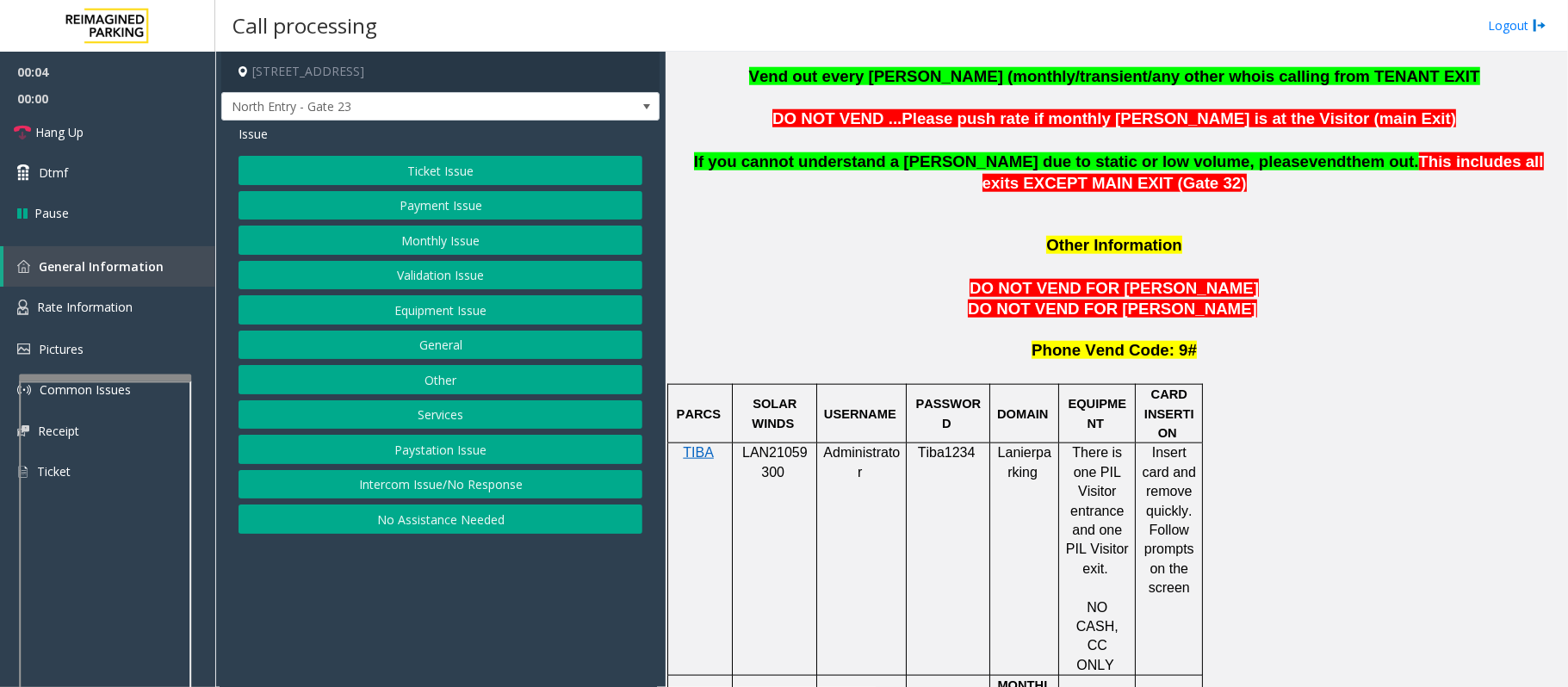 scroll, scrollTop: 1262, scrollLeft: 0, axis: vertical 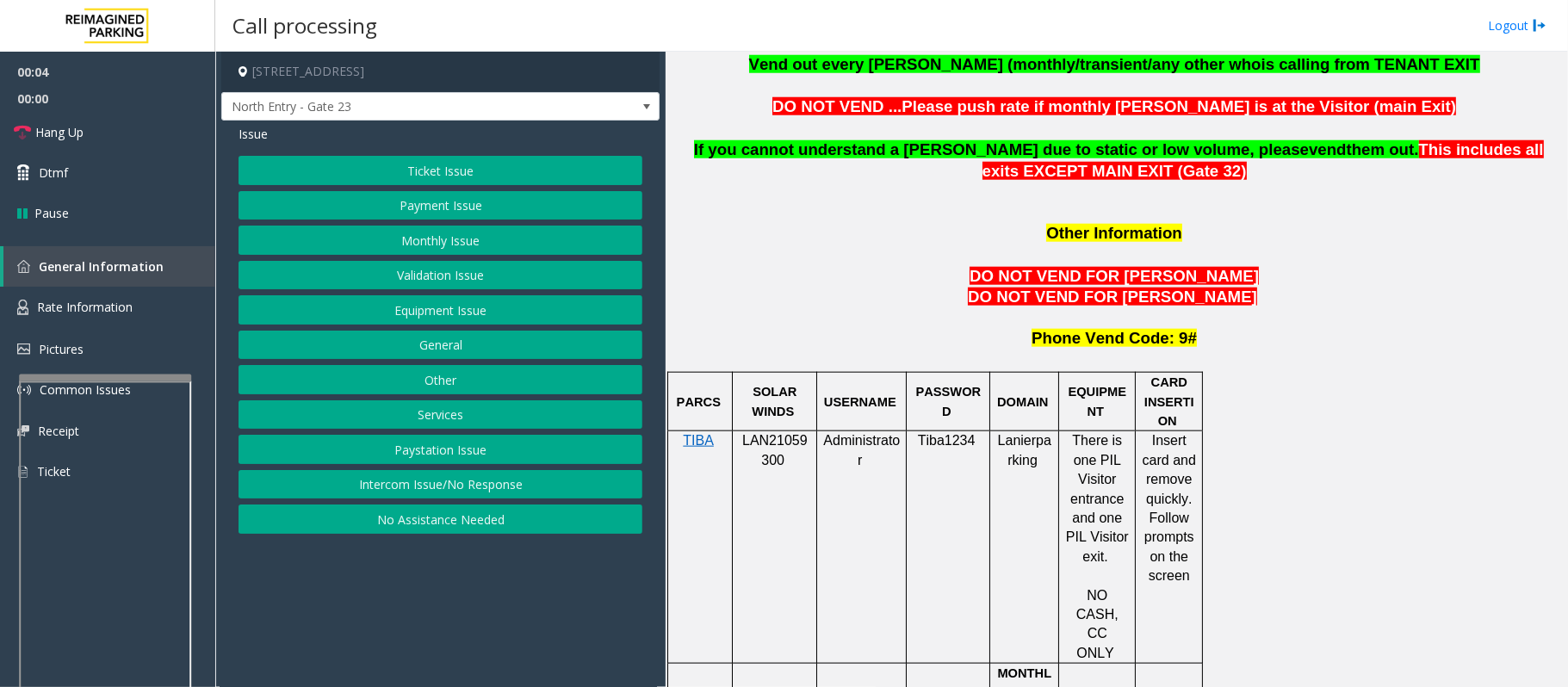 click on "LAN21059300" 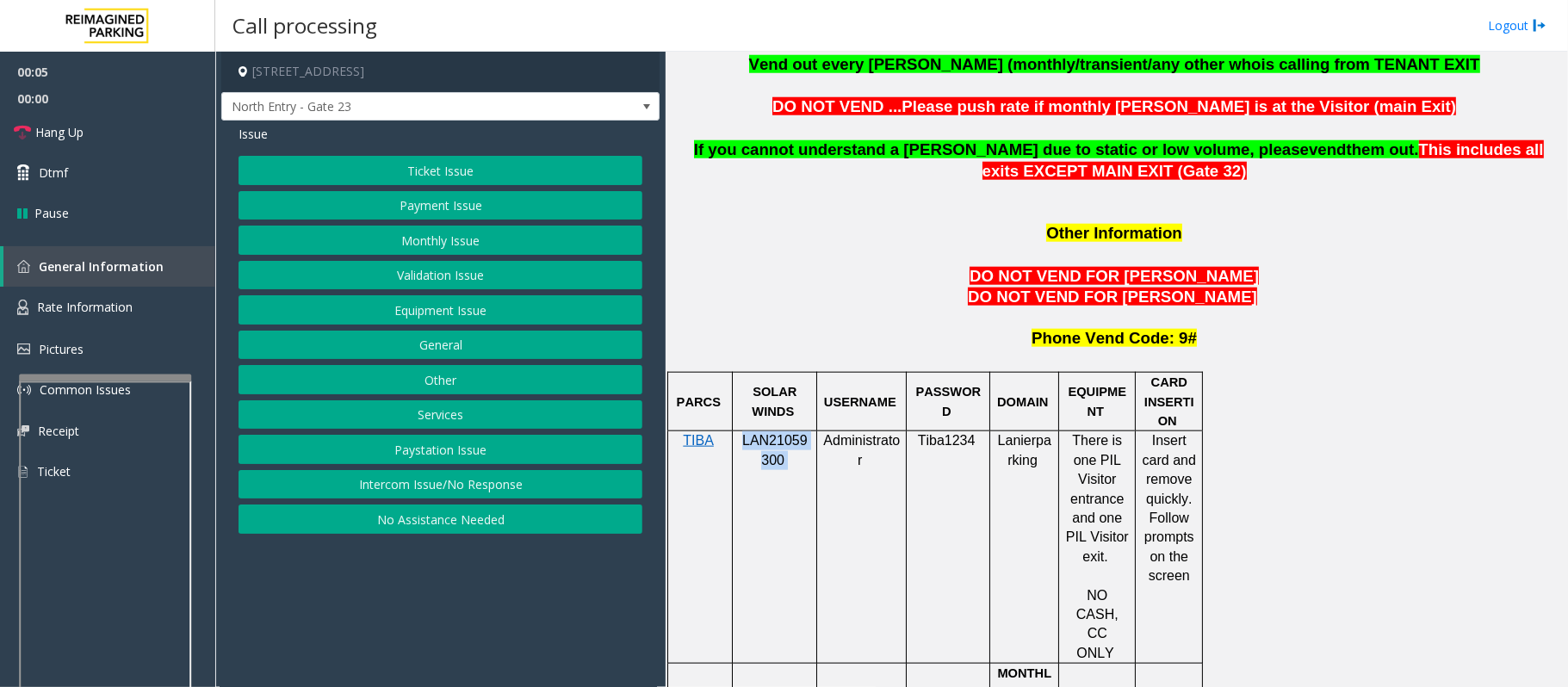 click on "LAN21059300" 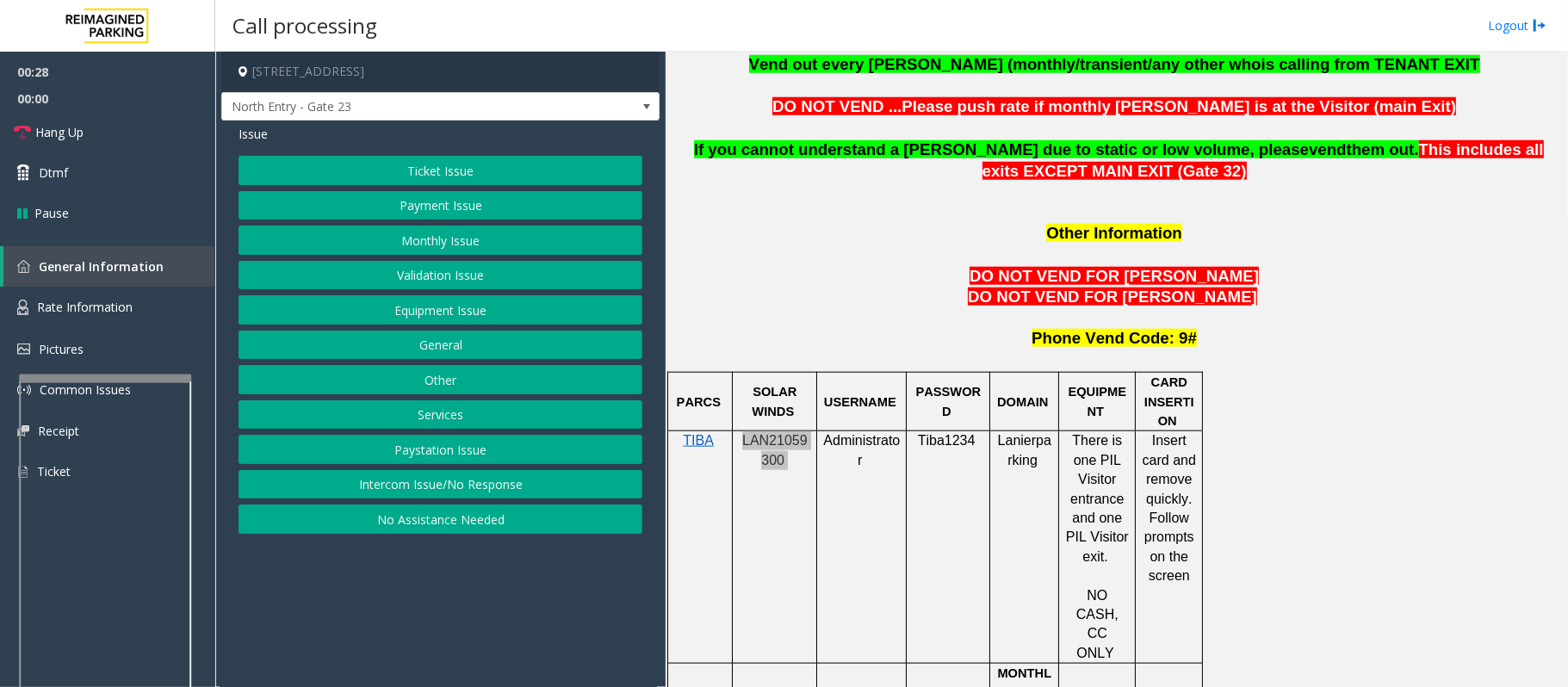 scroll, scrollTop: 1148, scrollLeft: 0, axis: vertical 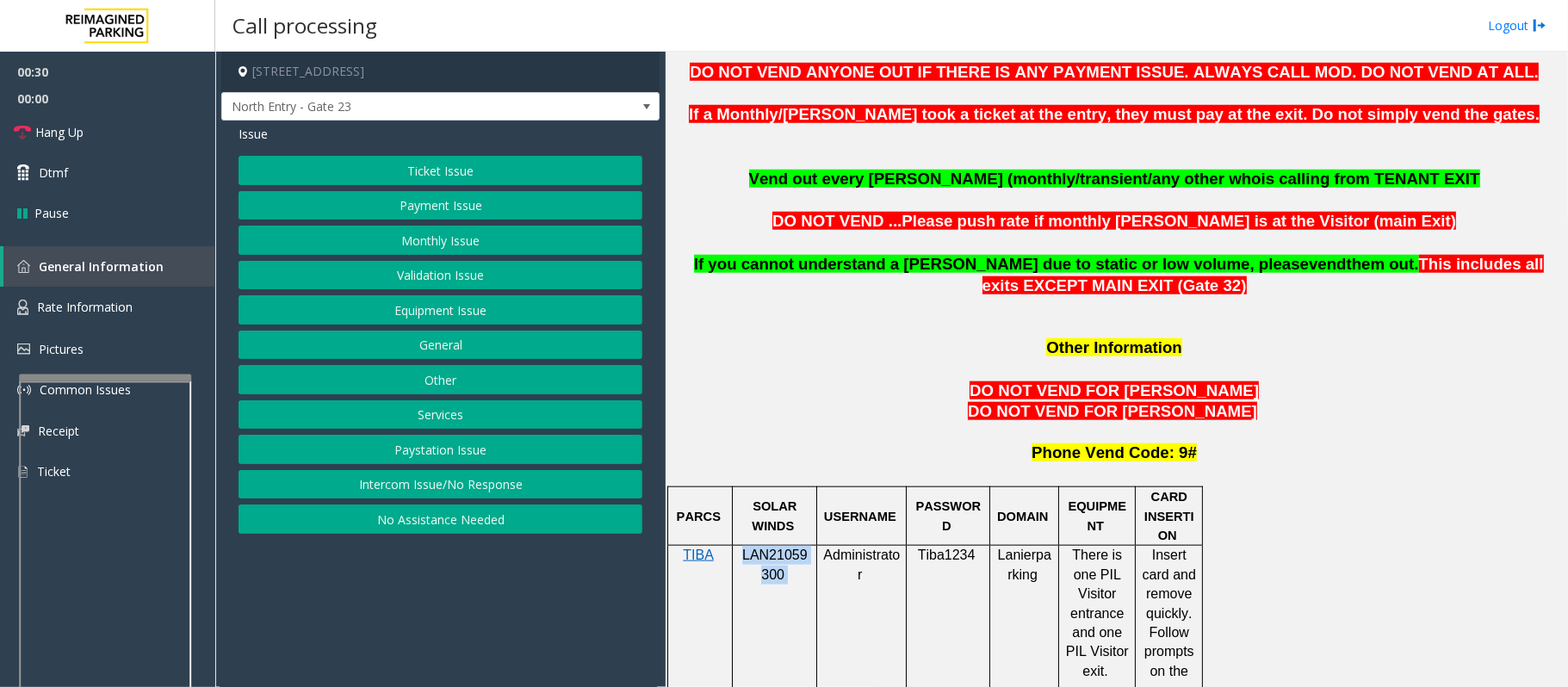 click on "Monthly Issue" 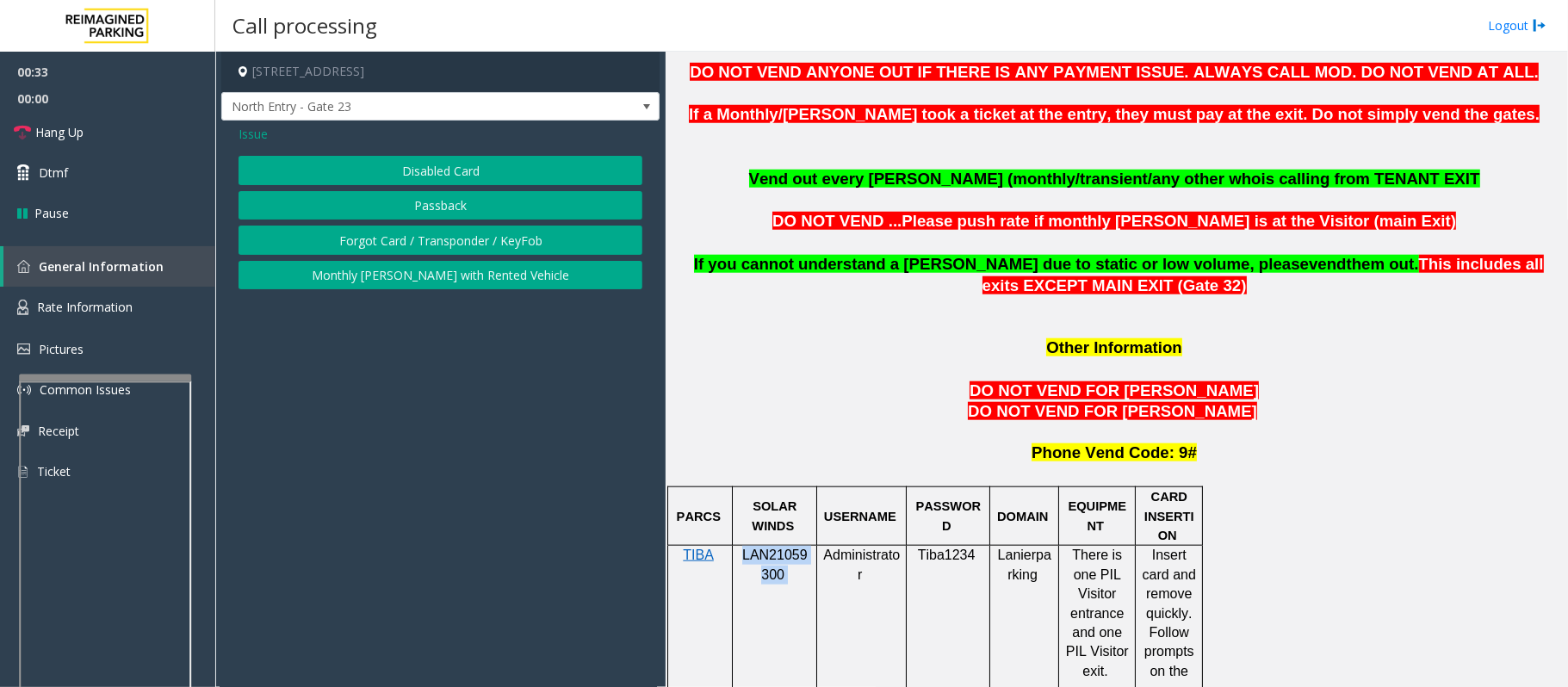 click on "Disabled Card" 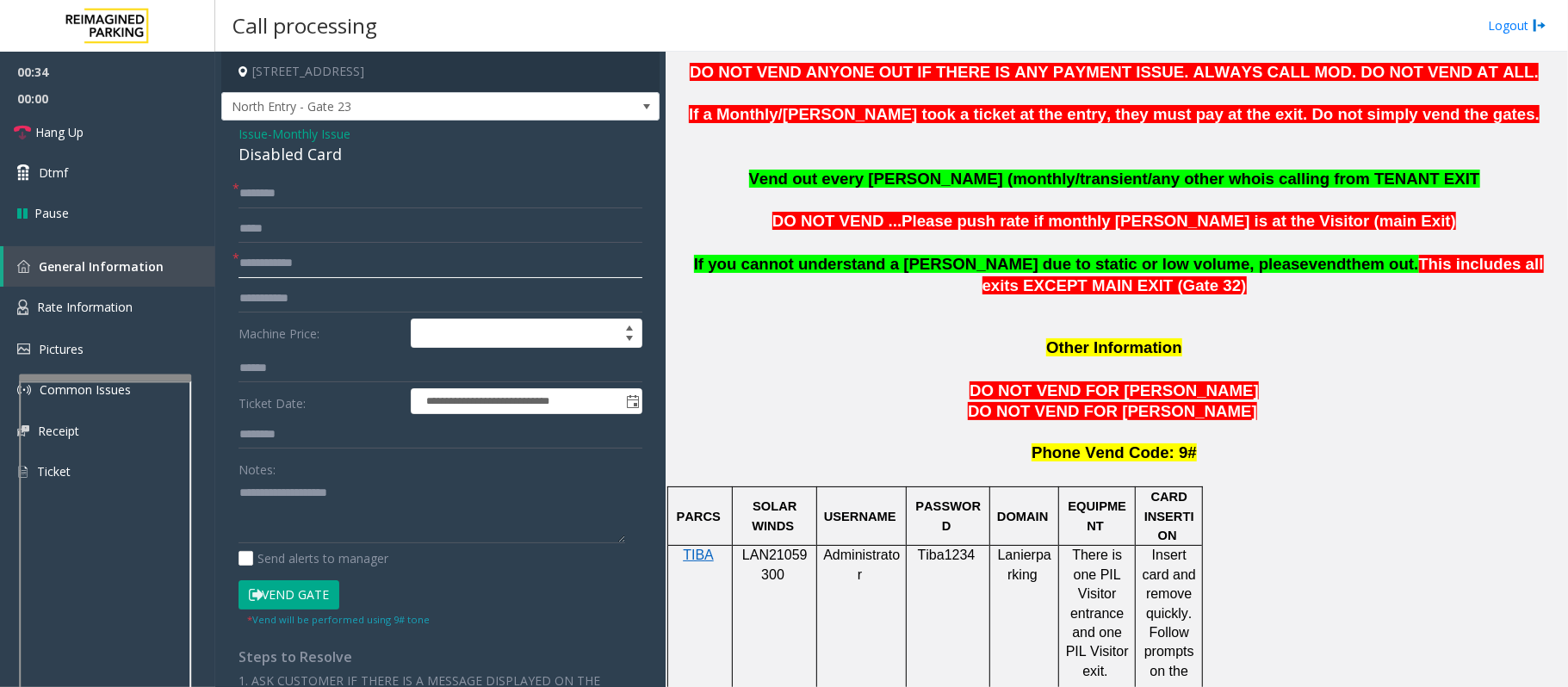 click 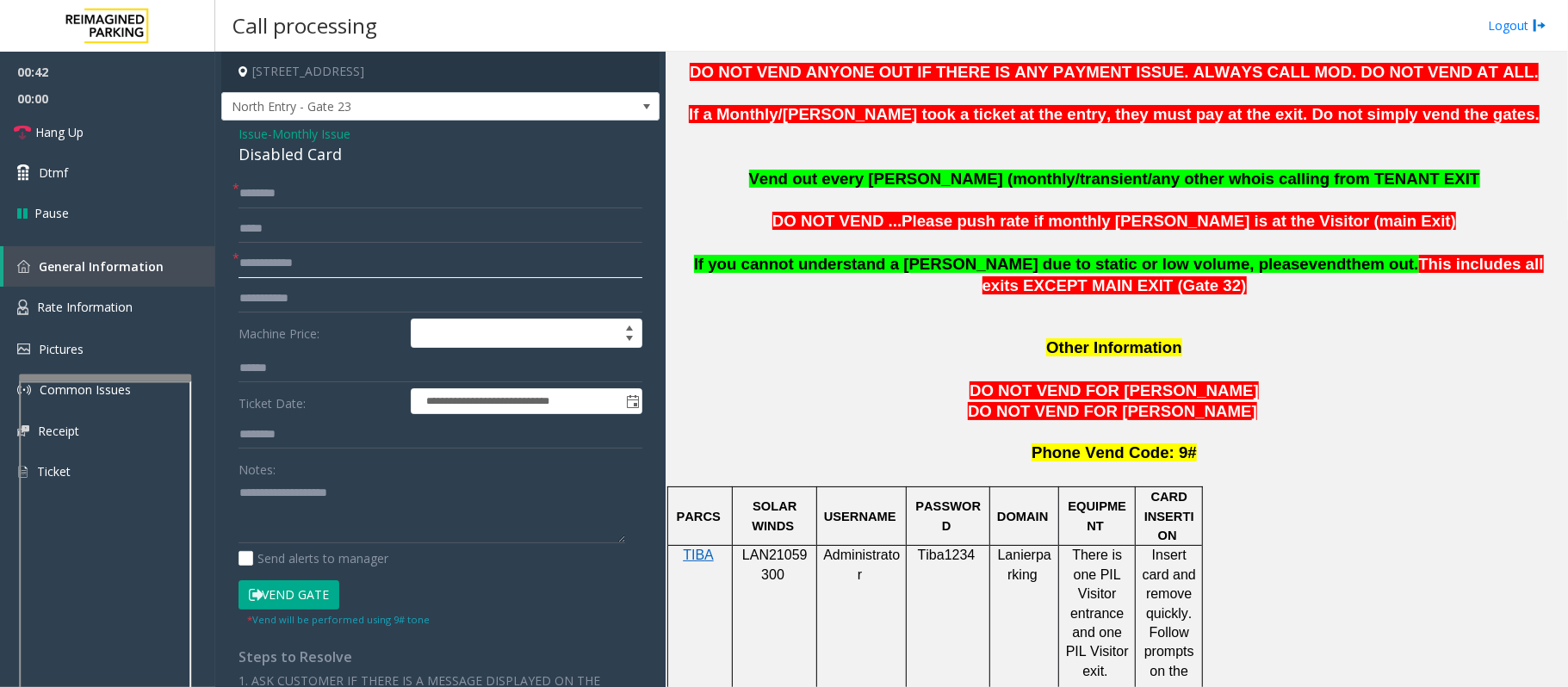 click 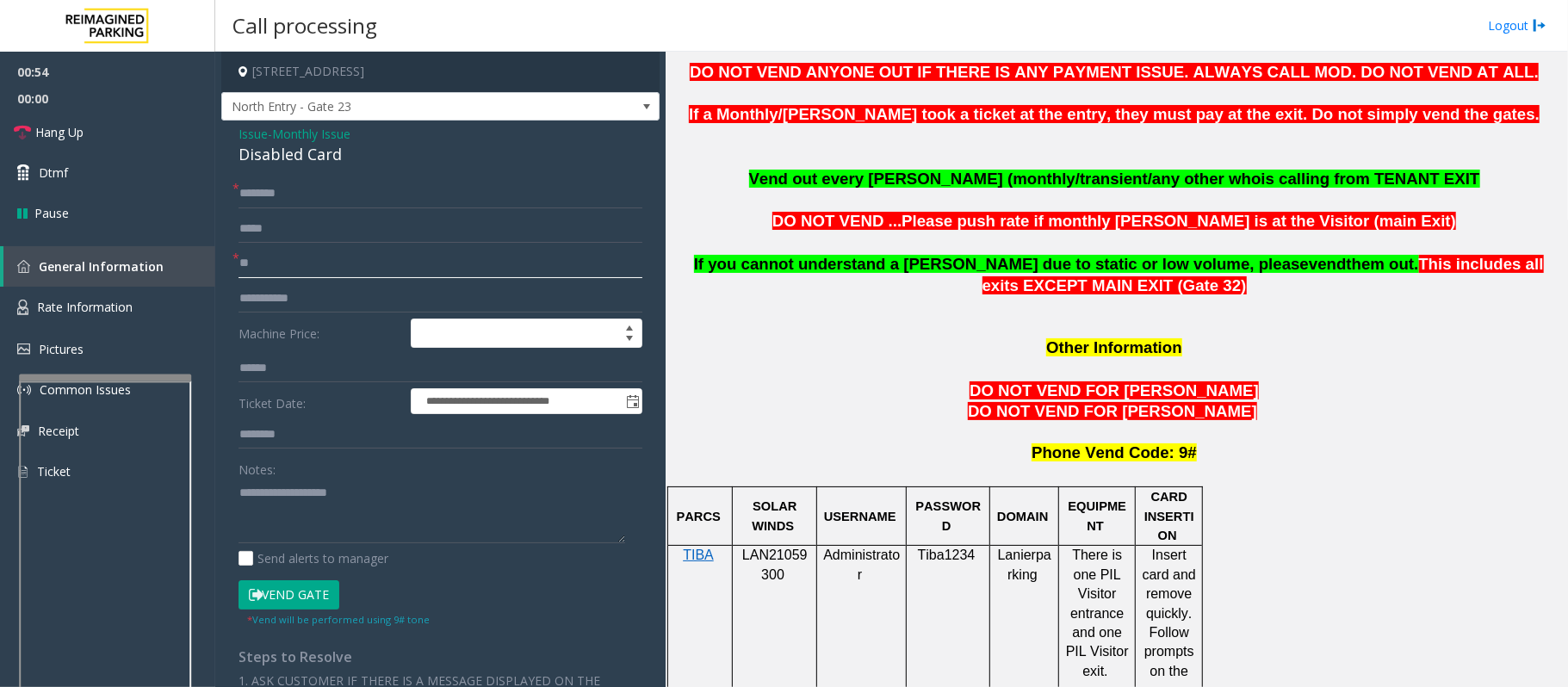 type on "*" 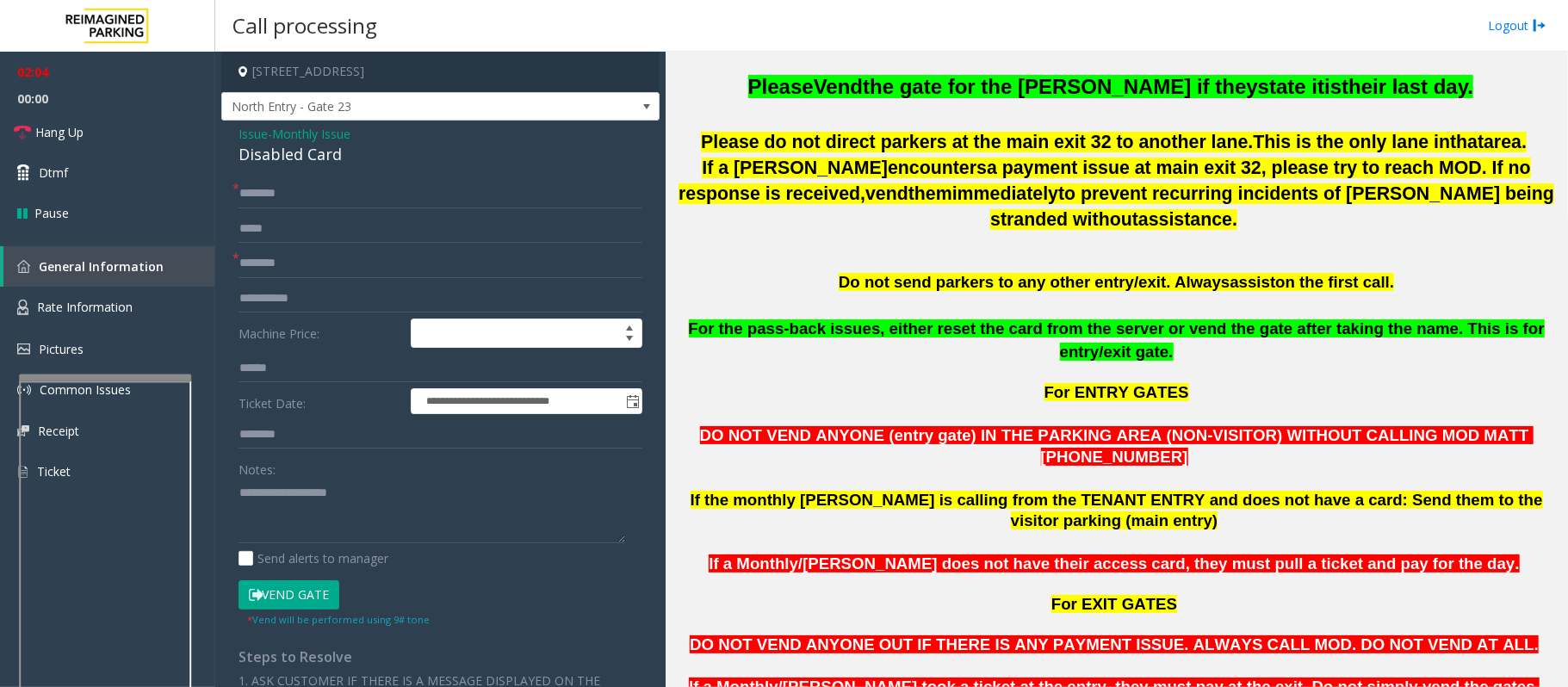 scroll, scrollTop: 573, scrollLeft: 0, axis: vertical 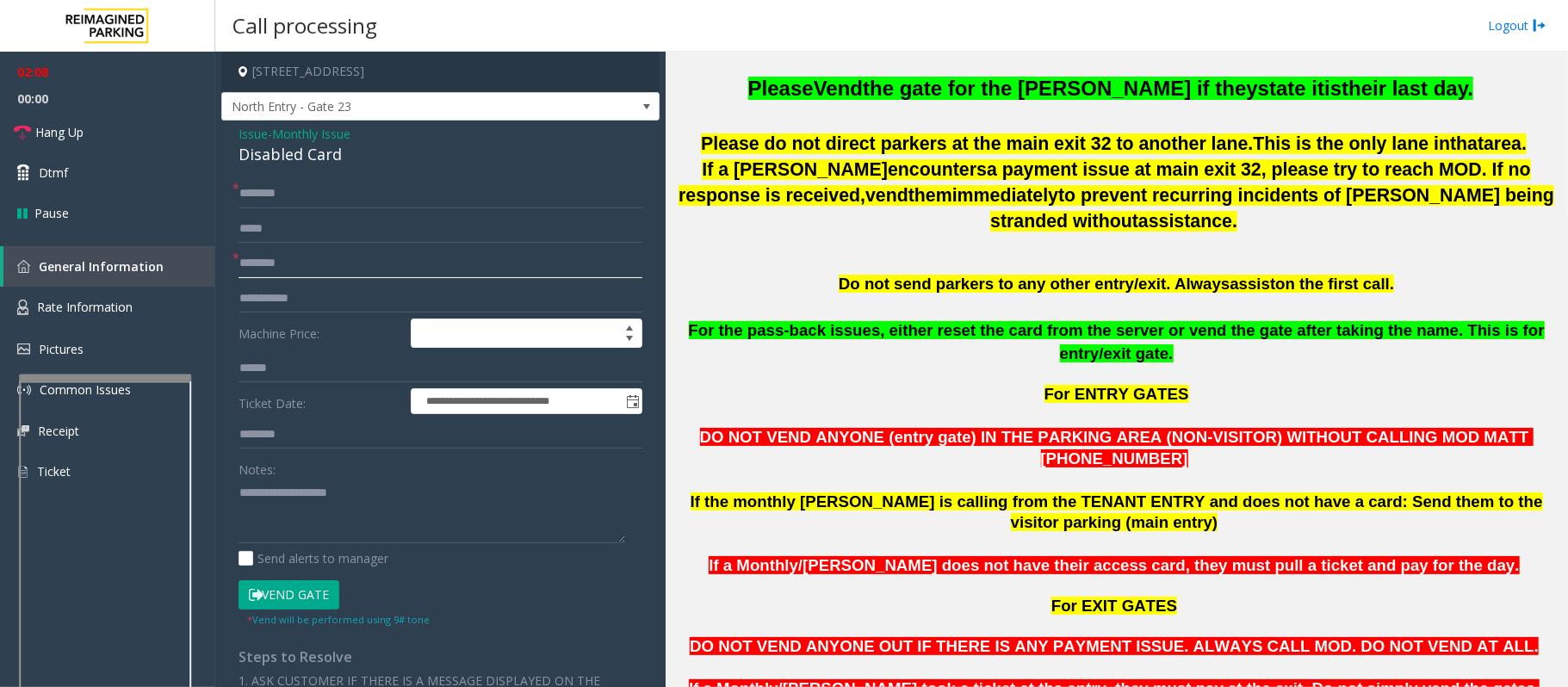 click on "********" 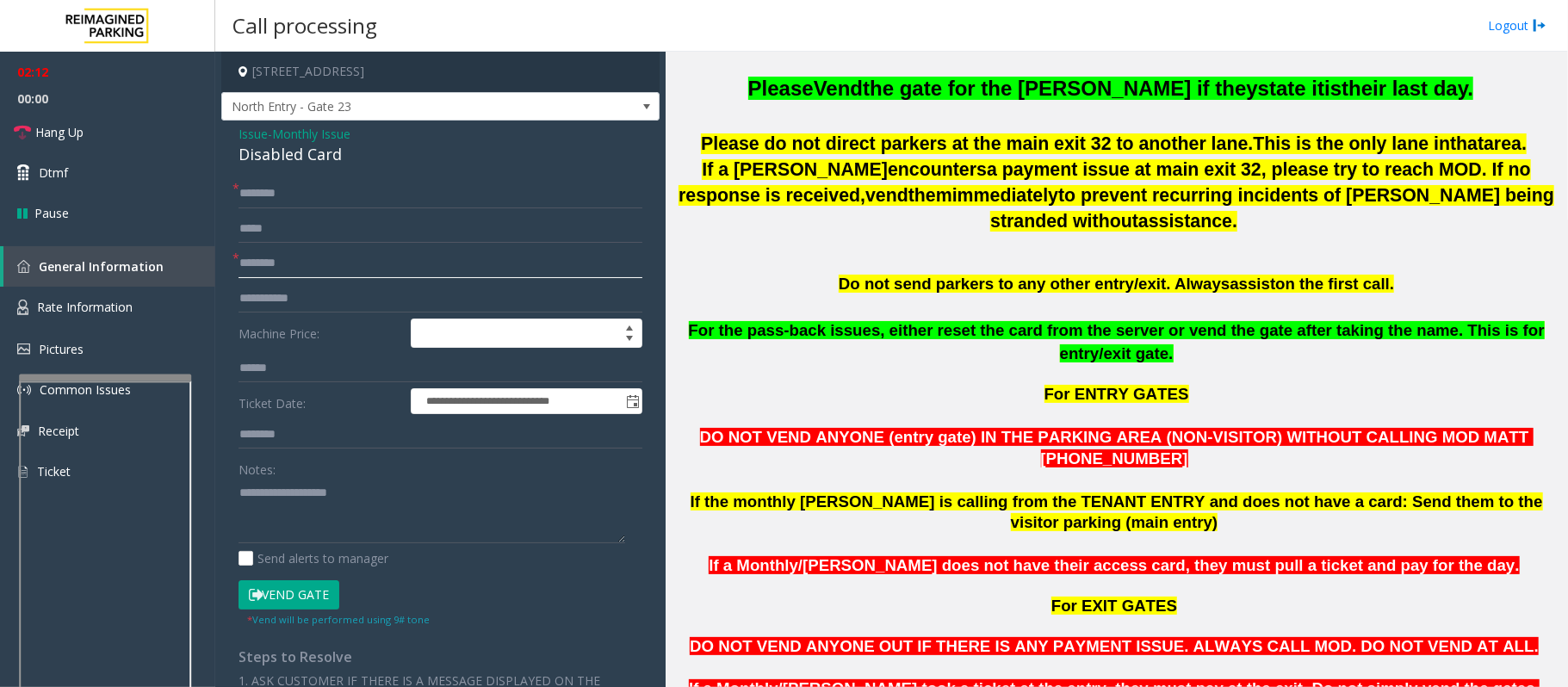 click on "********" 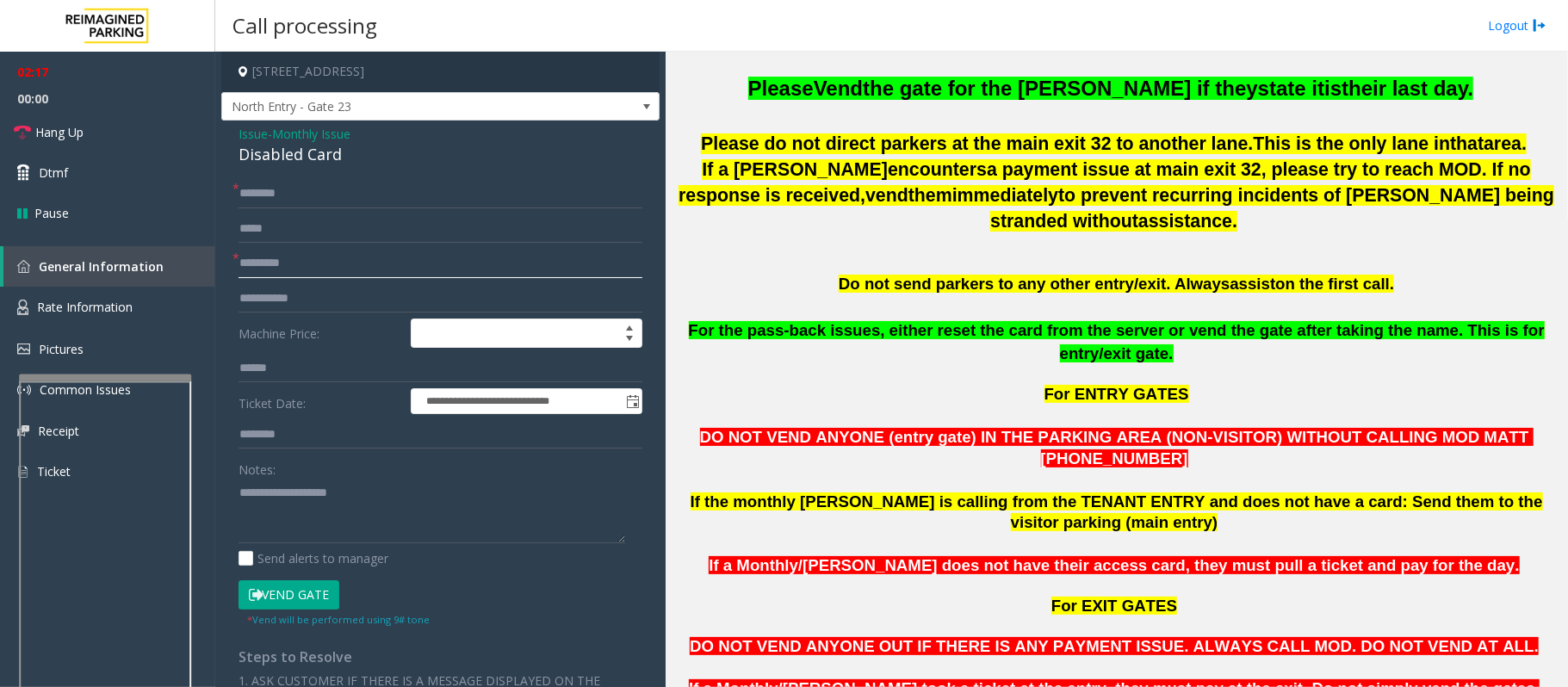 type on "*********" 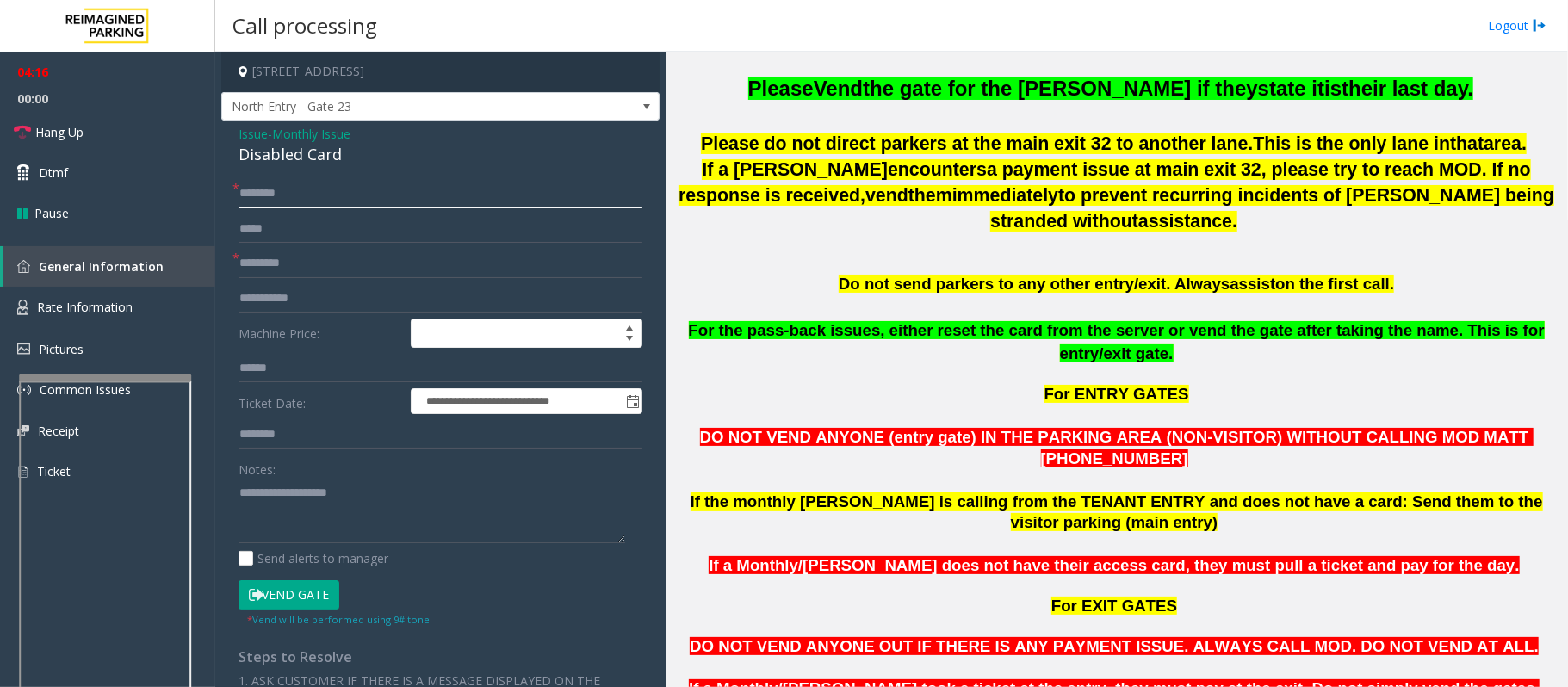 click 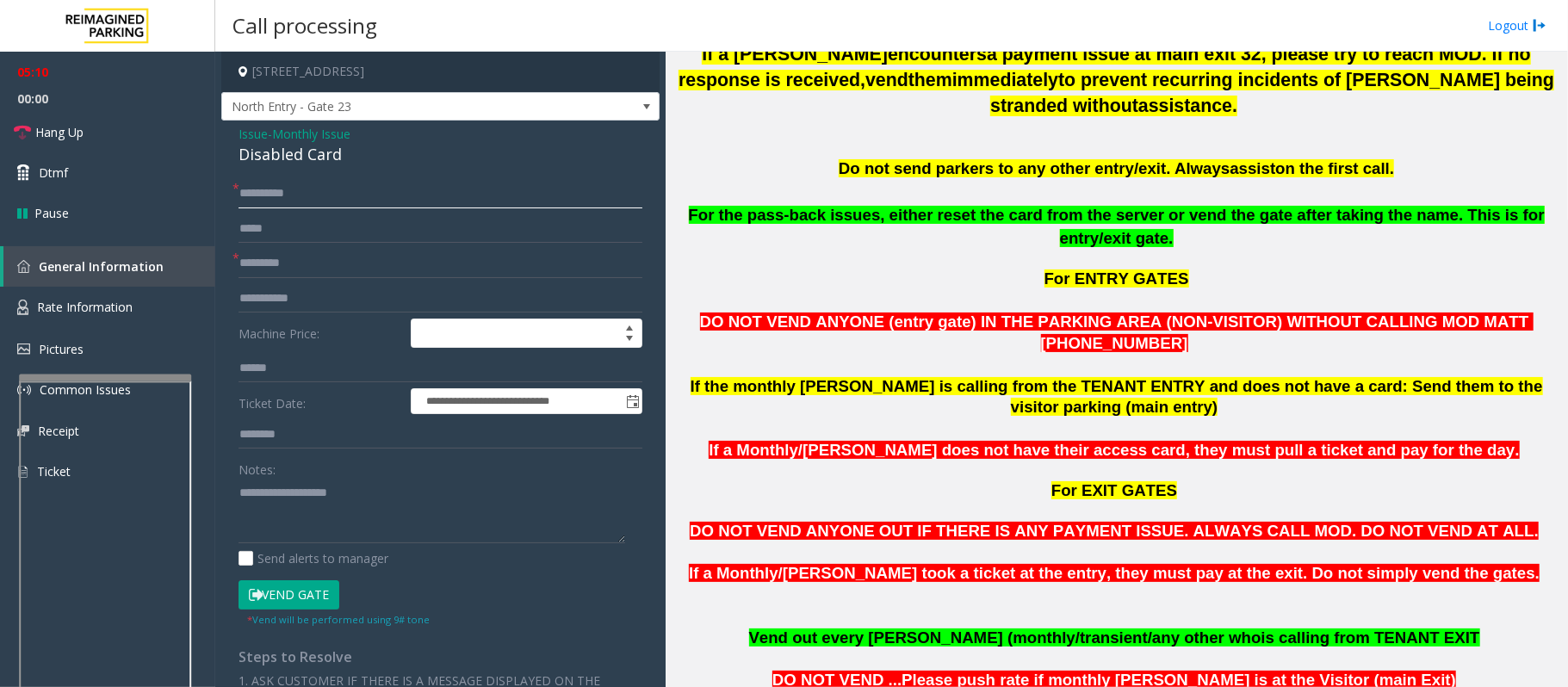 scroll, scrollTop: 803, scrollLeft: 0, axis: vertical 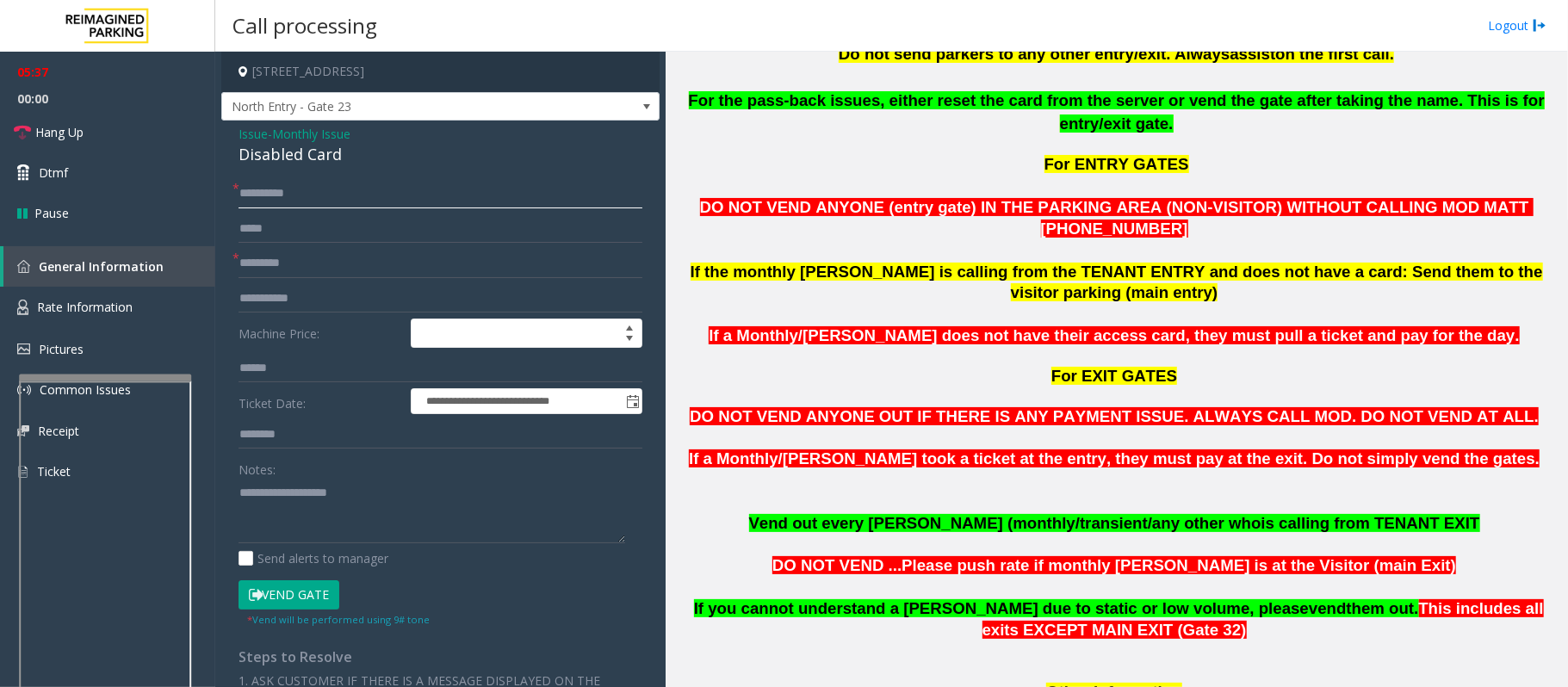 type on "**********" 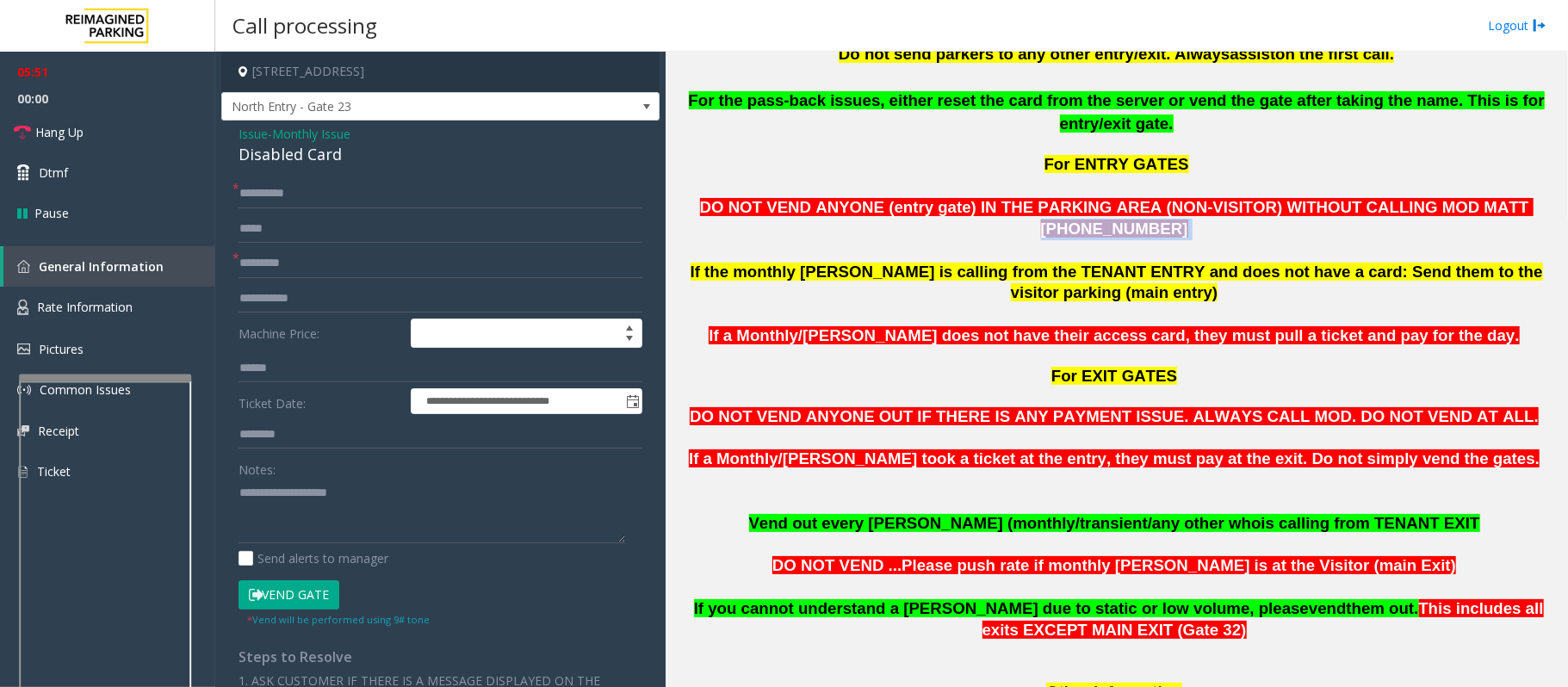 drag, startPoint x: 1421, startPoint y: 158, endPoint x: 1513, endPoint y: 159, distance: 92.00543 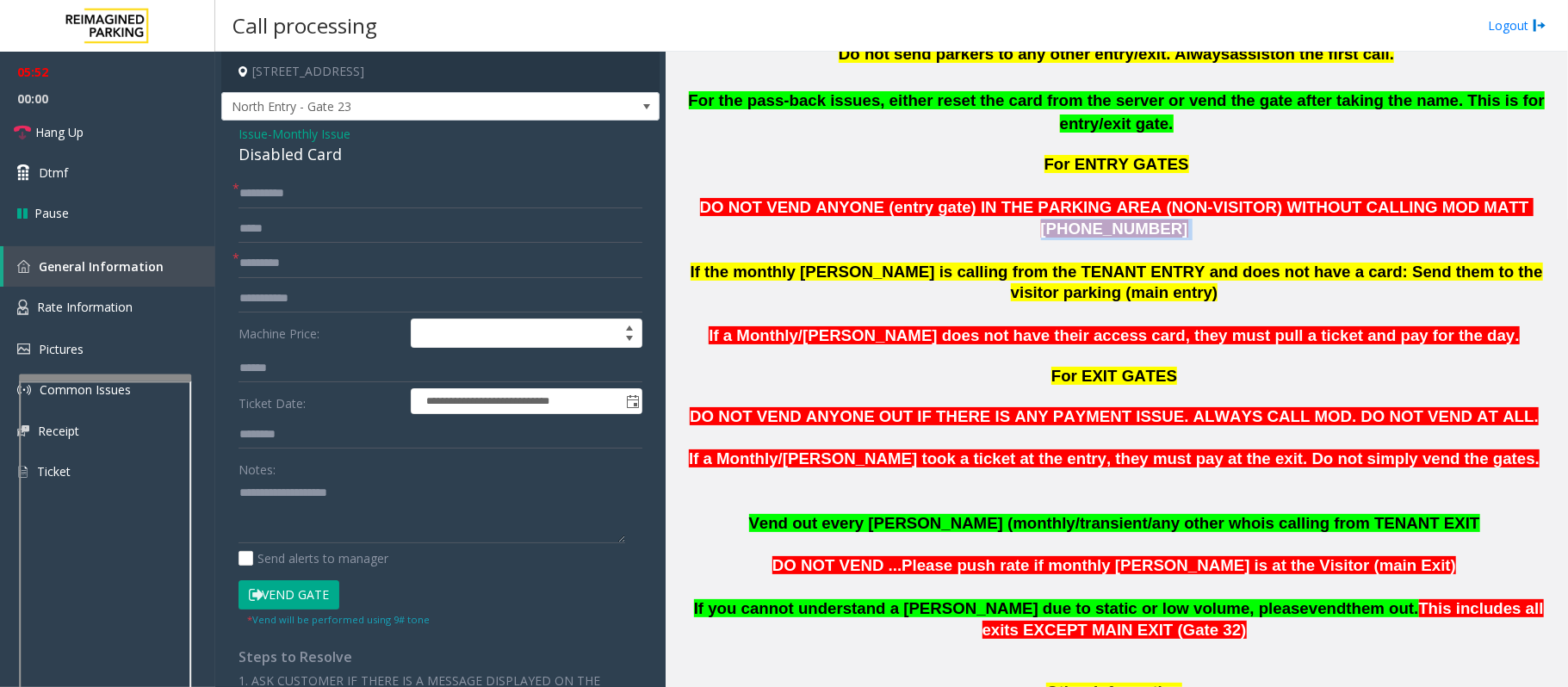 copy on "[PHONE_NUMBER]" 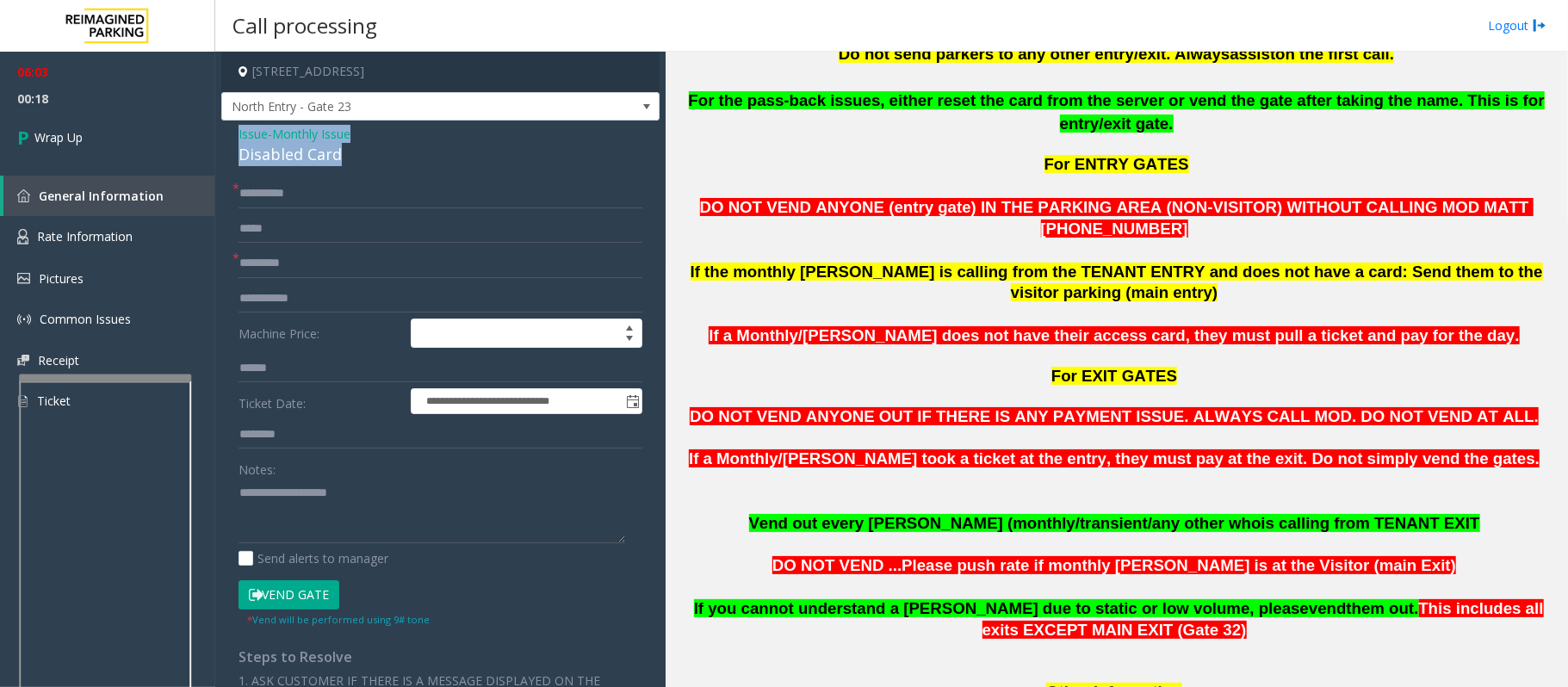 drag, startPoint x: 349, startPoint y: 157, endPoint x: 221, endPoint y: 134, distance: 130.04999 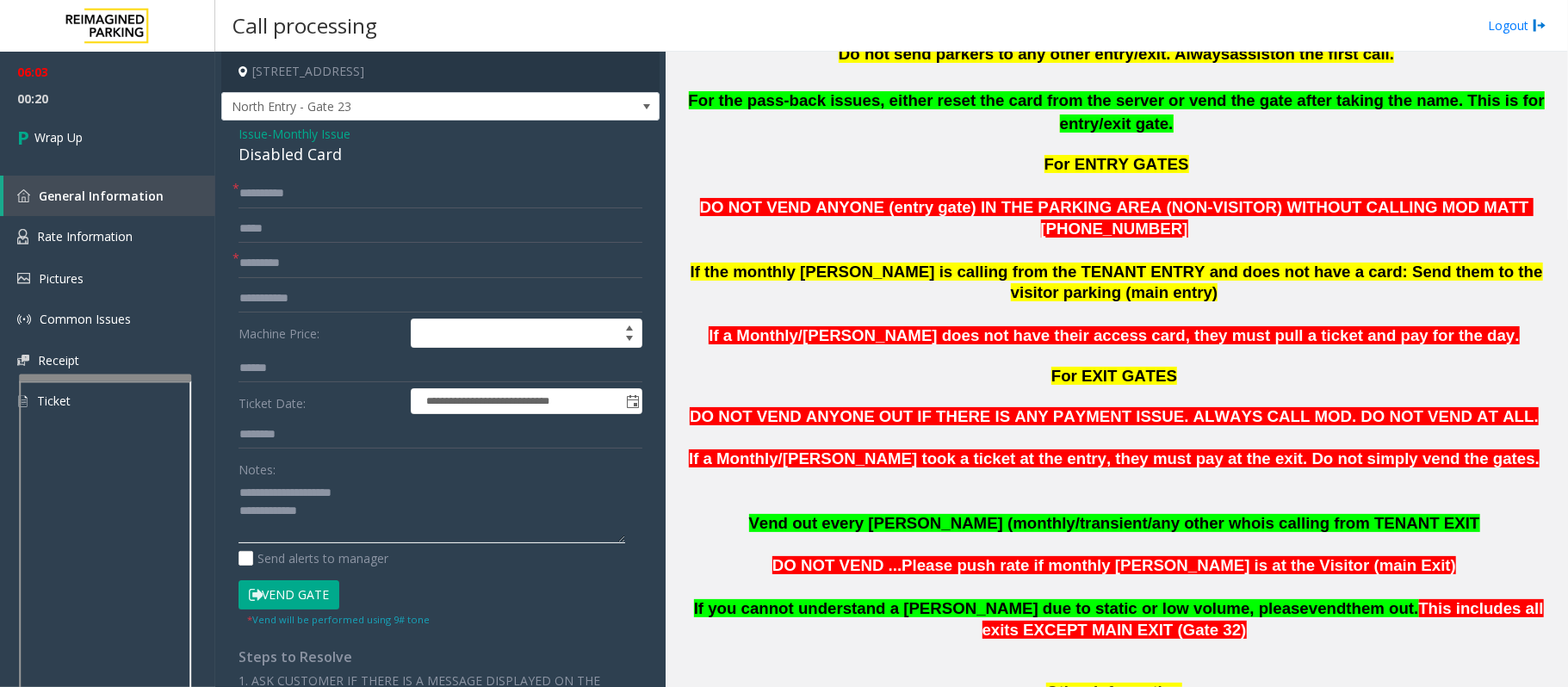 click 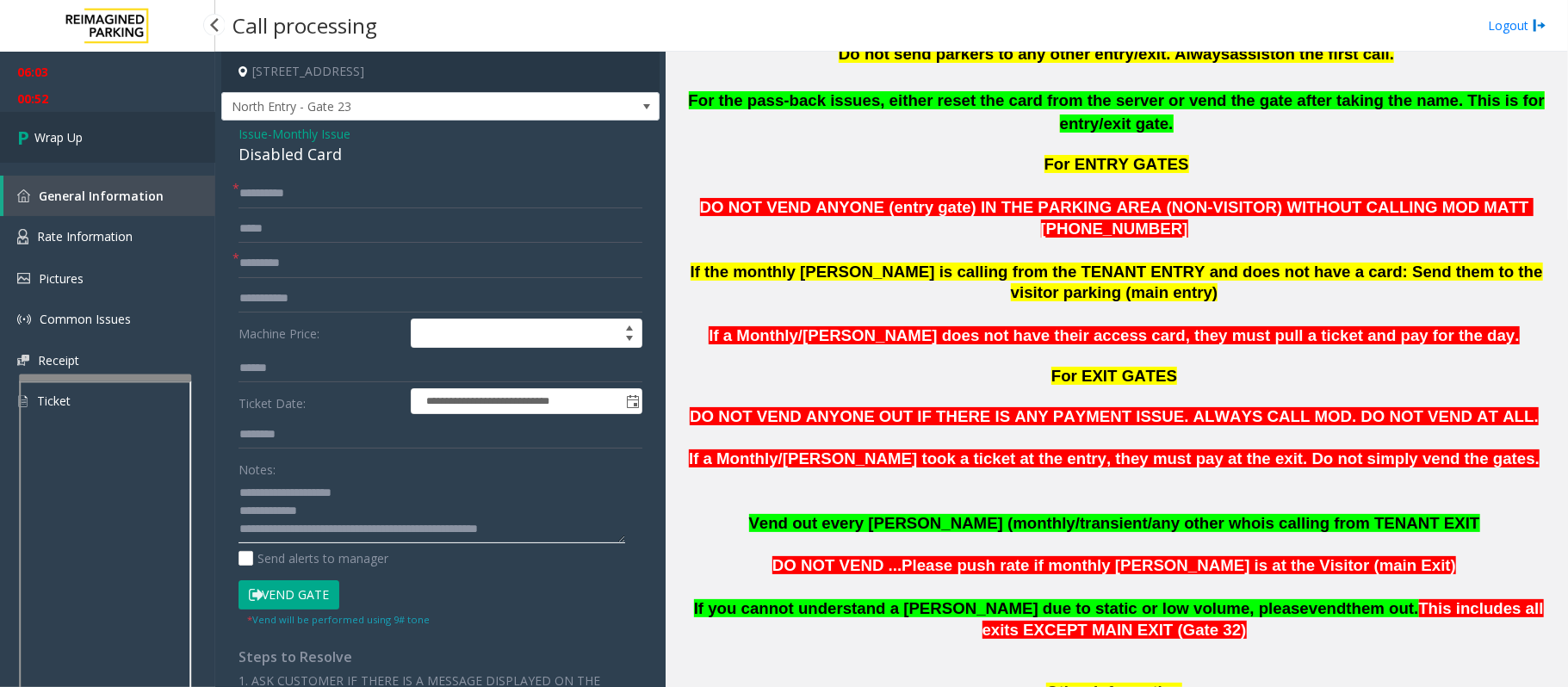 type on "**********" 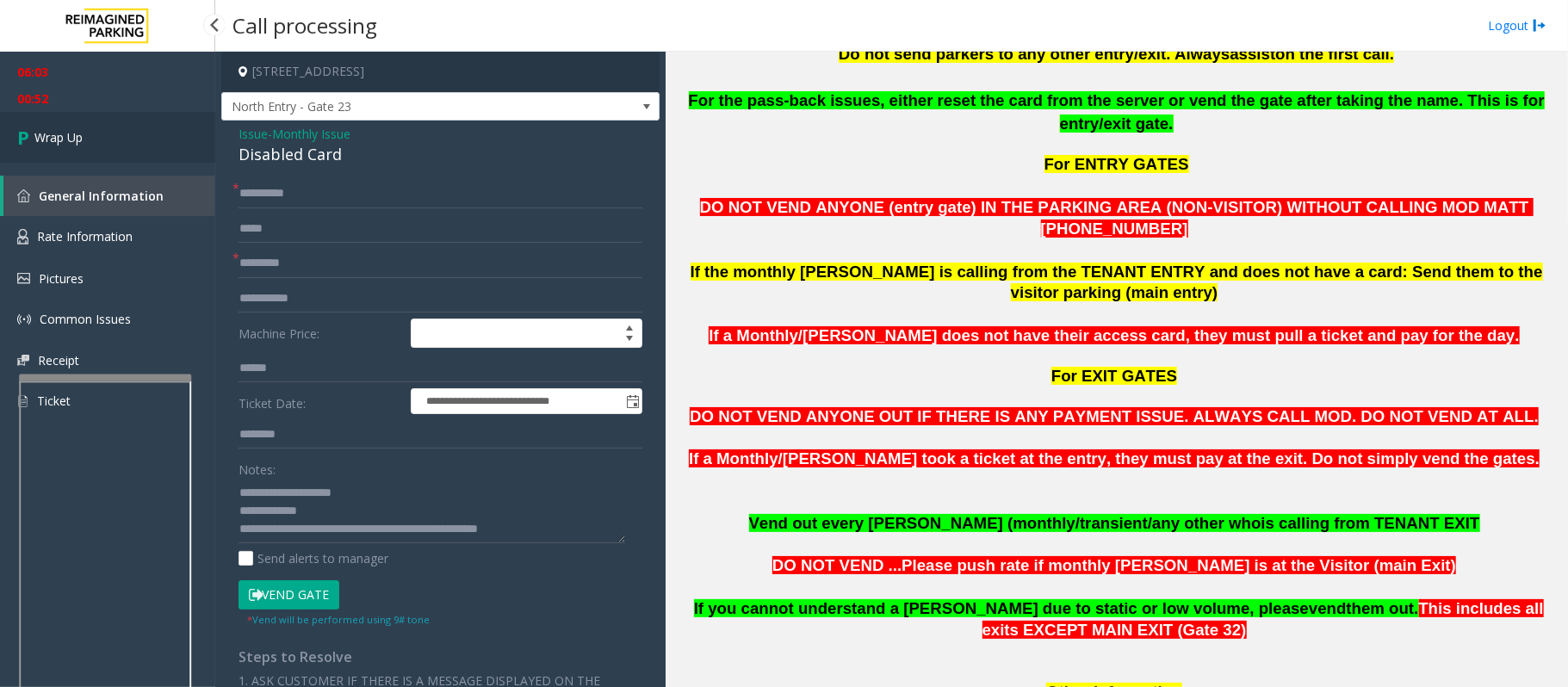 click on "Wrap Up" at bounding box center (108, 137) 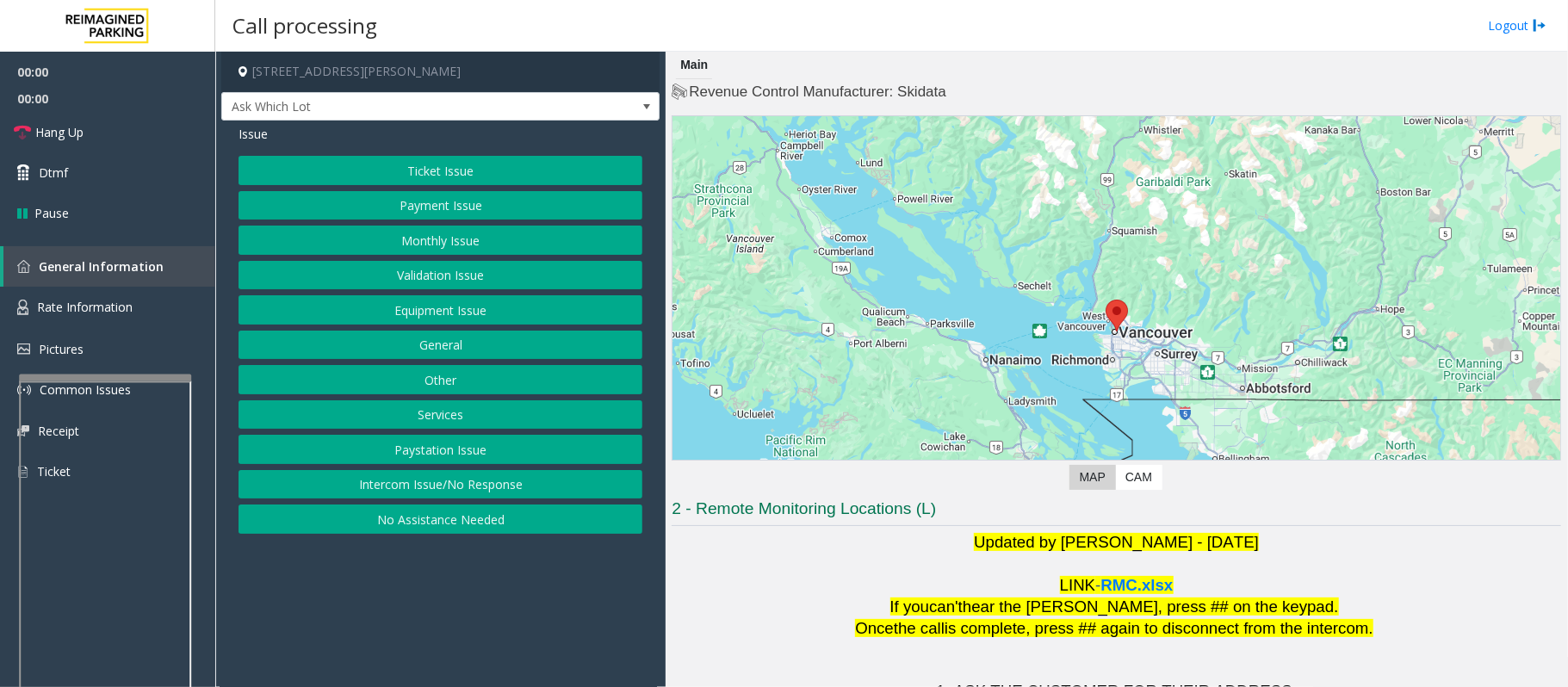 scroll, scrollTop: 139, scrollLeft: 0, axis: vertical 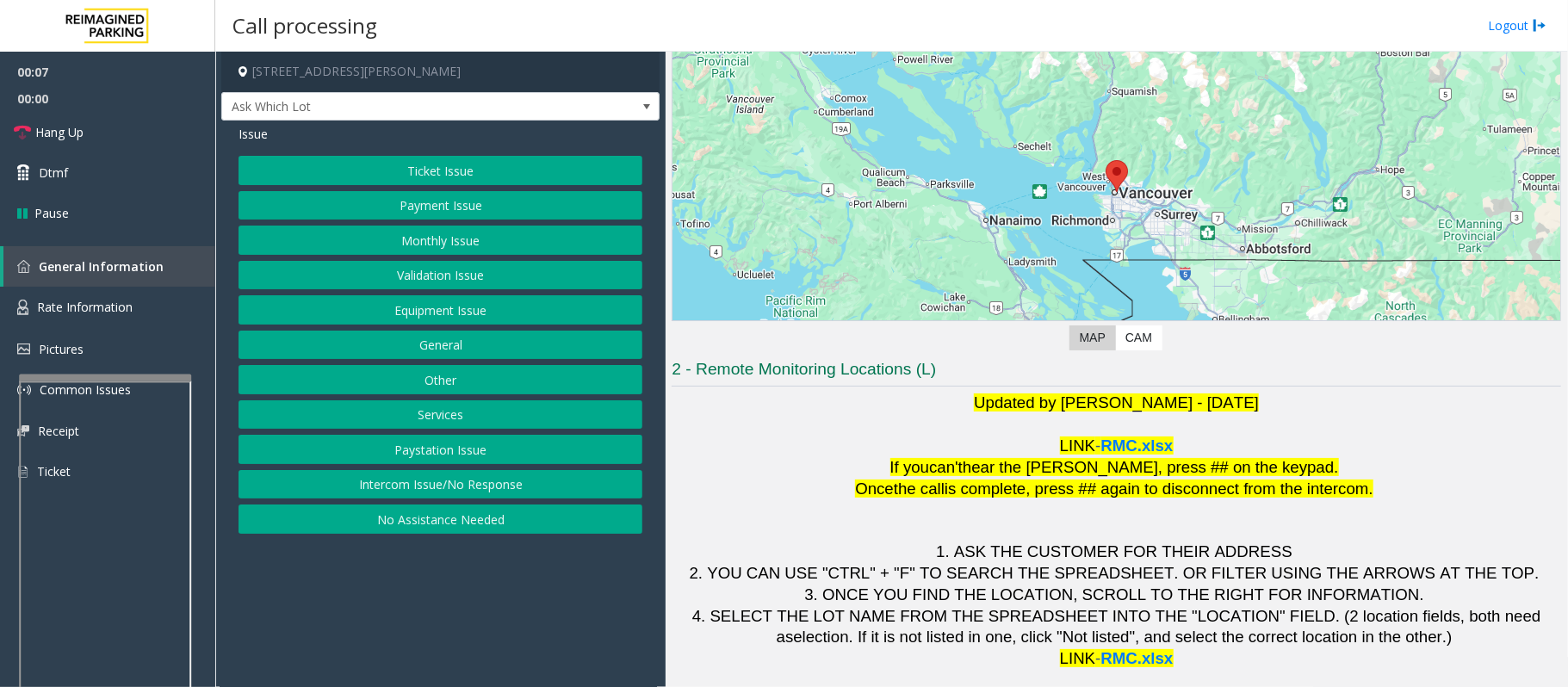 click on "Intercom Issue/No Response" 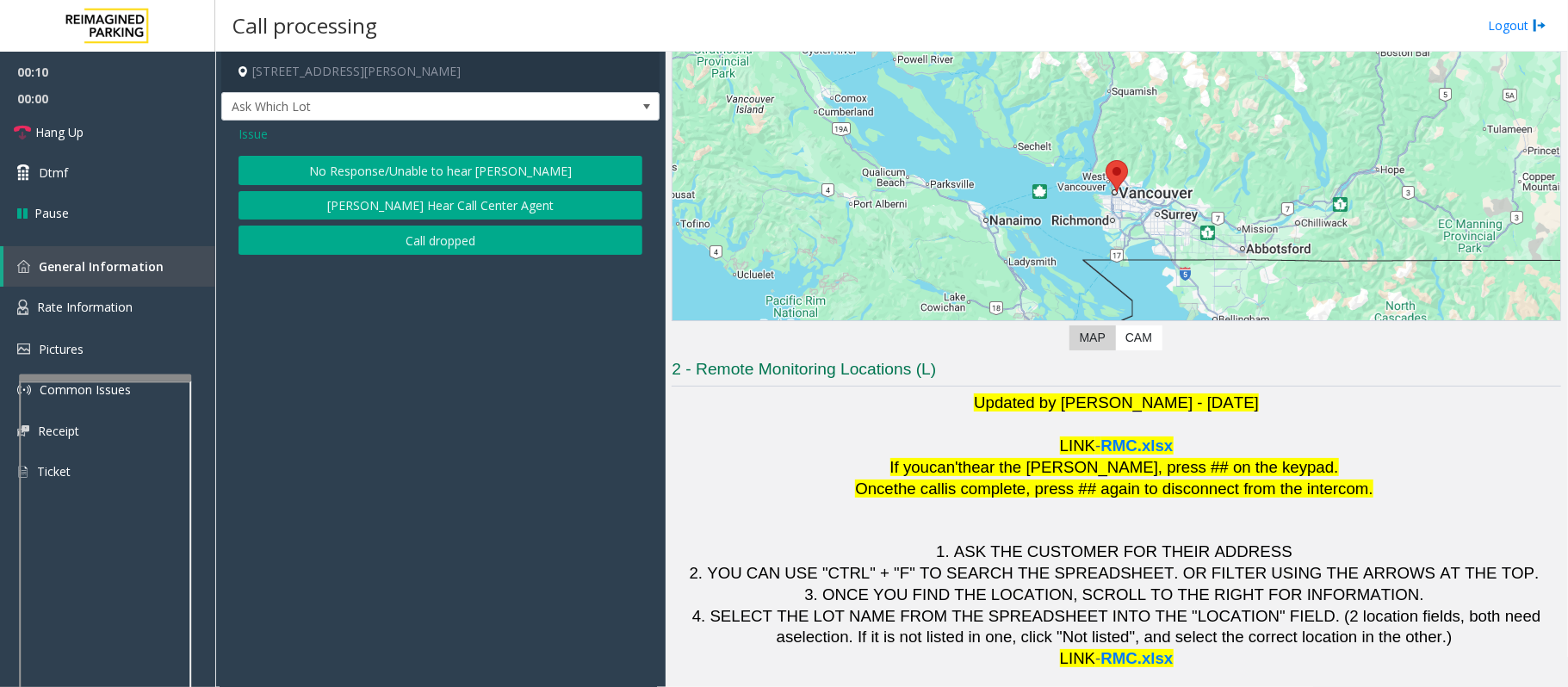click on "Issue" 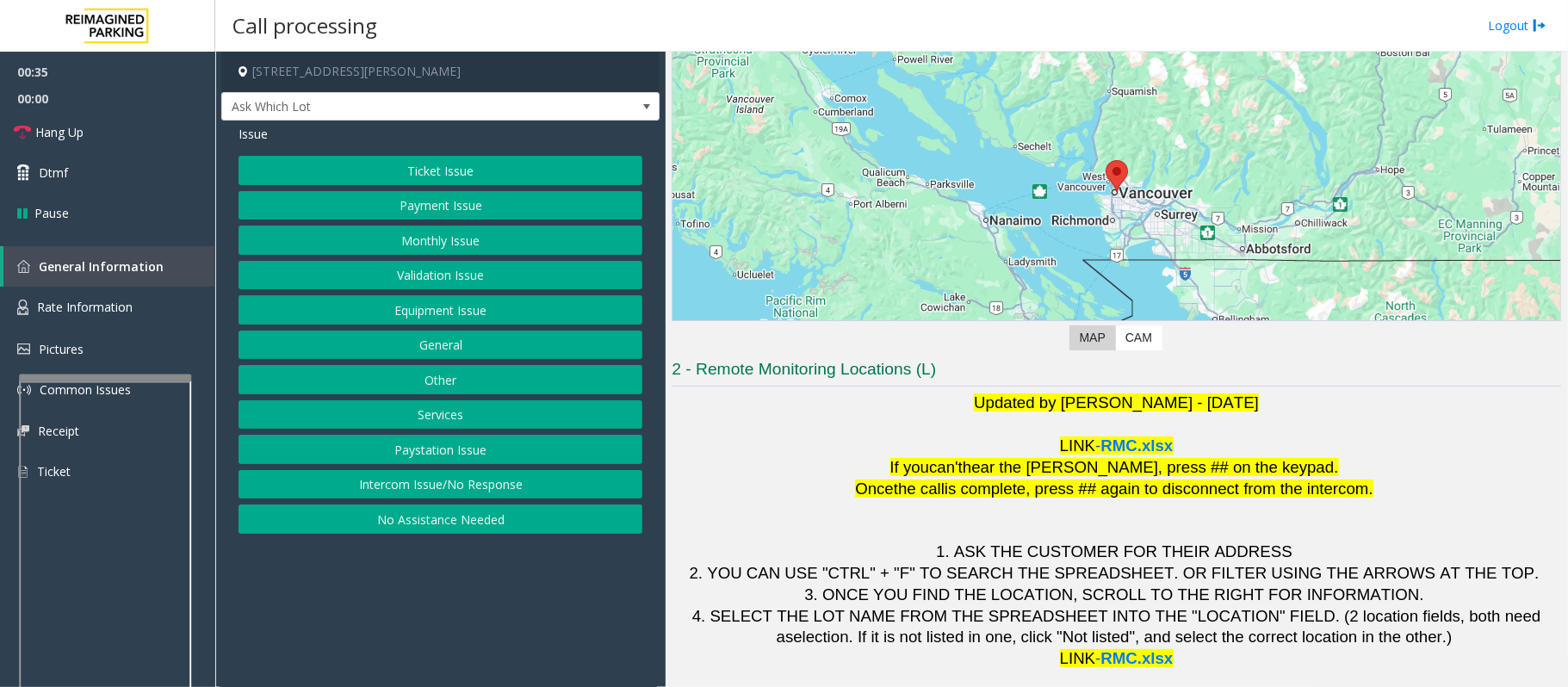 click on "Monthly Issue" 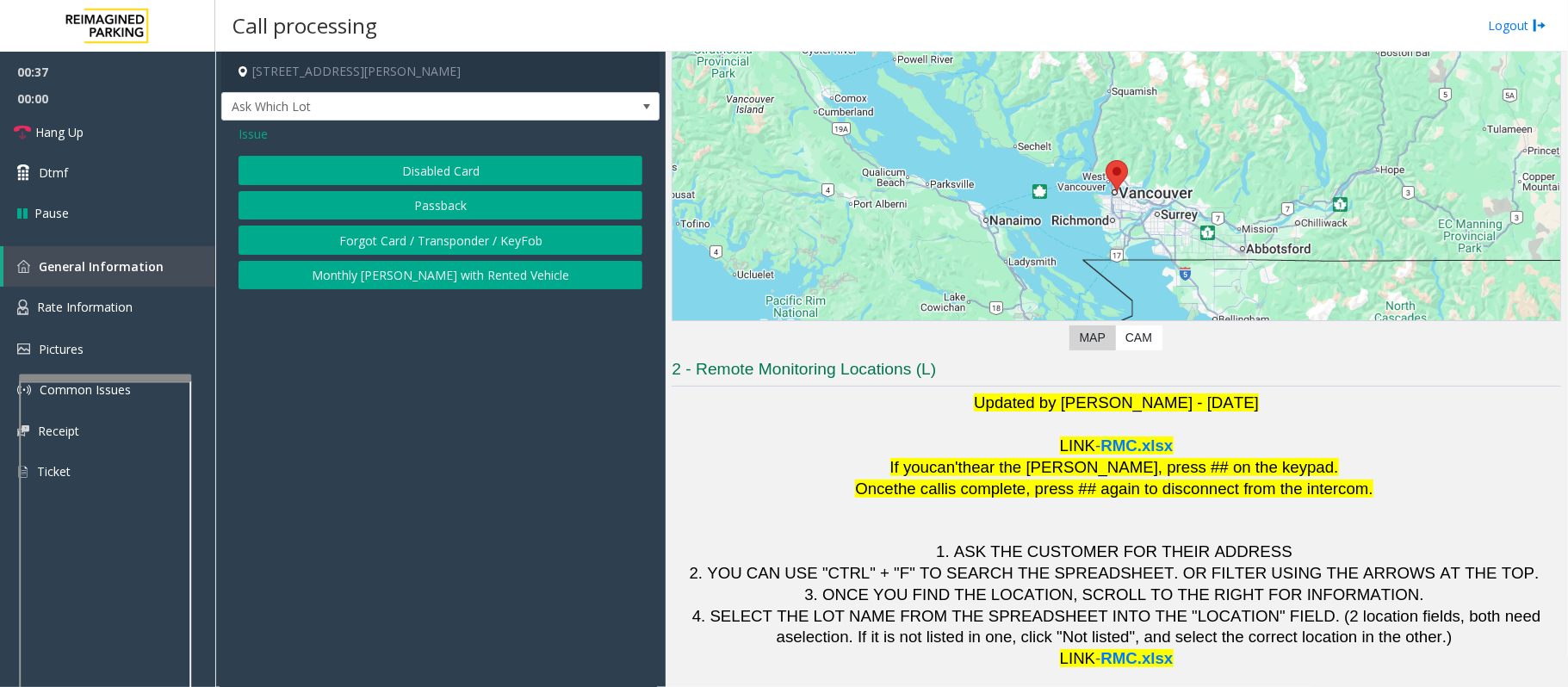 click on "Disabled Card" 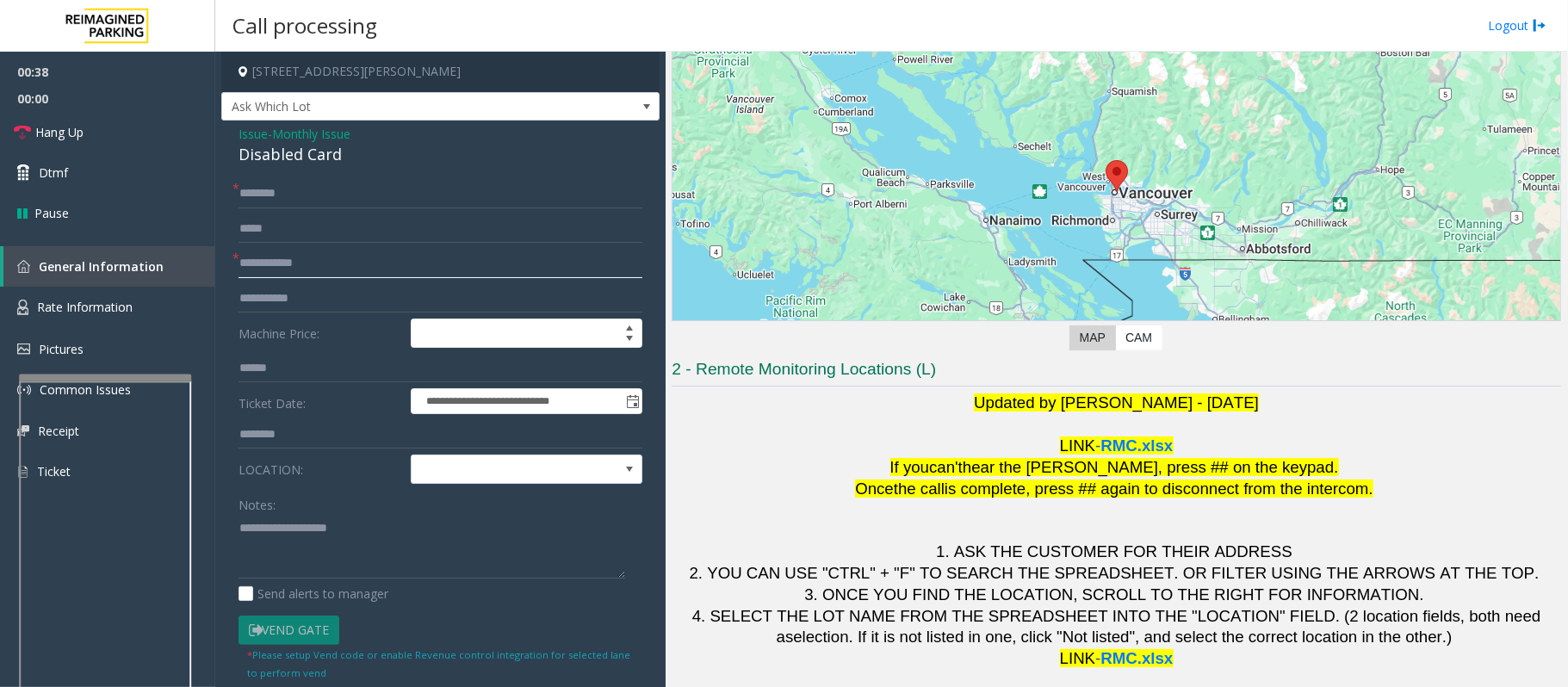 click 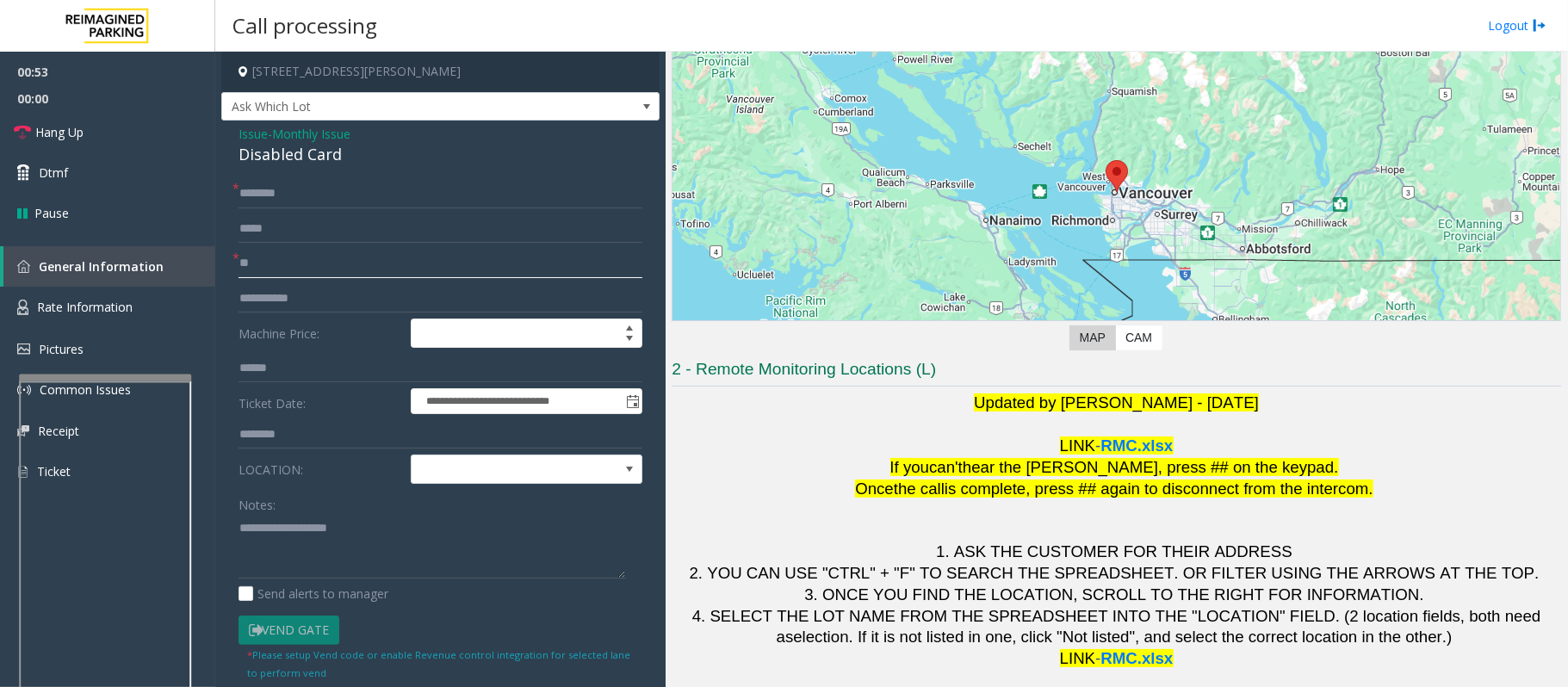 type on "*" 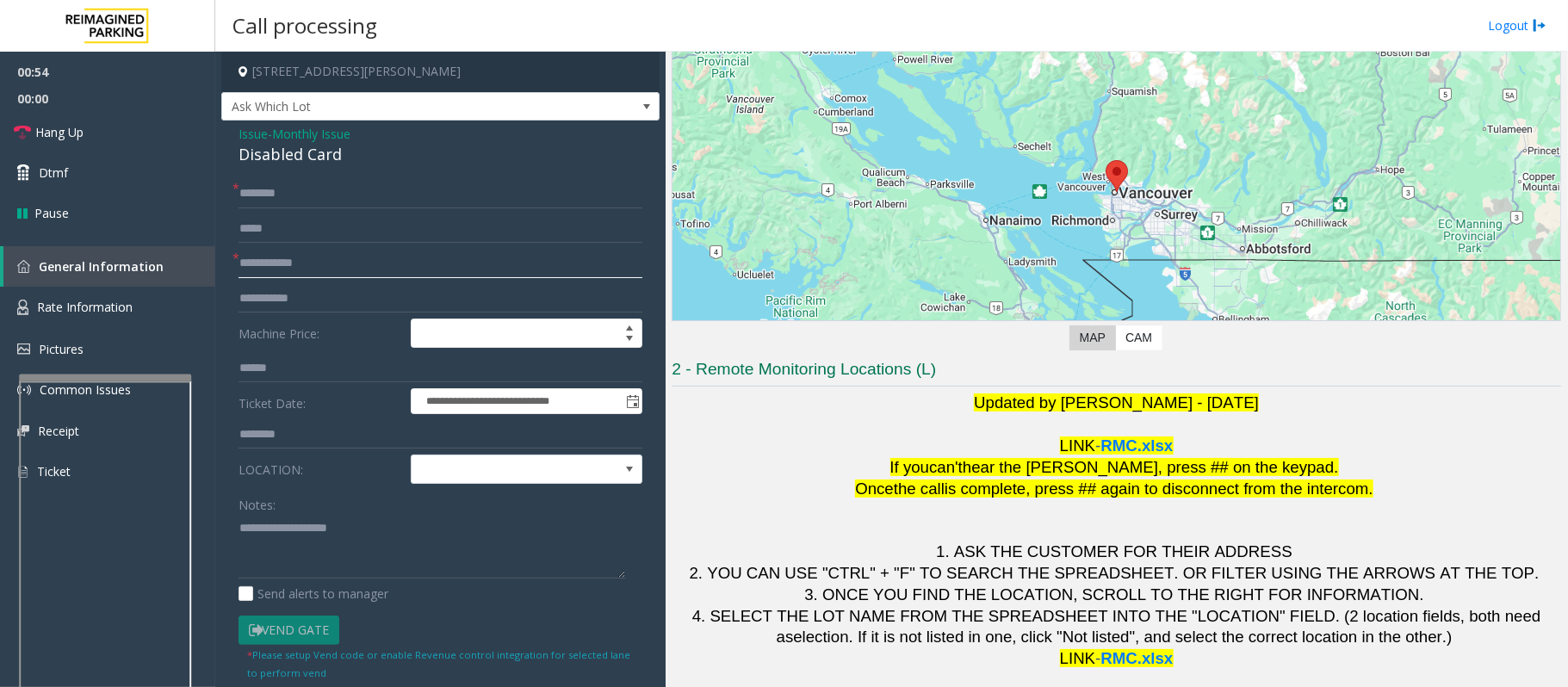 type on "*" 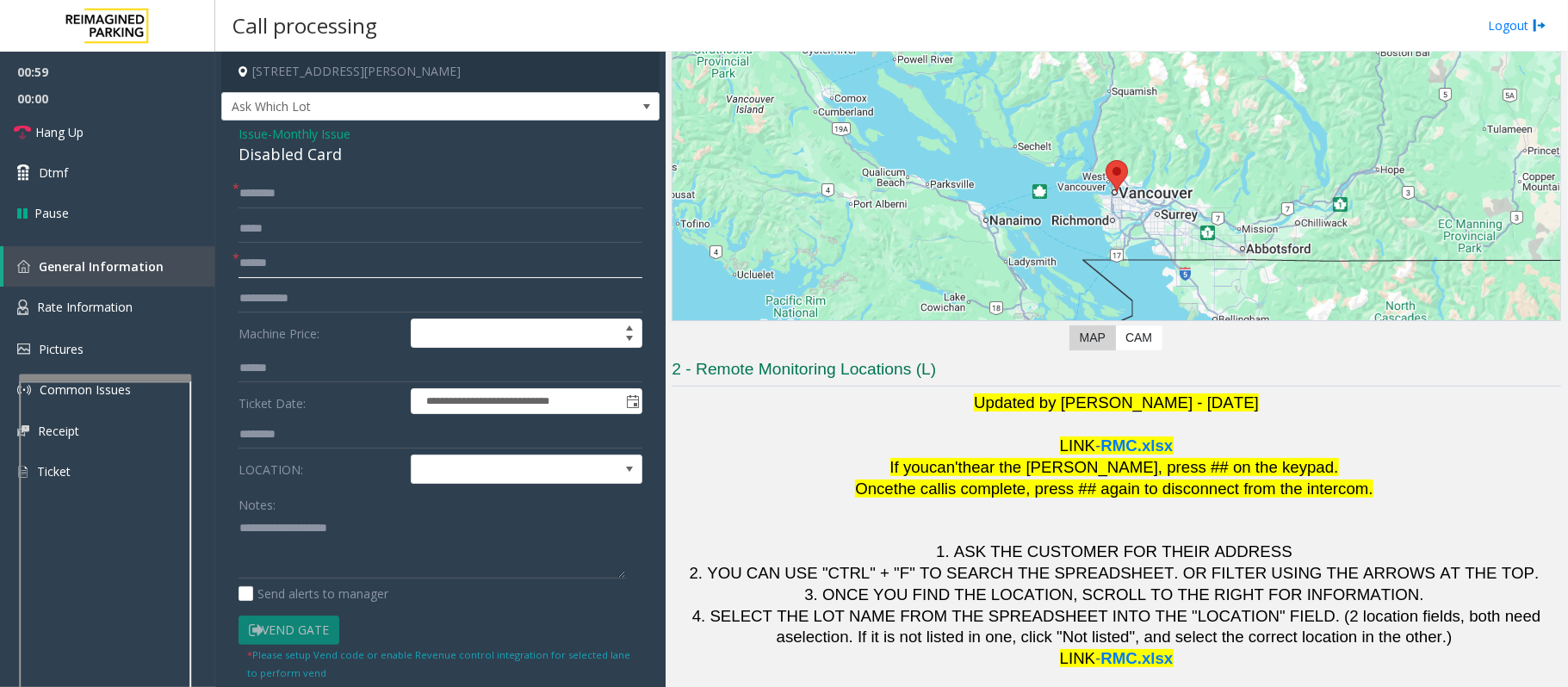 click on "*****" 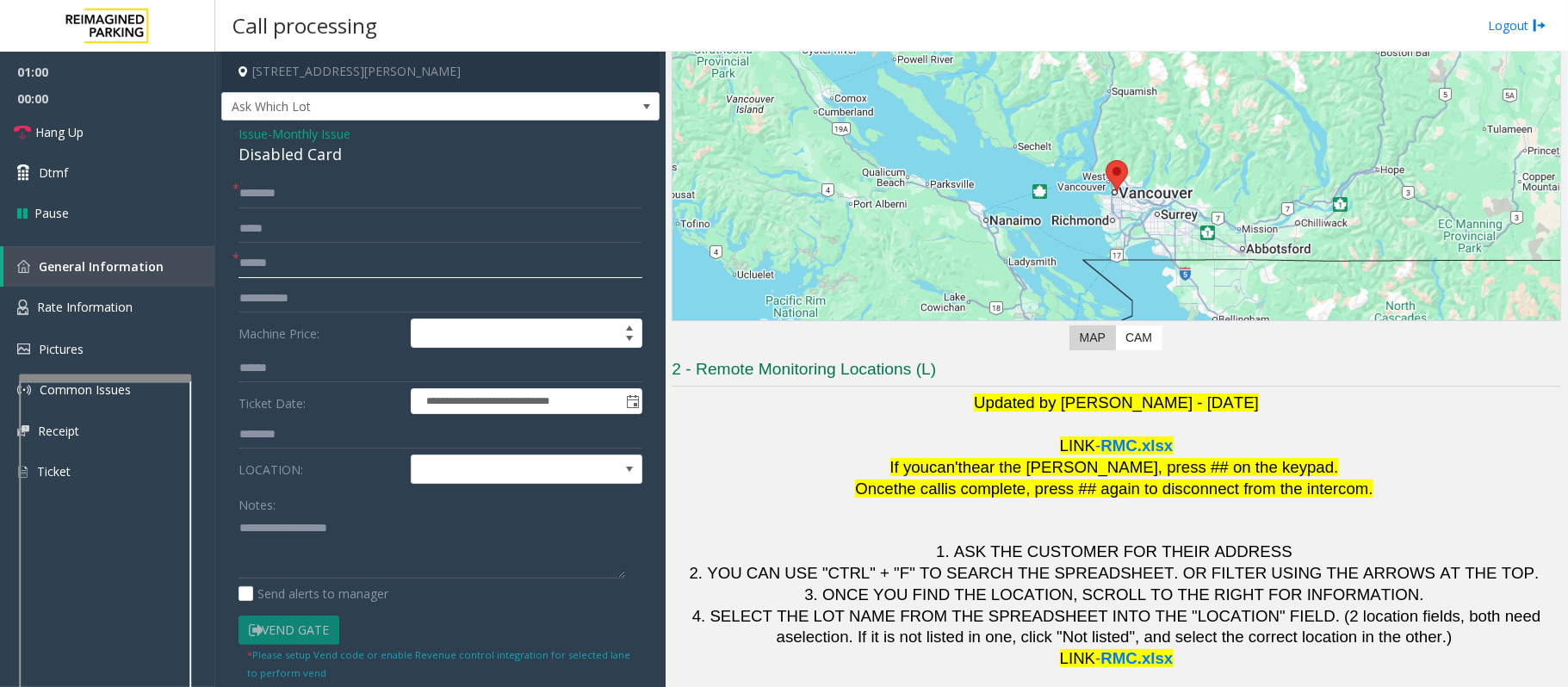 click on "*****" 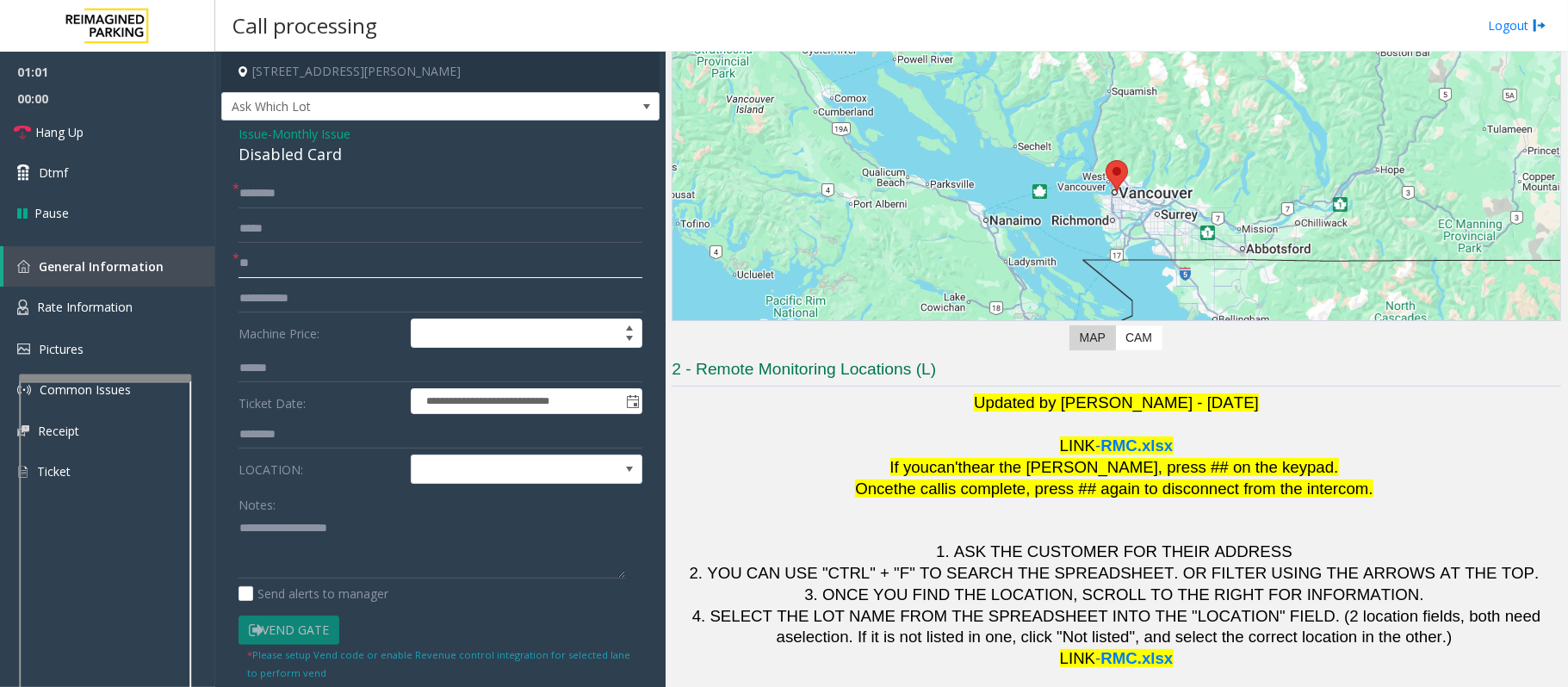 type on "*" 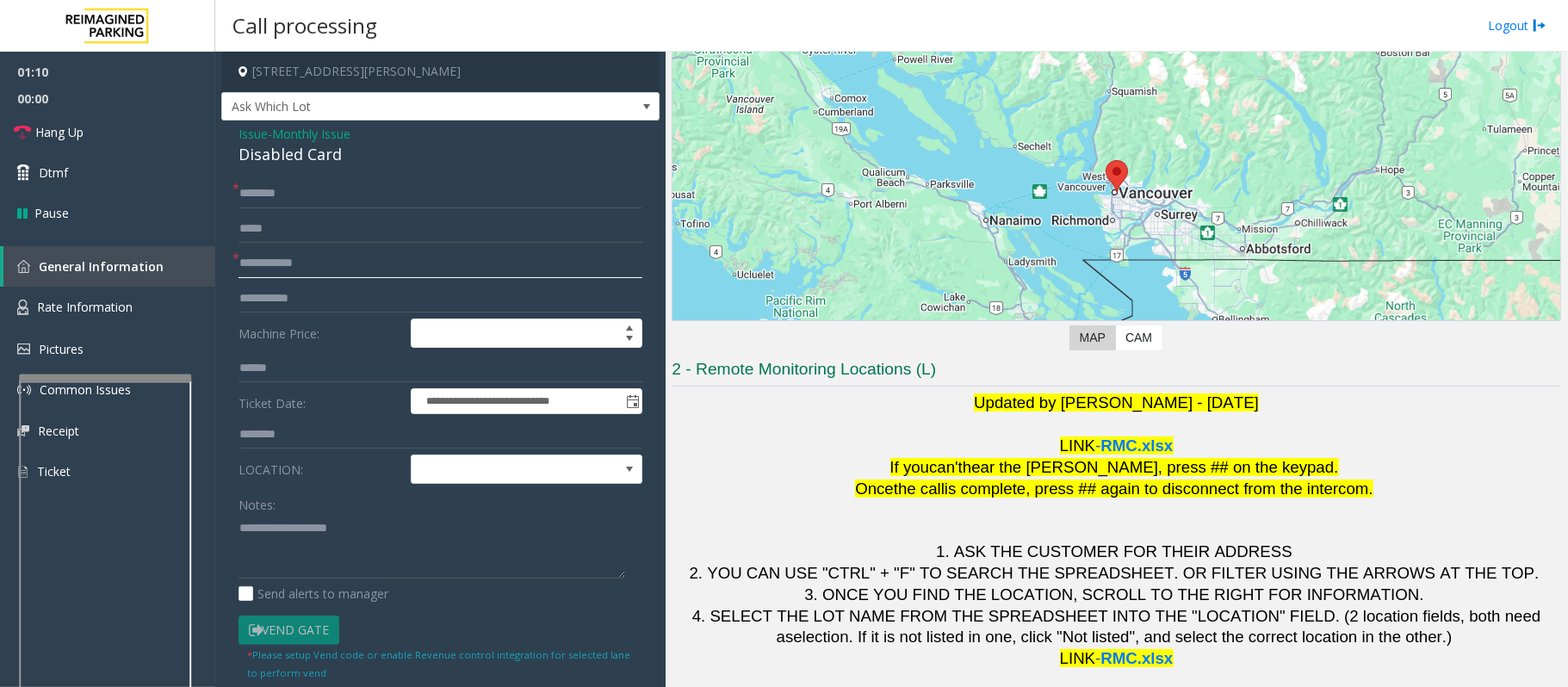 click 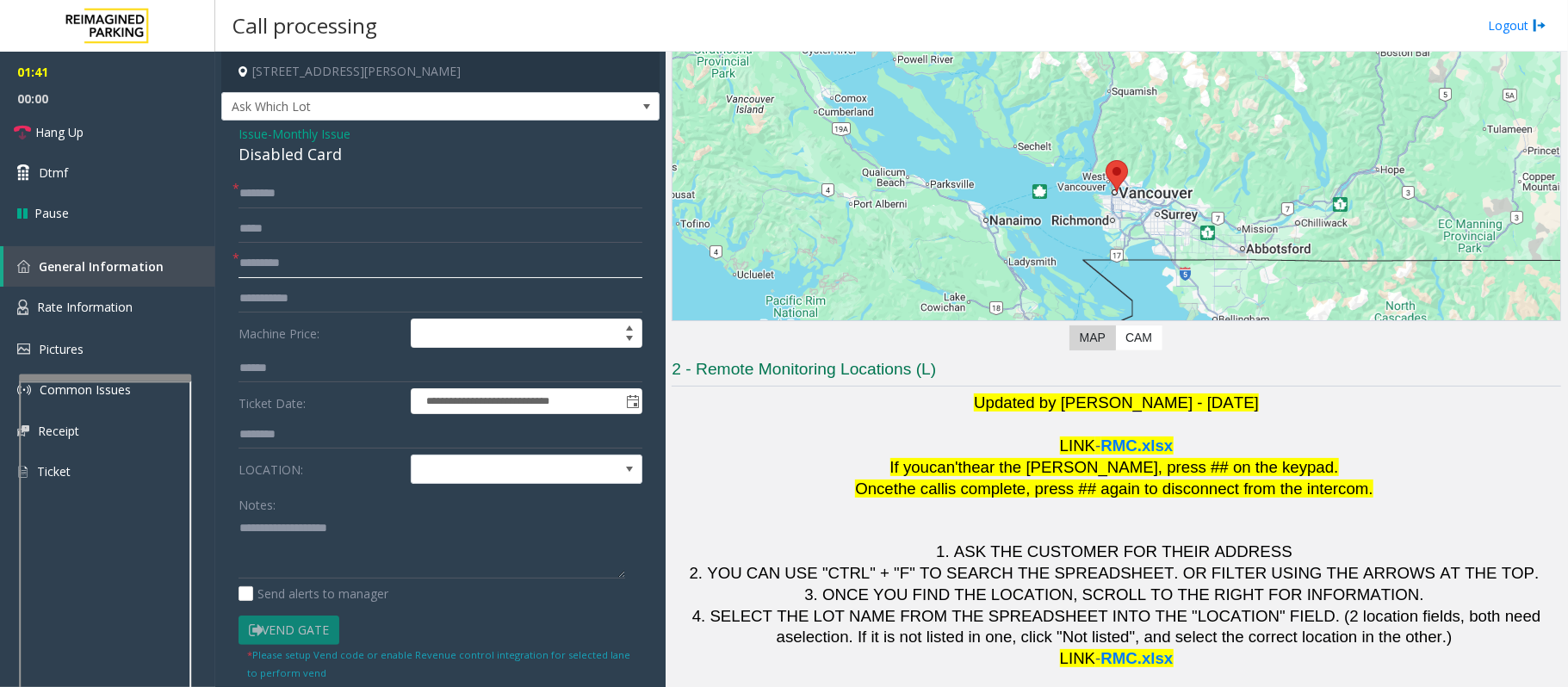 type on "*********" 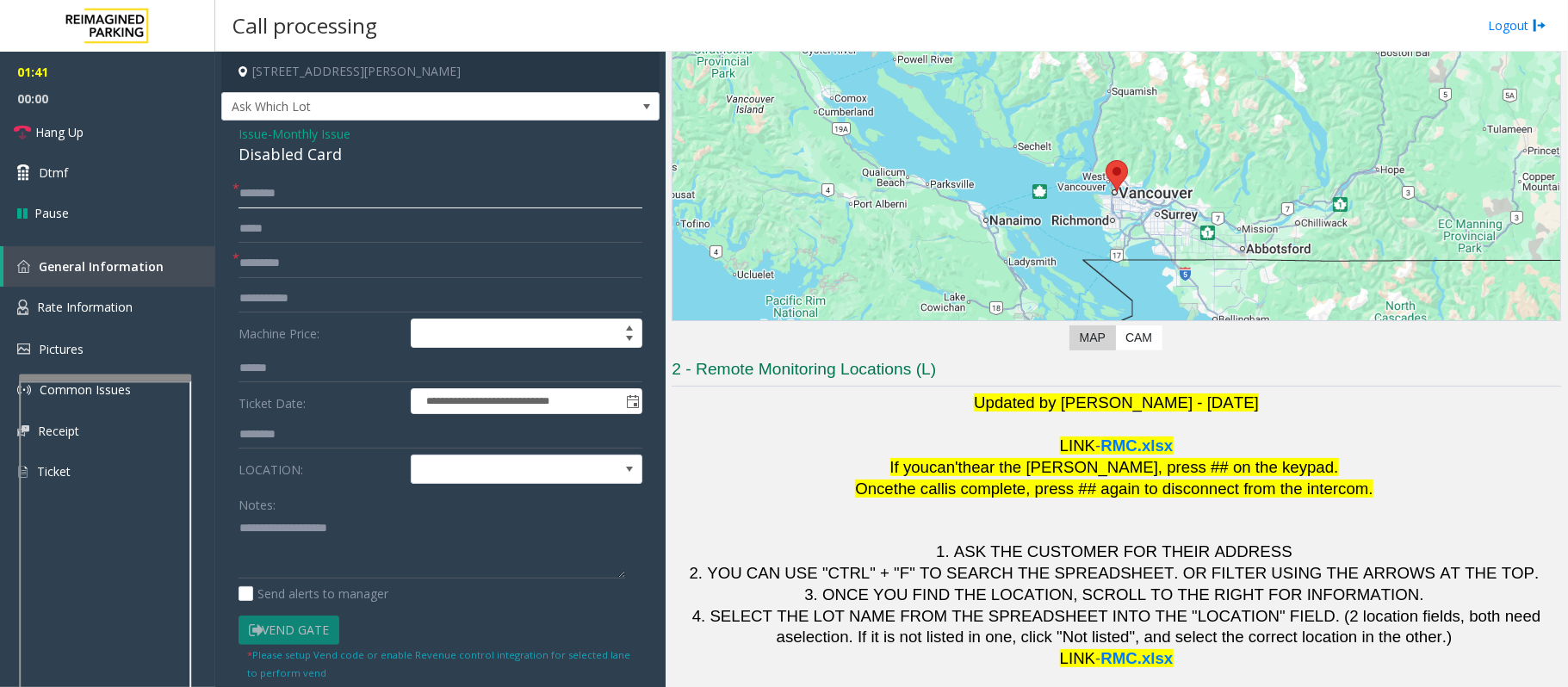 click 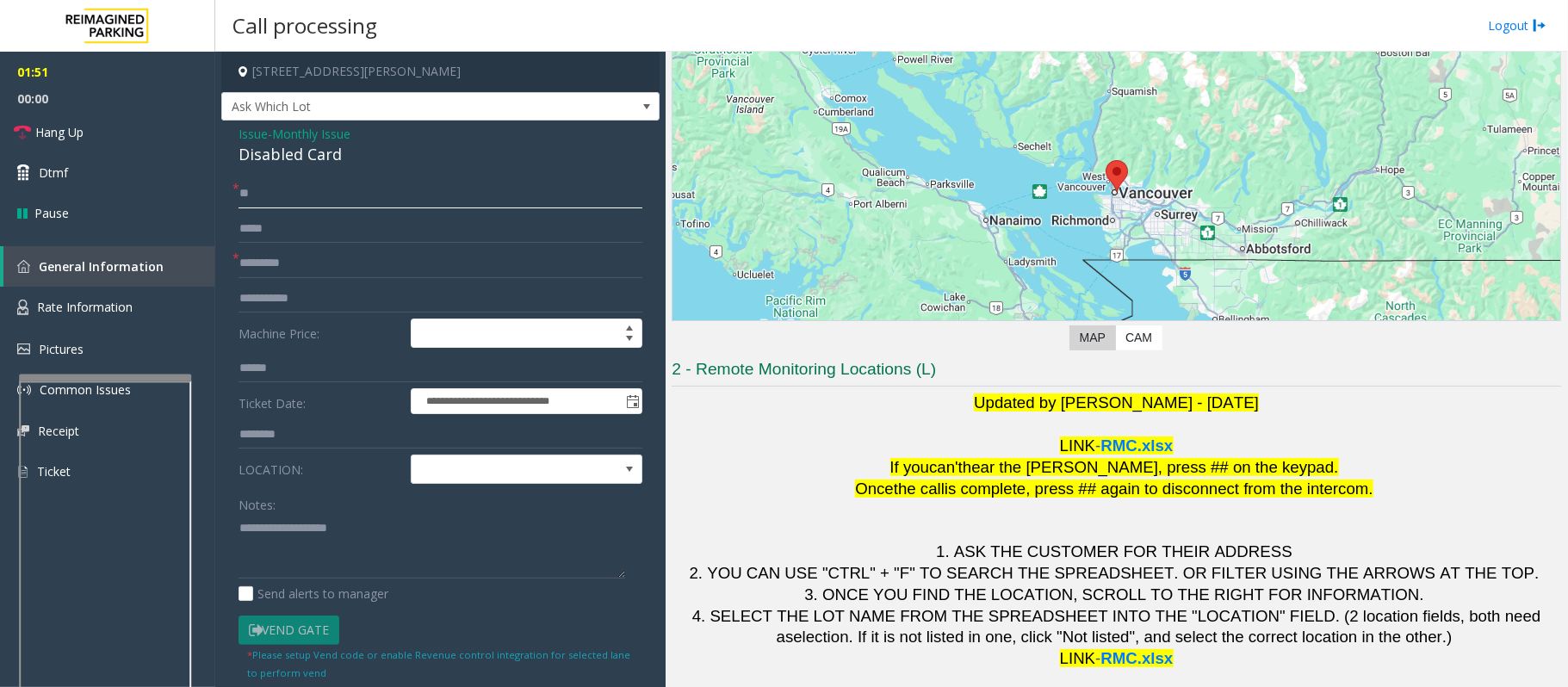 type on "*" 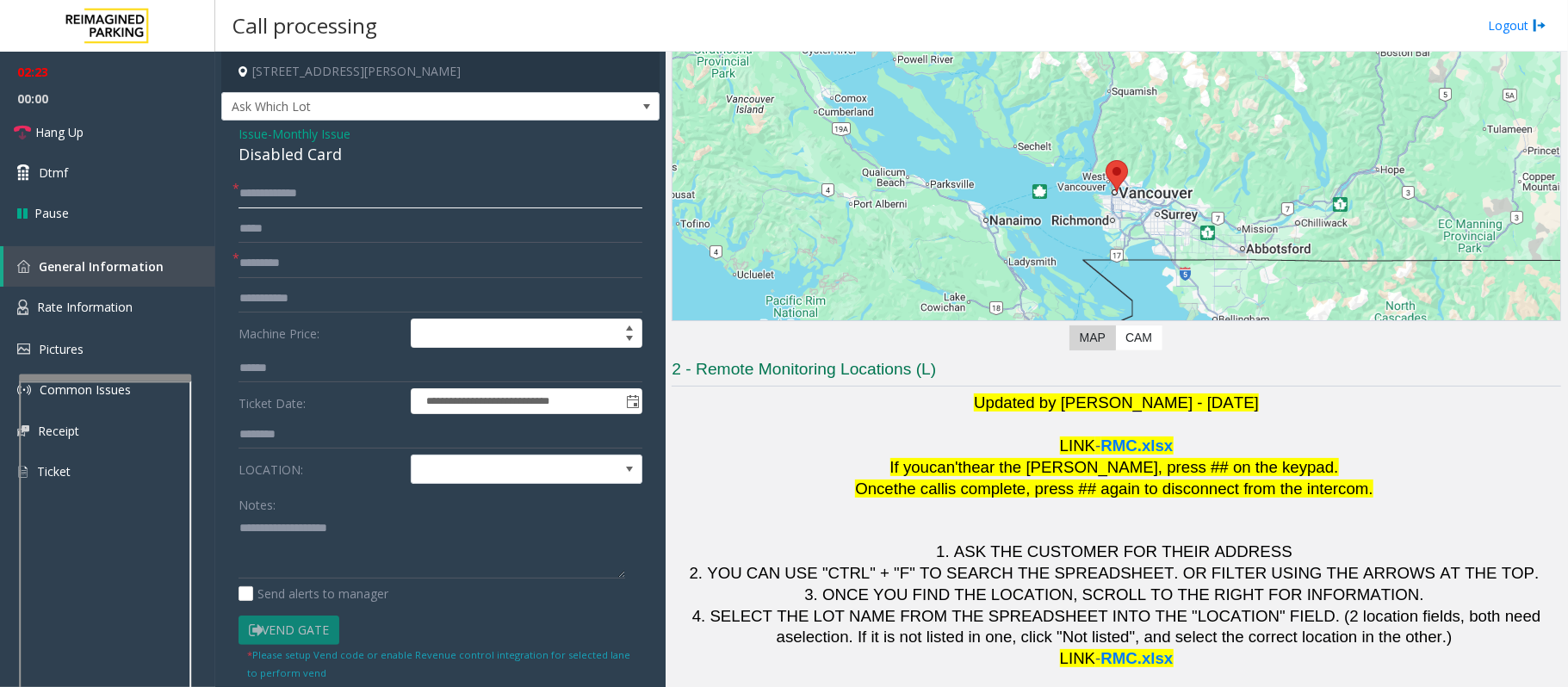 click on "**********" 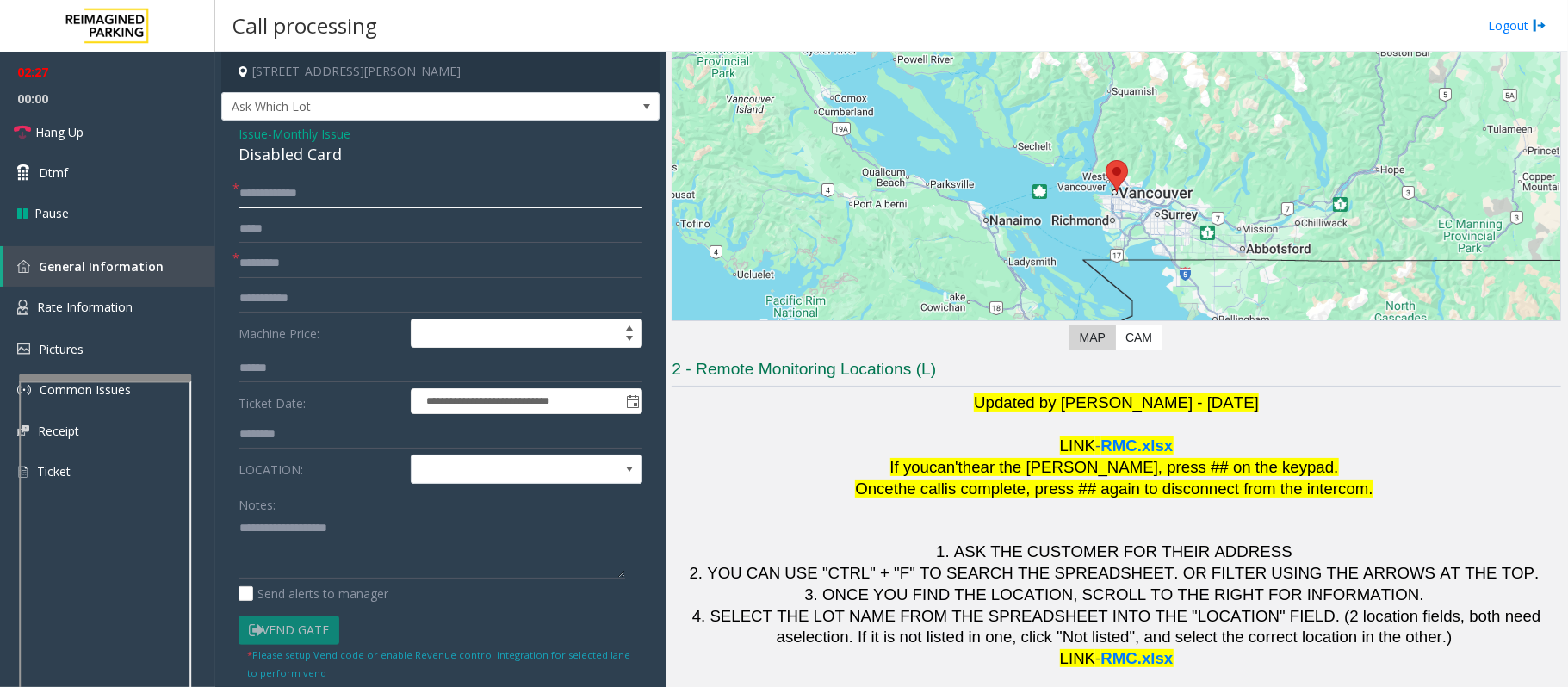 click on "**********" 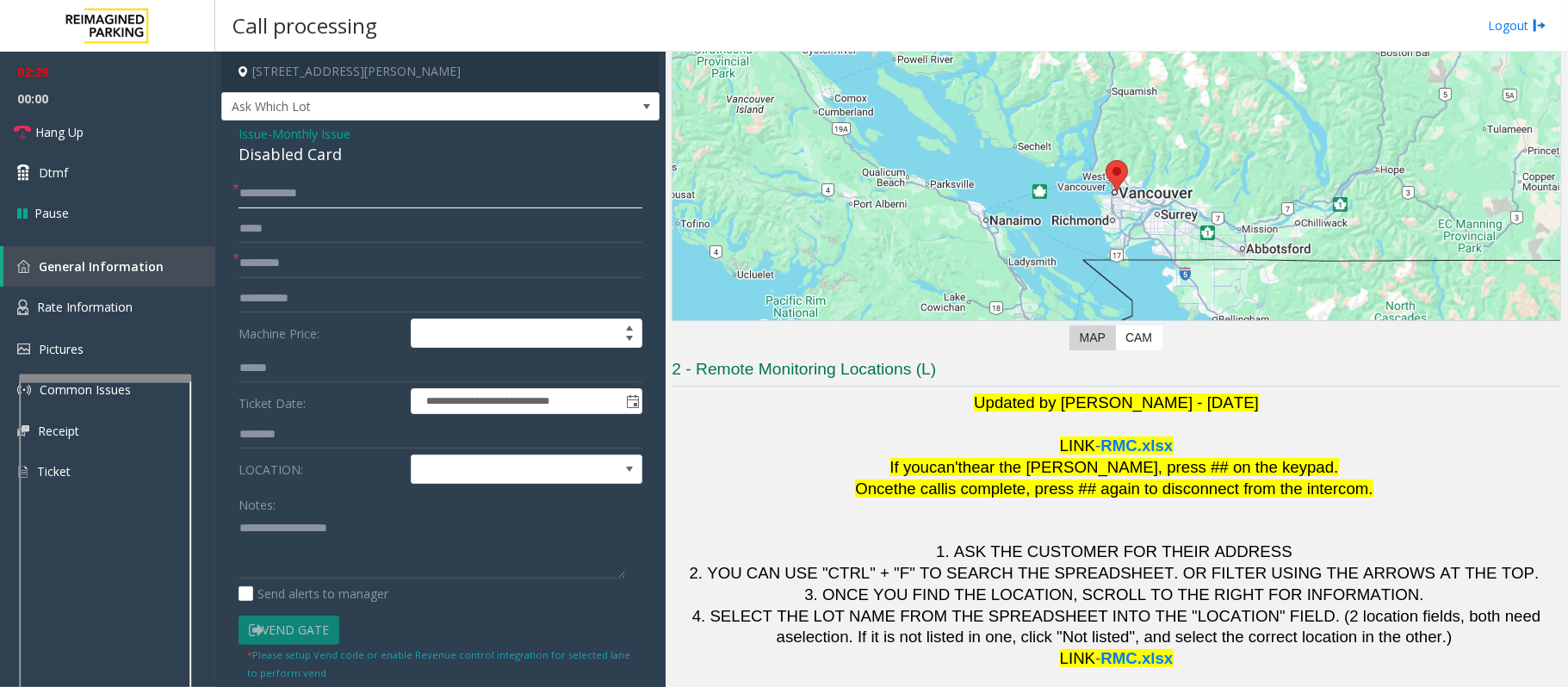 click on "**********" 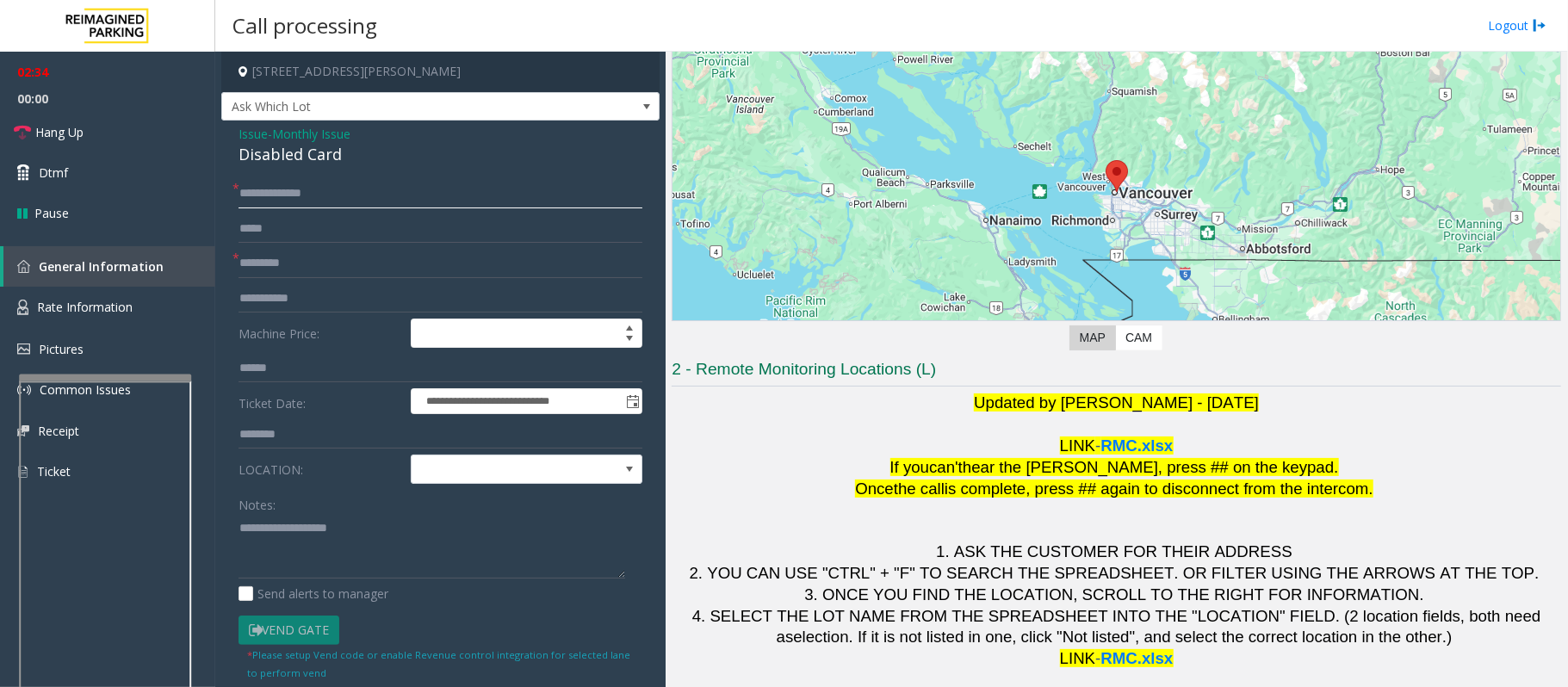 type on "**********" 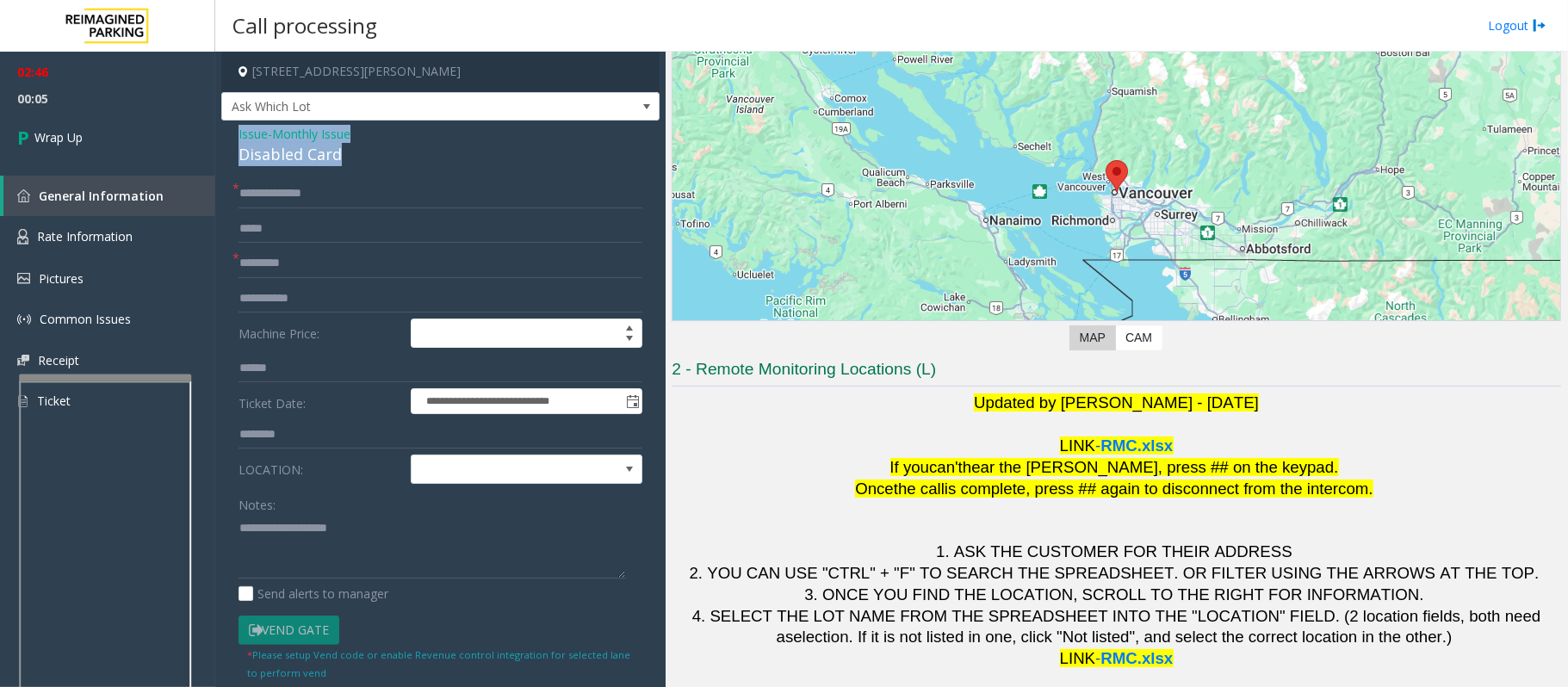drag, startPoint x: 355, startPoint y: 152, endPoint x: 232, endPoint y: 121, distance: 126.84636 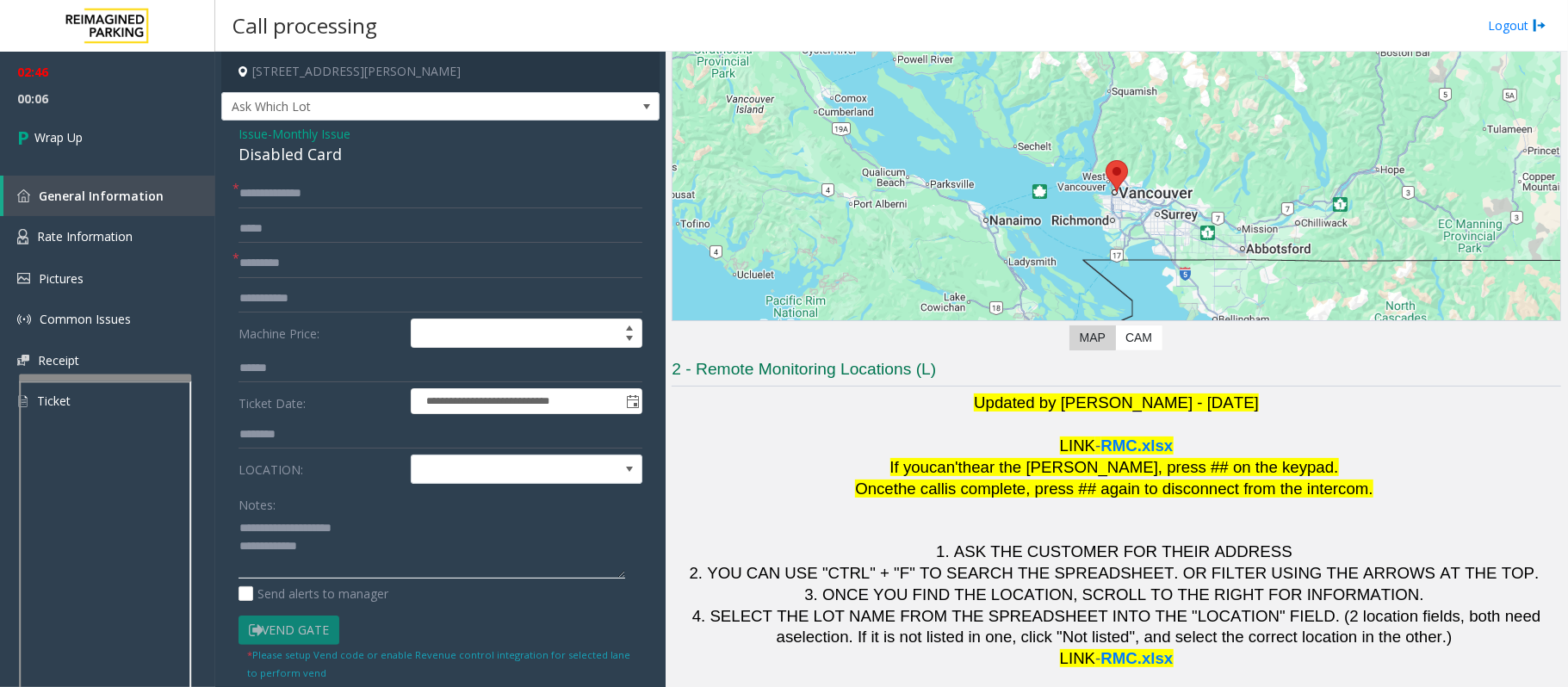 click 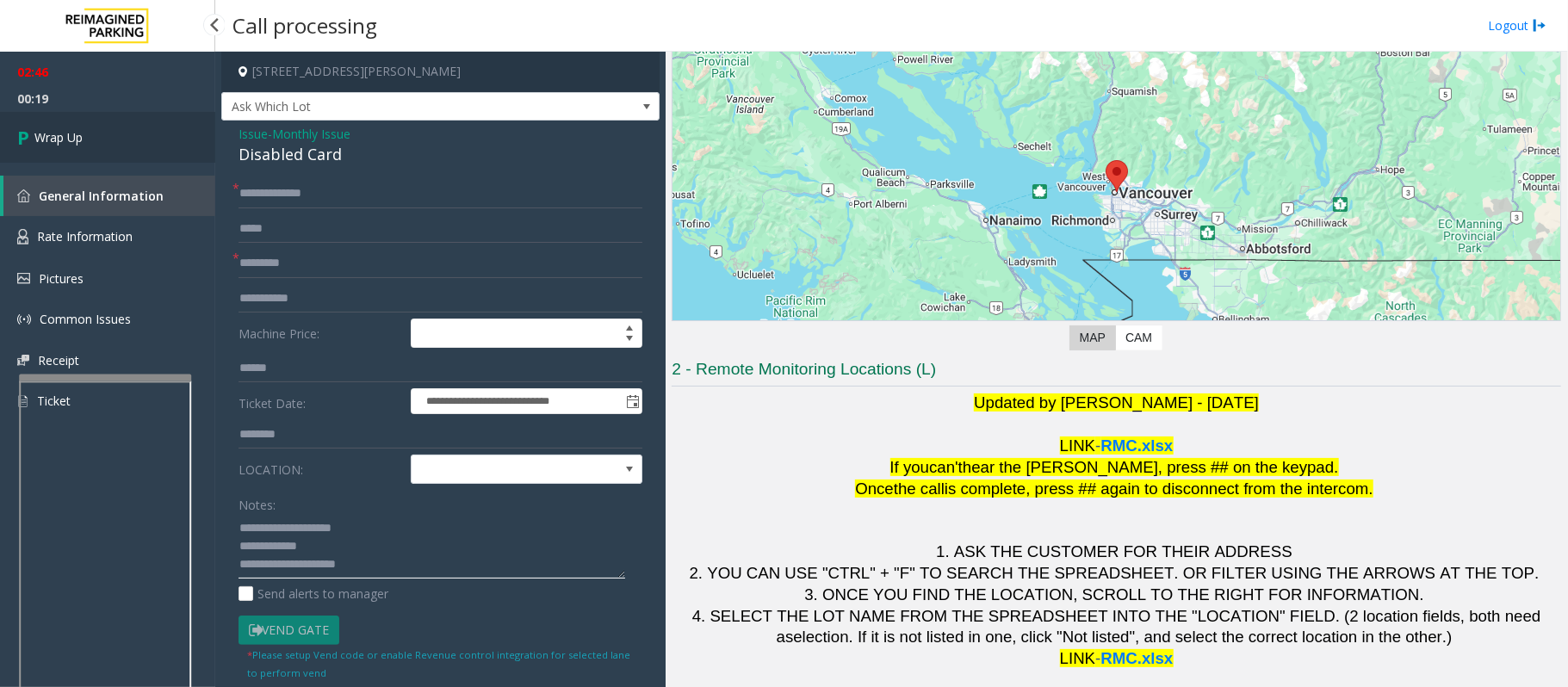 type on "**********" 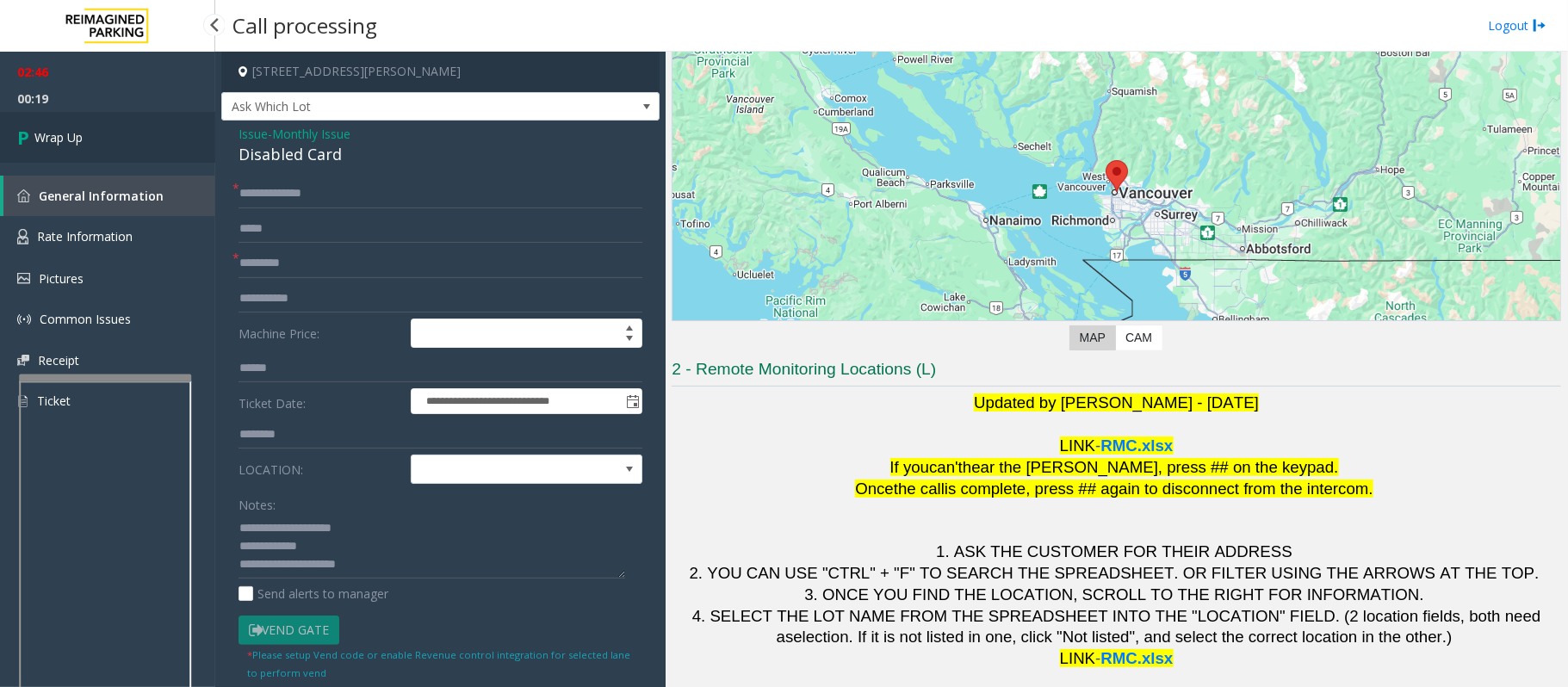 click on "Wrap Up" at bounding box center (59, 137) 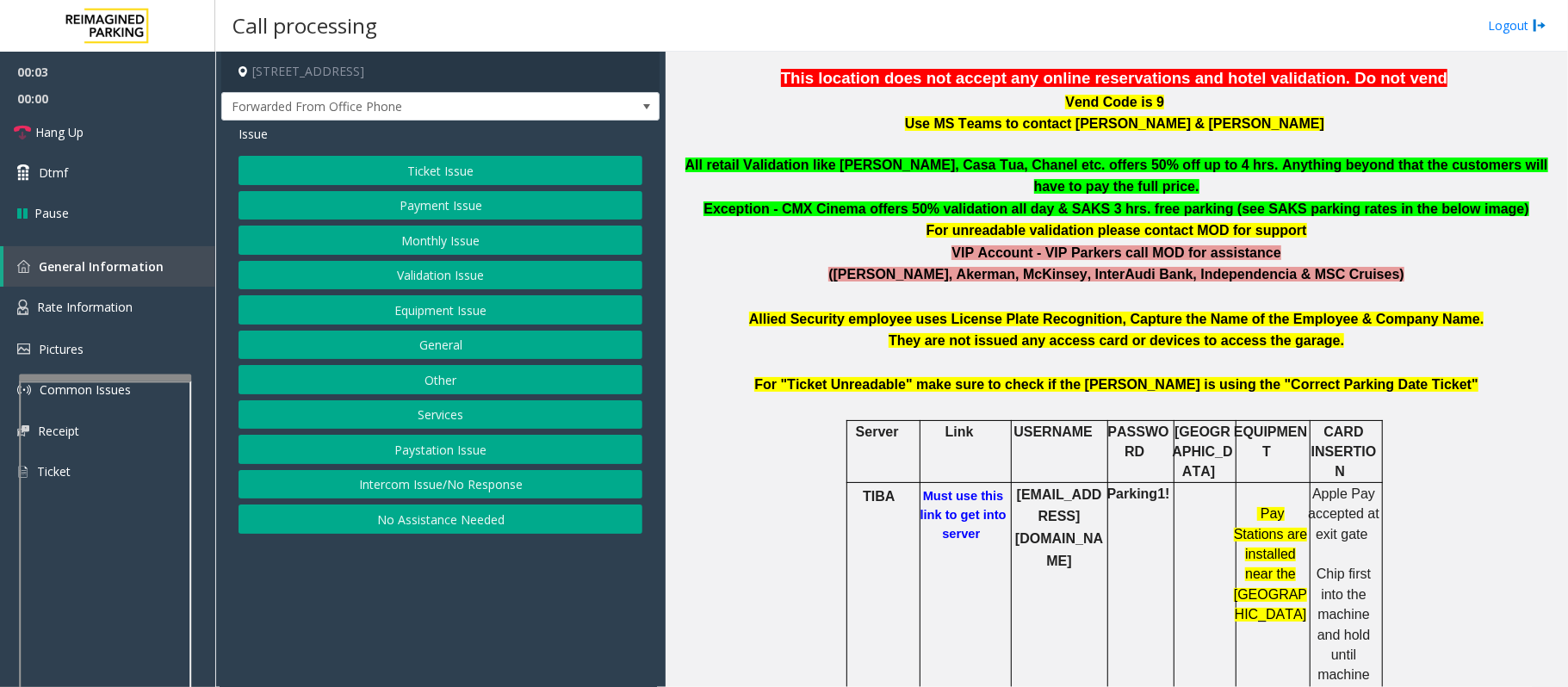 scroll, scrollTop: 573, scrollLeft: 0, axis: vertical 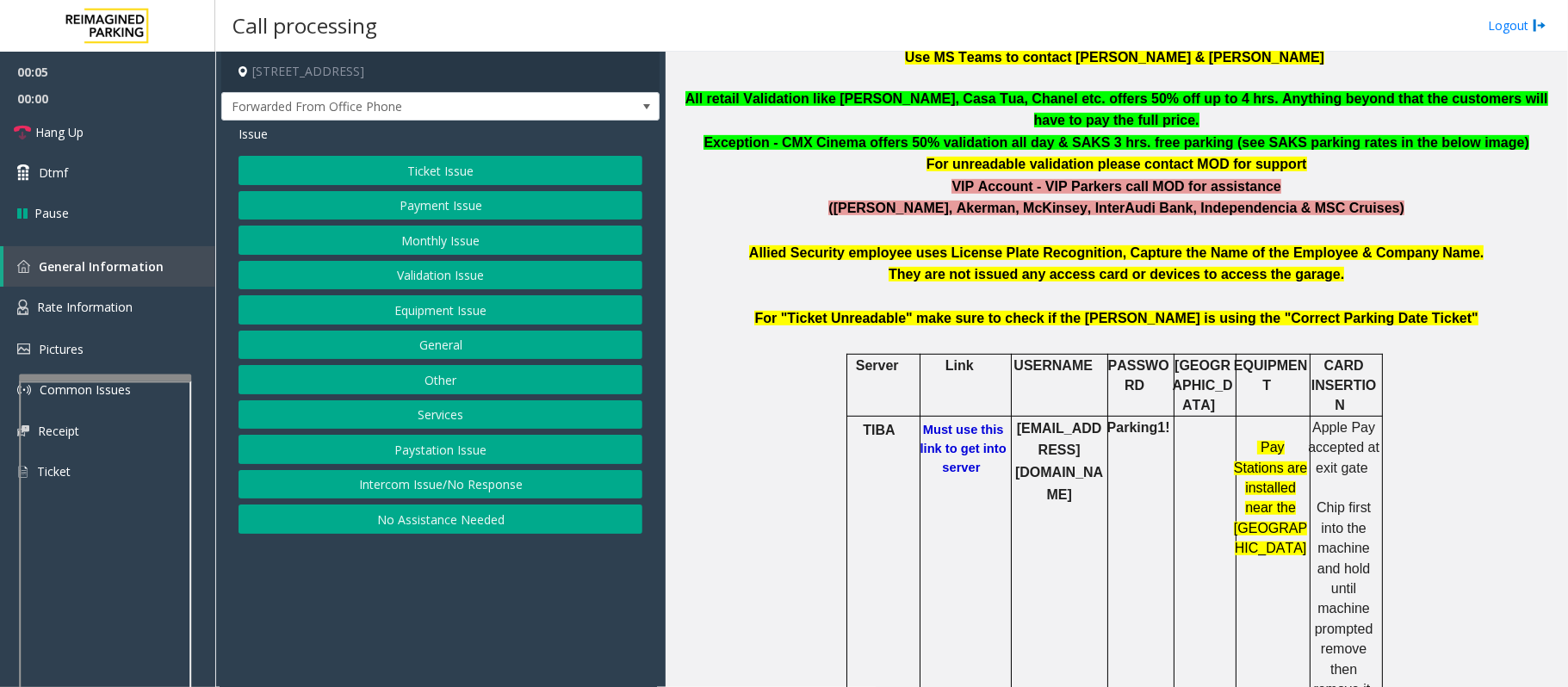 click on "Must use this link to get into server" 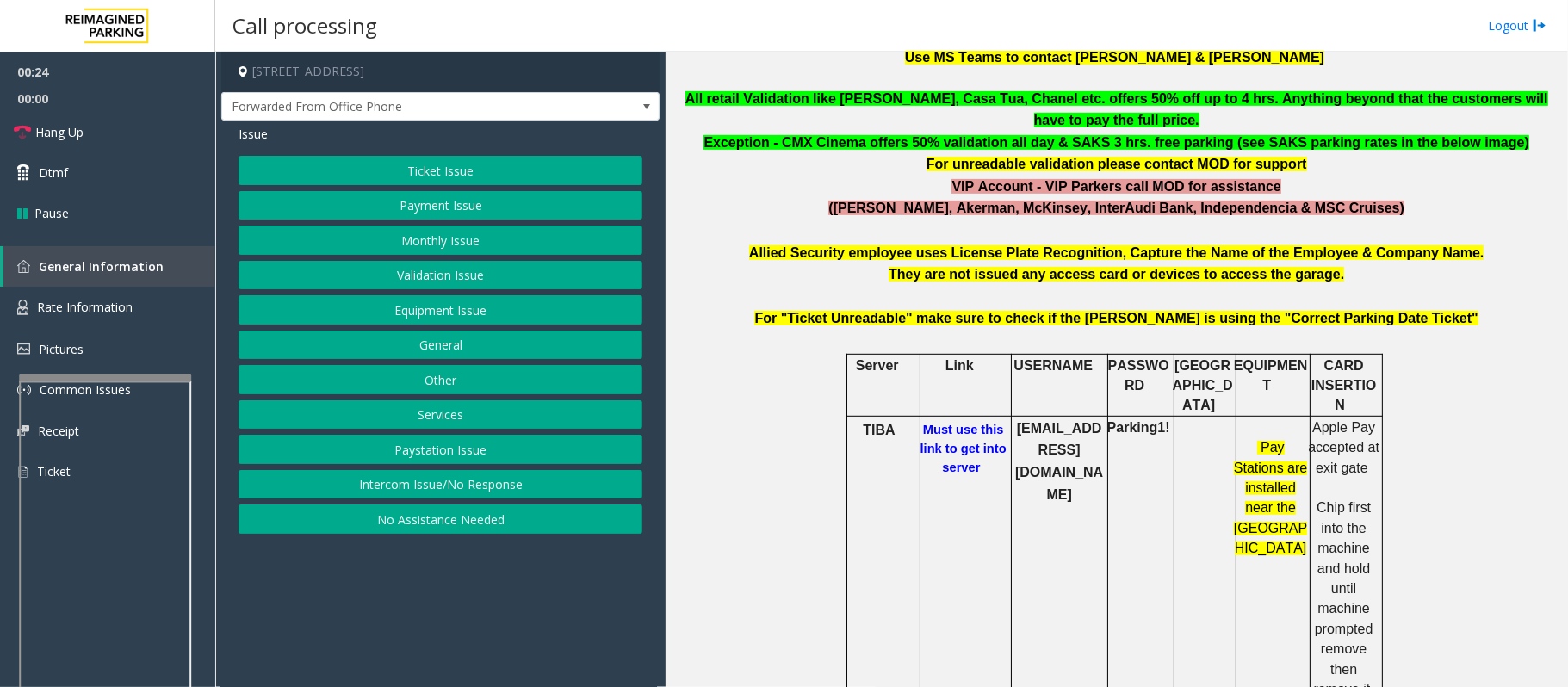 click on "Monthly Issue" 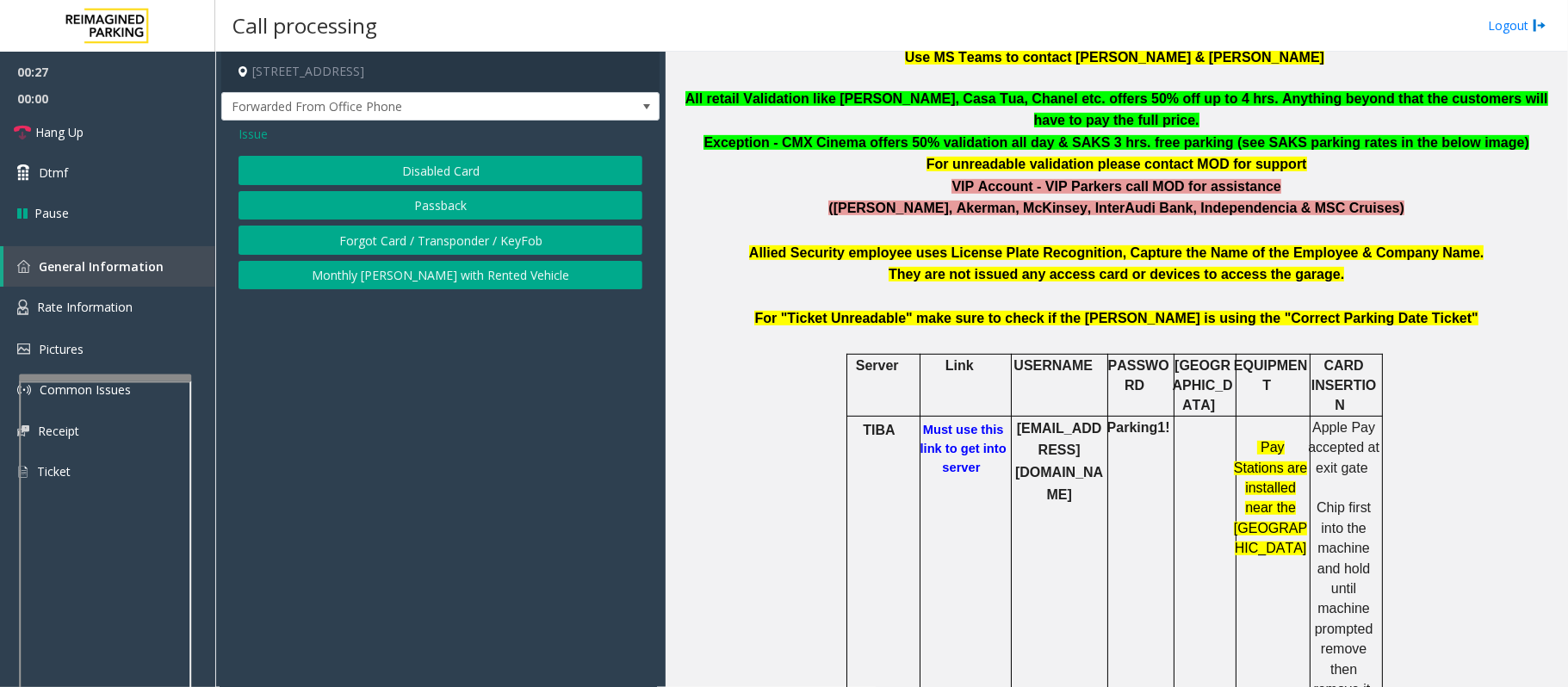 click on "Forgot Card / Transponder / KeyFob" 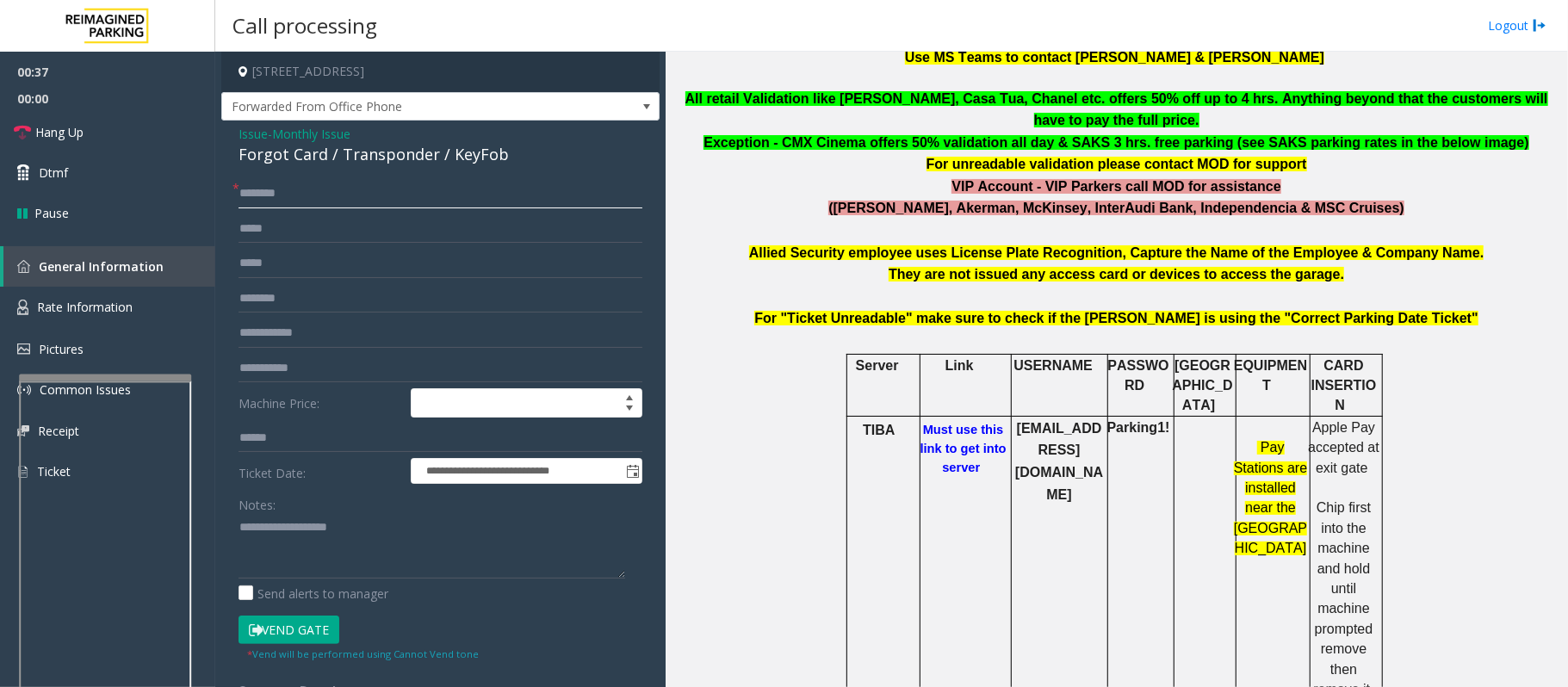 click 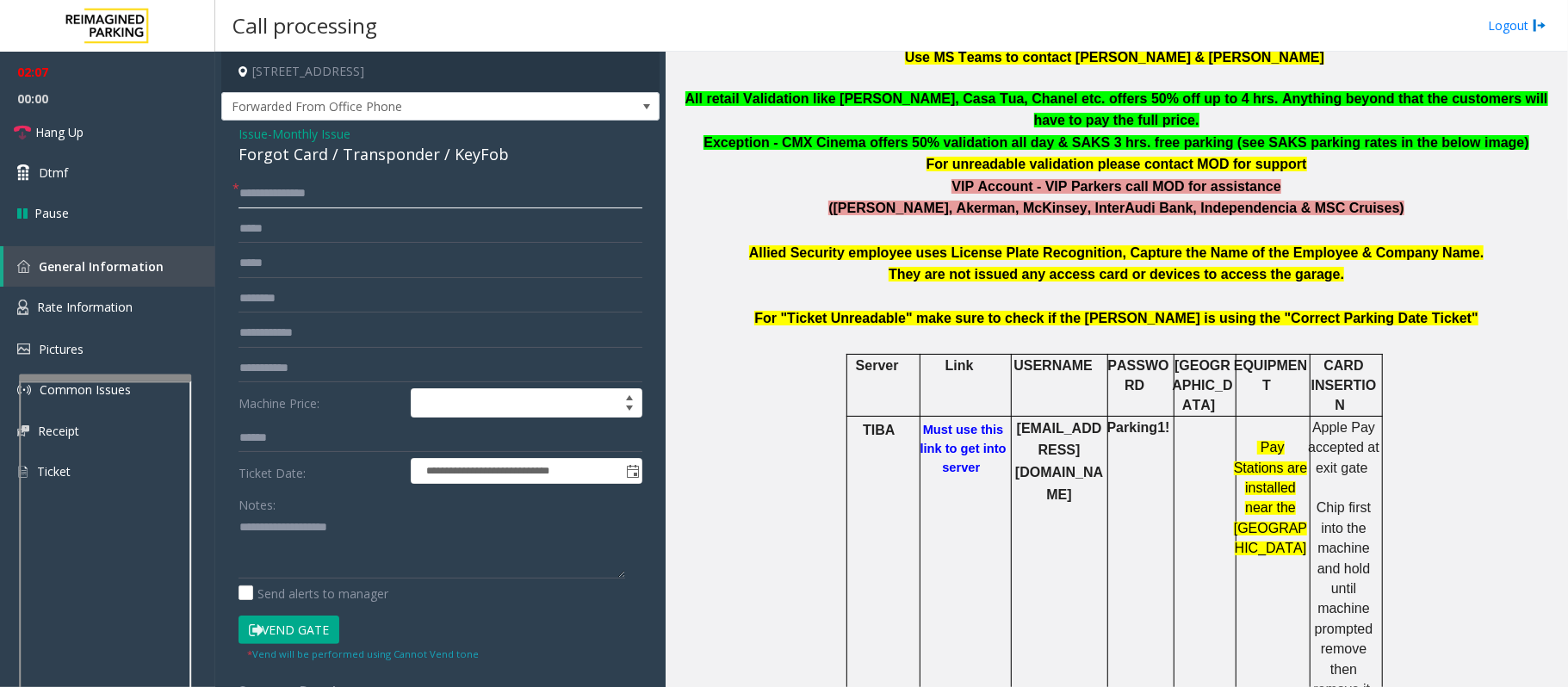 type on "**********" 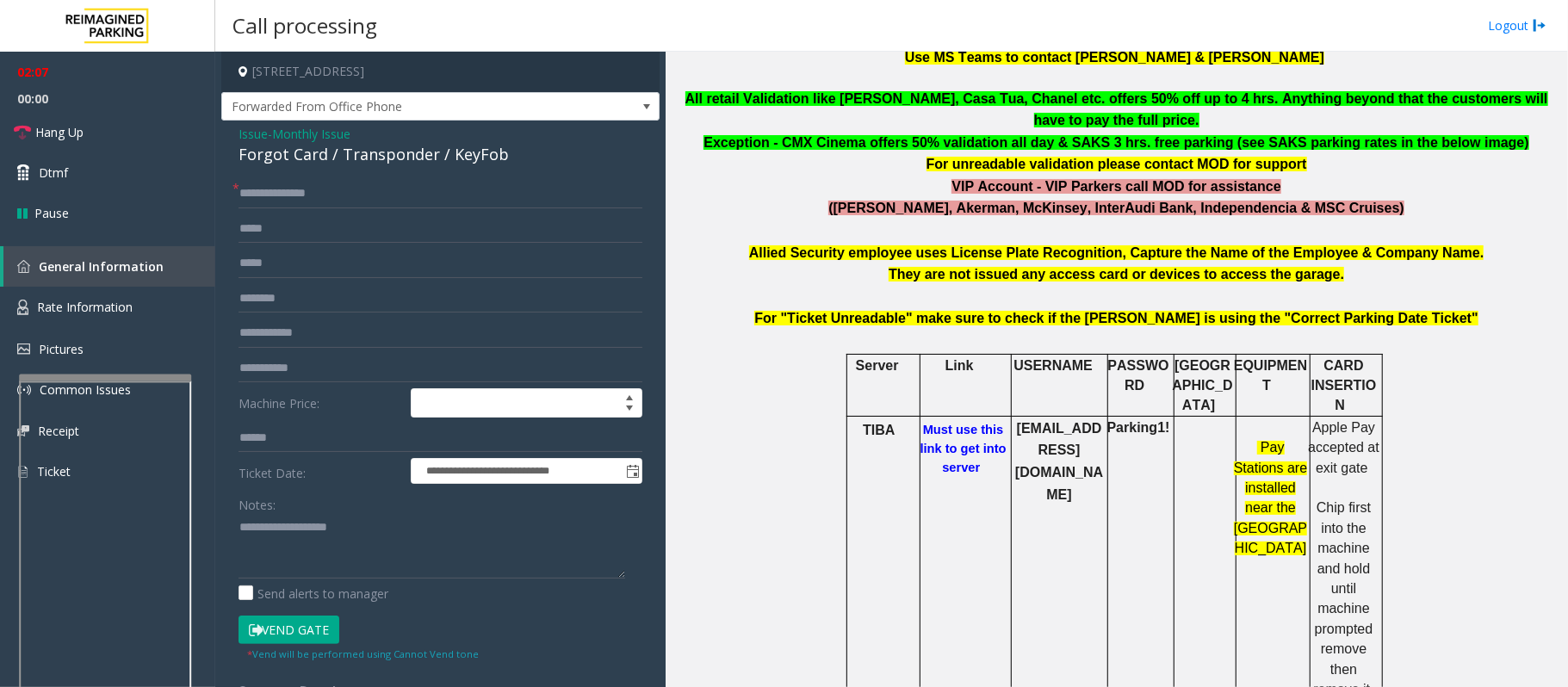 click on "Vend Gate" 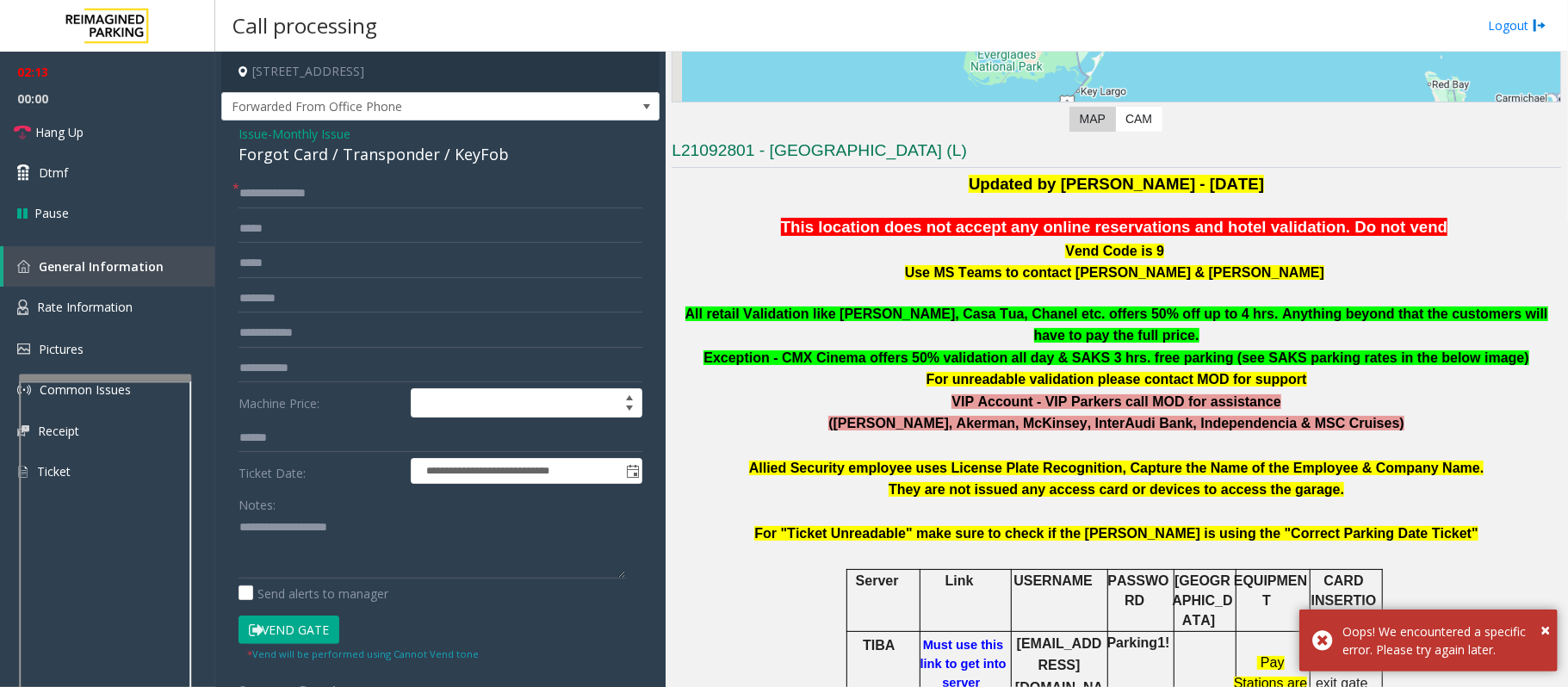 scroll, scrollTop: 344, scrollLeft: 0, axis: vertical 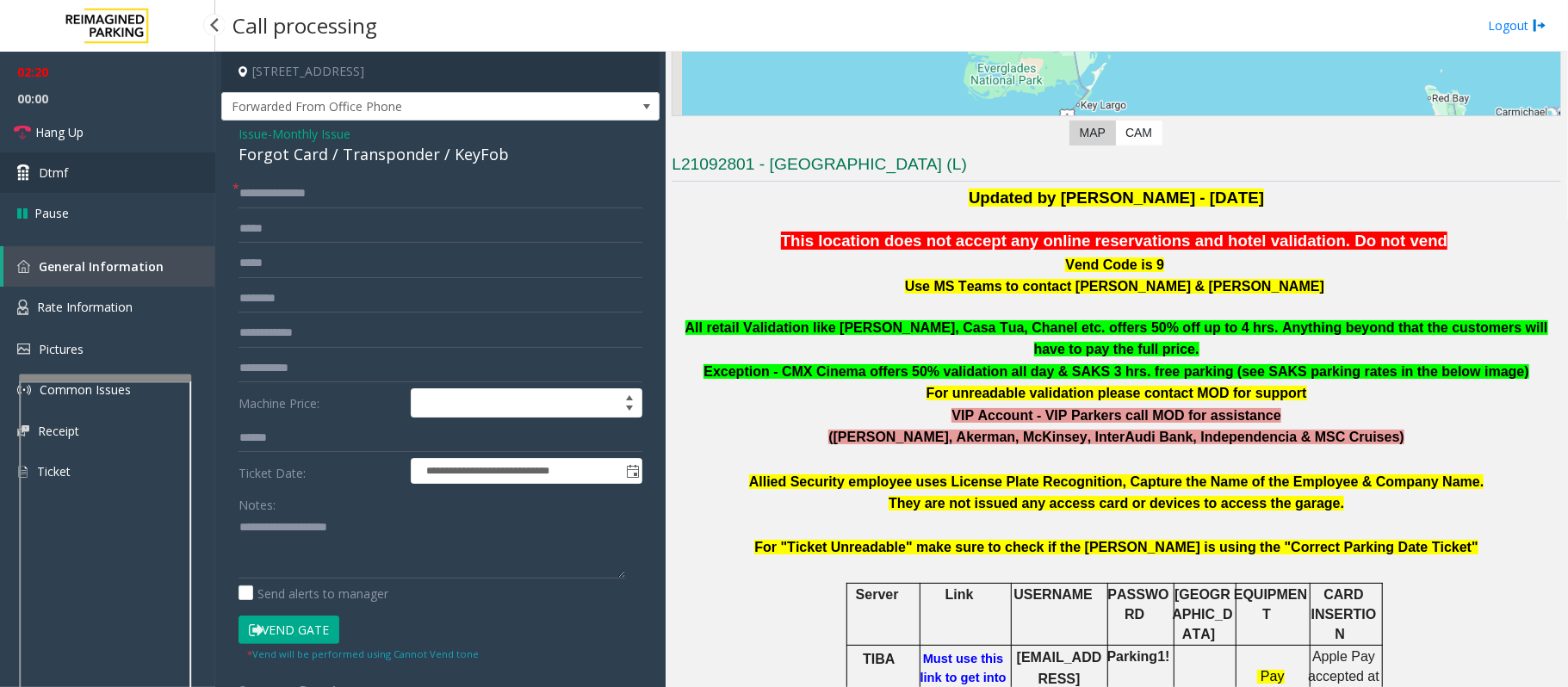 click on "Dtmf" at bounding box center [108, 172] 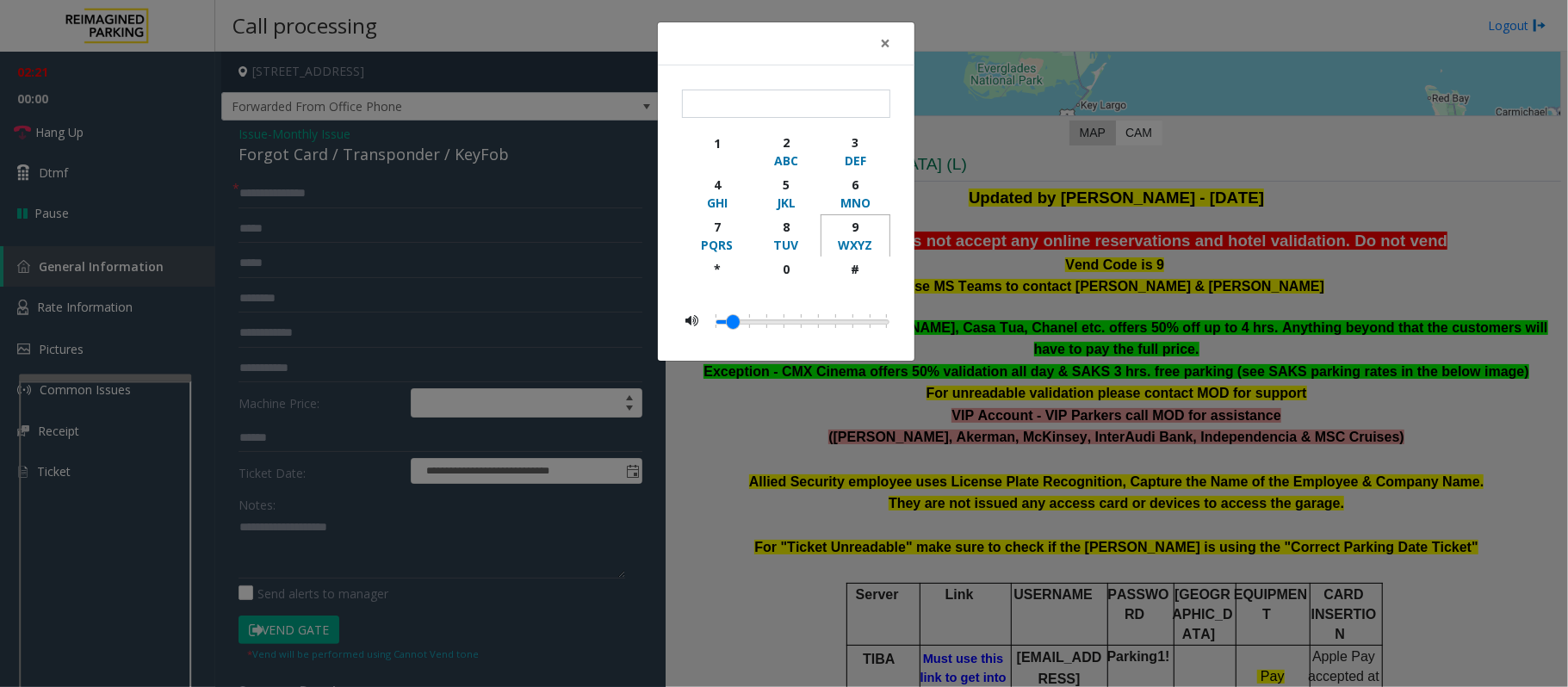 click on "9" 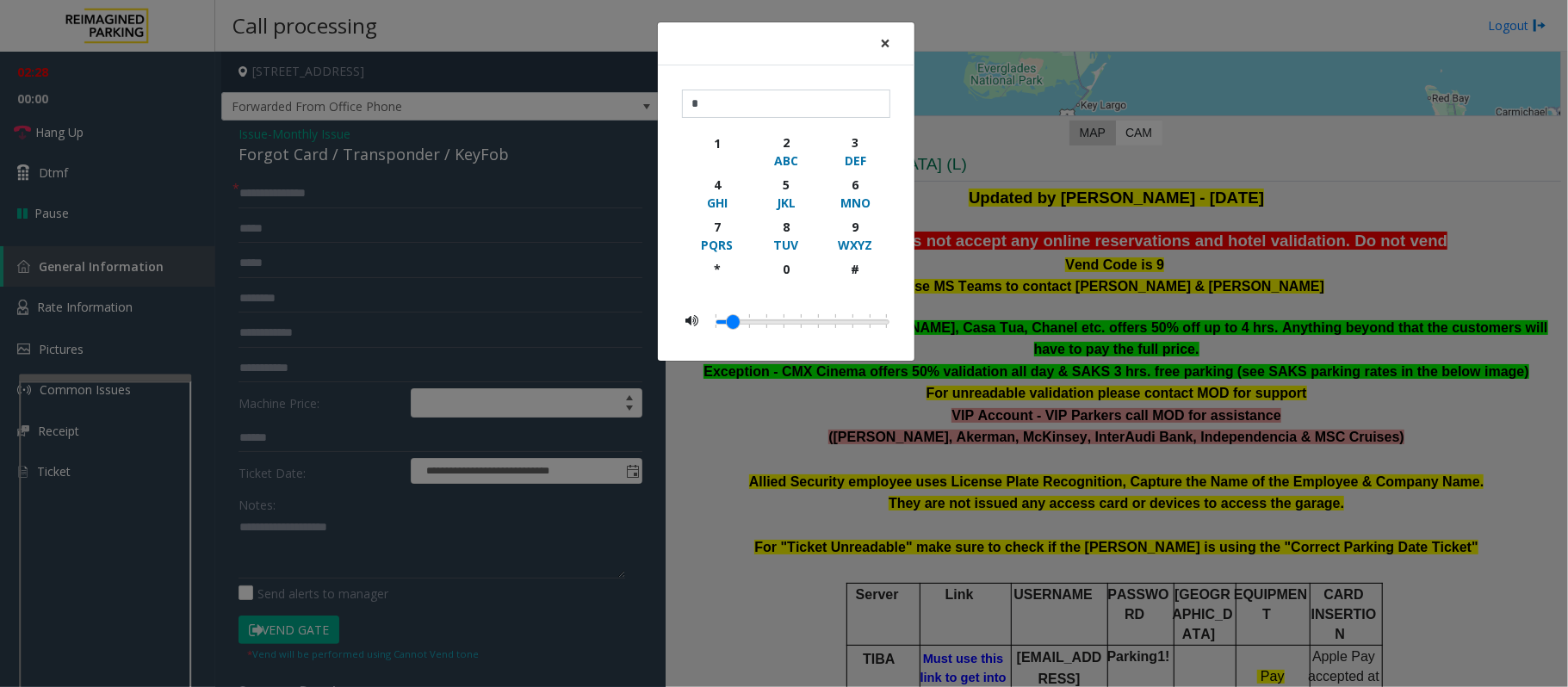 click on "×" 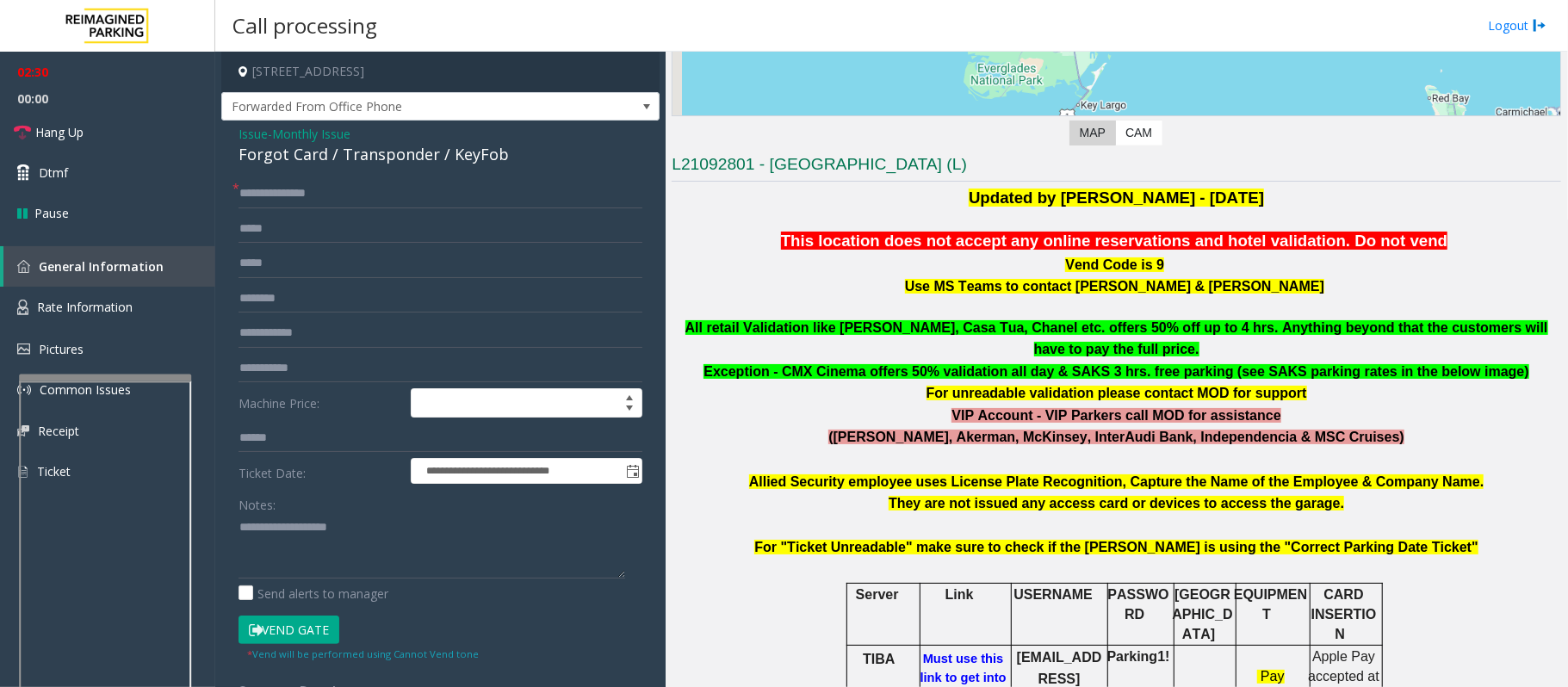click on "Vend Gate" 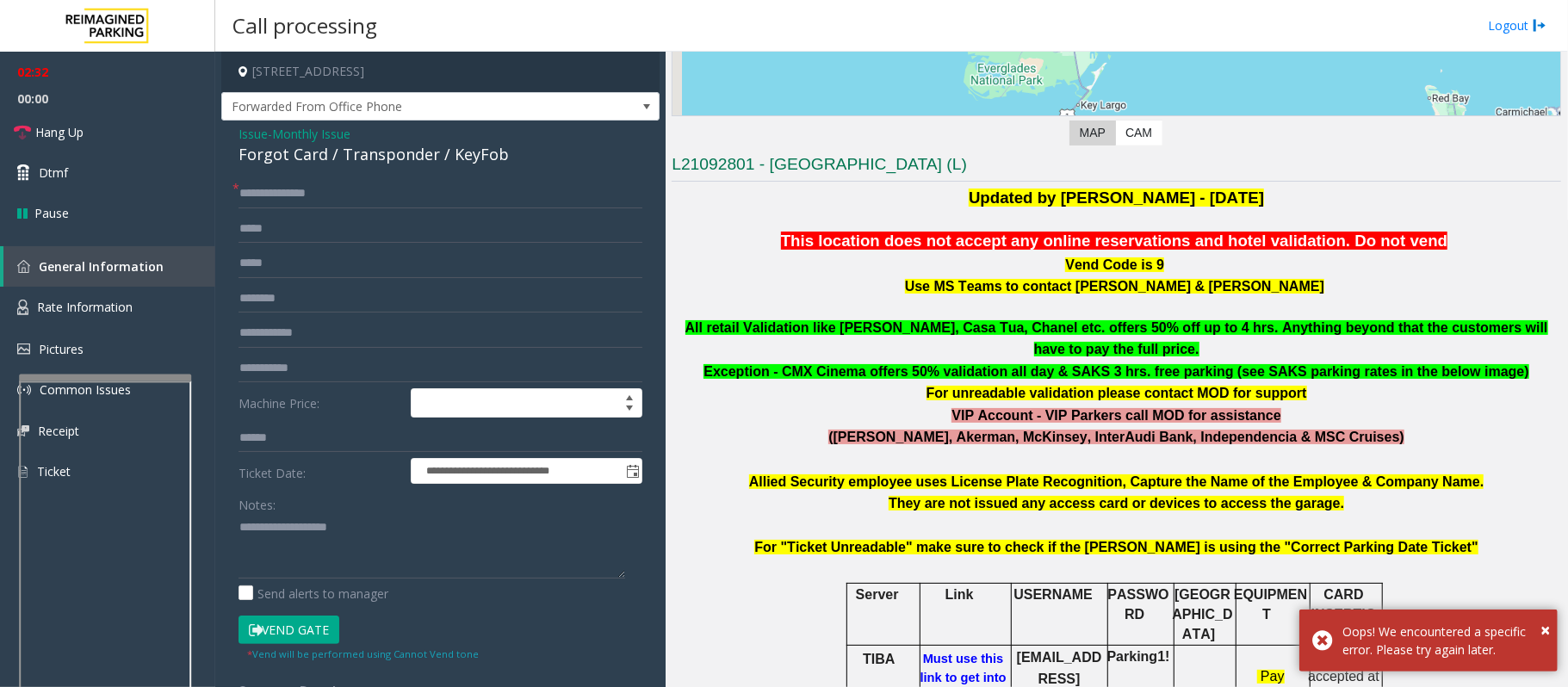 click on "Vend Gate" 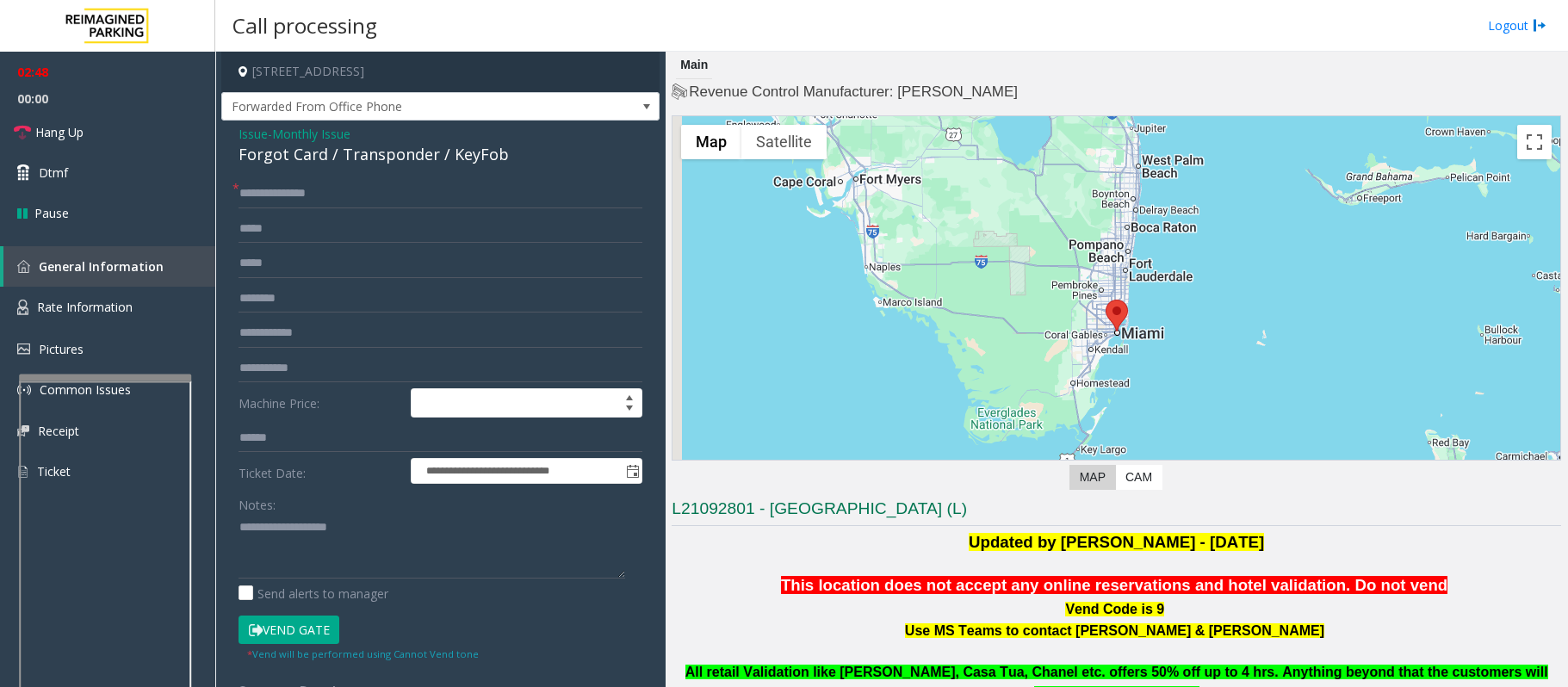scroll, scrollTop: 0, scrollLeft: 0, axis: both 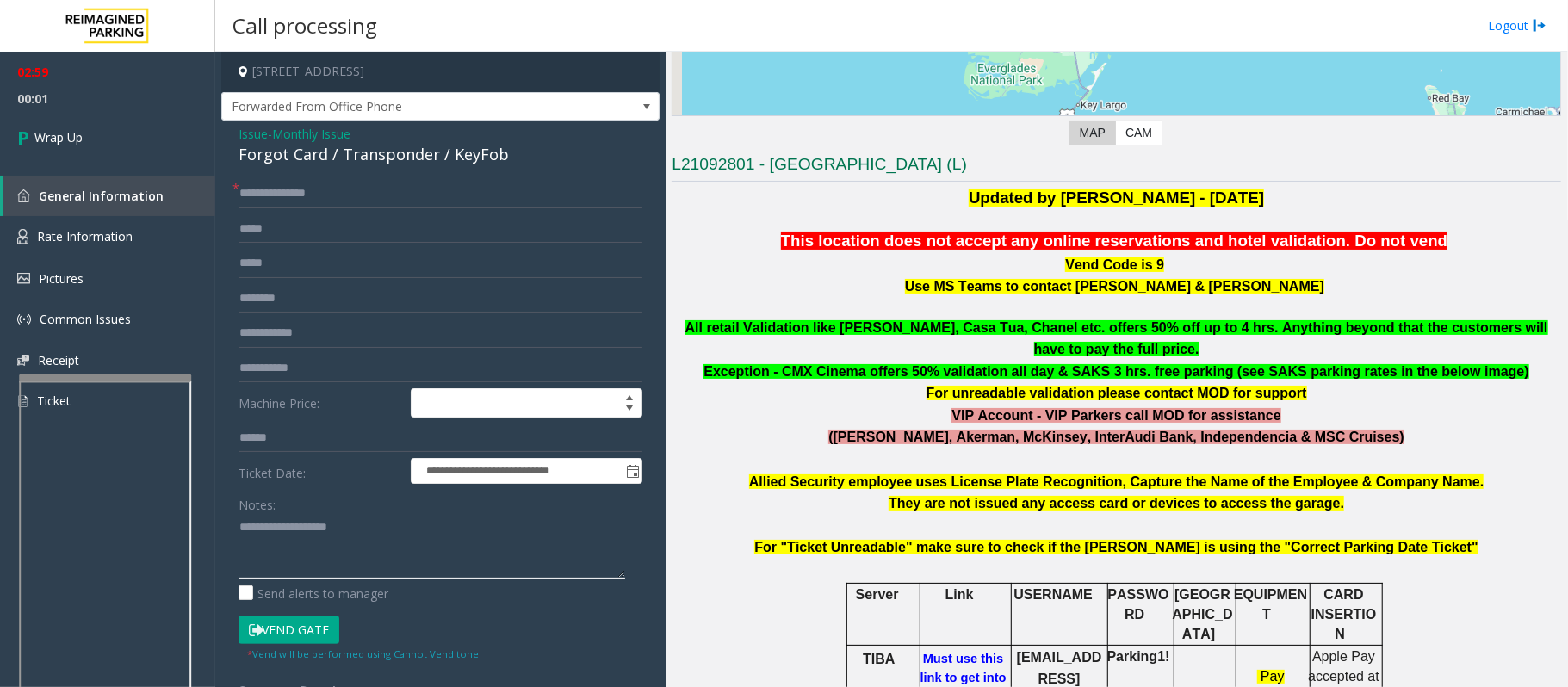 click 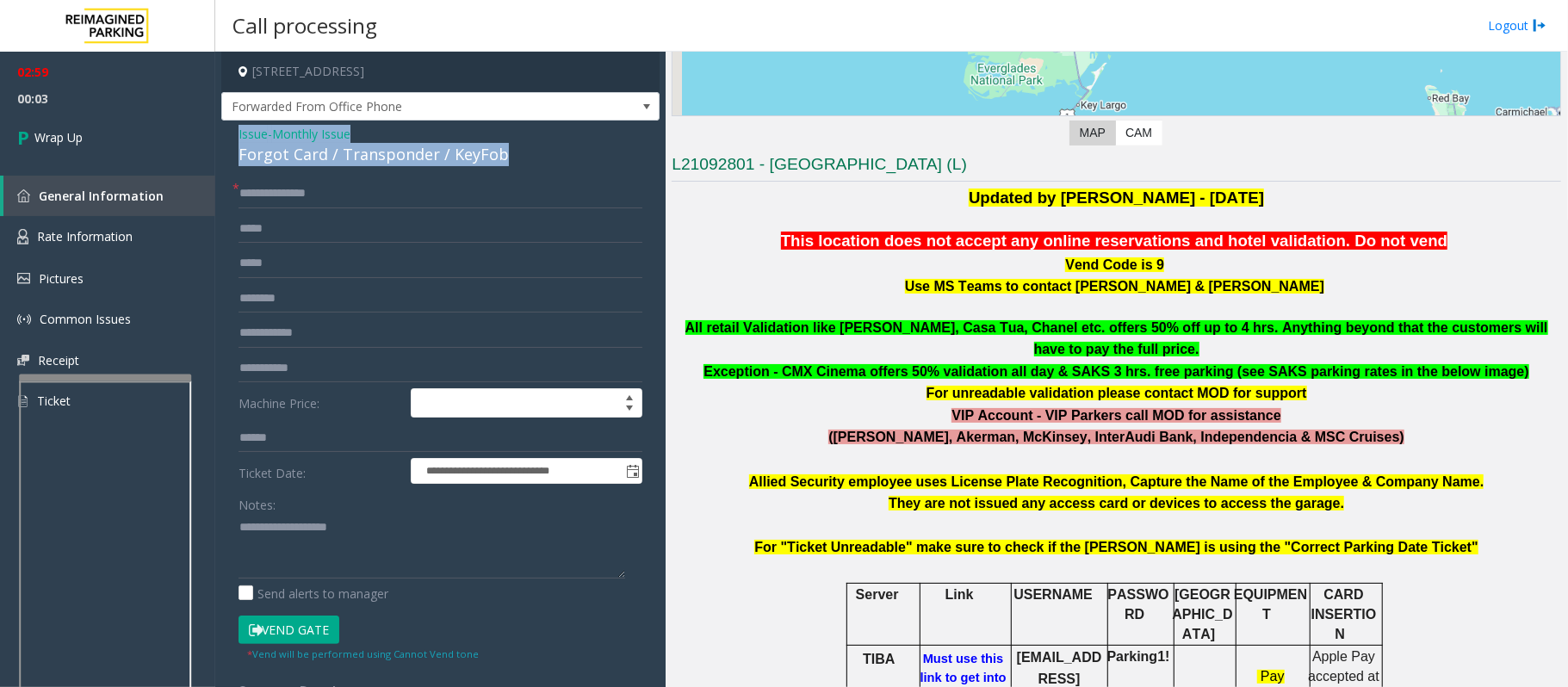 drag, startPoint x: 518, startPoint y: 152, endPoint x: 232, endPoint y: 139, distance: 286.2953 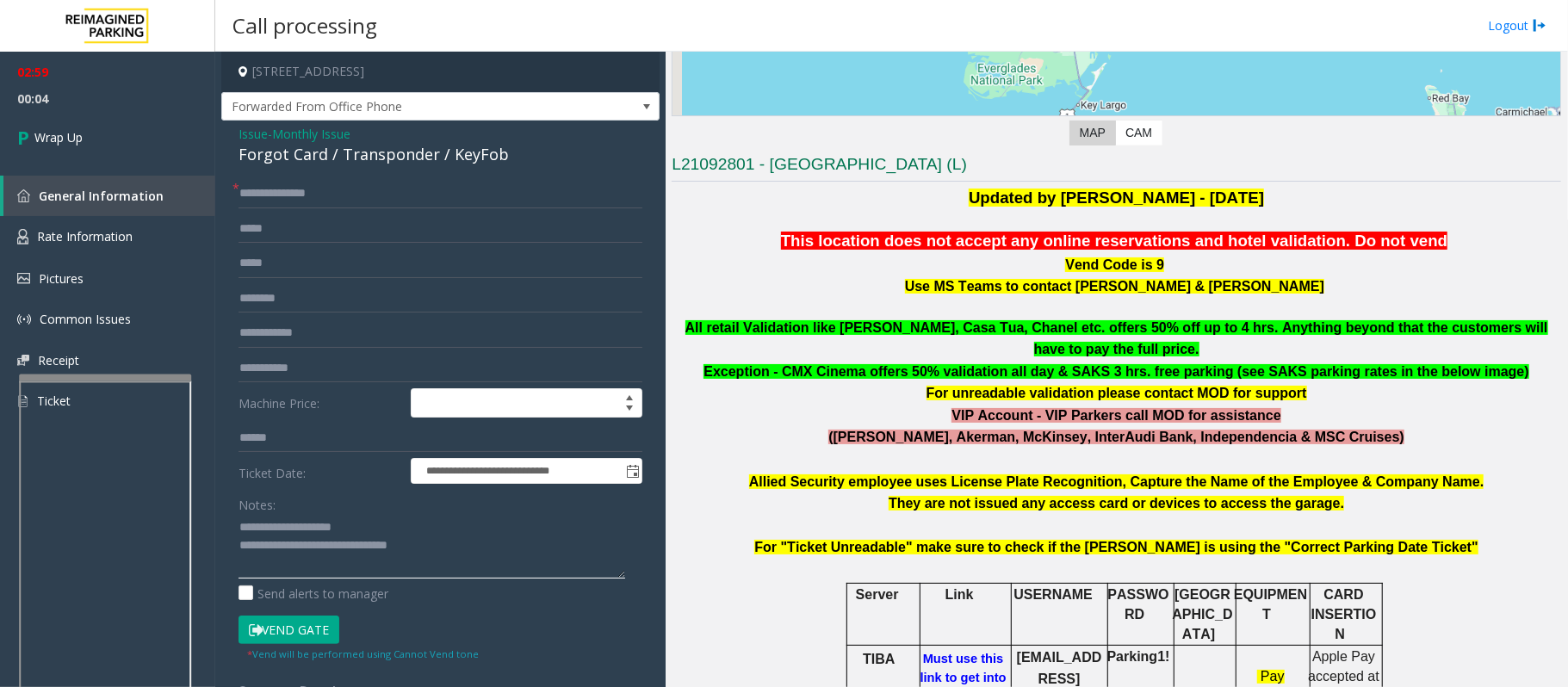 click 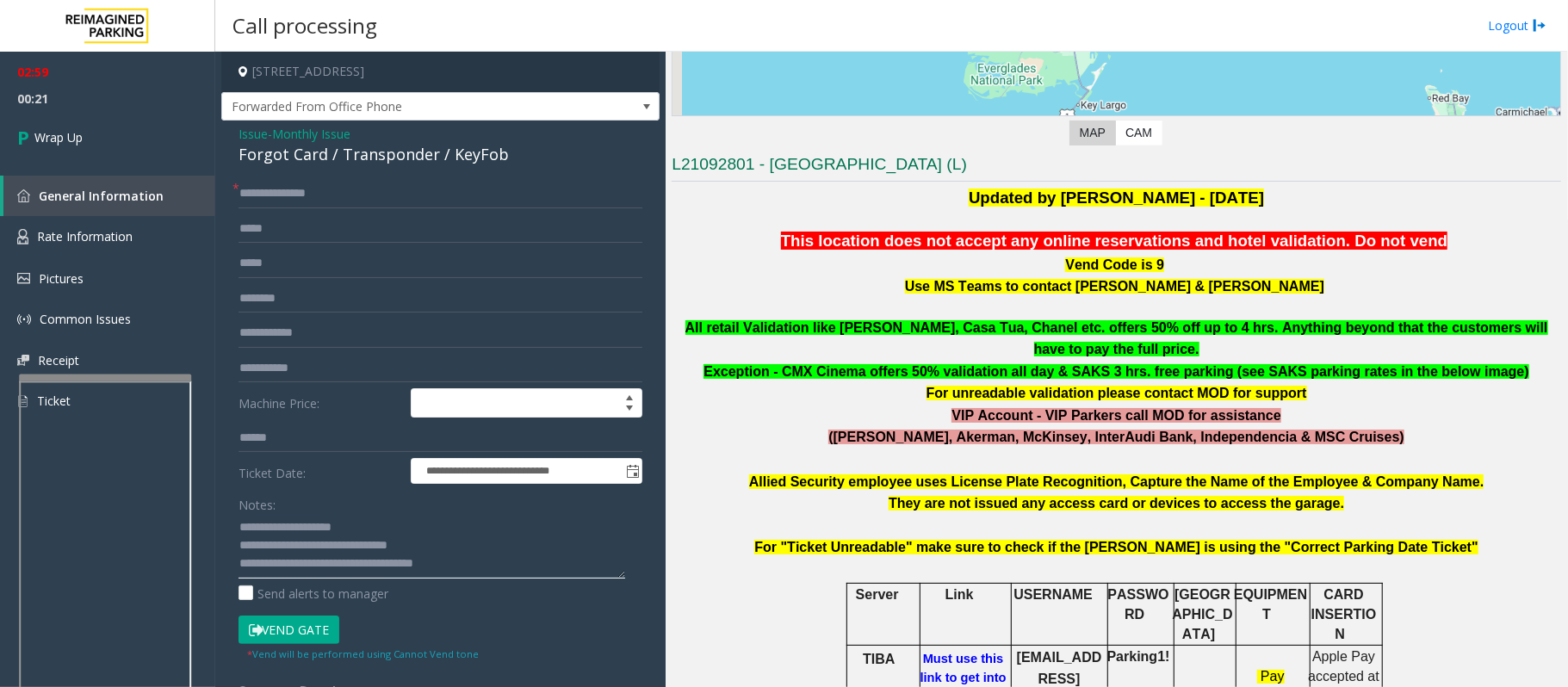 click 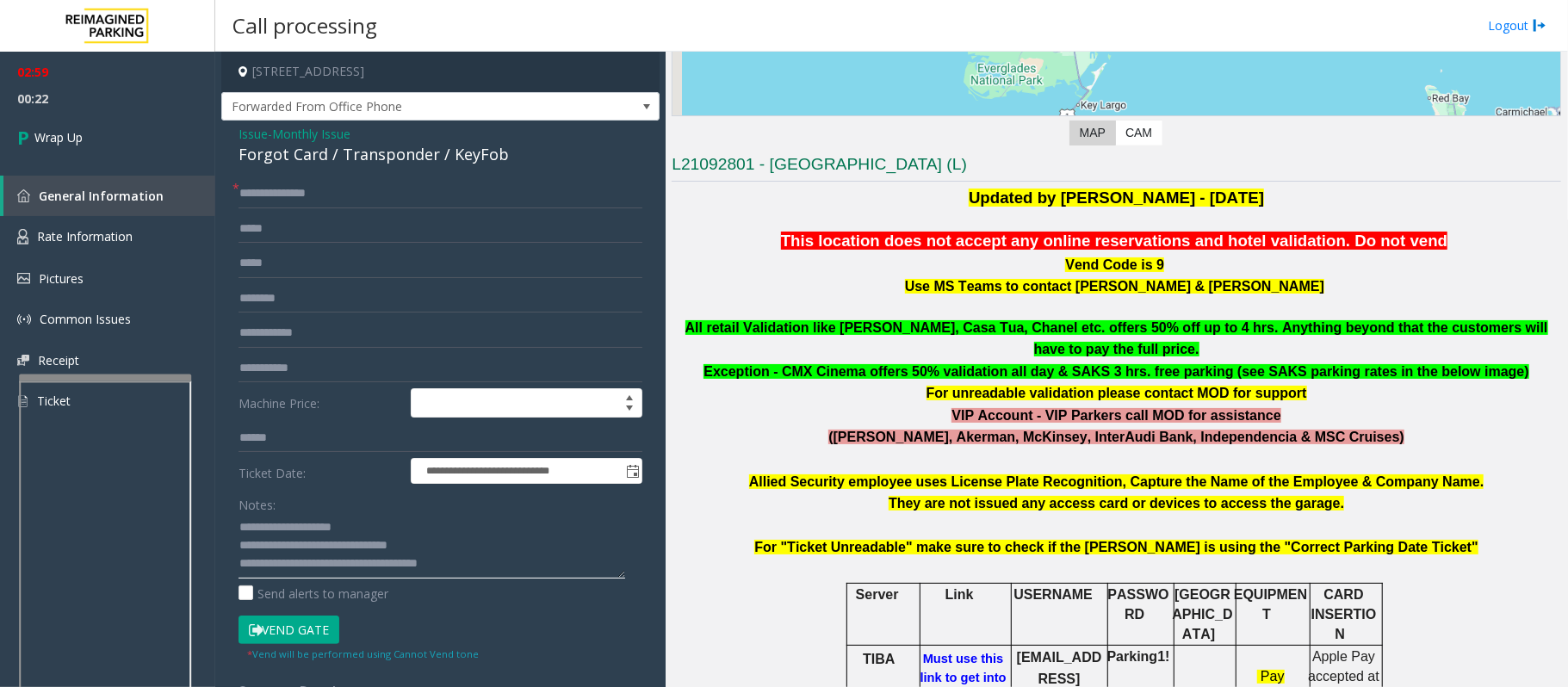 click 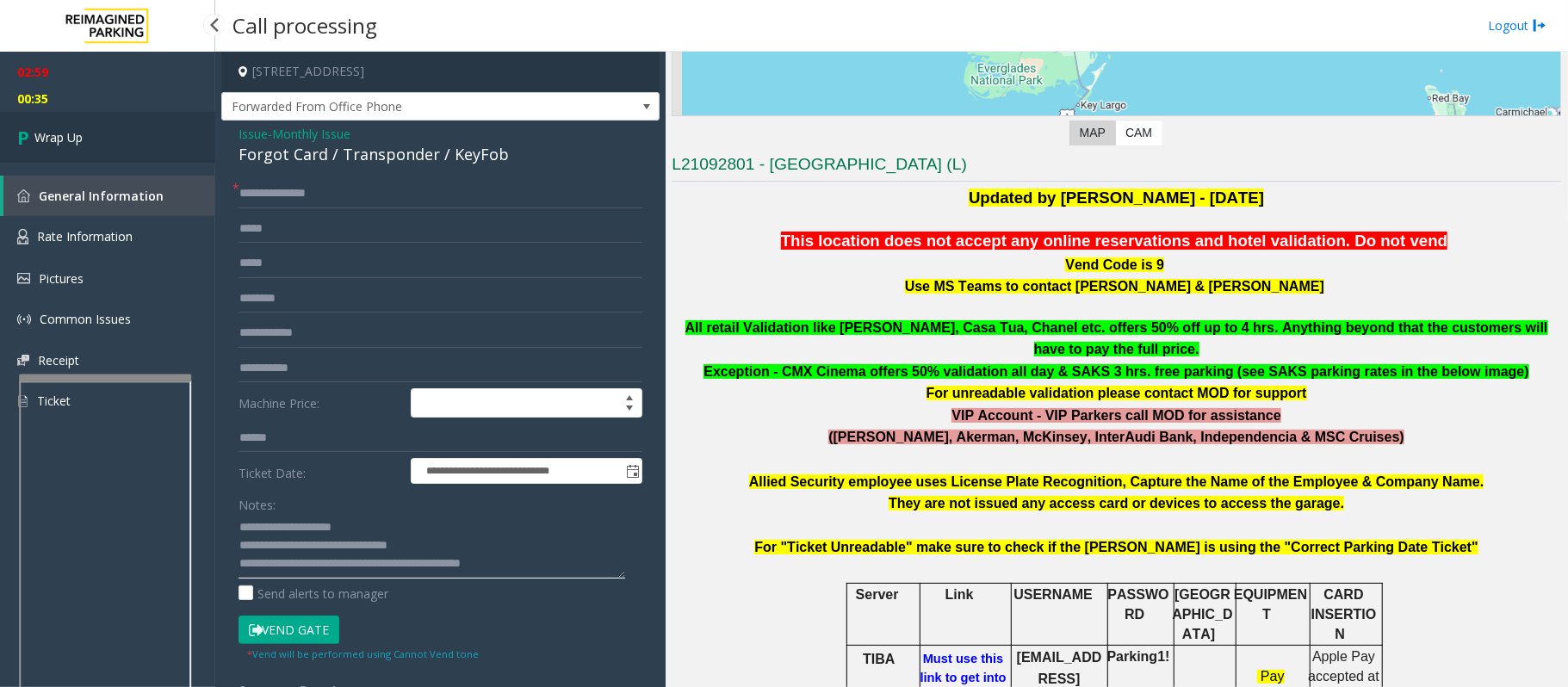 type on "**********" 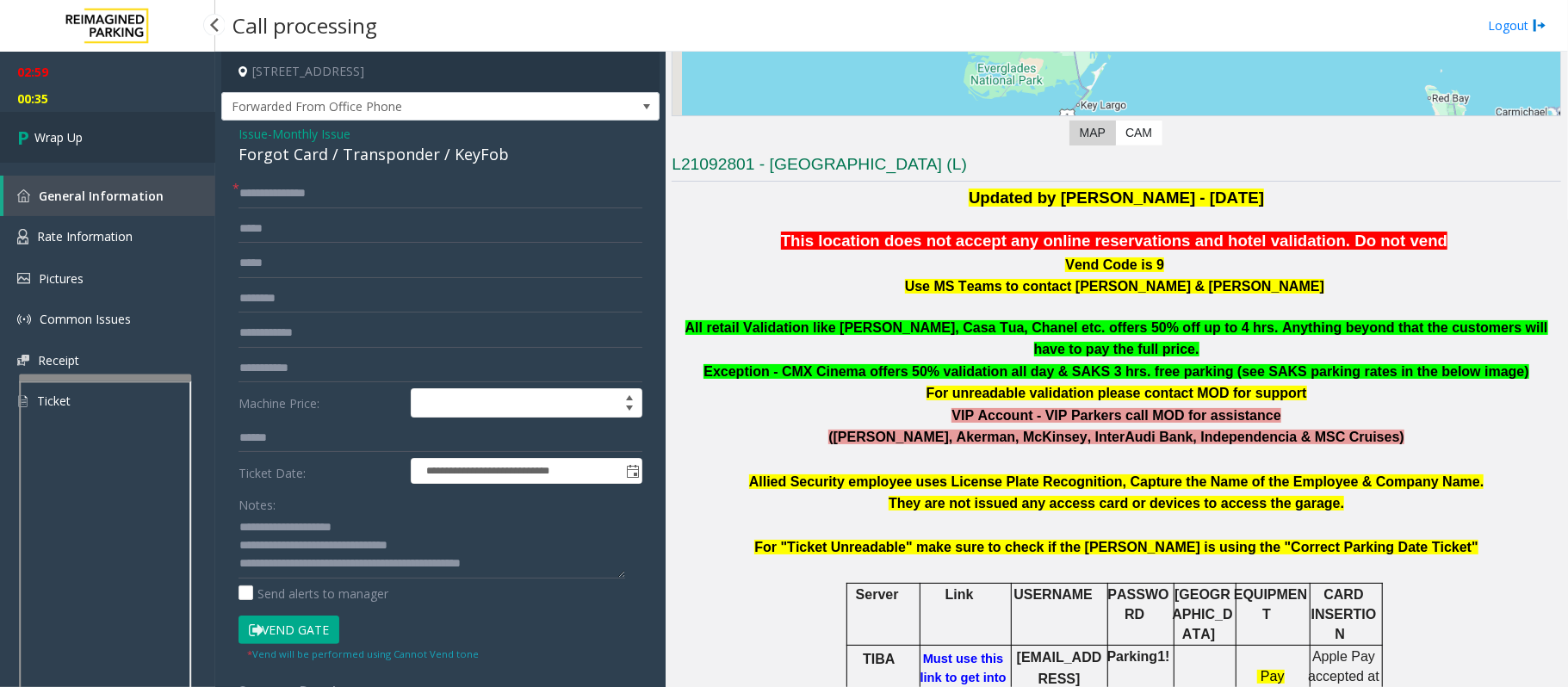 click on "Wrap Up" at bounding box center (108, 137) 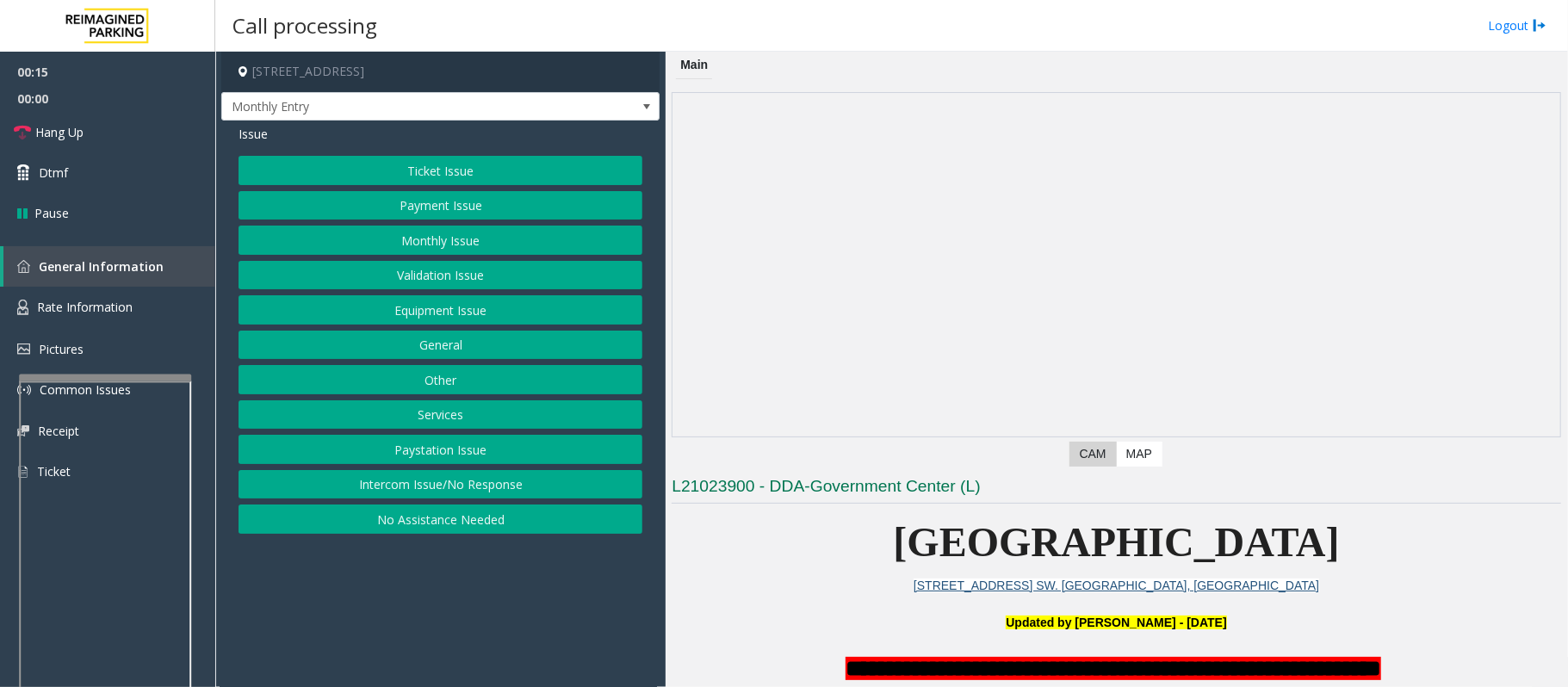 click on "Intercom Issue/No Response" 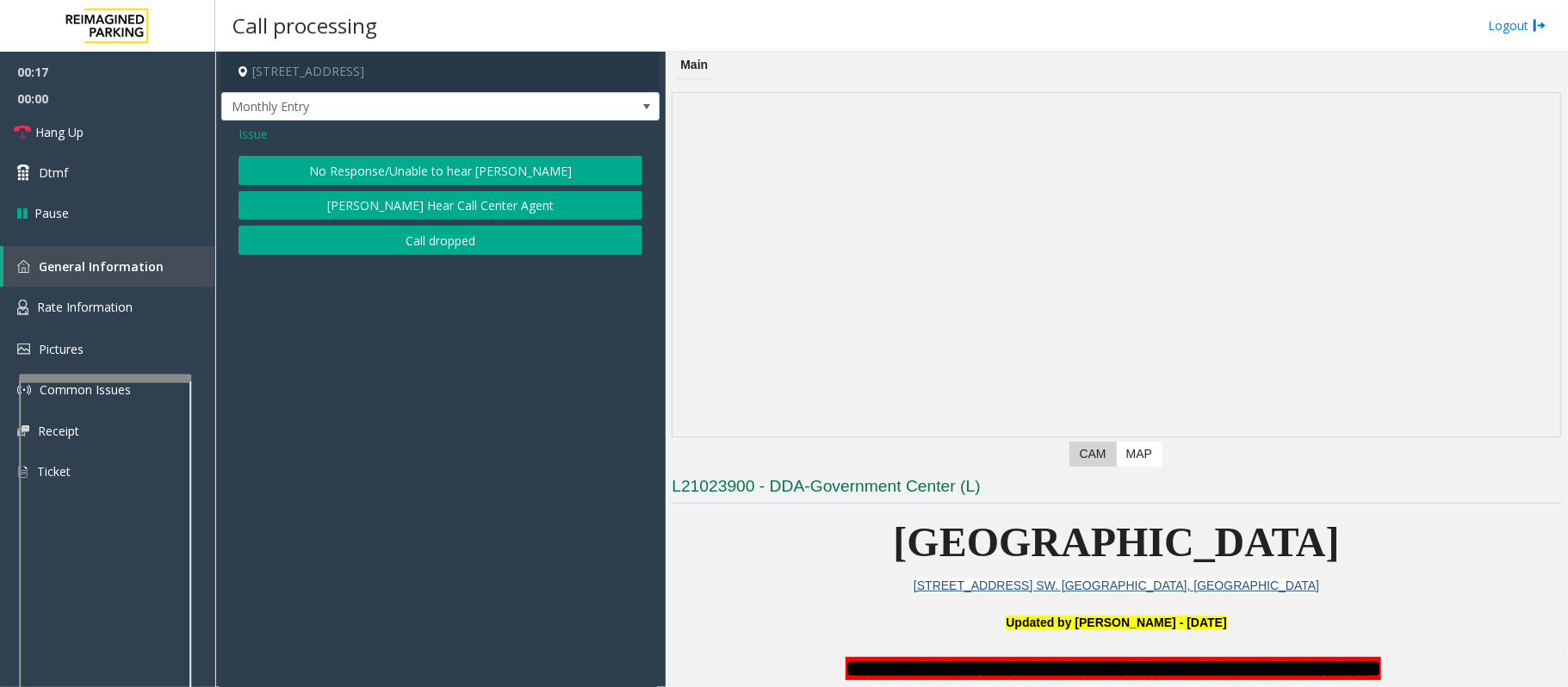 click on "No Response/Unable to hear [PERSON_NAME]" 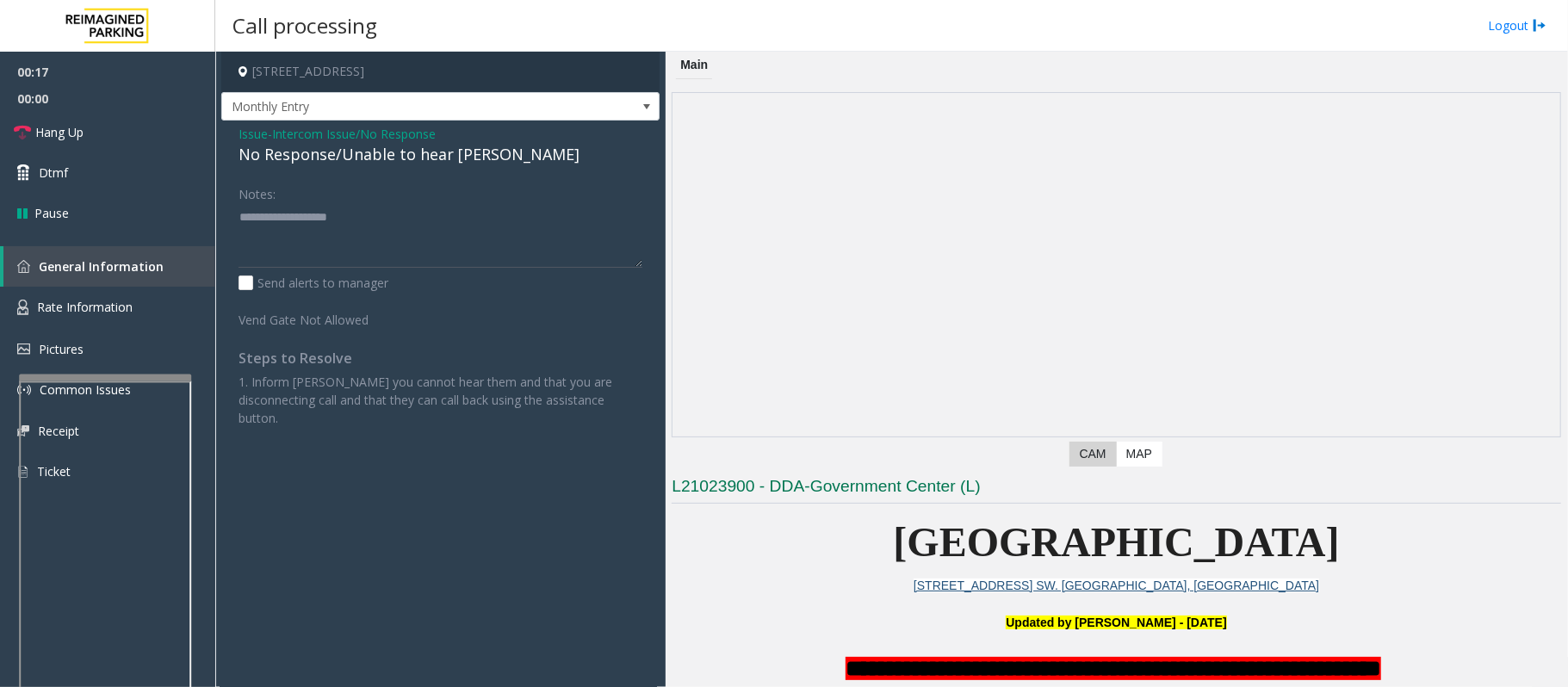 click on "No Response/Unable to hear [PERSON_NAME]" 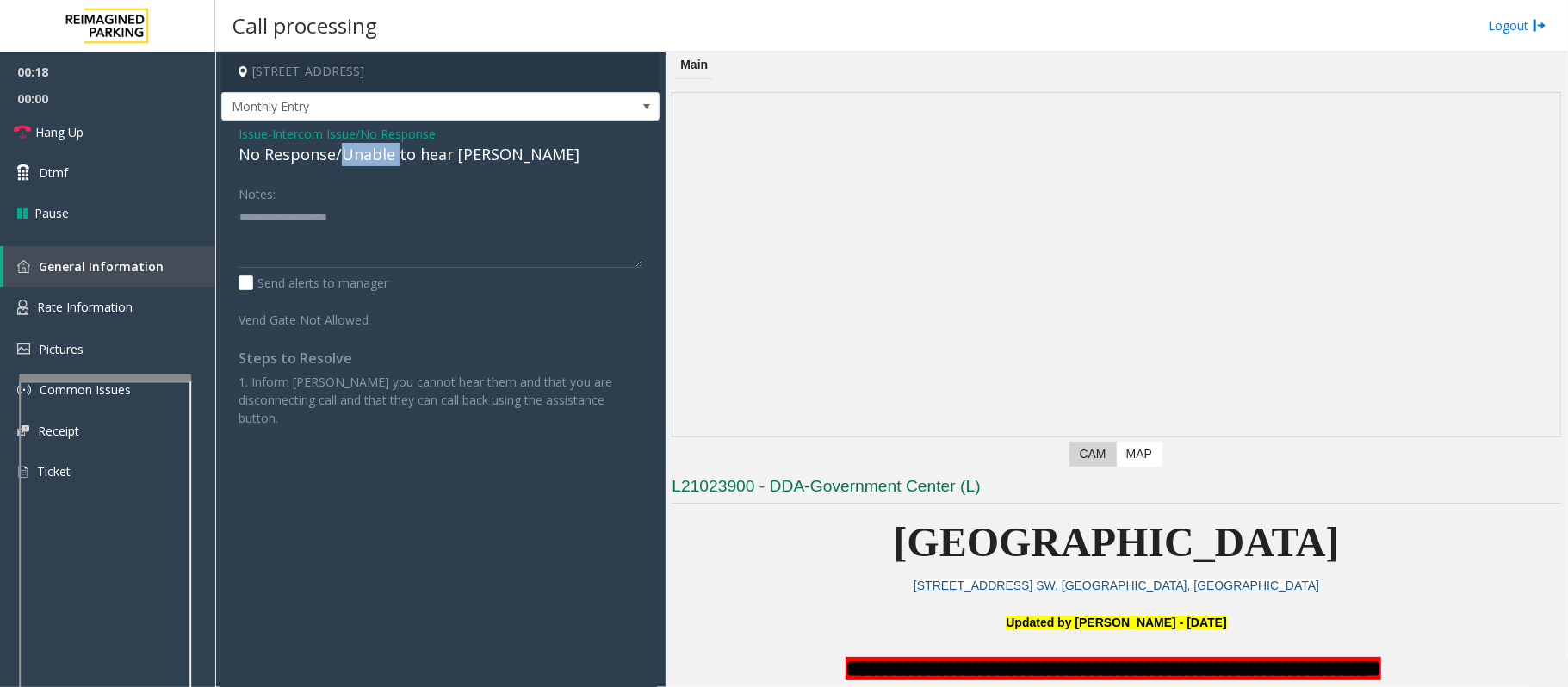 click on "No Response/Unable to hear [PERSON_NAME]" 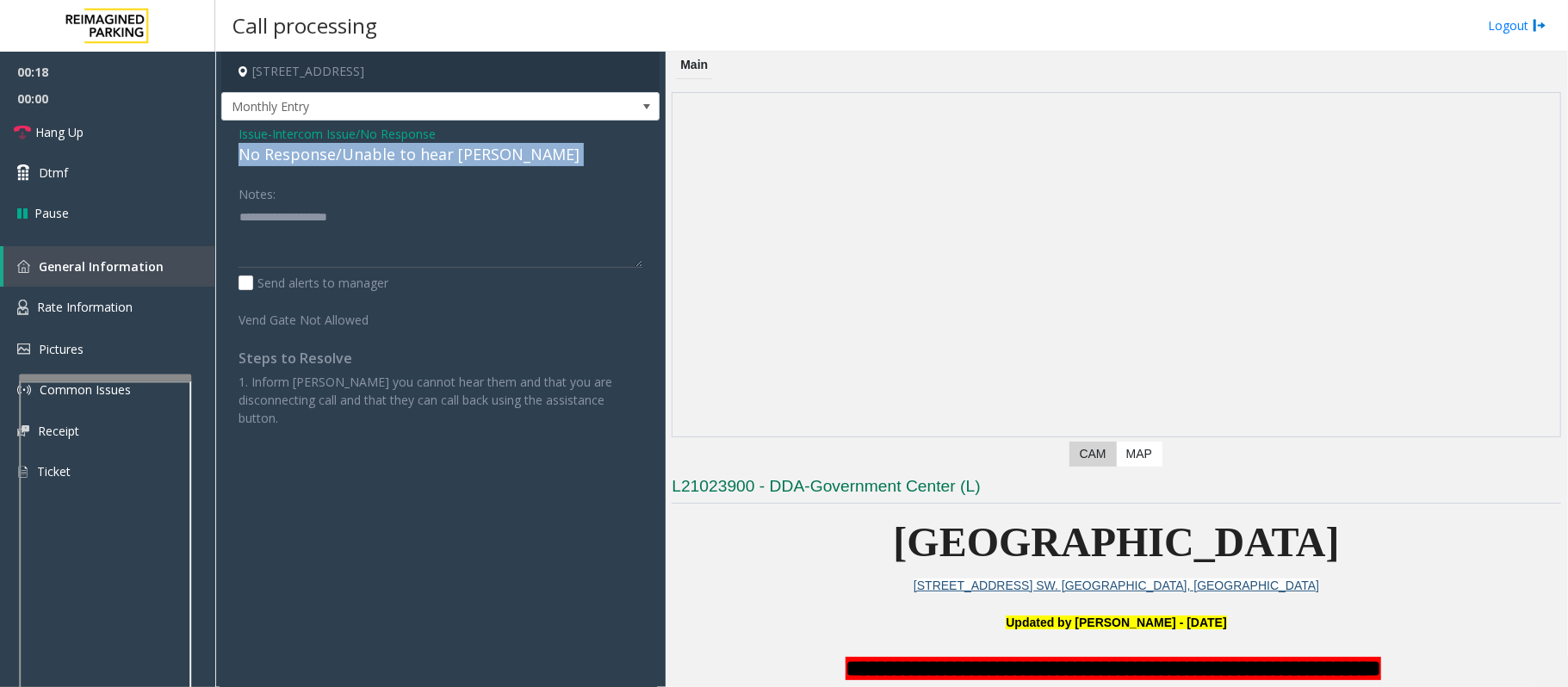 click on "No Response/Unable to hear [PERSON_NAME]" 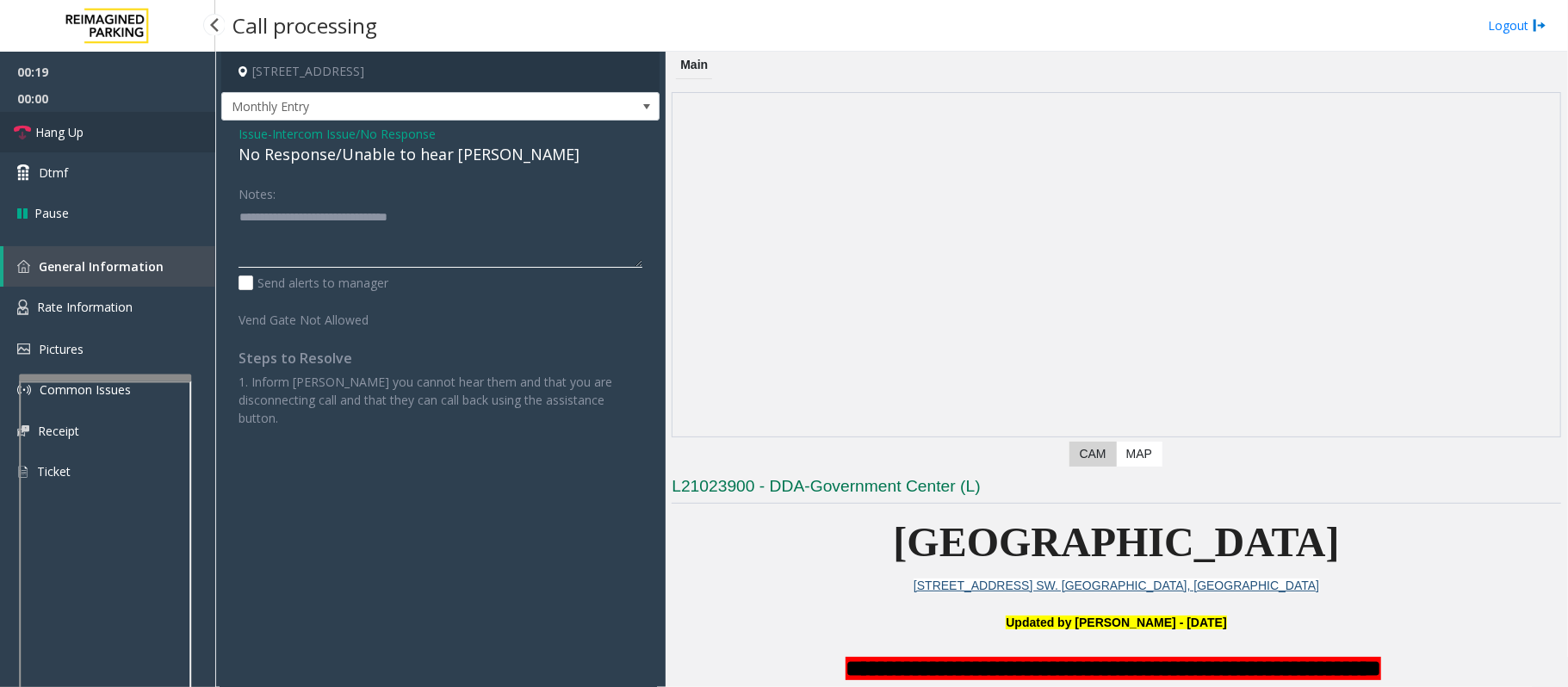 type on "**********" 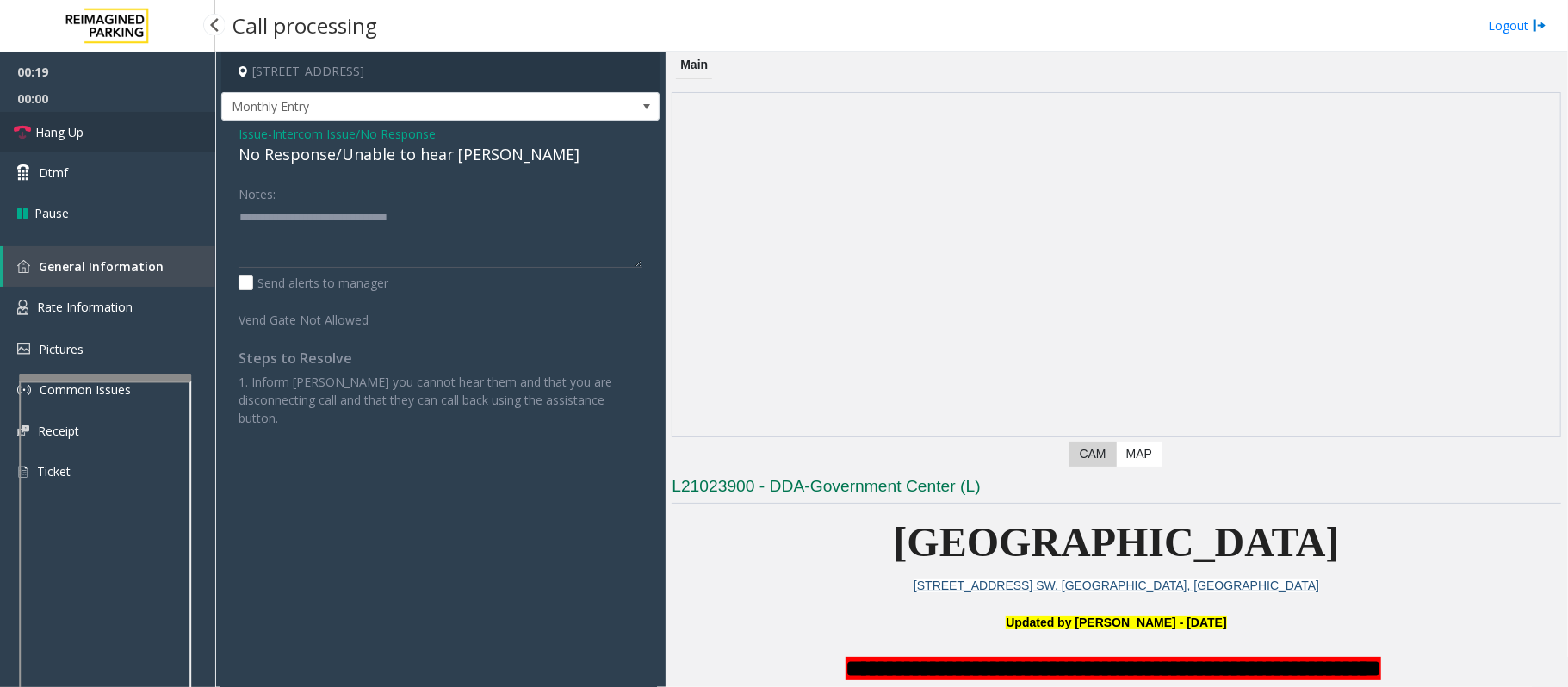 click at bounding box center [22, 133] 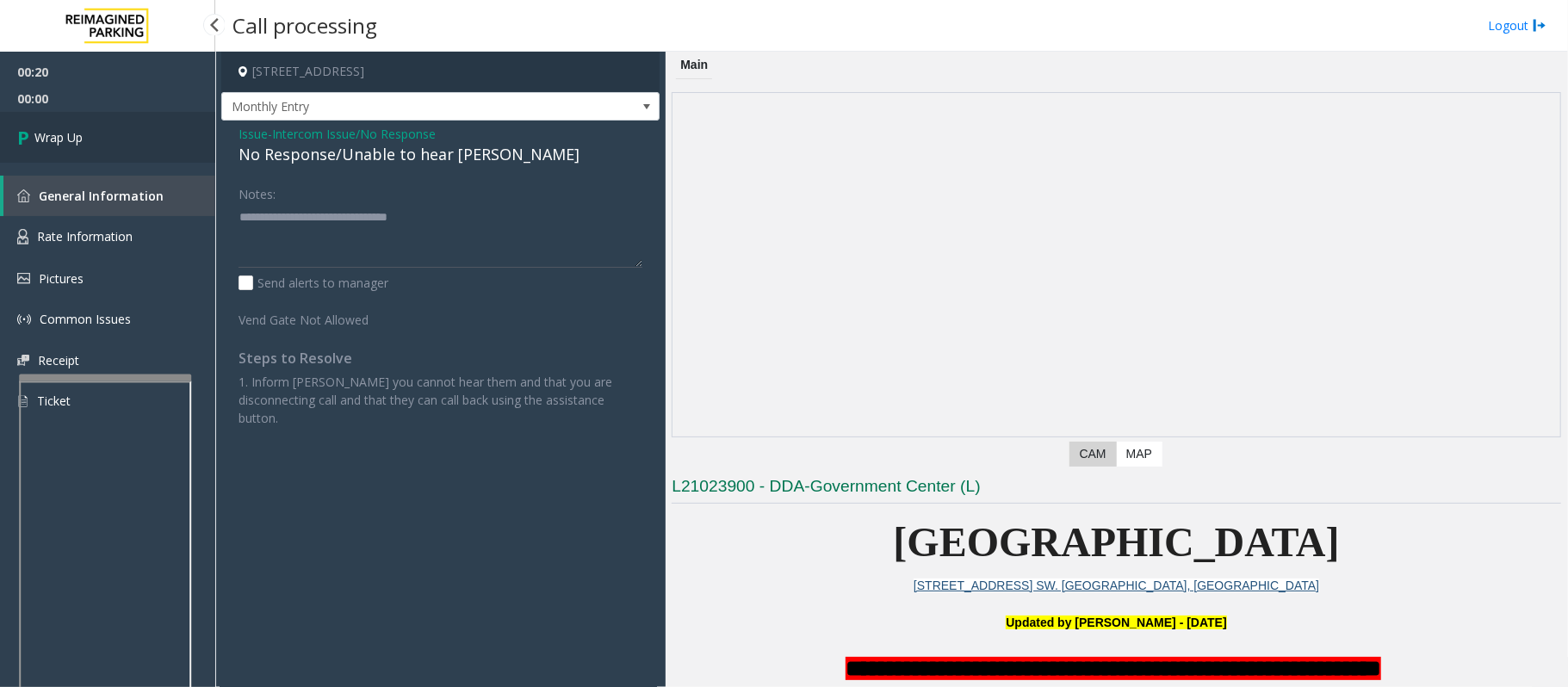 click on "Wrap Up" at bounding box center [108, 137] 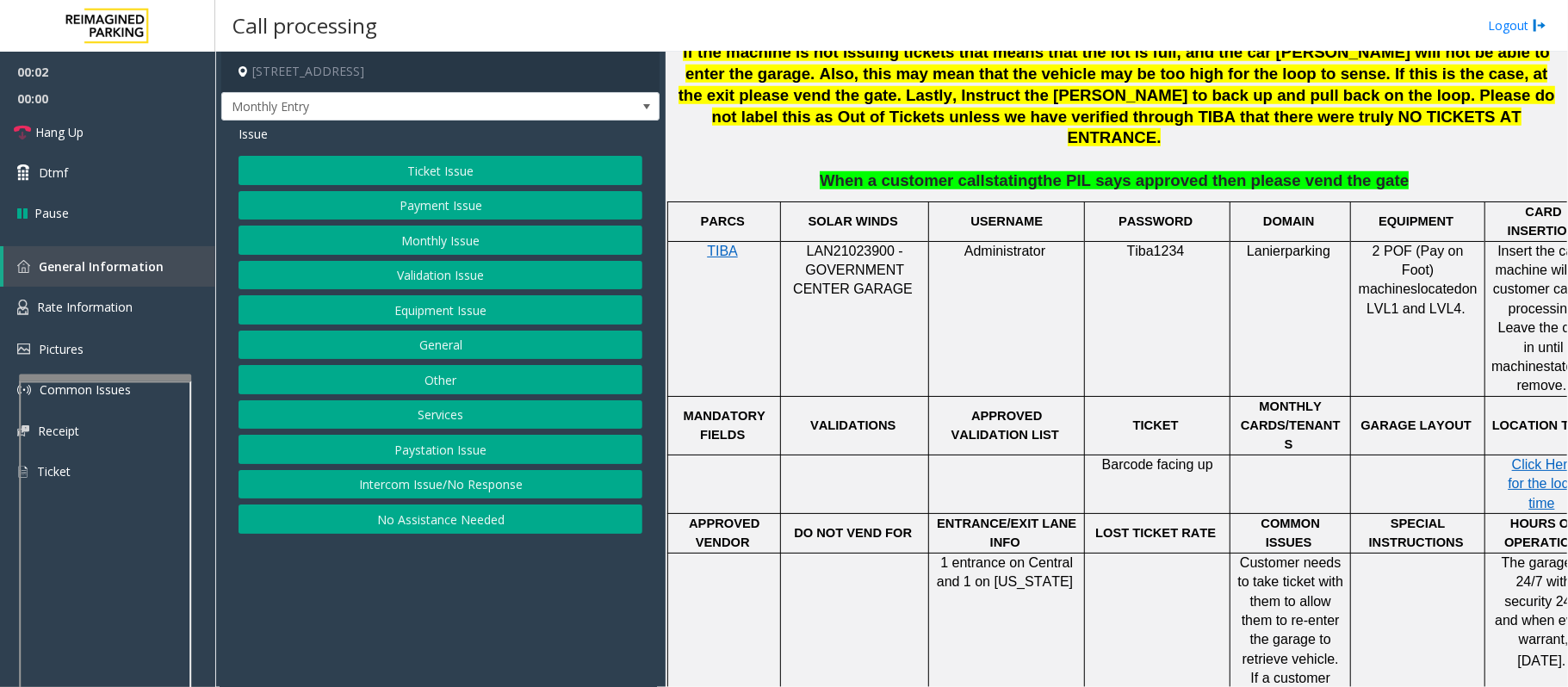 scroll, scrollTop: 1033, scrollLeft: 0, axis: vertical 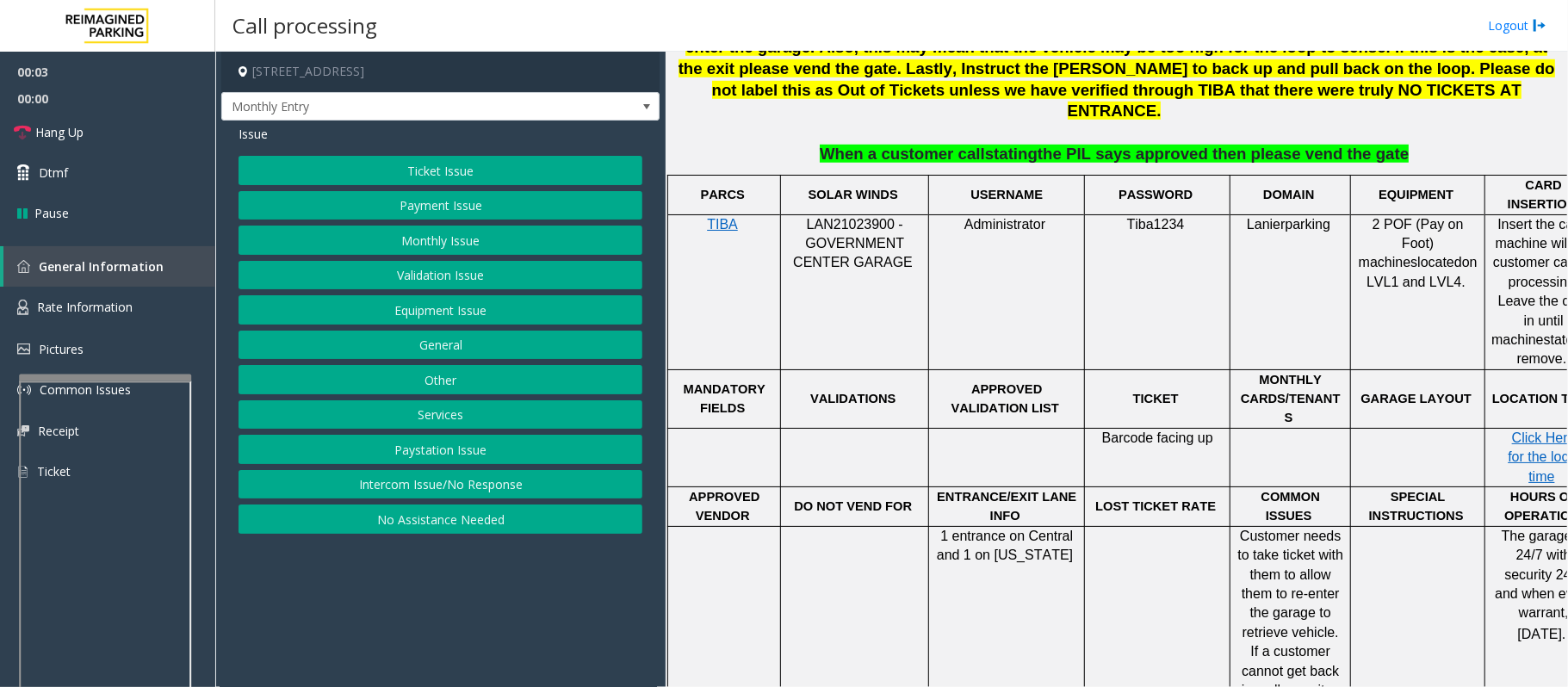 click 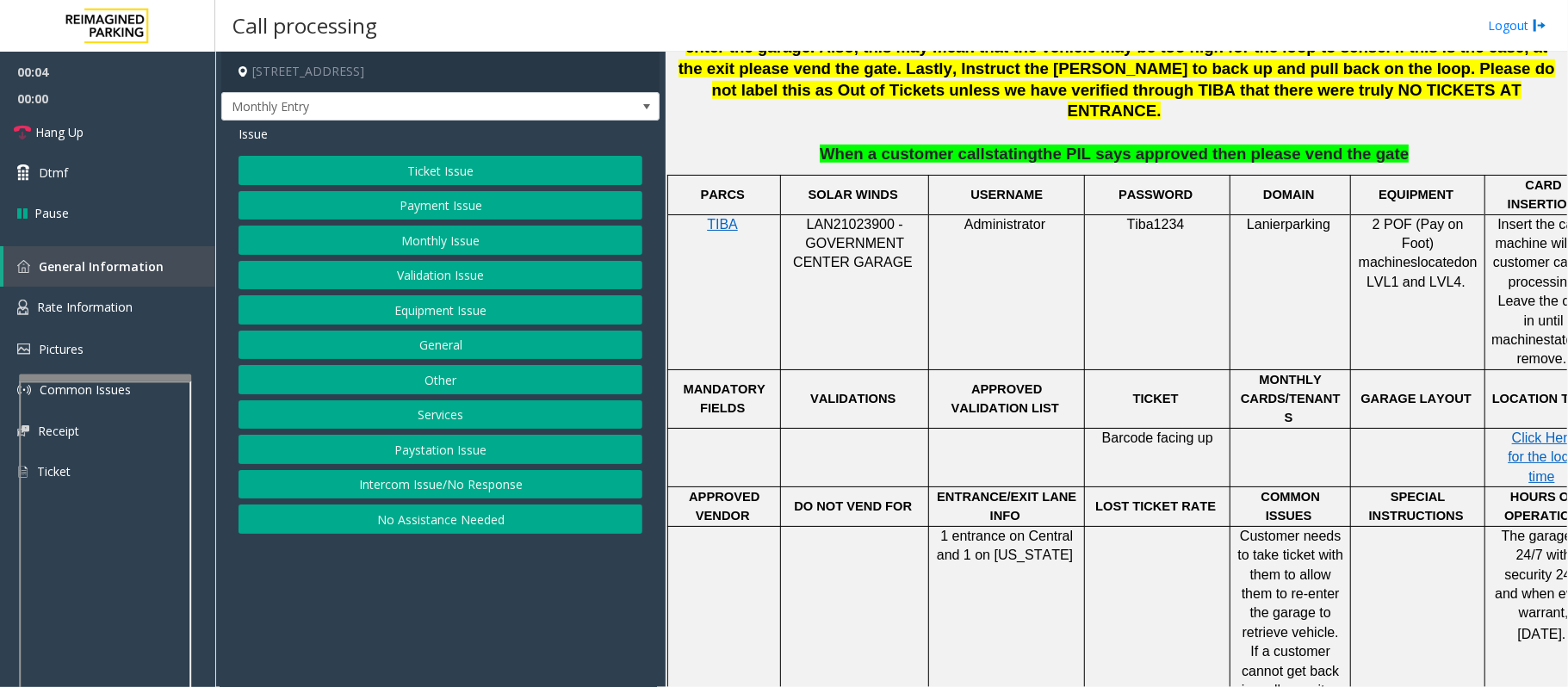 click on "LAN21023900 - GOVERNMENT CENTER GARAGE" 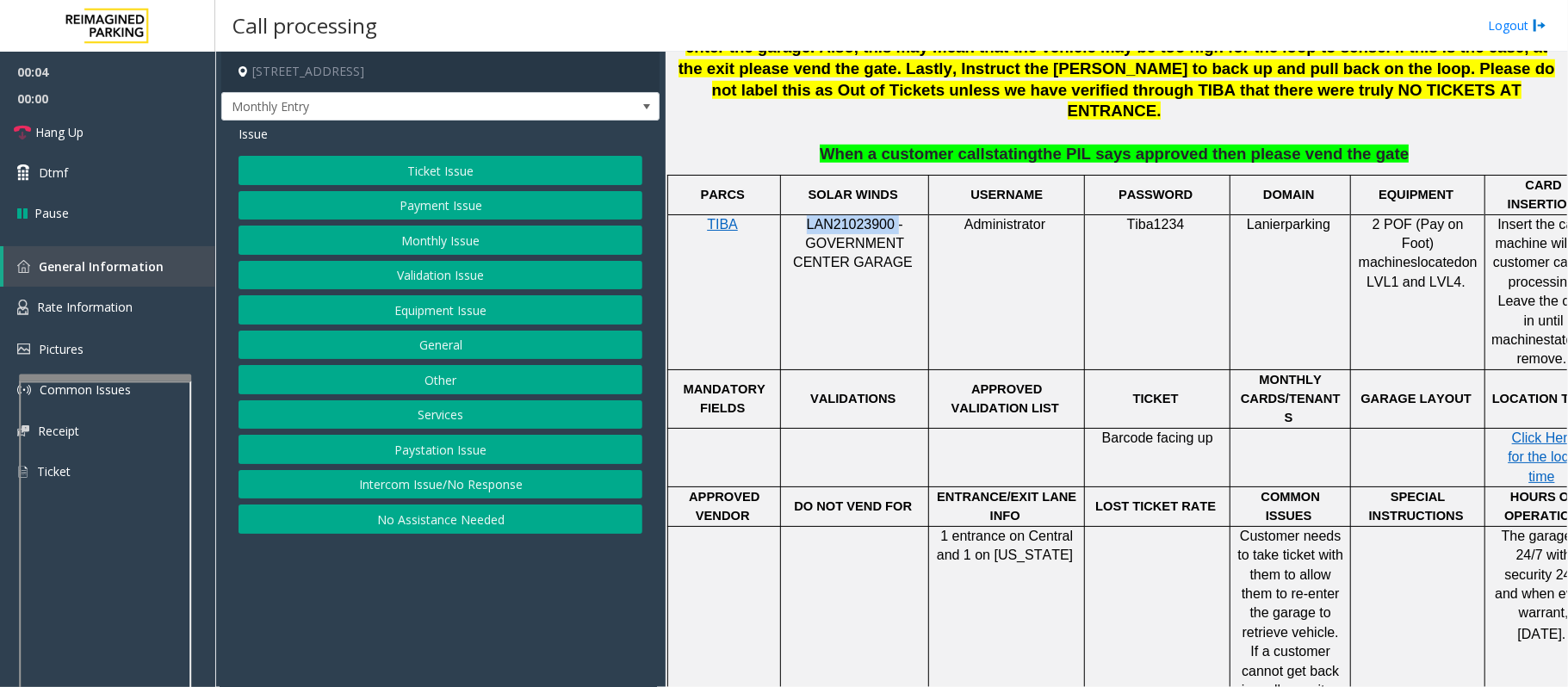 click on "LAN21023900 - GOVERNMENT CENTER GARAGE" 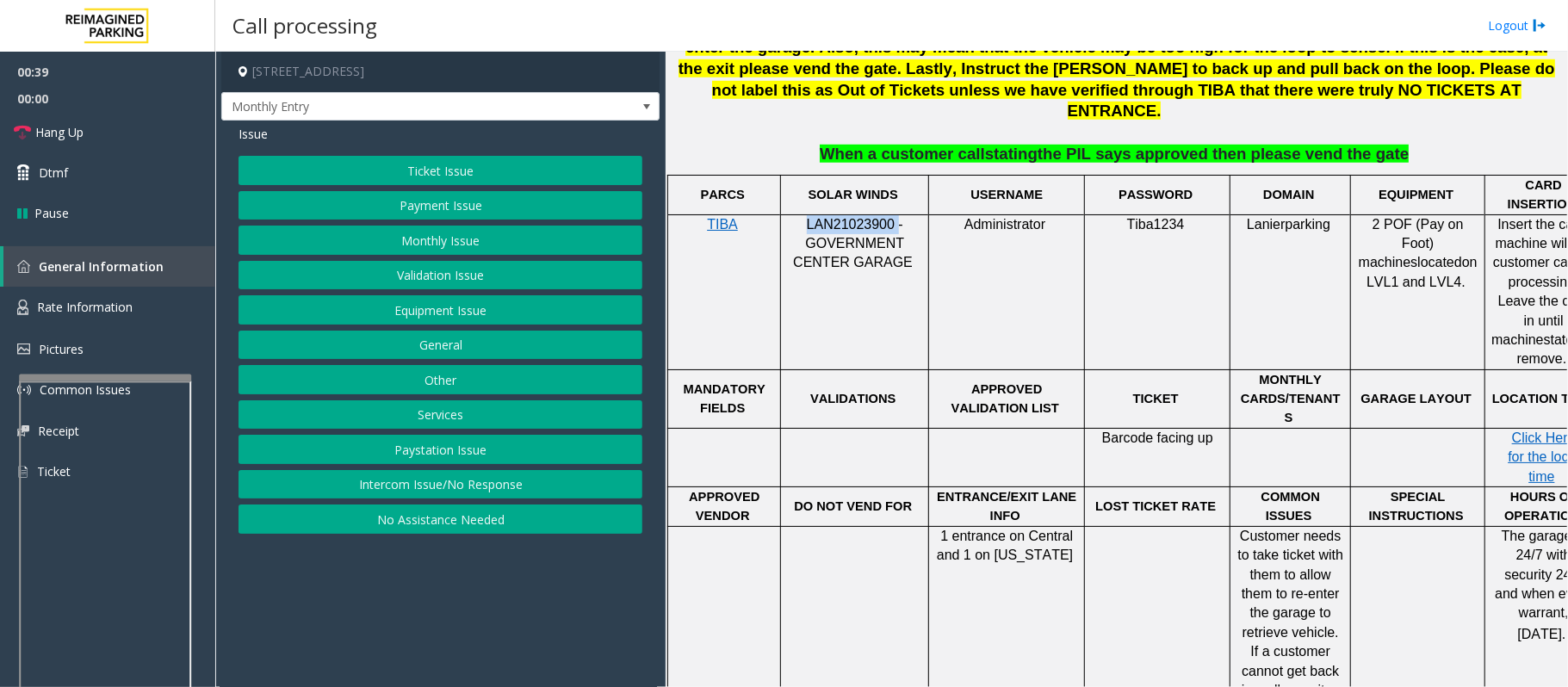 click on "Intercom Issue/No Response" 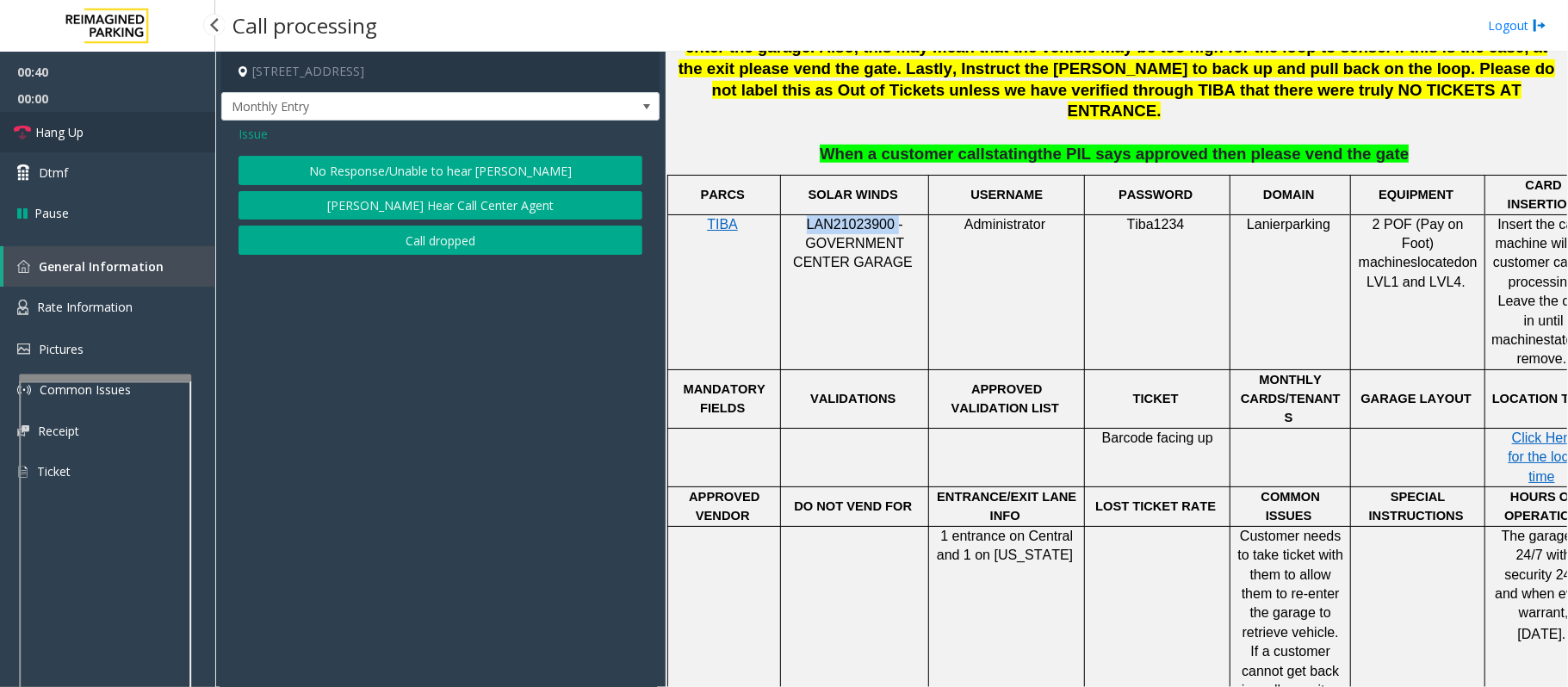 click on "Hang Up" at bounding box center (108, 132) 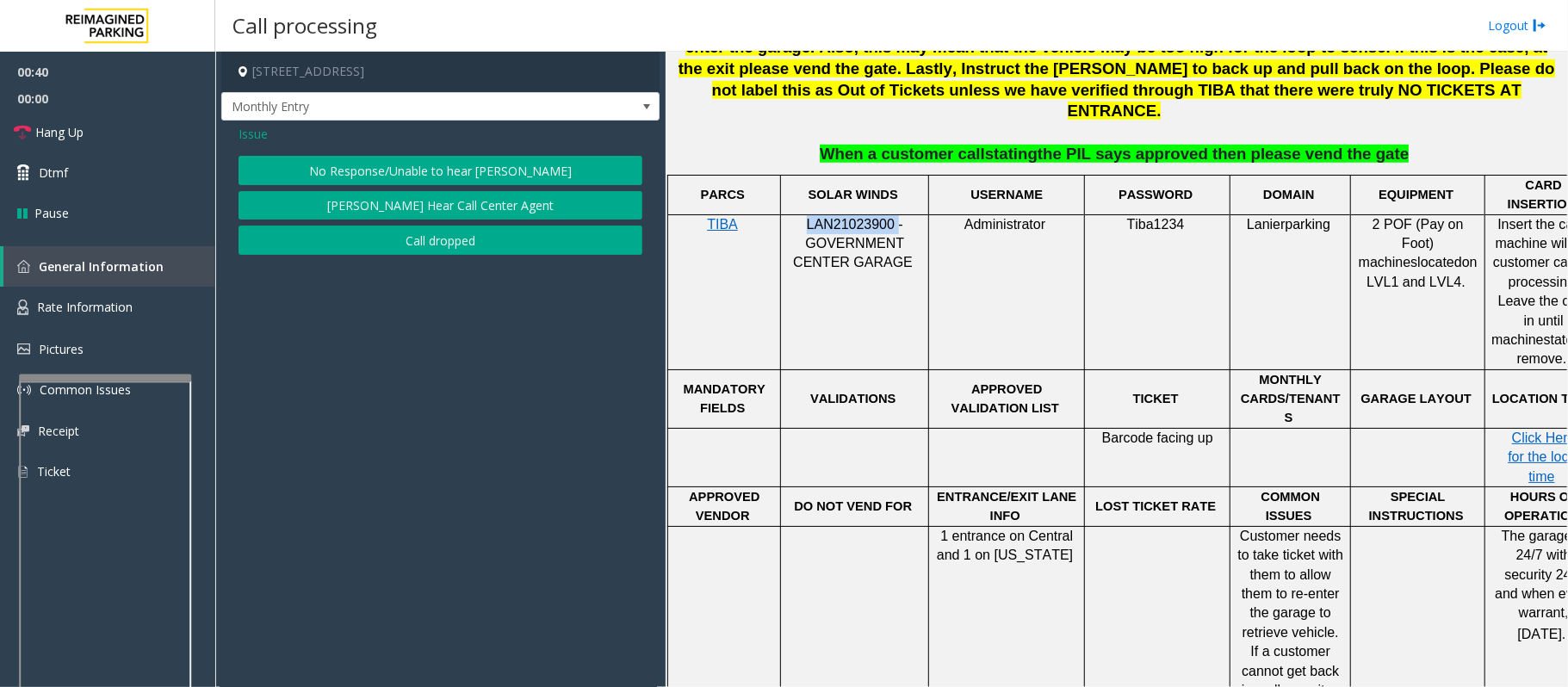 click on "No Response/Unable to hear [PERSON_NAME]" 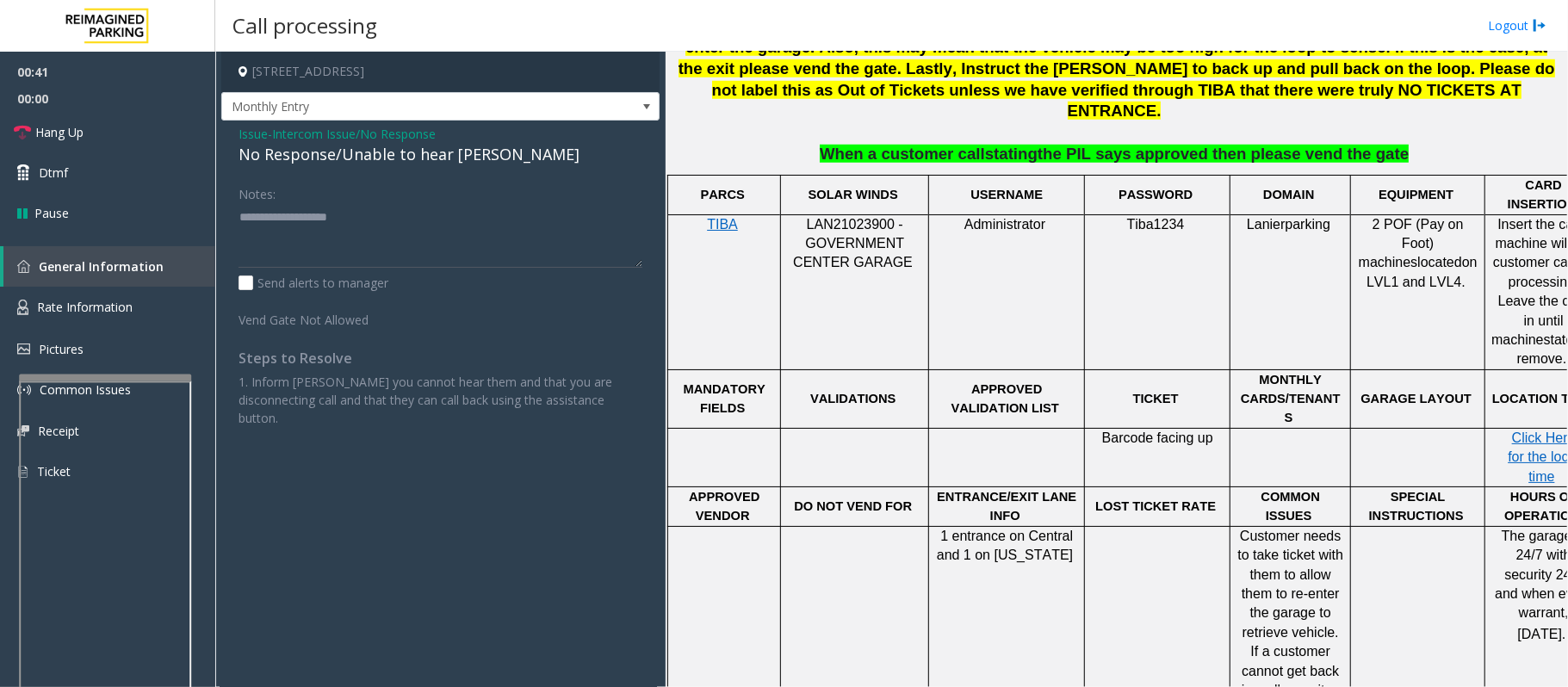 click on "No Response/Unable to hear [PERSON_NAME]" 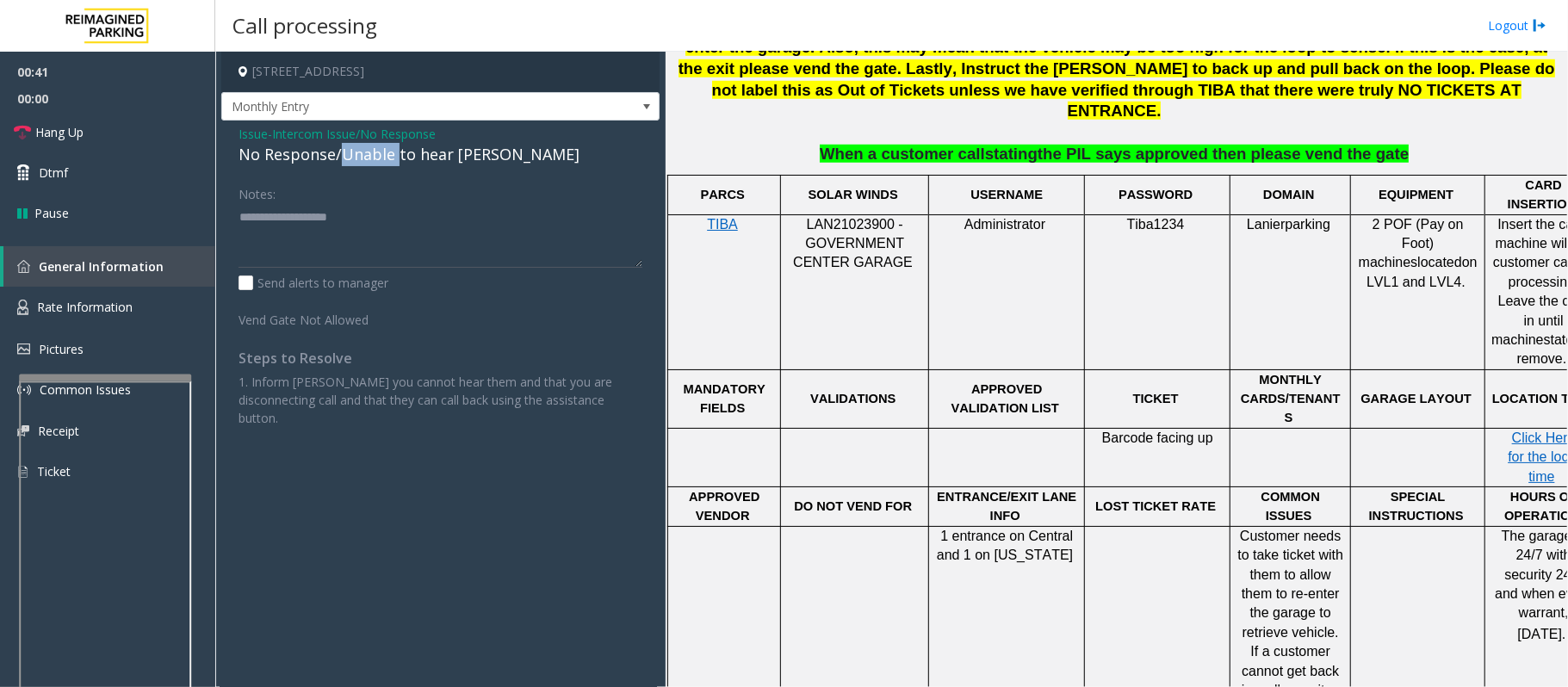 click on "No Response/Unable to hear [PERSON_NAME]" 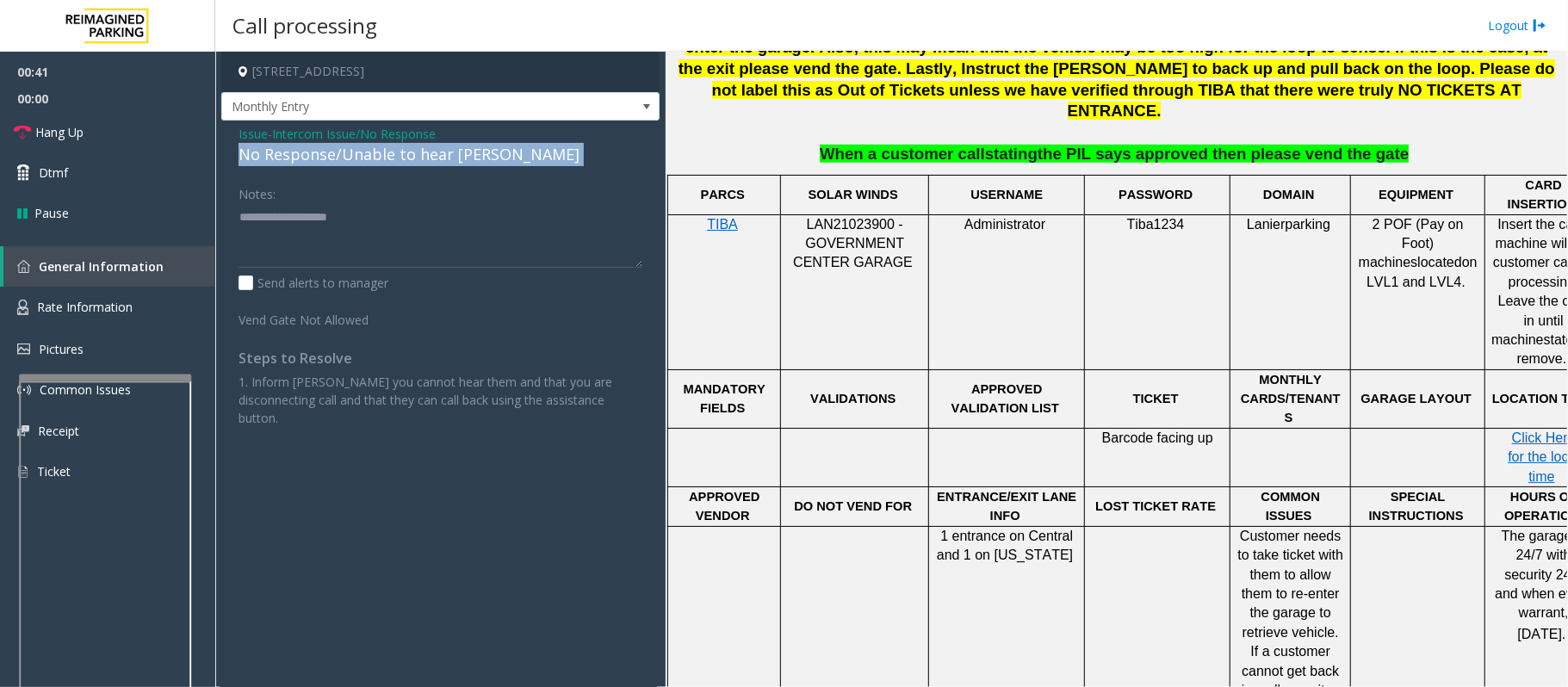 click on "No Response/Unable to hear [PERSON_NAME]" 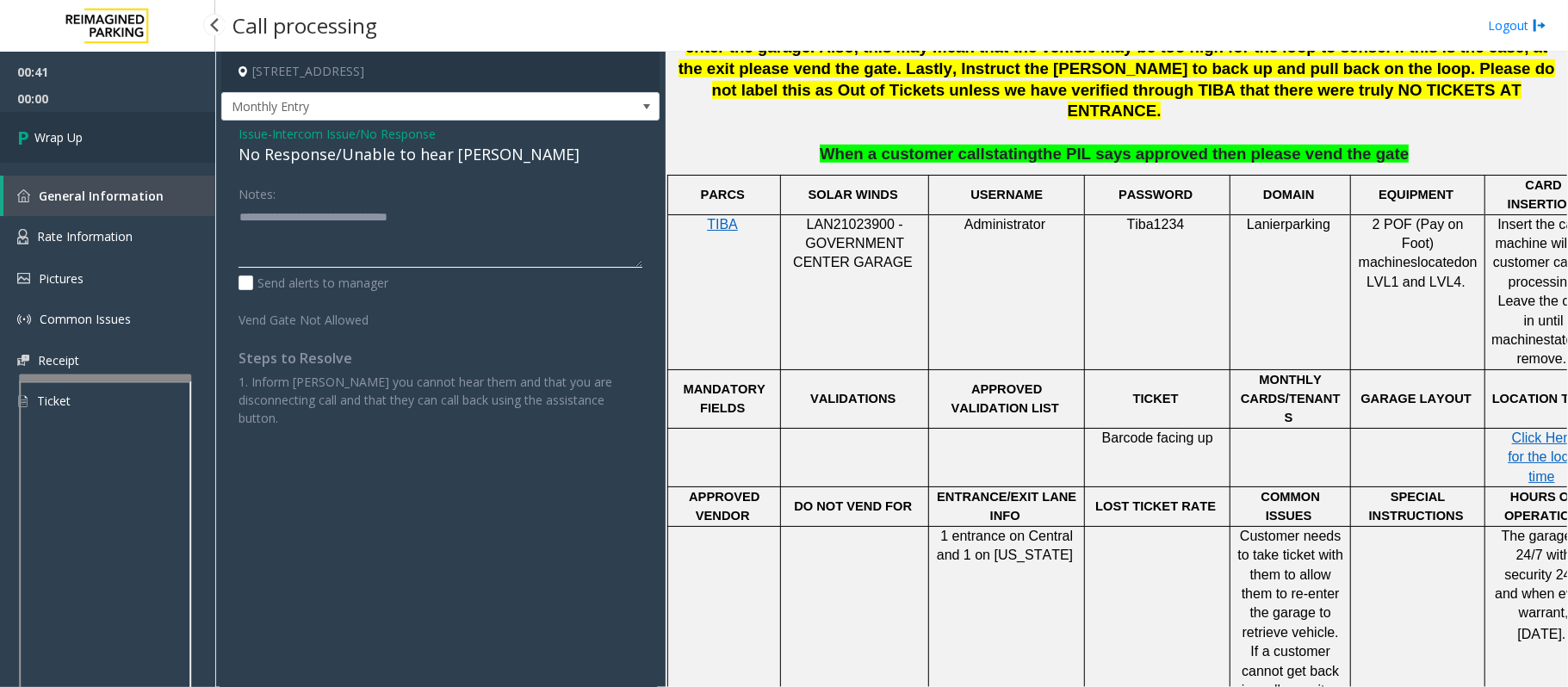 type on "**********" 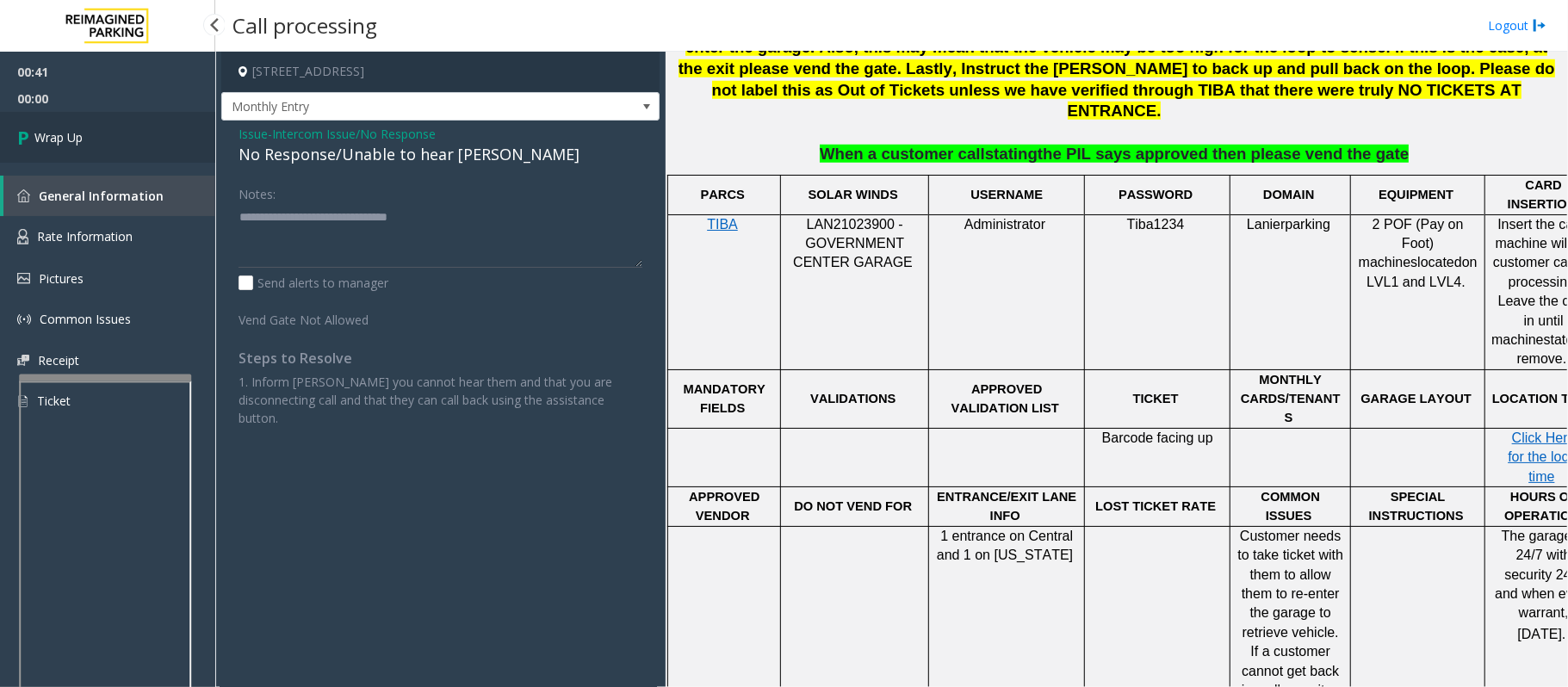 click on "Wrap Up" at bounding box center [108, 137] 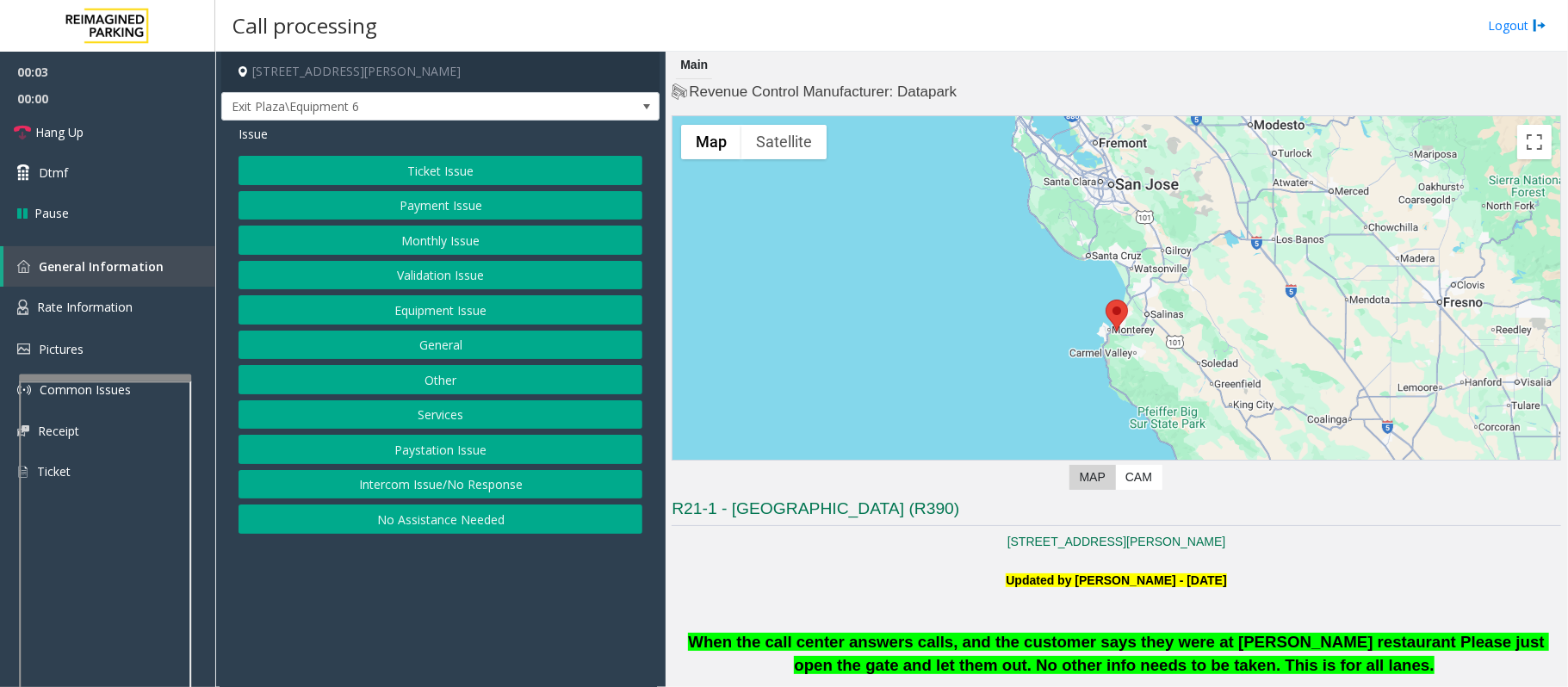 scroll, scrollTop: 344, scrollLeft: 0, axis: vertical 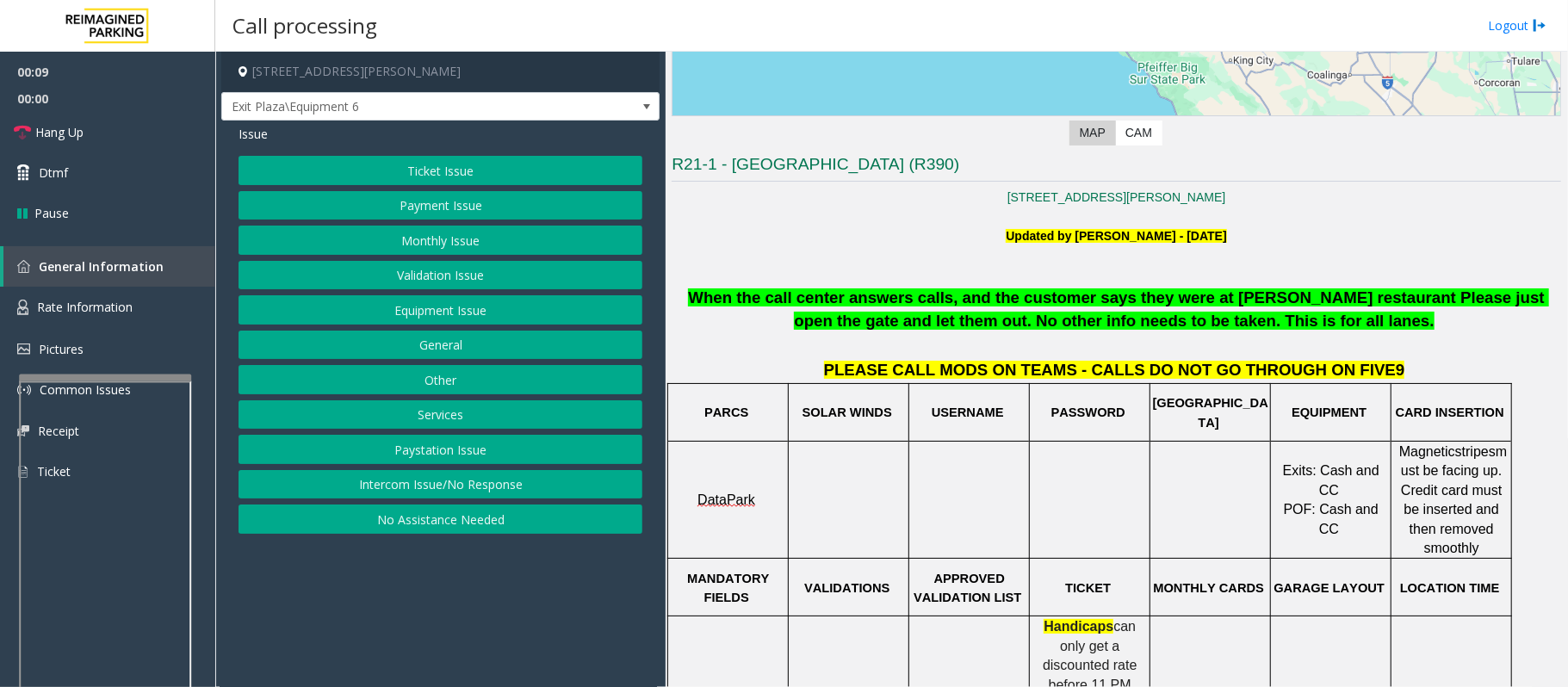 click on "Ticket Issue" 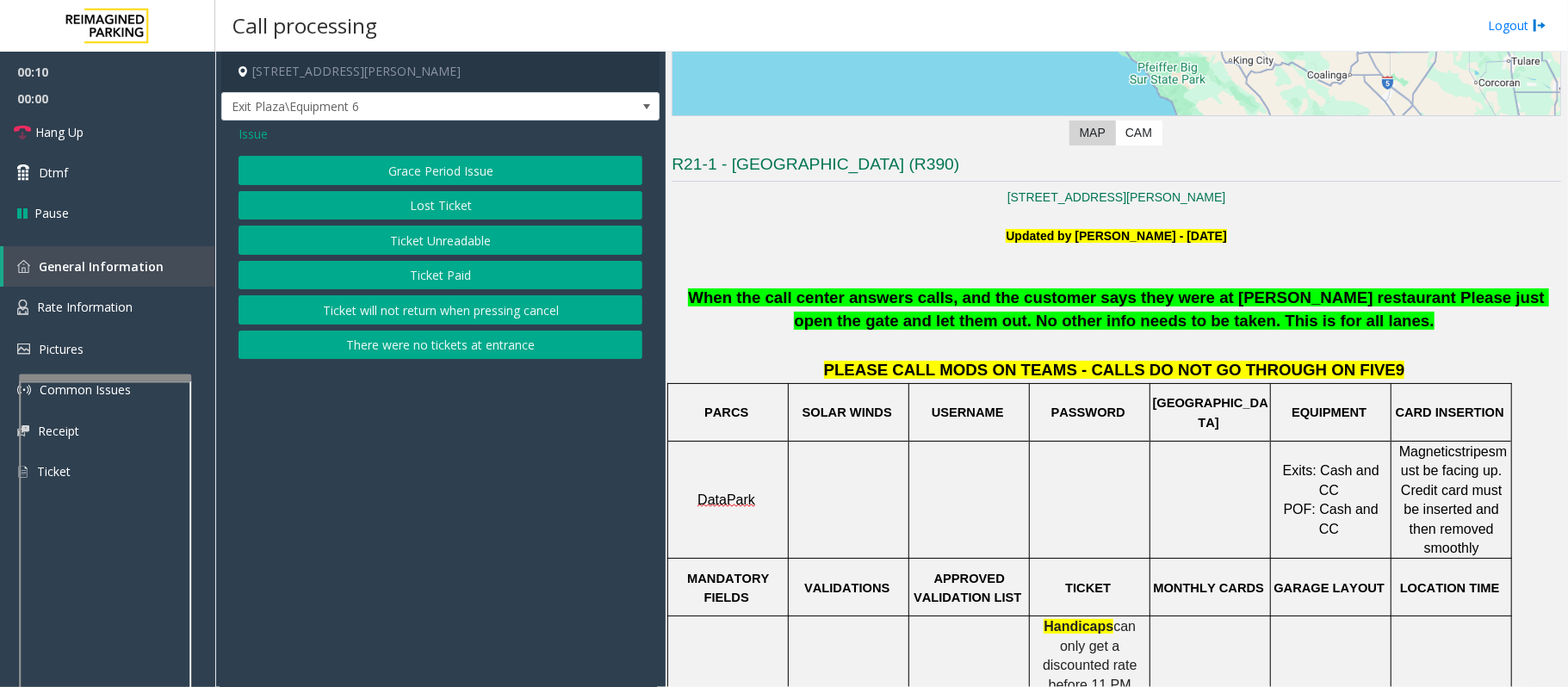 click on "Ticket Unreadable" 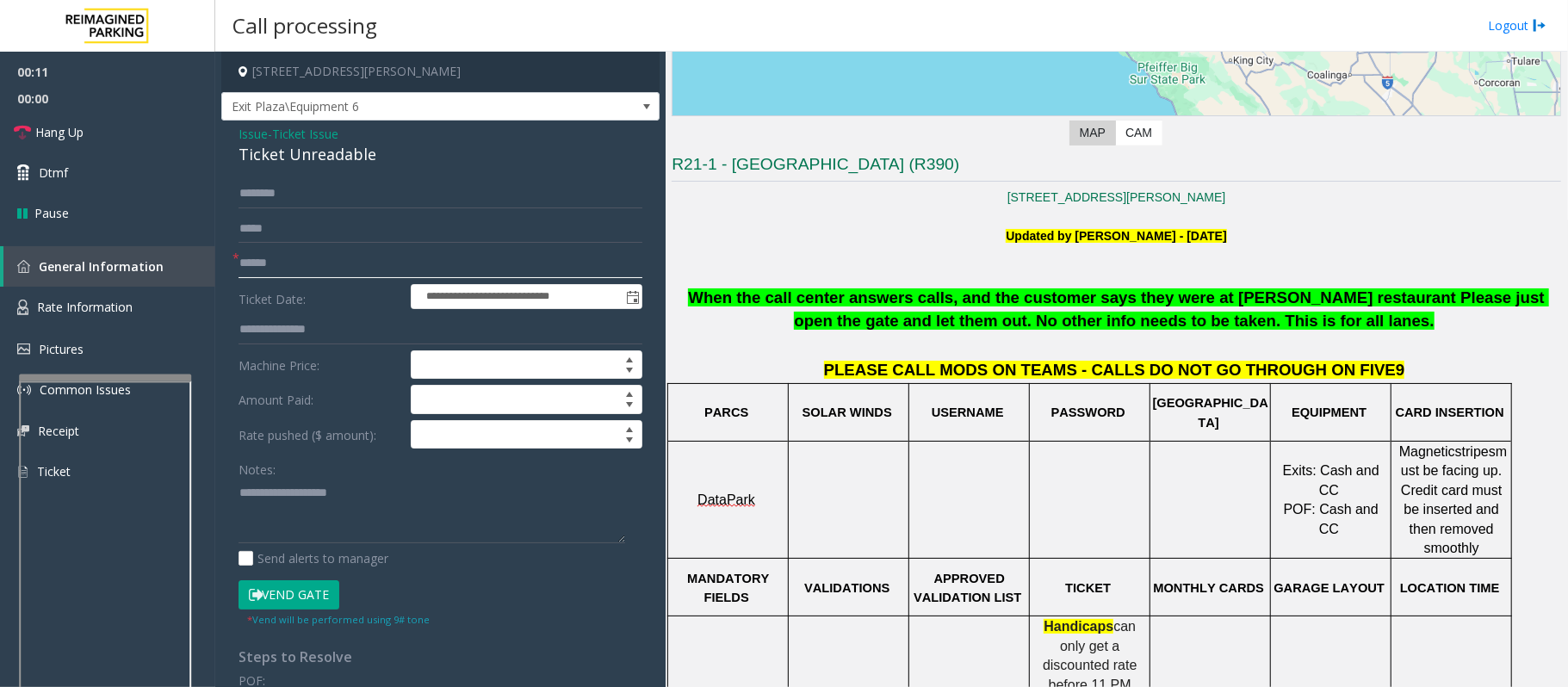 click 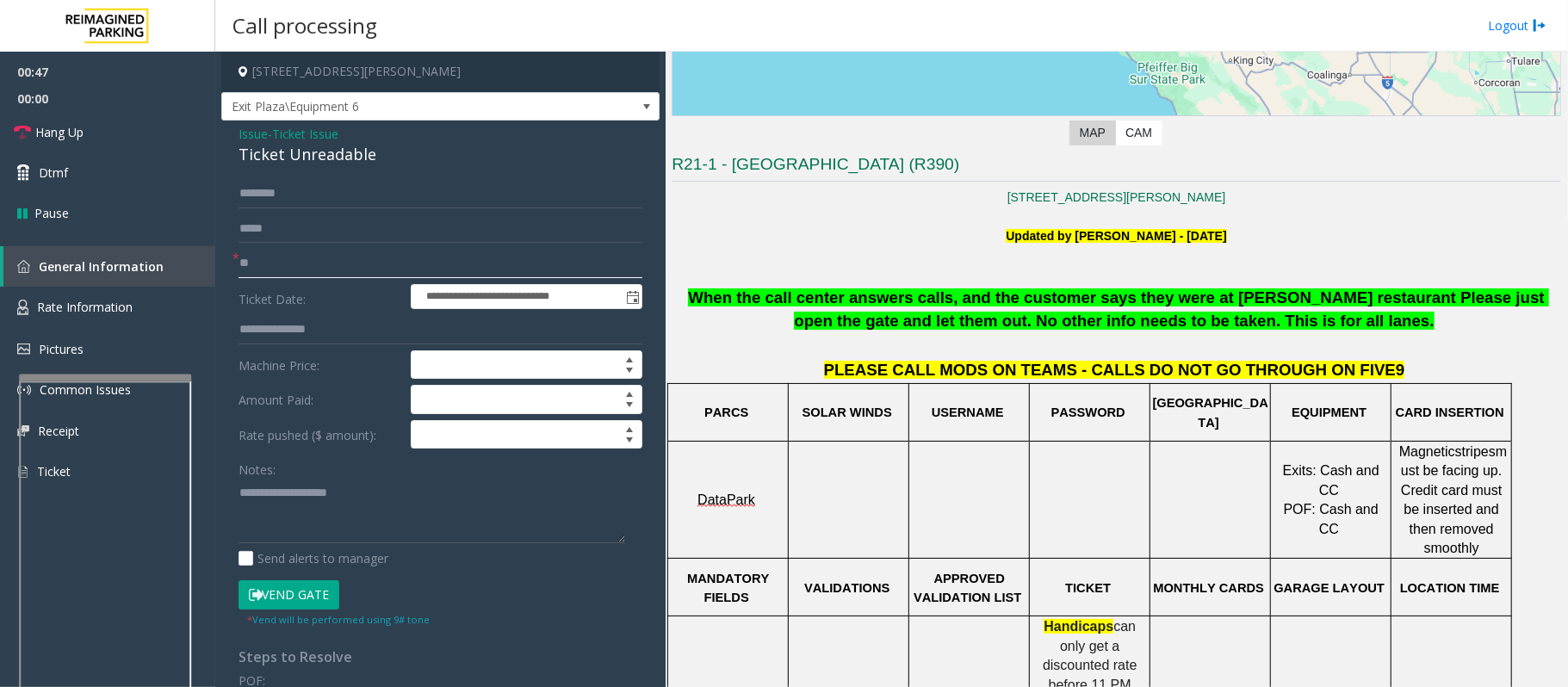 type on "*" 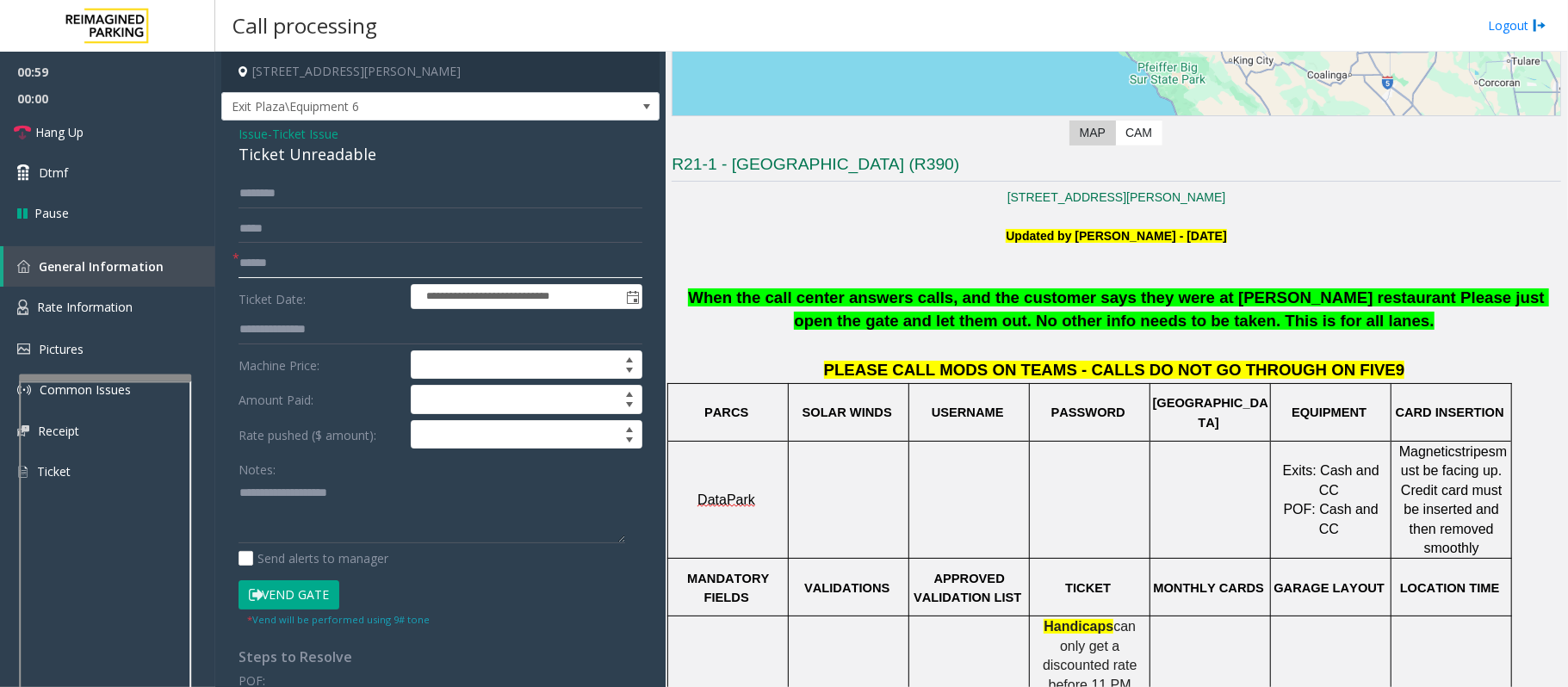 type on "******" 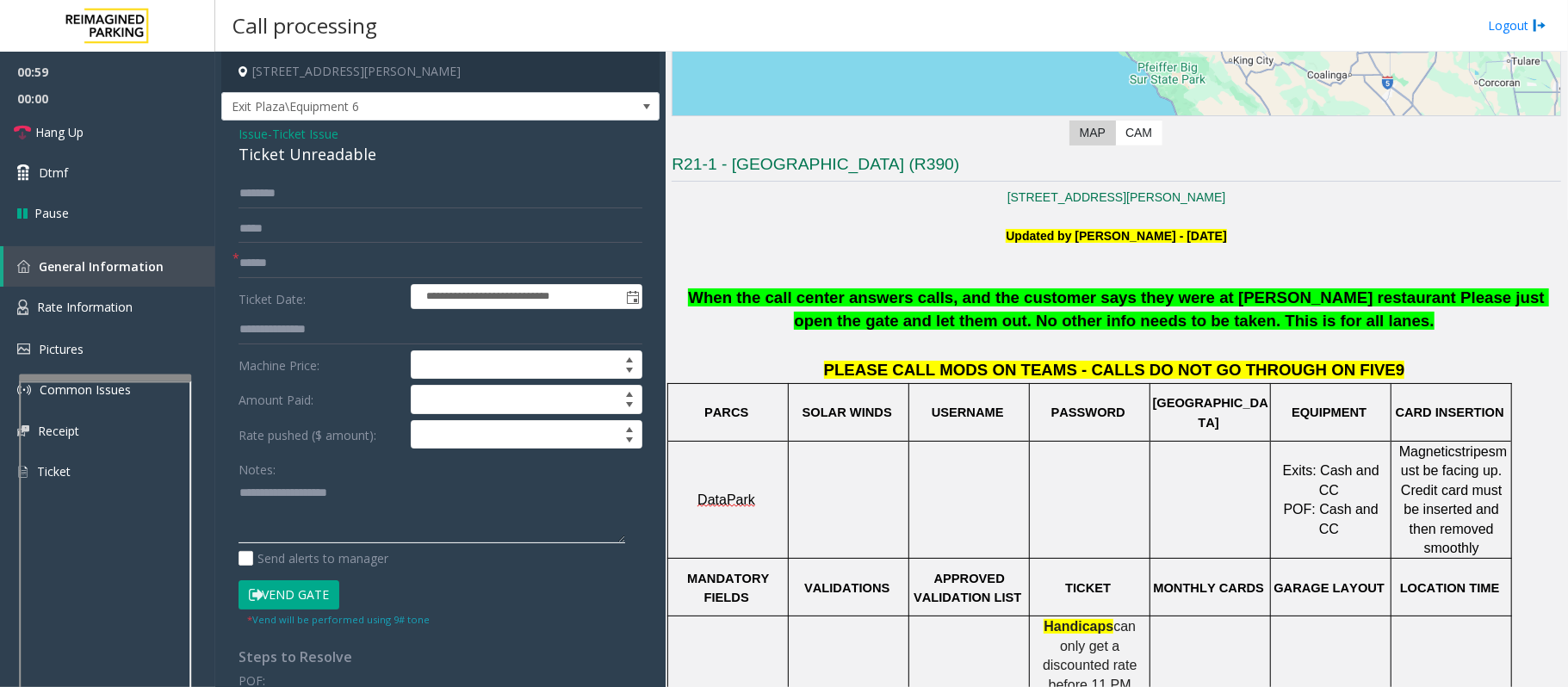 click 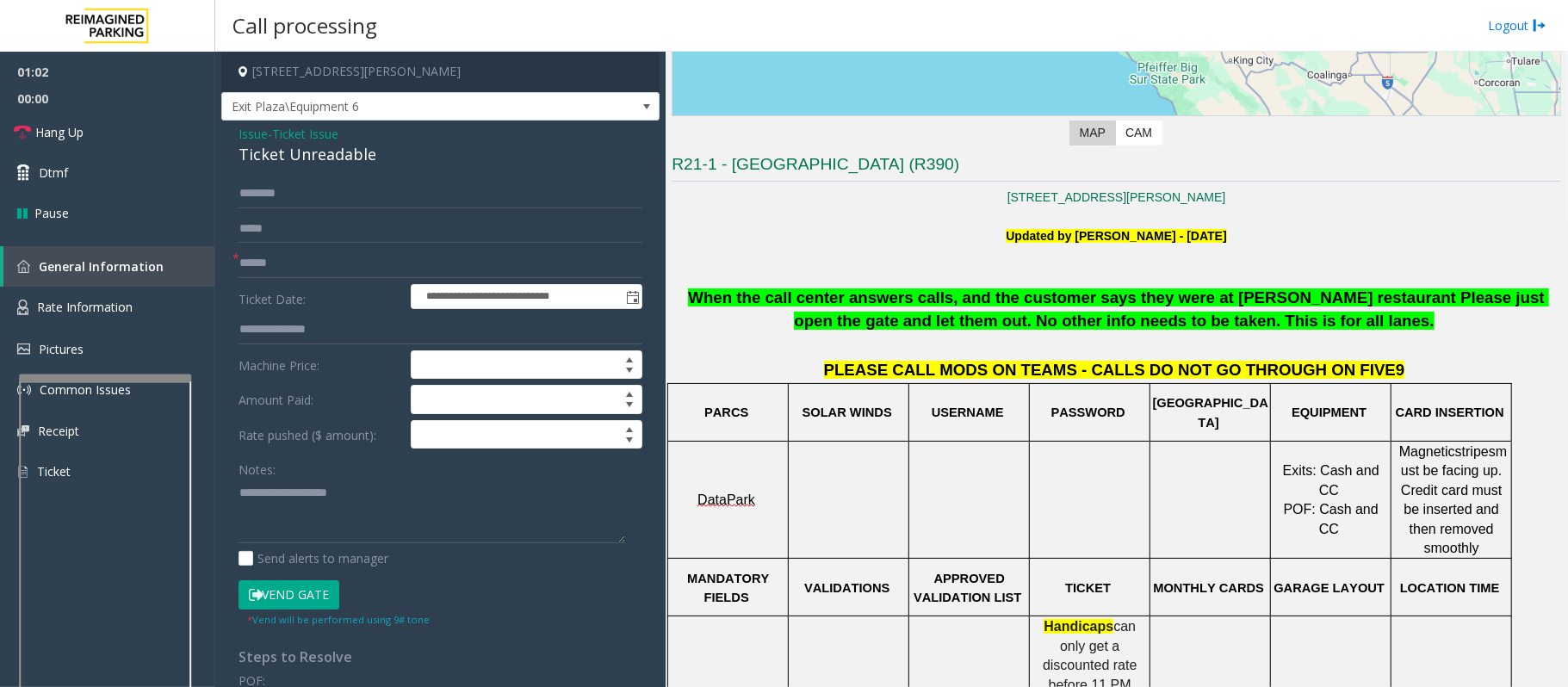 click on "Vend Gate" 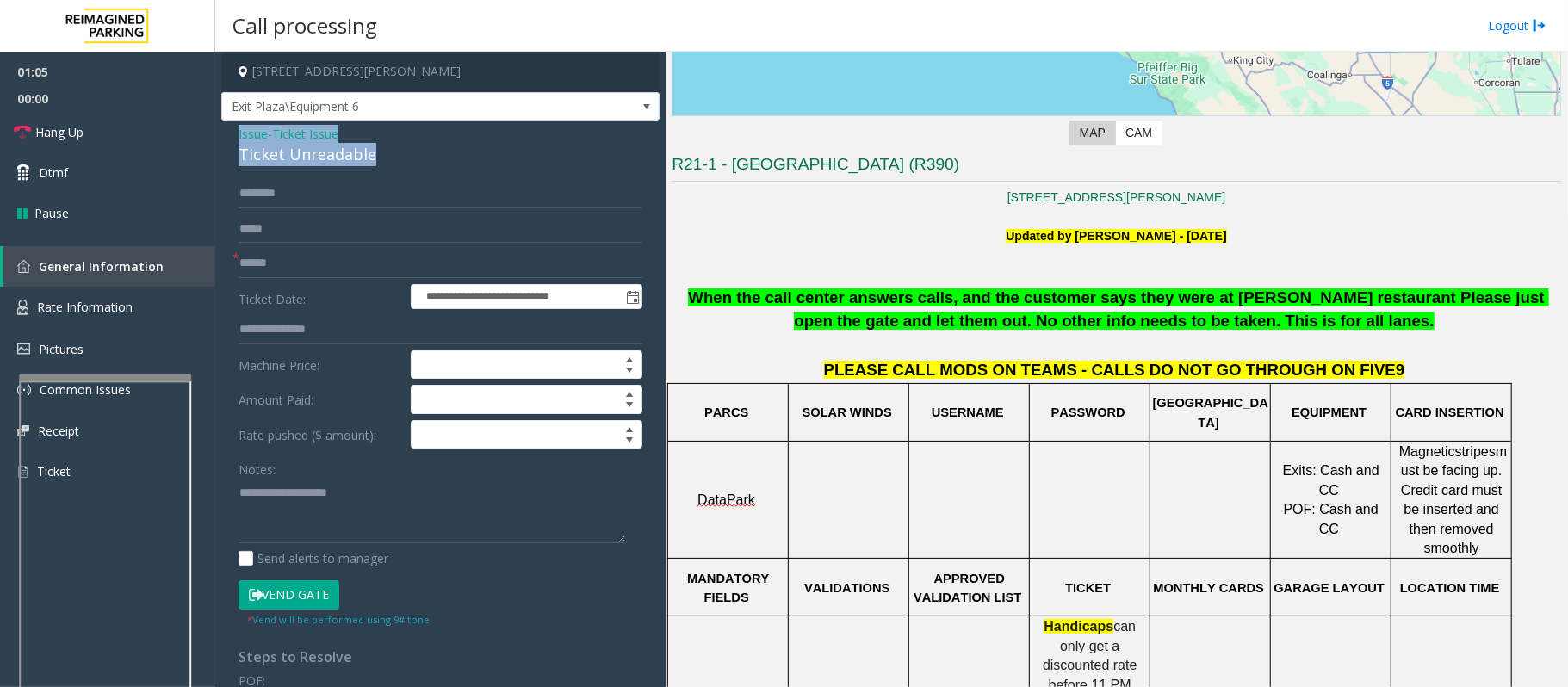 drag, startPoint x: 387, startPoint y: 152, endPoint x: 225, endPoint y: 138, distance: 162.60381 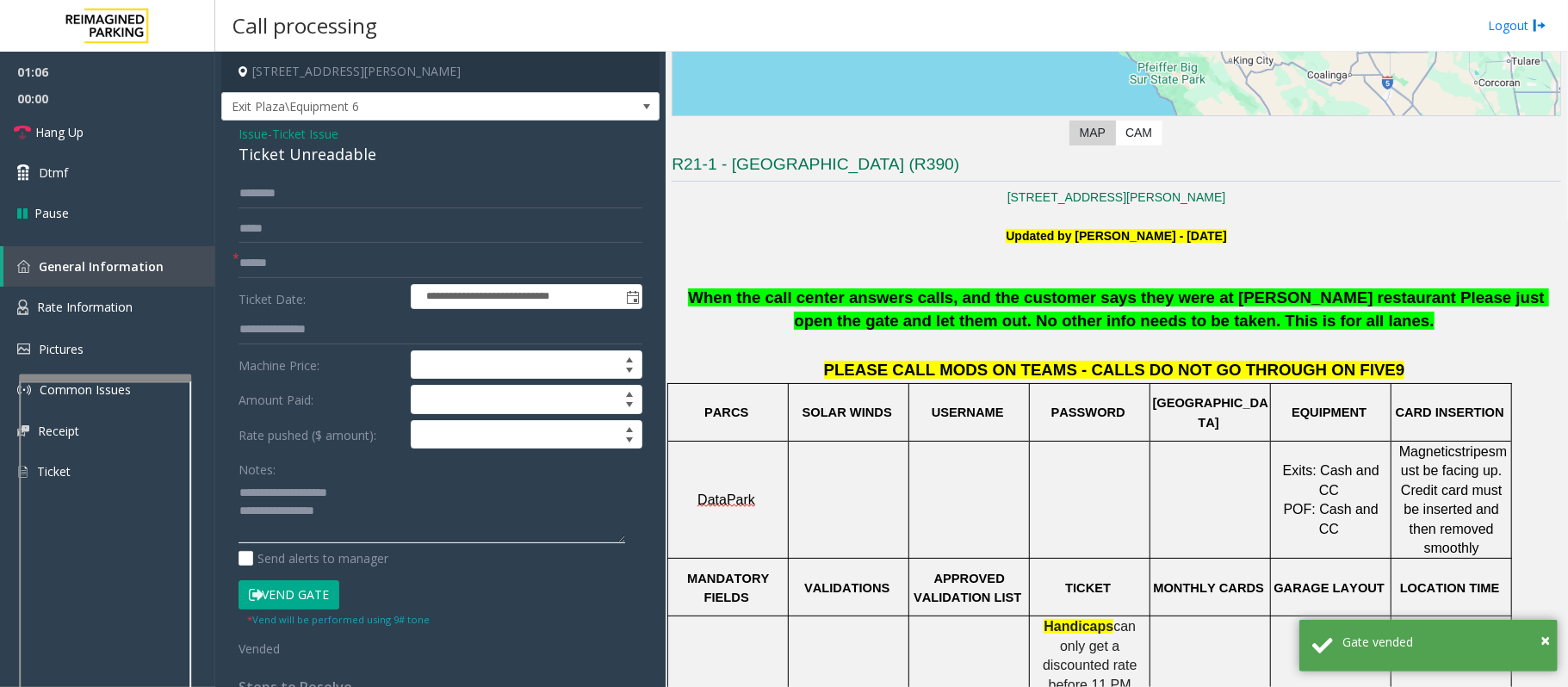 click 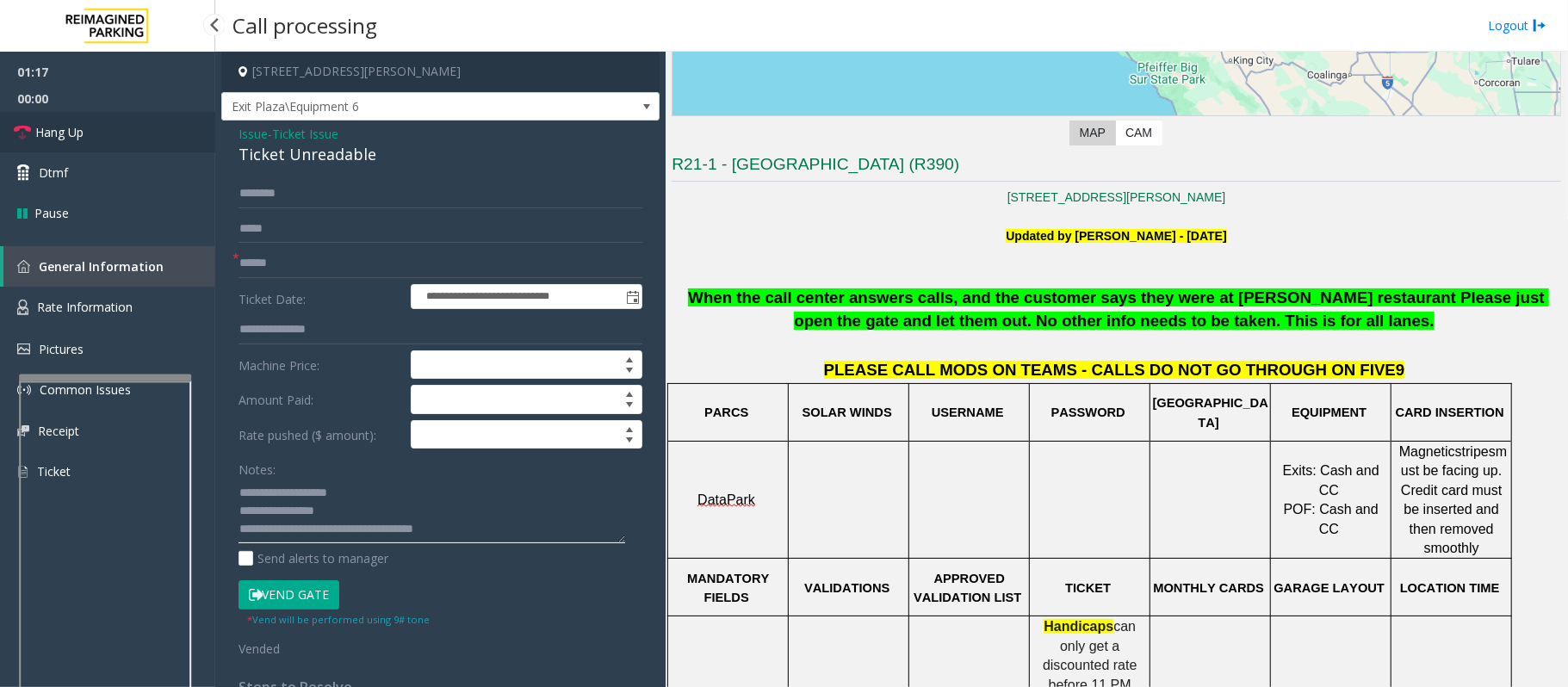 type on "**********" 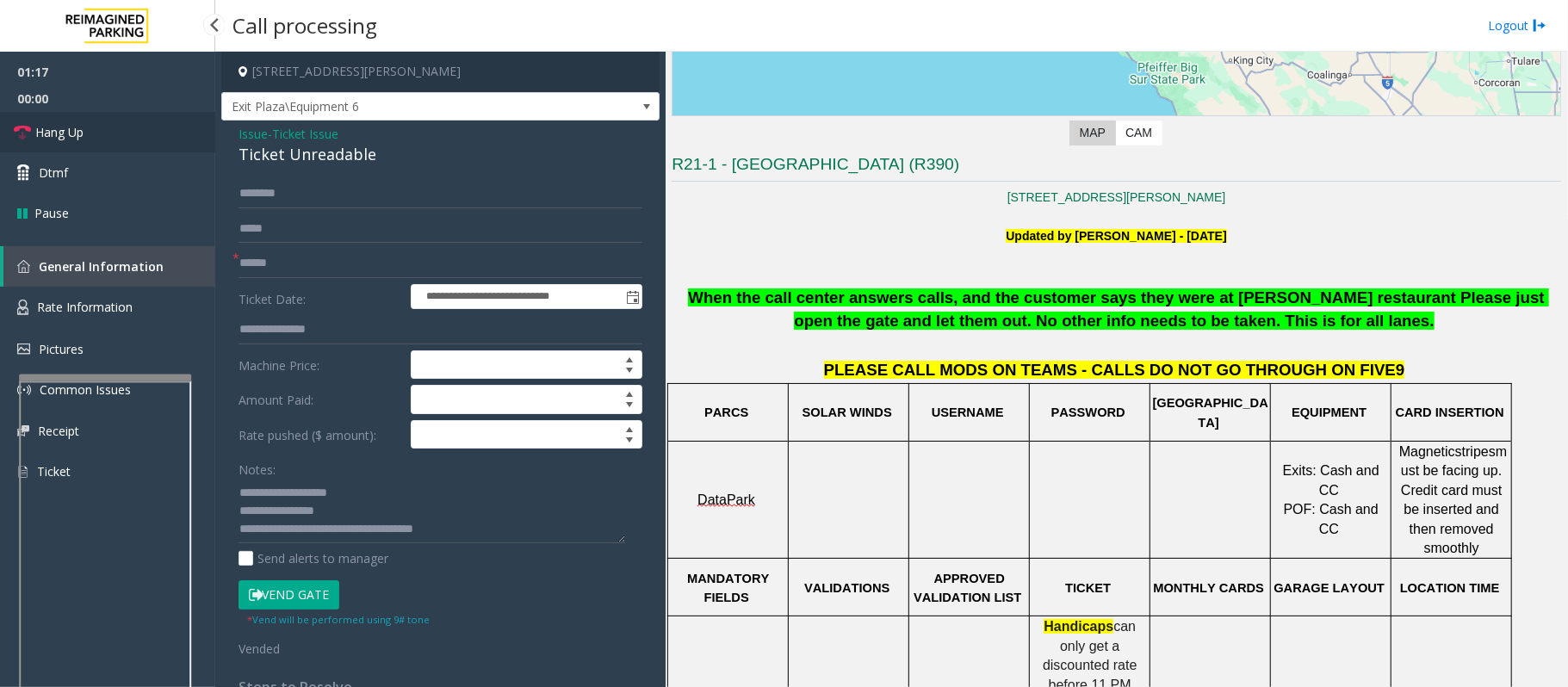 click on "Hang Up" at bounding box center (108, 132) 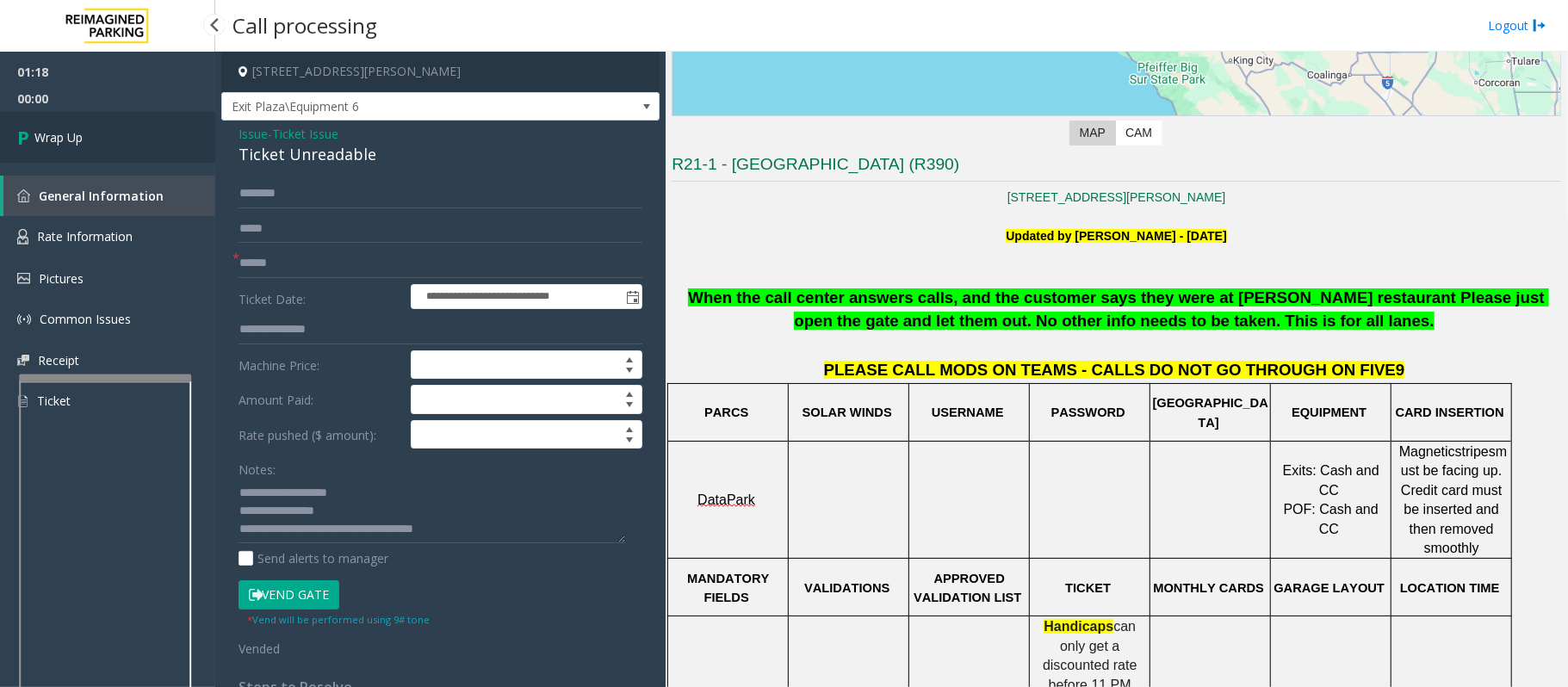 click on "Wrap Up" at bounding box center [108, 137] 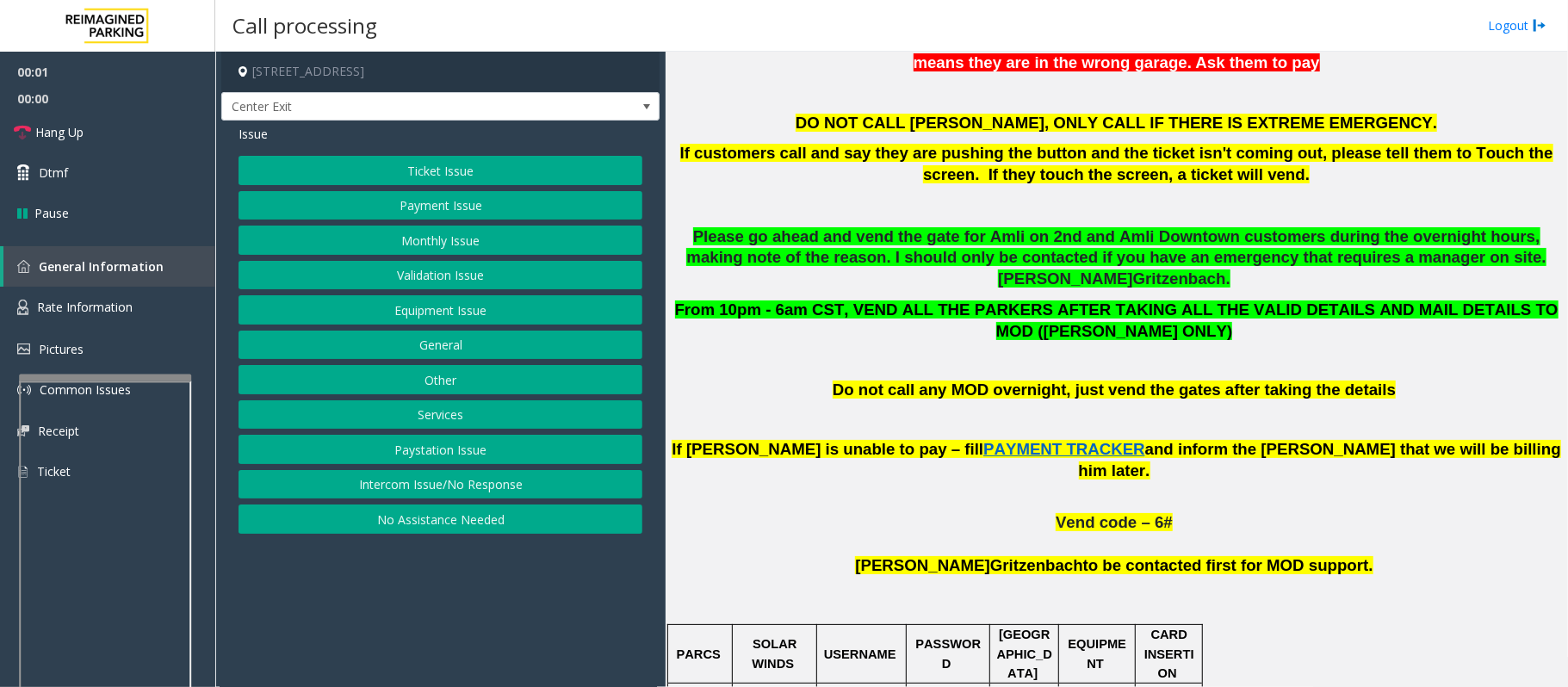scroll, scrollTop: 918, scrollLeft: 0, axis: vertical 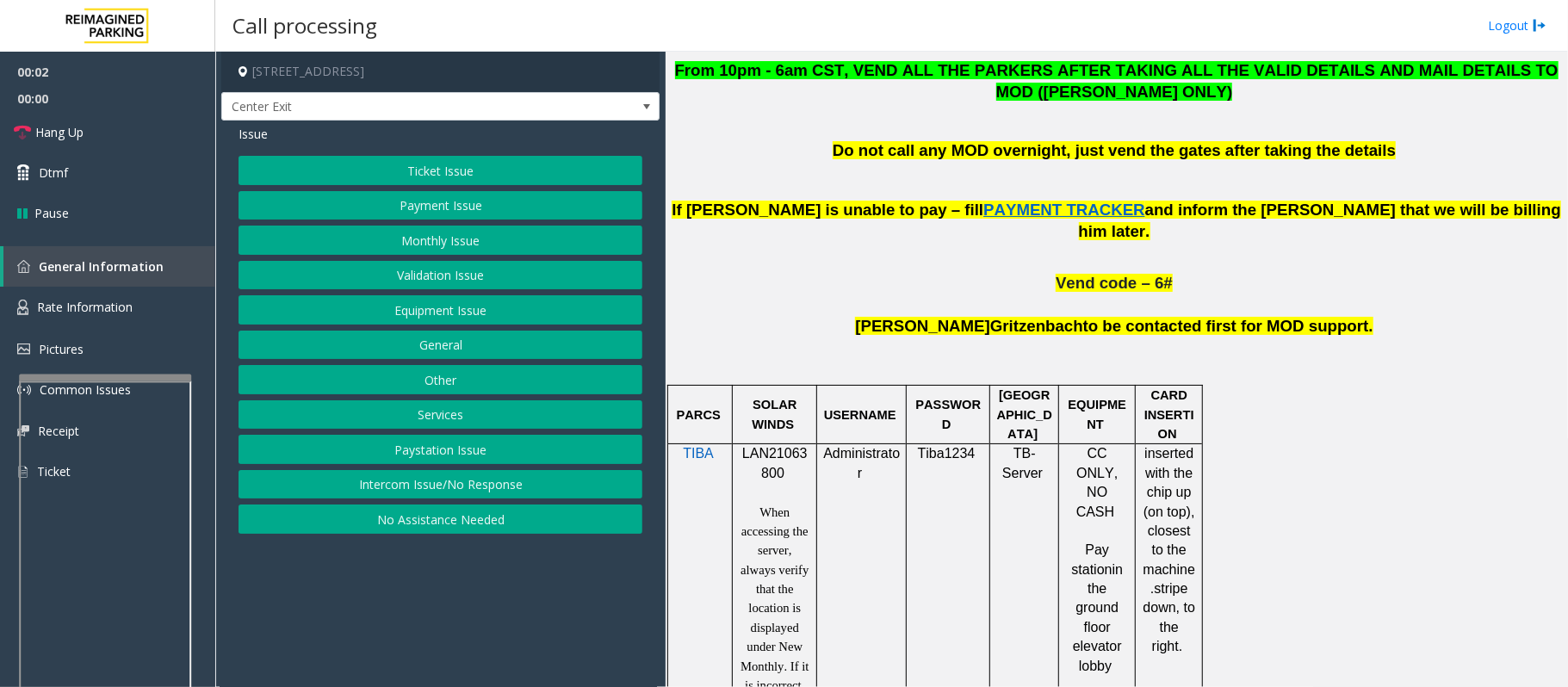 click on "LAN21063800" 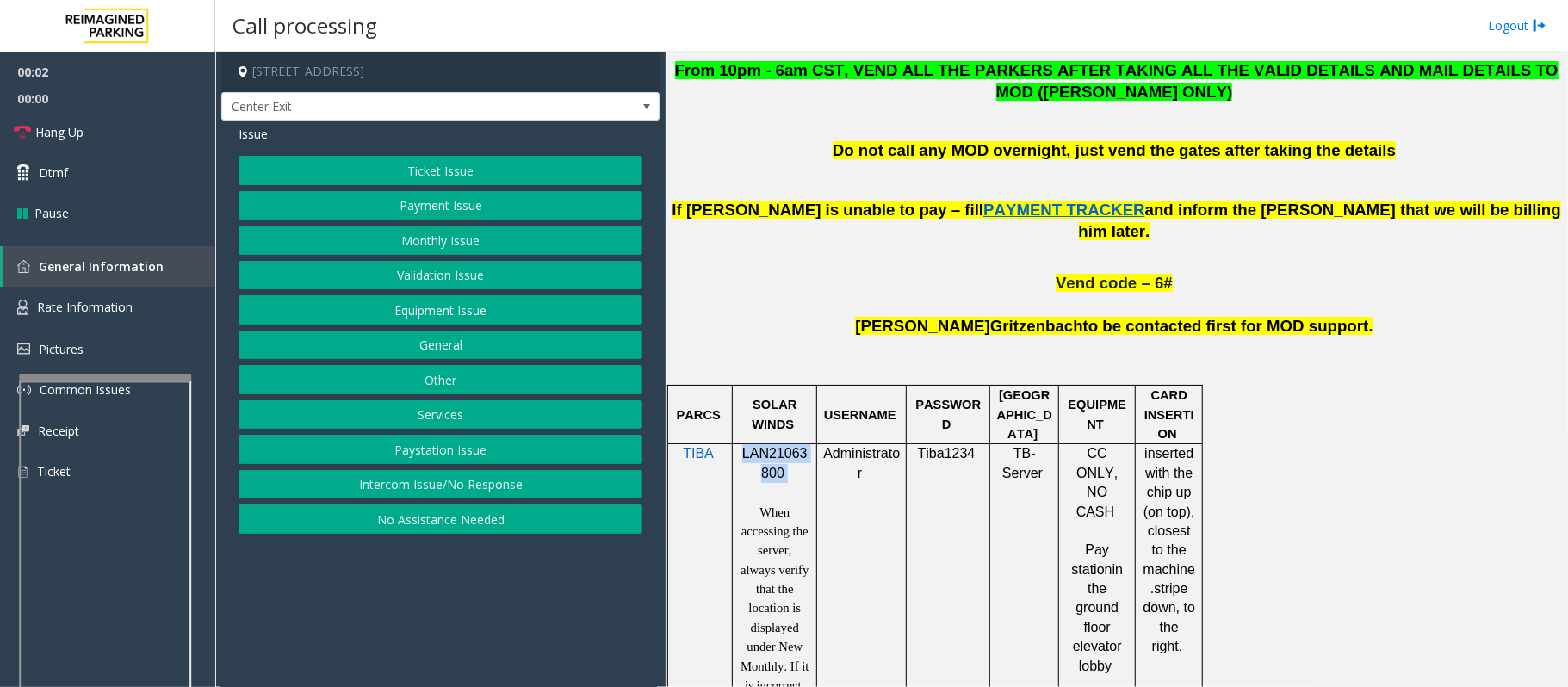 click on "LAN21063800" 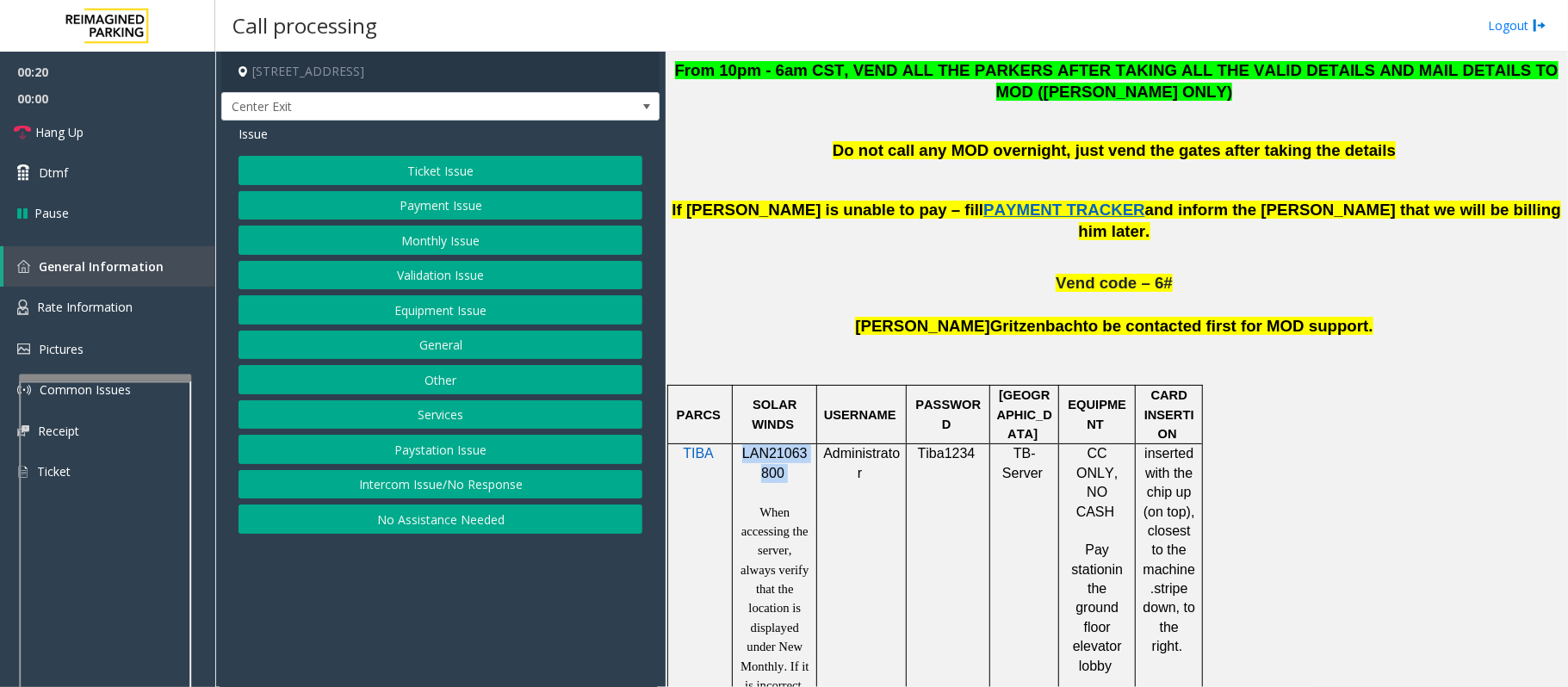 click on "Validation Issue" 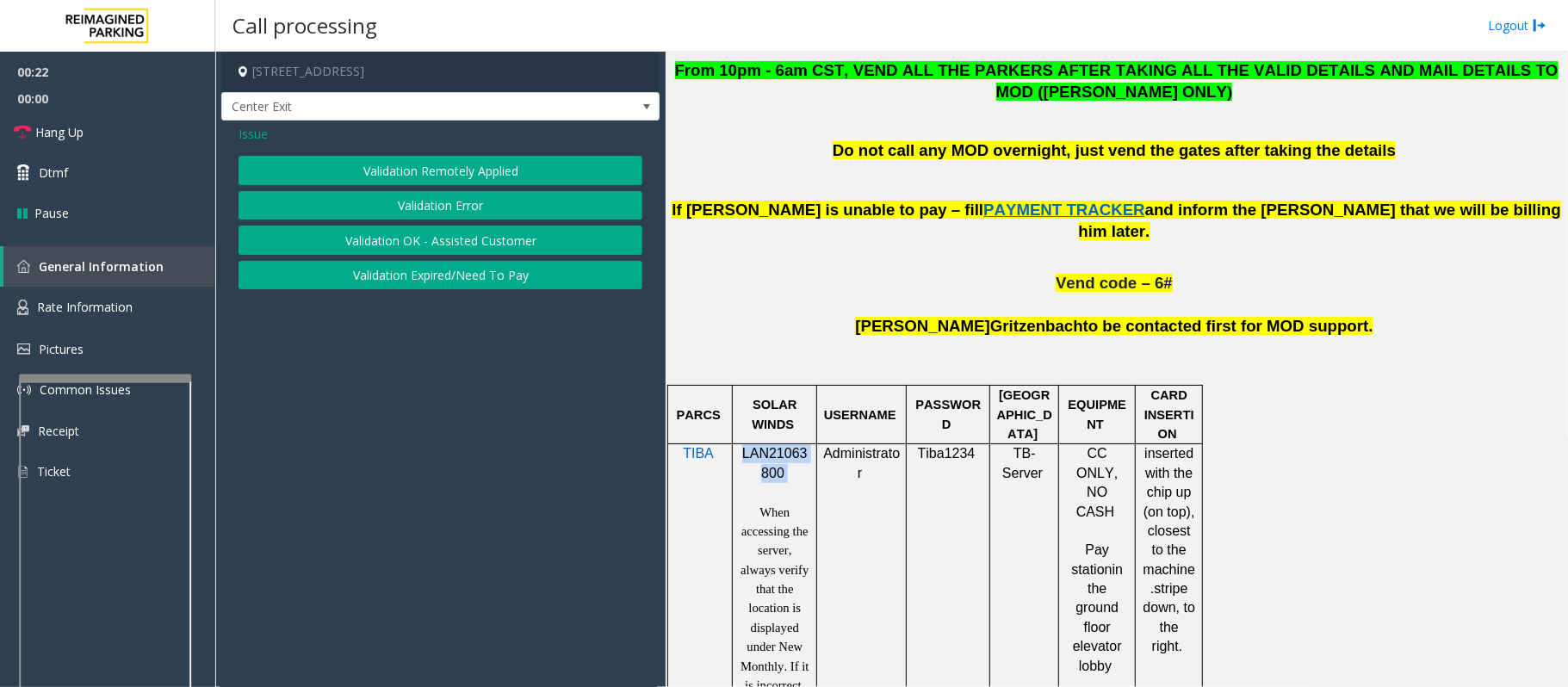 click on "Validation Error" 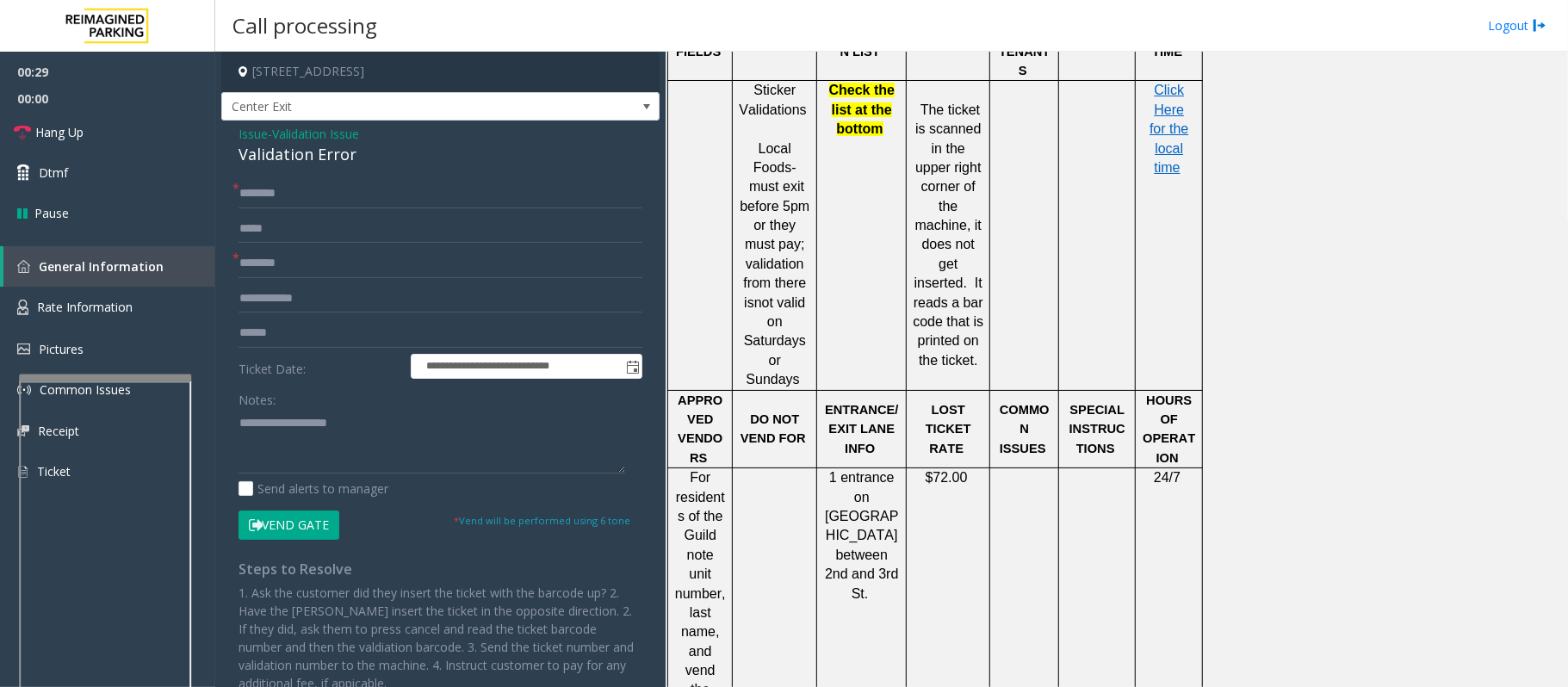 scroll, scrollTop: 1606, scrollLeft: 0, axis: vertical 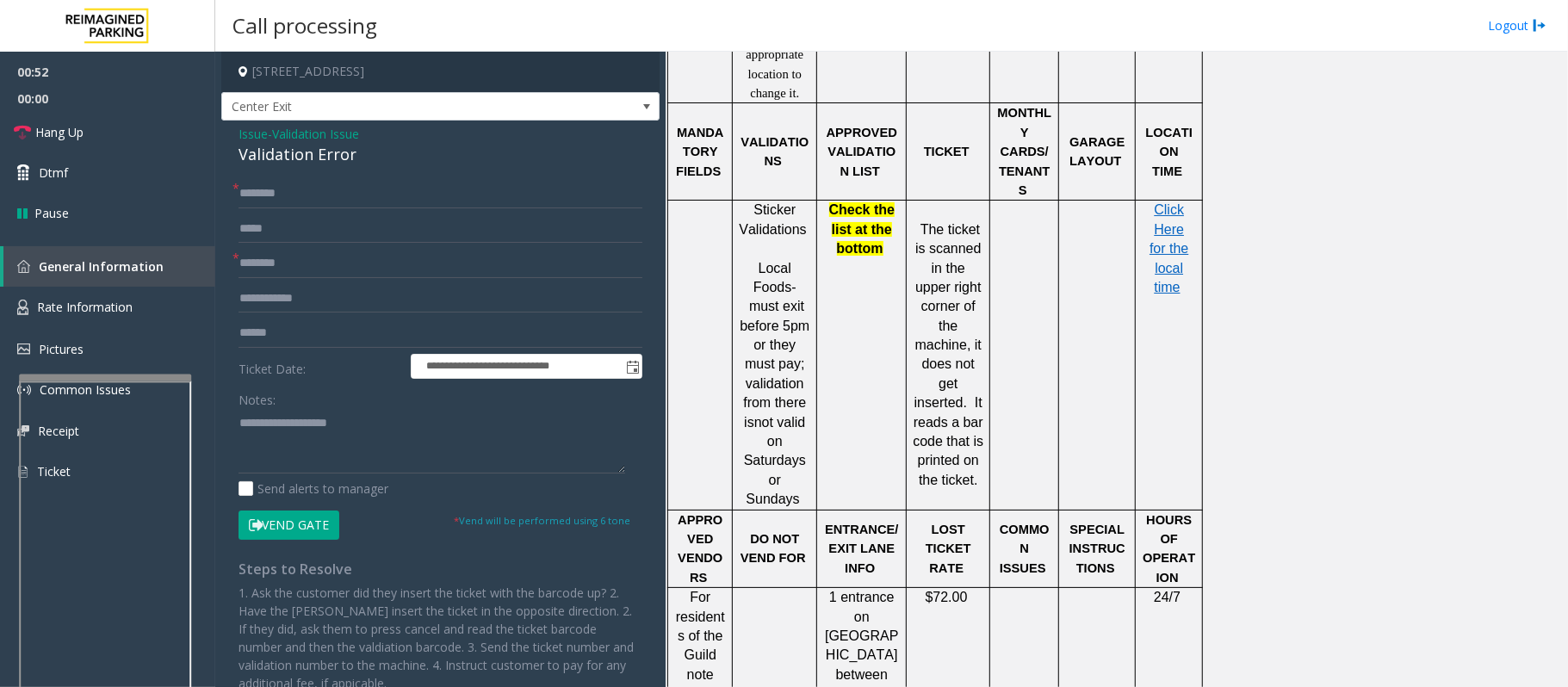 click on "Issue" 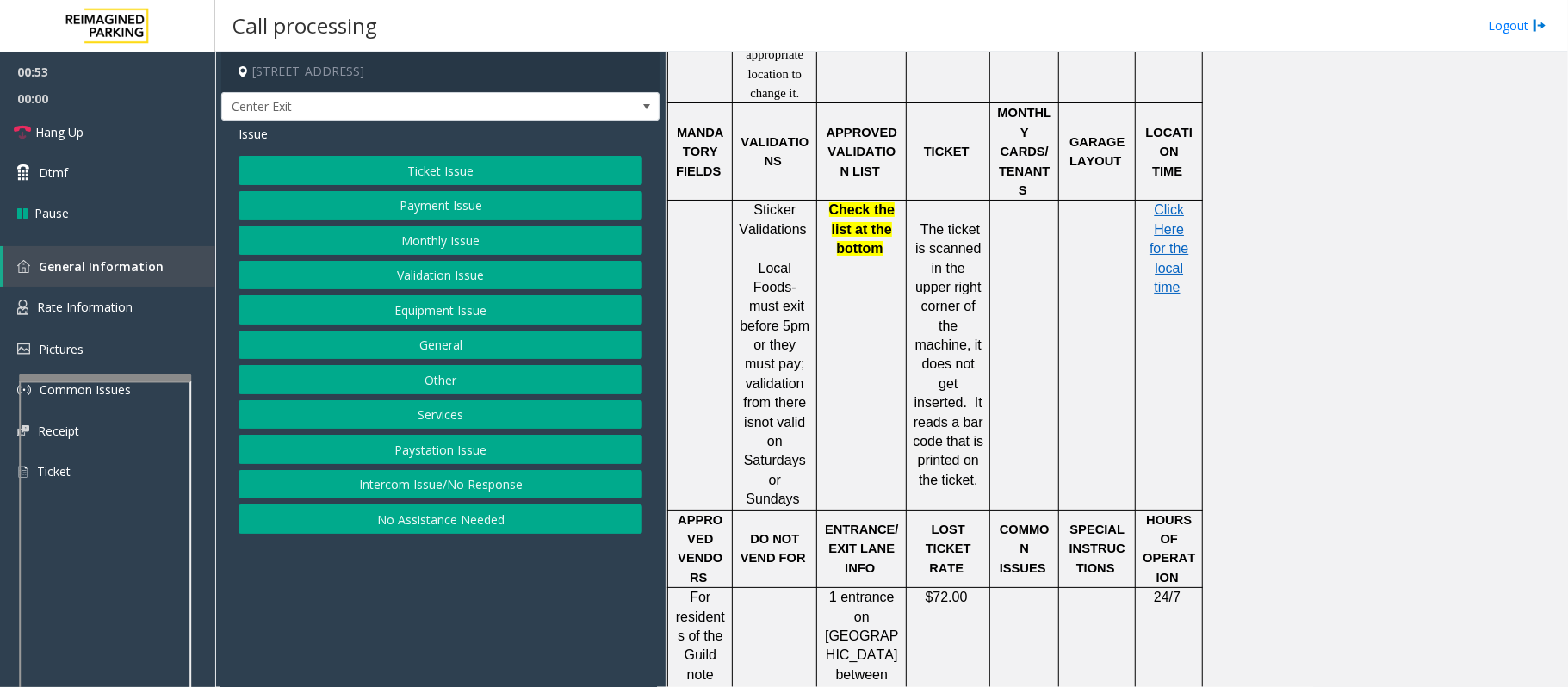 click on "Ticket Issue" 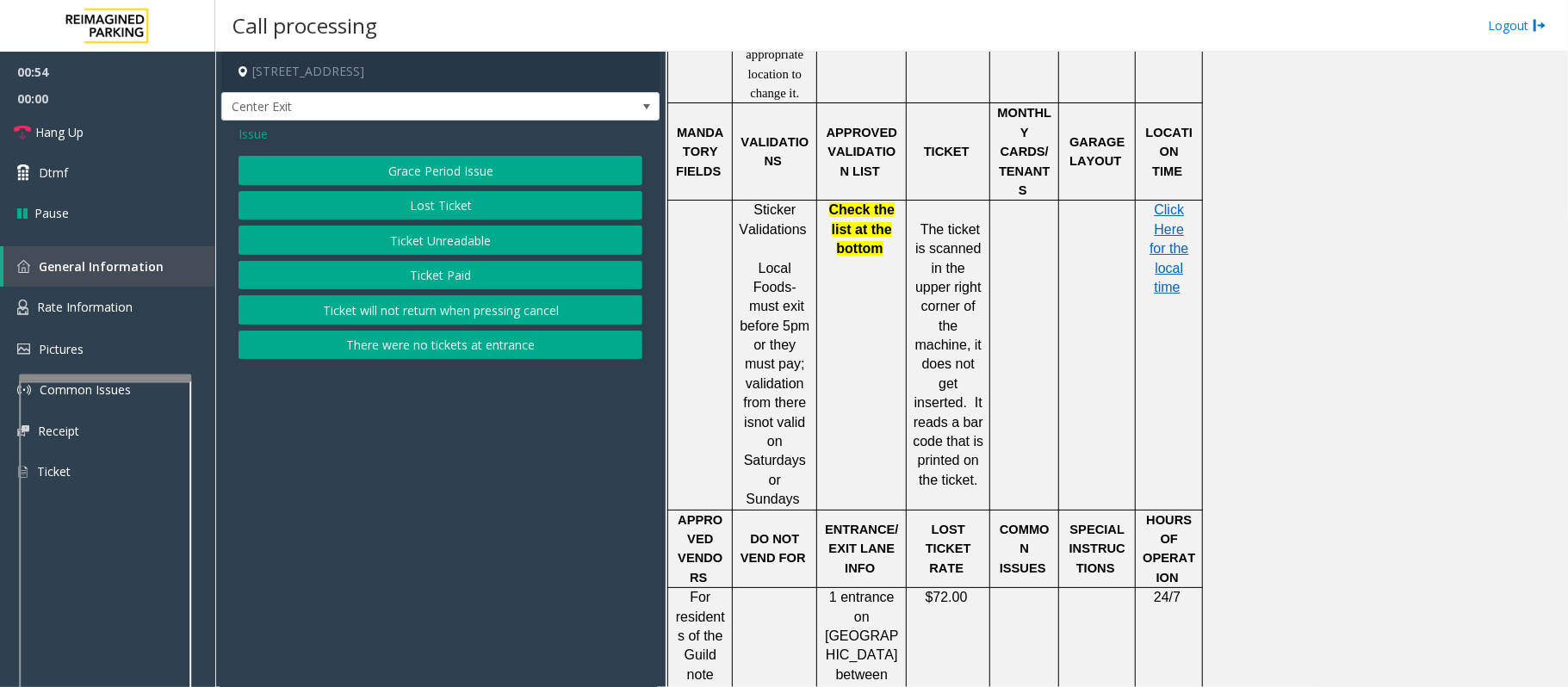 click on "Ticket Unreadable" 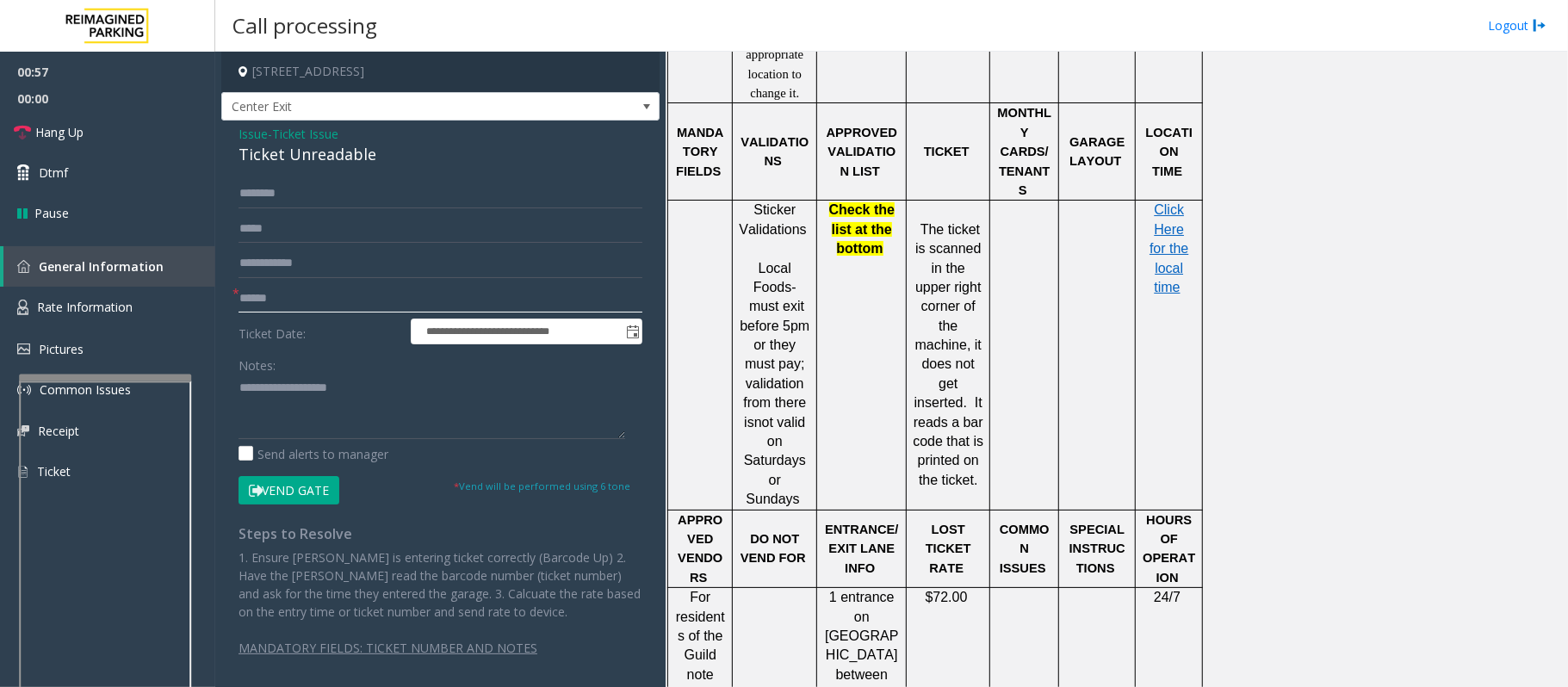 click 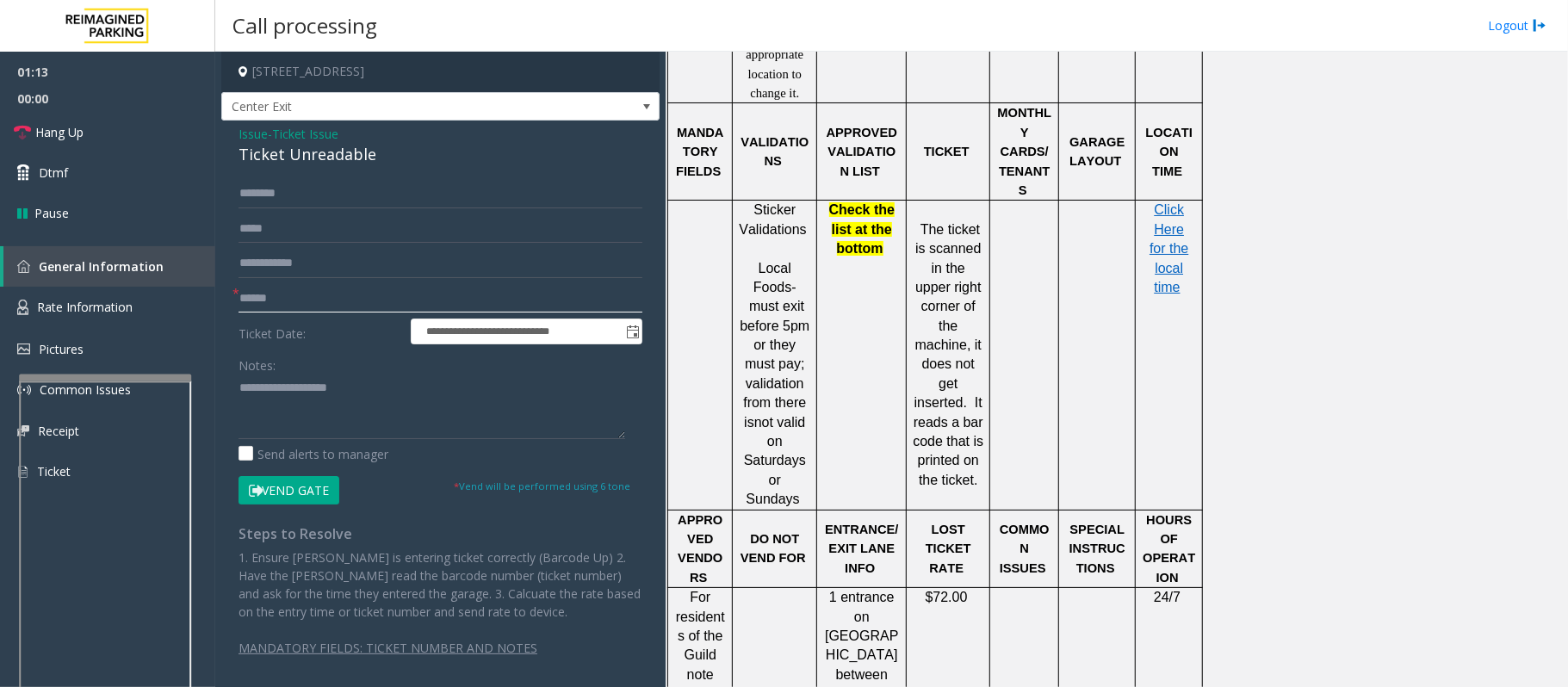click on "******" 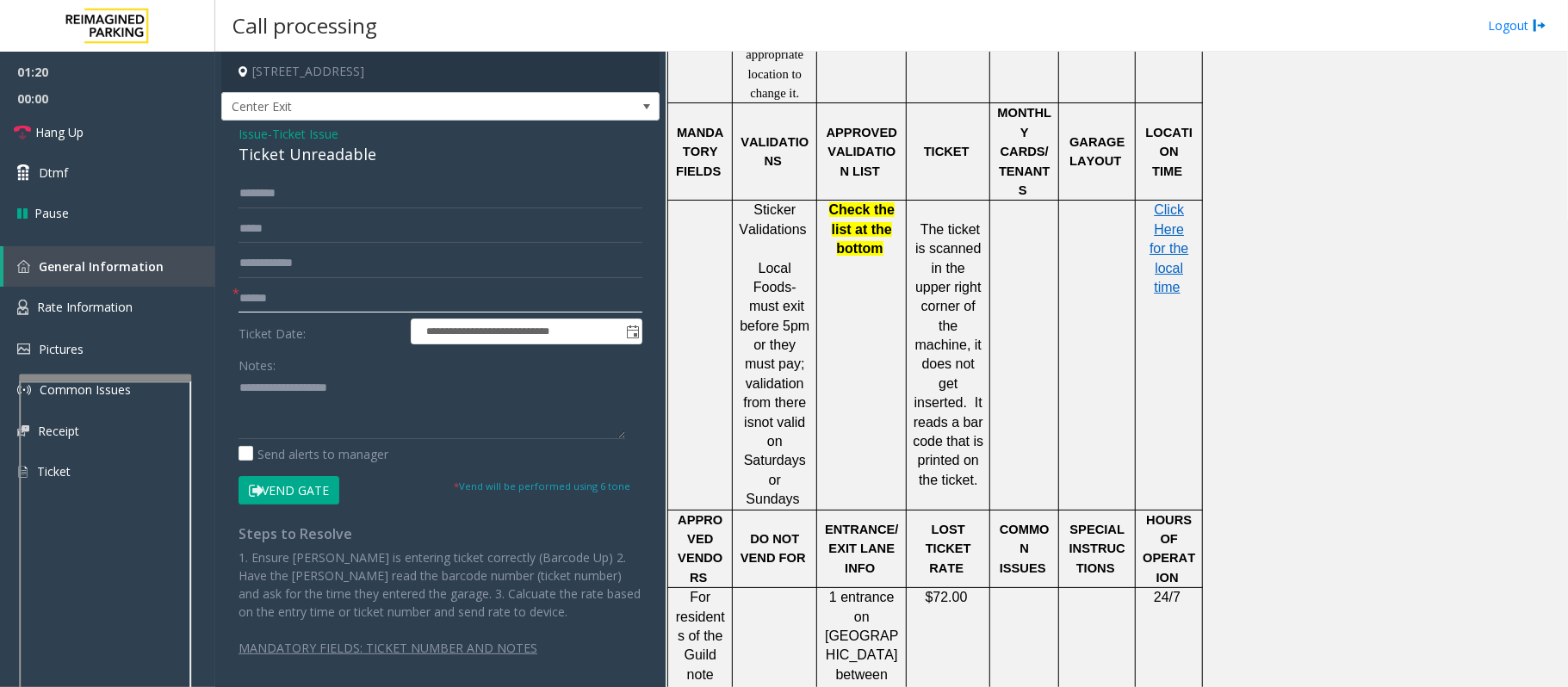 type on "******" 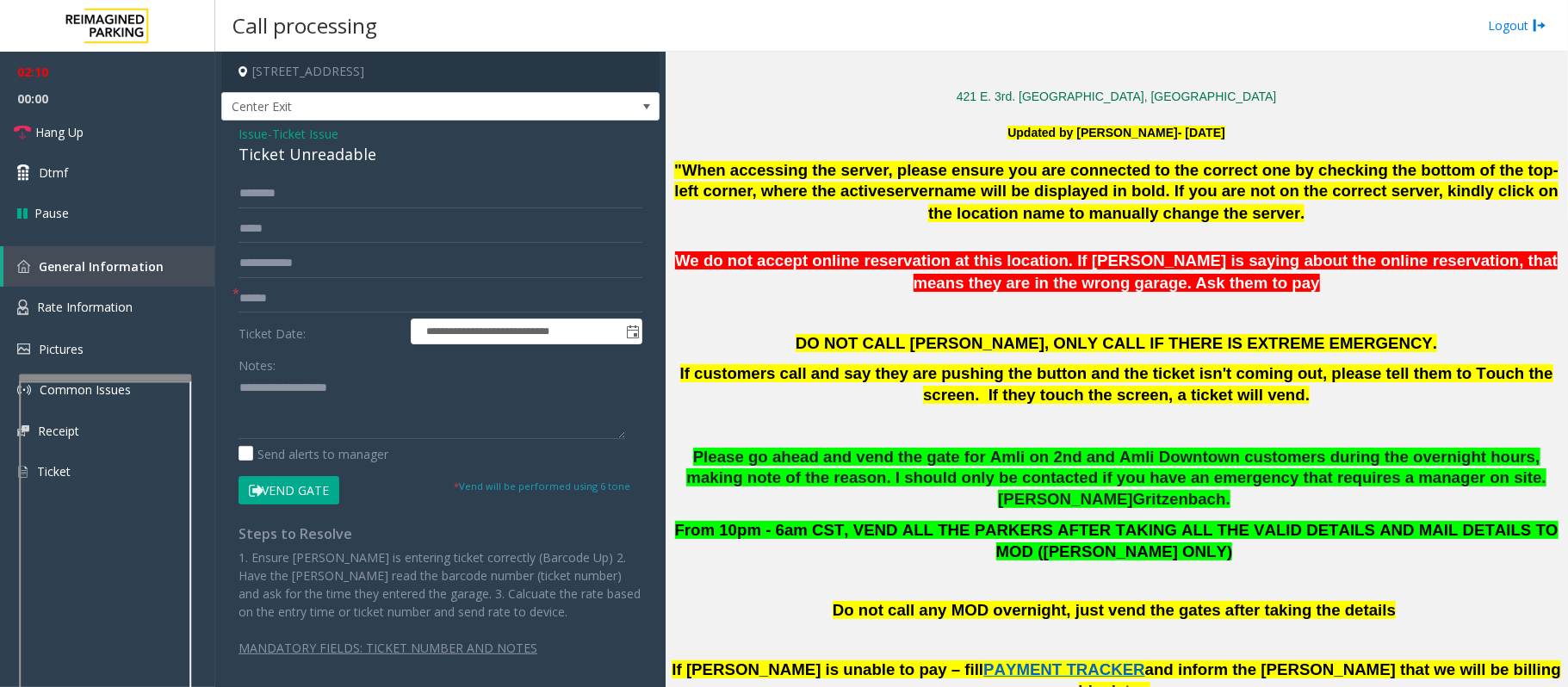 scroll, scrollTop: 114, scrollLeft: 0, axis: vertical 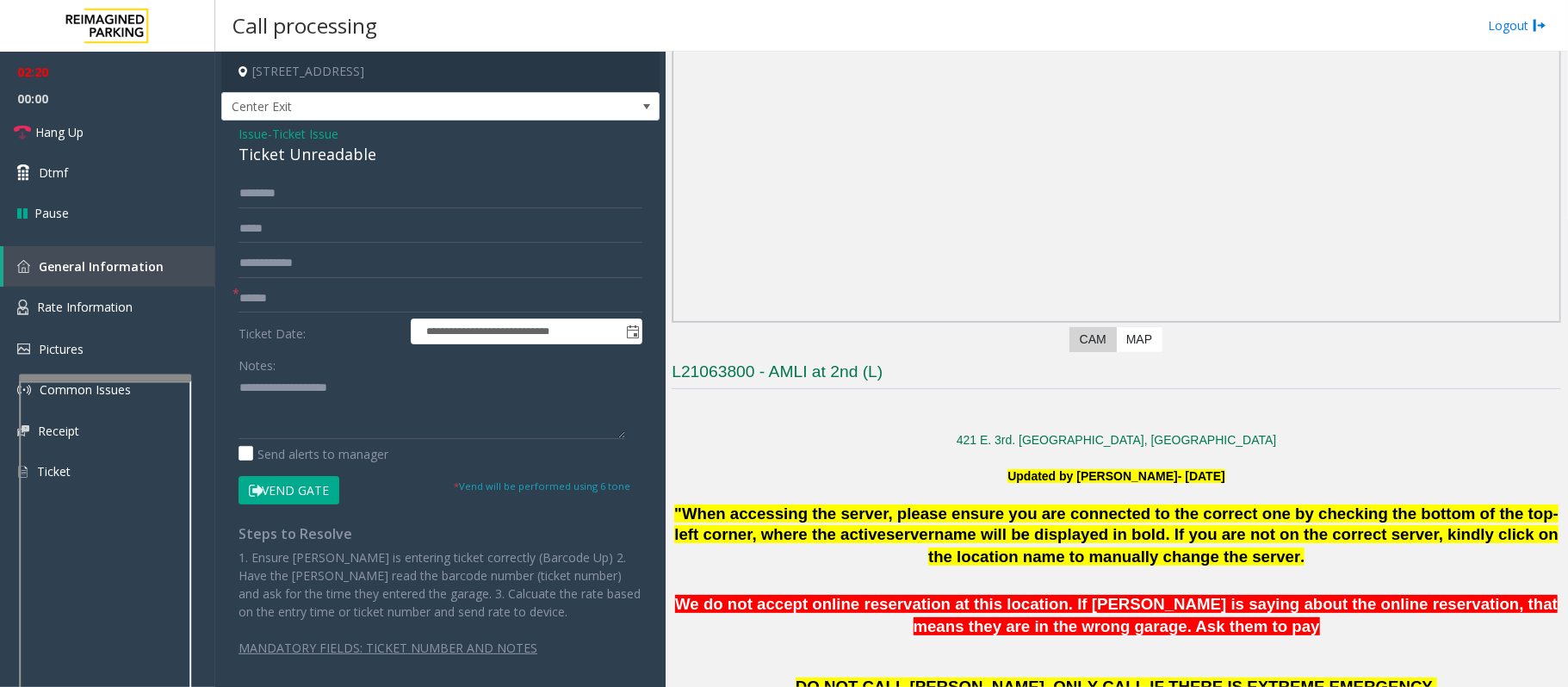 click on "Issue" 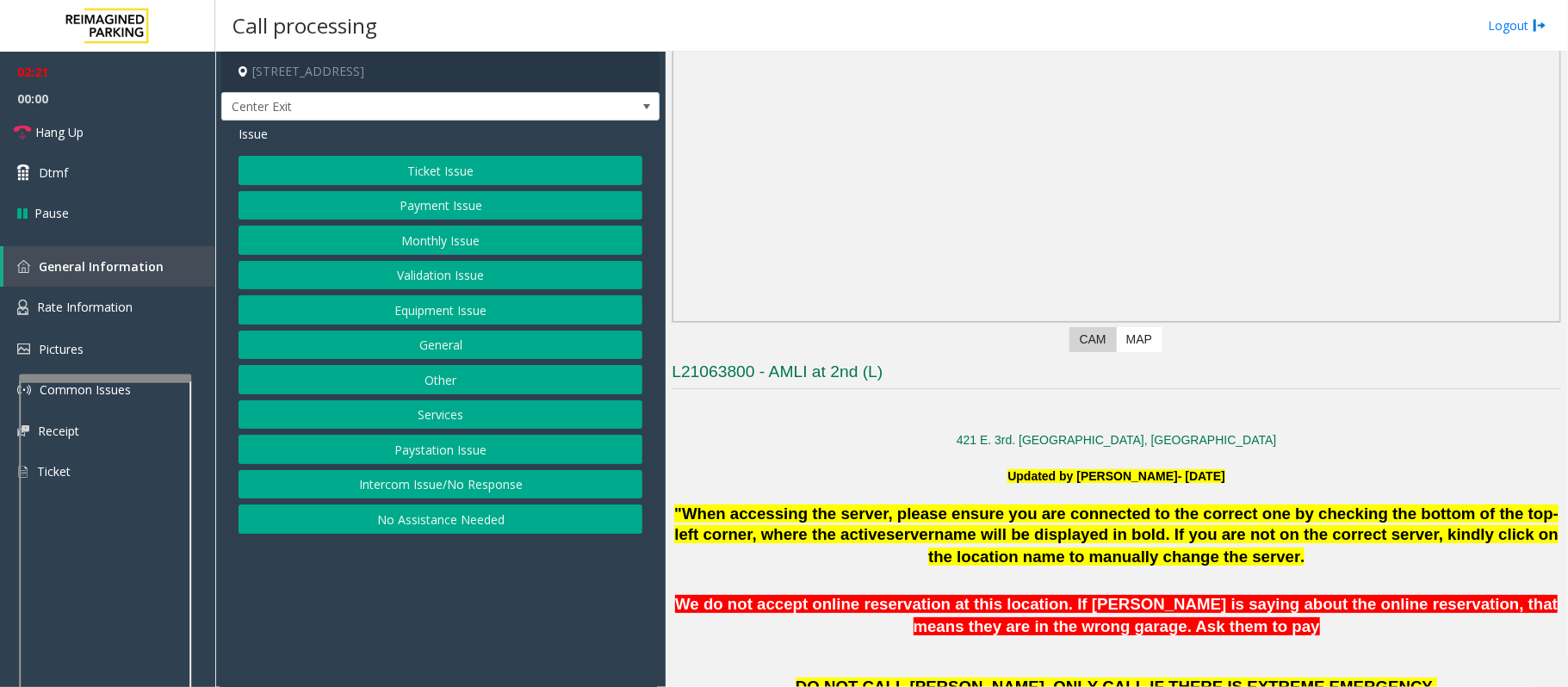 click on "Validation Issue" 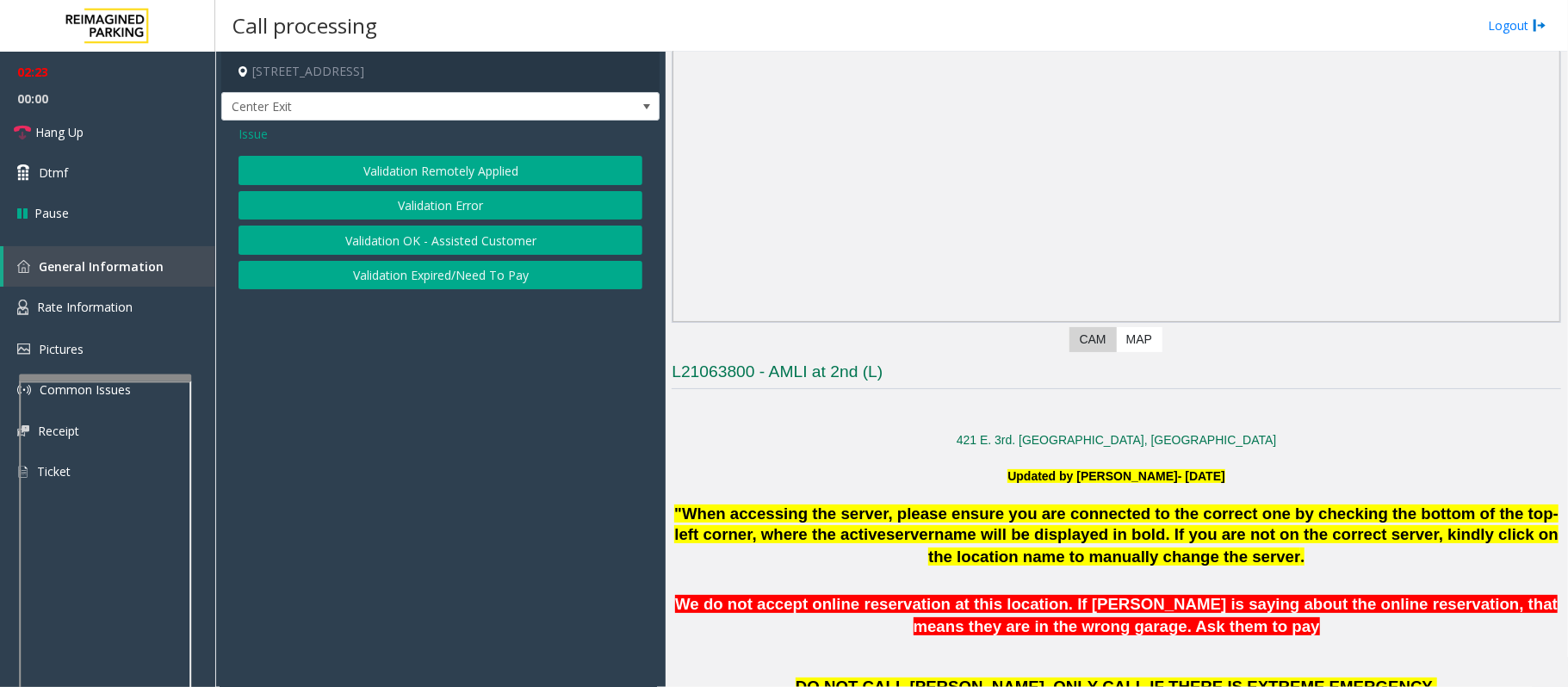 click on "Validation Error" 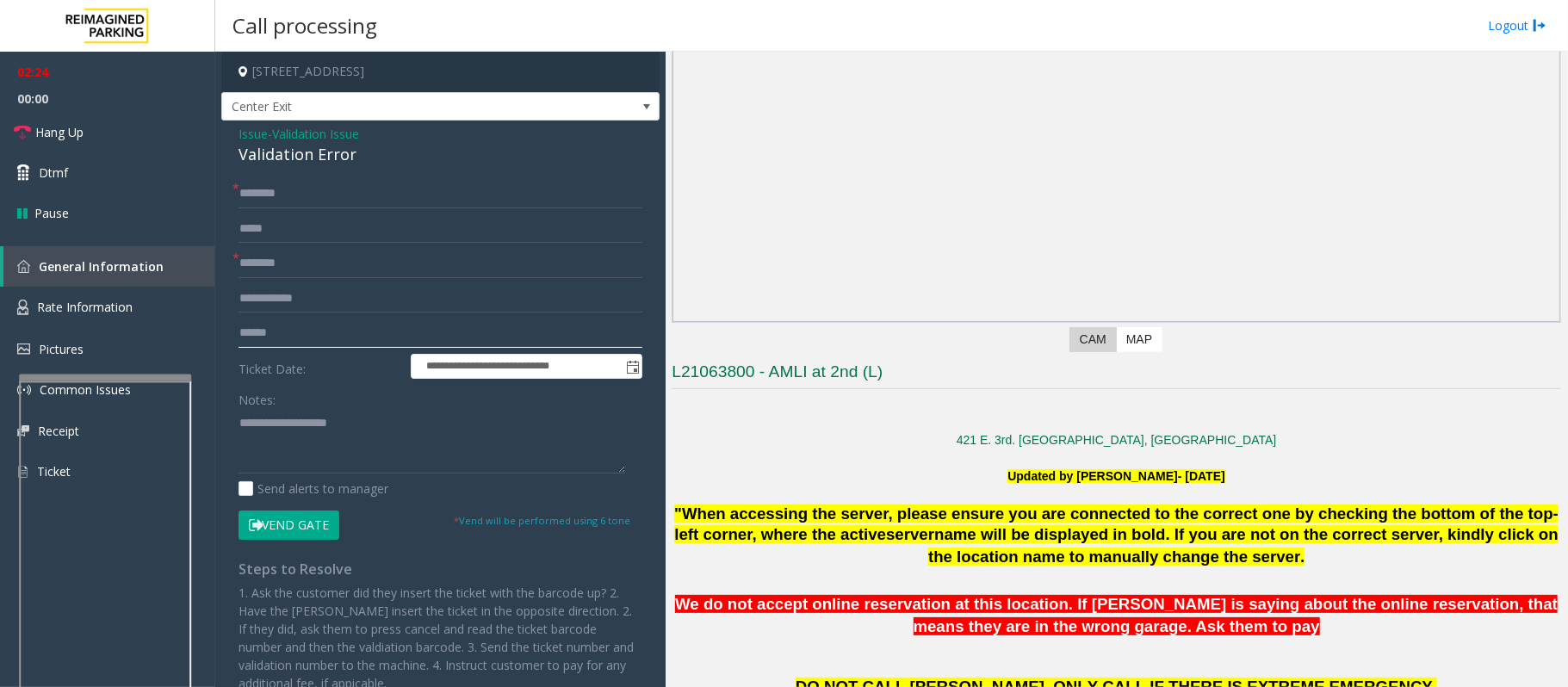 click on "******" 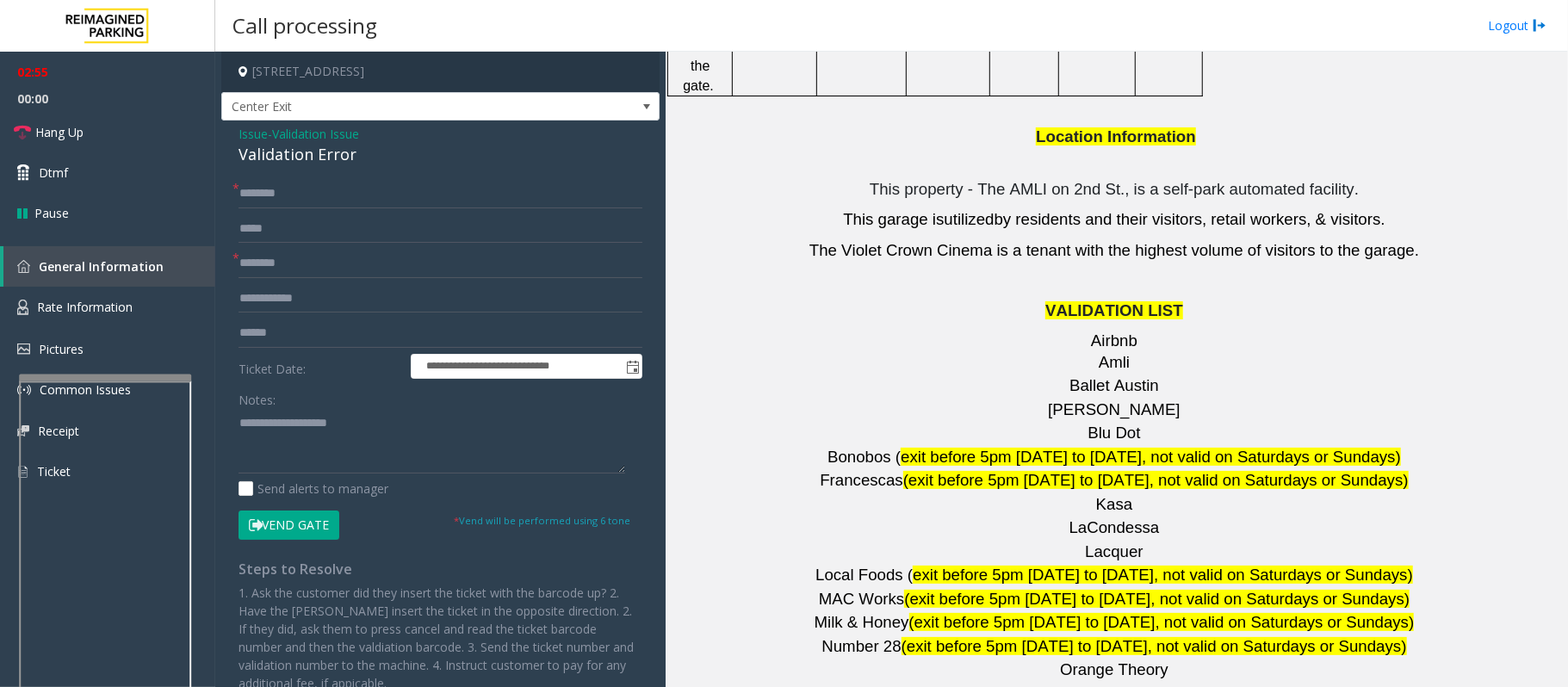 scroll, scrollTop: 2295, scrollLeft: 0, axis: vertical 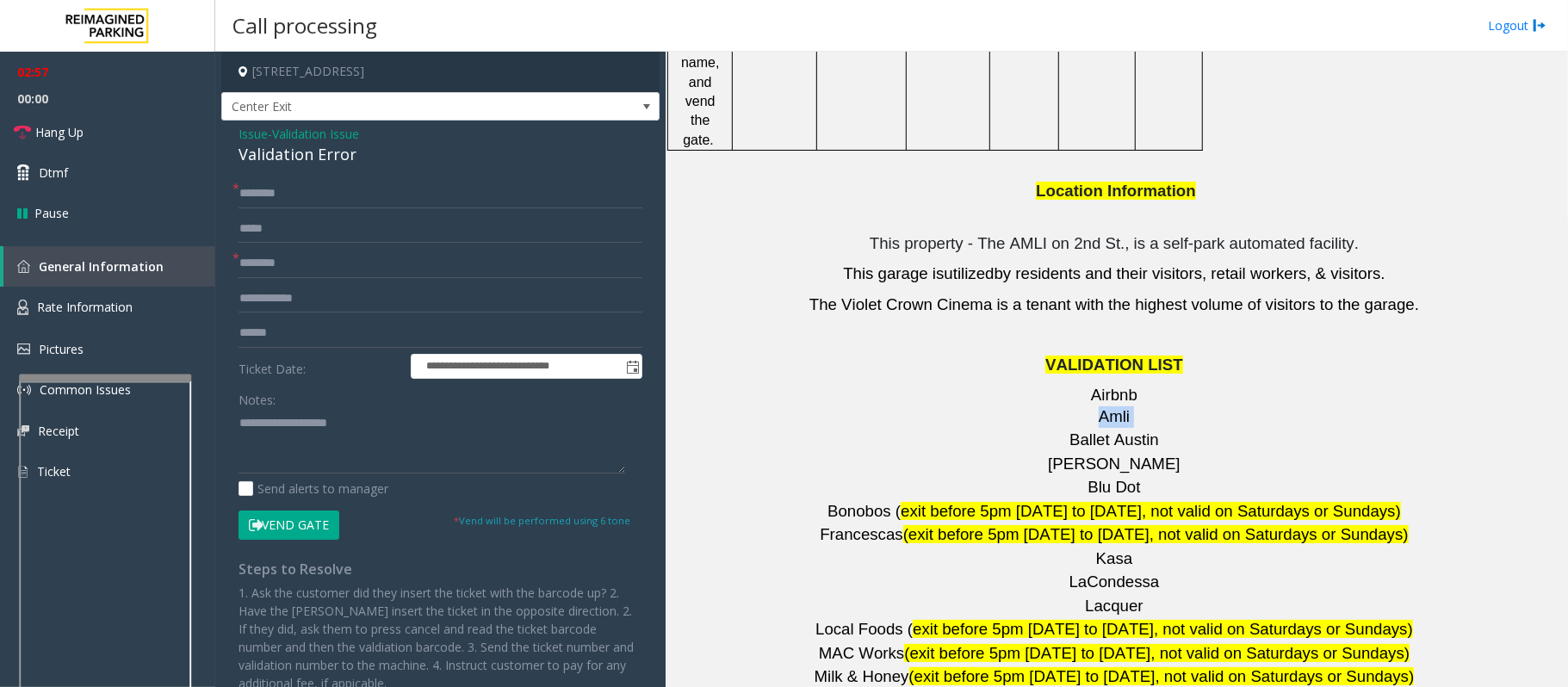 drag, startPoint x: 1086, startPoint y: 263, endPoint x: 1130, endPoint y: 259, distance: 44.181444 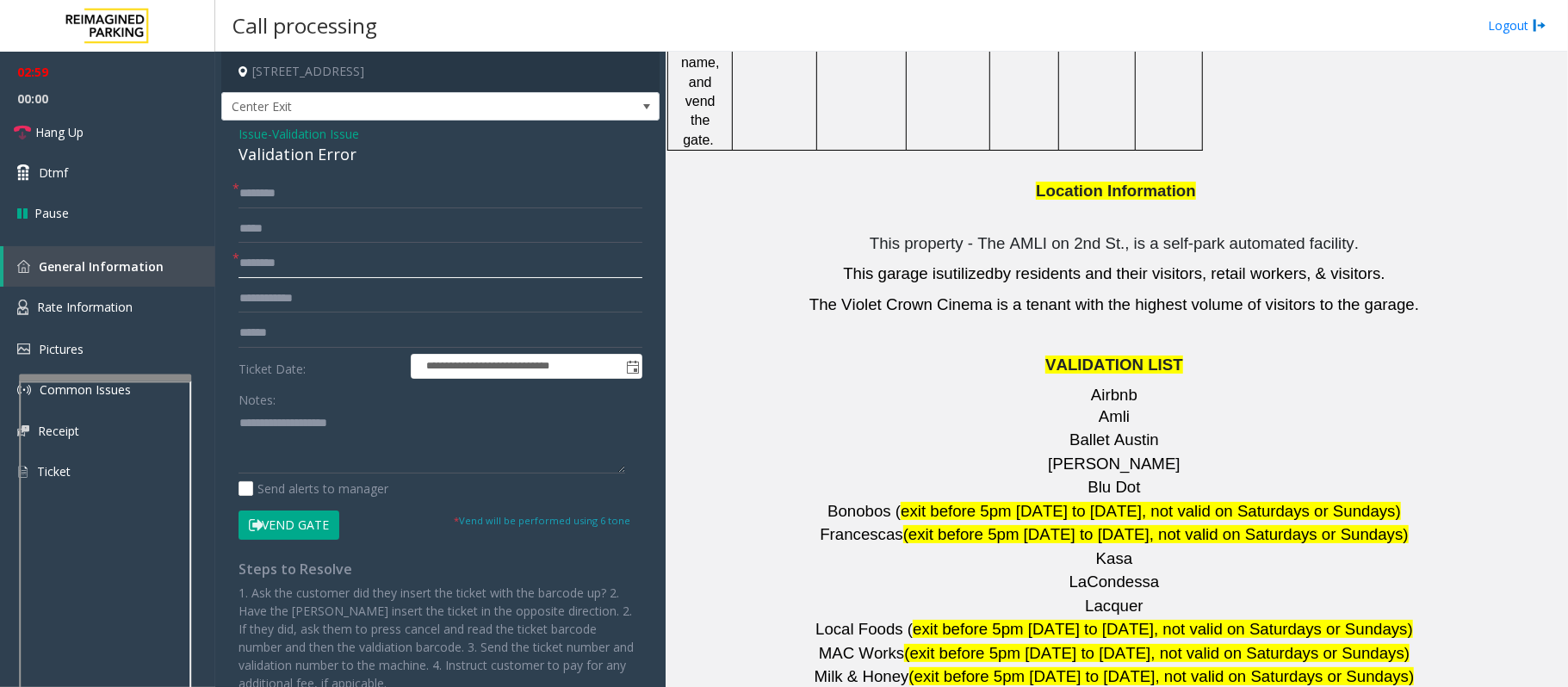 click 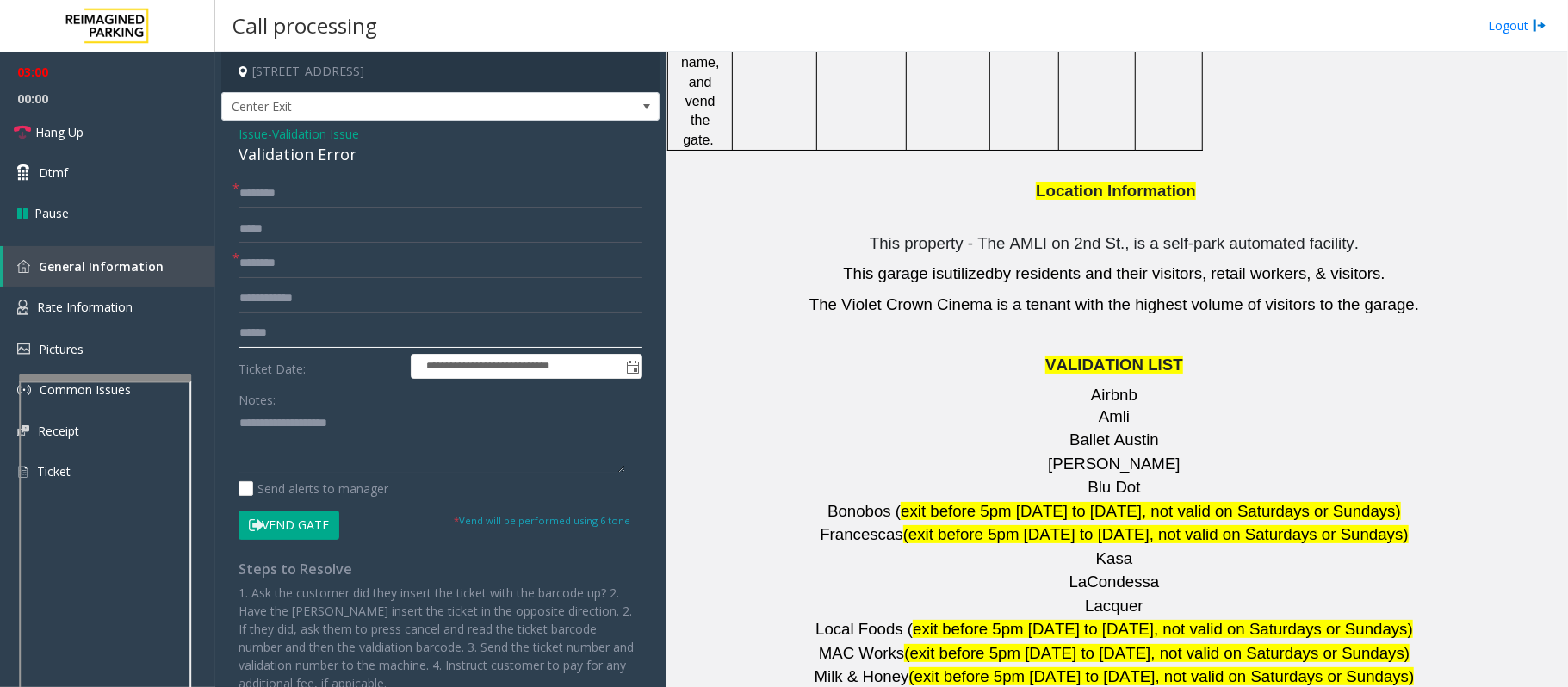 drag, startPoint x: 272, startPoint y: 336, endPoint x: 226, endPoint y: 332, distance: 46.173586 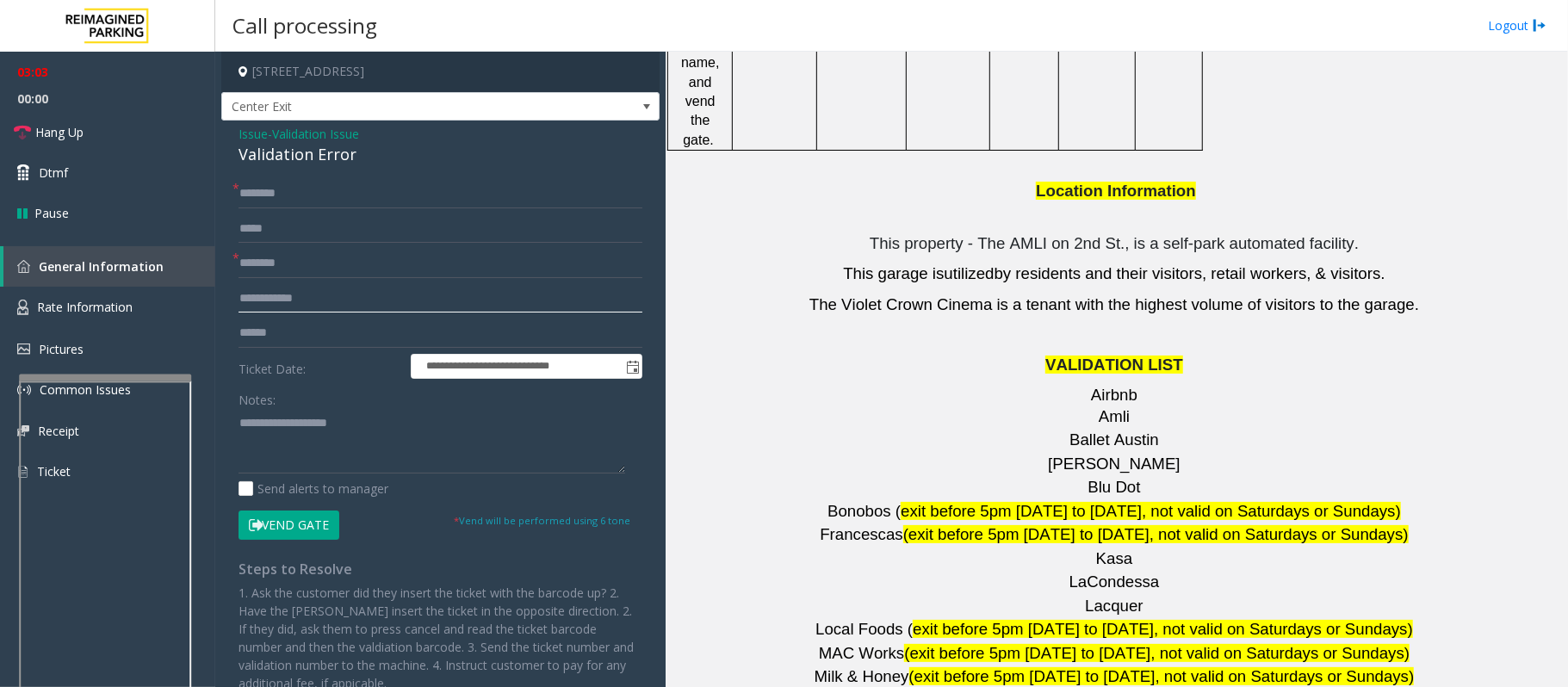 click 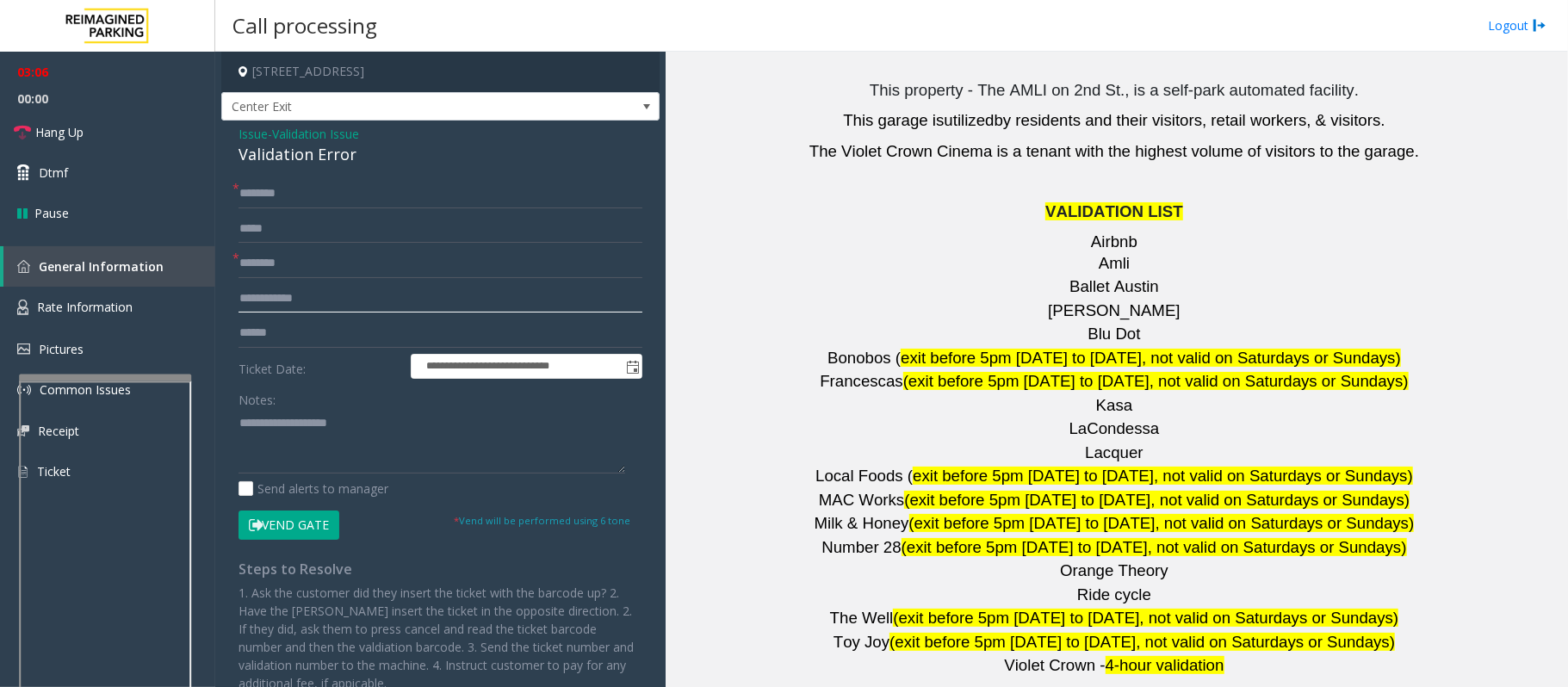 scroll, scrollTop: 2755, scrollLeft: 0, axis: vertical 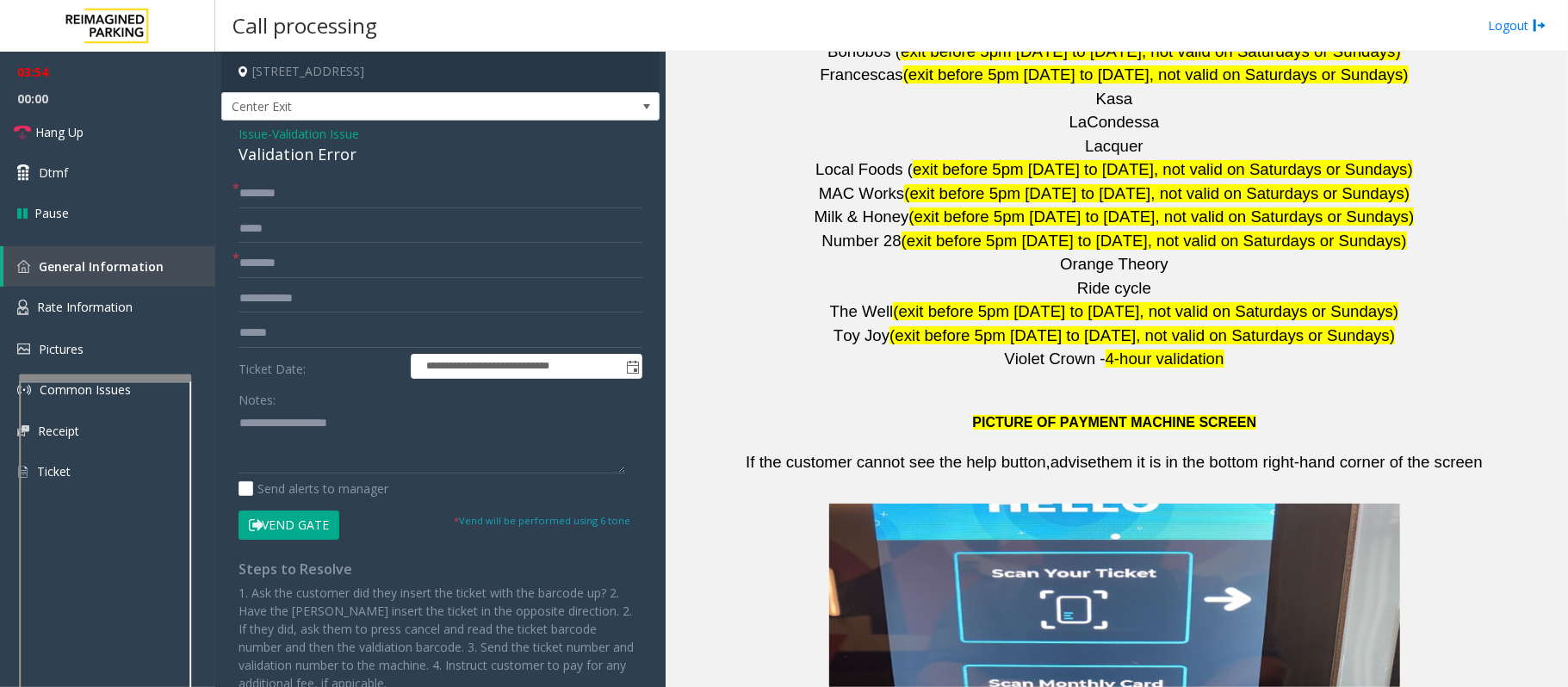 click on "Vend Gate" 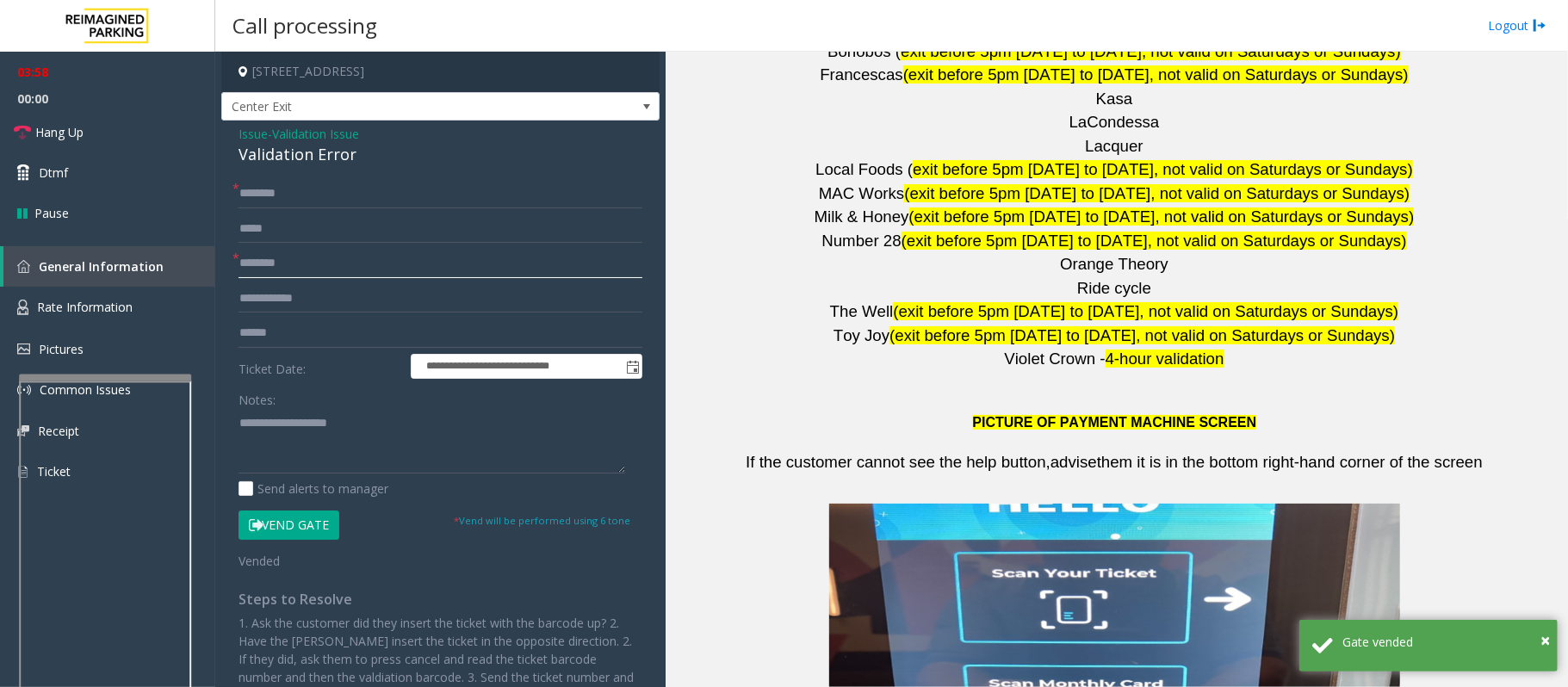 click 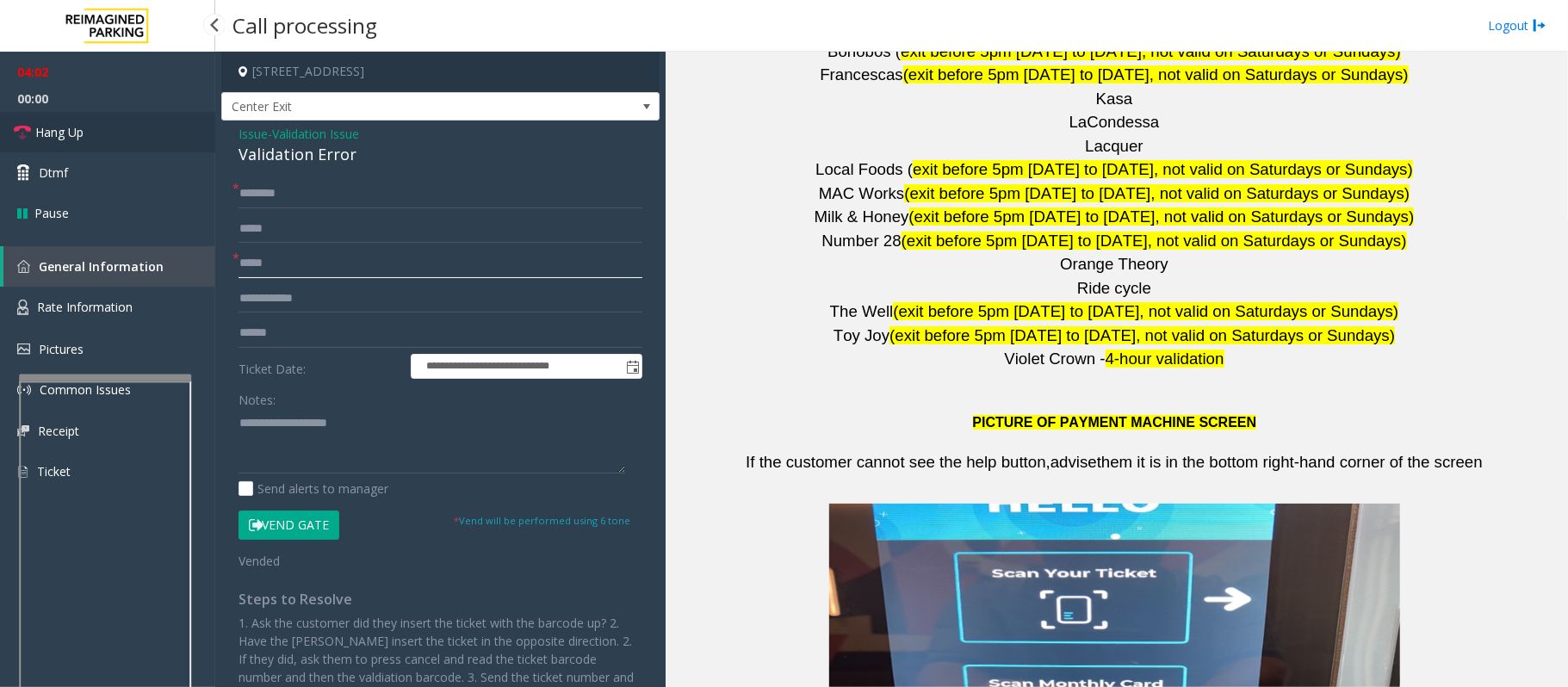 type on "****" 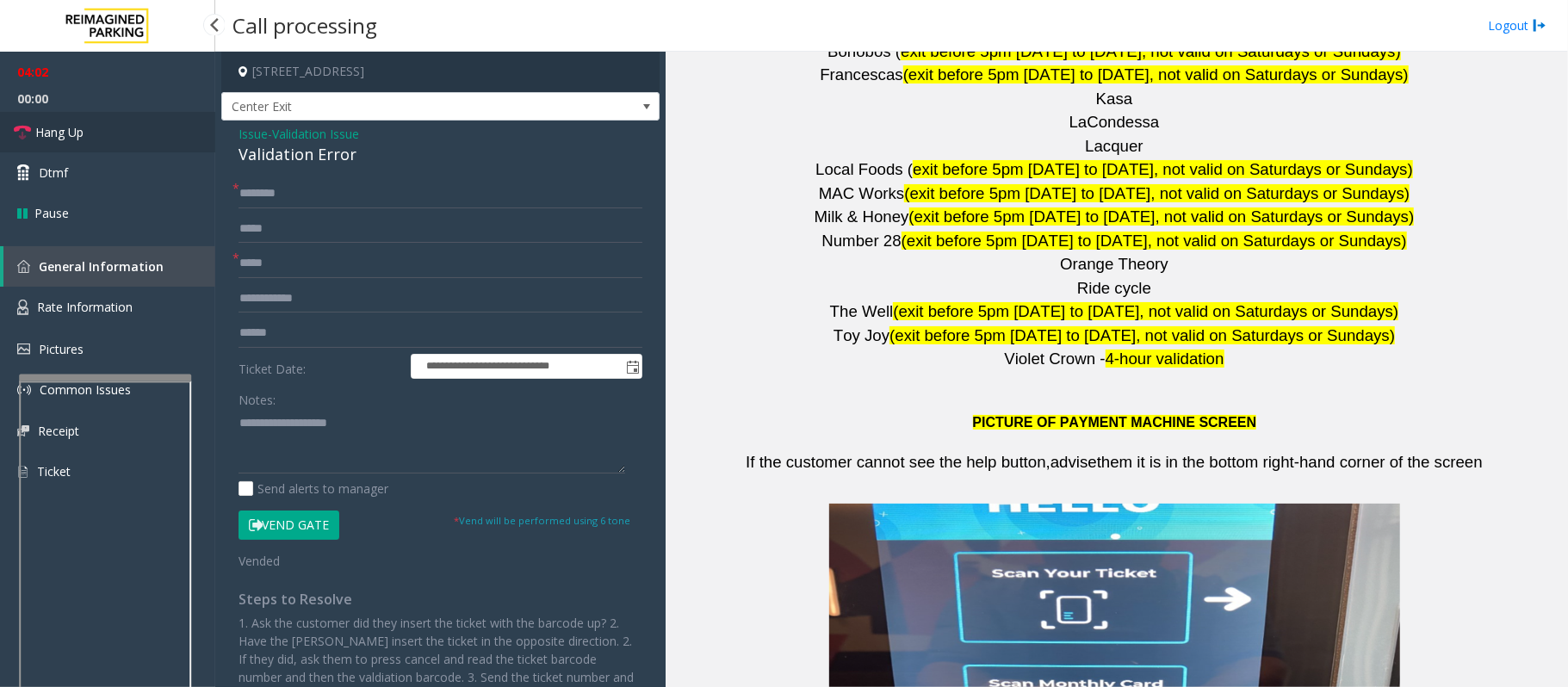 click on "Hang Up" at bounding box center [59, 132] 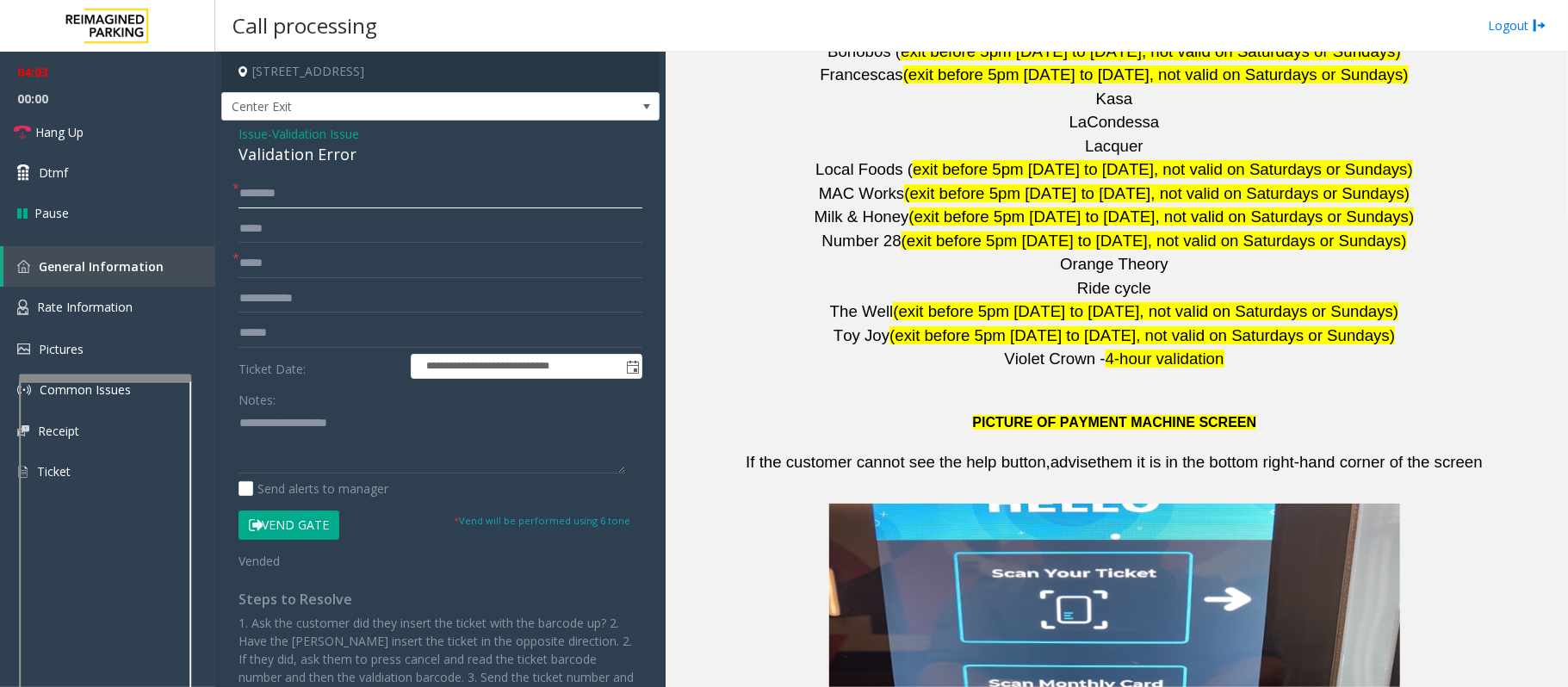 click 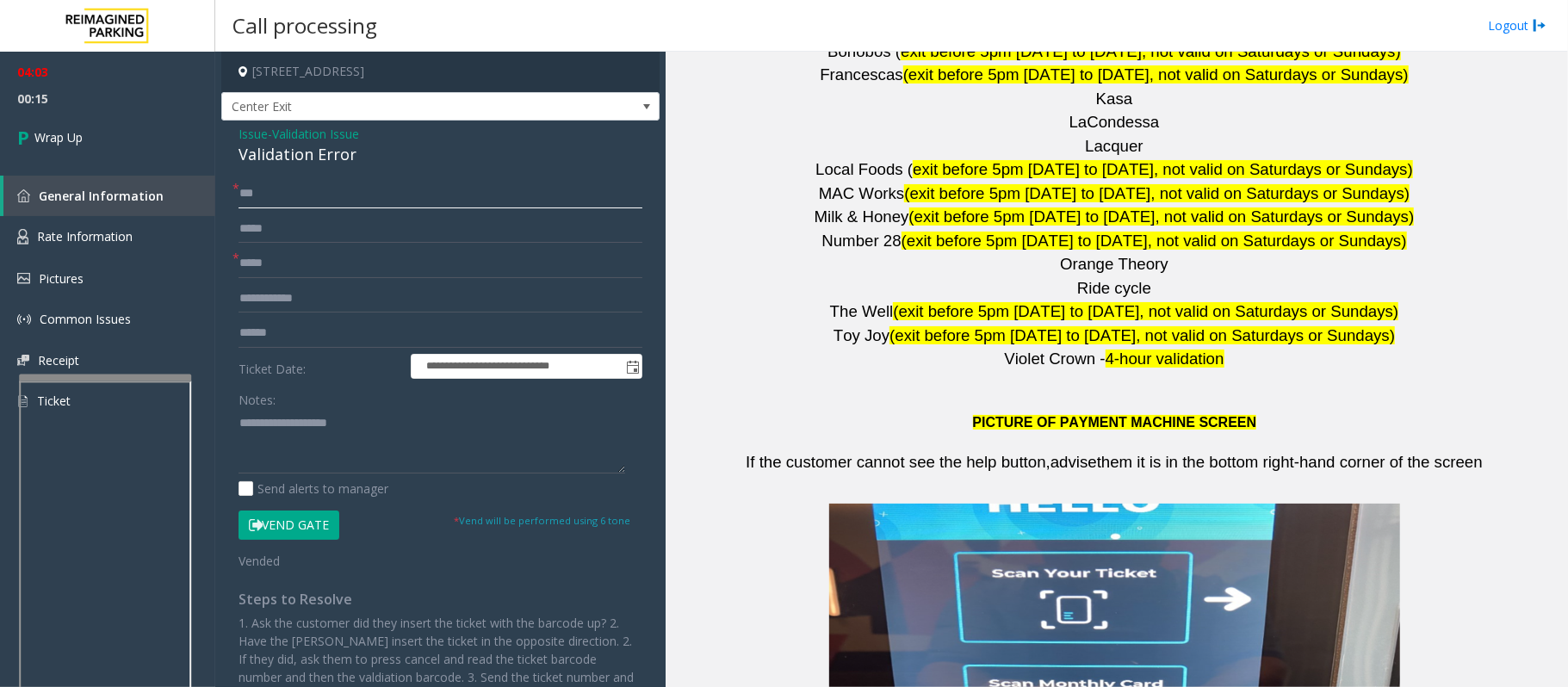 type on "**" 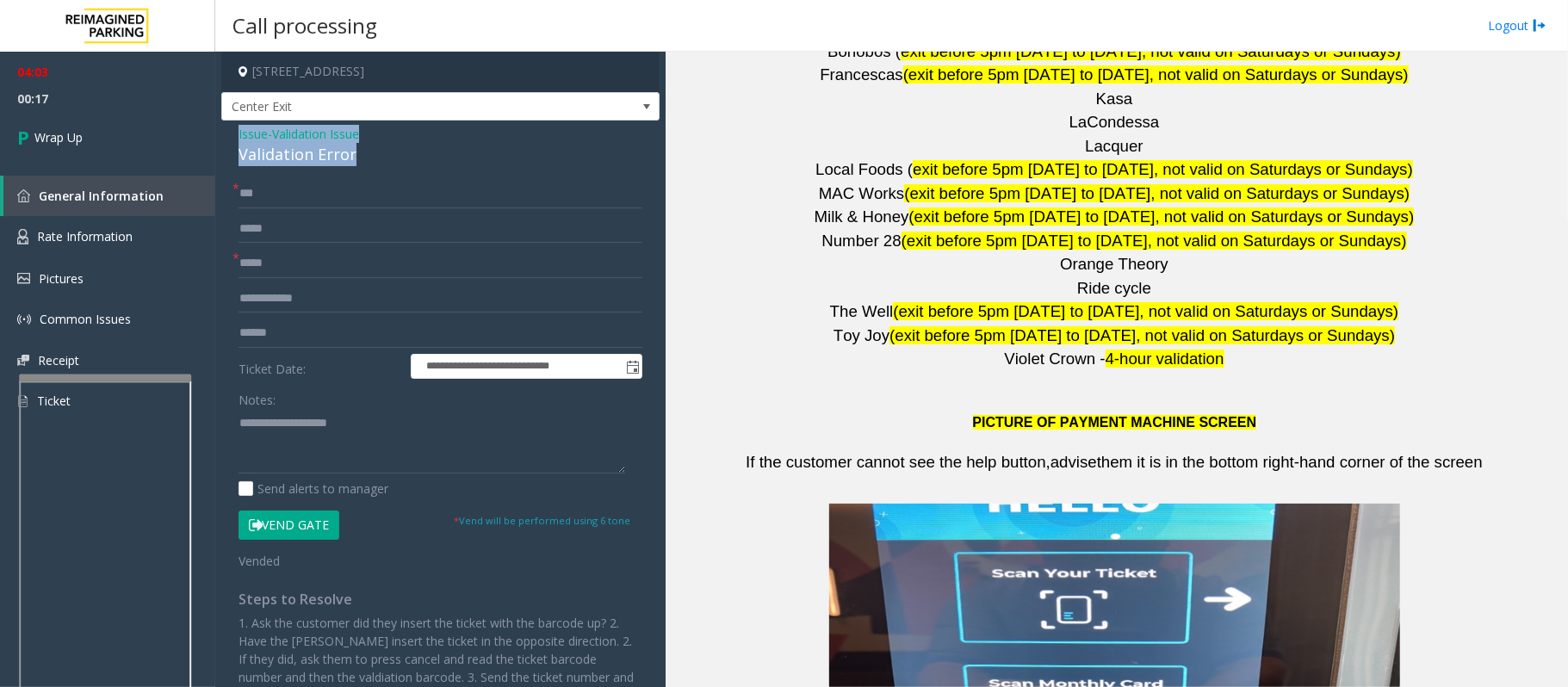 drag, startPoint x: 374, startPoint y: 157, endPoint x: 231, endPoint y: 138, distance: 144.25672 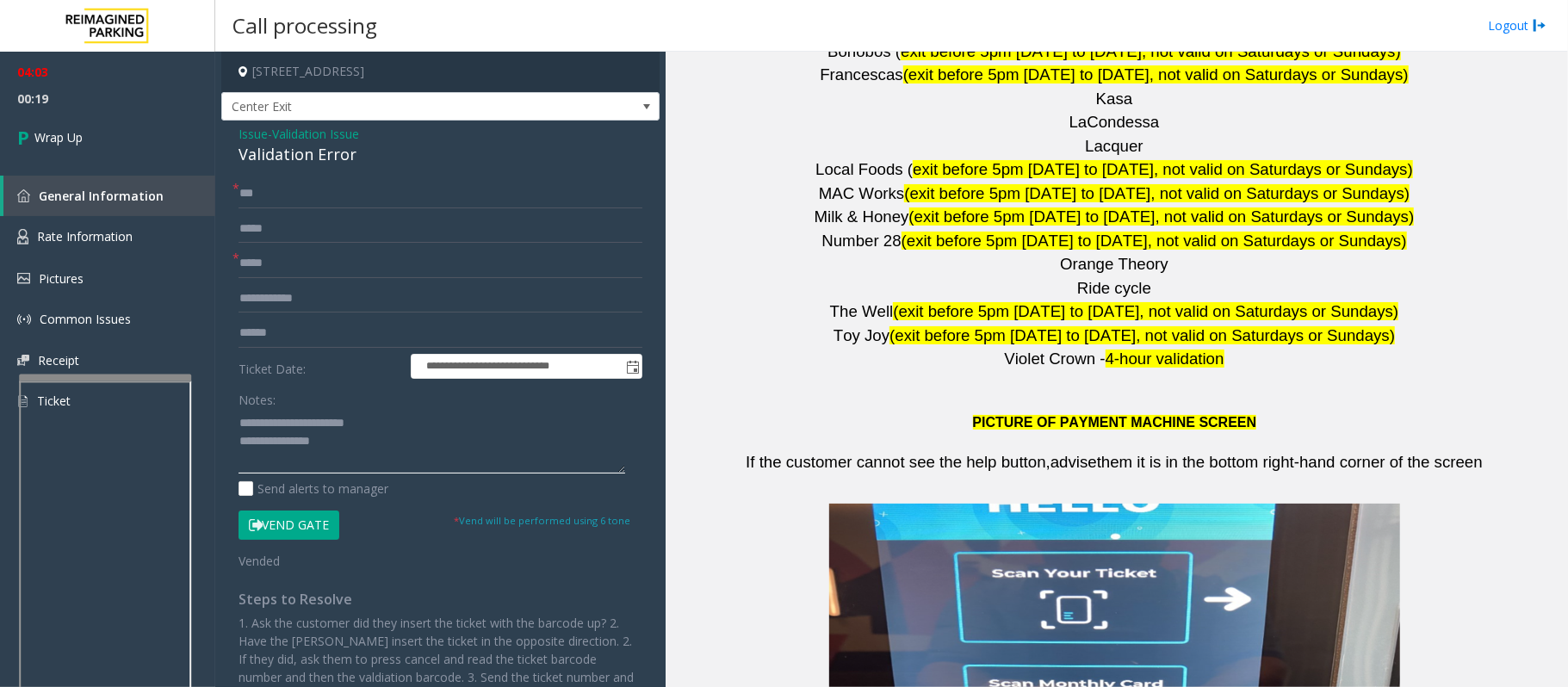 click 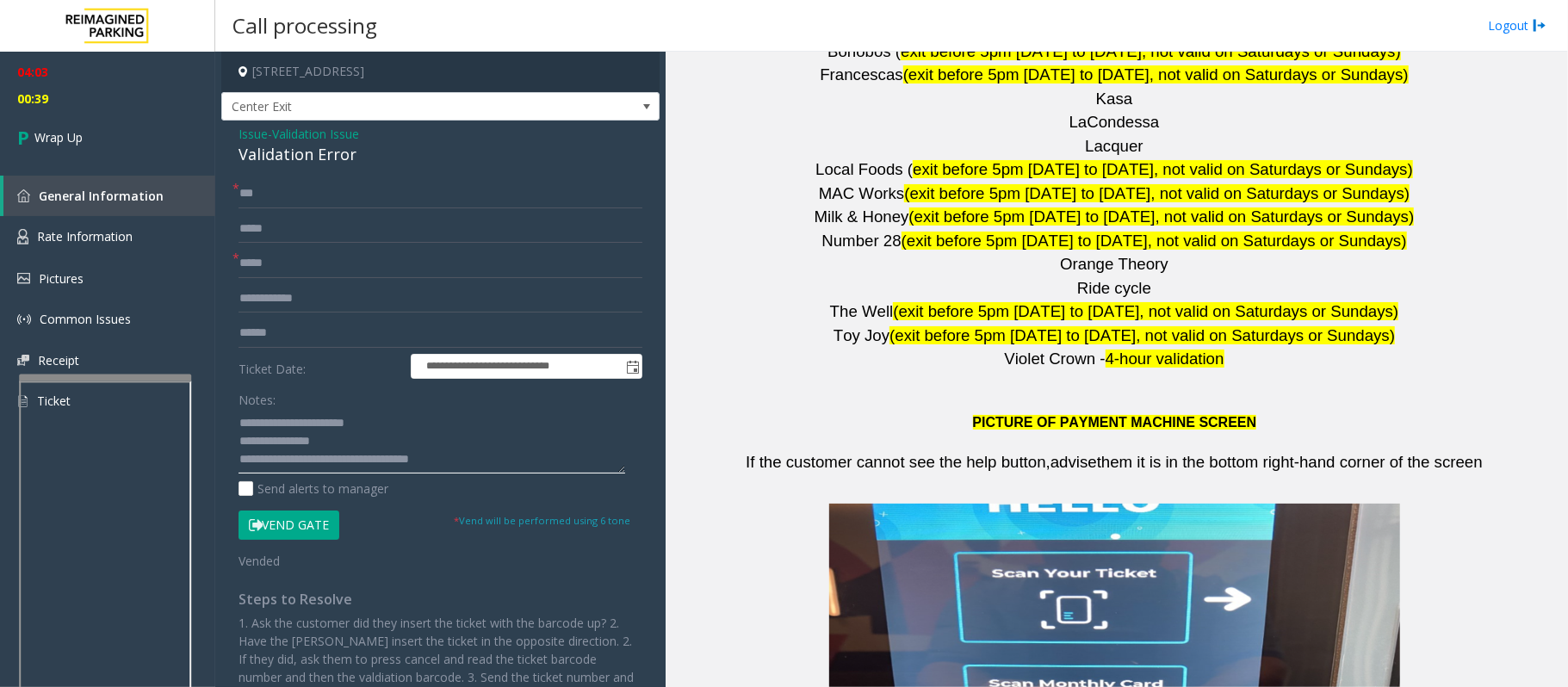 click 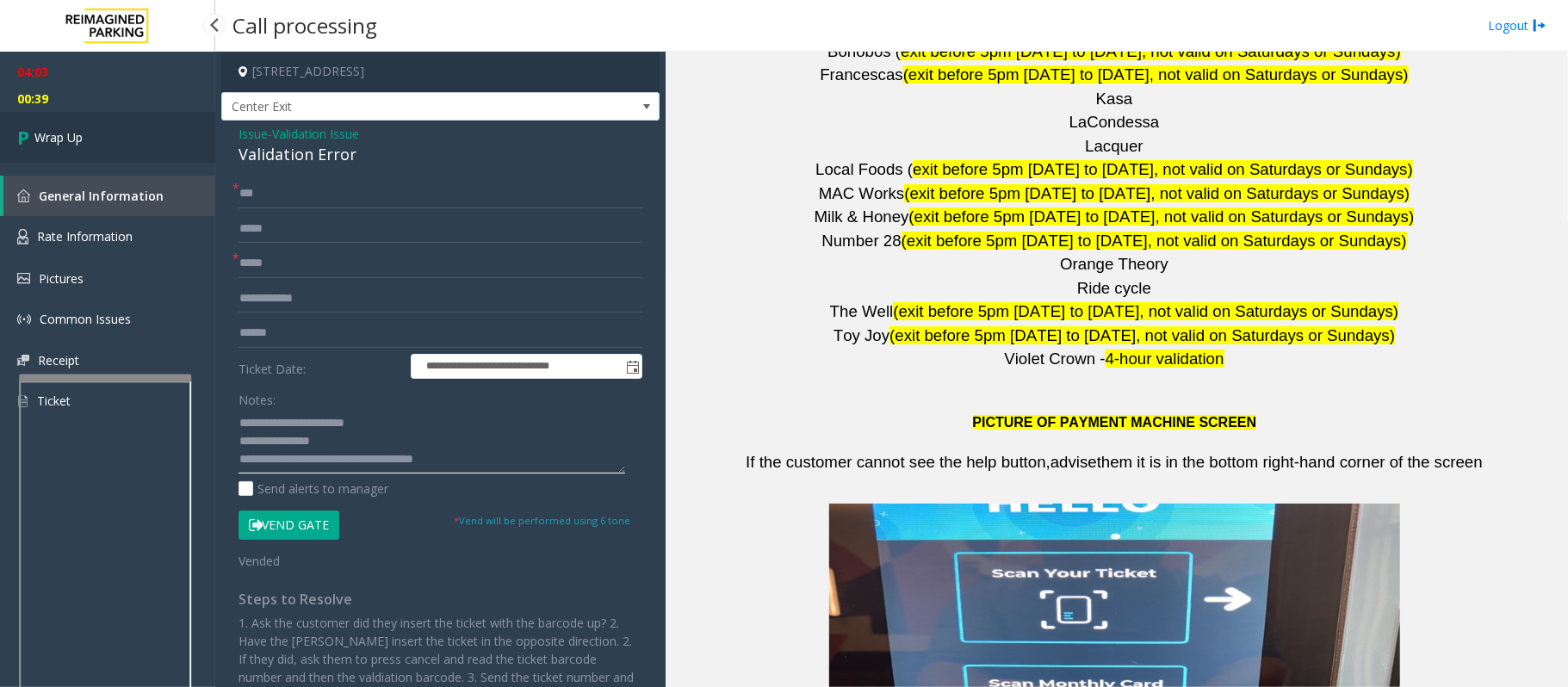 type on "**********" 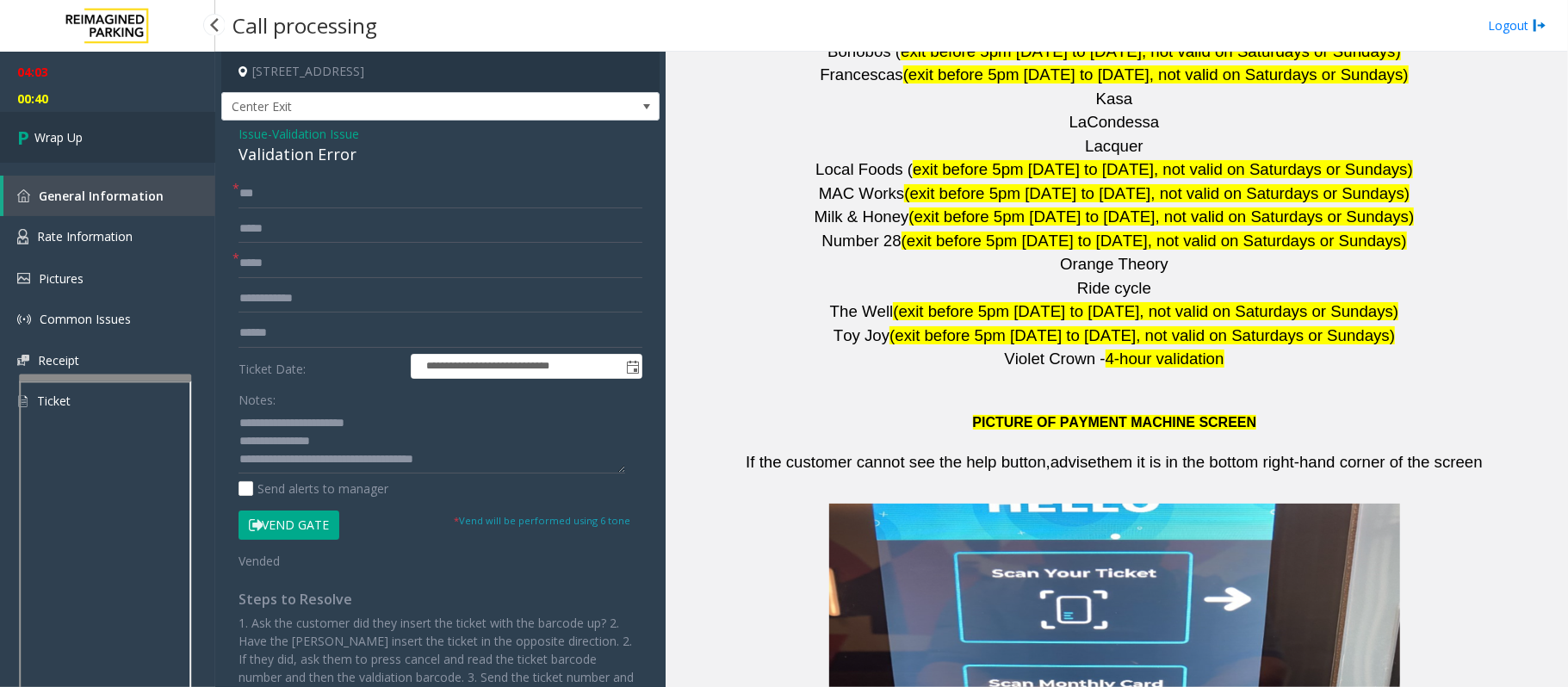 click on "Wrap Up" at bounding box center (59, 137) 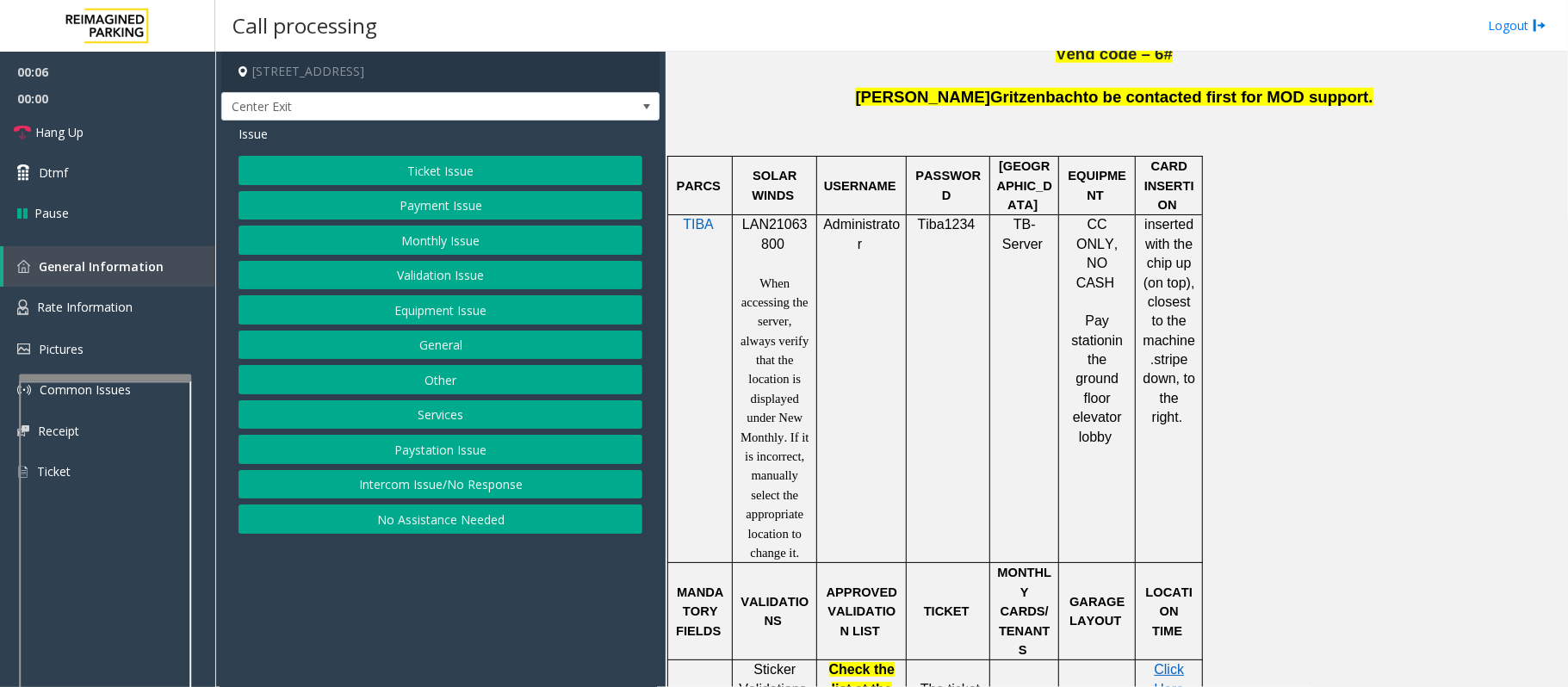 scroll, scrollTop: 1148, scrollLeft: 0, axis: vertical 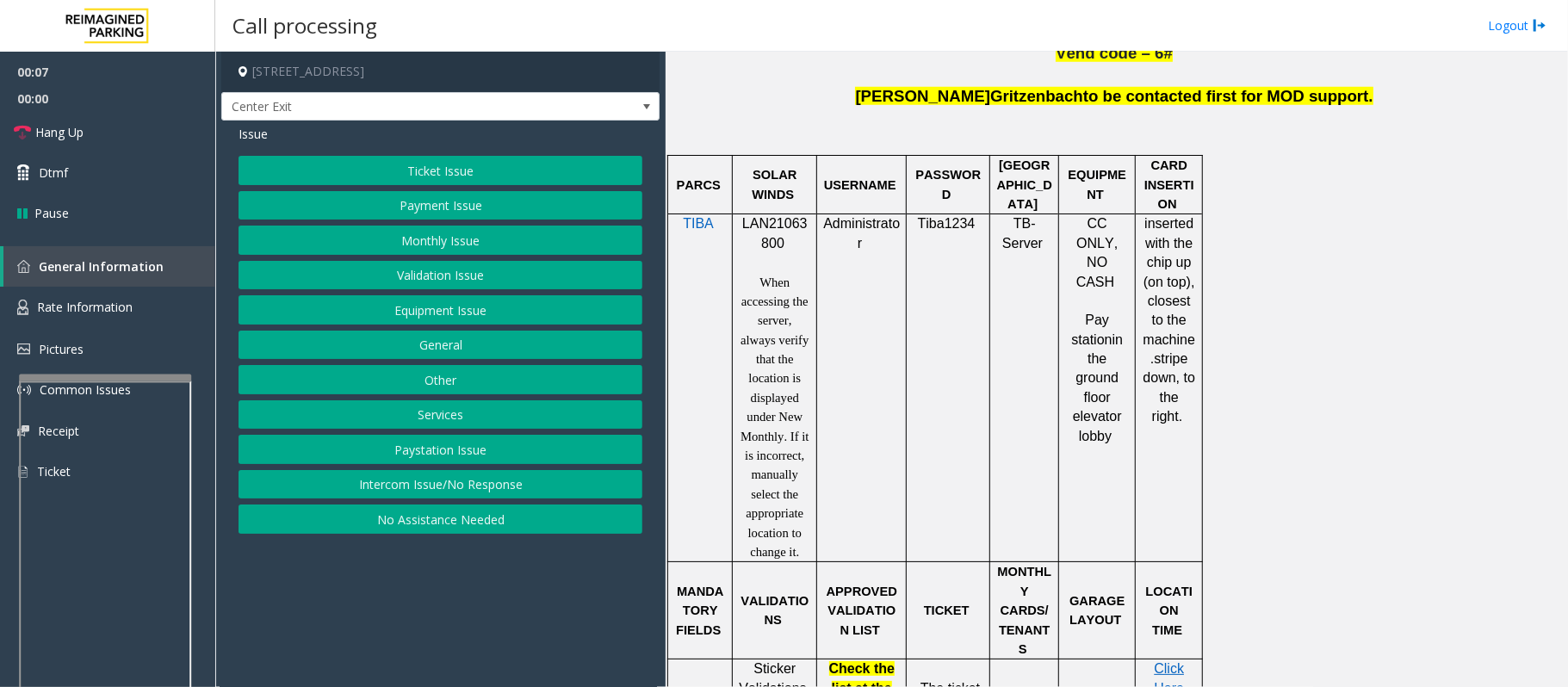 click on "LAN21063800" 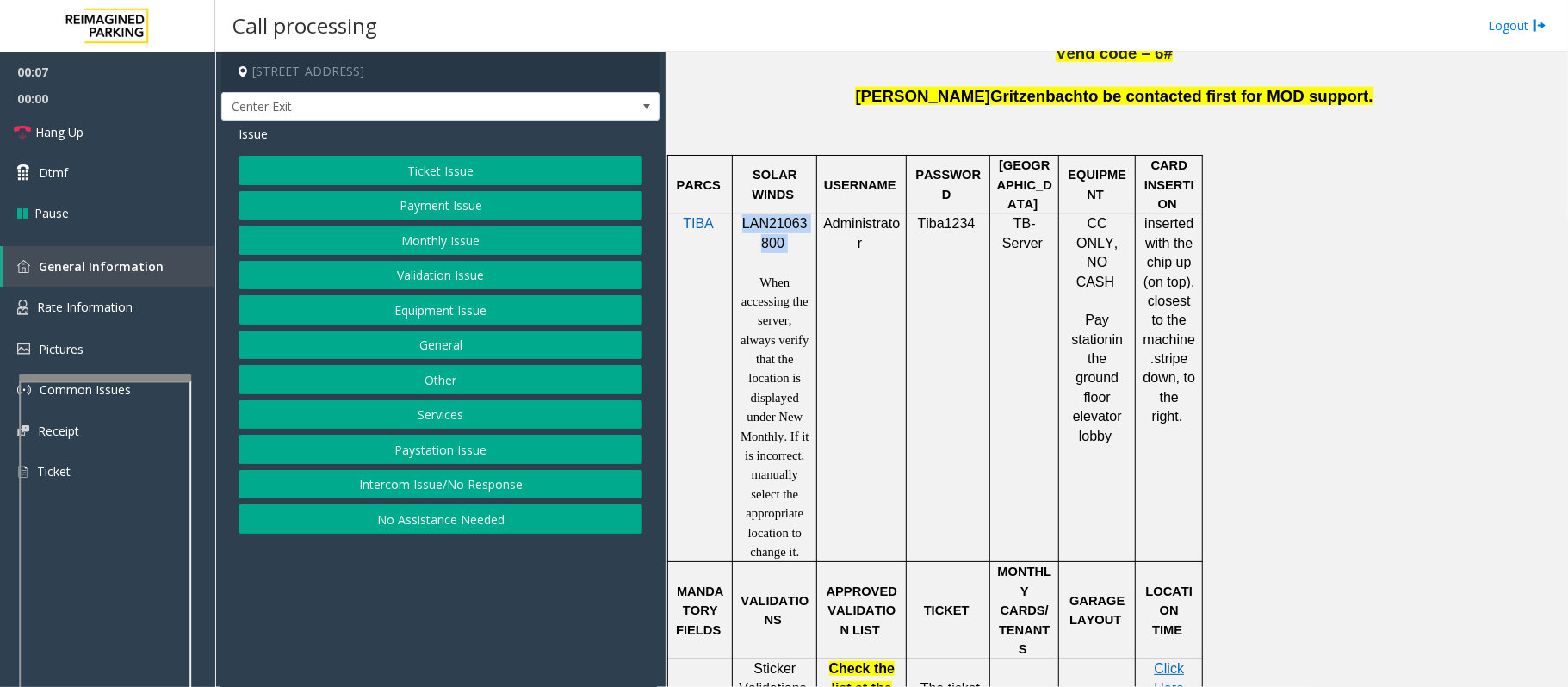 click on "LAN21063800" 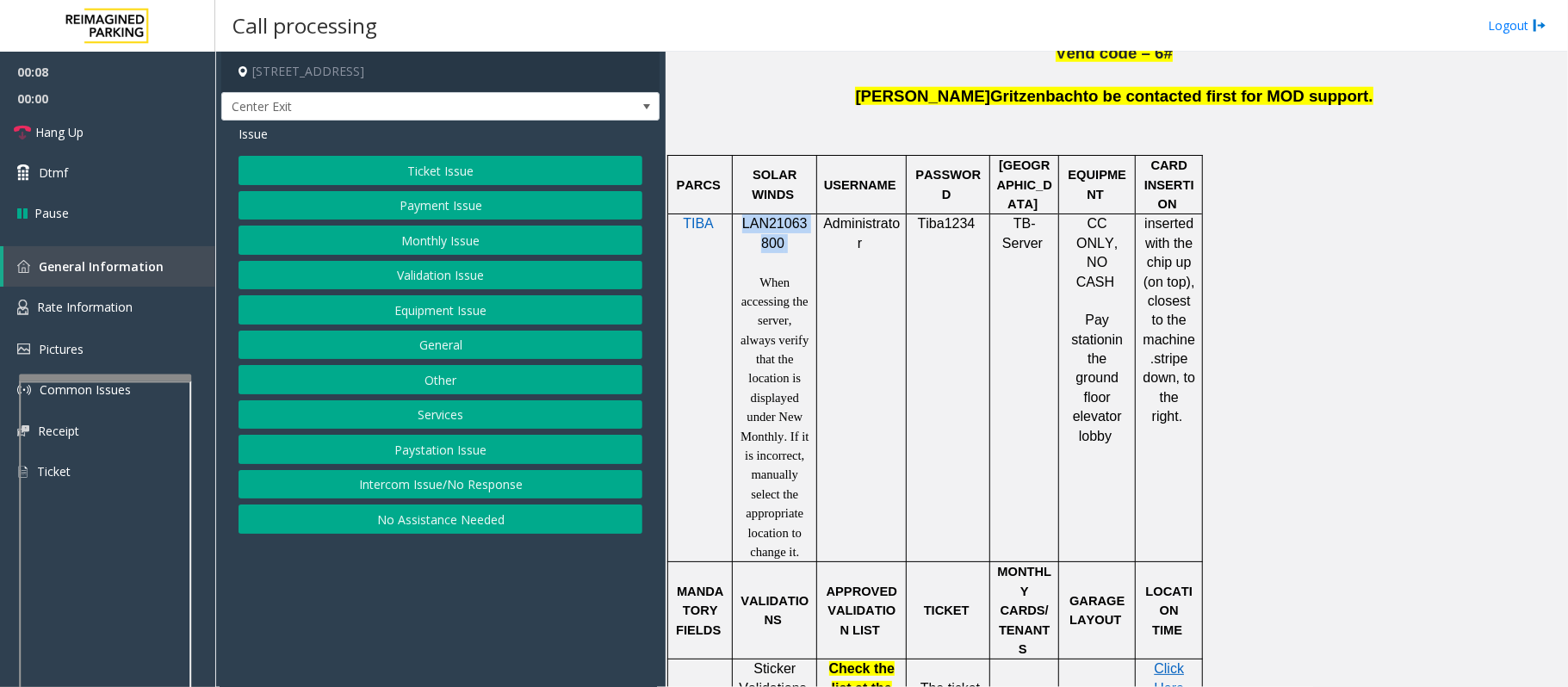 copy on "LAN21063800" 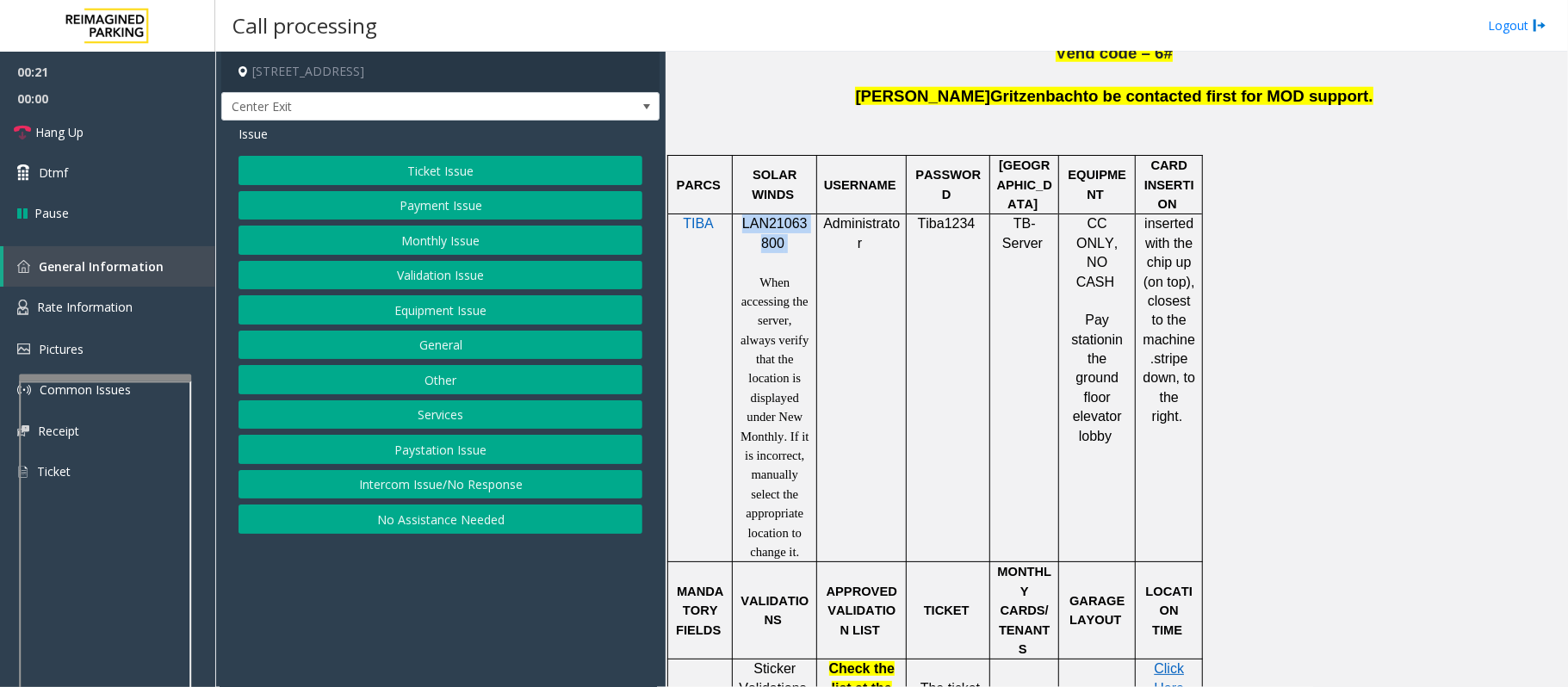 click on "Validation Issue" 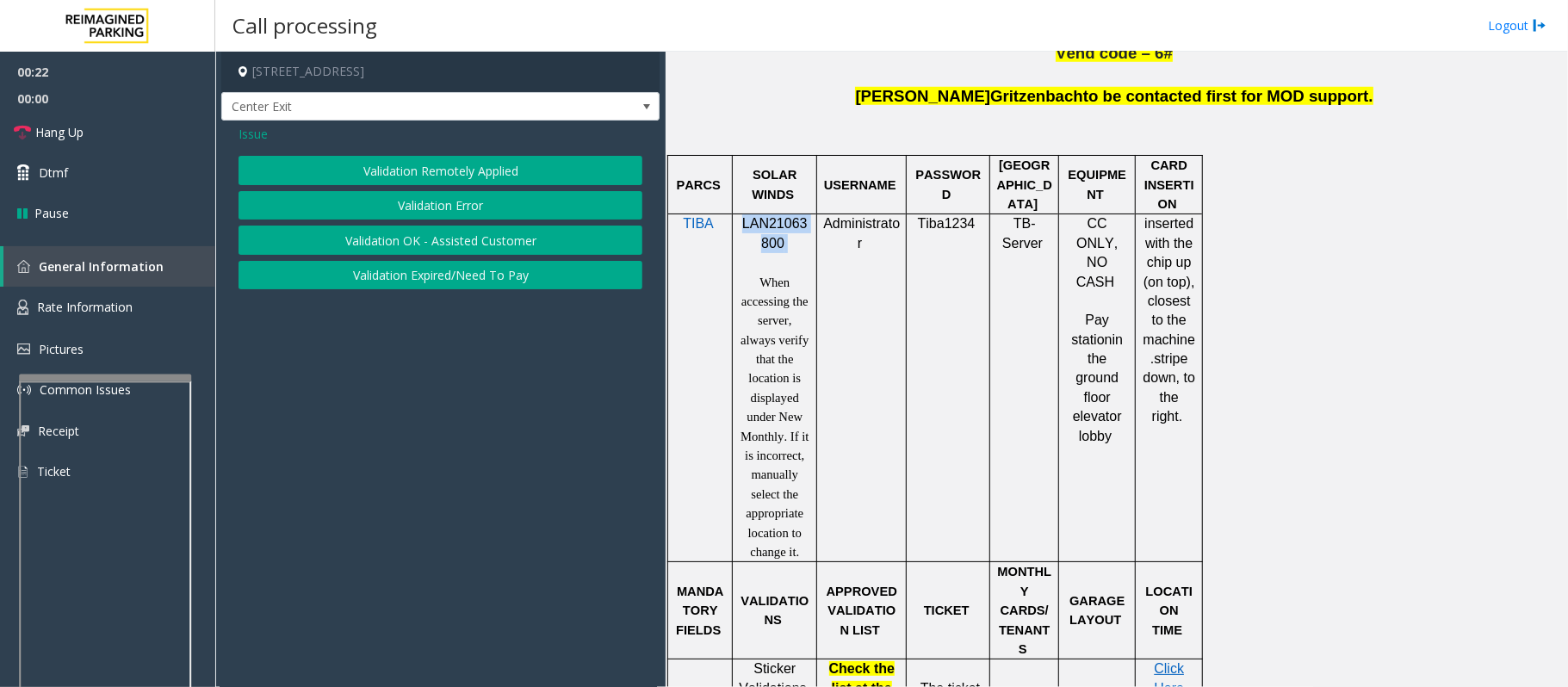 click on "Validation Error" 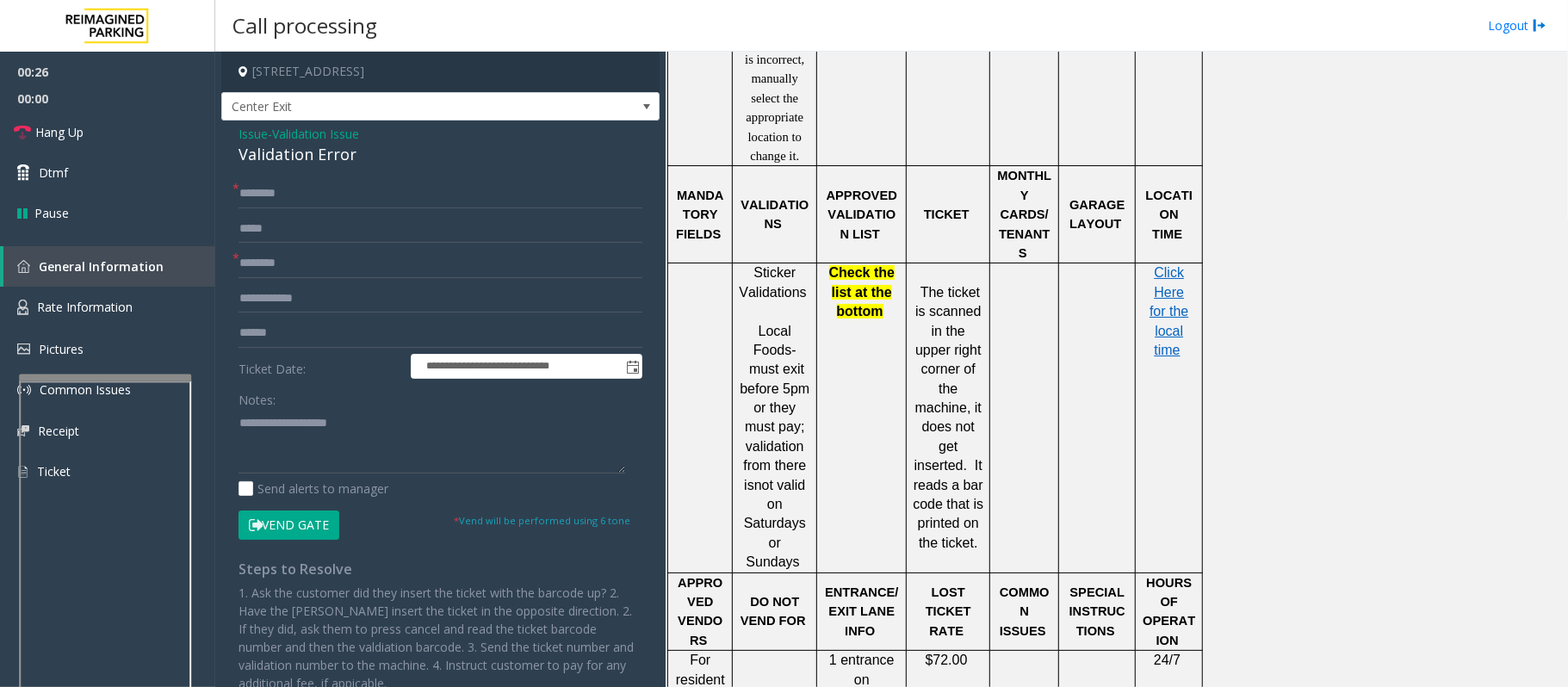 scroll, scrollTop: 1492, scrollLeft: 0, axis: vertical 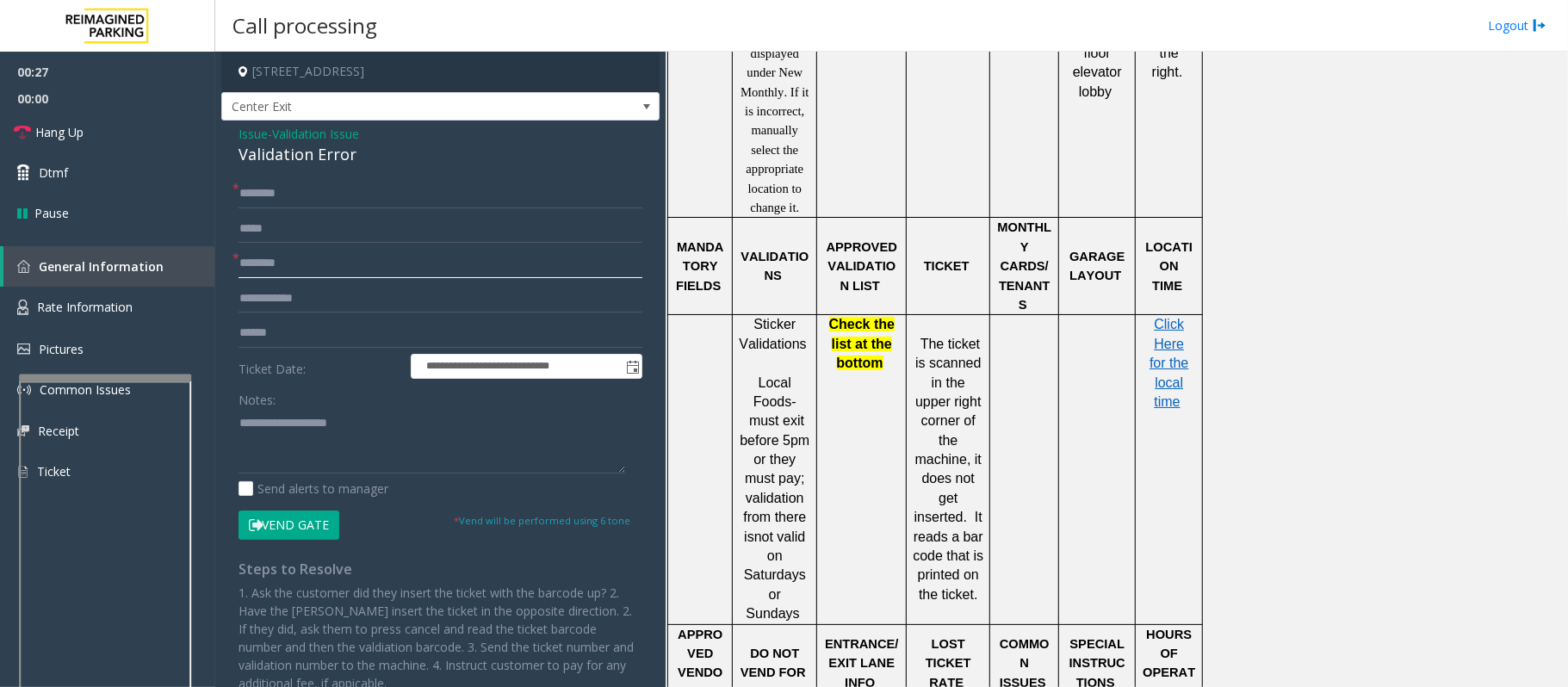 click 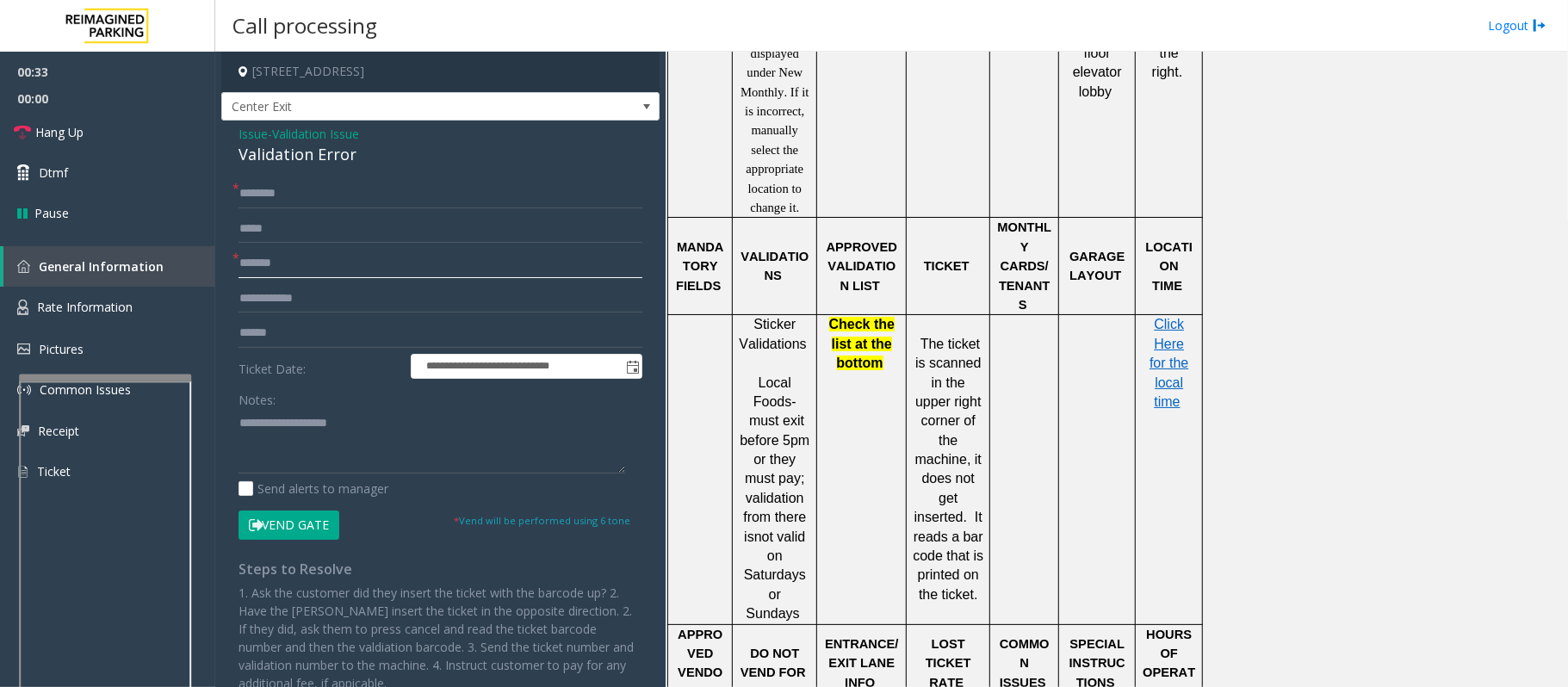type on "******" 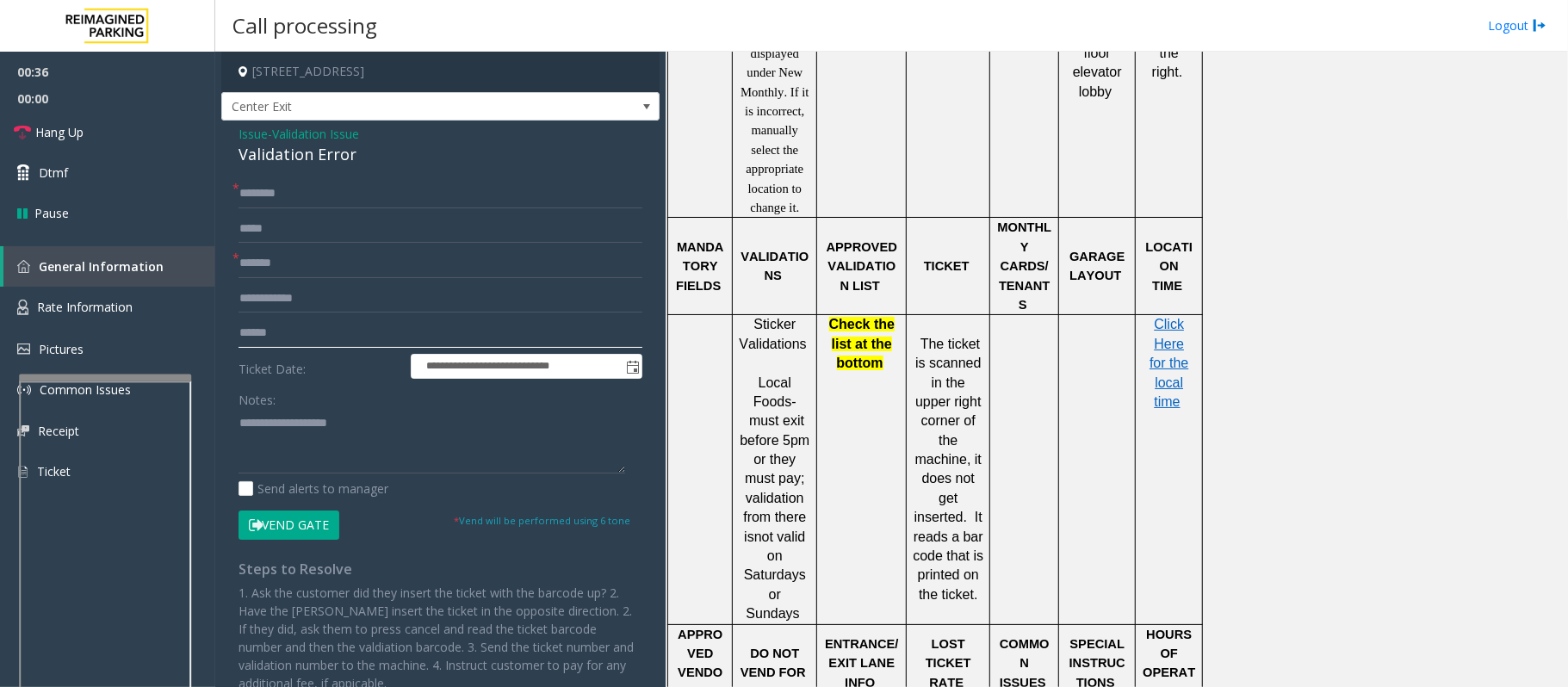 click 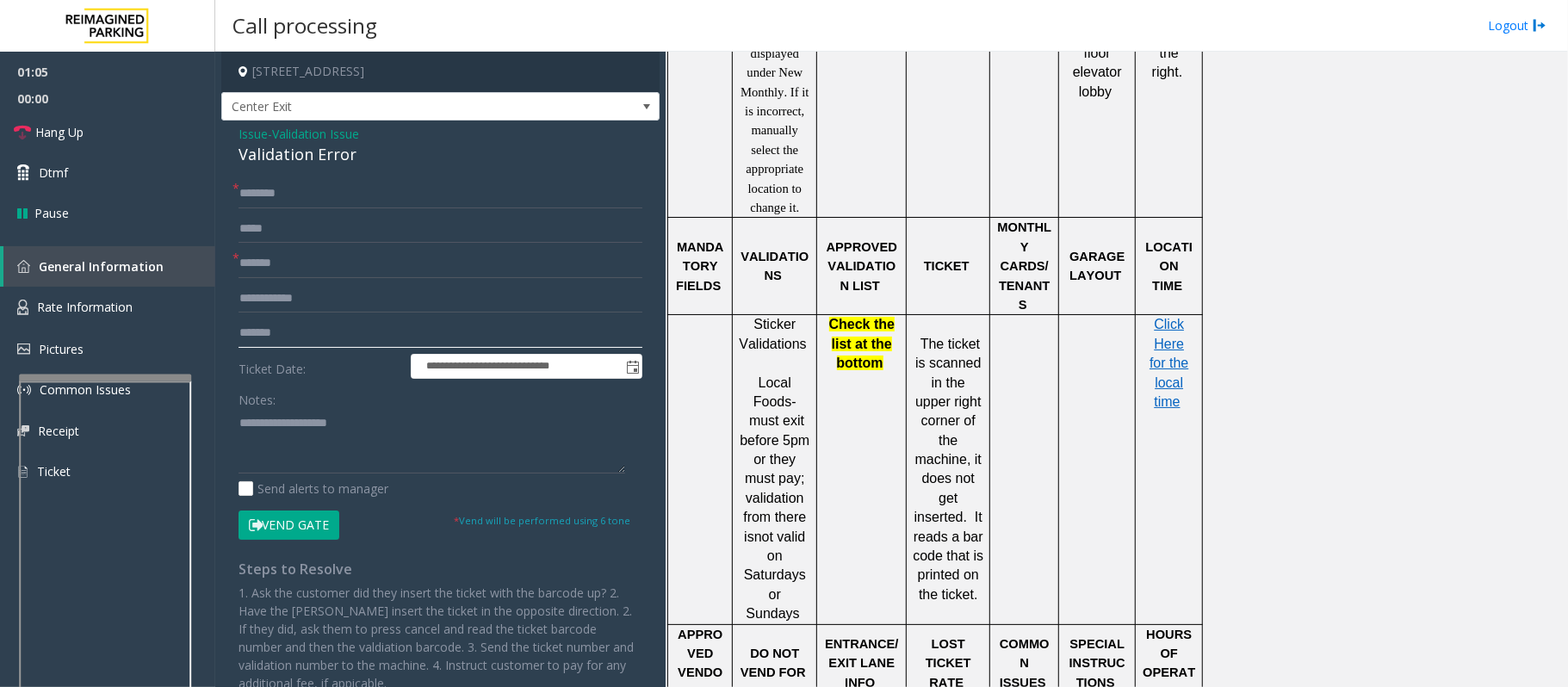 type on "*******" 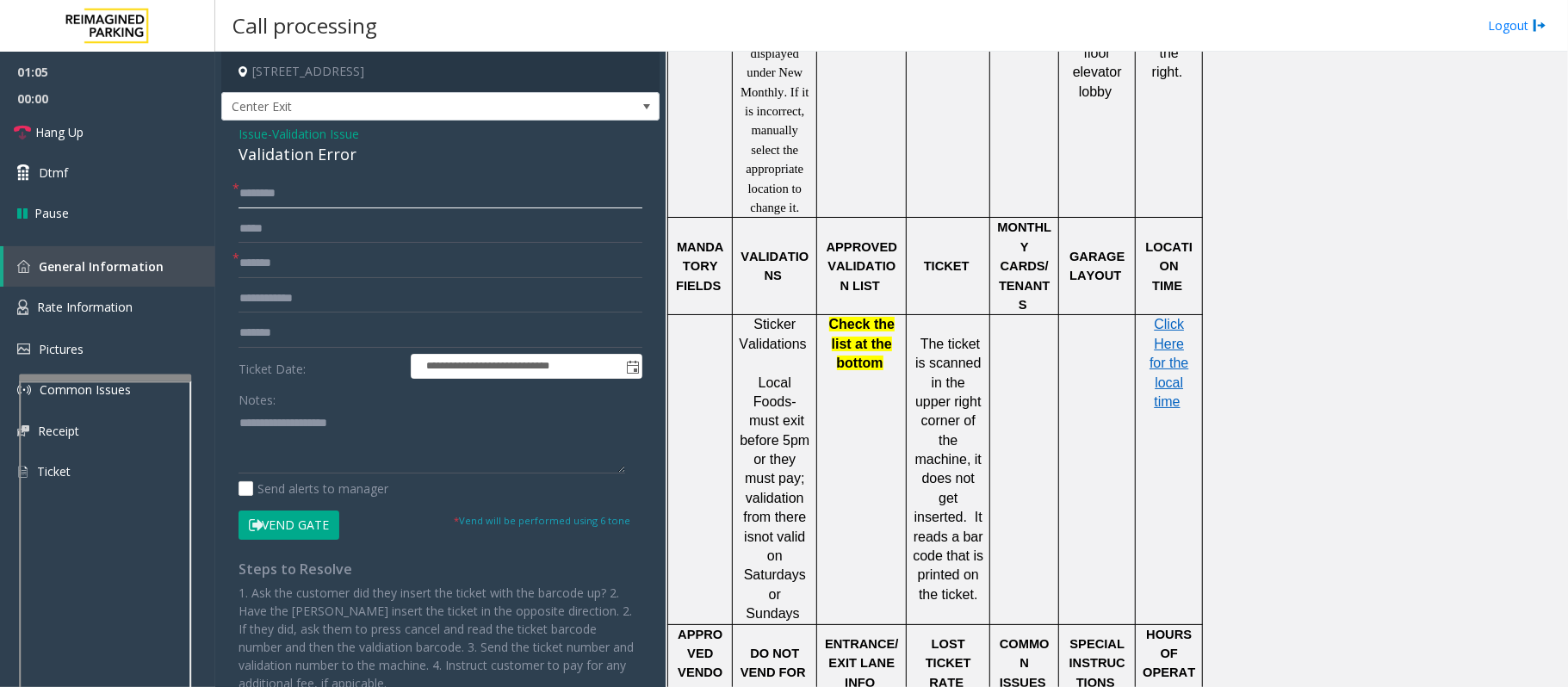 click 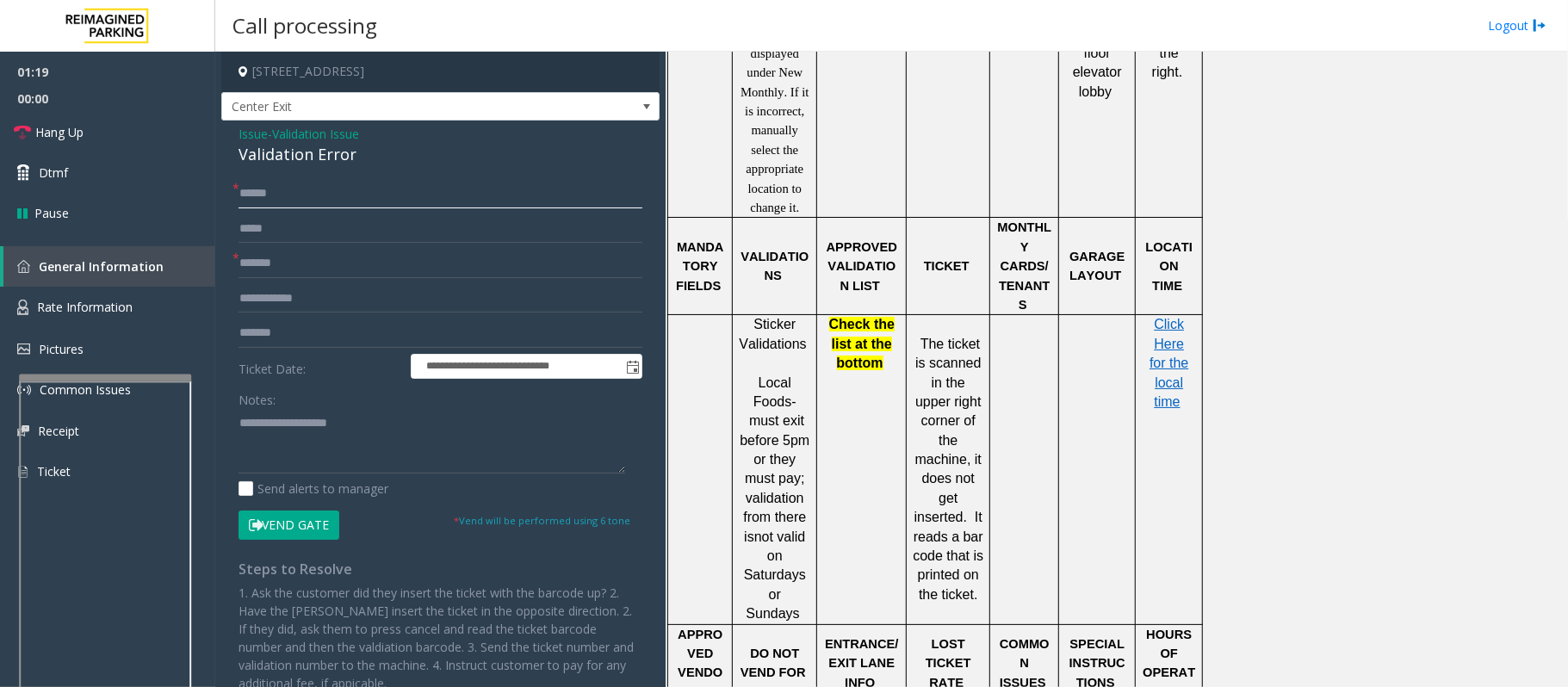 type on "*****" 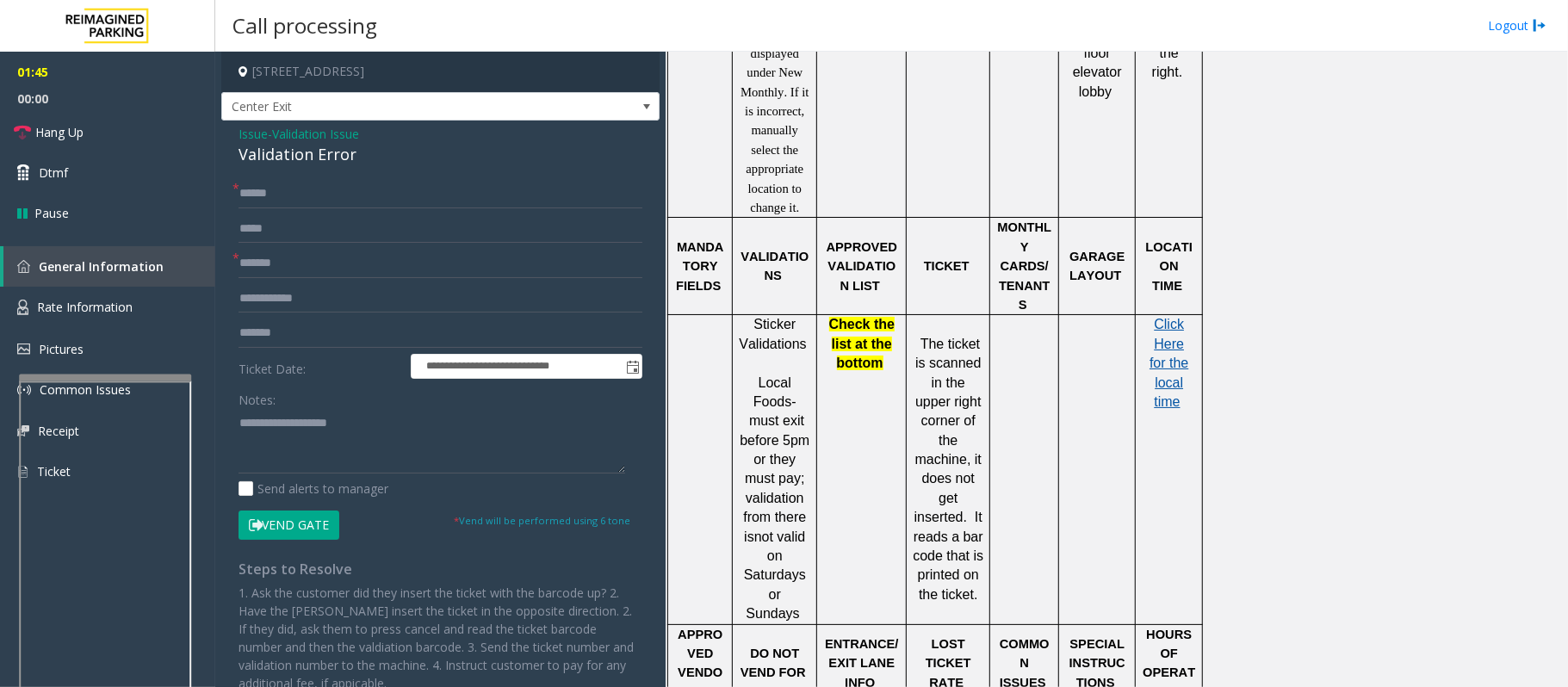 click on "Click Here for the local time" 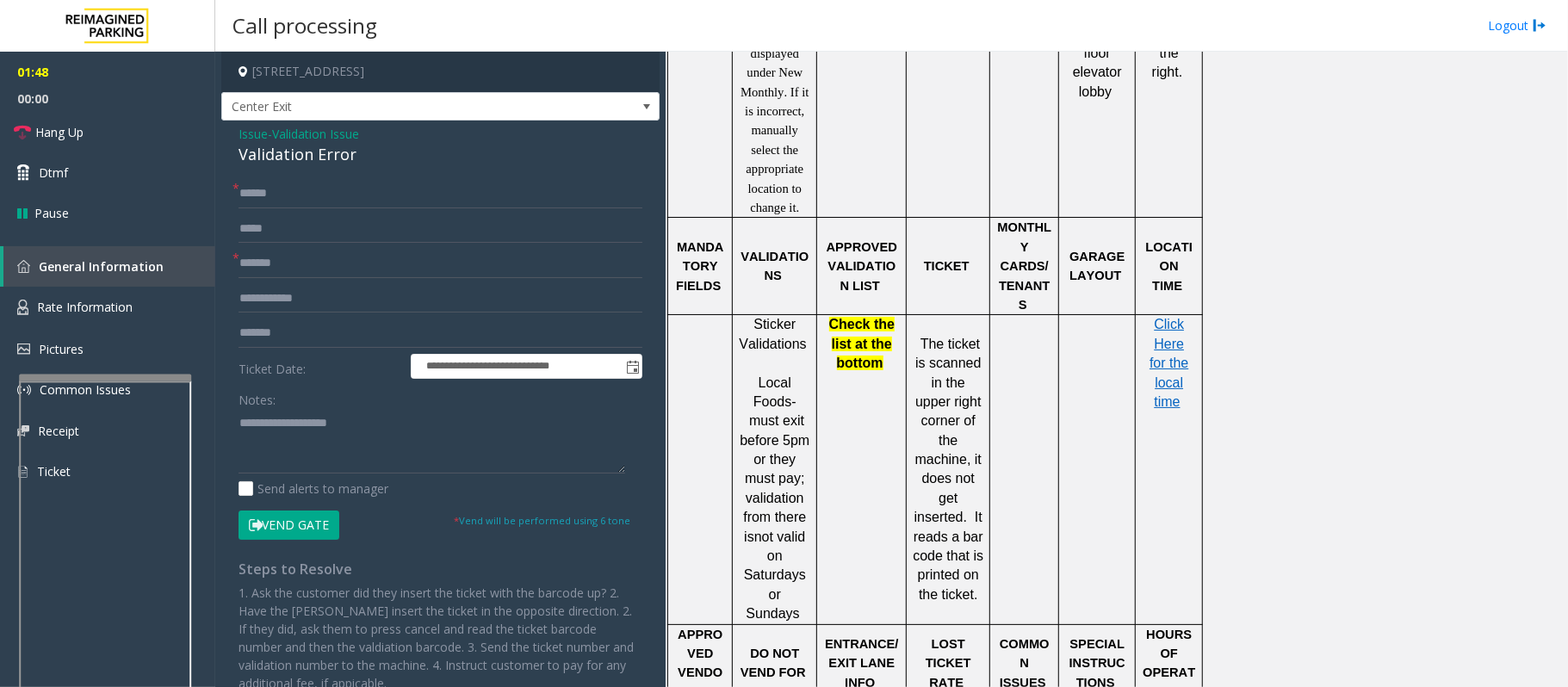 click on "Vend Gate" 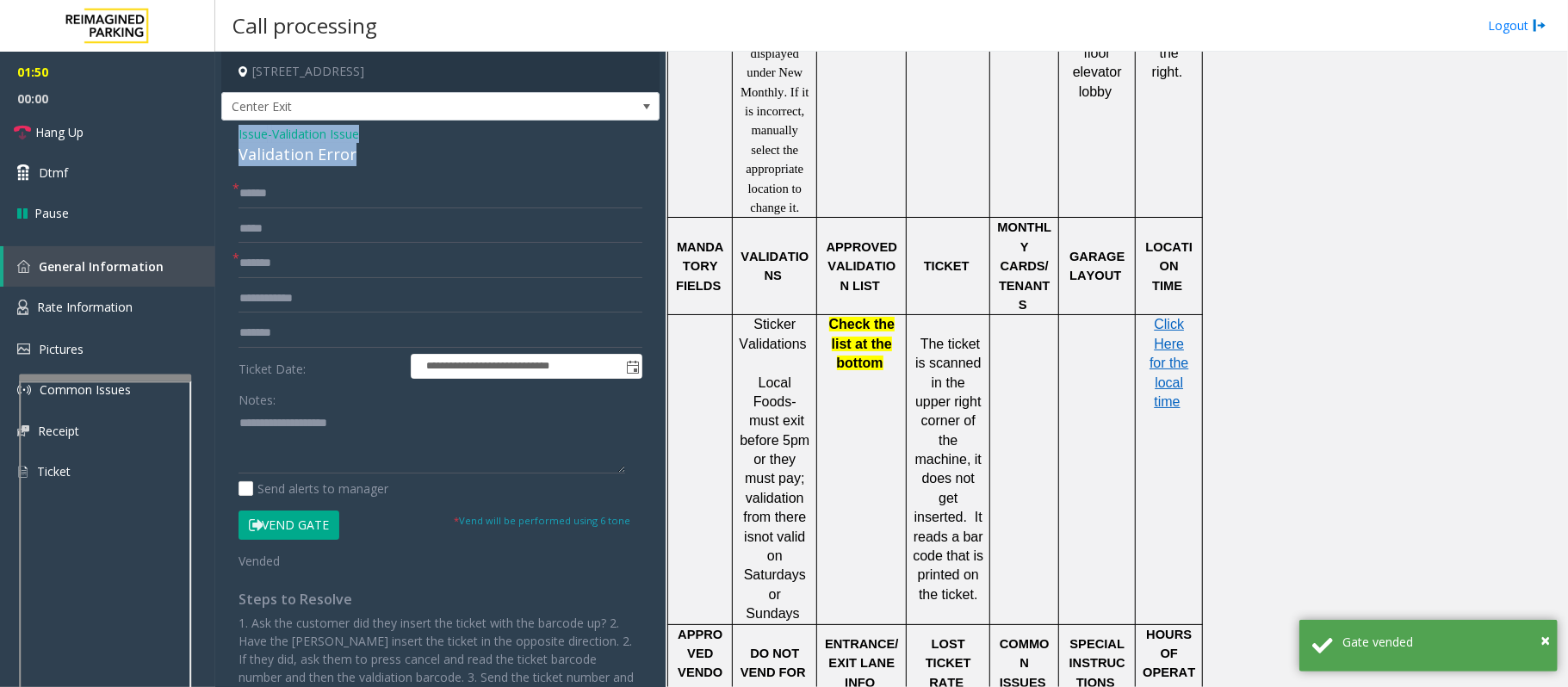 drag, startPoint x: 356, startPoint y: 149, endPoint x: 232, endPoint y: 128, distance: 125.7657 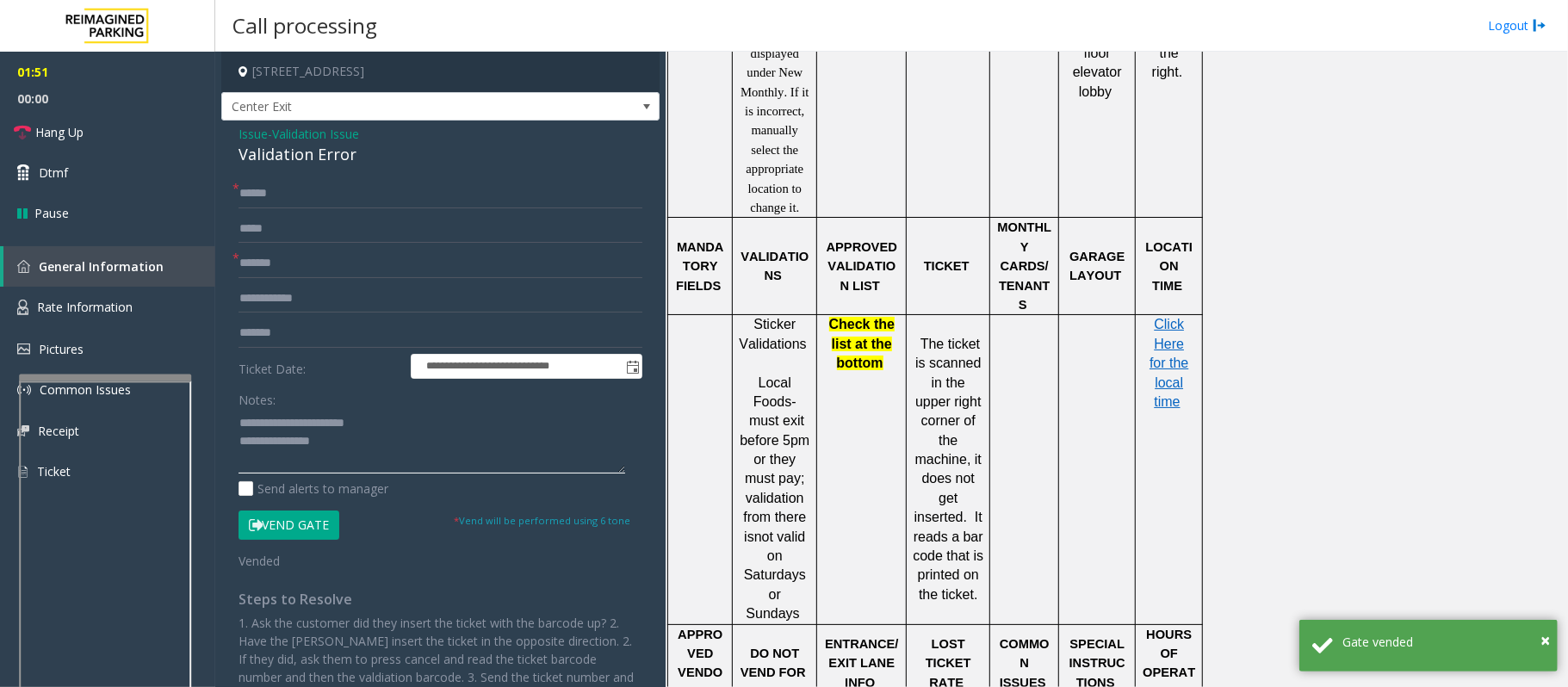 click 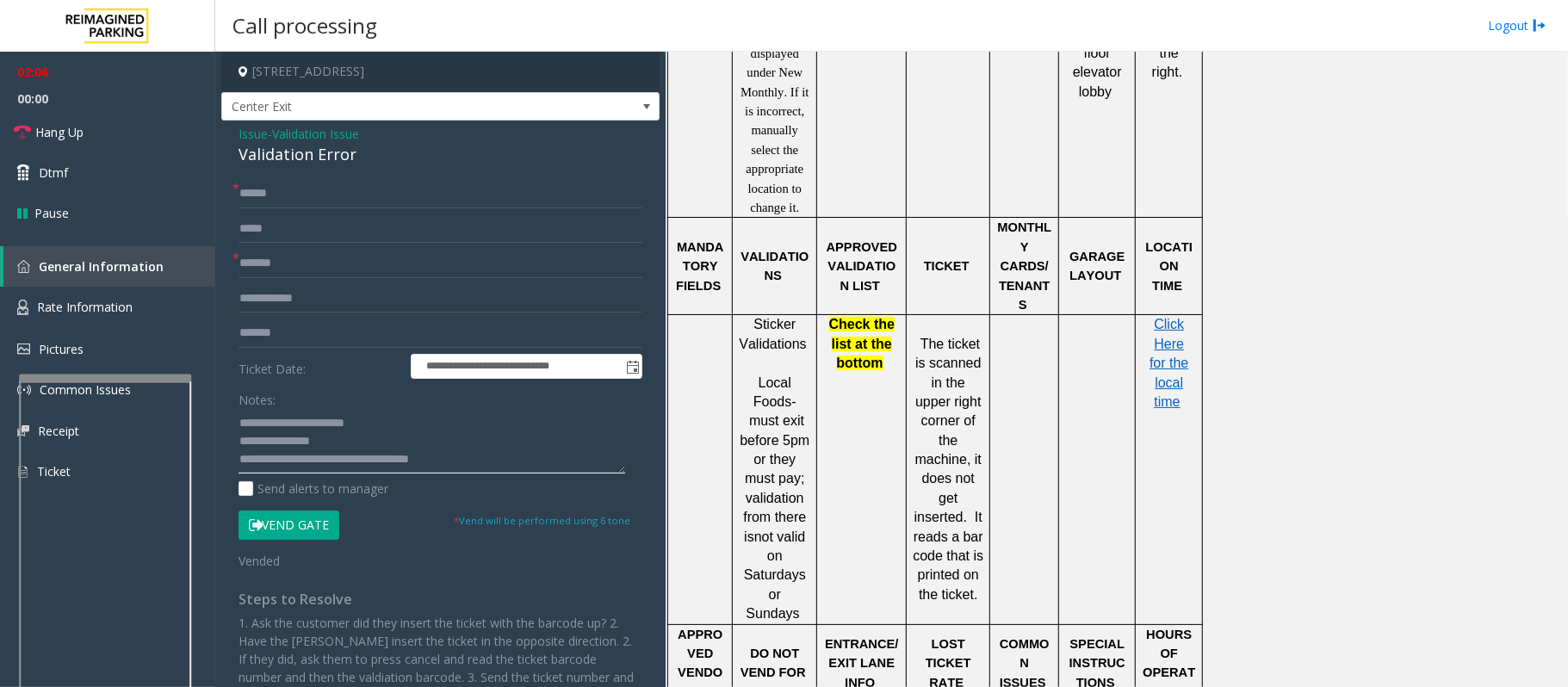 type on "**********" 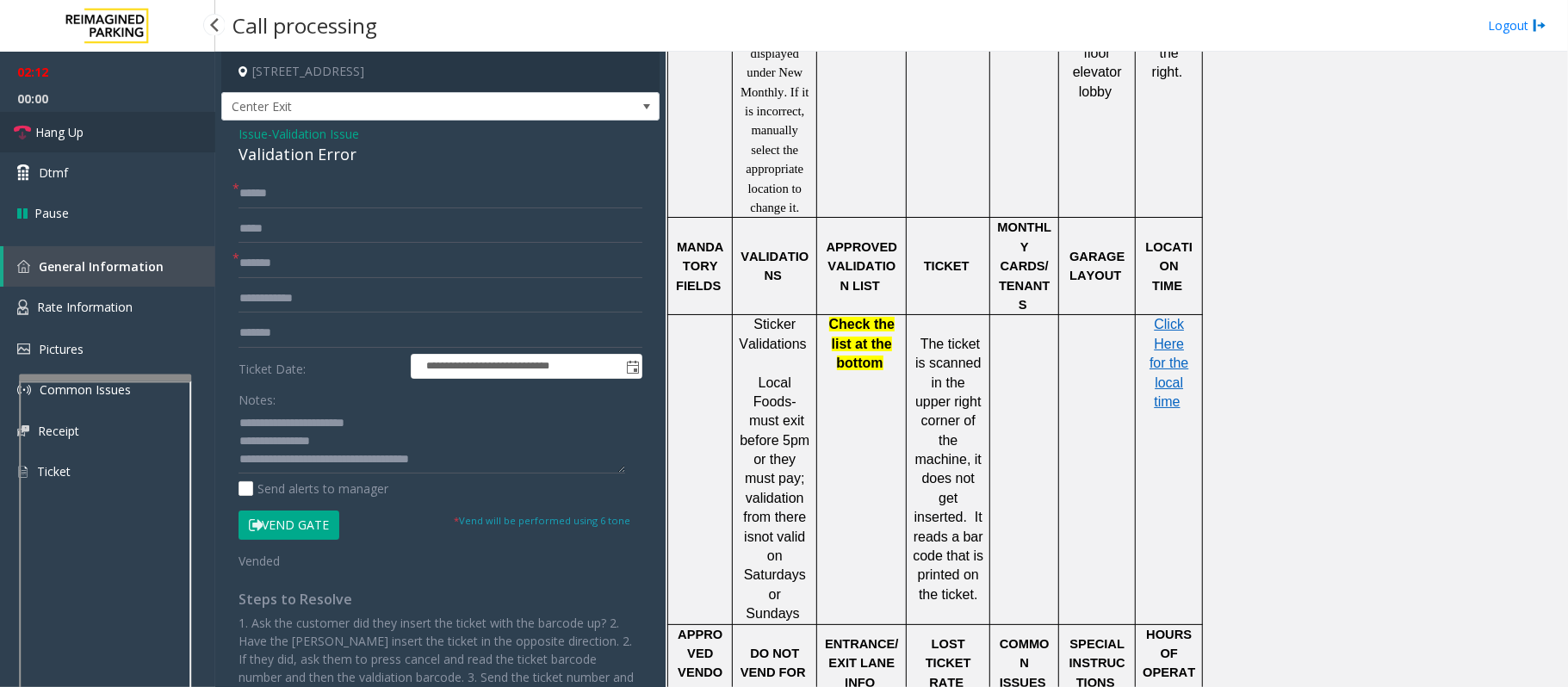 click on "Hang Up" at bounding box center [59, 132] 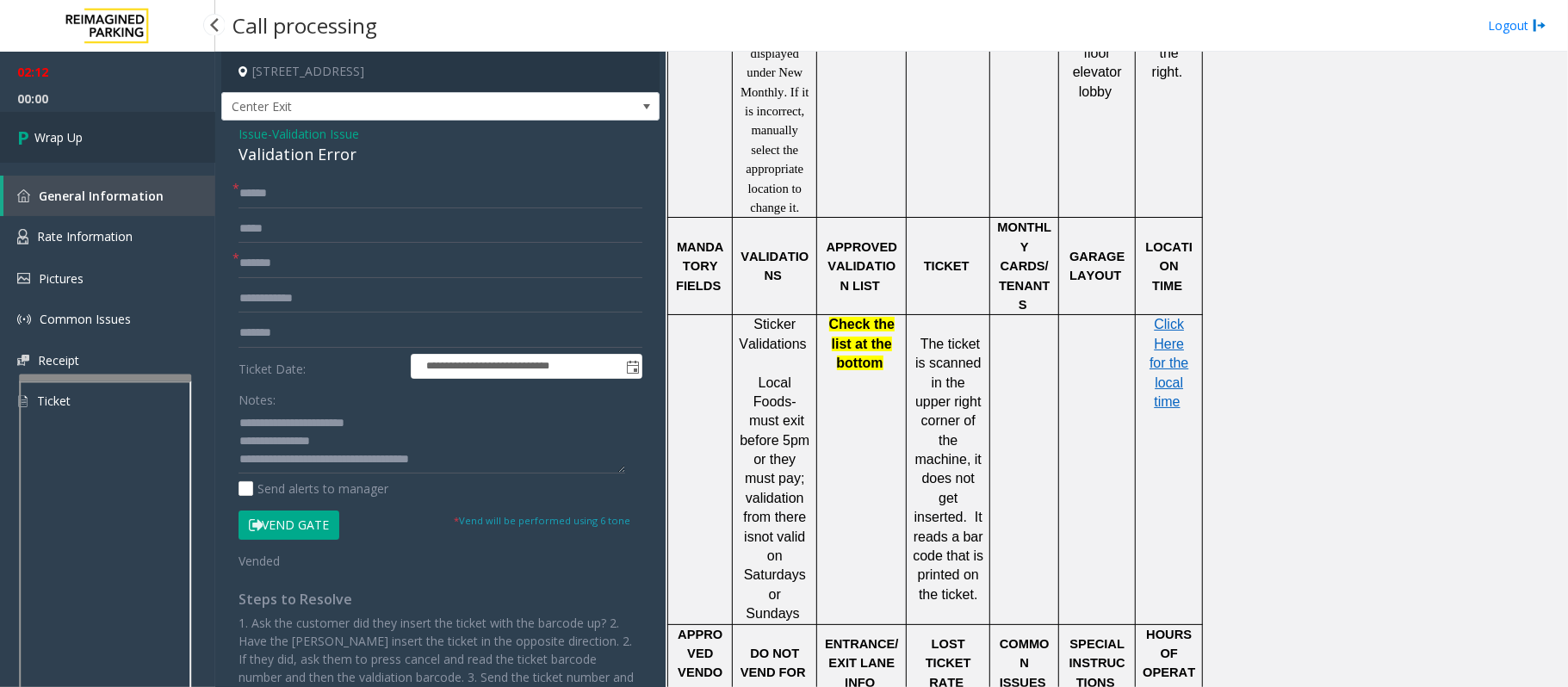 click on "Wrap Up" at bounding box center (59, 137) 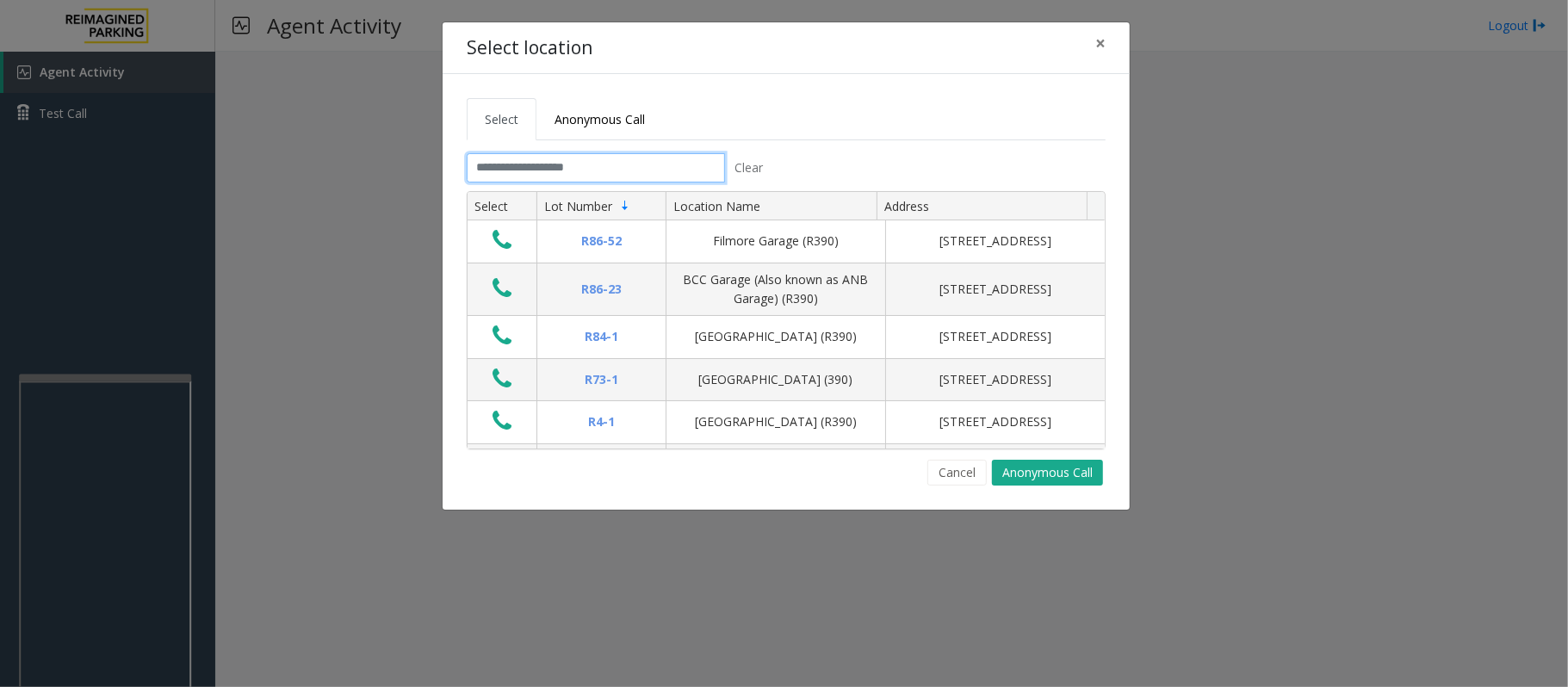 click 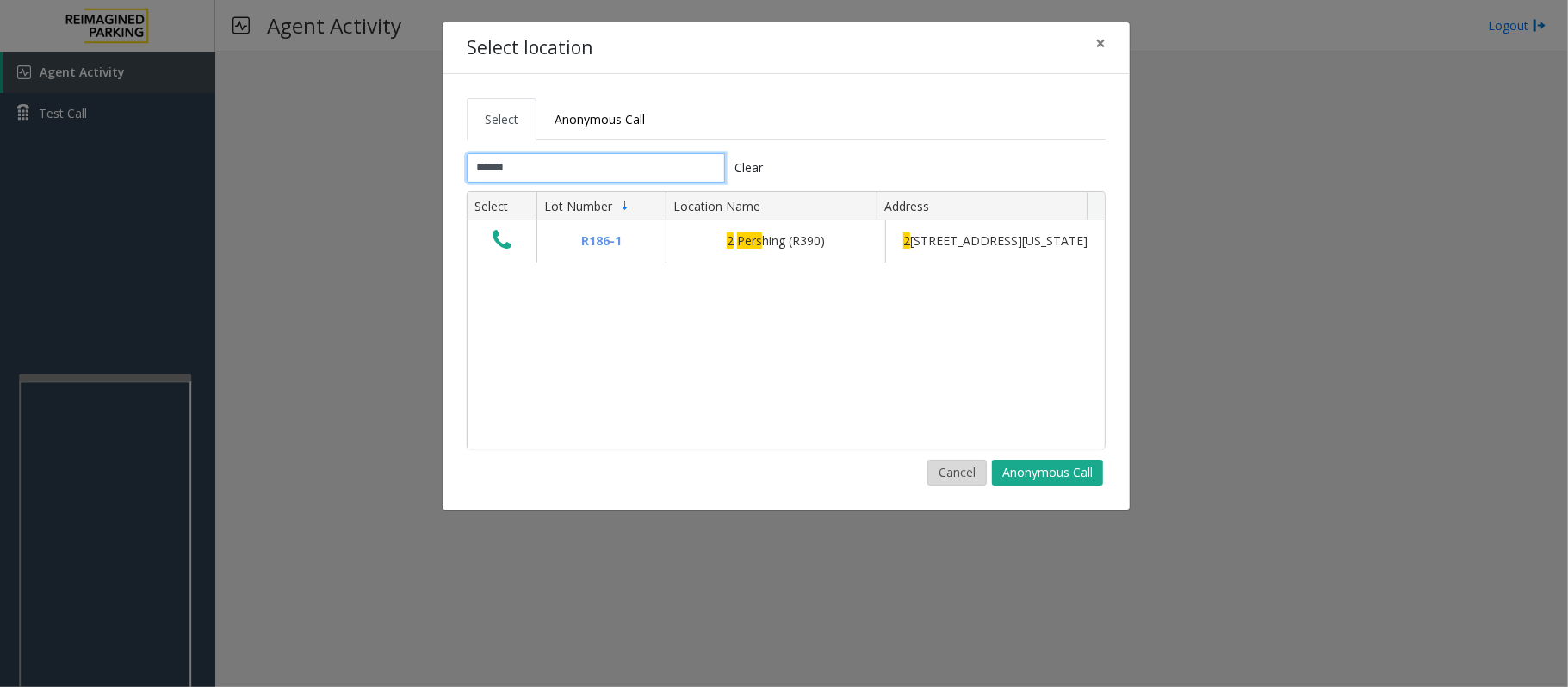 type on "******" 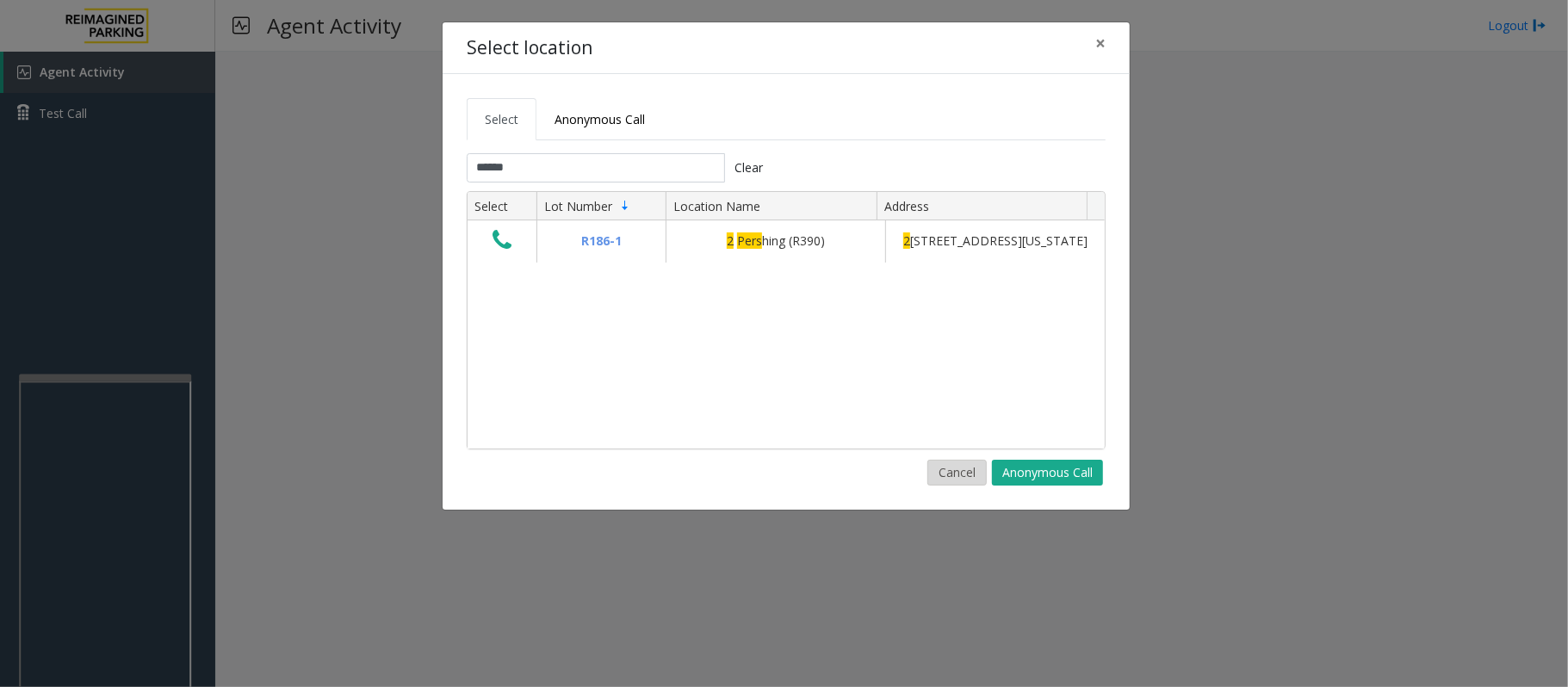click on "Cancel" 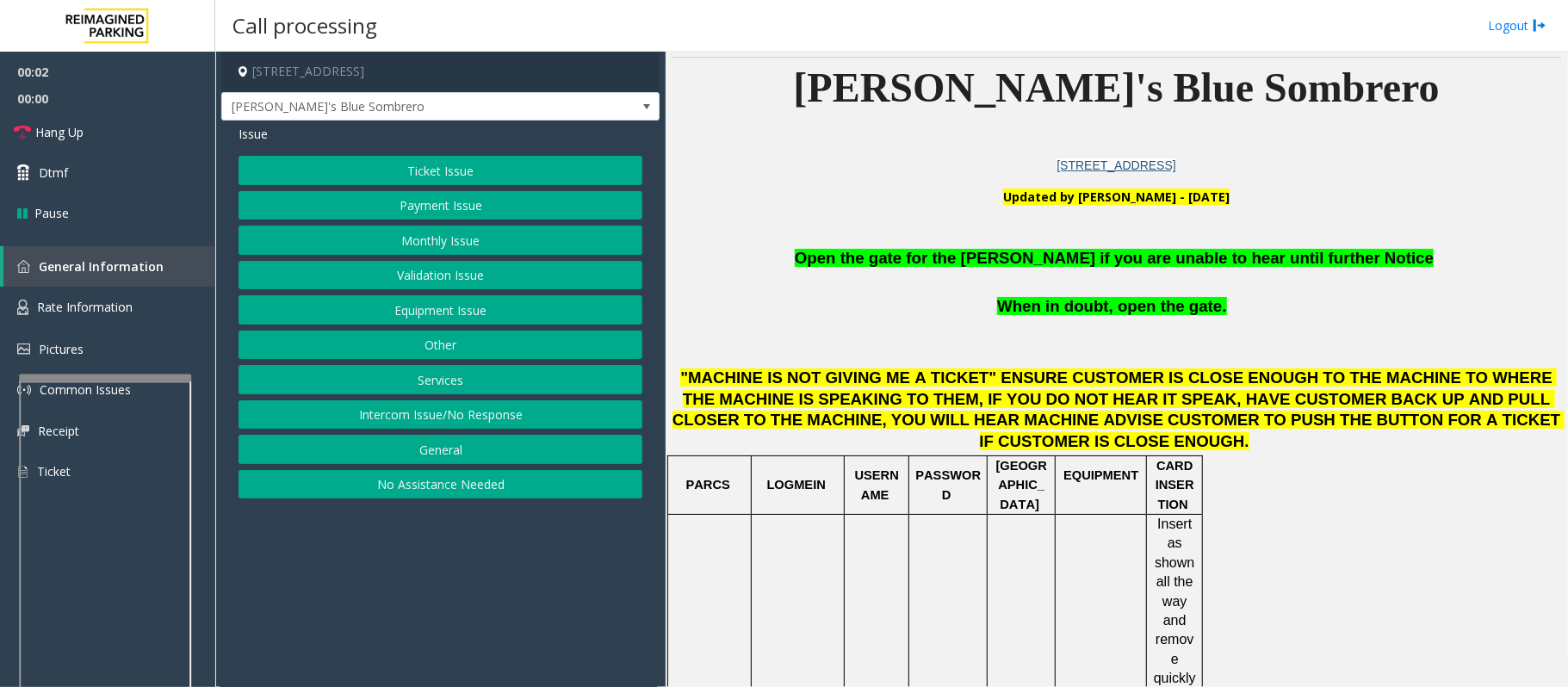 scroll, scrollTop: 459, scrollLeft: 0, axis: vertical 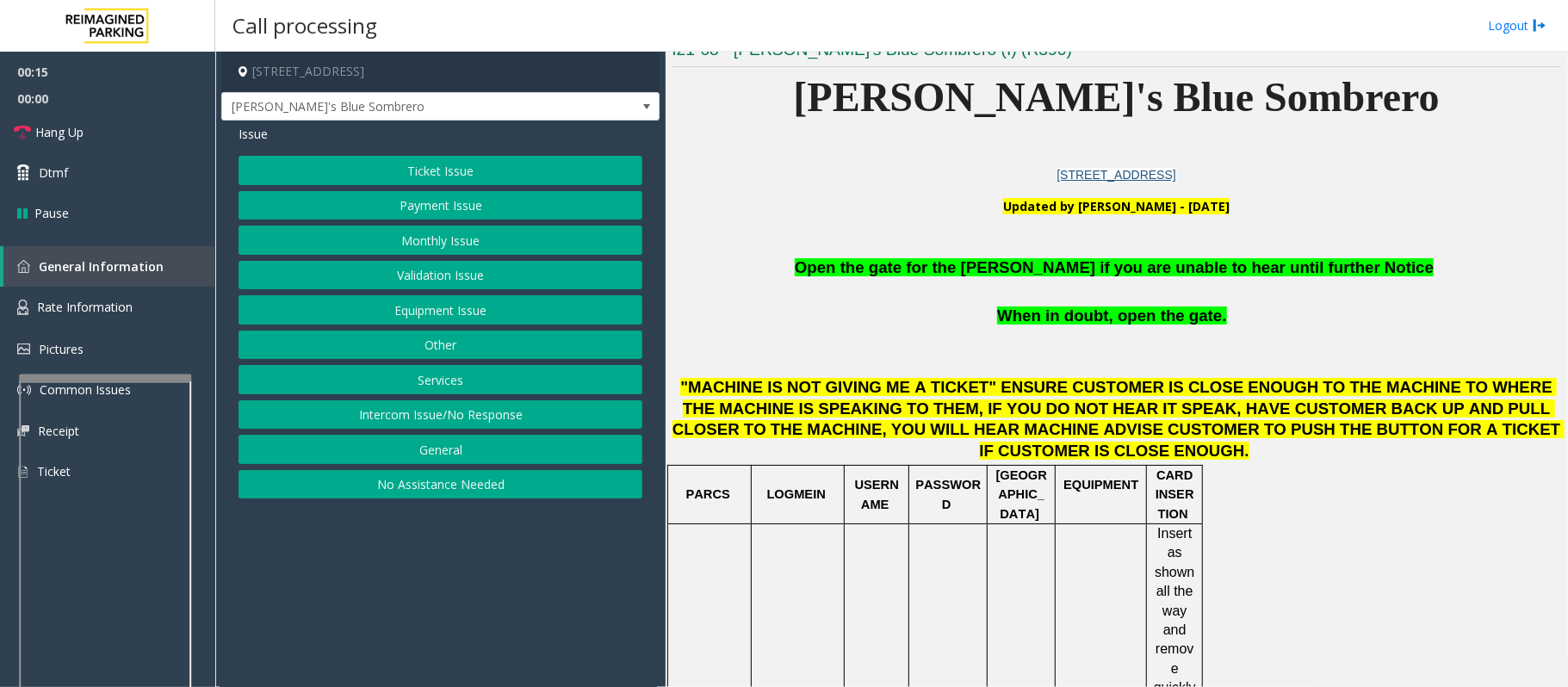 click on "Intercom Issue/No Response" 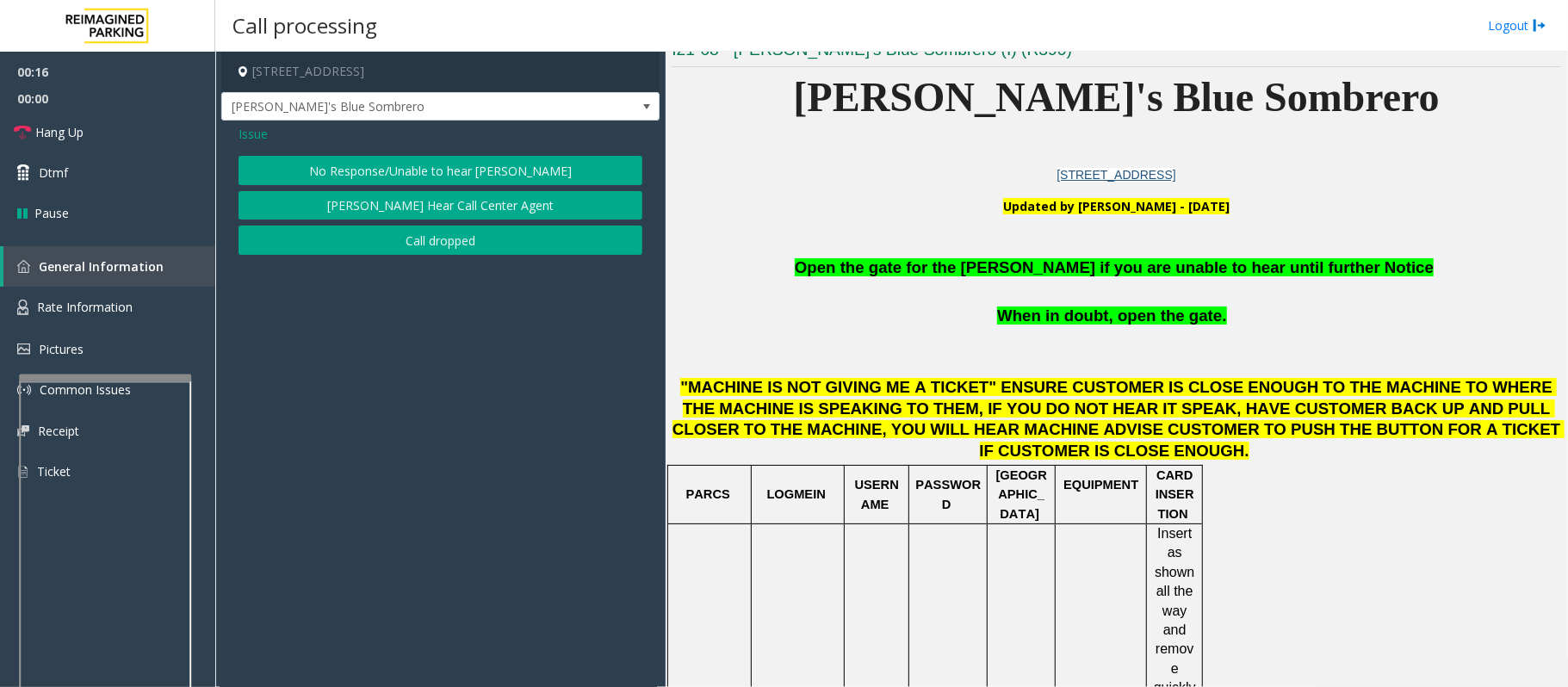 click on "No Response/Unable to hear [PERSON_NAME]" 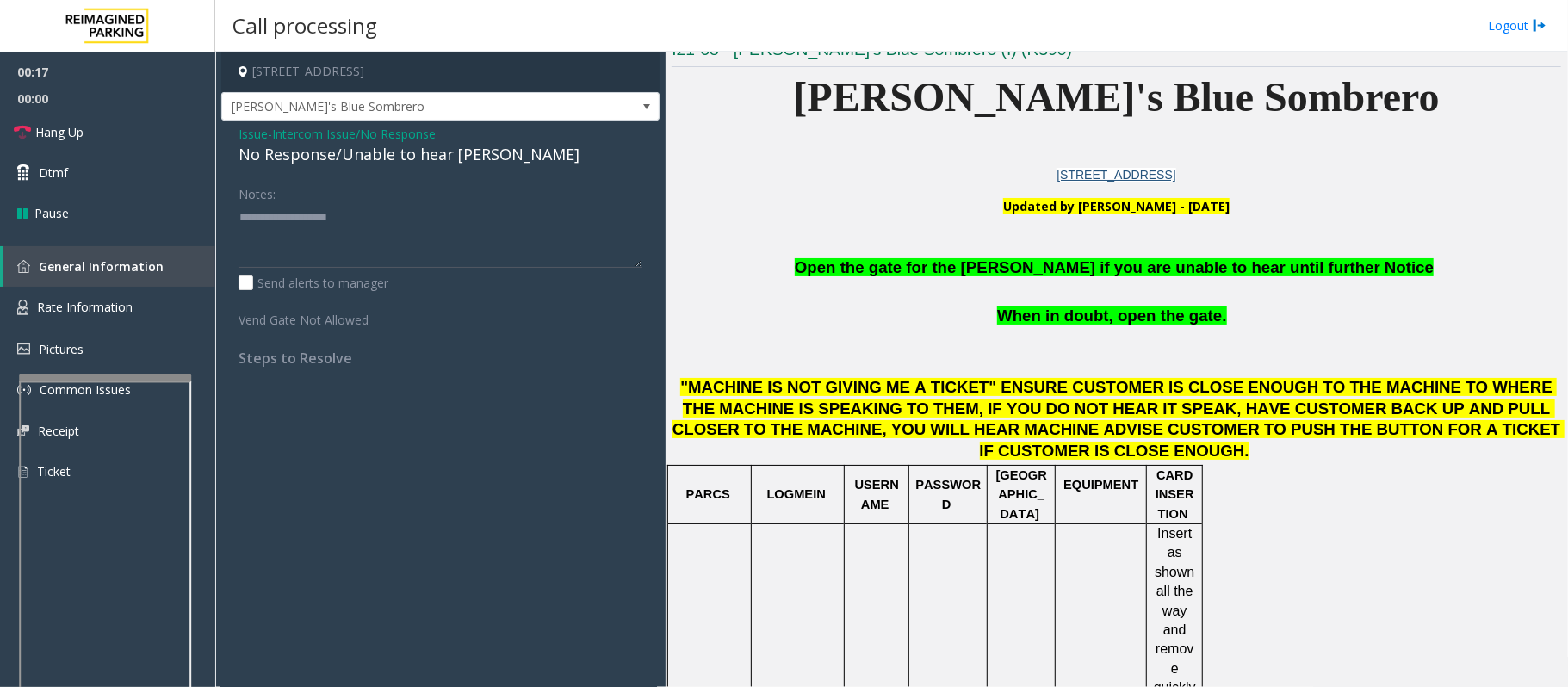 click on "No Response/Unable to hear [PERSON_NAME]" 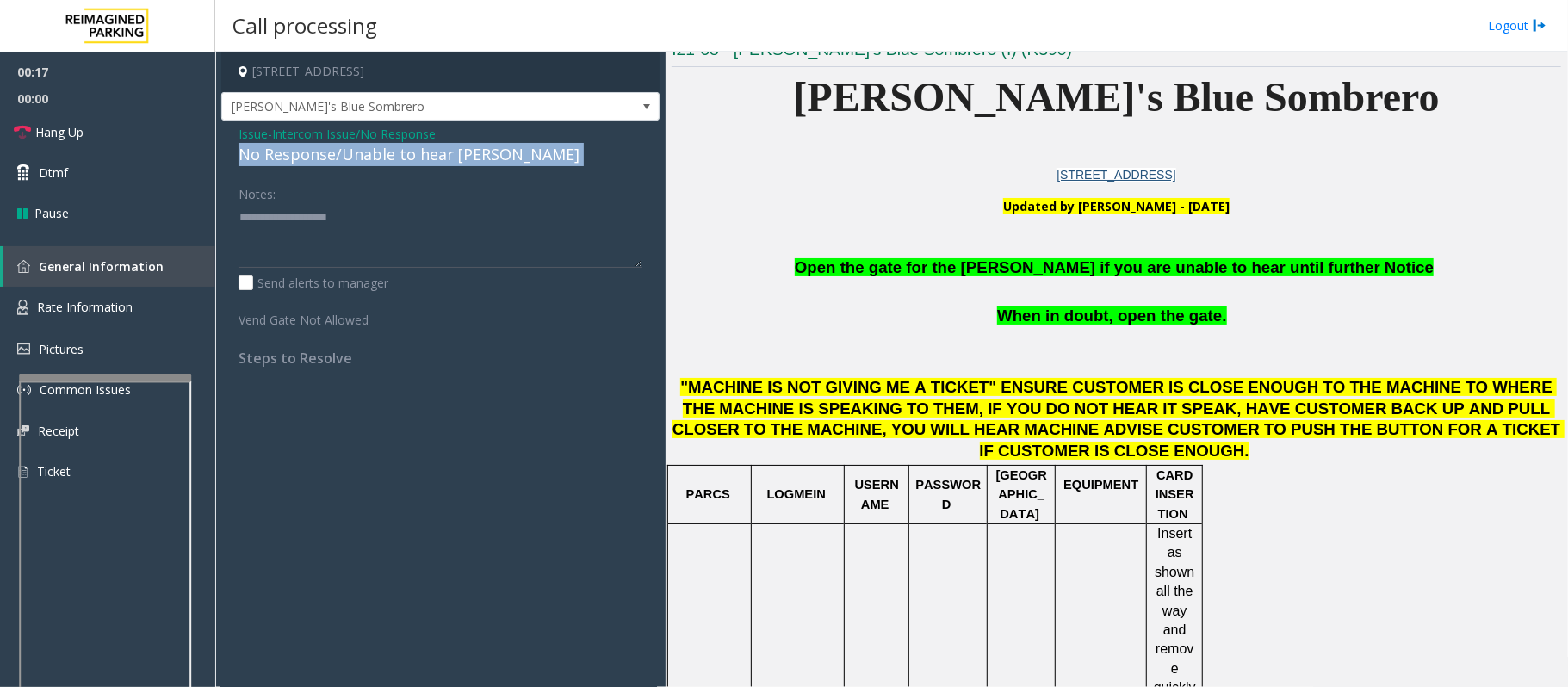 click on "No Response/Unable to hear [PERSON_NAME]" 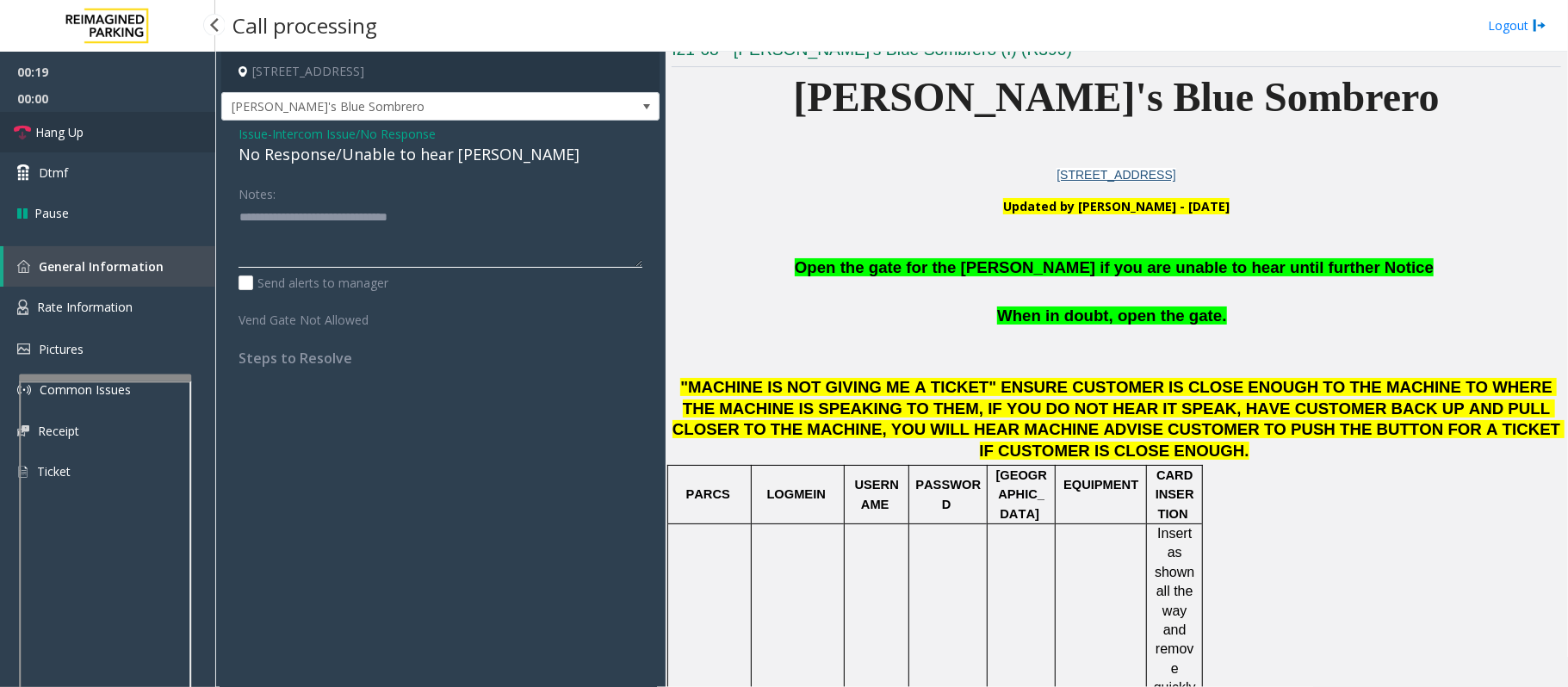 type on "**********" 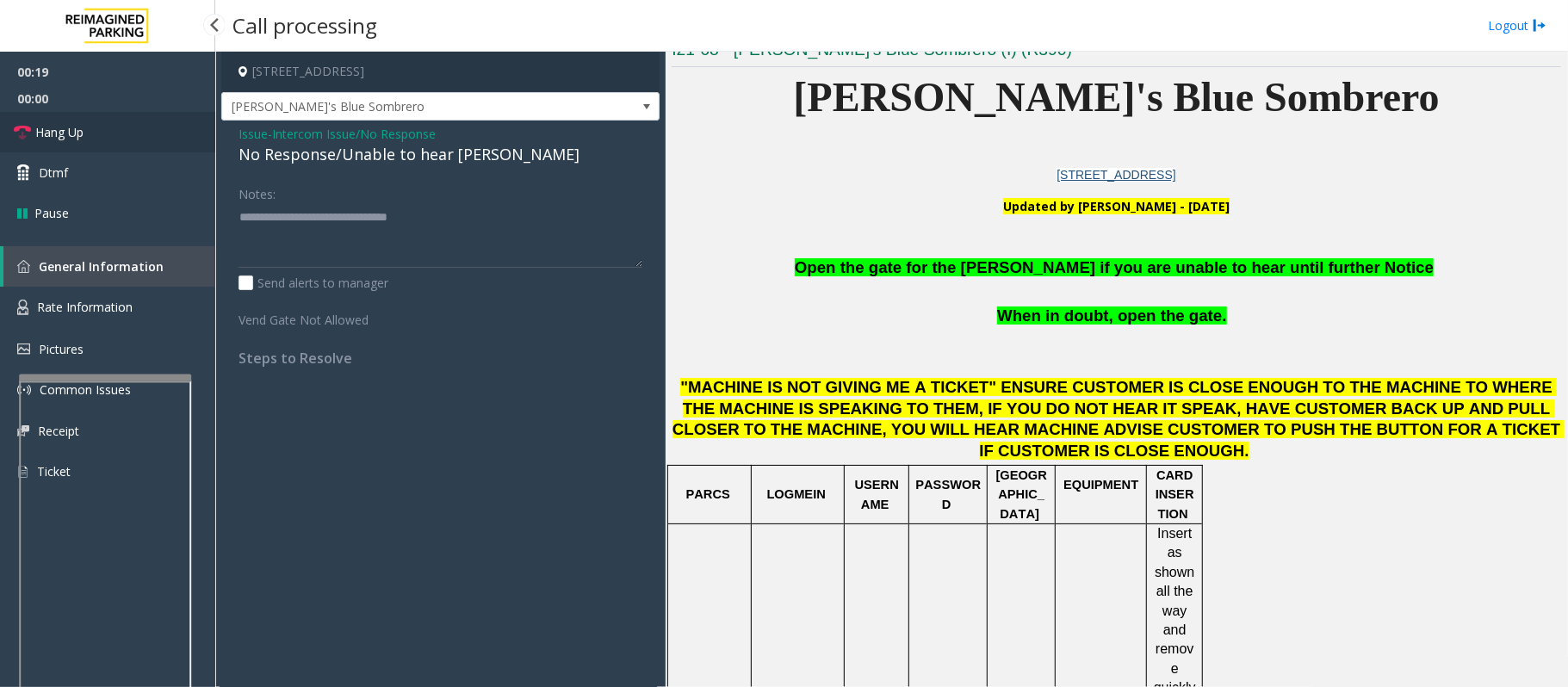click on "Hang Up" at bounding box center (108, 132) 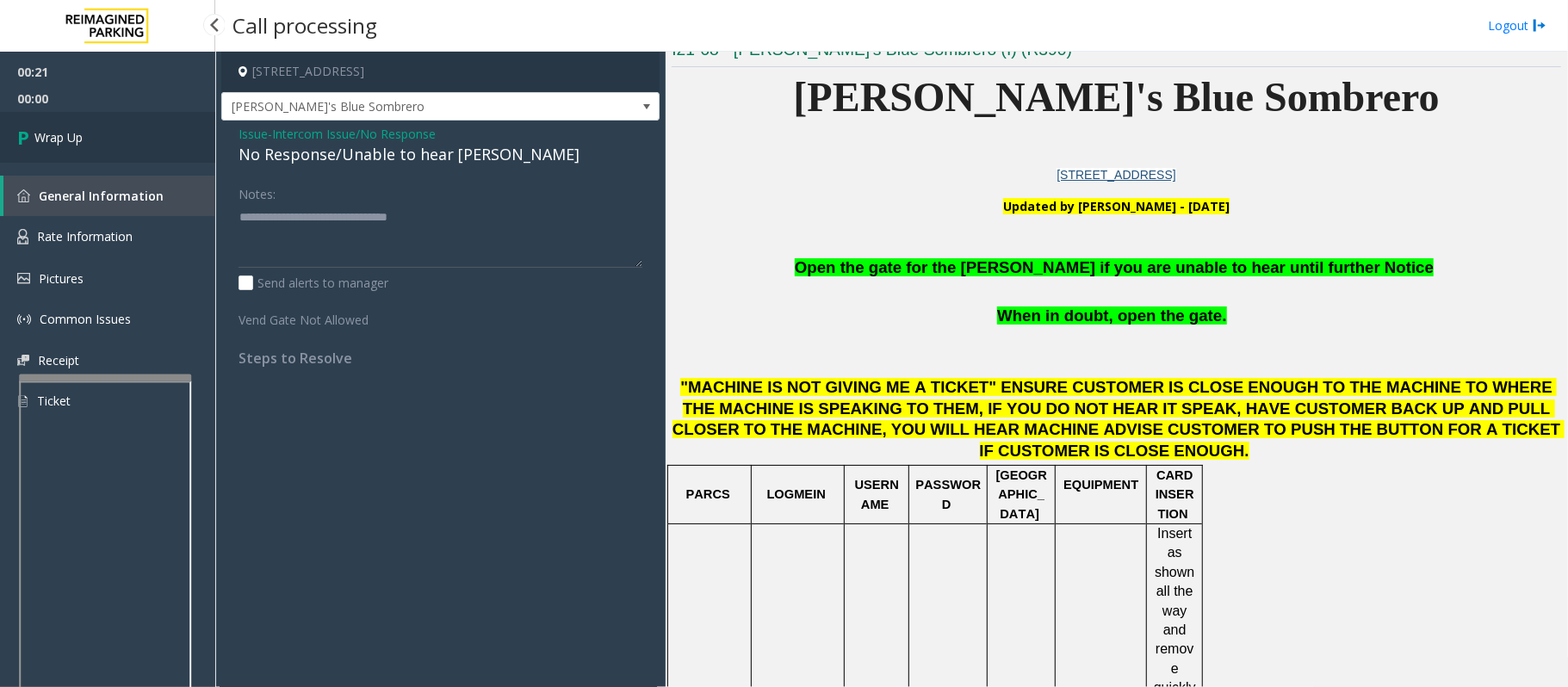 click on "Wrap Up" at bounding box center (108, 137) 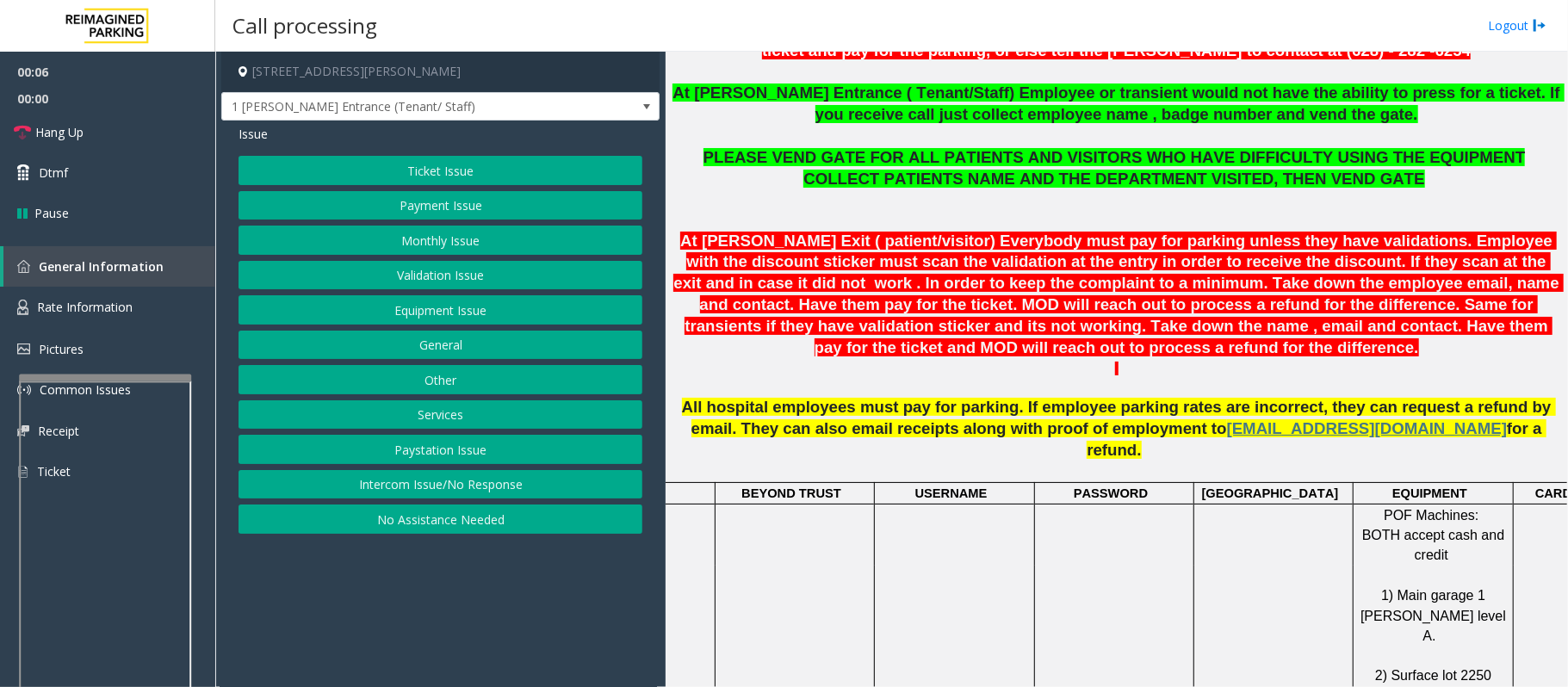 scroll, scrollTop: 573, scrollLeft: 0, axis: vertical 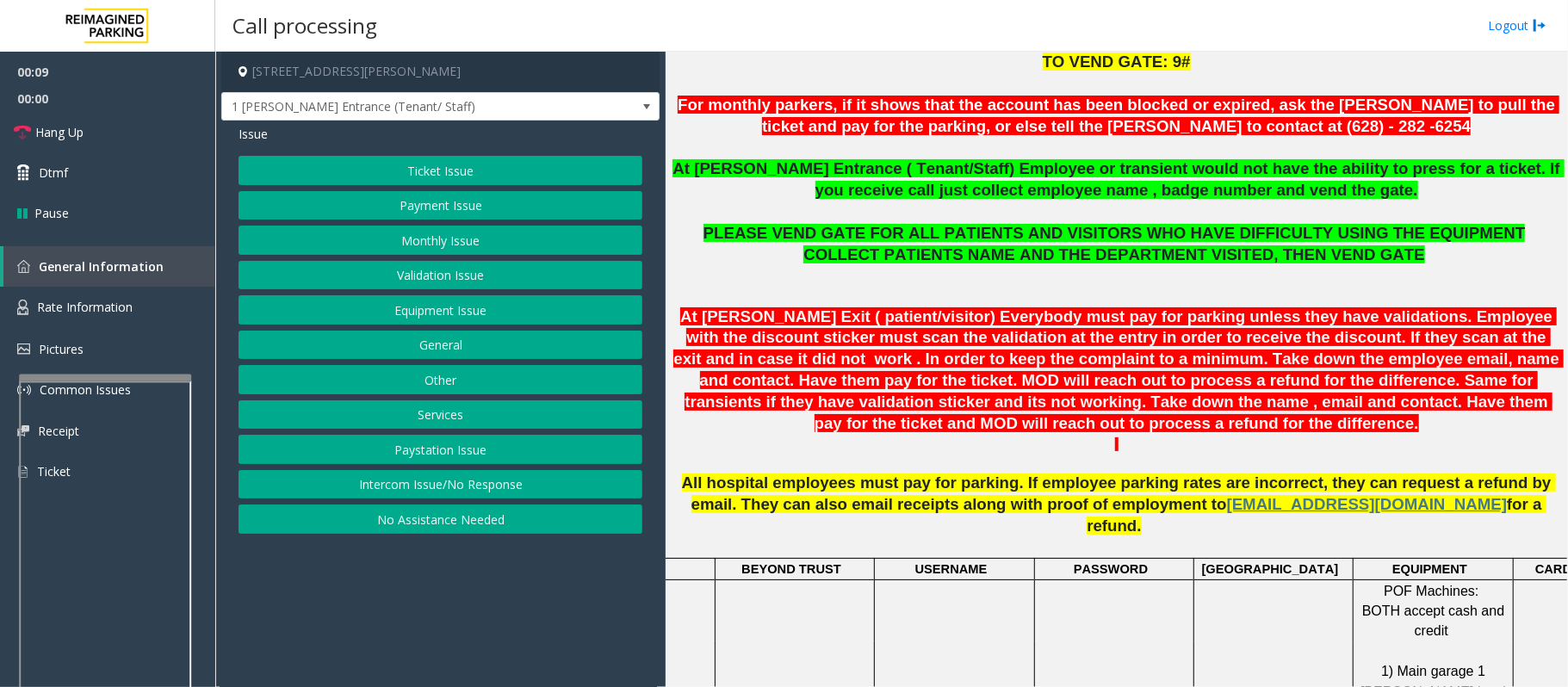 click on "Monthly Issue" 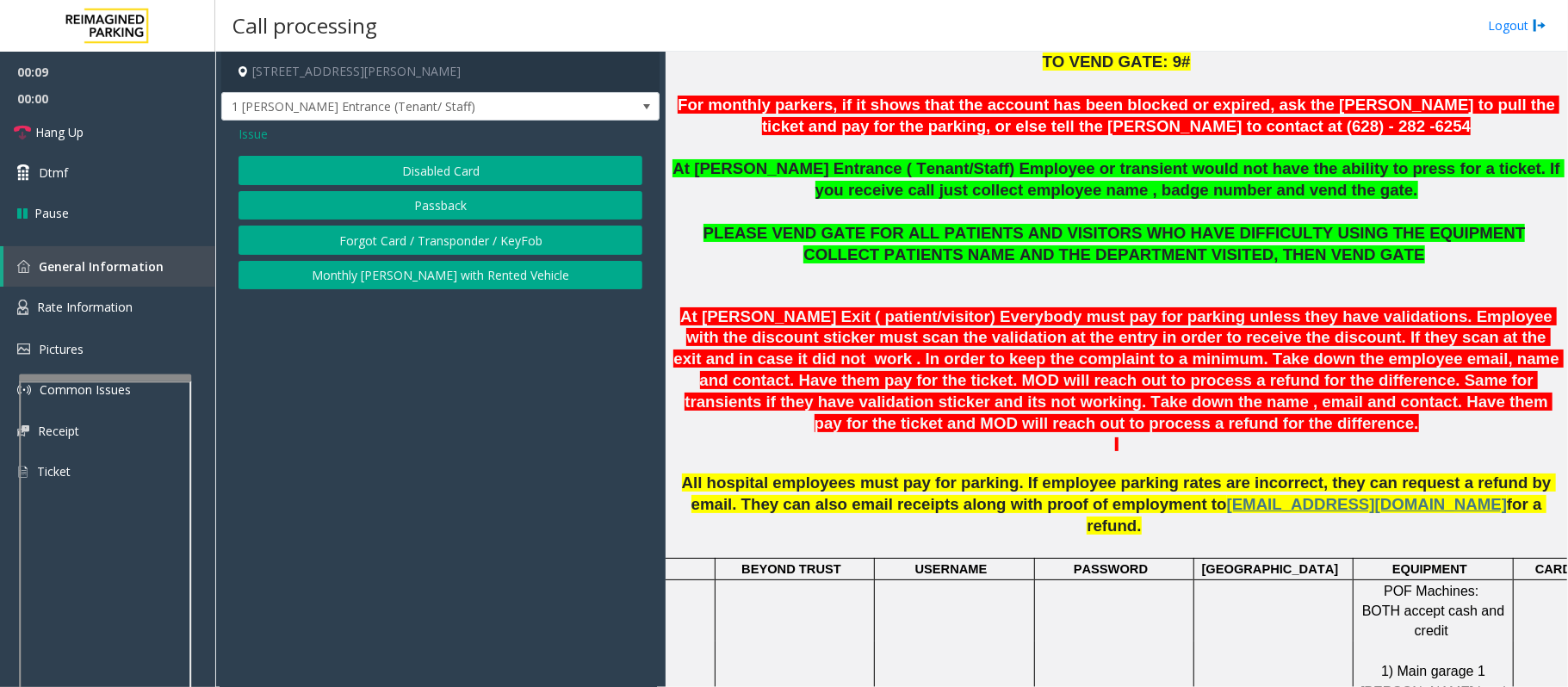 click on "Disabled Card" 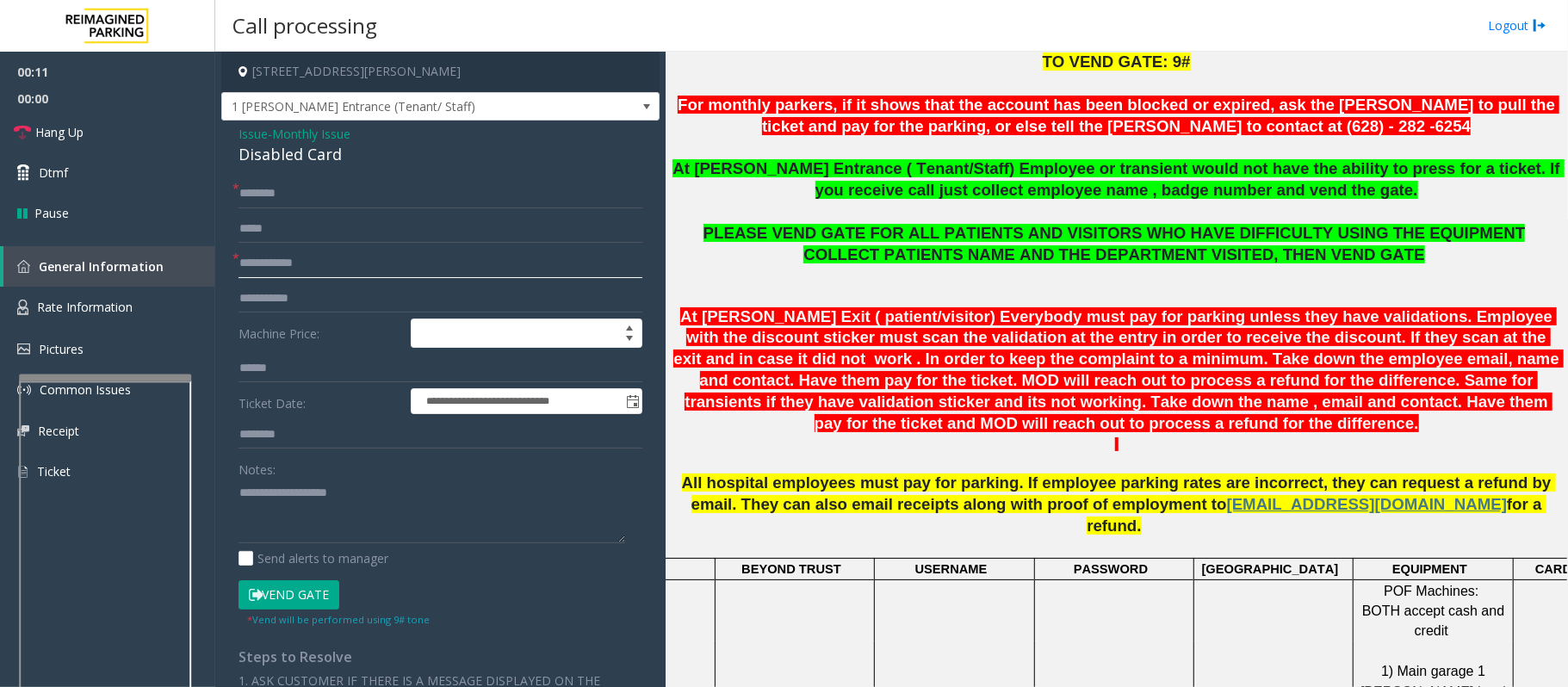 click 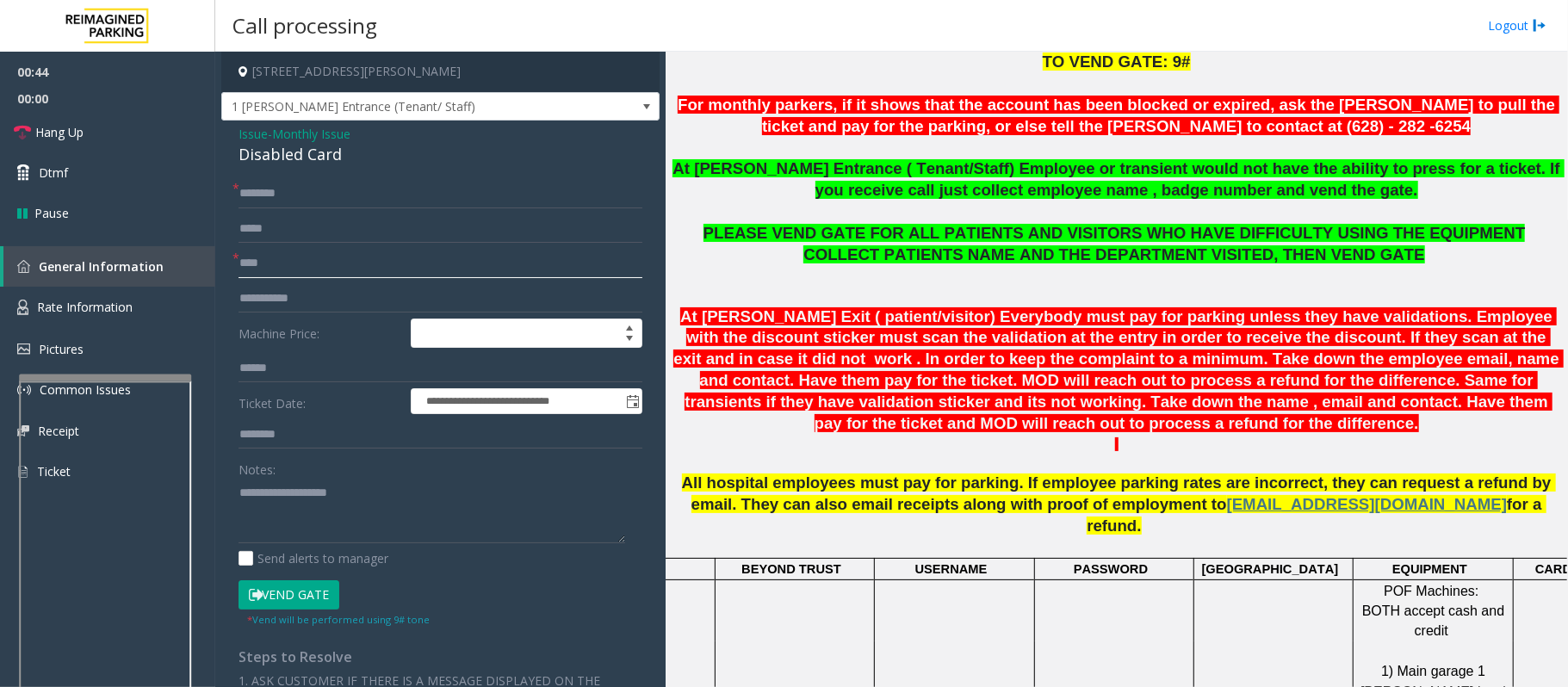 click on "****" 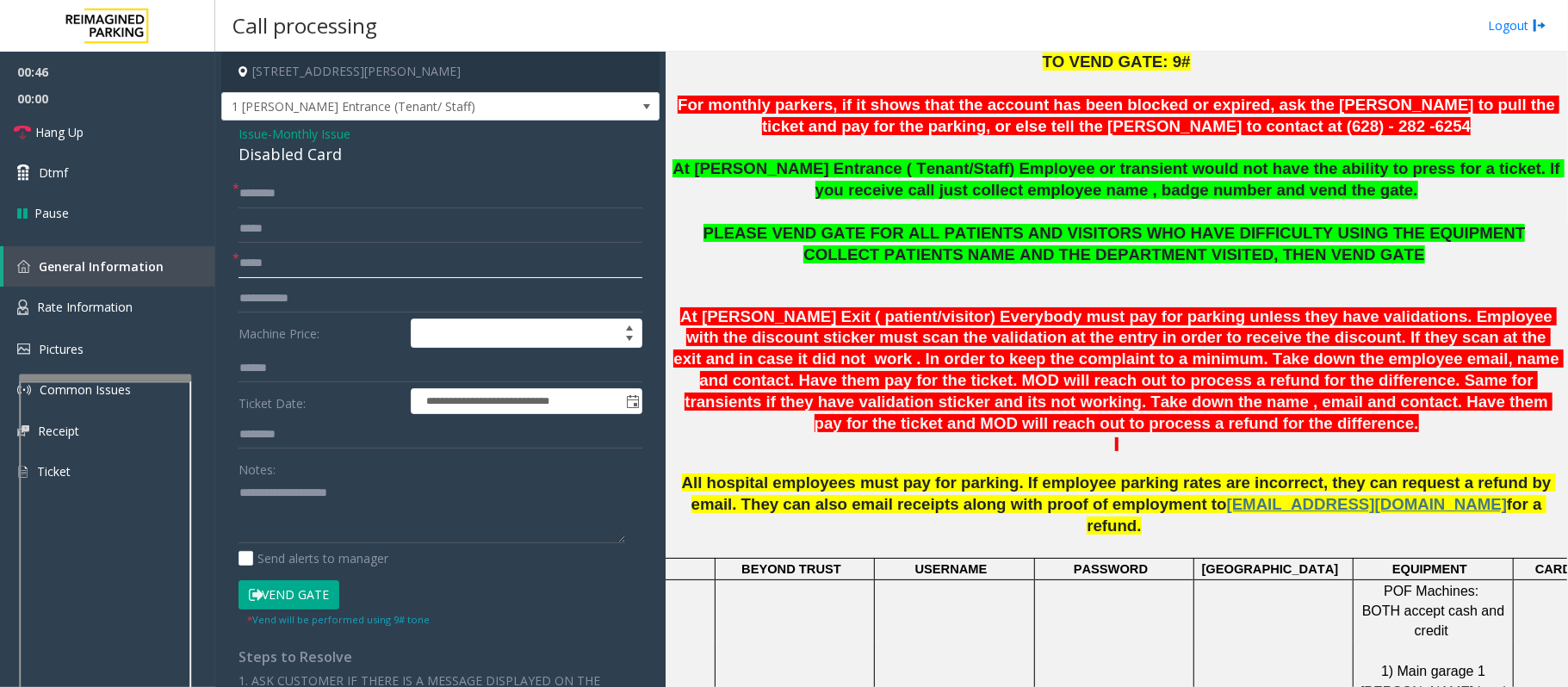 type on "*****" 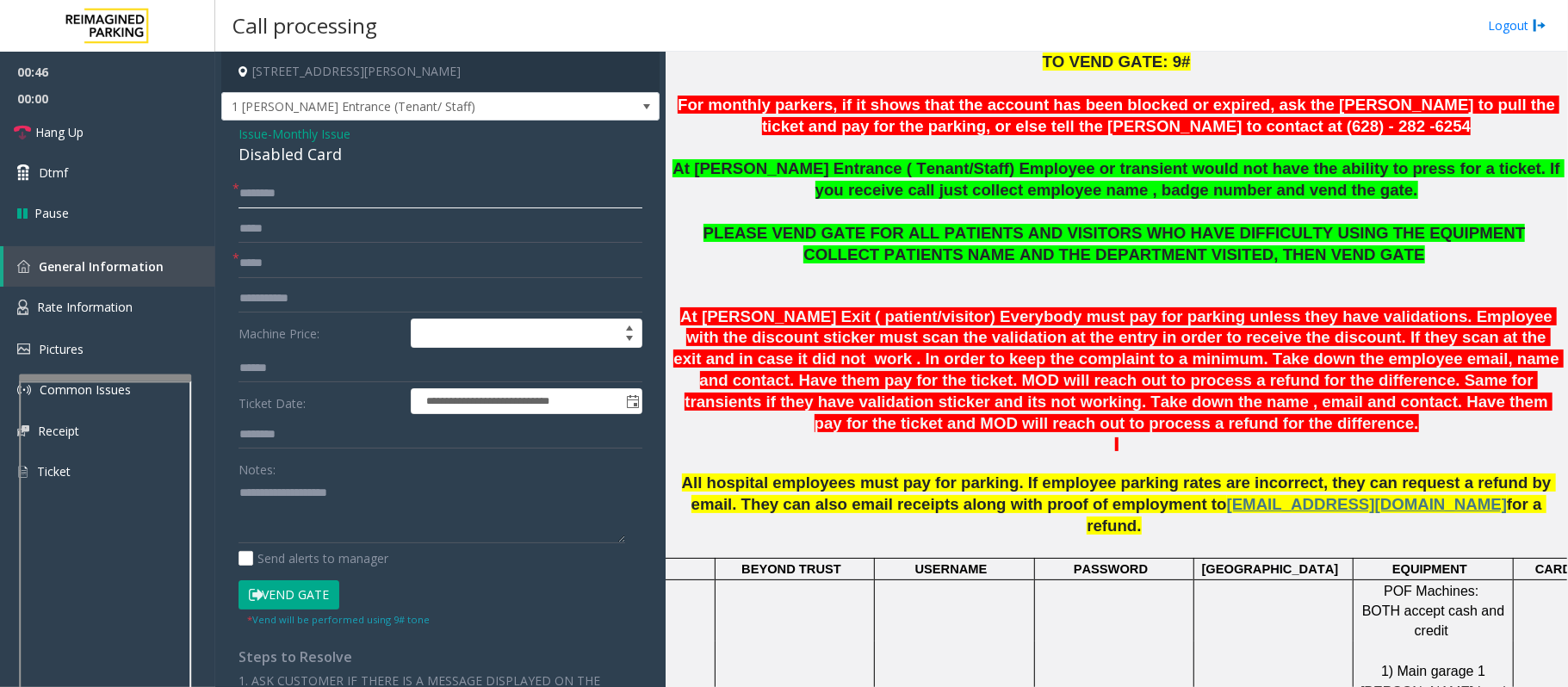click 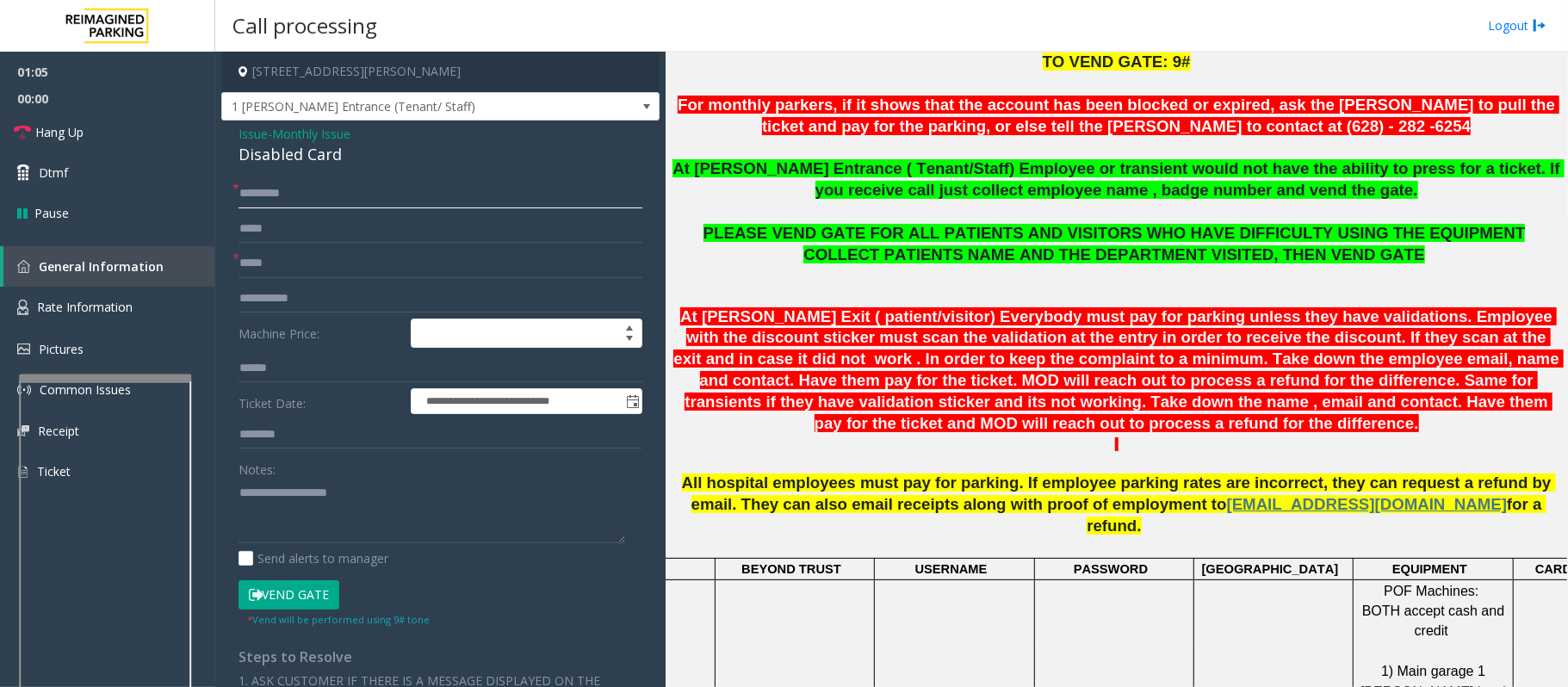 click on "*********" 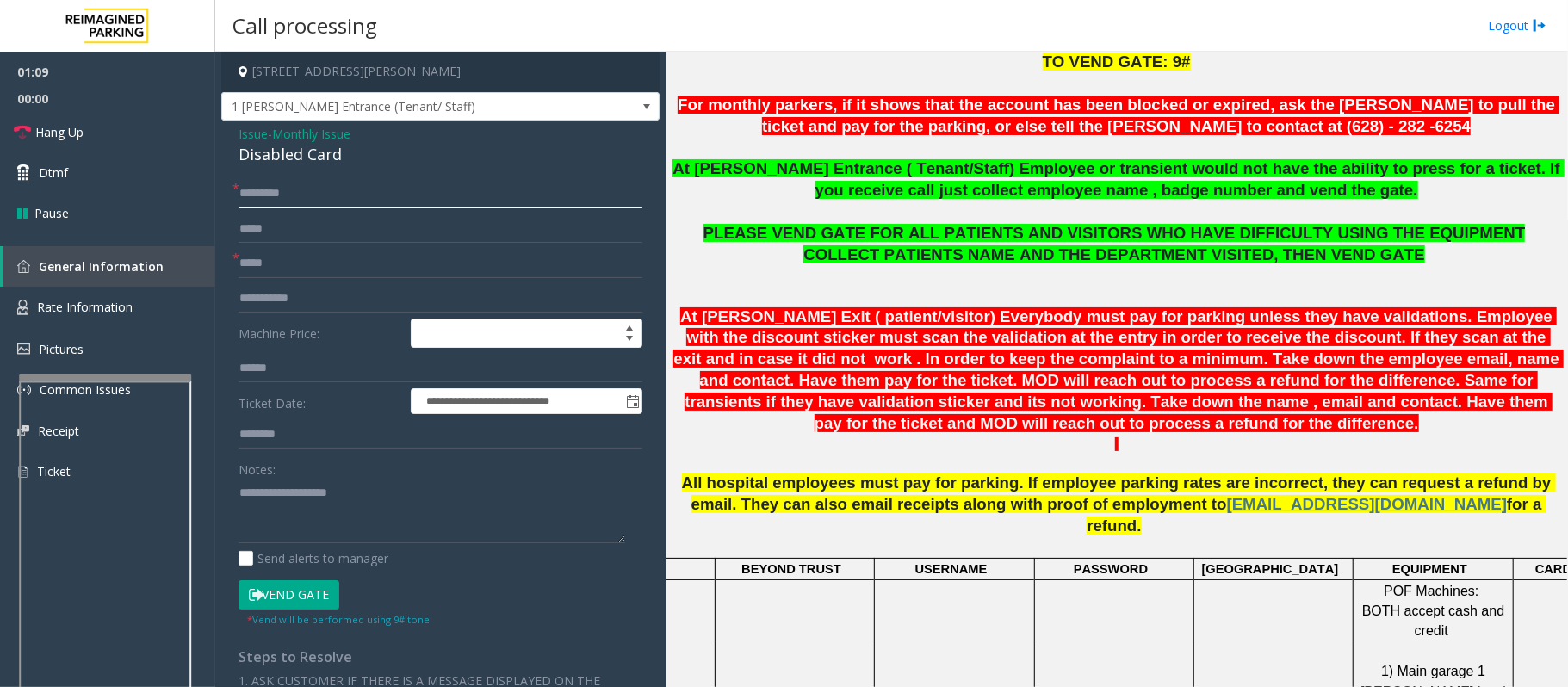 type on "*********" 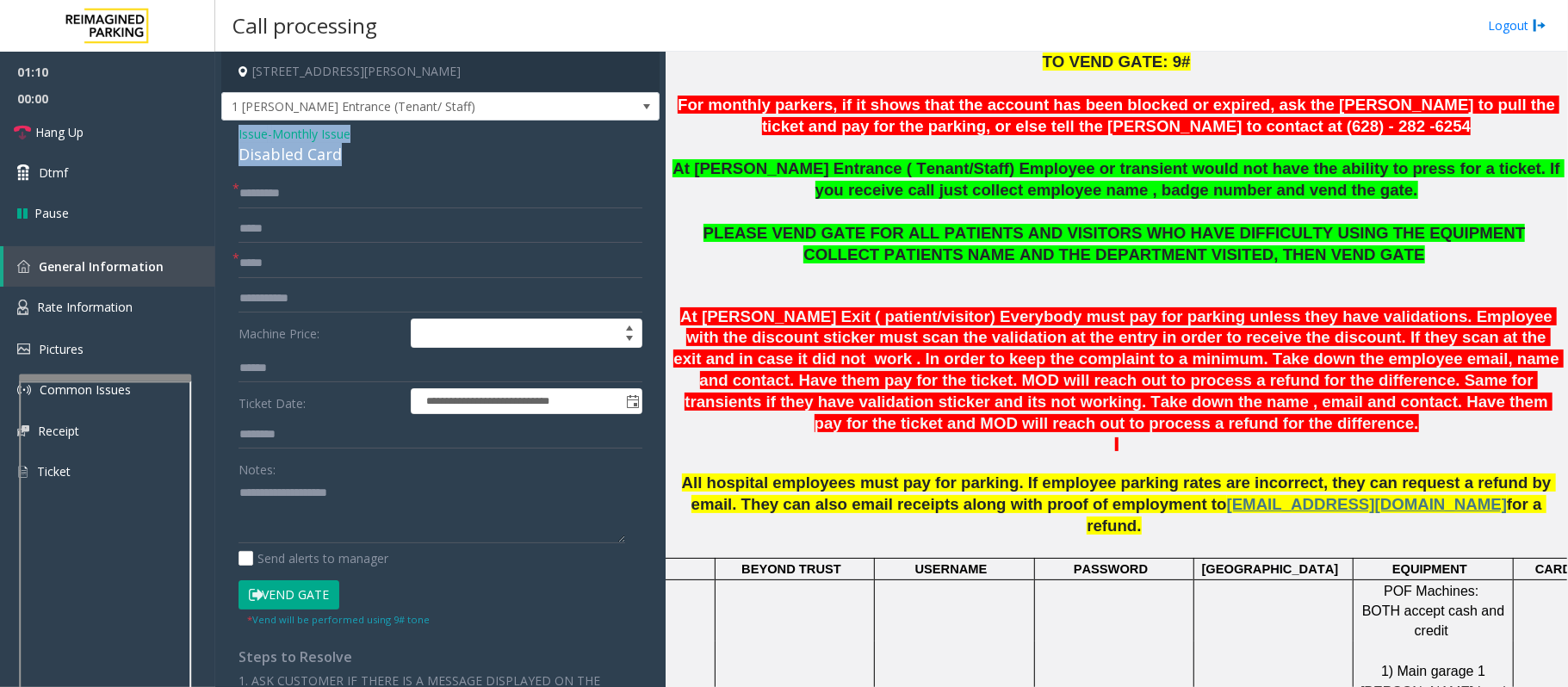 drag, startPoint x: 348, startPoint y: 160, endPoint x: 224, endPoint y: 125, distance: 128.84487 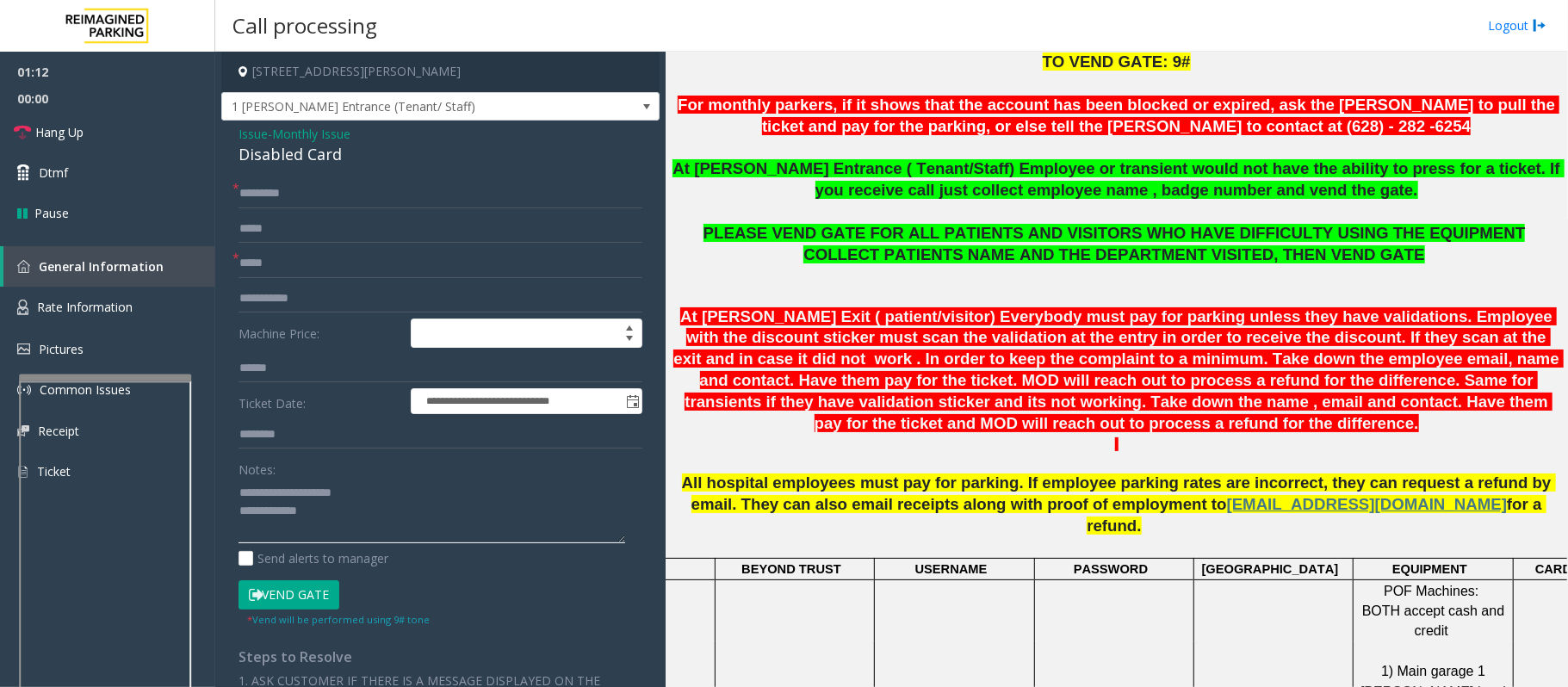 click 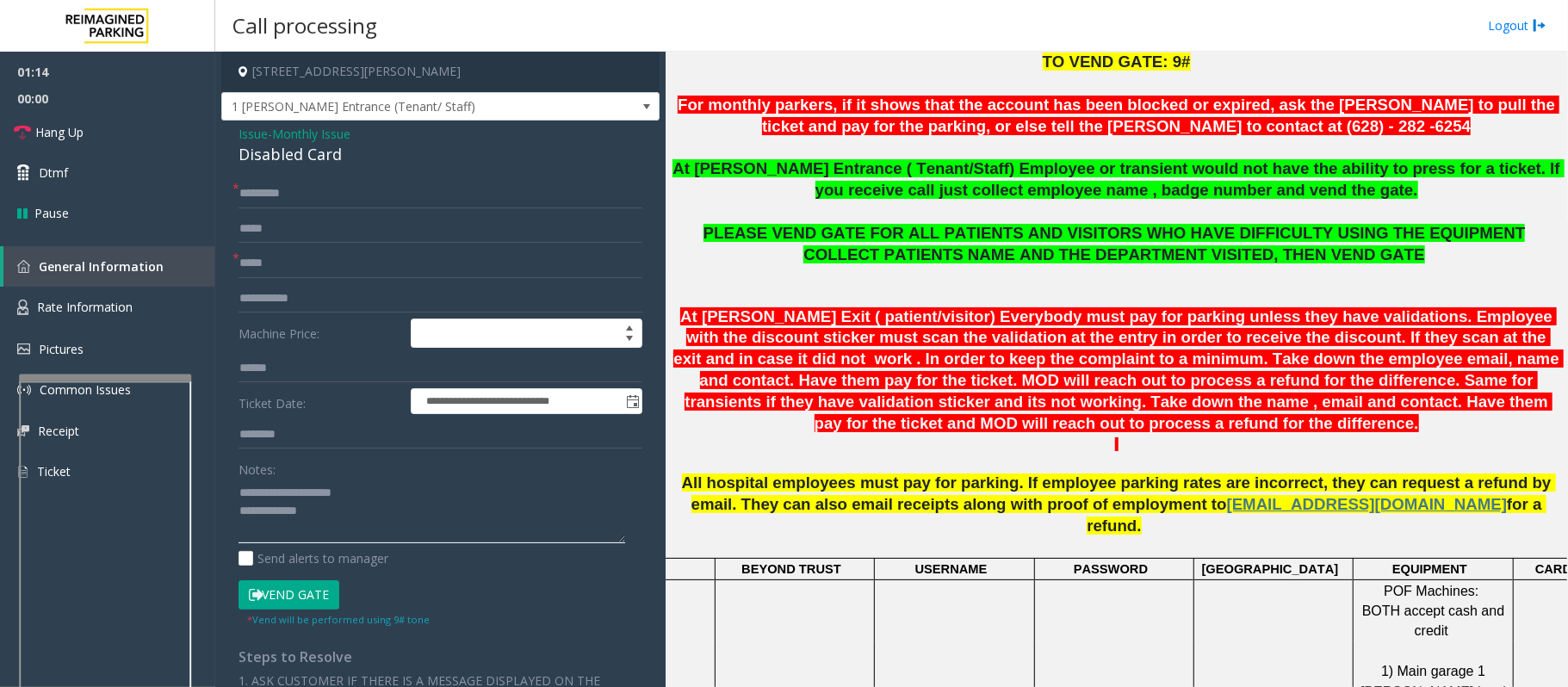 type on "**********" 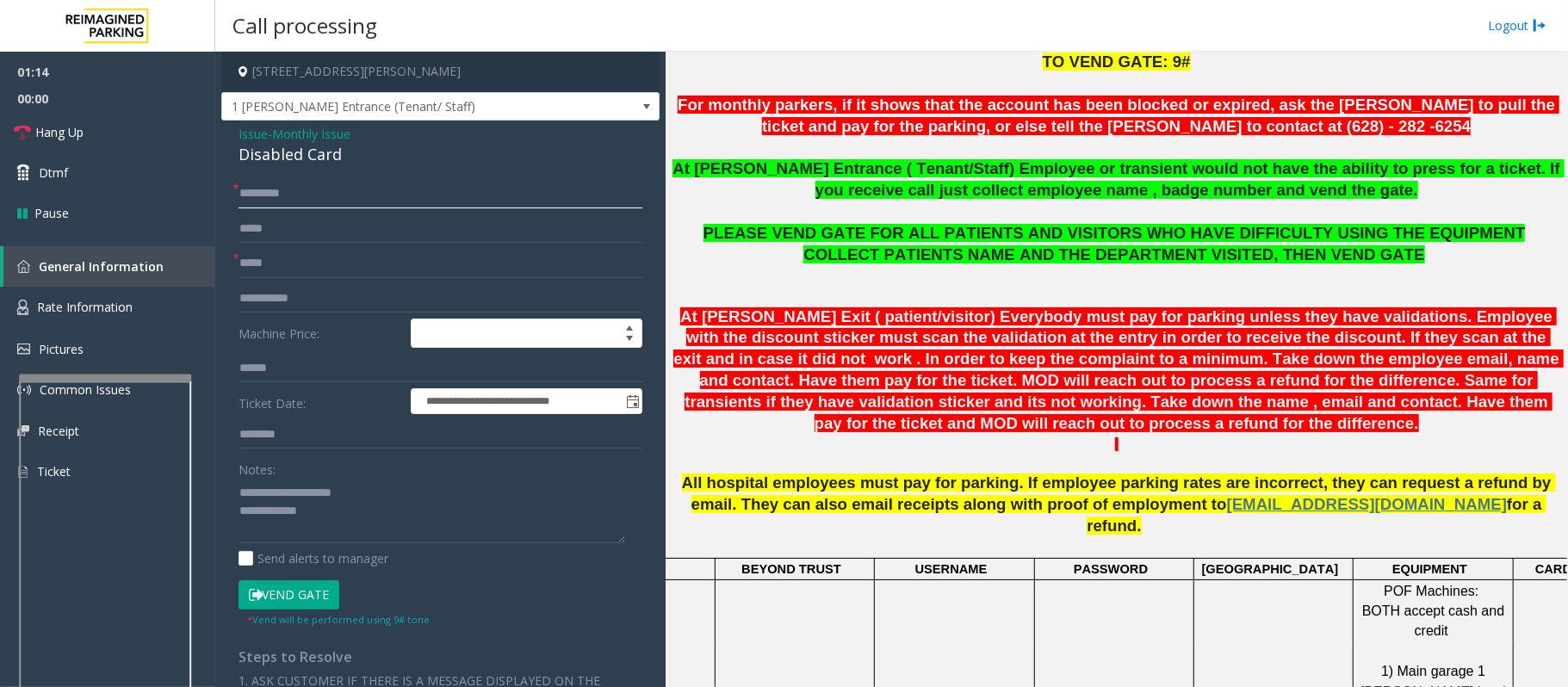click on "*********" 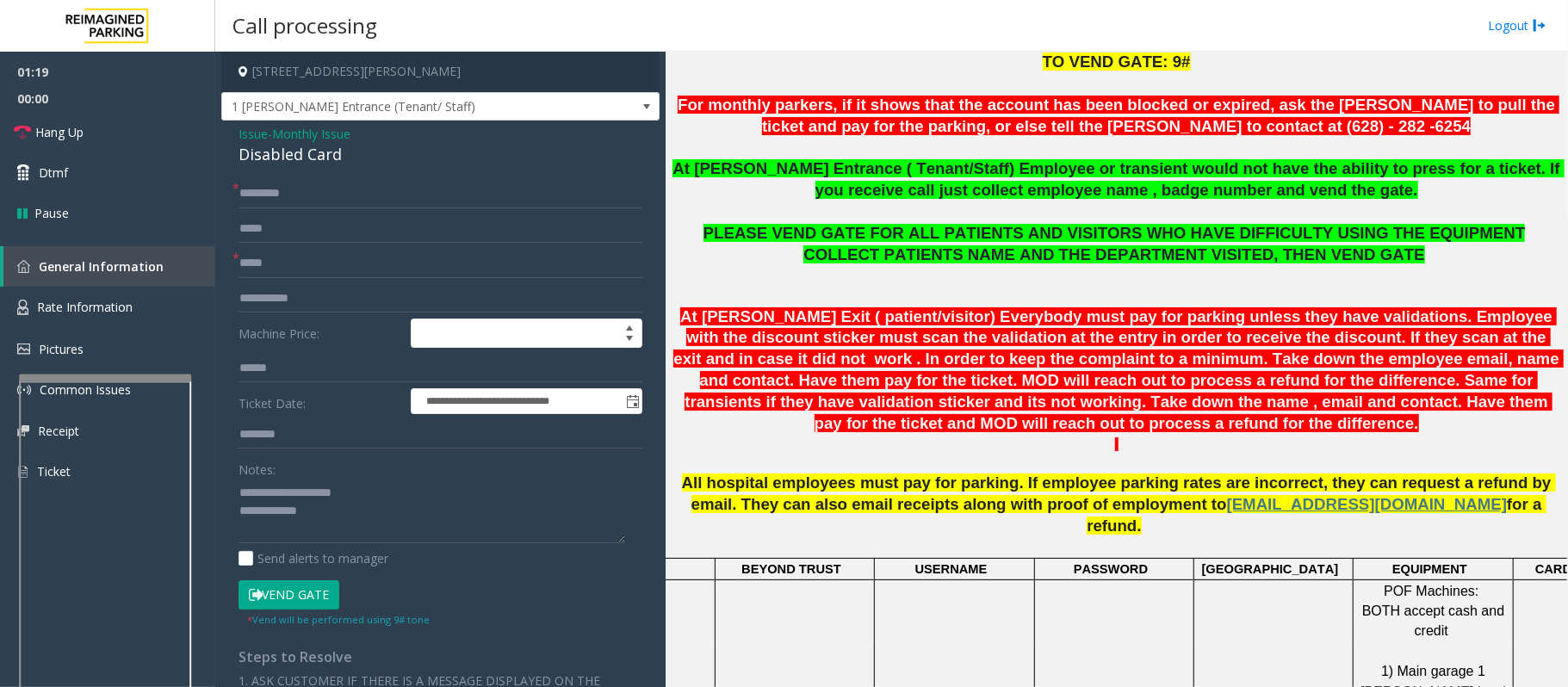 click on "Vend Gate" 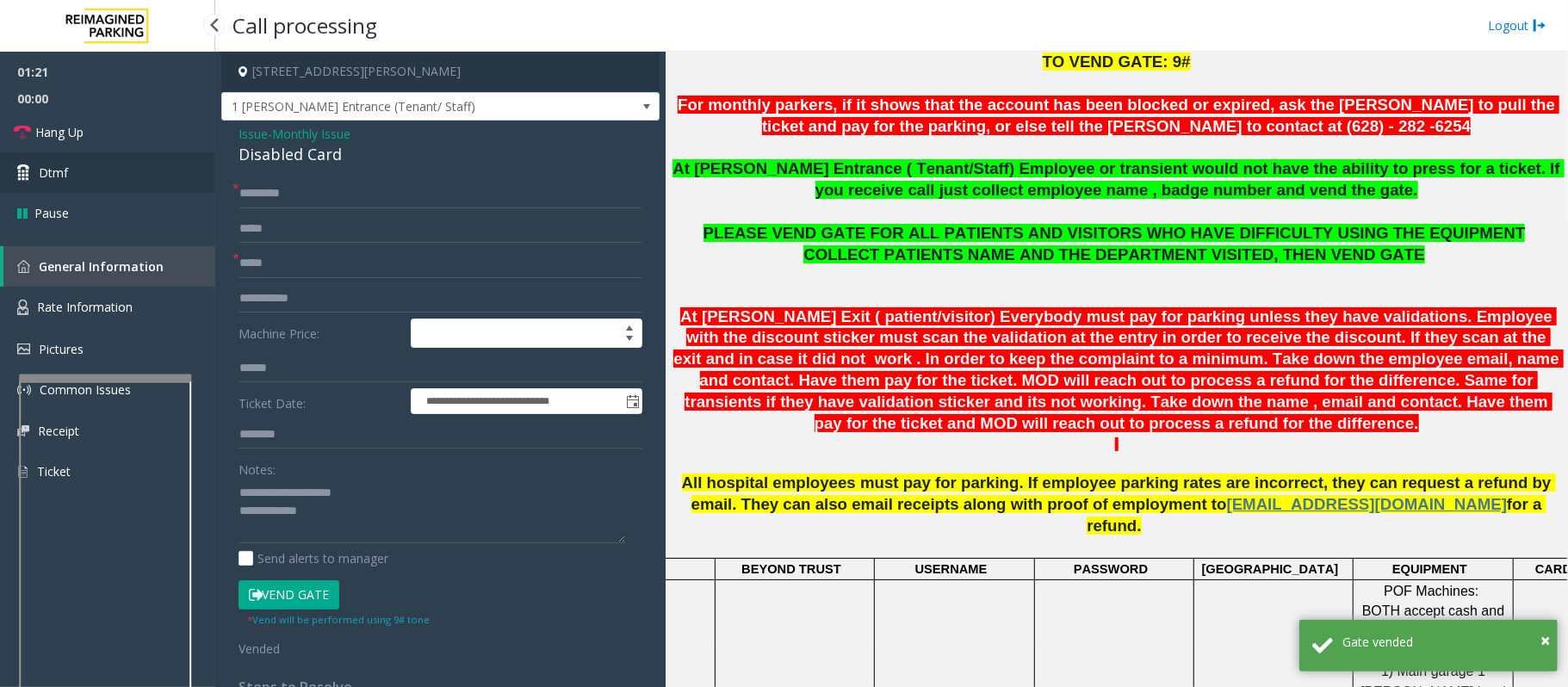 click on "Dtmf" at bounding box center [108, 172] 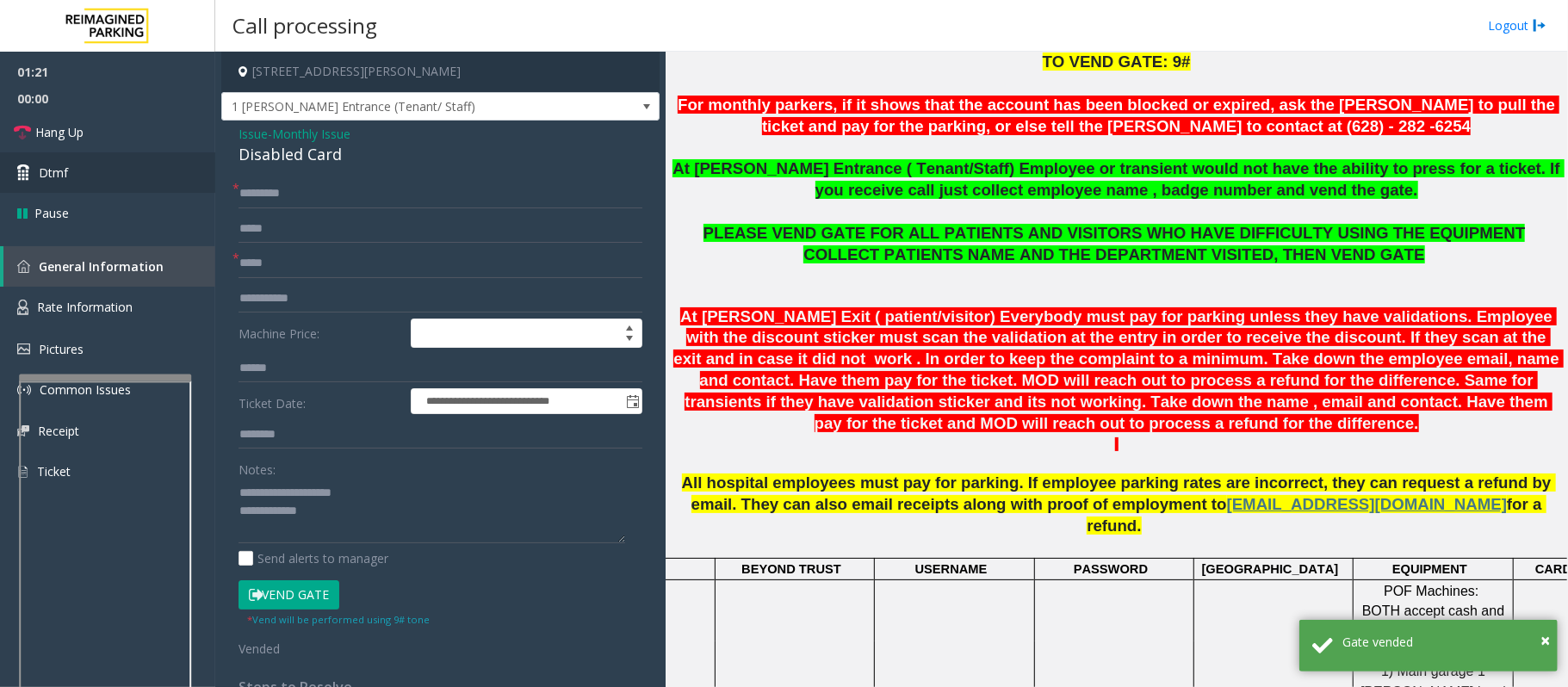 type 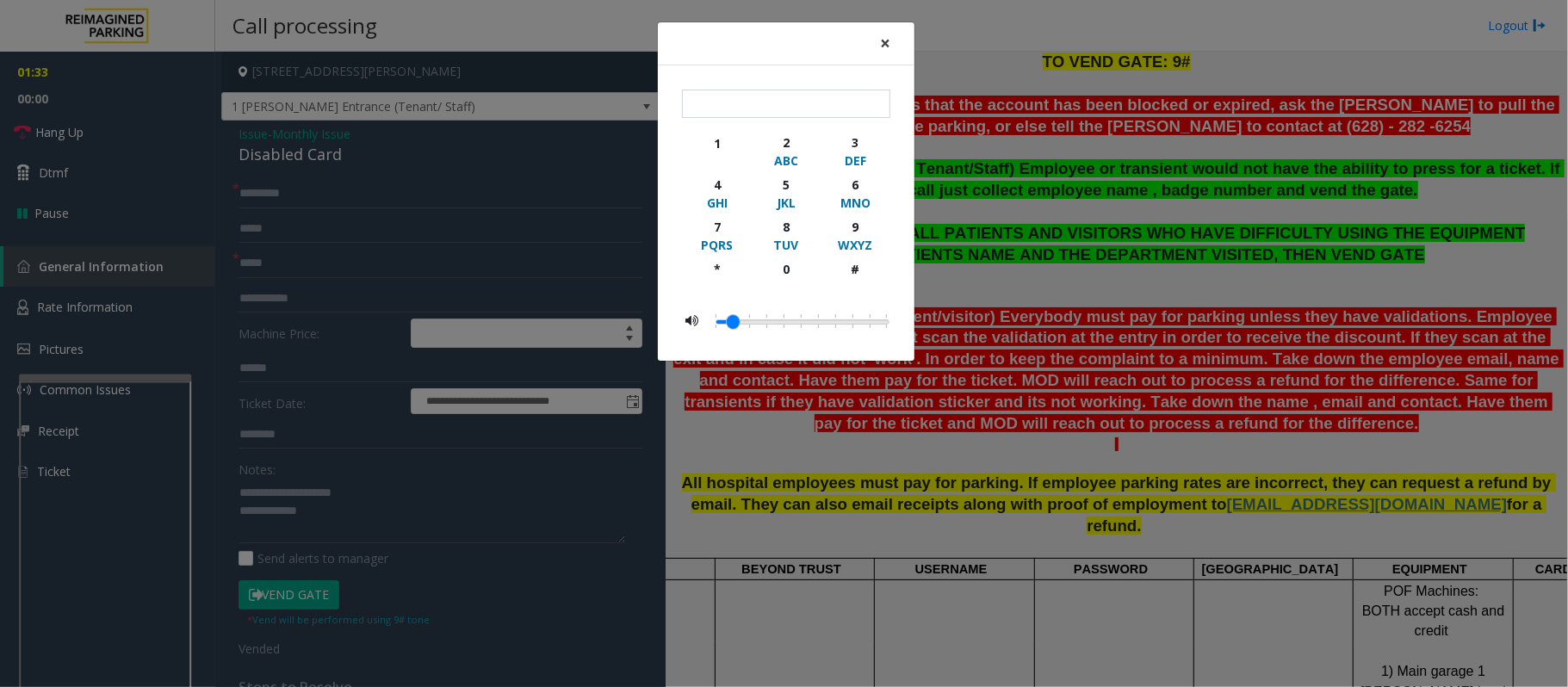 click on "×" 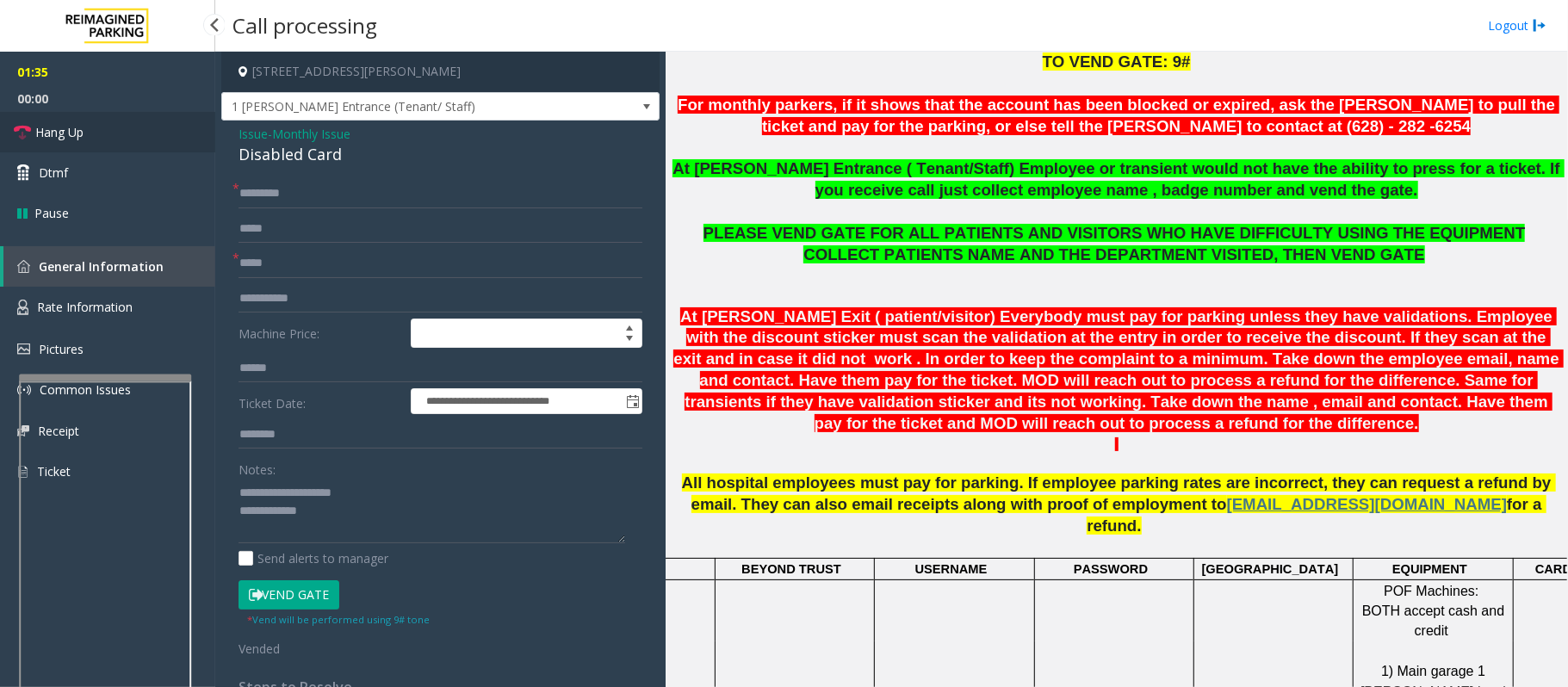 click on "Hang Up" at bounding box center (108, 132) 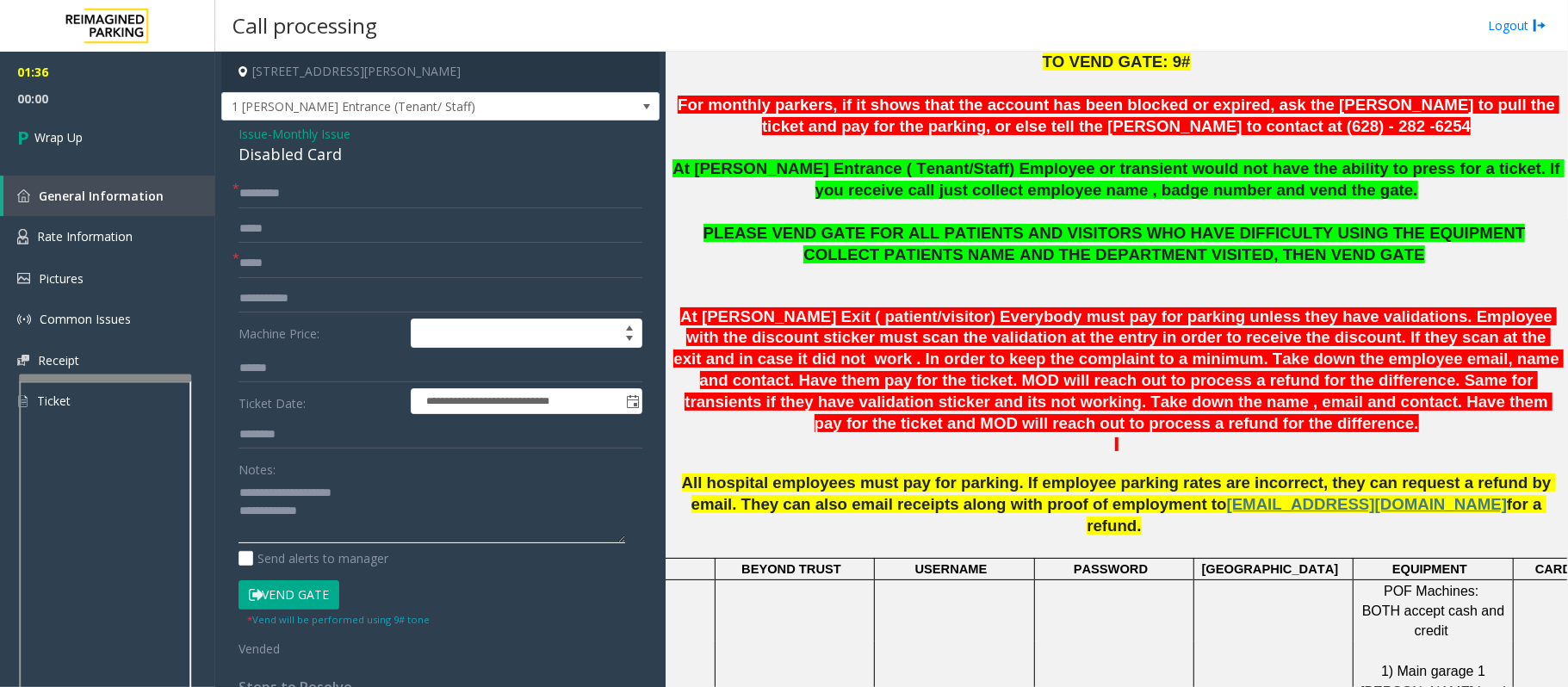 click 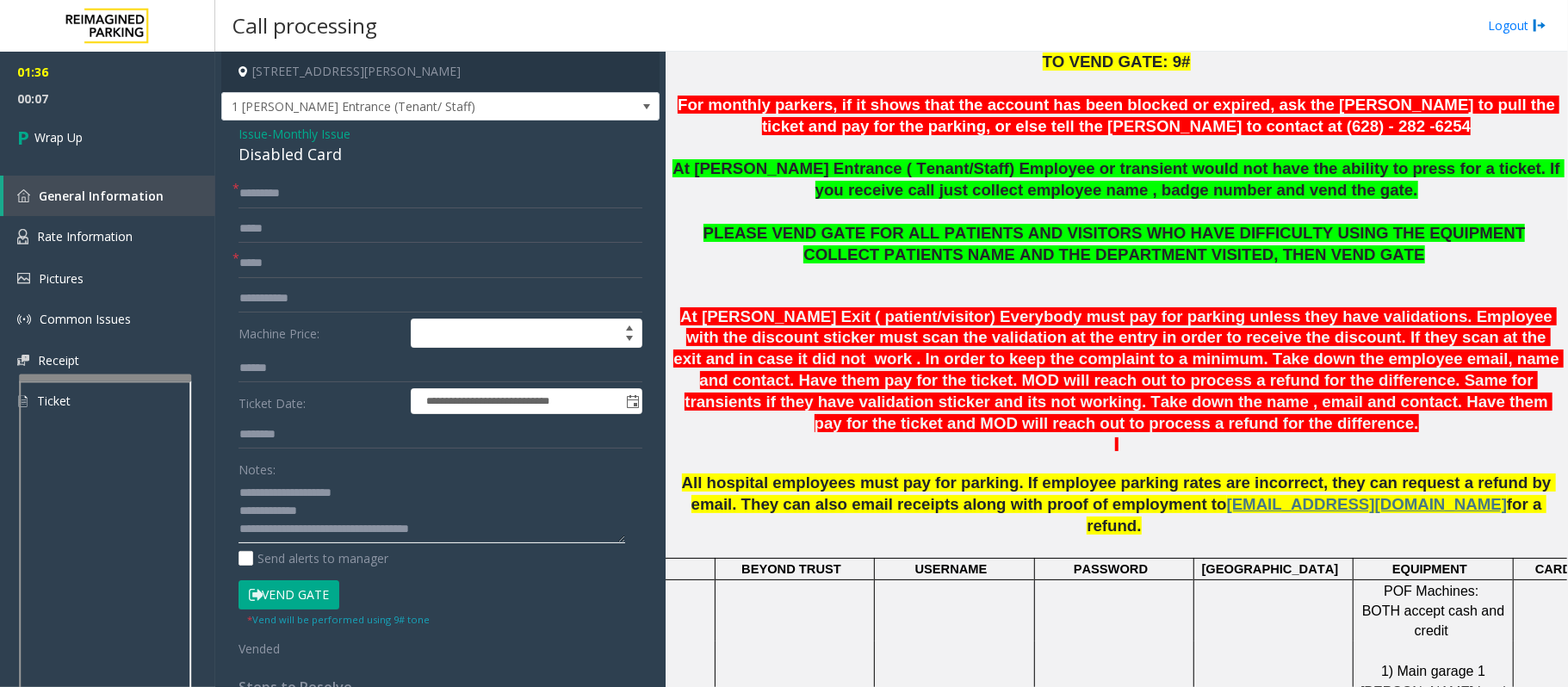 click 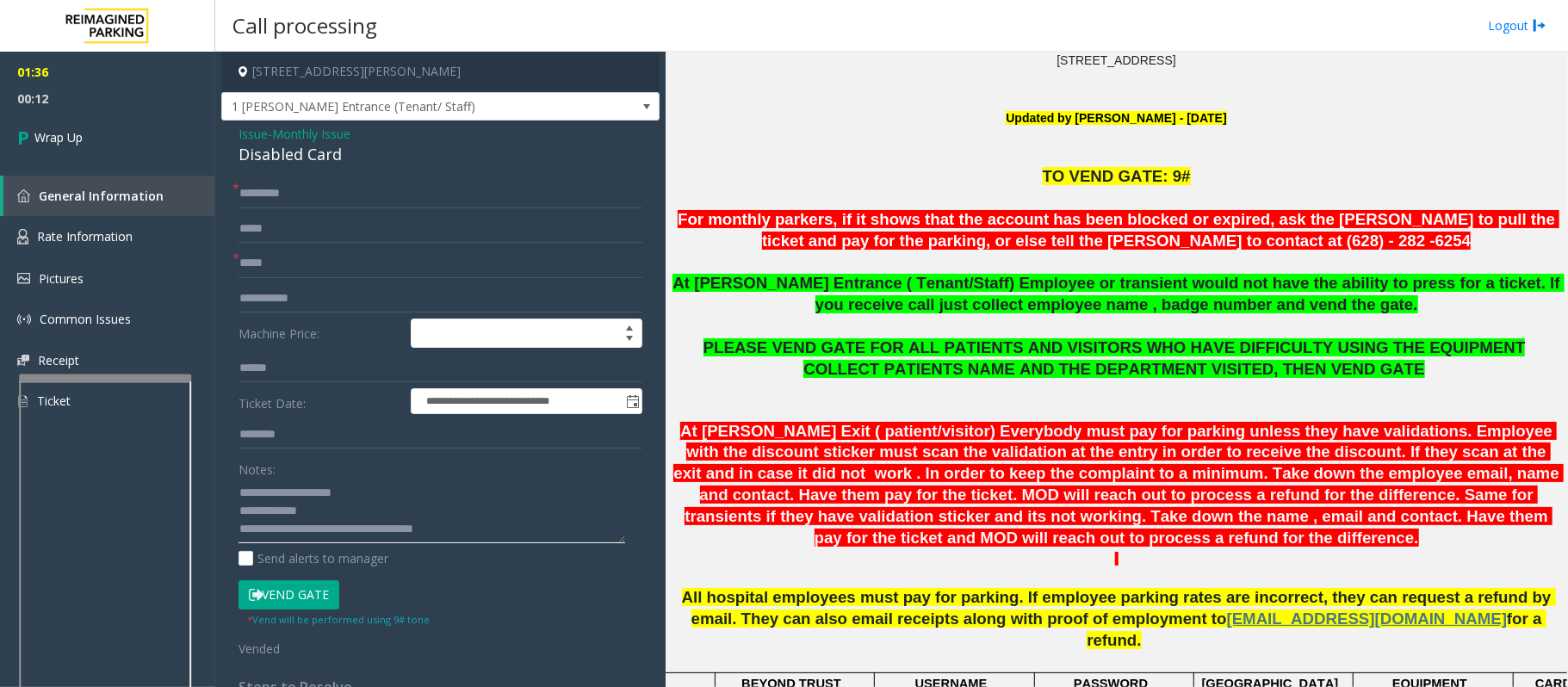 scroll, scrollTop: 344, scrollLeft: 0, axis: vertical 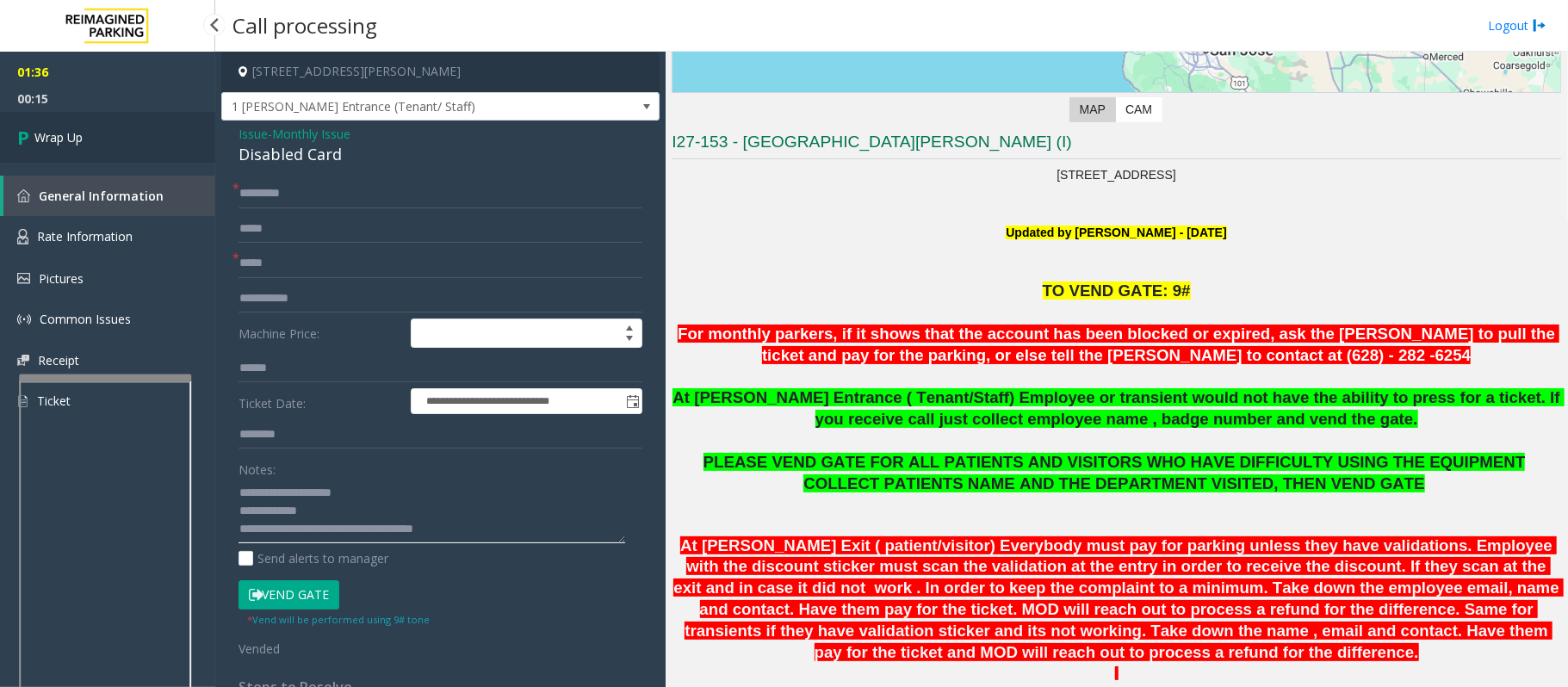 type on "**********" 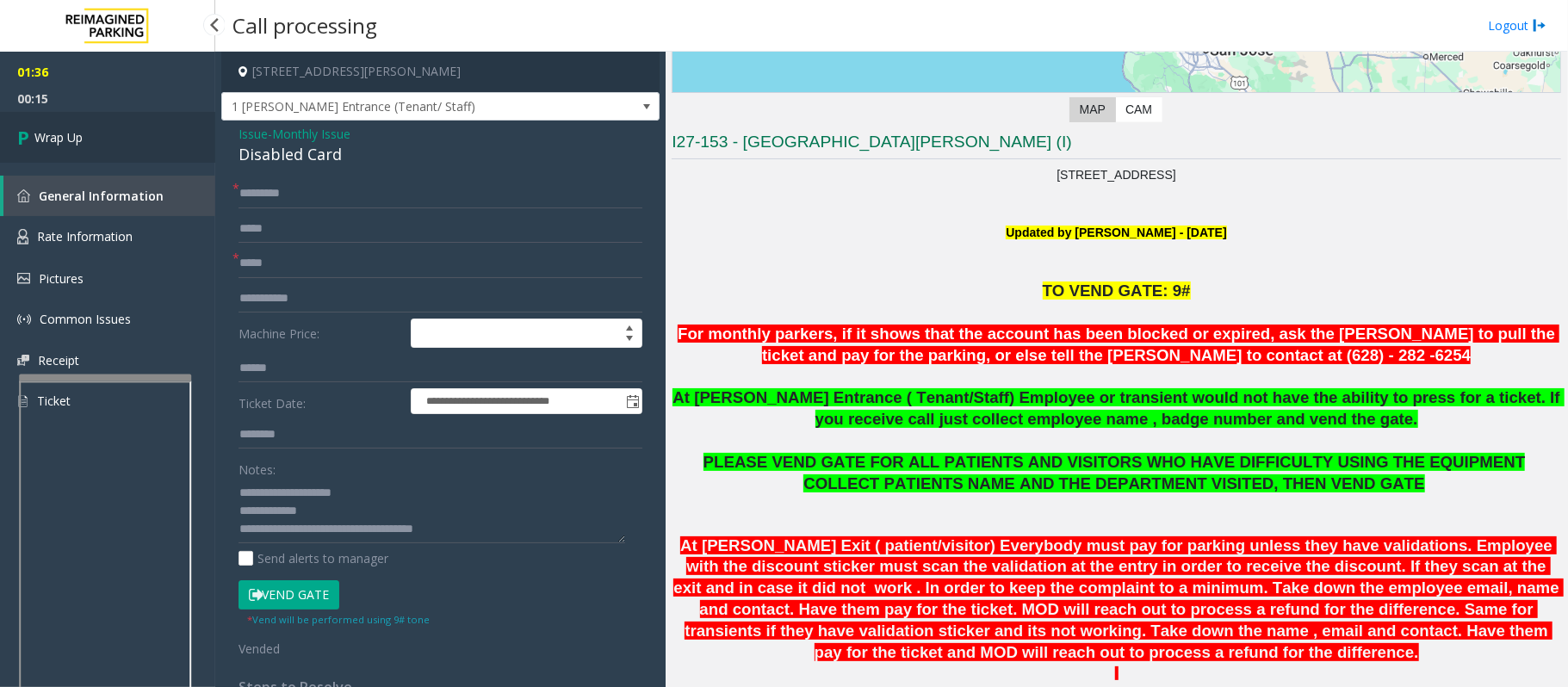 click on "Wrap Up" at bounding box center (108, 137) 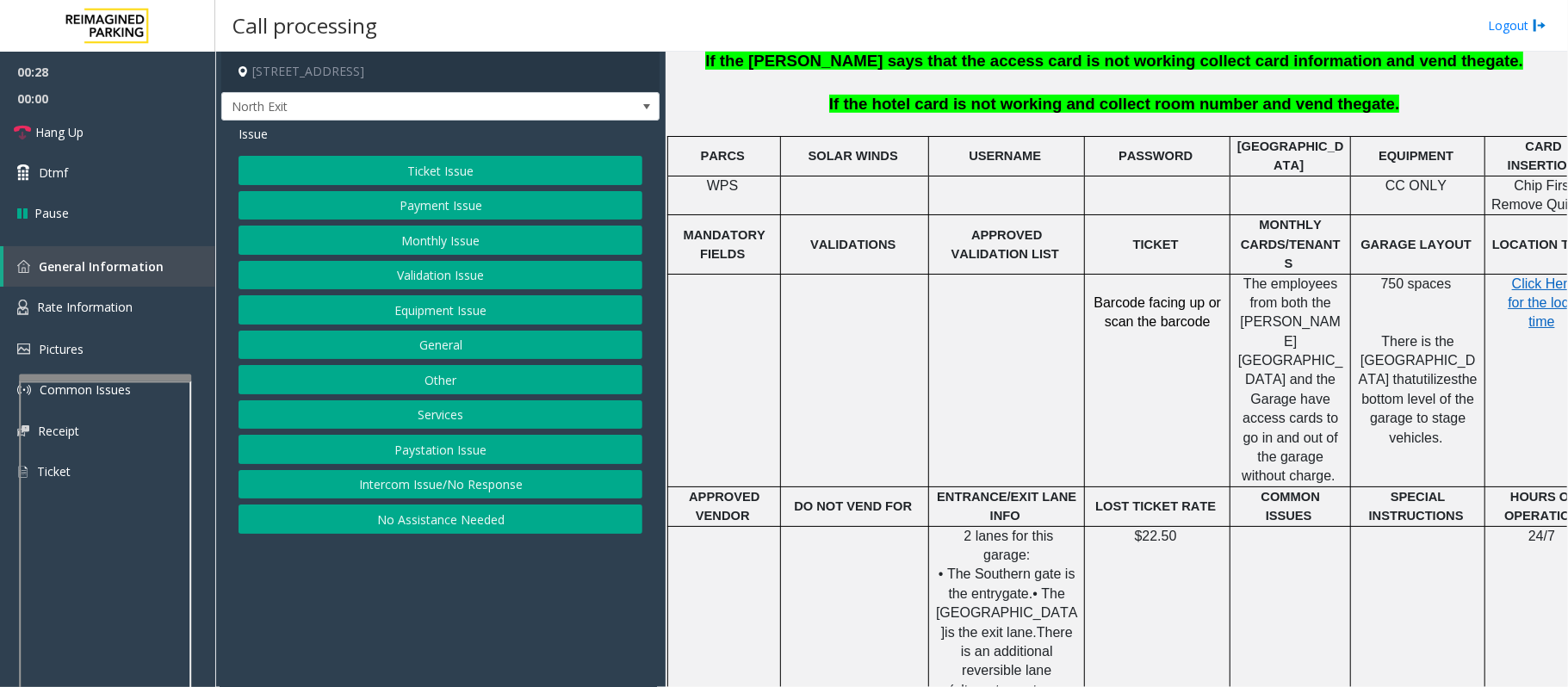 scroll, scrollTop: 573, scrollLeft: 0, axis: vertical 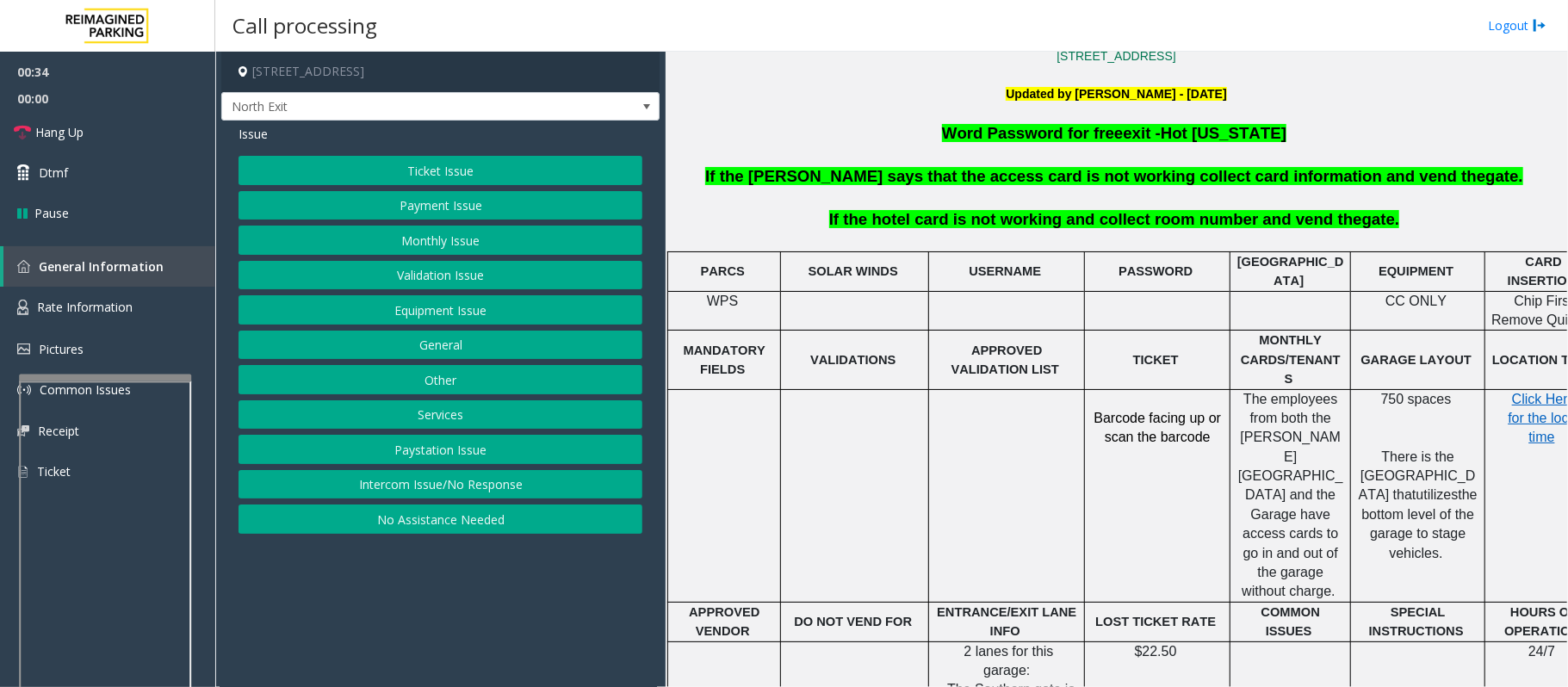 click on "Services" 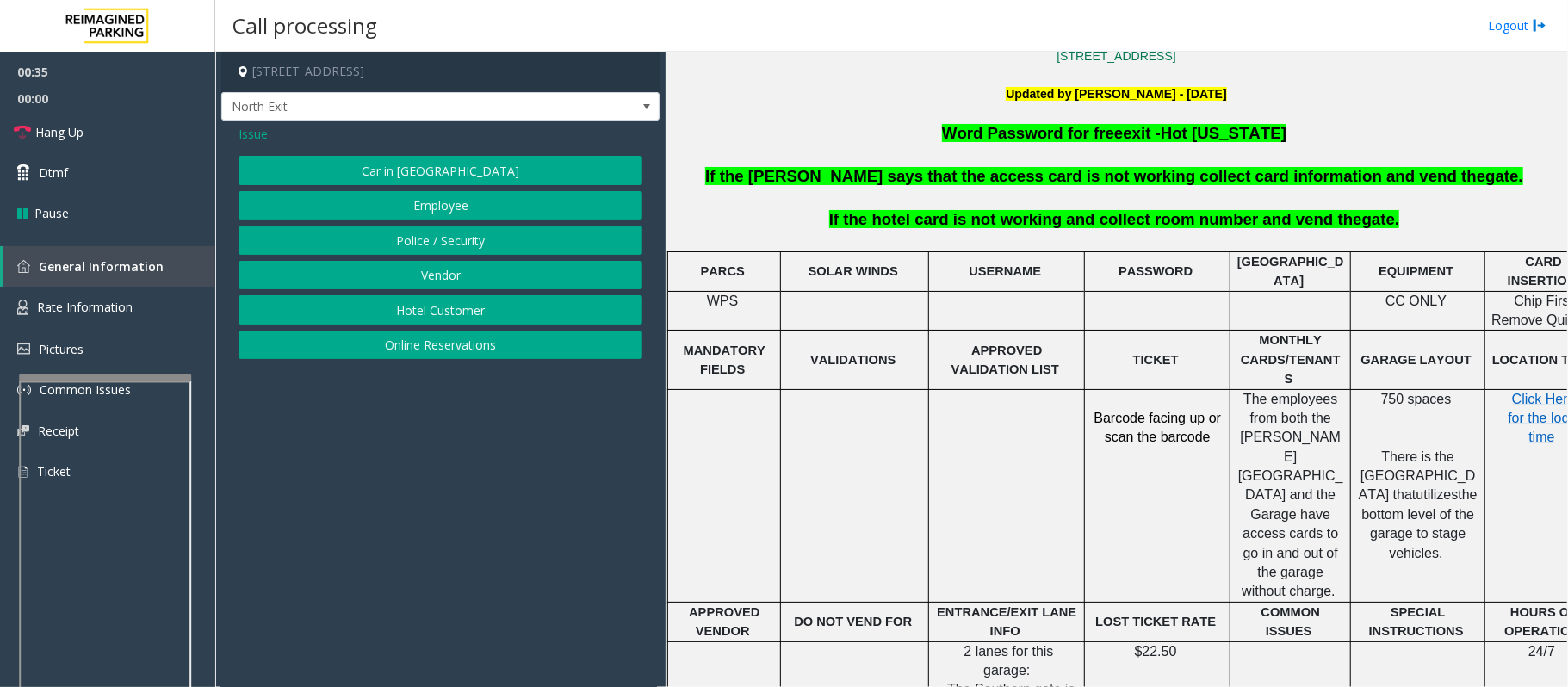 click on "Hotel Customer" 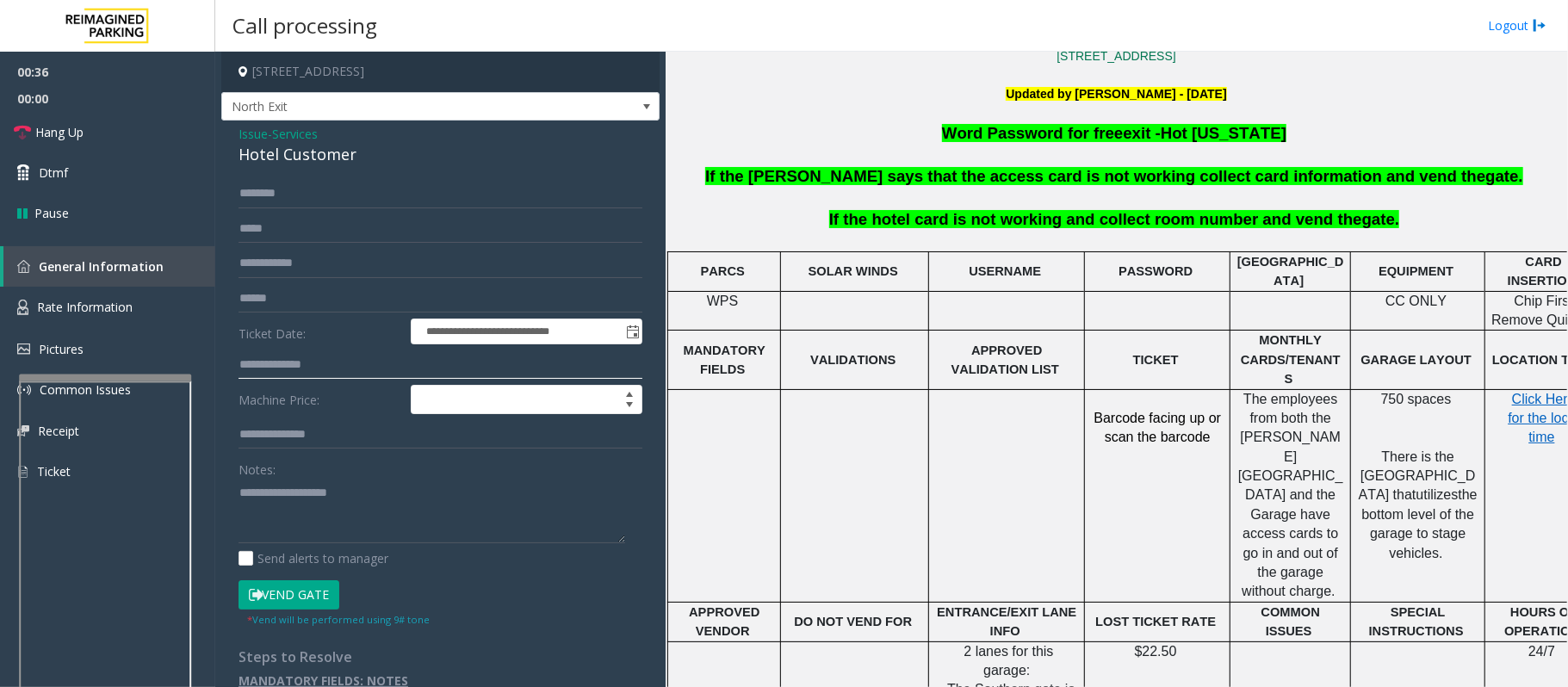 click 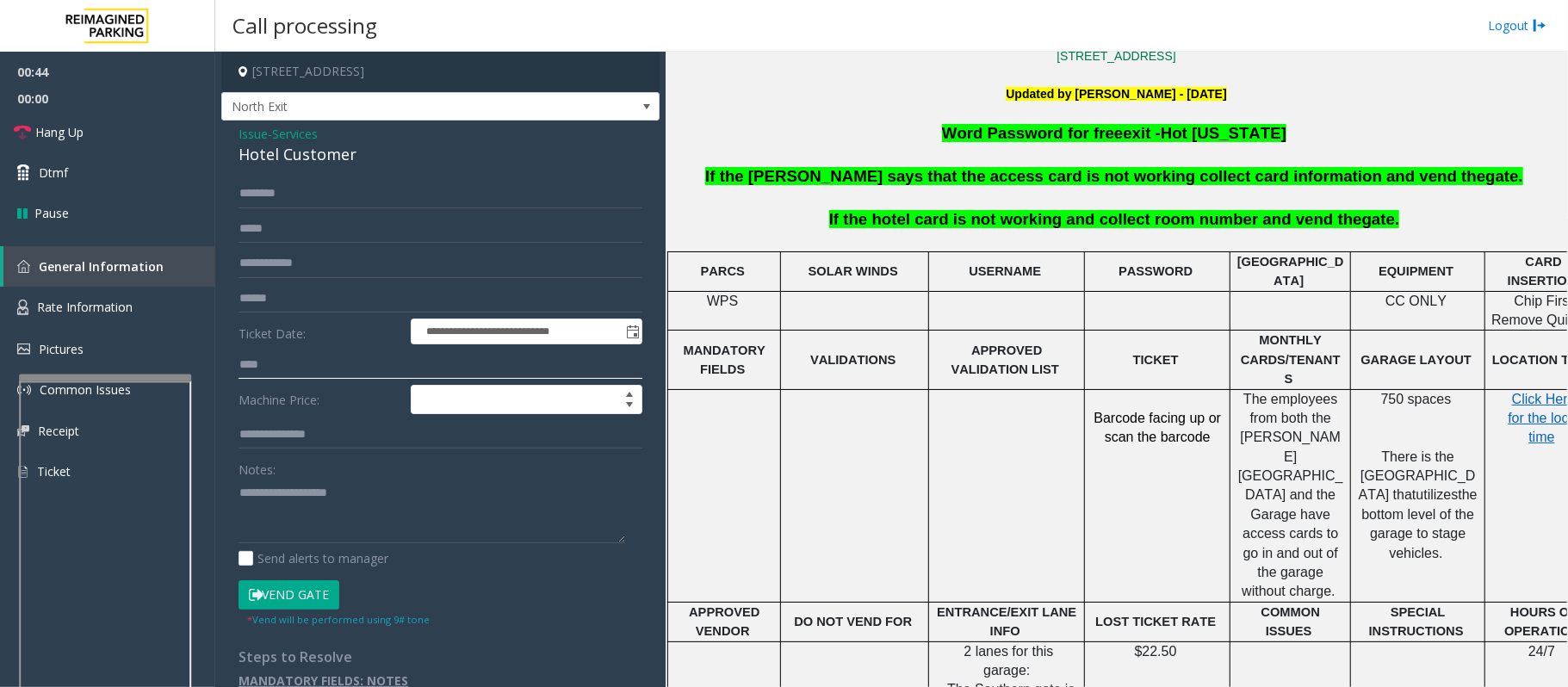 type on "****" 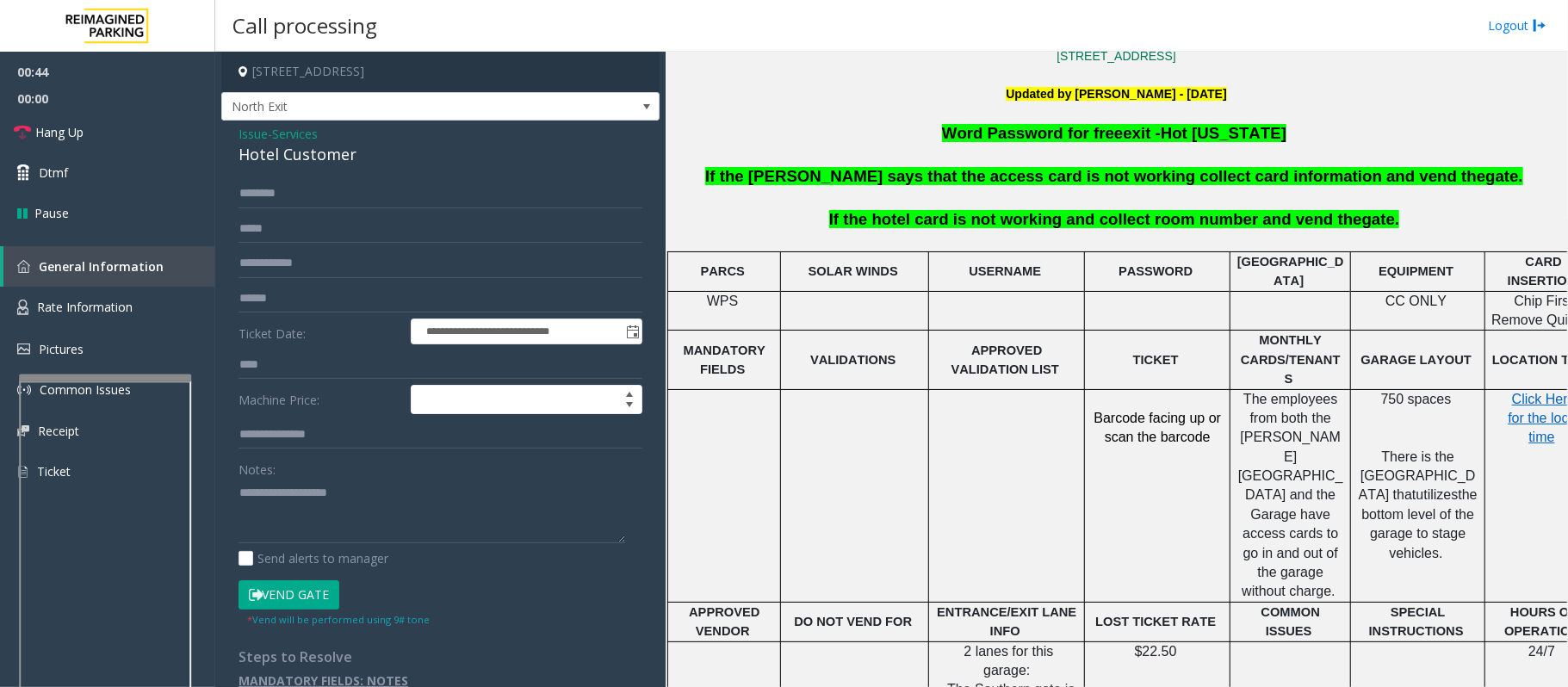 click on "Vend Gate" 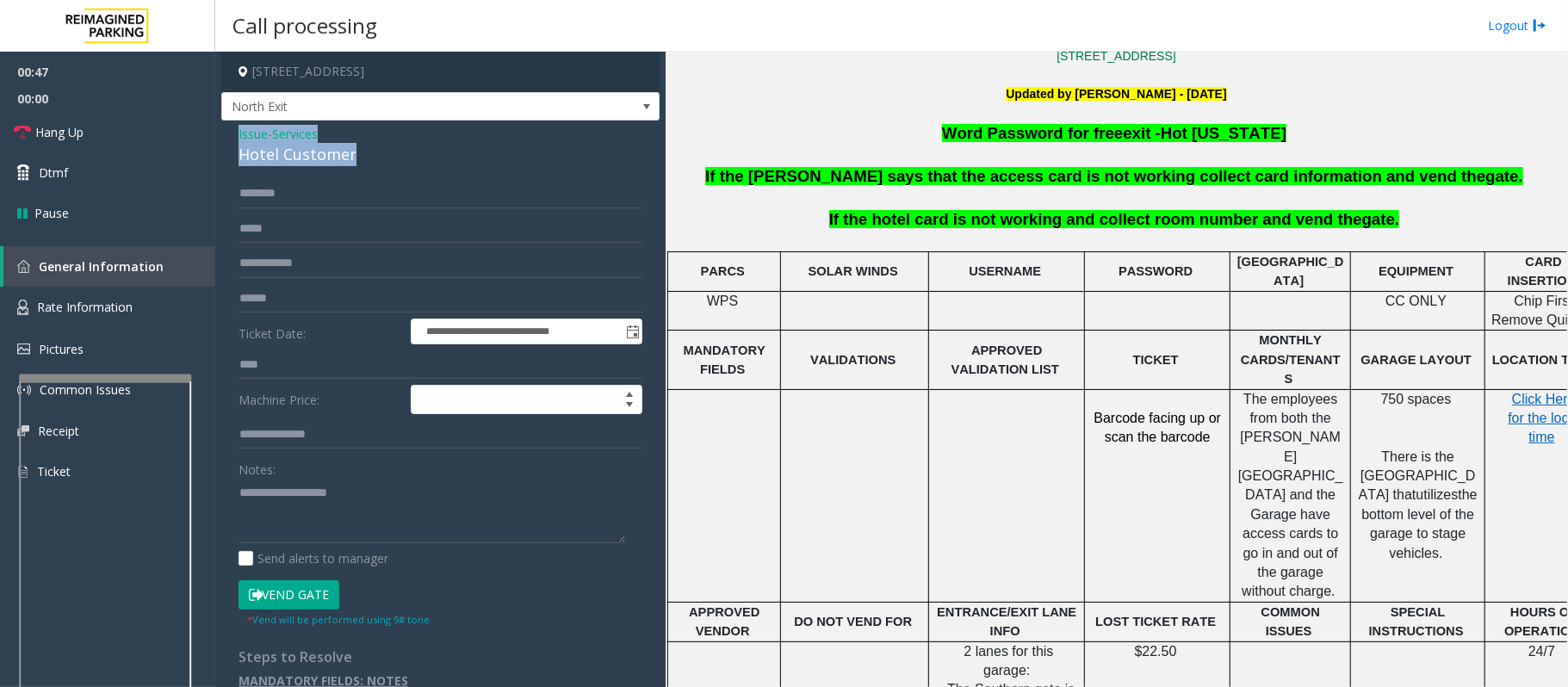 drag, startPoint x: 362, startPoint y: 153, endPoint x: 229, endPoint y: 139, distance: 133.73481 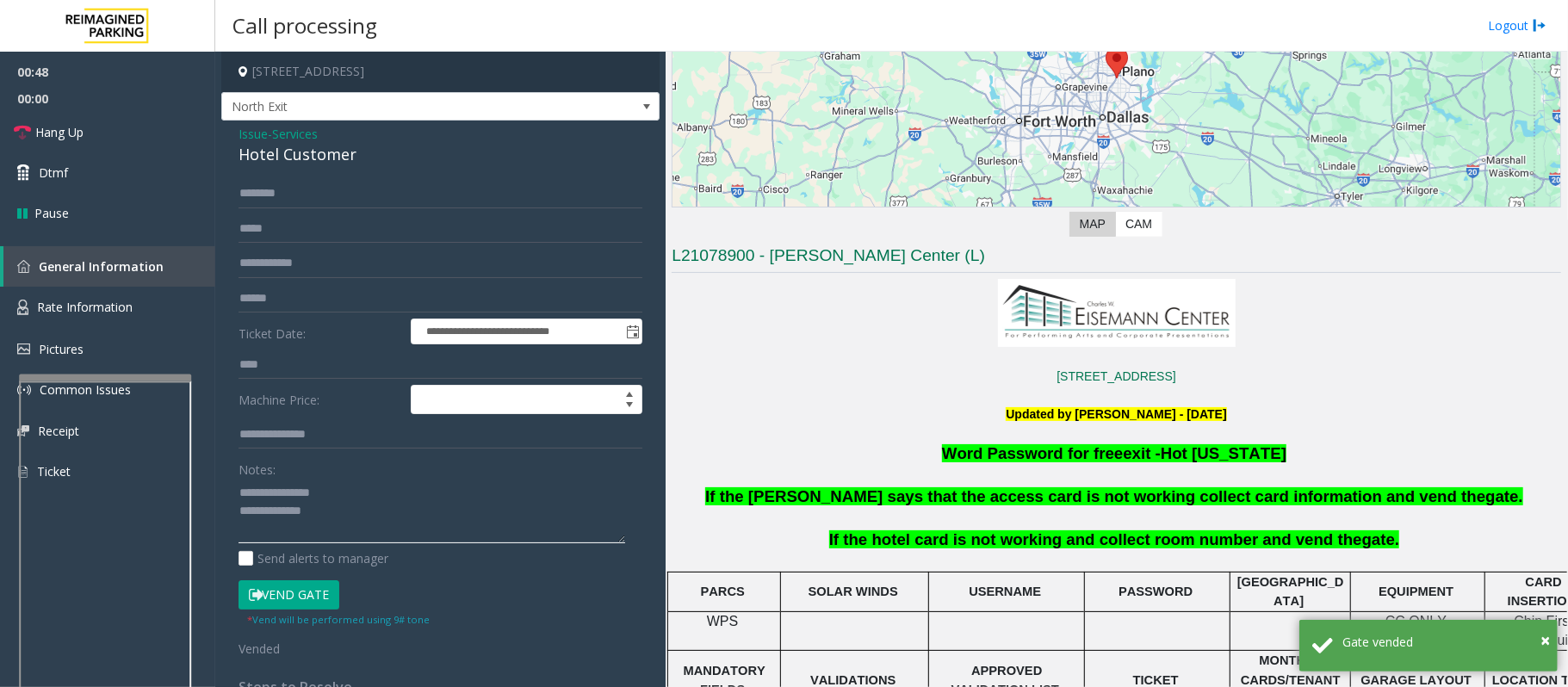 scroll, scrollTop: 0, scrollLeft: 0, axis: both 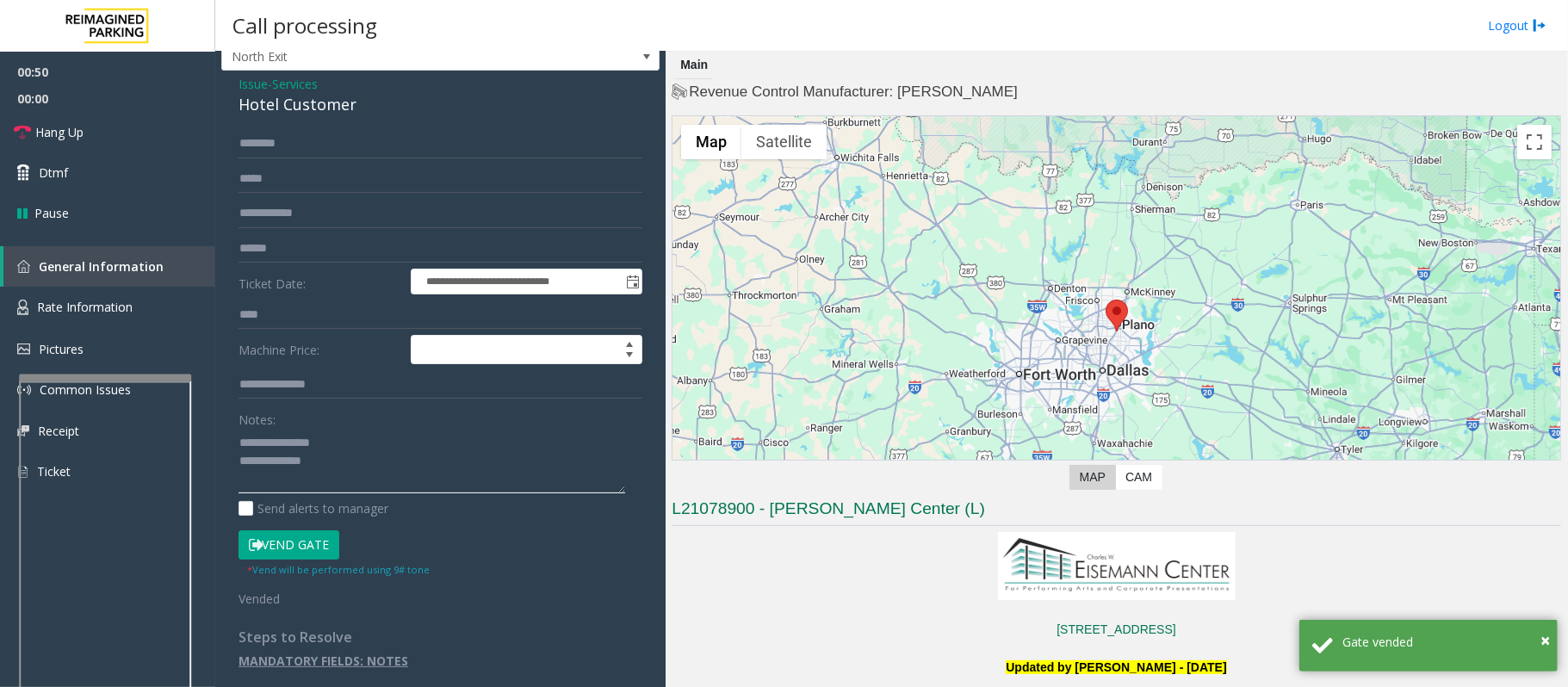 click 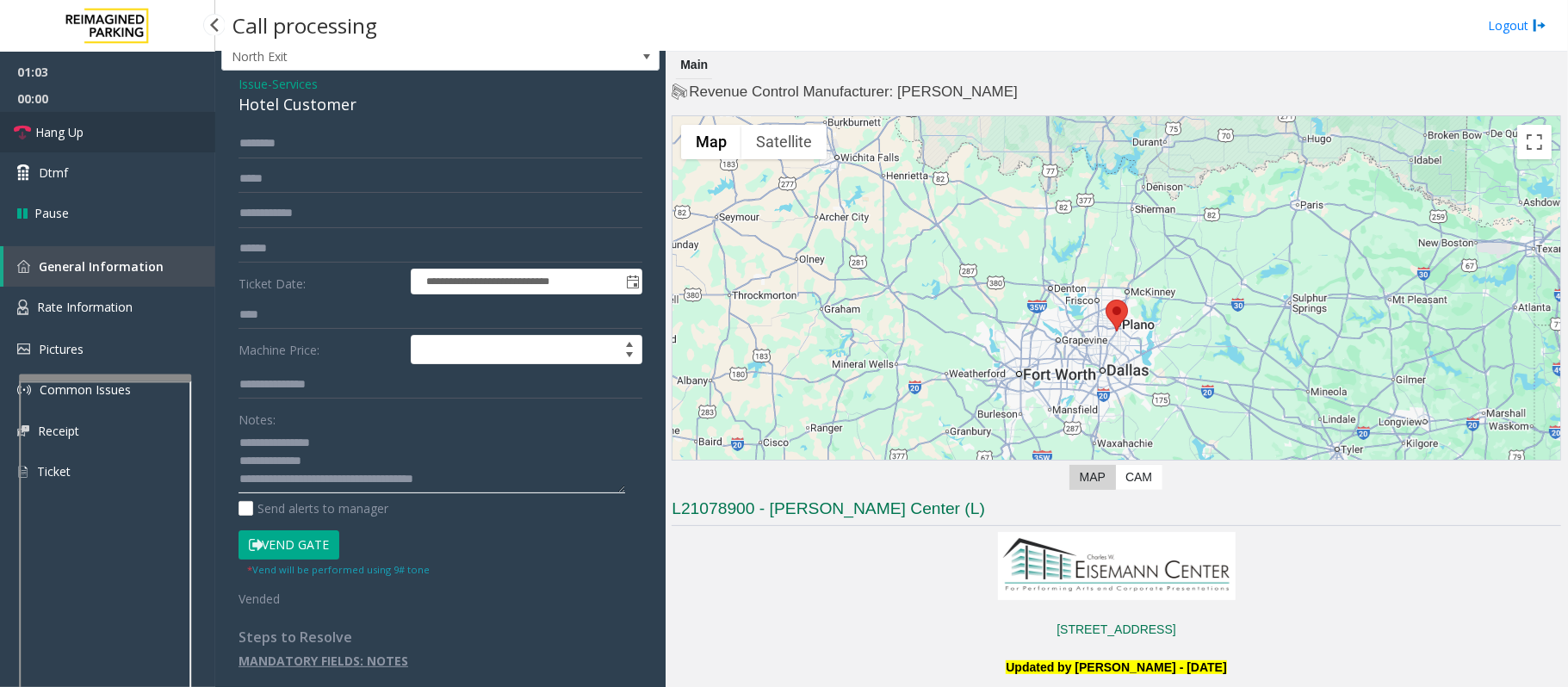 type on "**********" 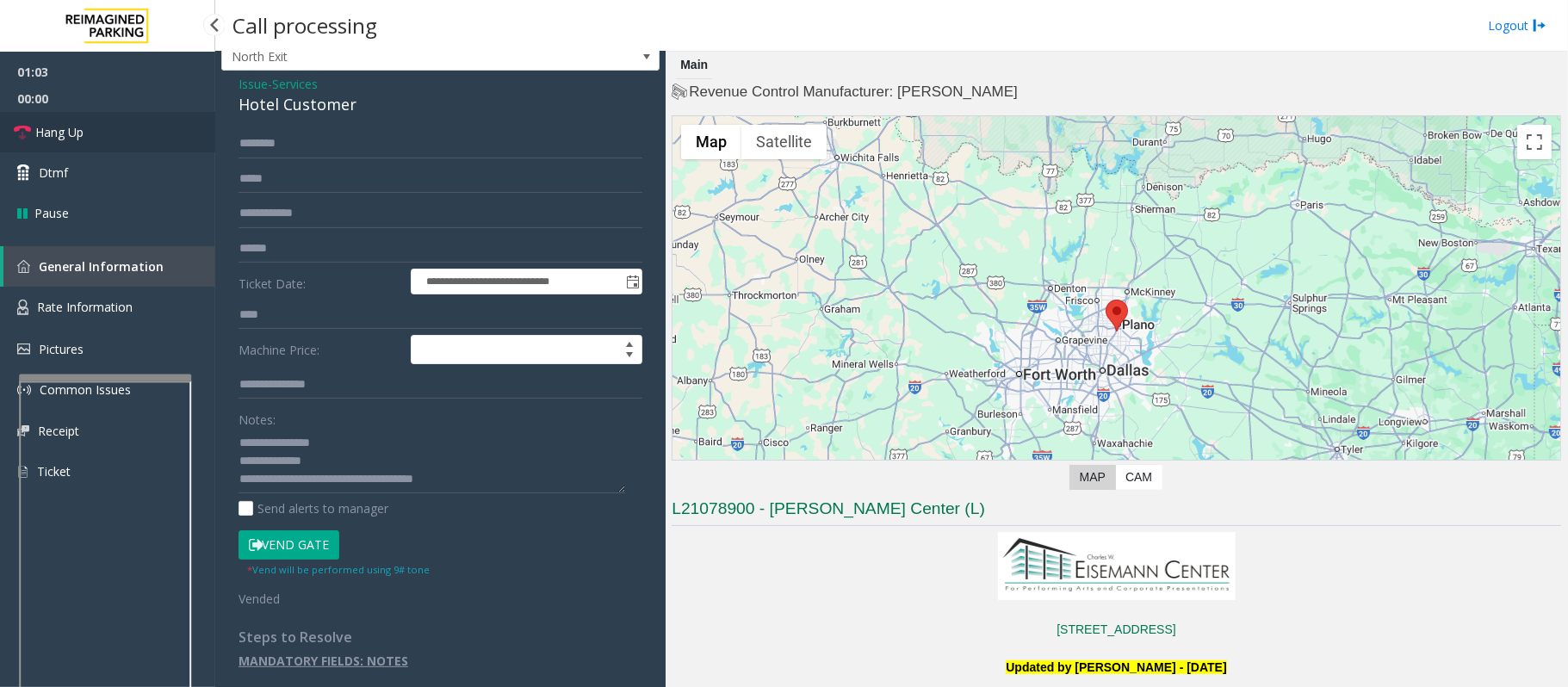 click on "Hang Up" at bounding box center (108, 132) 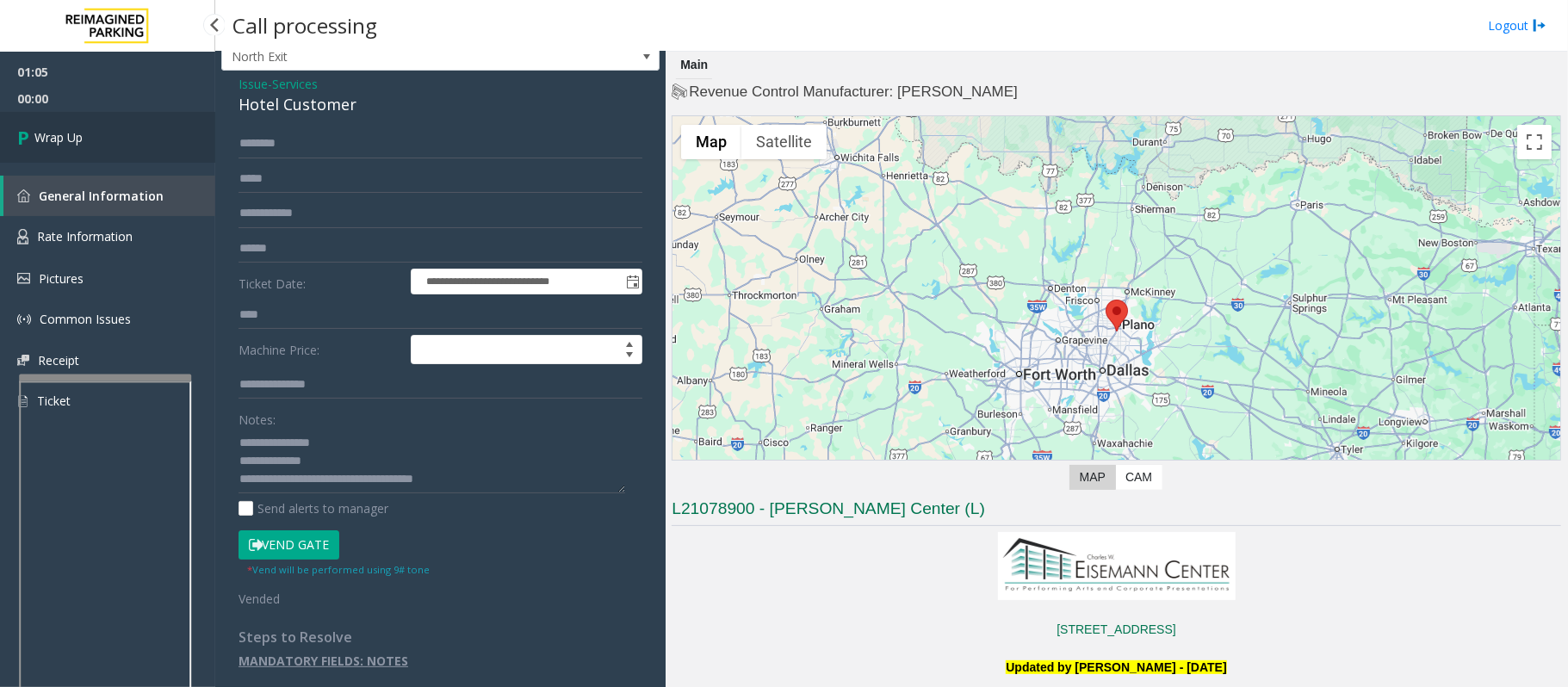 click on "Wrap Up" at bounding box center (108, 137) 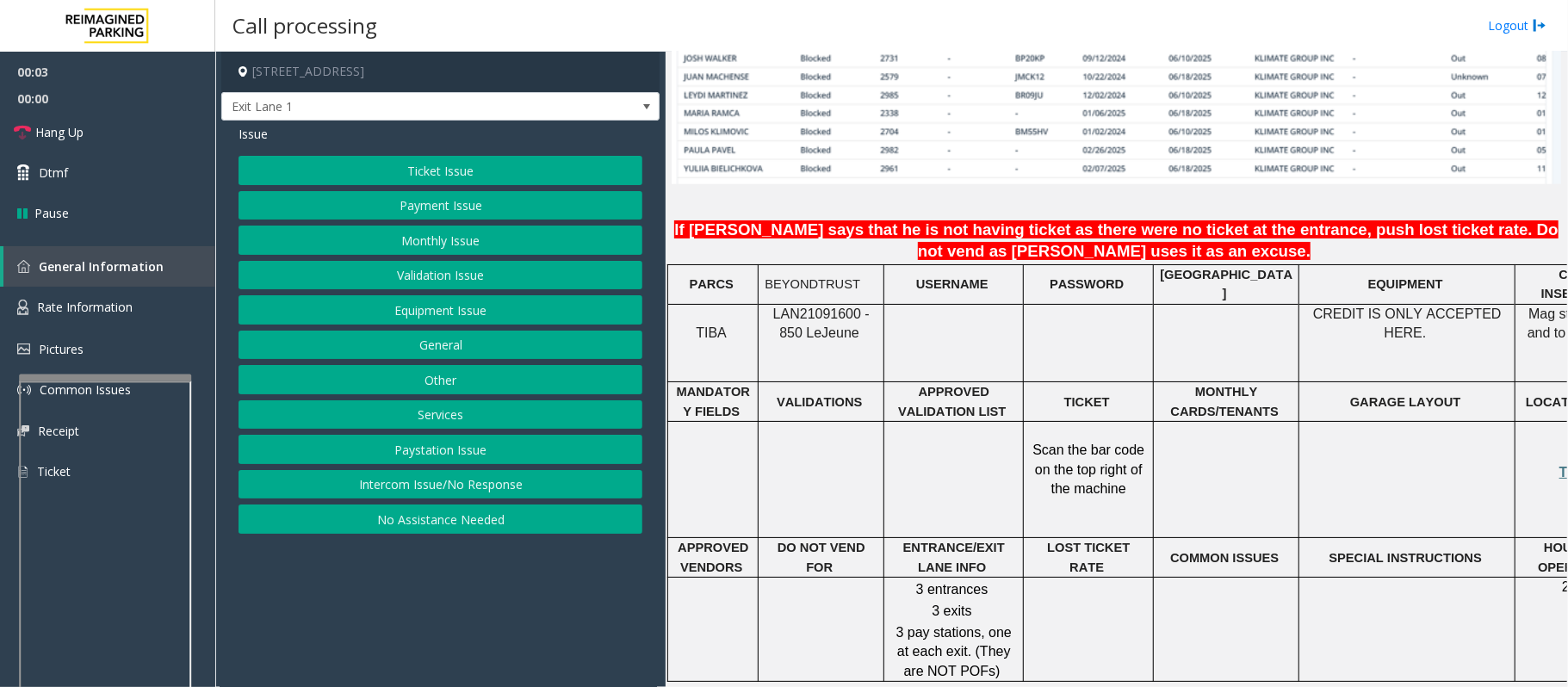 scroll, scrollTop: 1377, scrollLeft: 0, axis: vertical 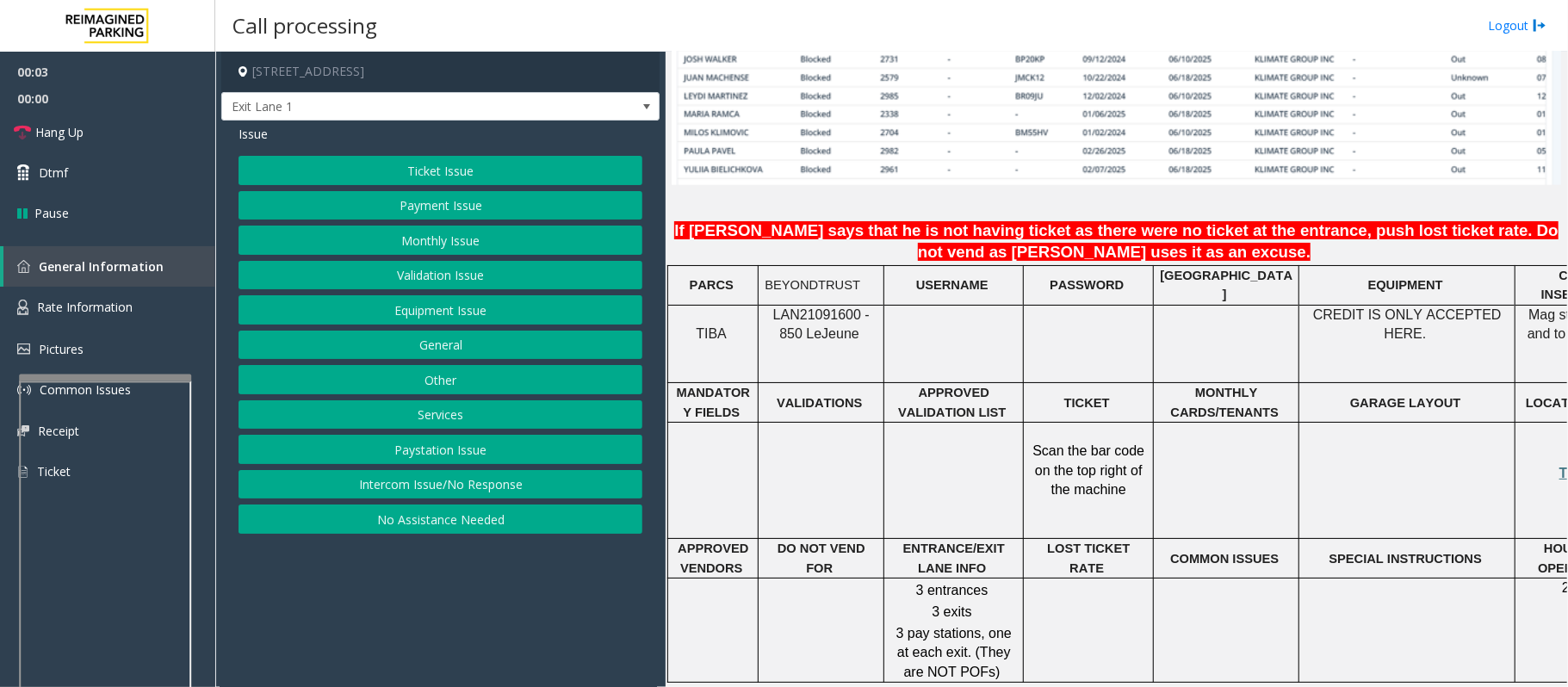 click on "LAN21091600 - 850 Le" 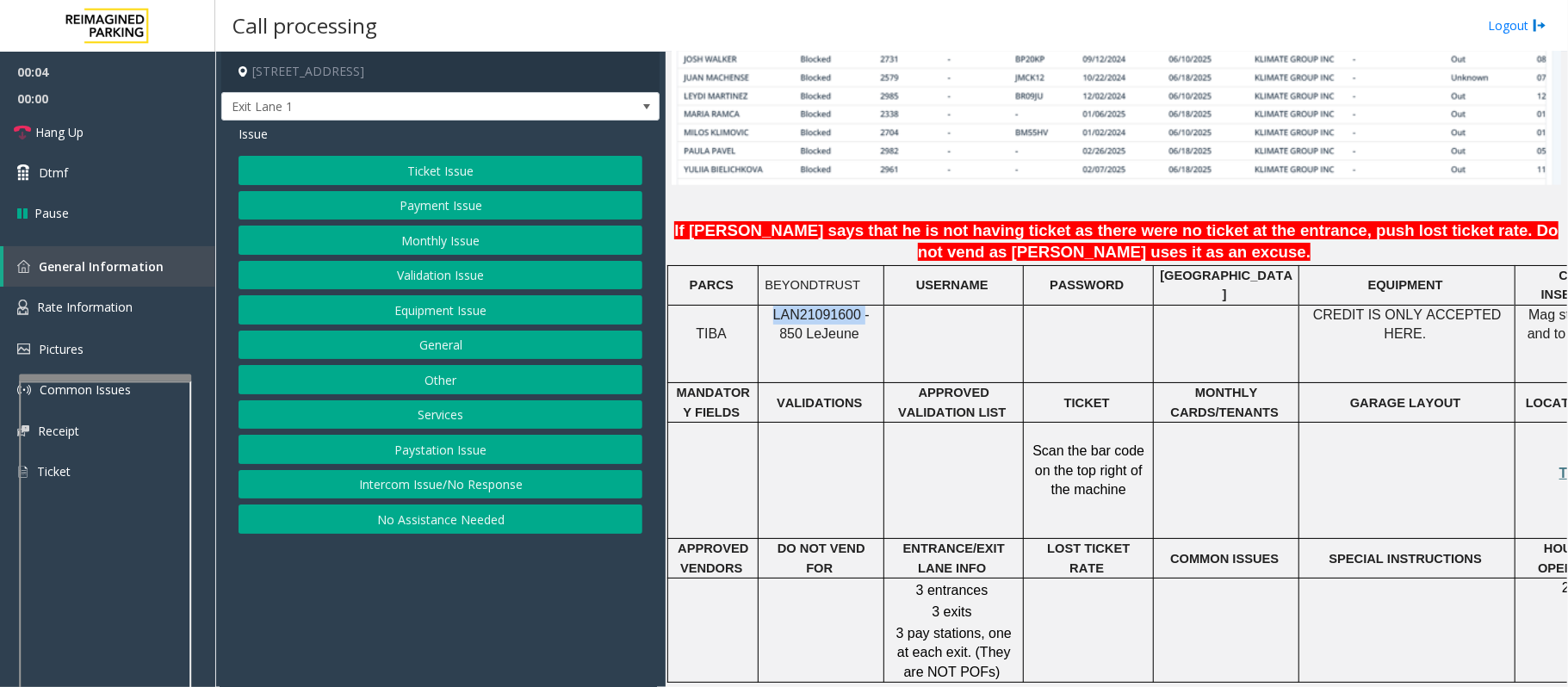 click on "LAN21091600 - 850 Le" 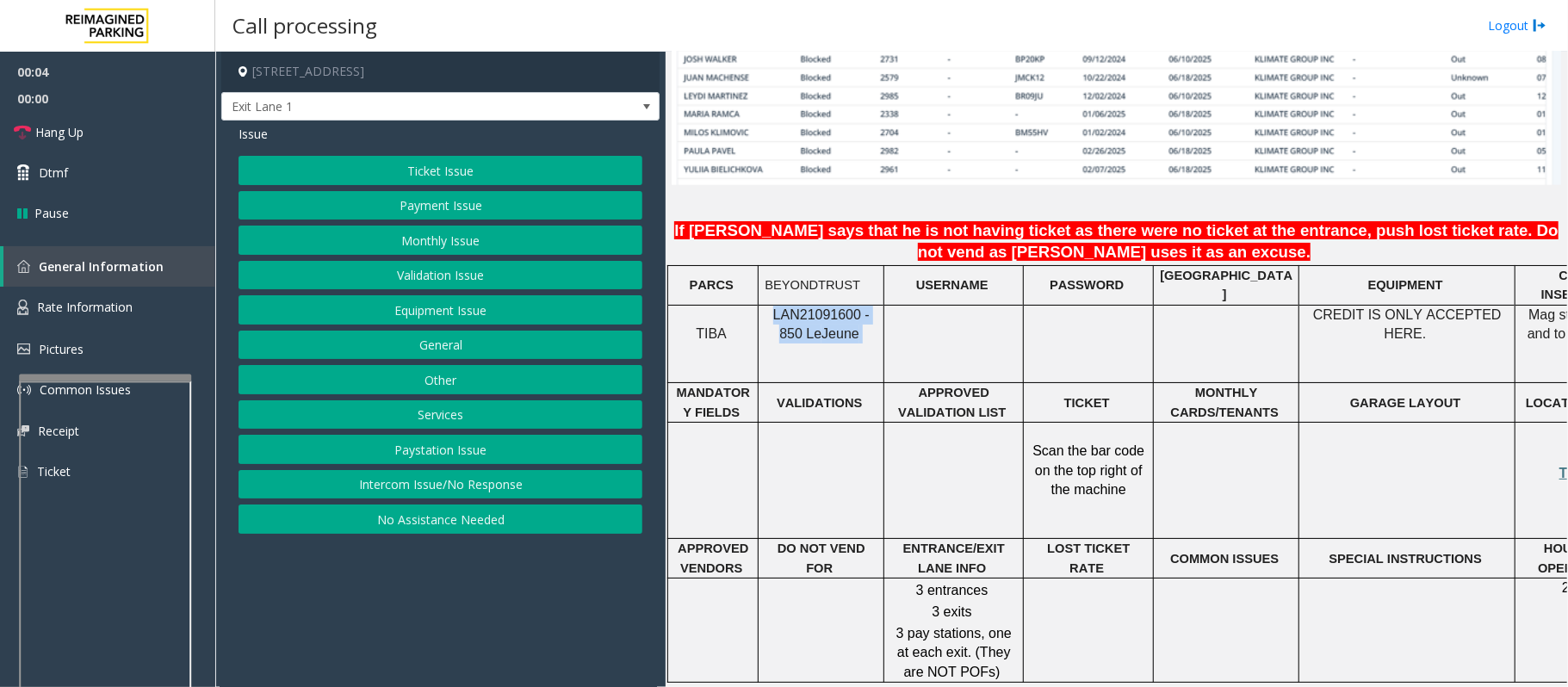 click on "LAN21091600 - 850 Le" 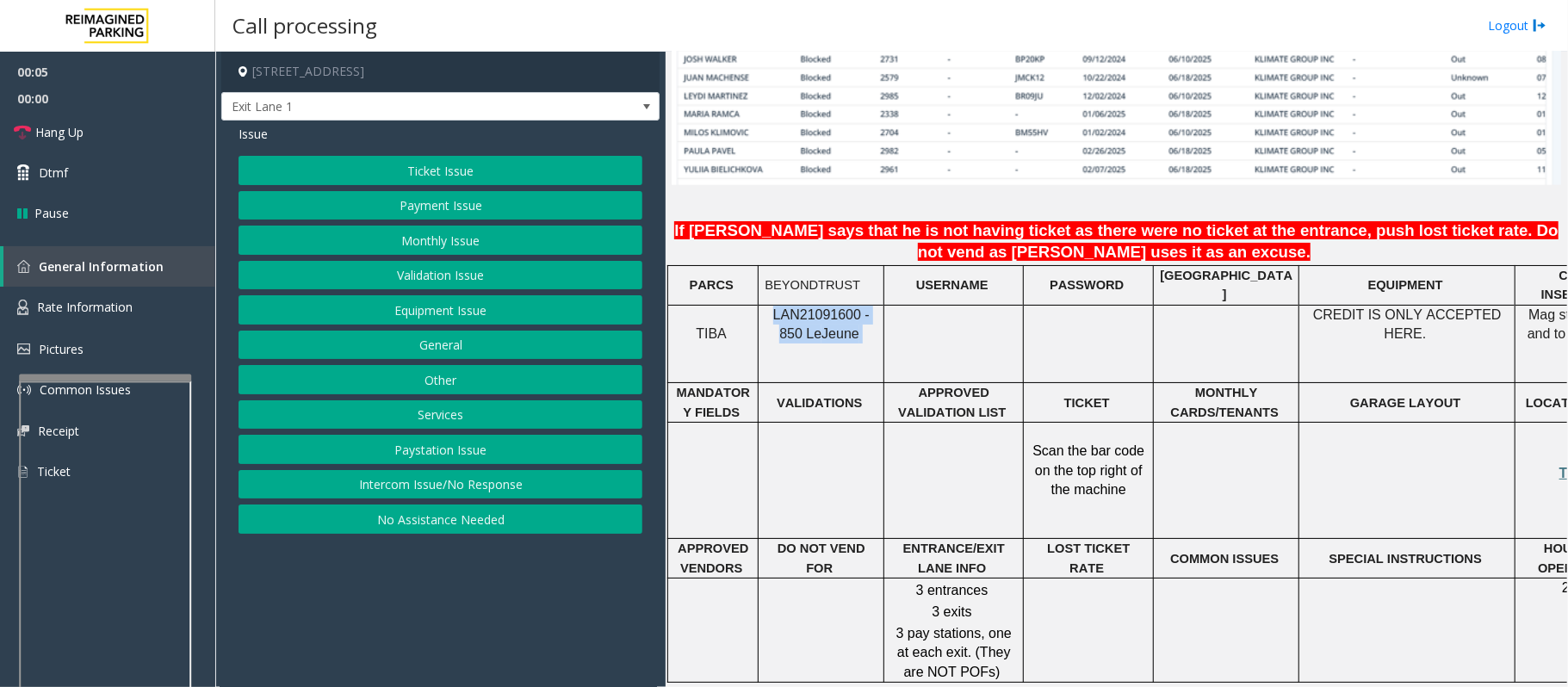 click on "LAN21091600 - 850 Le" 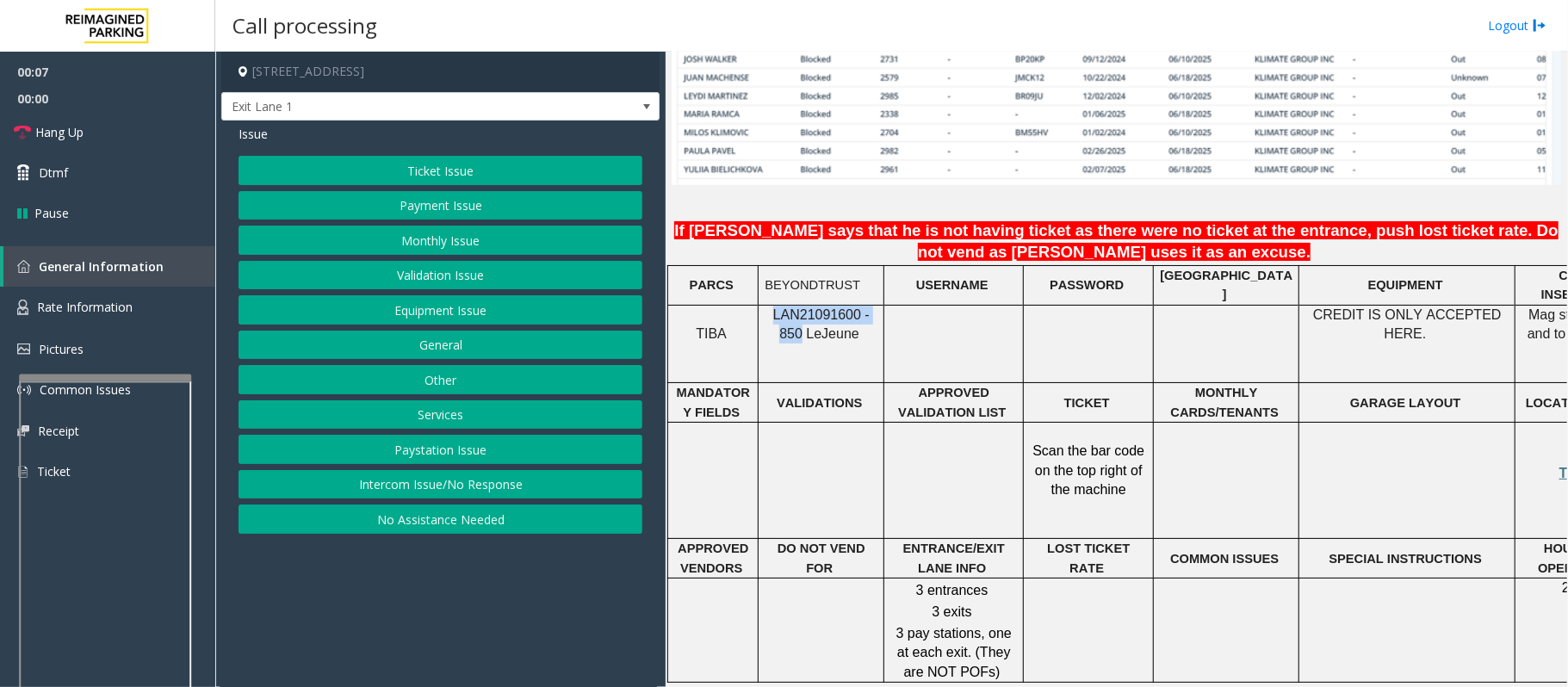drag, startPoint x: 878, startPoint y: 283, endPoint x: 765, endPoint y: 277, distance: 113.15918 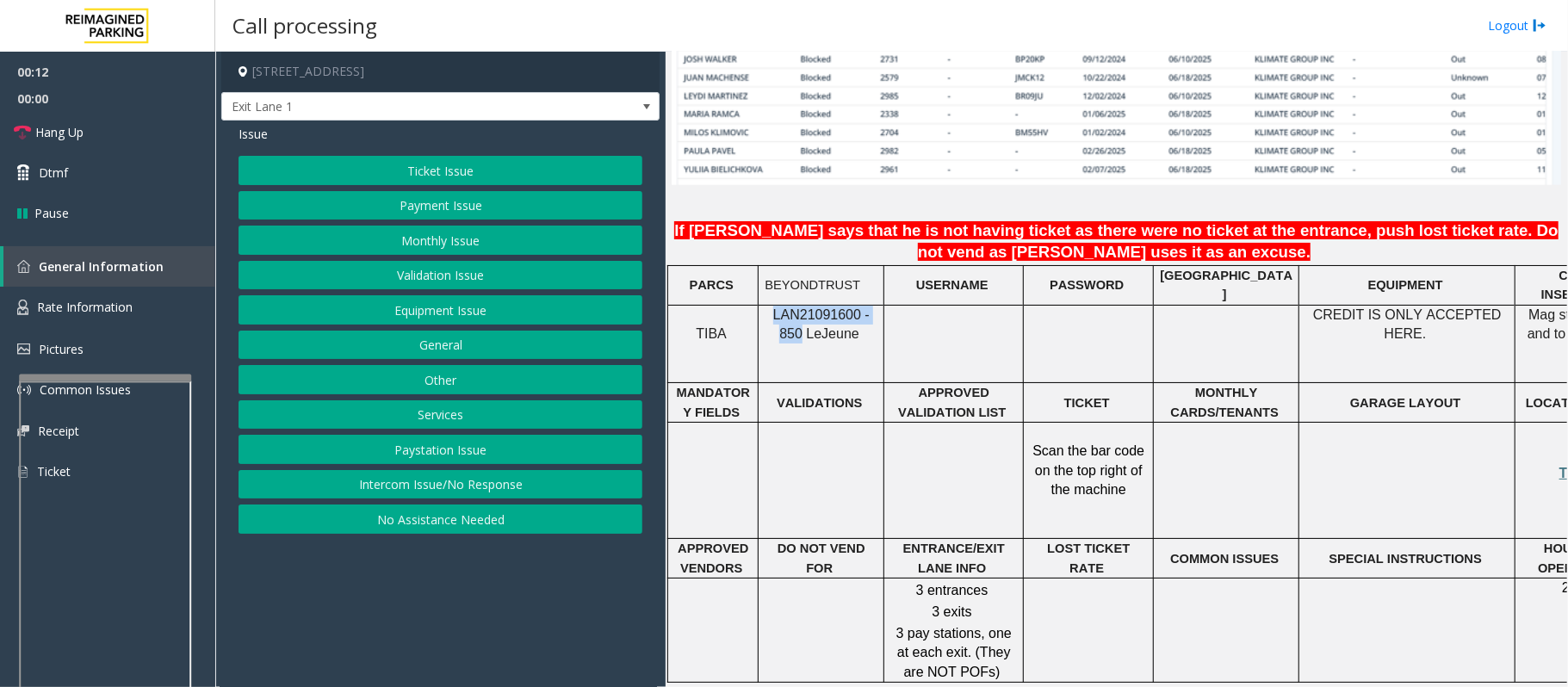 drag, startPoint x: 460, startPoint y: 486, endPoint x: 449, endPoint y: 473, distance: 17.029386 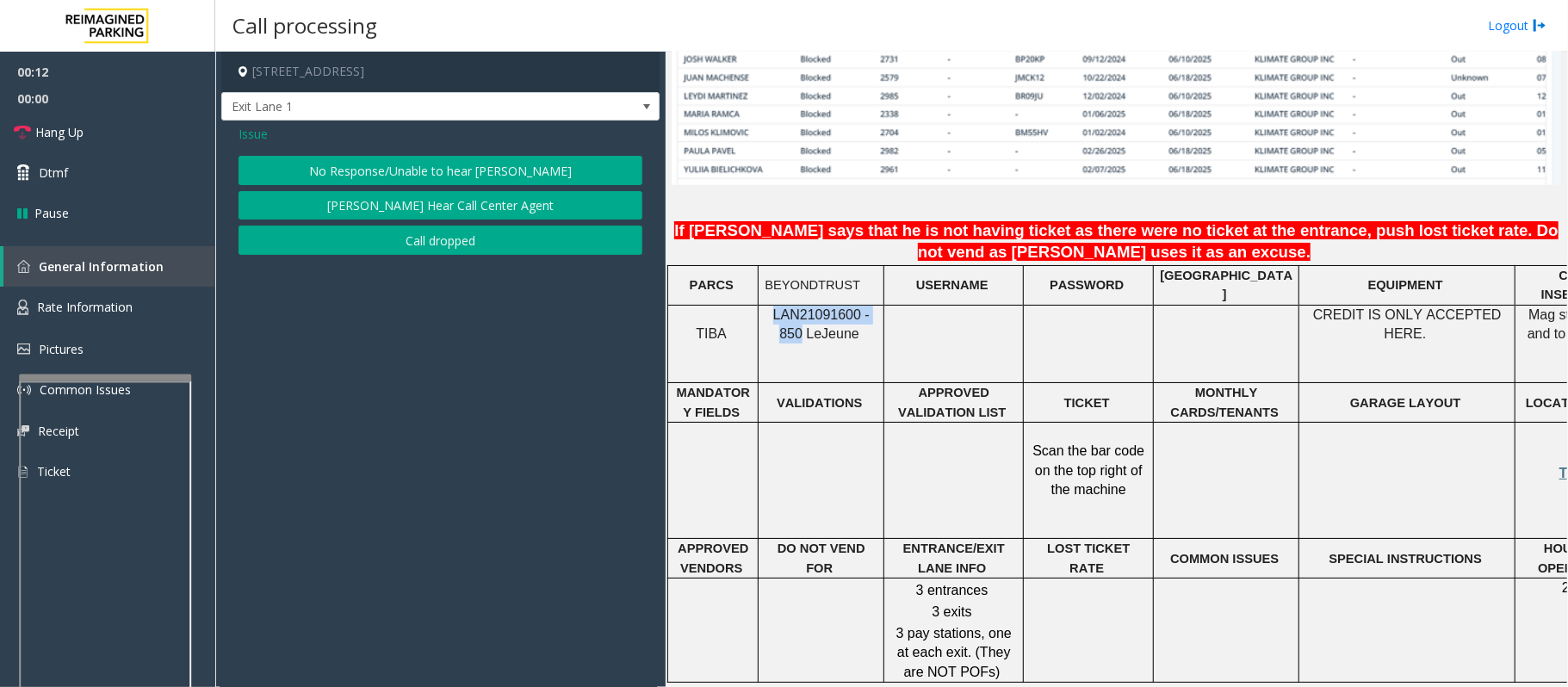 click on "No Response/Unable to hear [PERSON_NAME]" 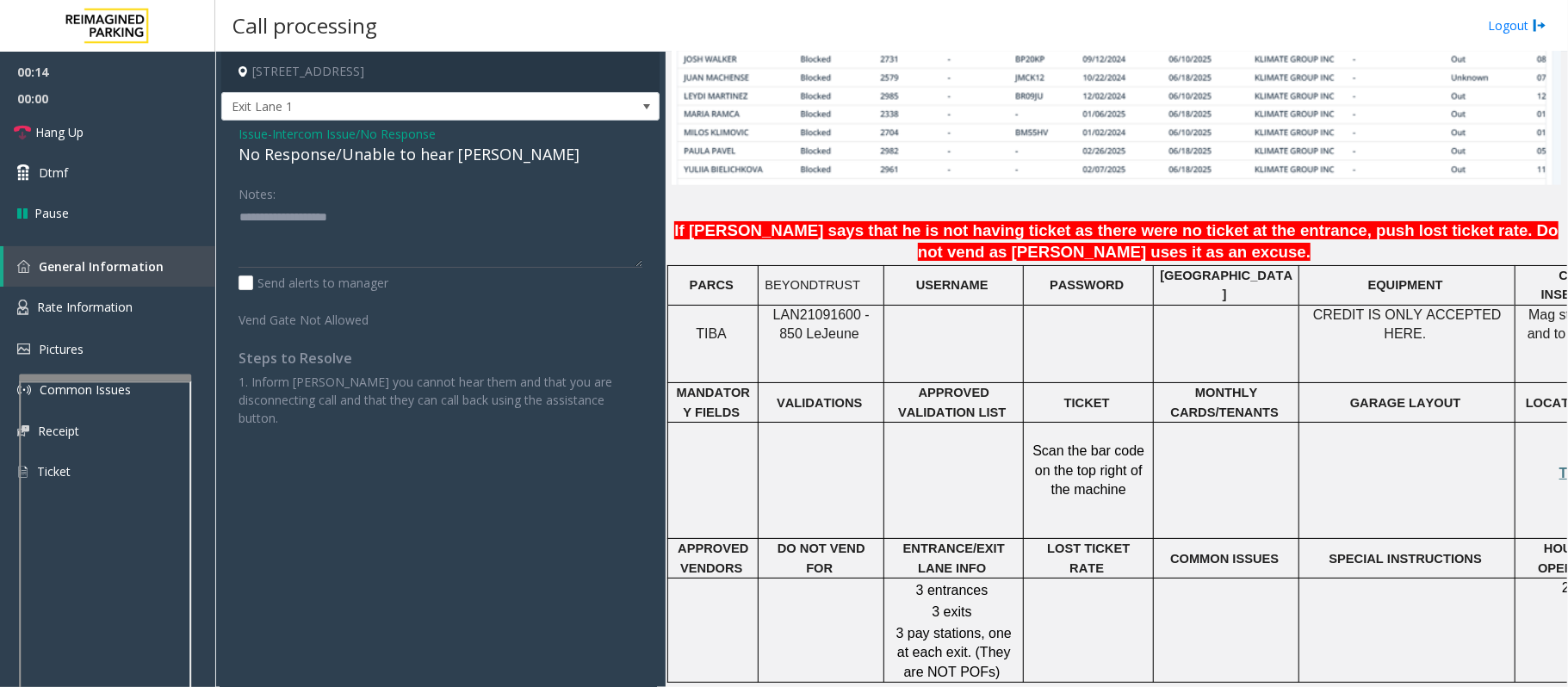 click on "No Response/Unable to hear [PERSON_NAME]" 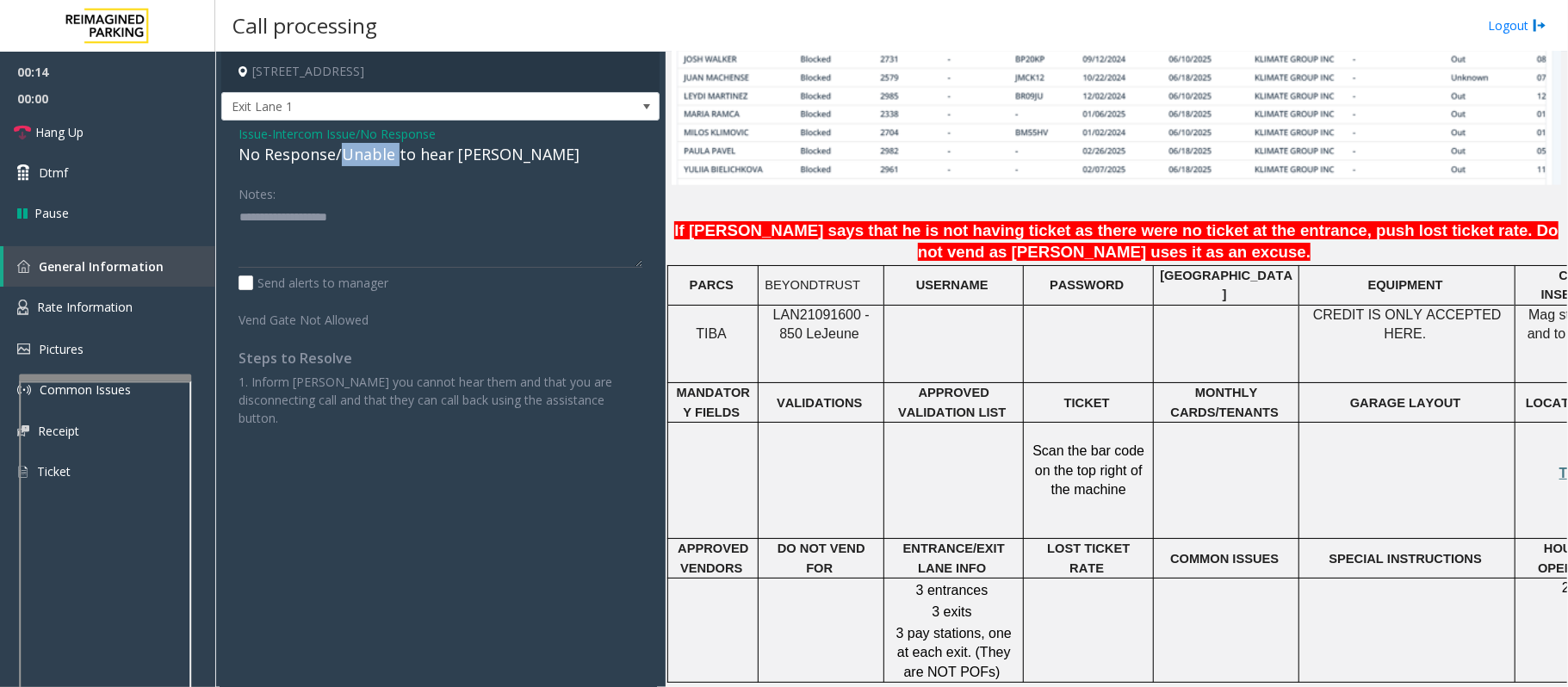 click on "No Response/Unable to hear [PERSON_NAME]" 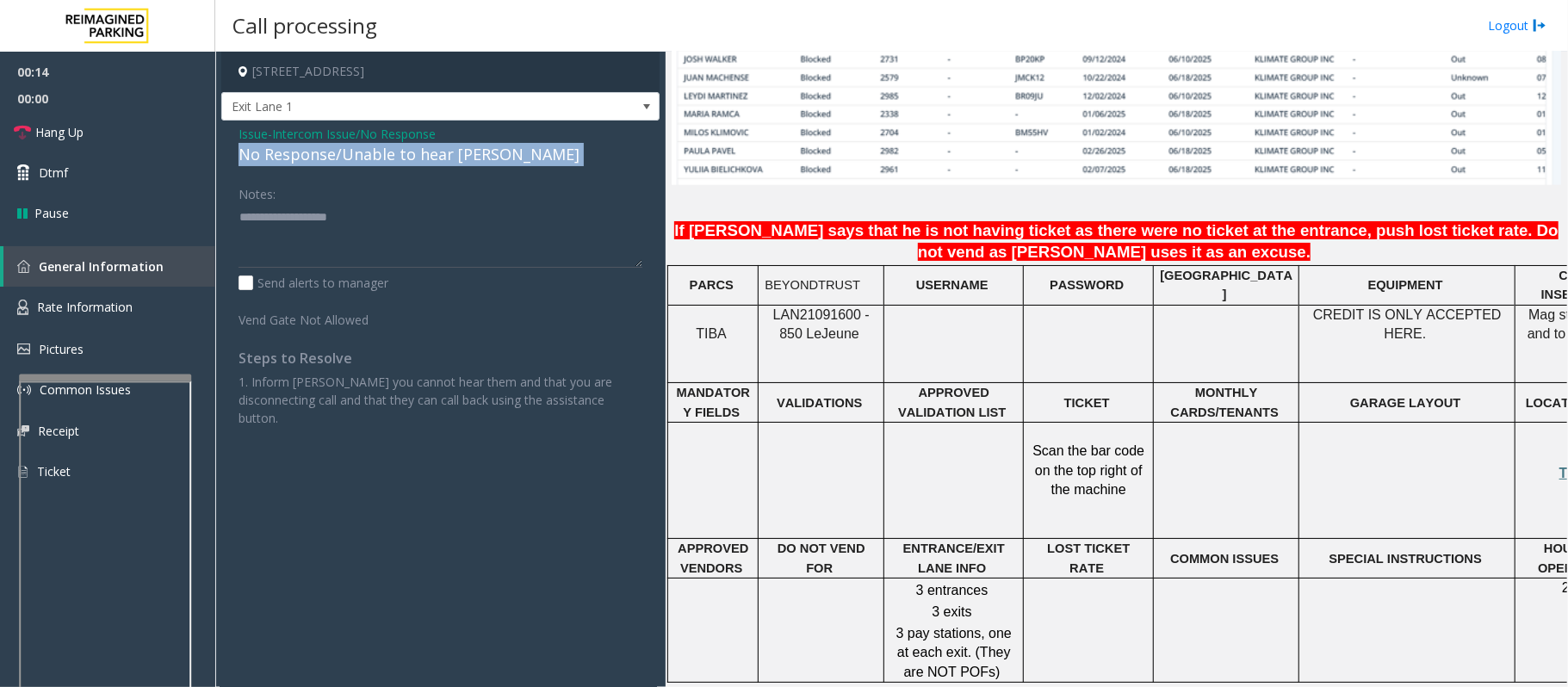 click on "No Response/Unable to hear [PERSON_NAME]" 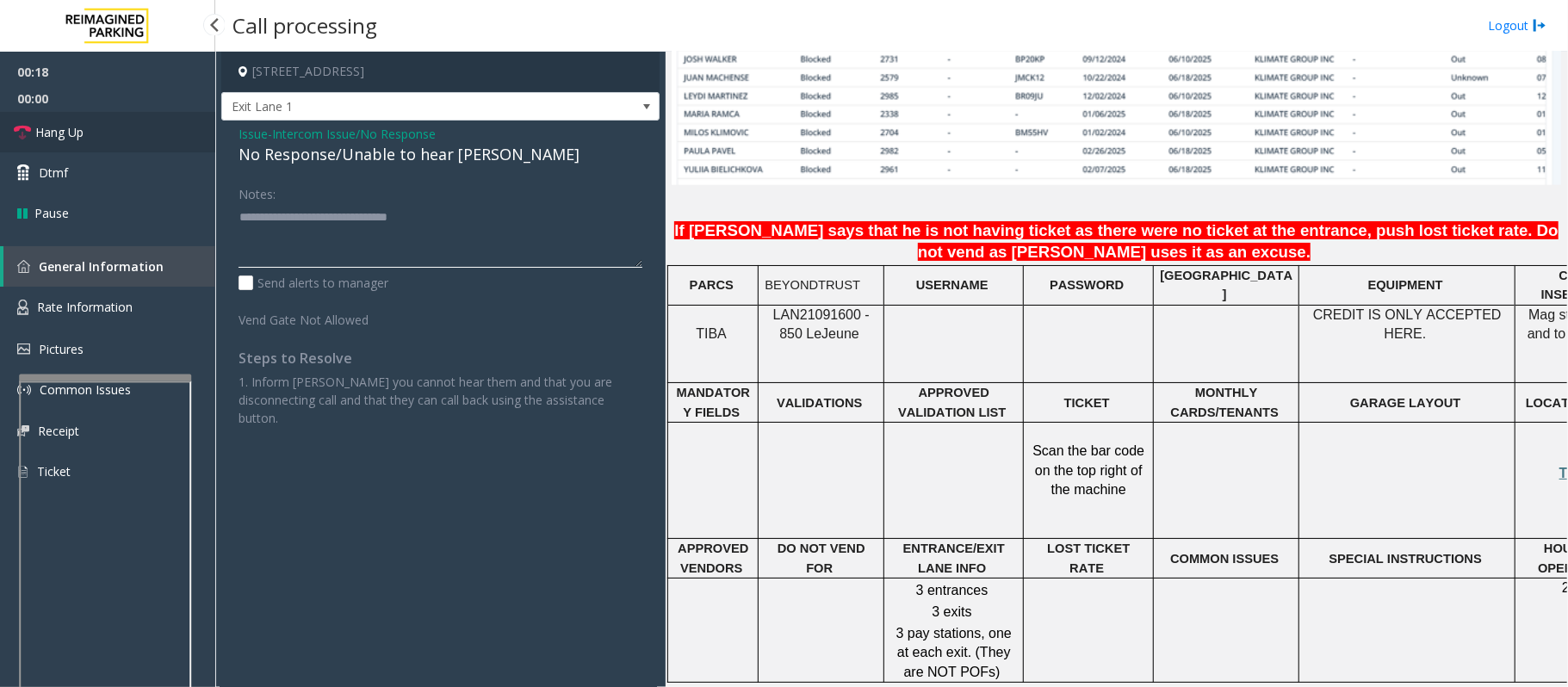type on "**********" 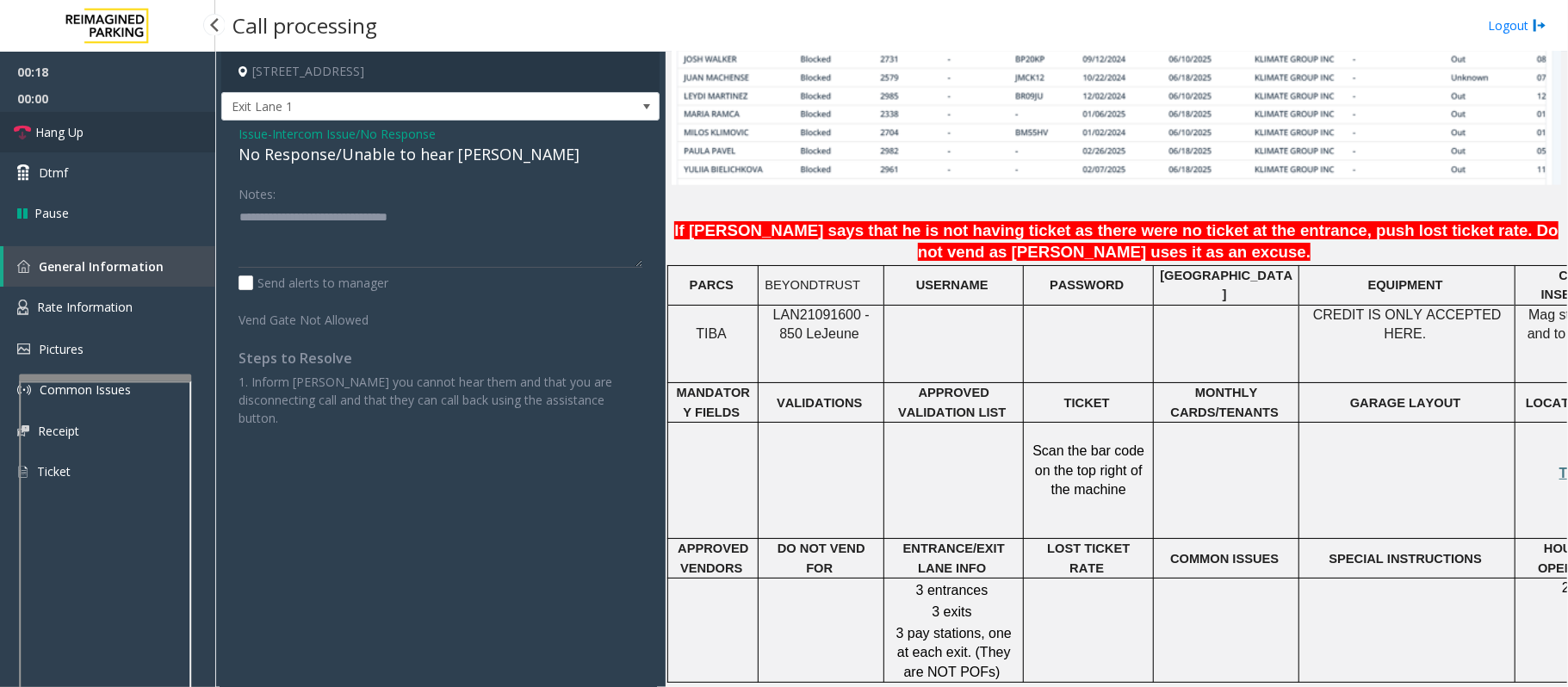click on "Hang Up" at bounding box center [108, 132] 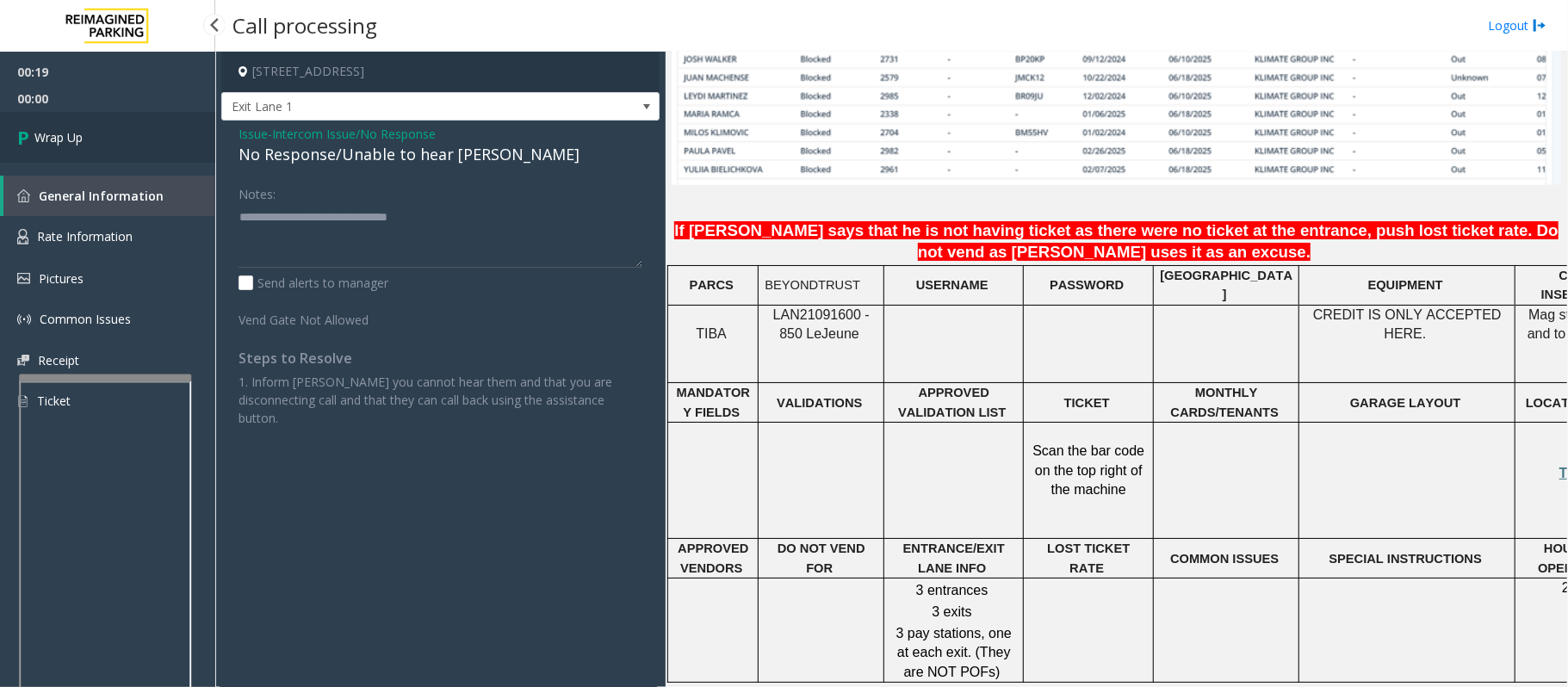 click on "Wrap Up" at bounding box center [108, 137] 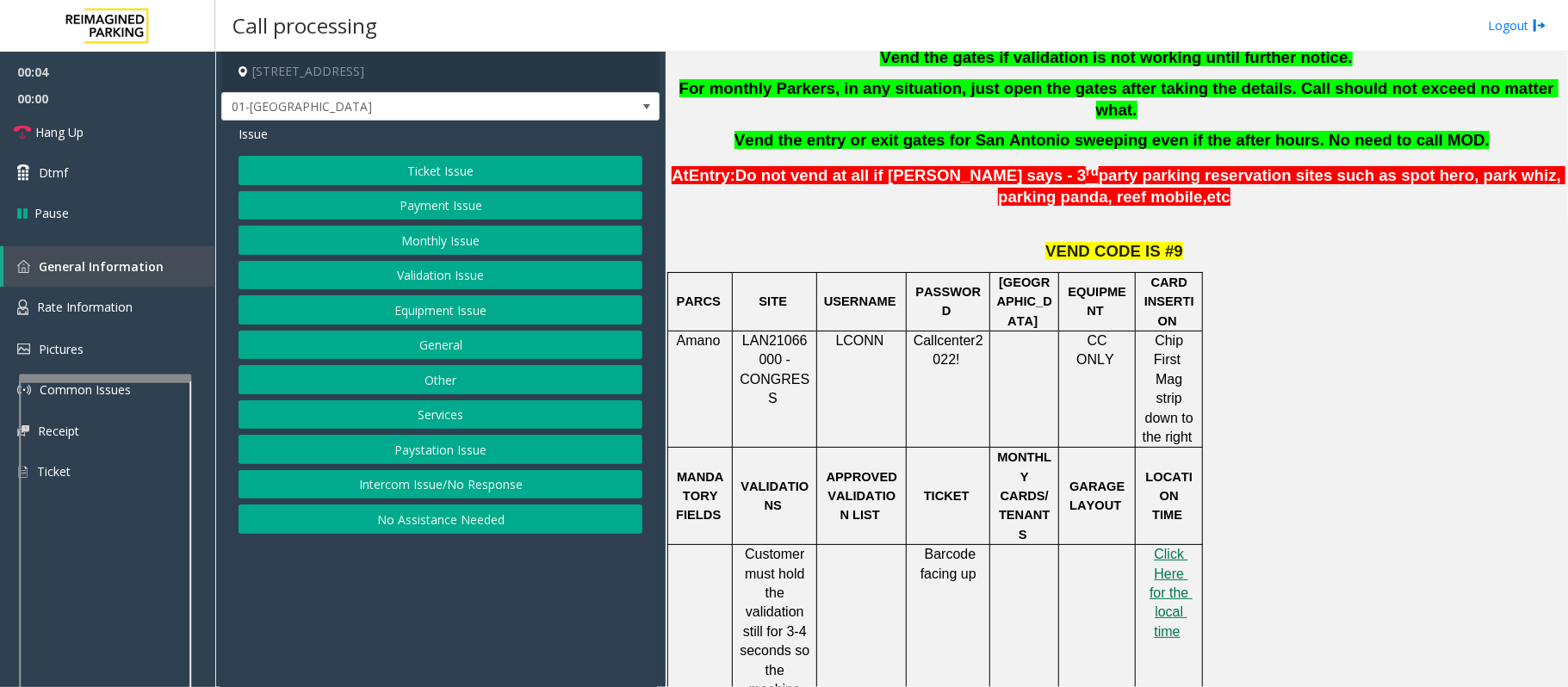 scroll, scrollTop: 689, scrollLeft: 0, axis: vertical 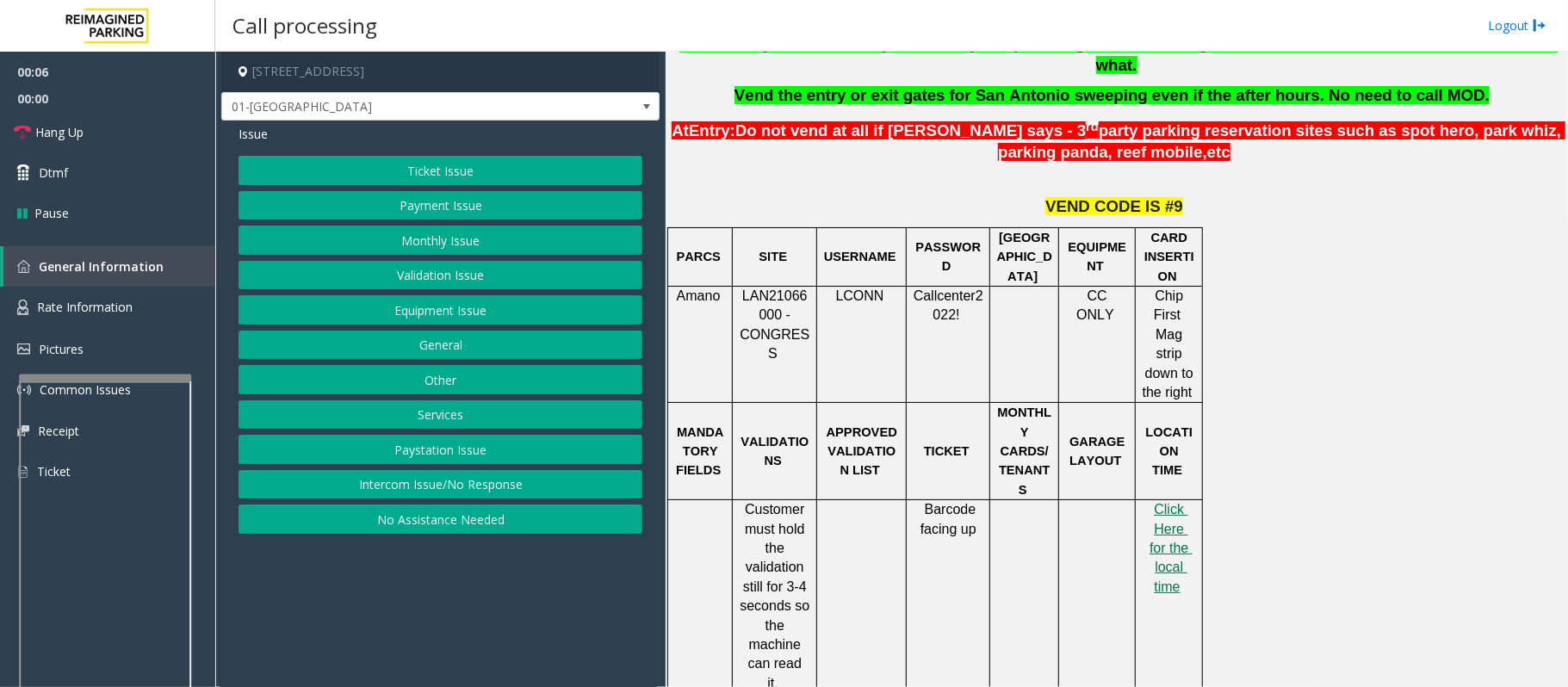 click on "LAN21066000 - CONGRESS" 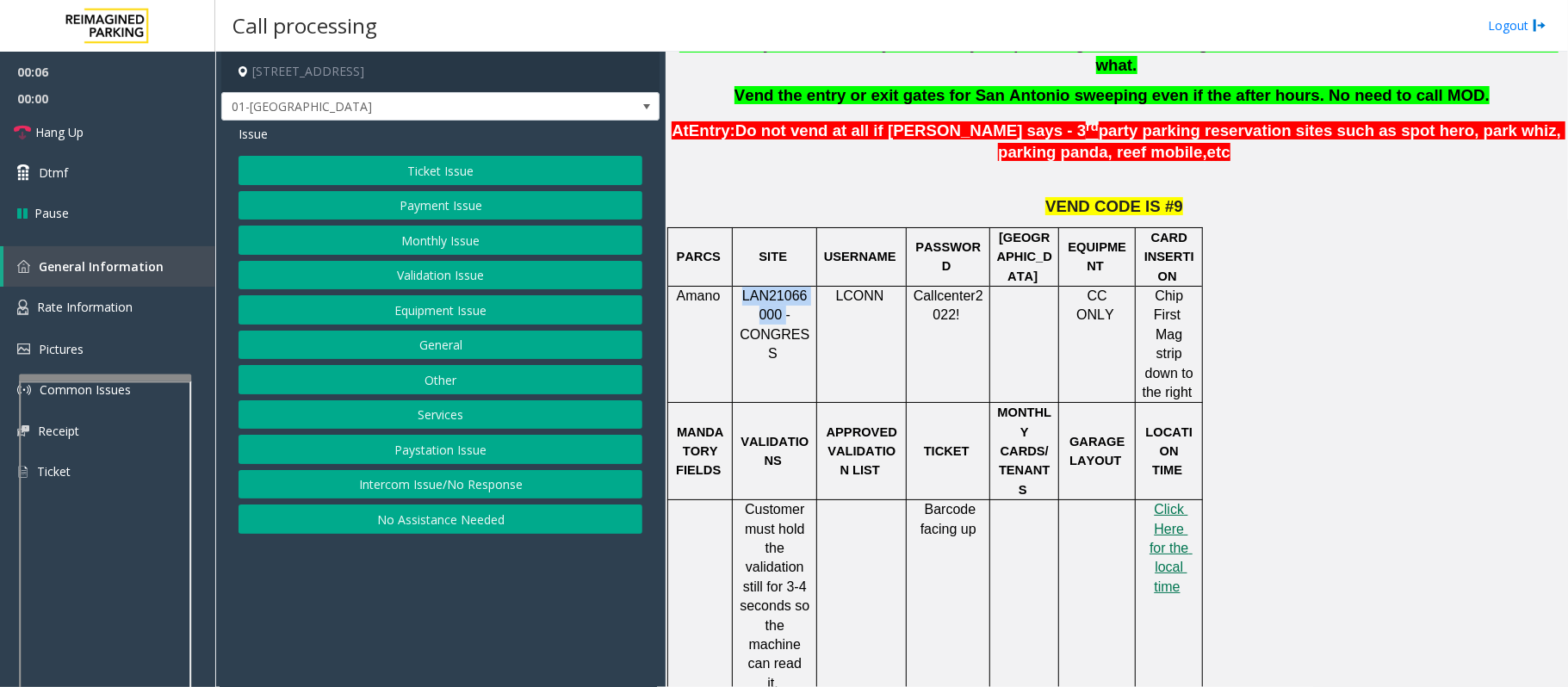 click on "LAN21066000 - CONGRESS" 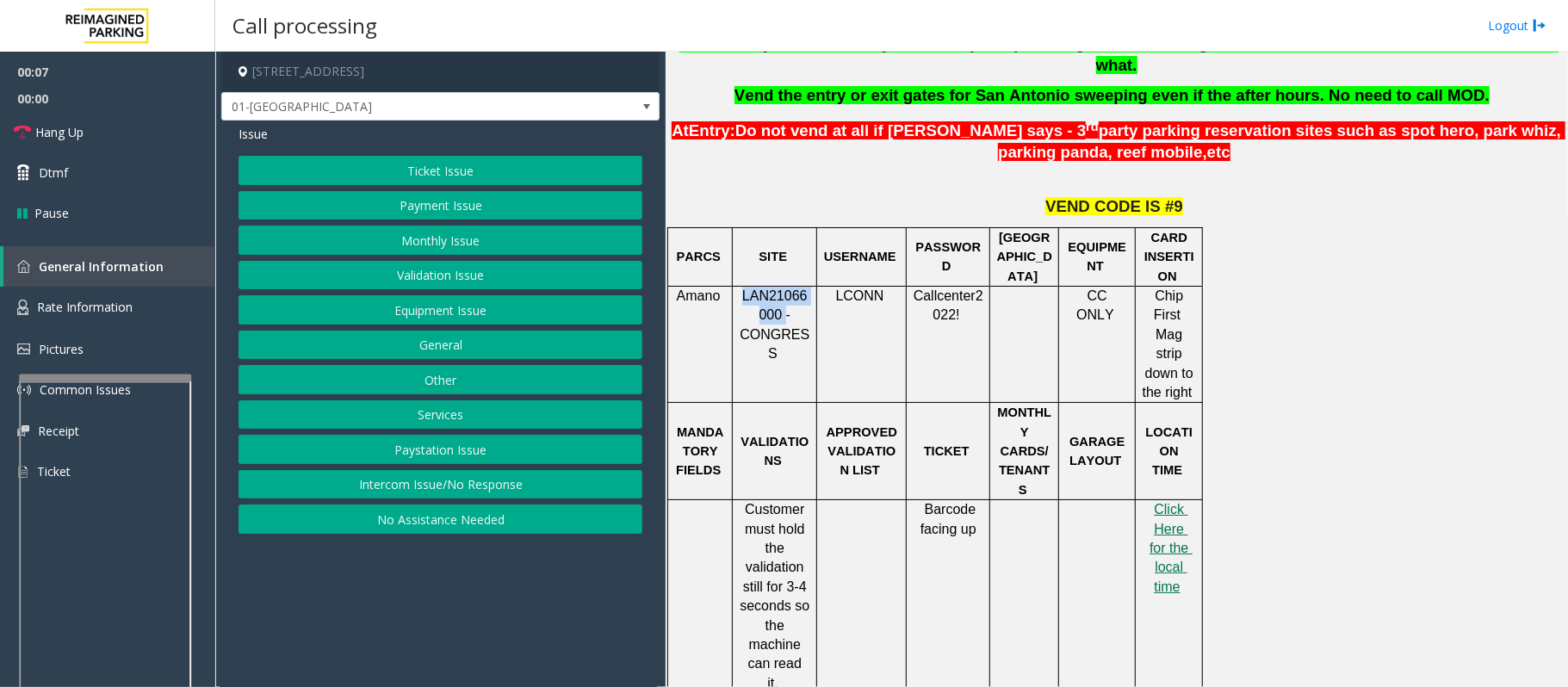 copy on "LAN21066000" 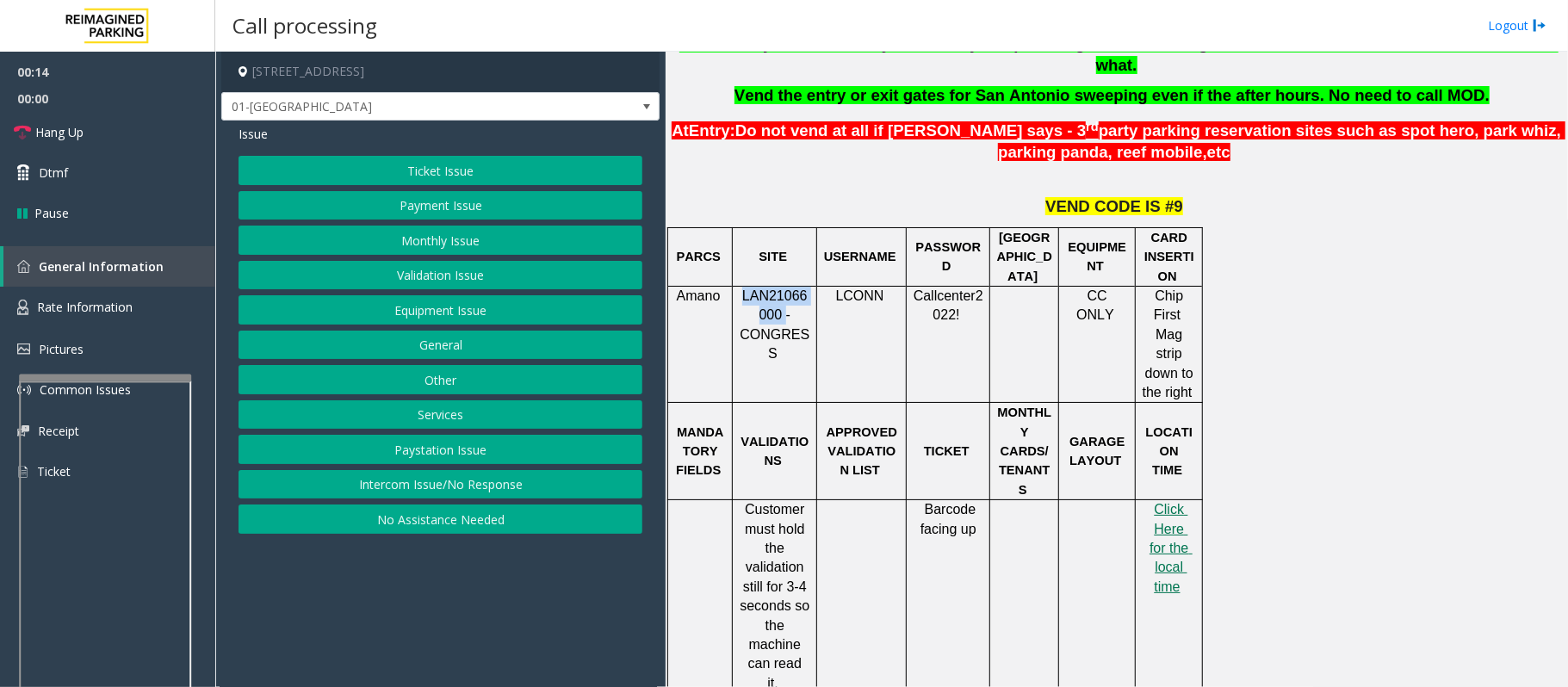 click on "Monthly Issue" 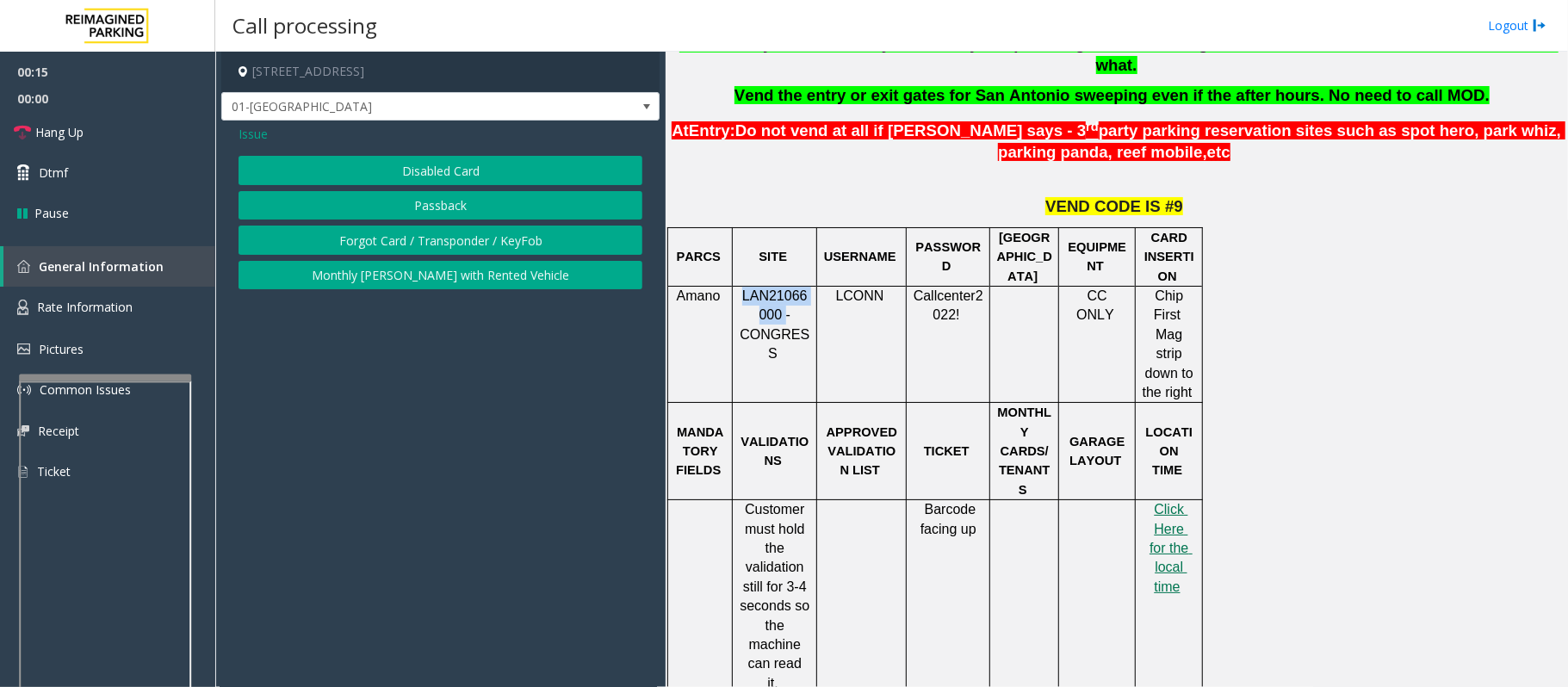 click on "Disabled Card" 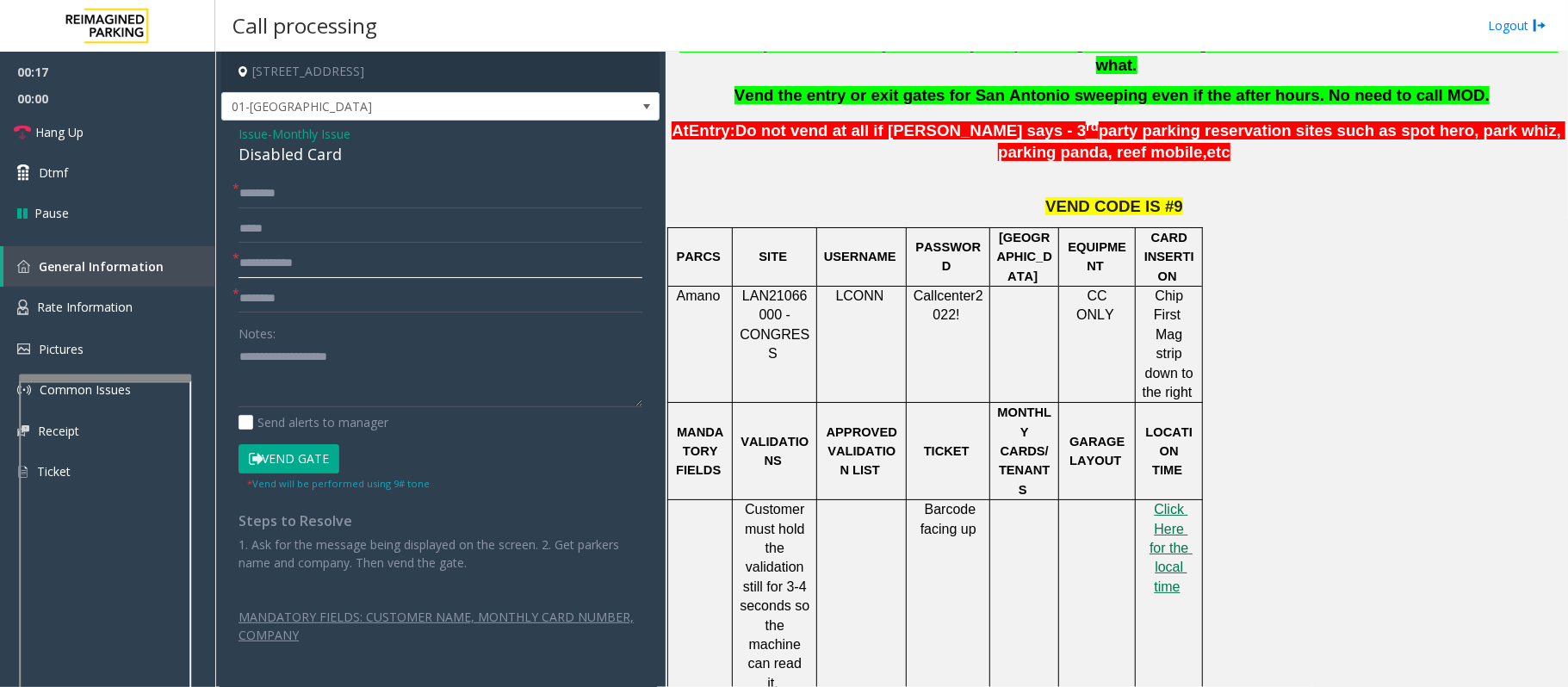 click 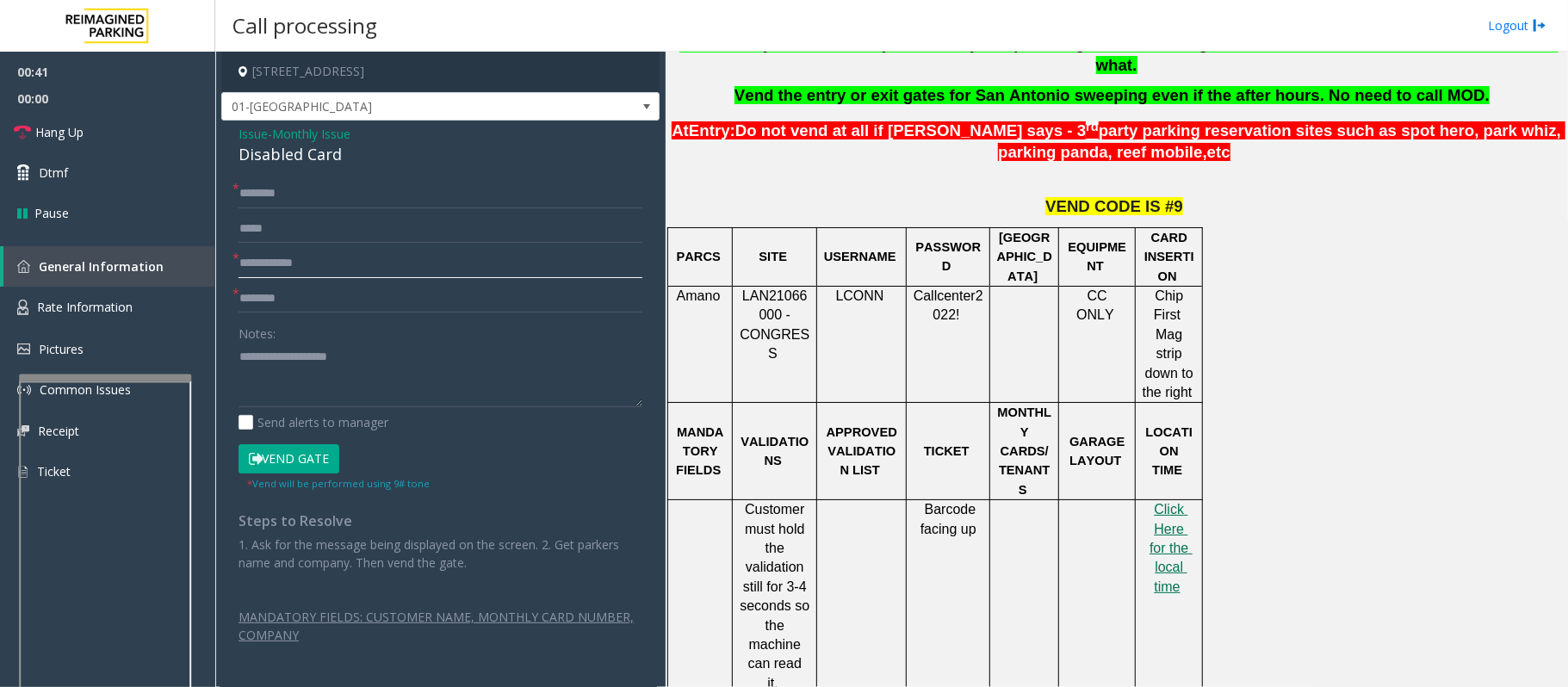 scroll, scrollTop: 459, scrollLeft: 0, axis: vertical 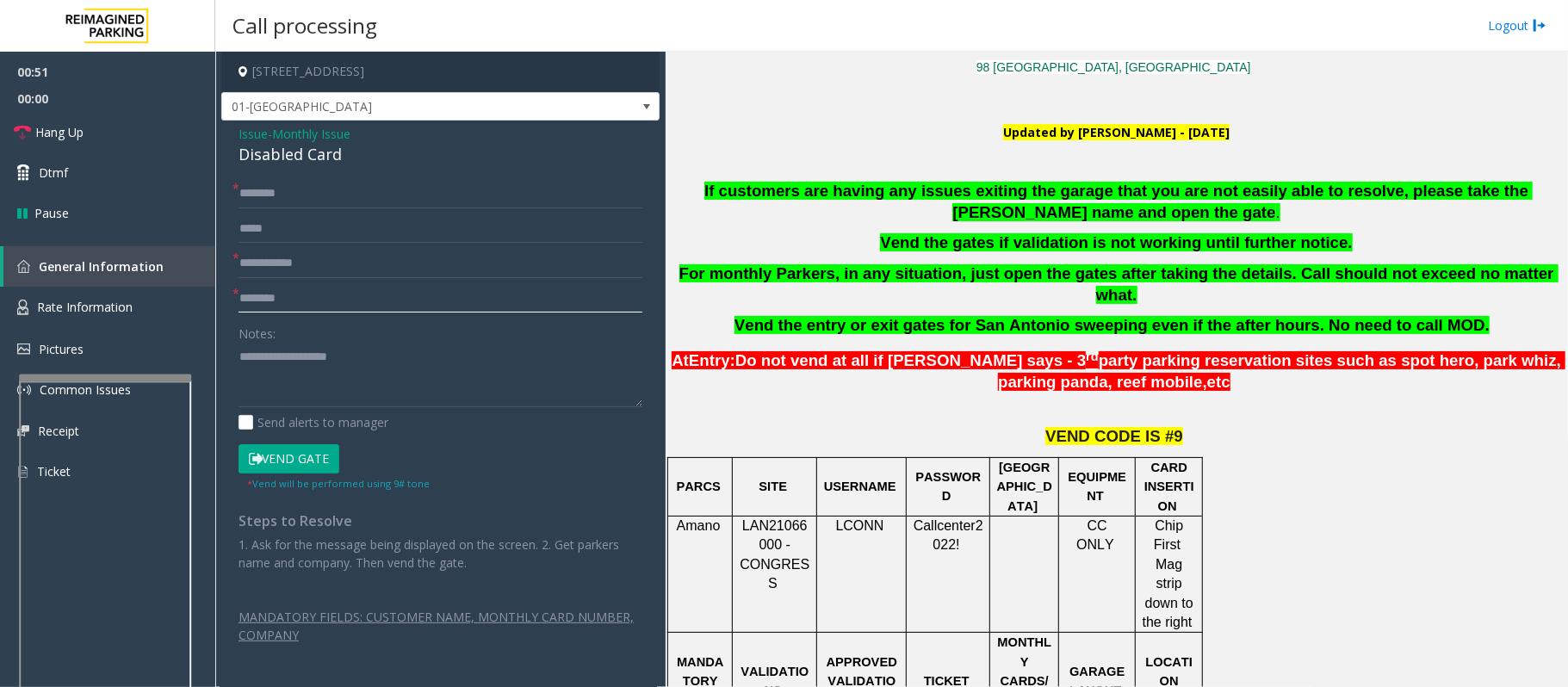 click 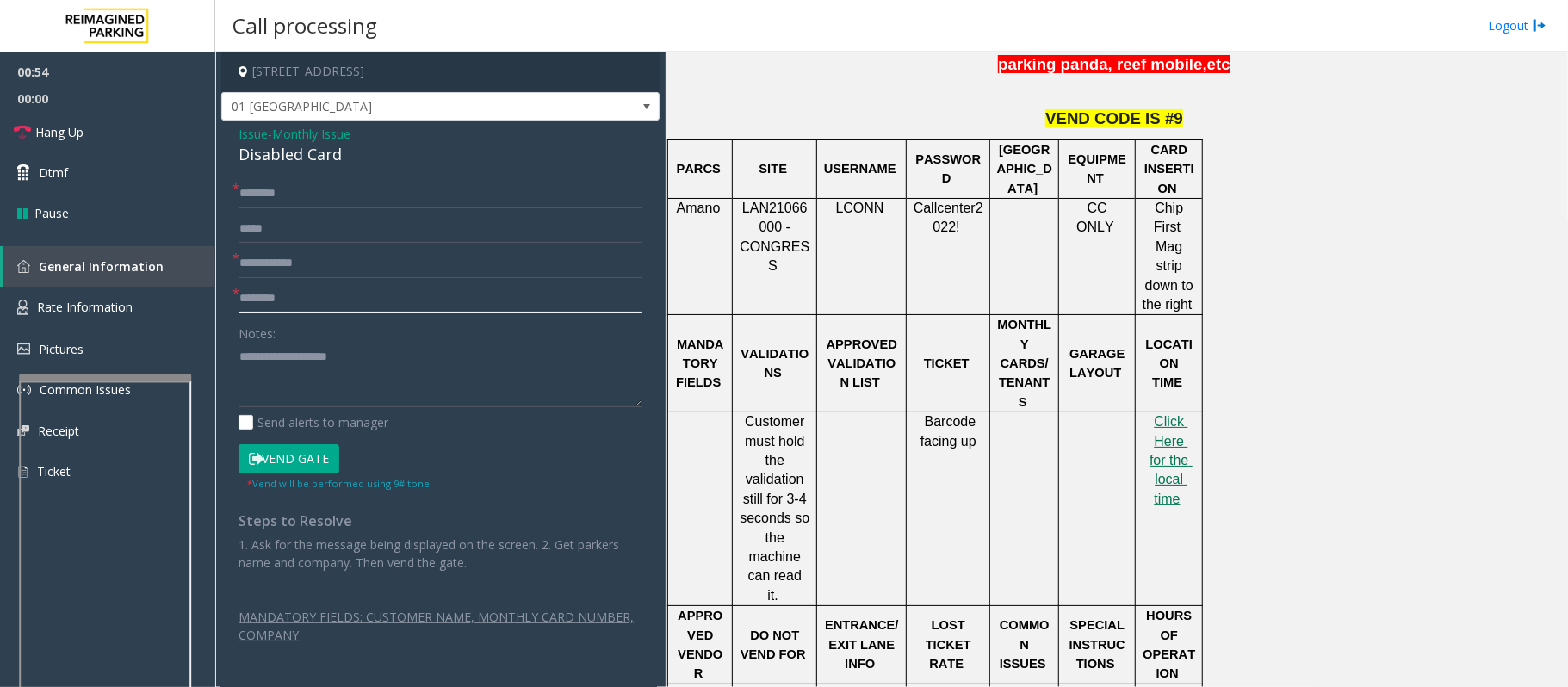 scroll, scrollTop: 689, scrollLeft: 0, axis: vertical 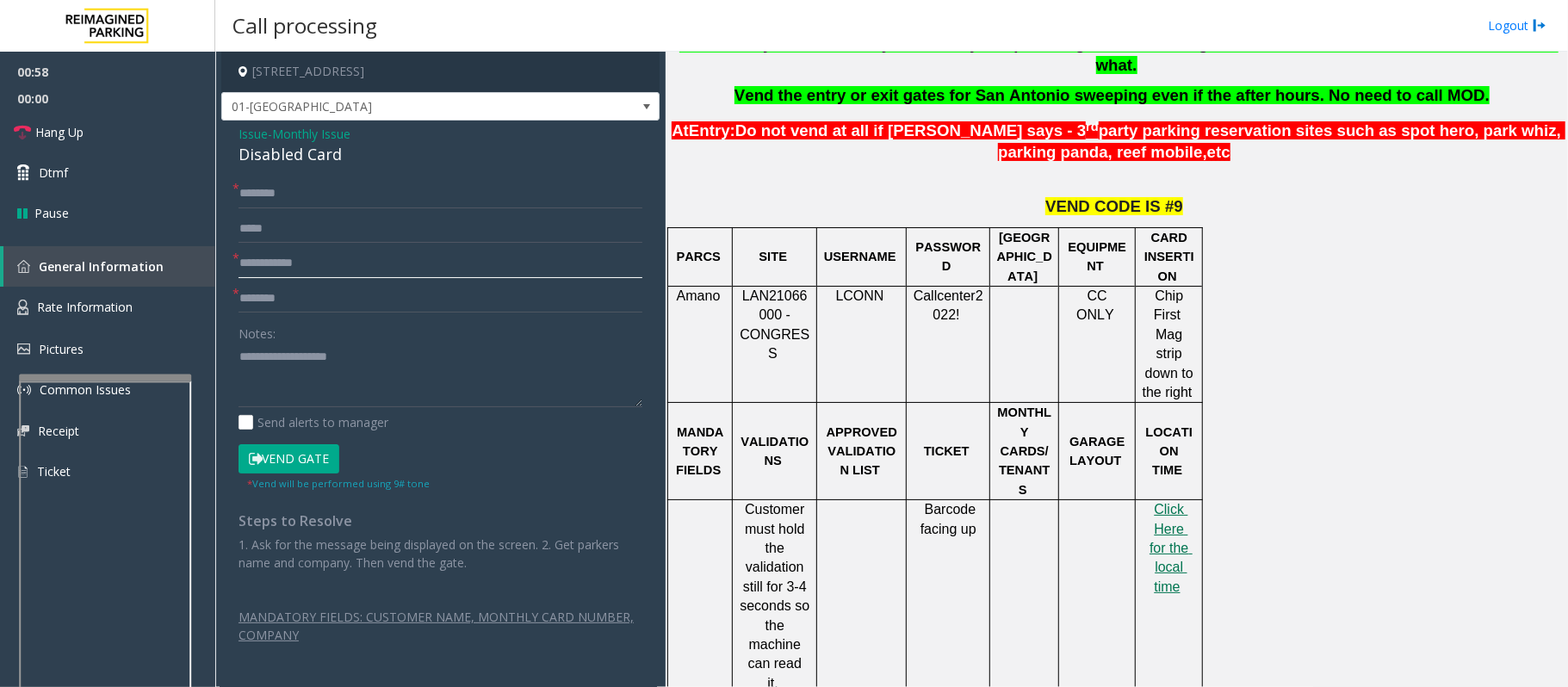 click 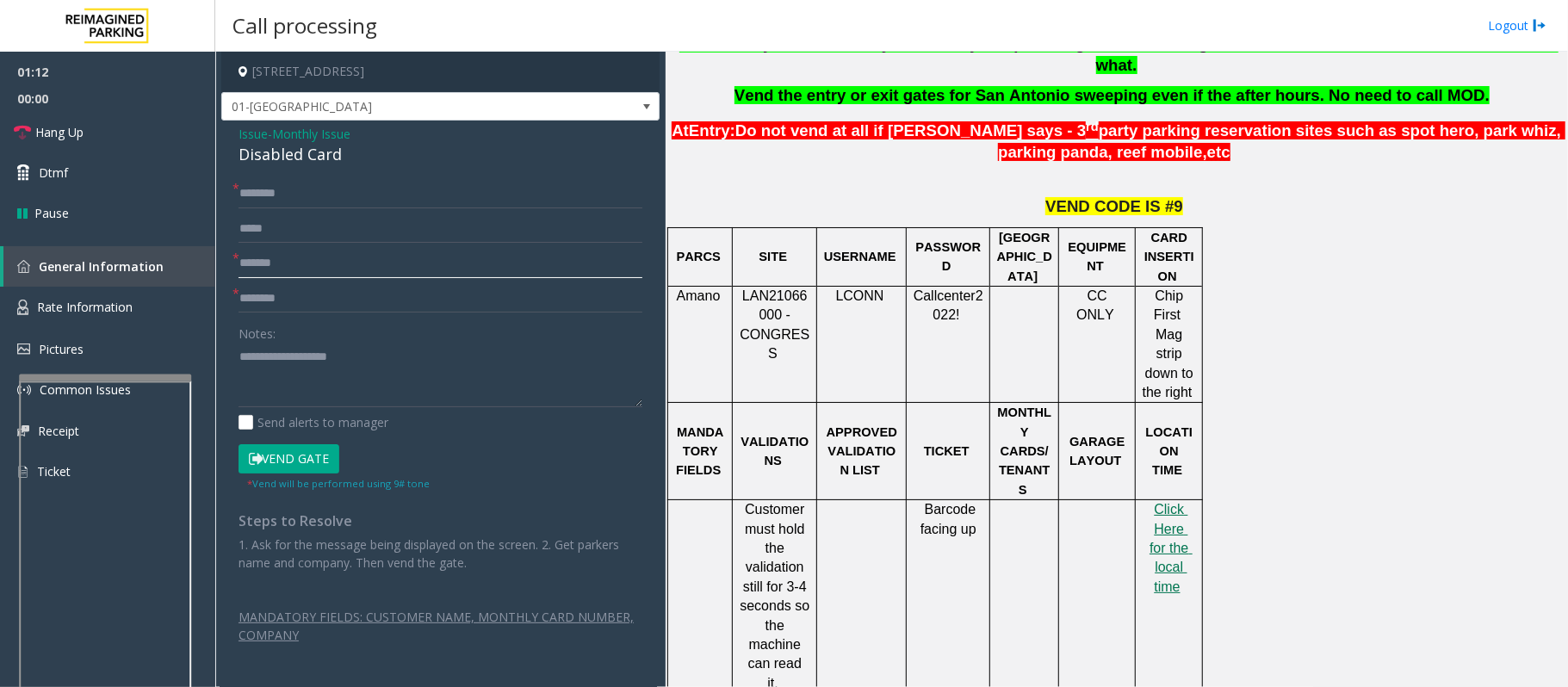 click on "*******" 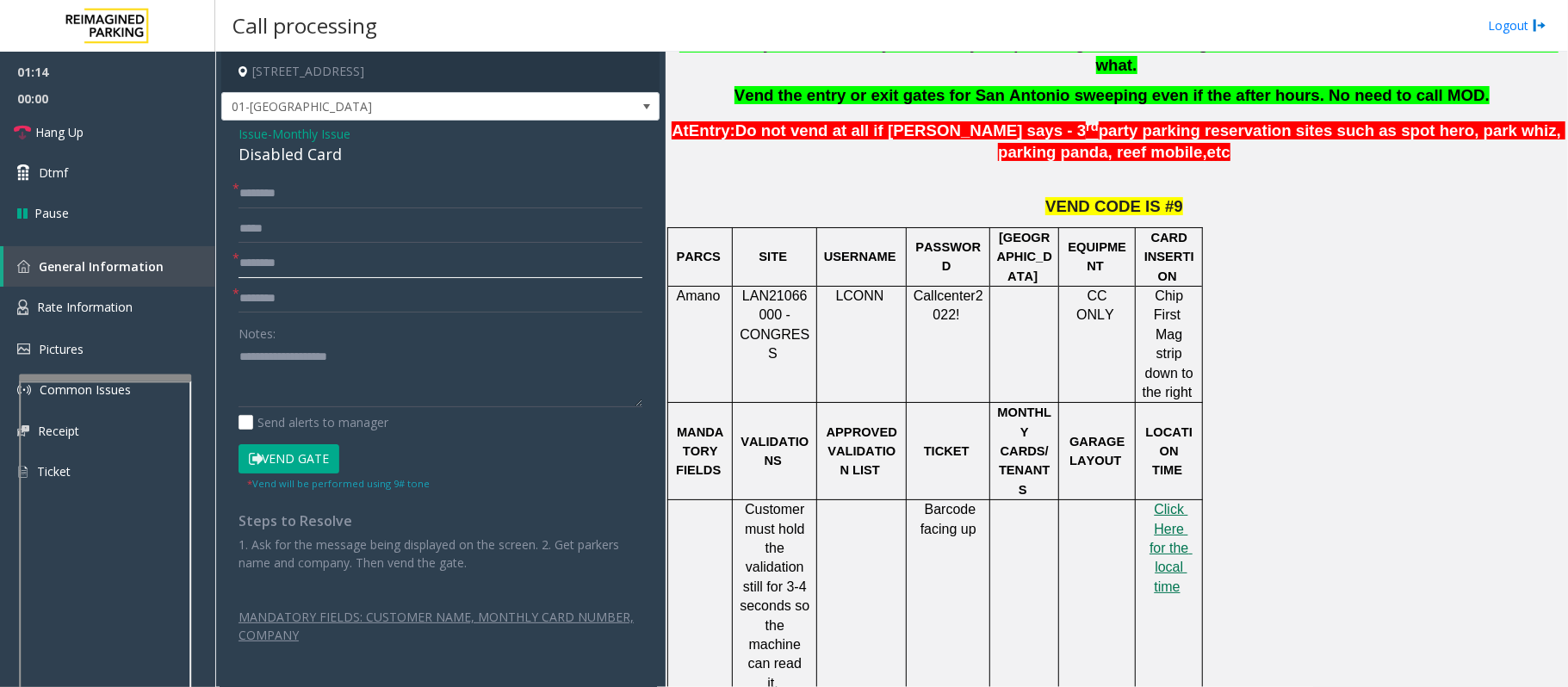 type on "********" 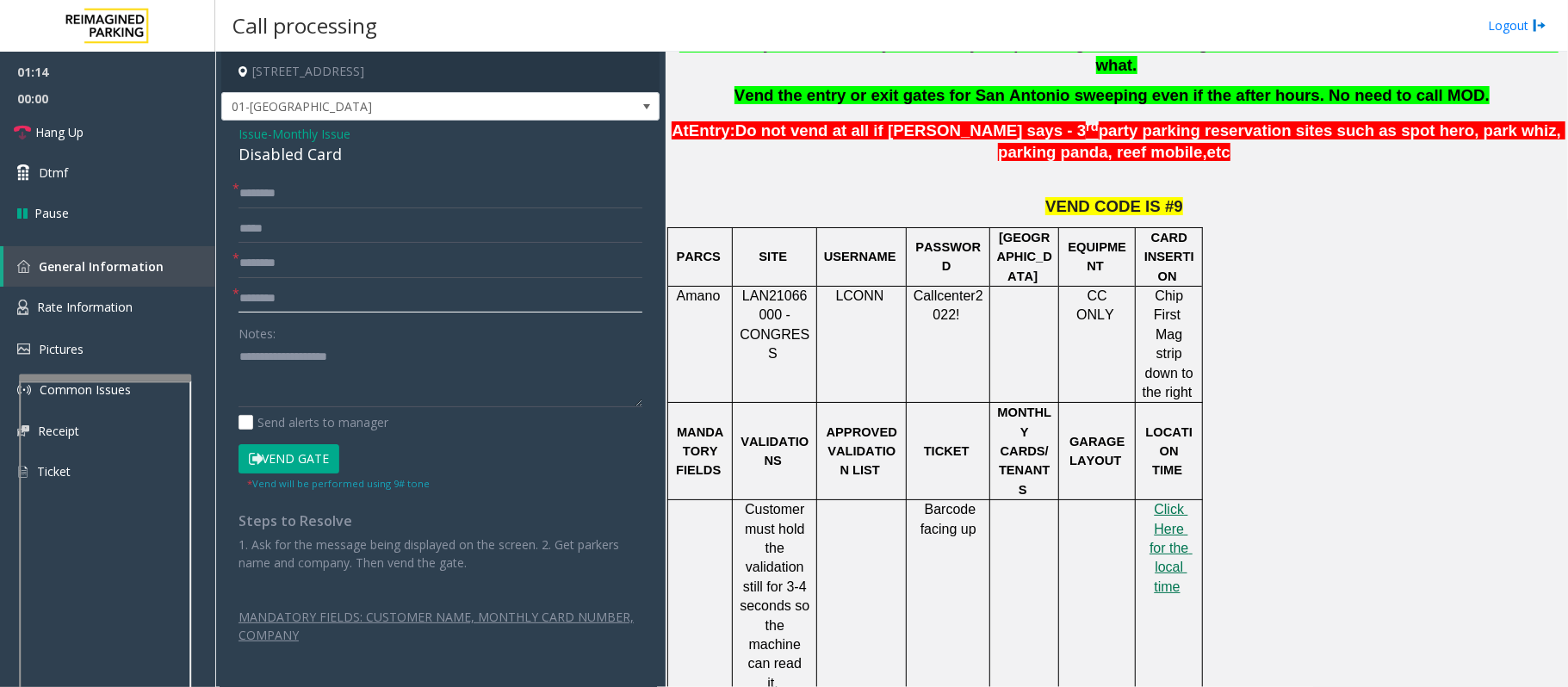 click 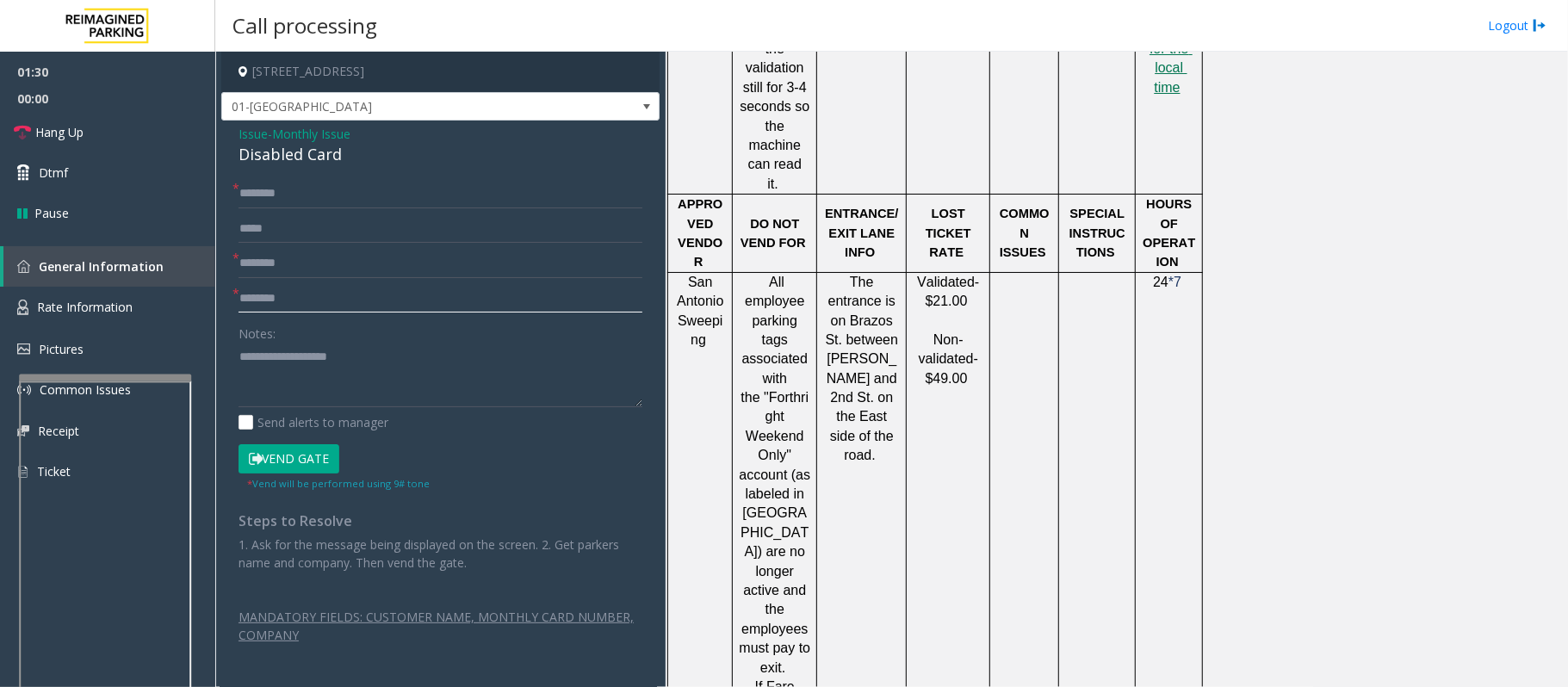 scroll, scrollTop: 1148, scrollLeft: 0, axis: vertical 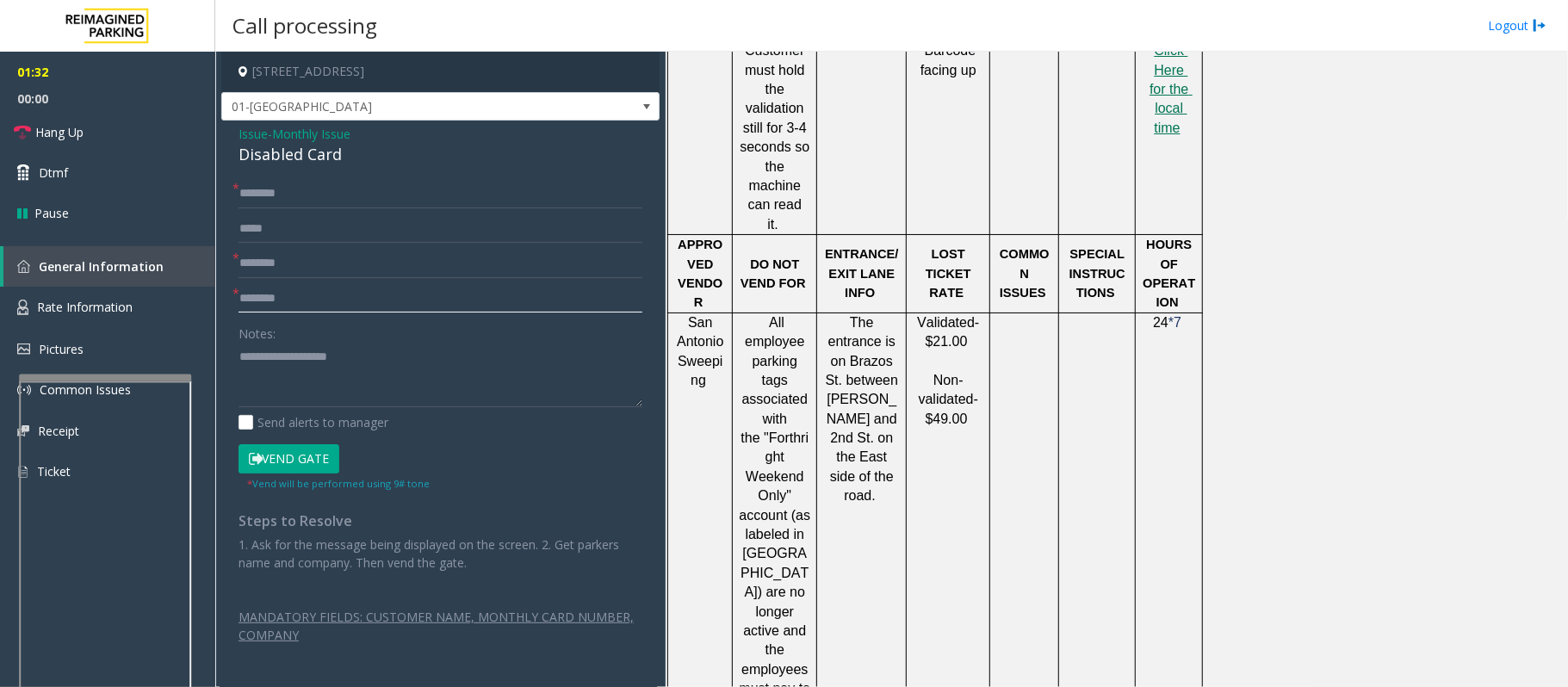 click 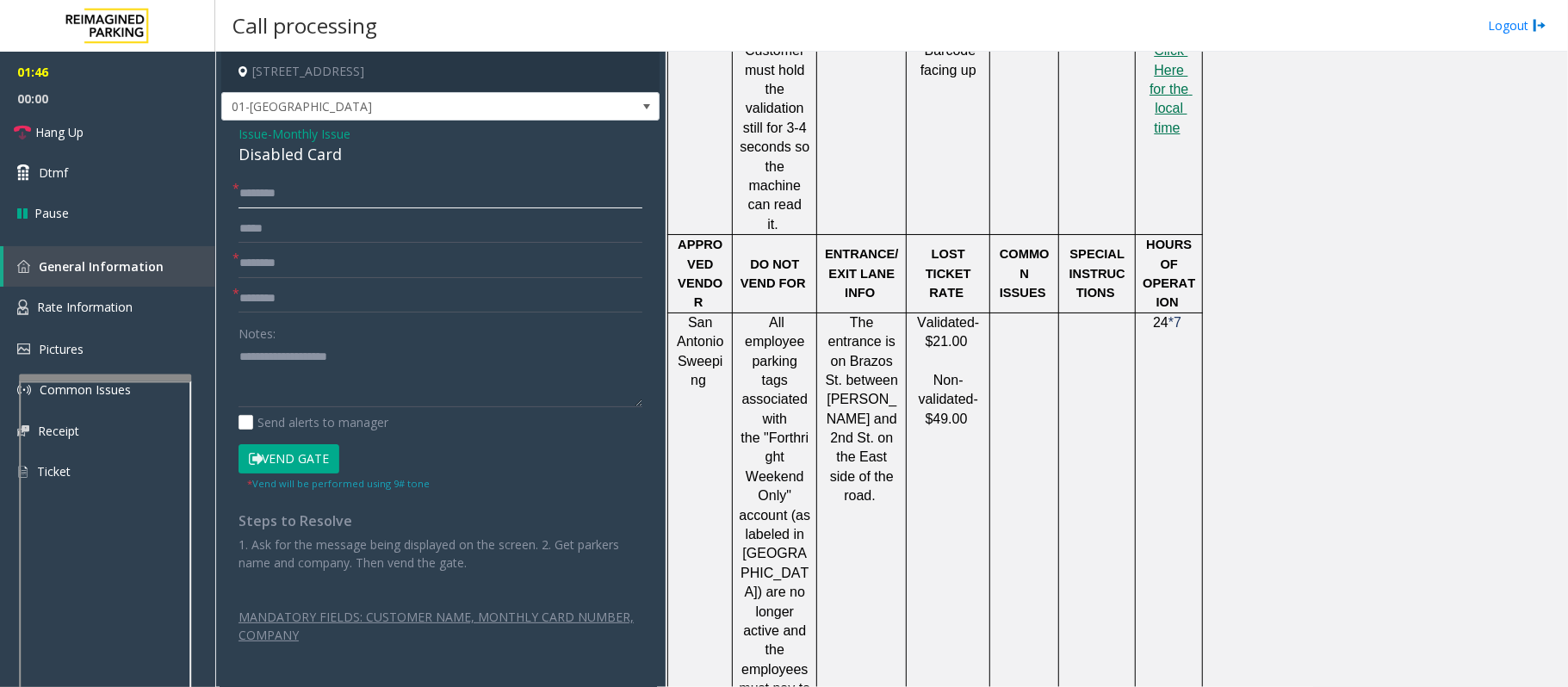 click 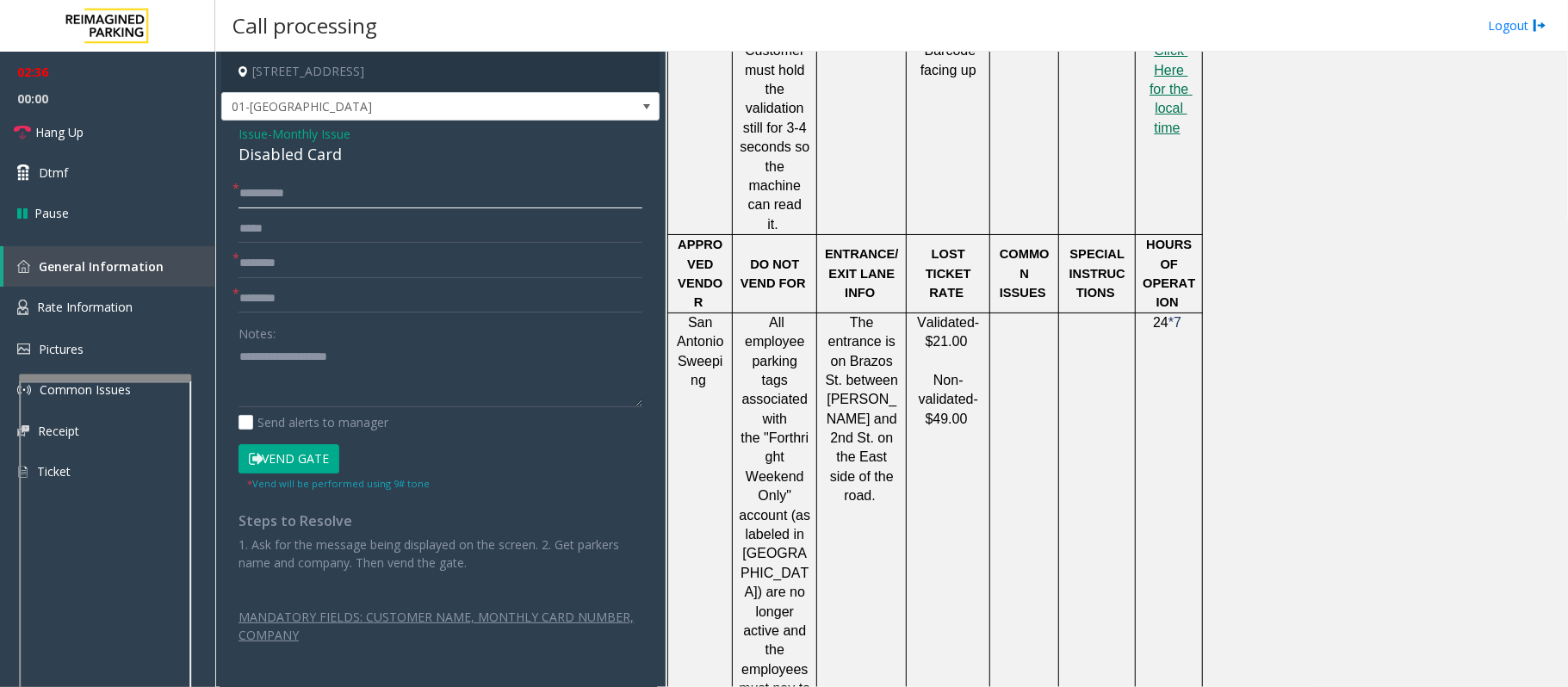 click on "*********" 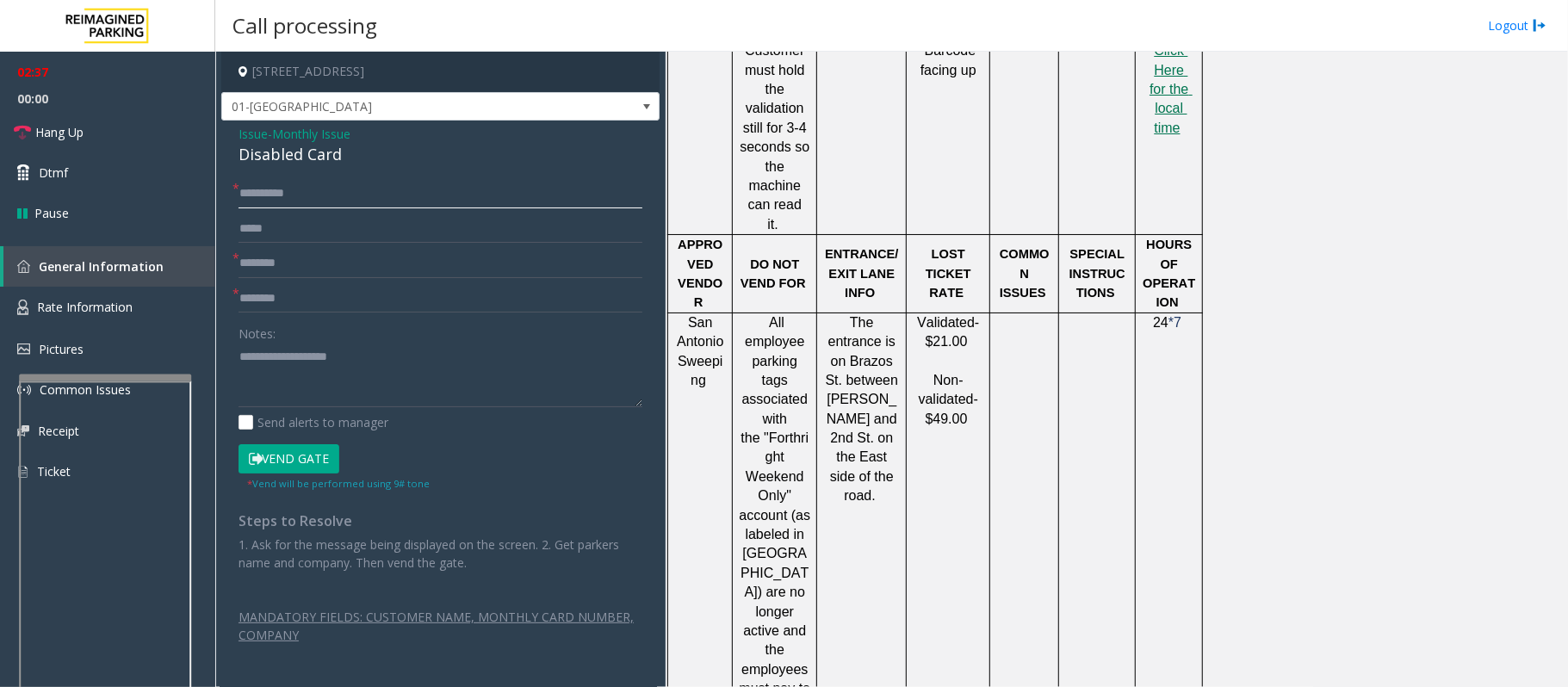 click on "*********" 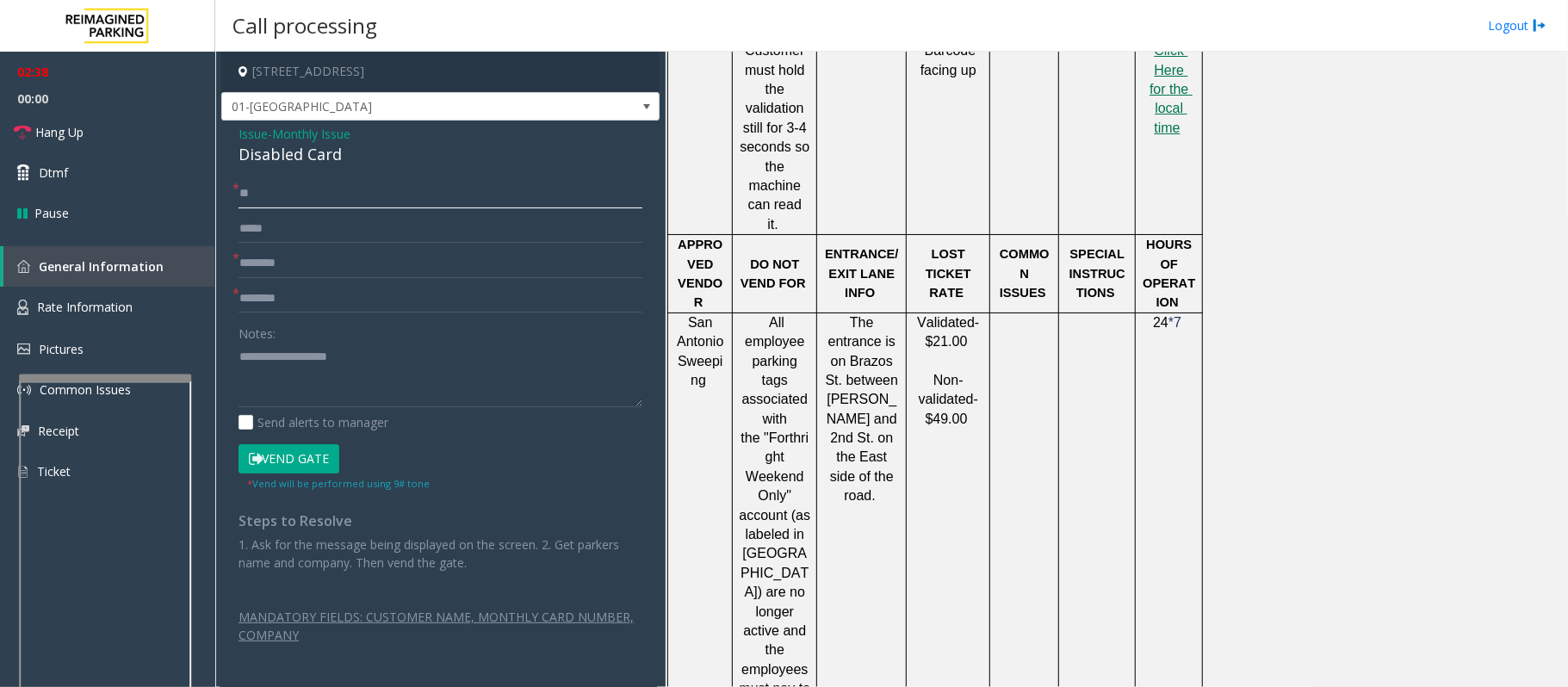 type on "**" 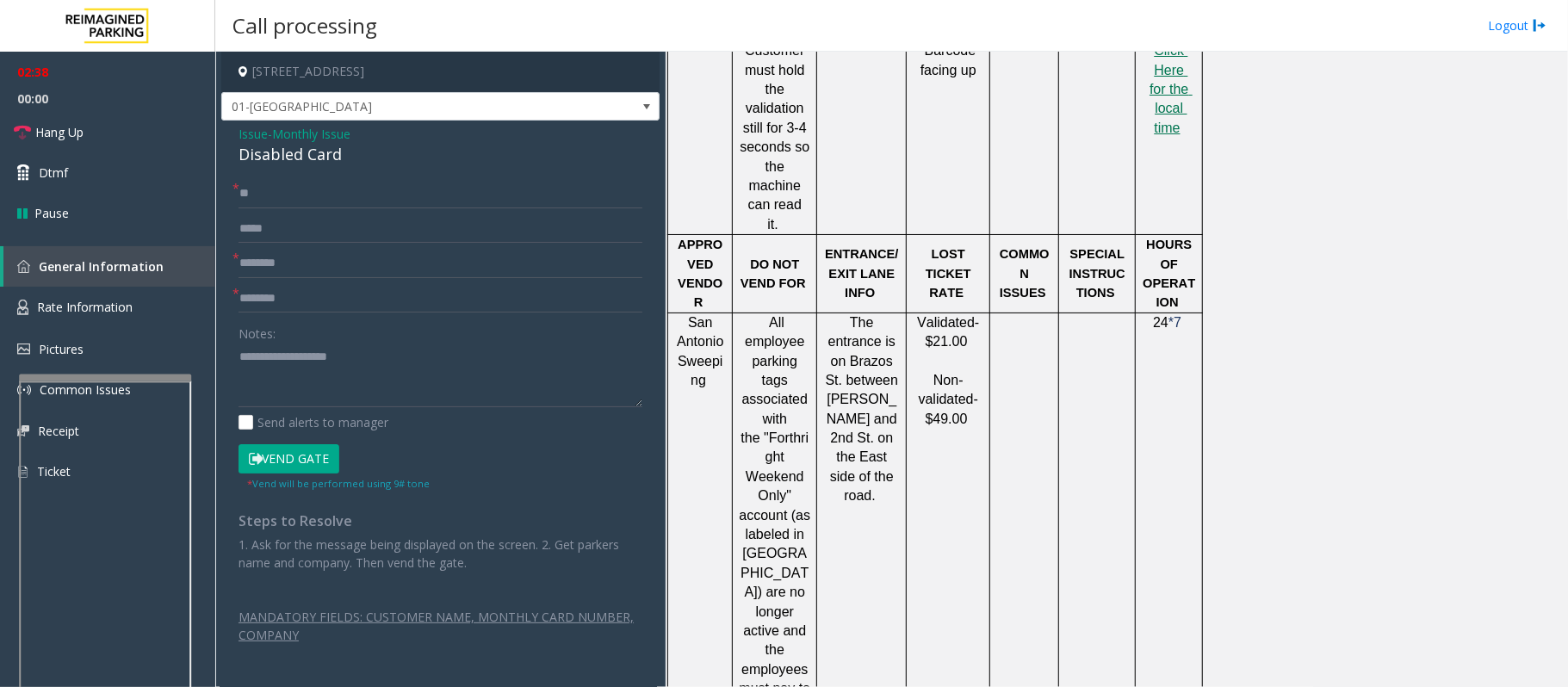 click on "Vend Gate" 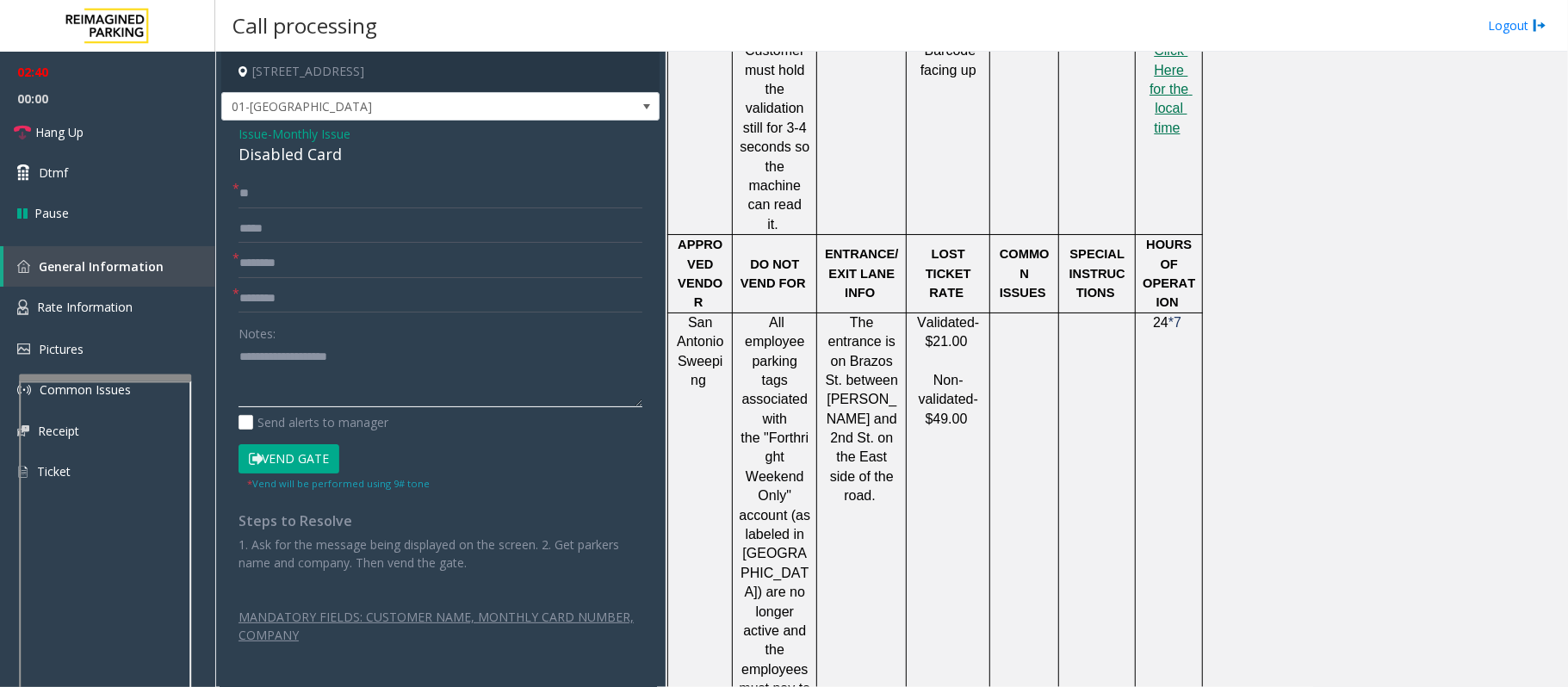 click 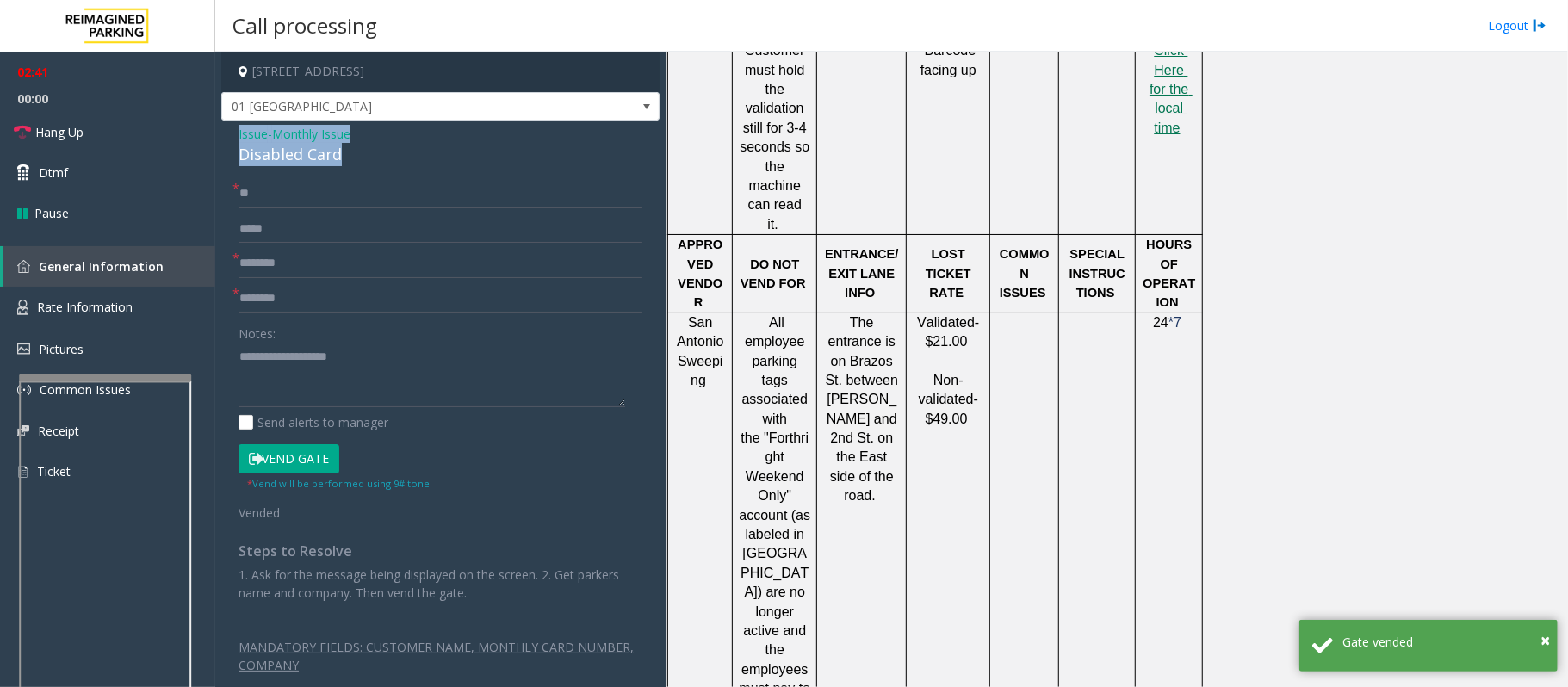 drag, startPoint x: 346, startPoint y: 155, endPoint x: 224, endPoint y: 138, distance: 123.17873 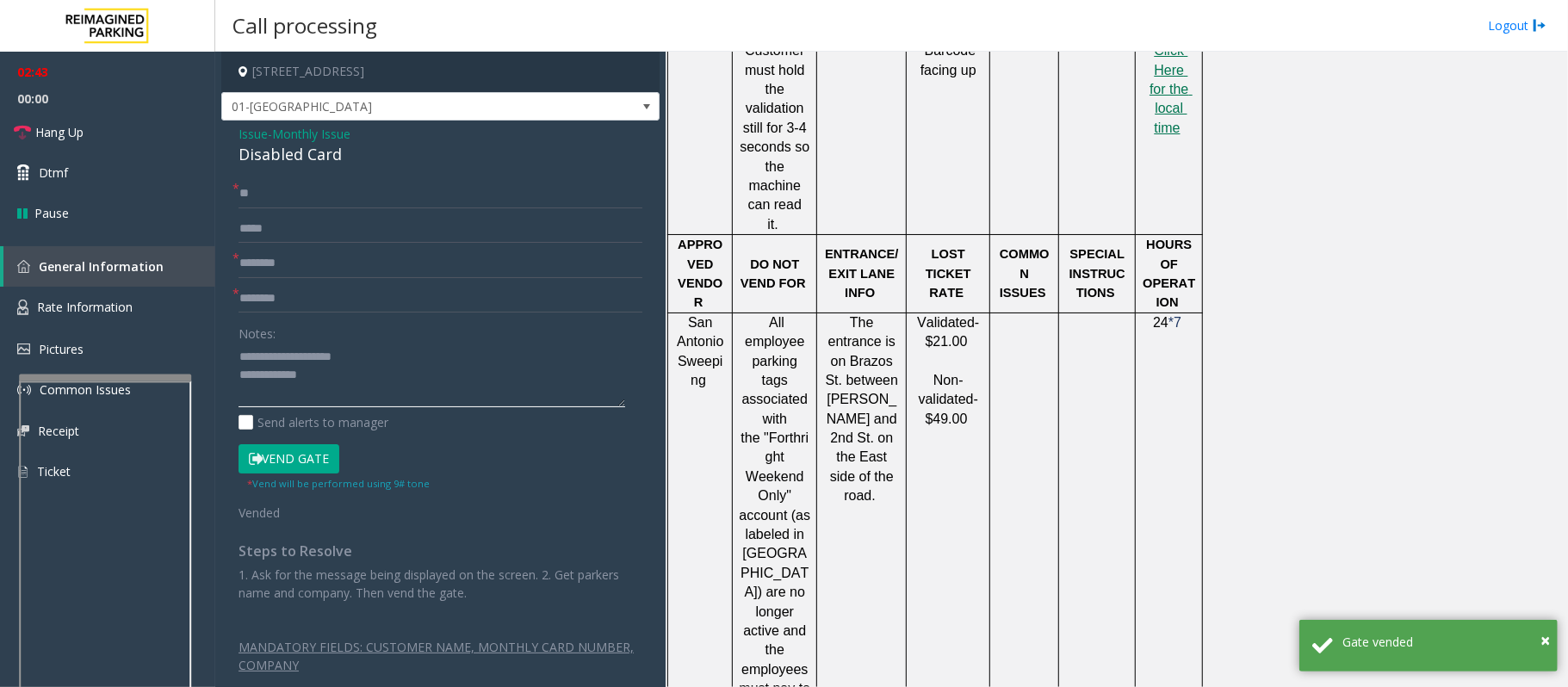 click 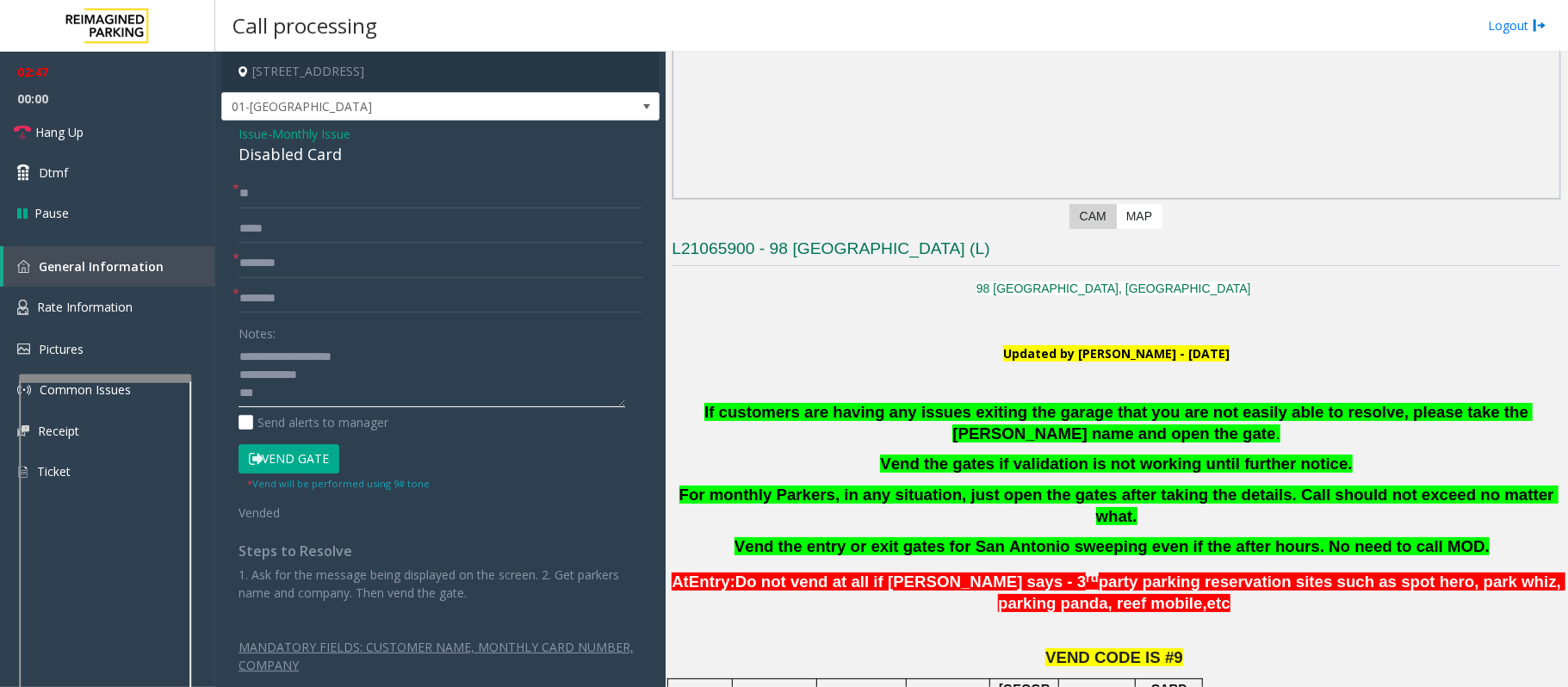 scroll, scrollTop: 229, scrollLeft: 0, axis: vertical 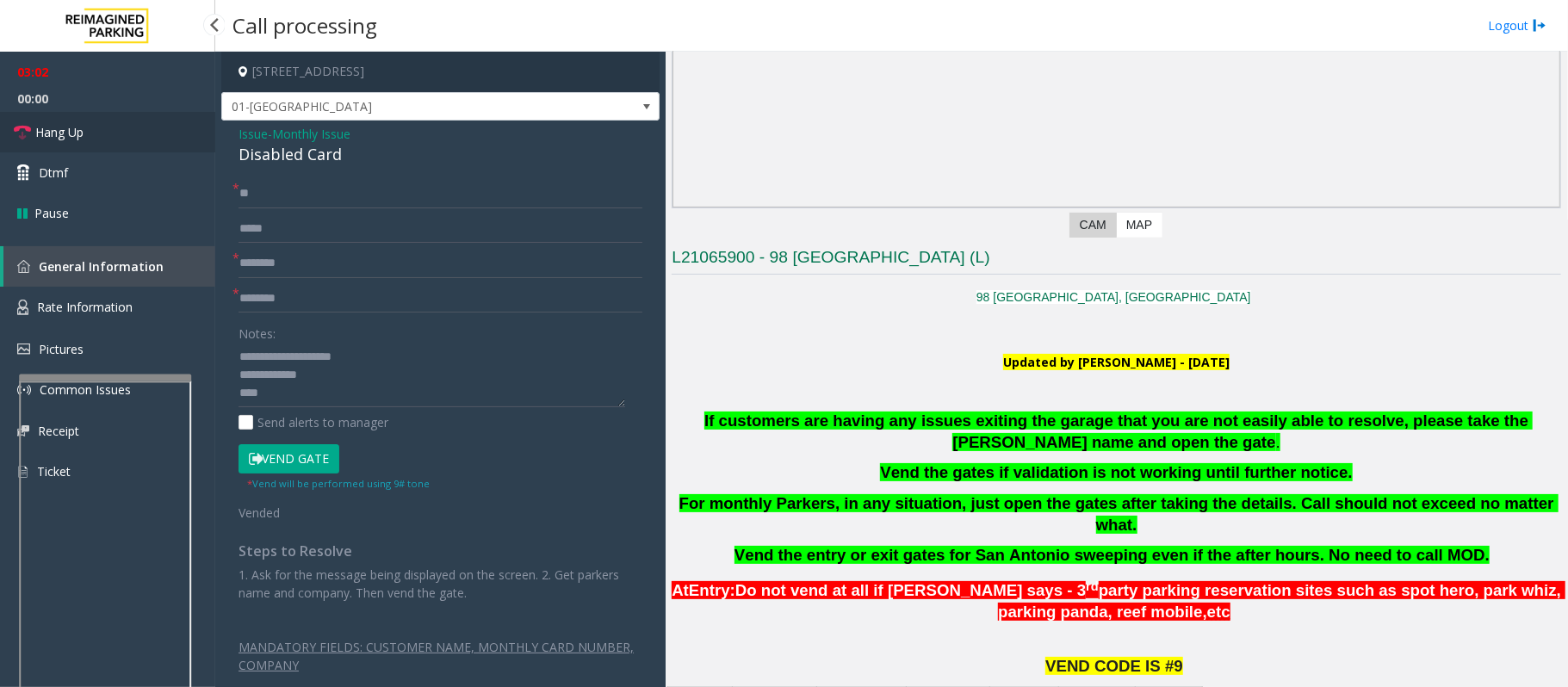 click on "Hang Up" at bounding box center (59, 132) 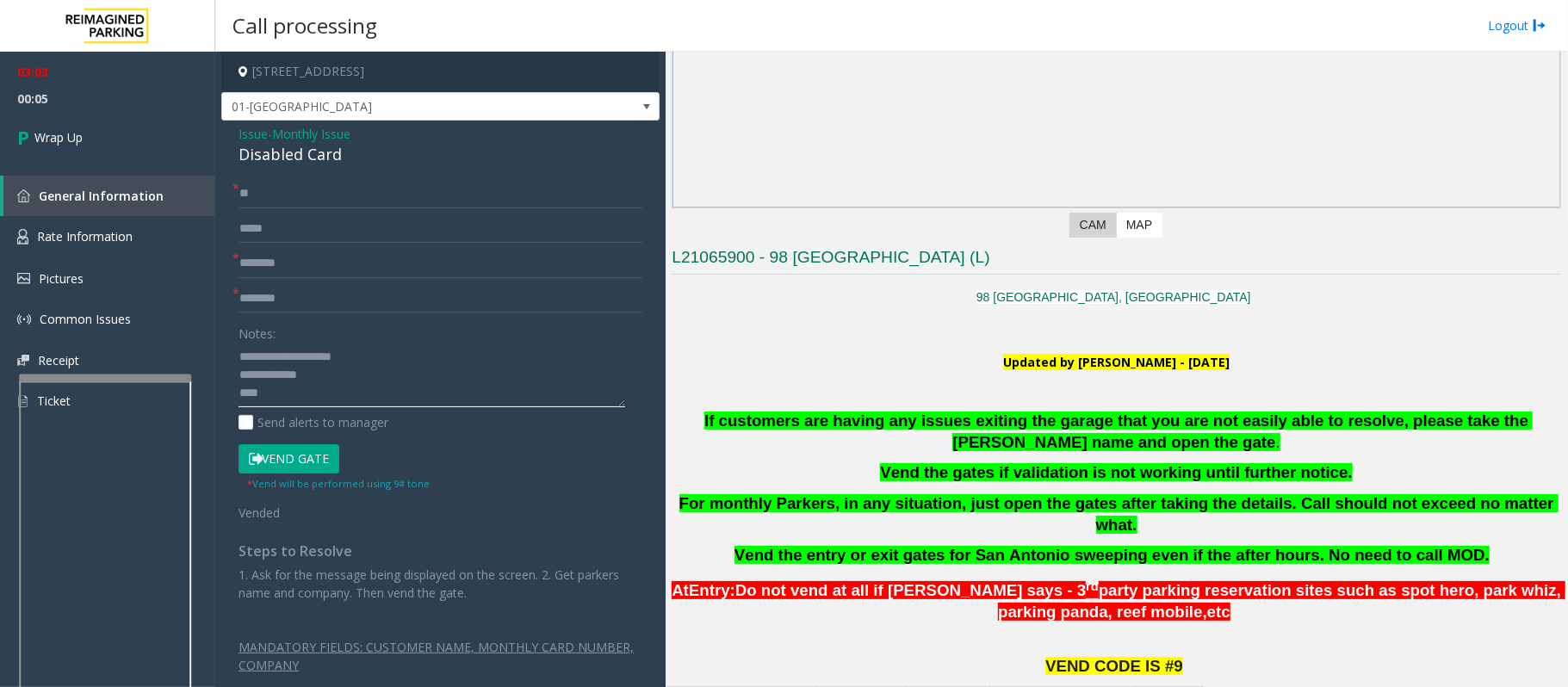 click 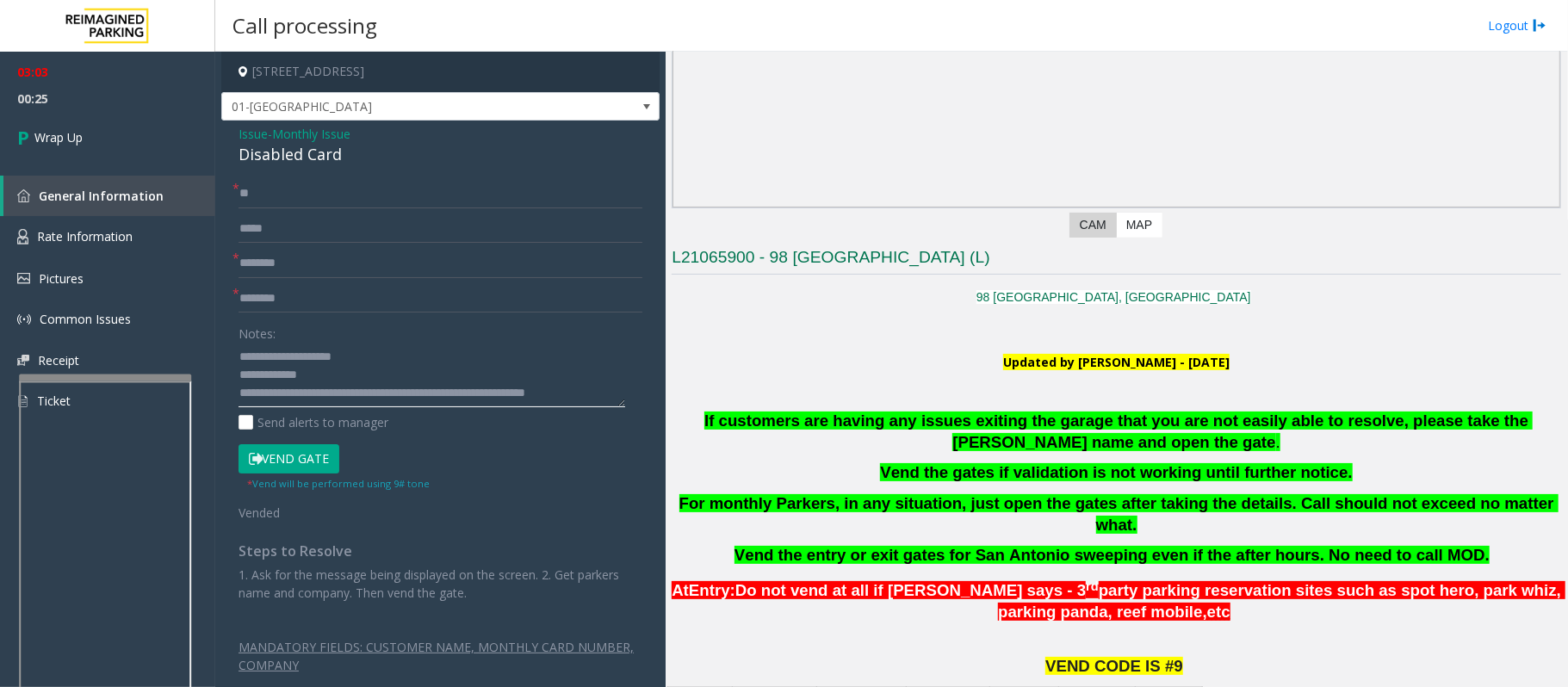 scroll, scrollTop: 12, scrollLeft: 0, axis: vertical 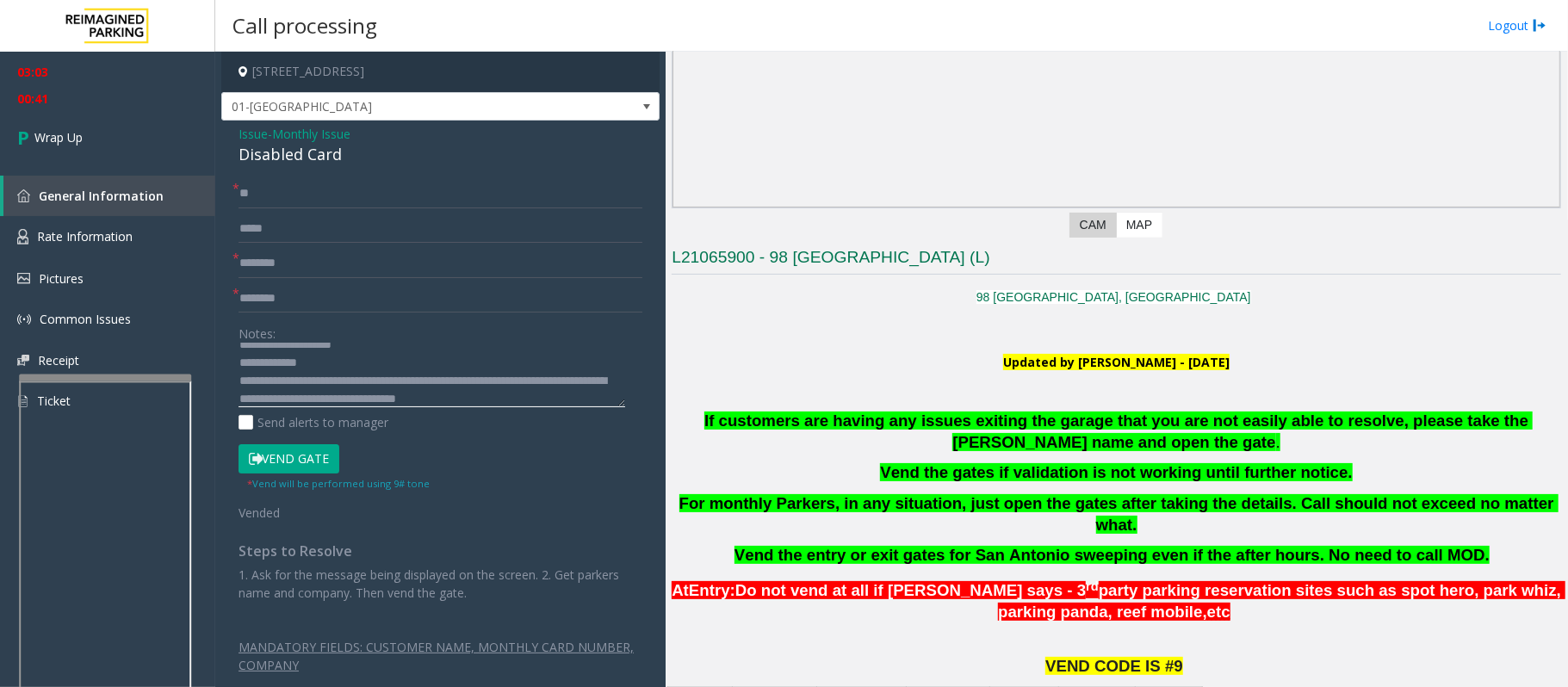 click 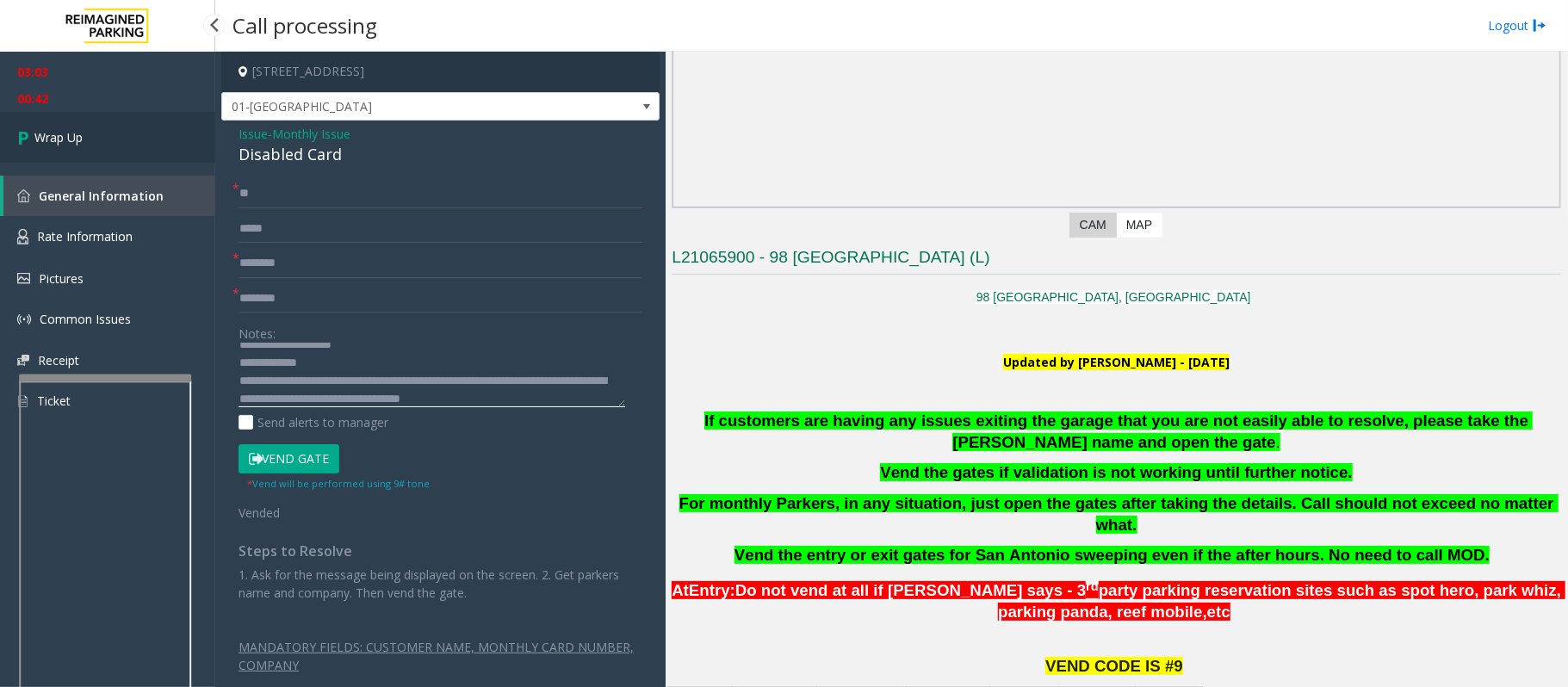type on "**********" 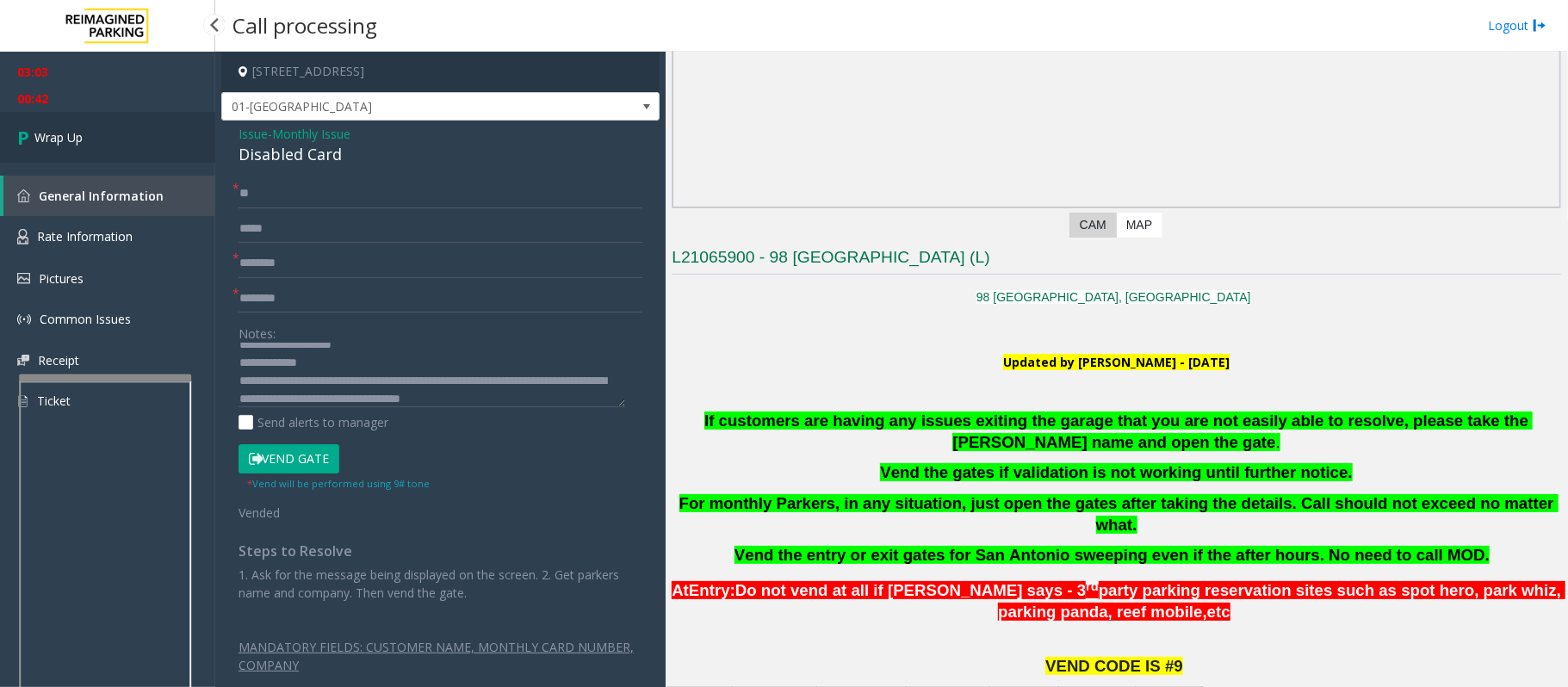 click on "Wrap Up" at bounding box center (108, 137) 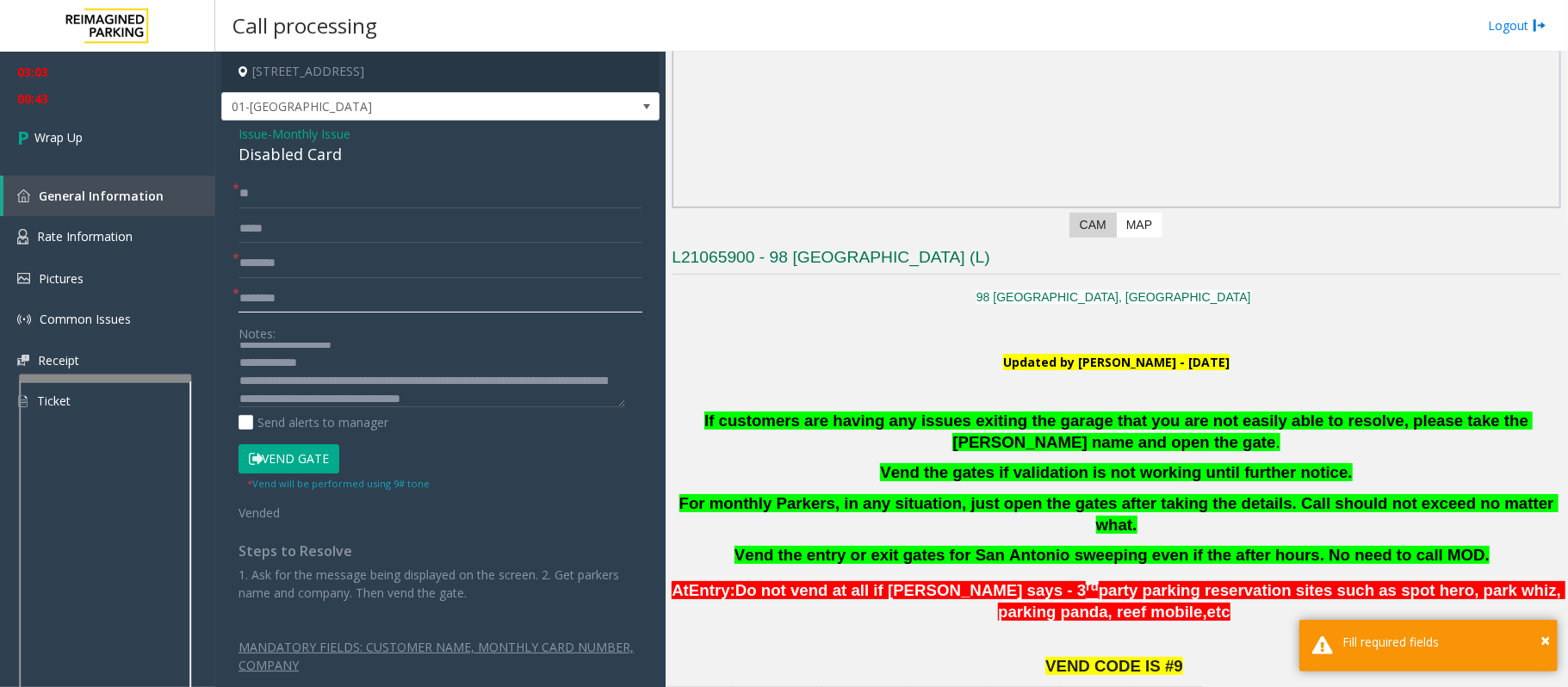 click 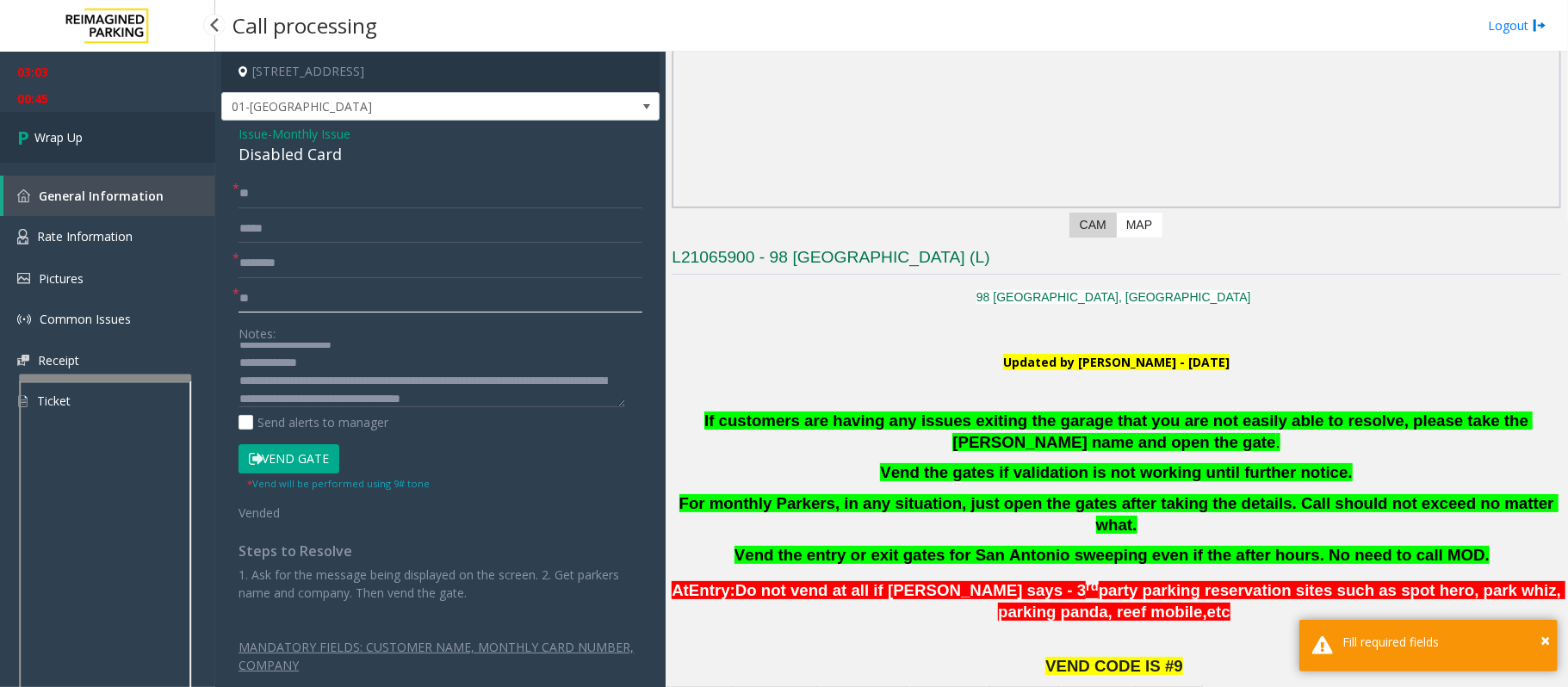 type on "**" 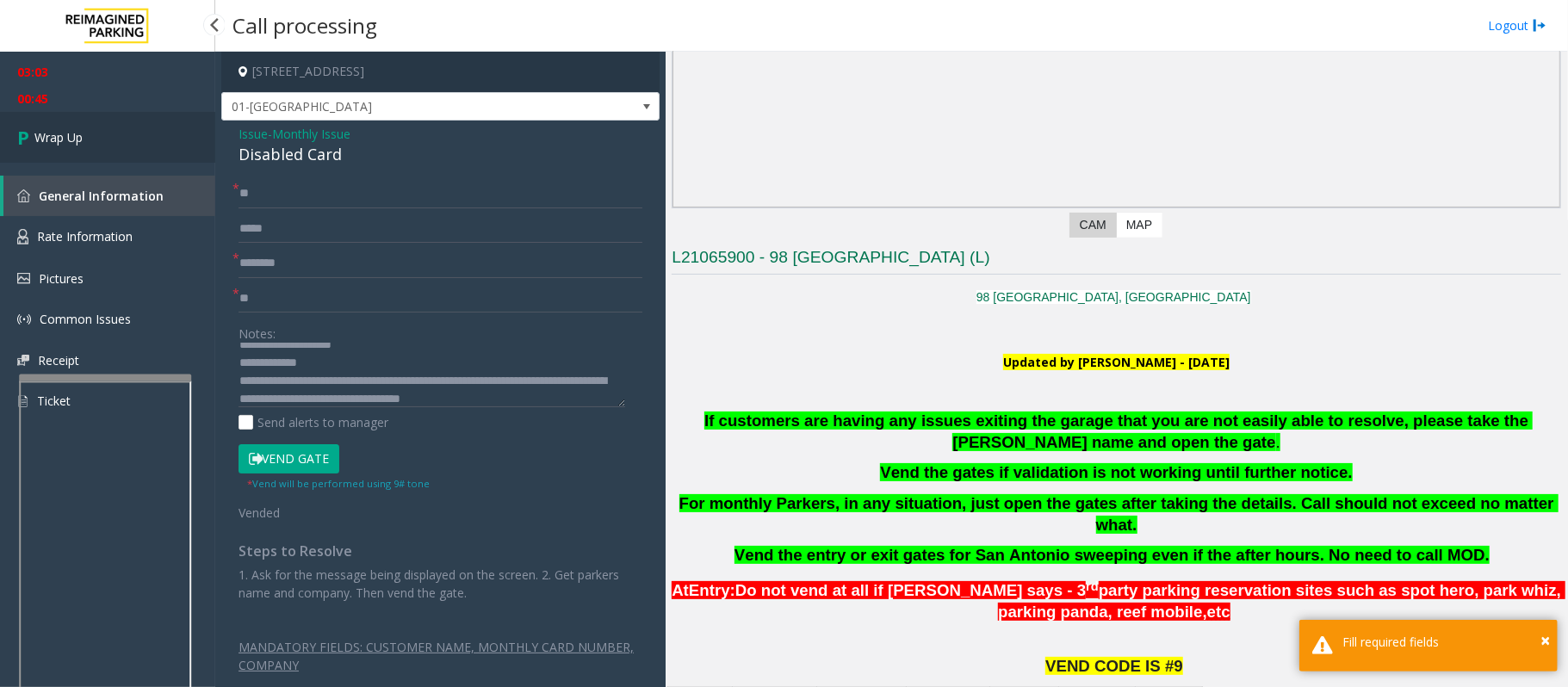 click on "Wrap Up" at bounding box center [59, 137] 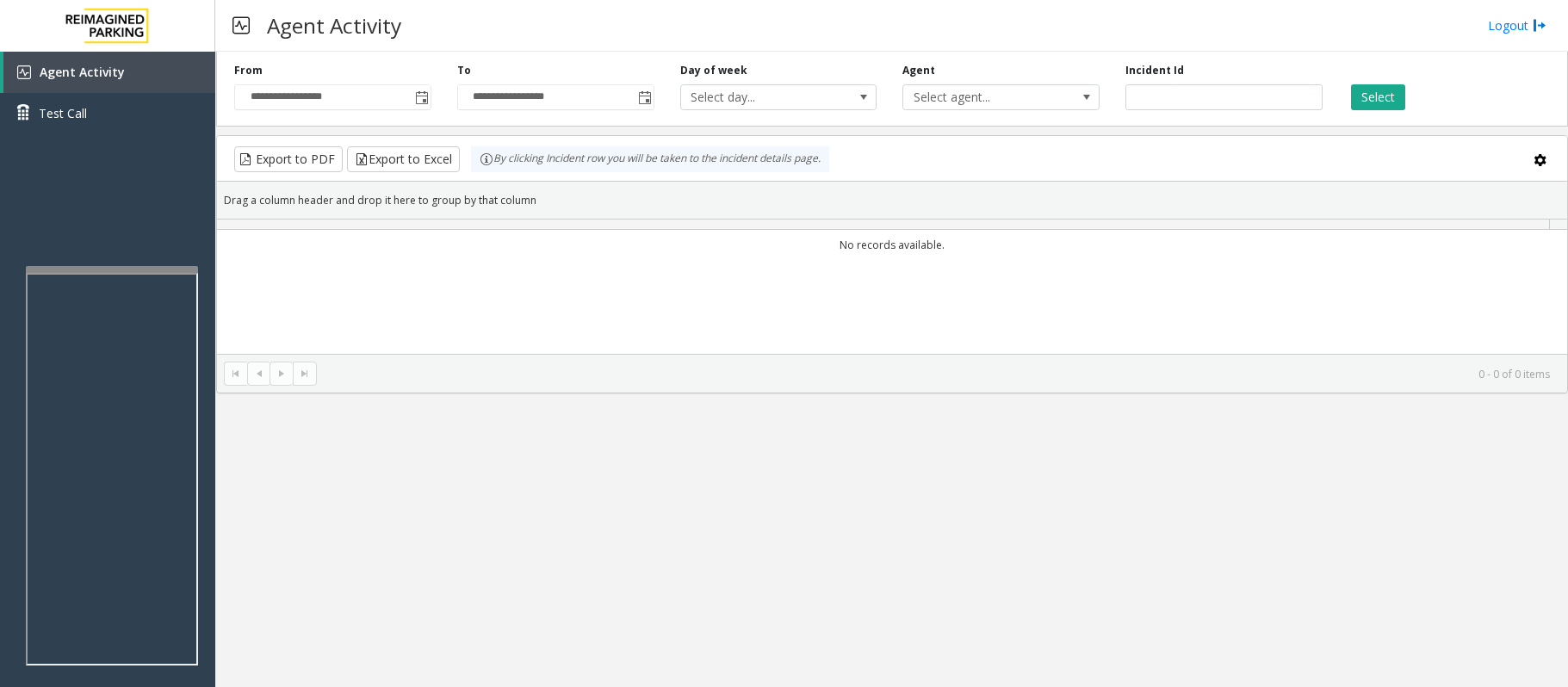 scroll, scrollTop: 0, scrollLeft: 0, axis: both 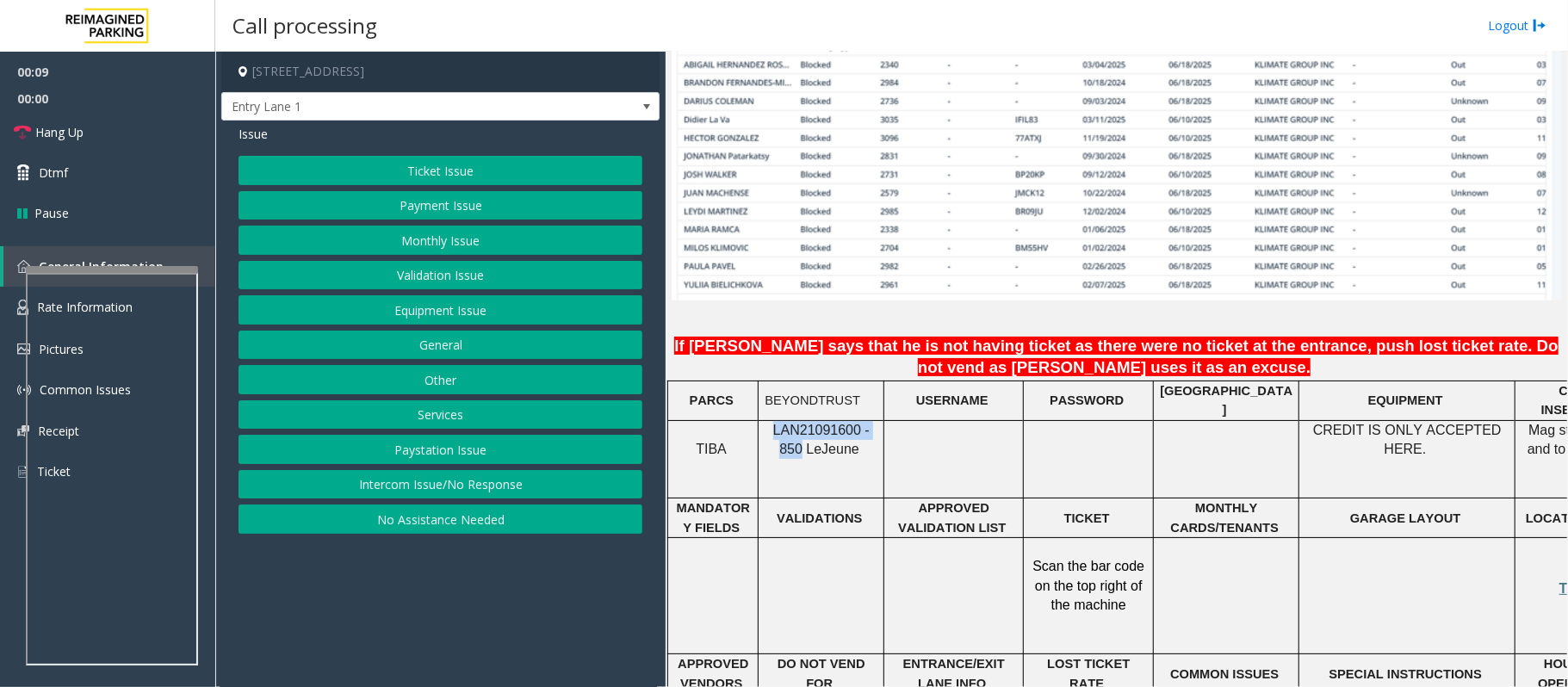 drag, startPoint x: 765, startPoint y: 393, endPoint x: 882, endPoint y: 396, distance: 117.03846 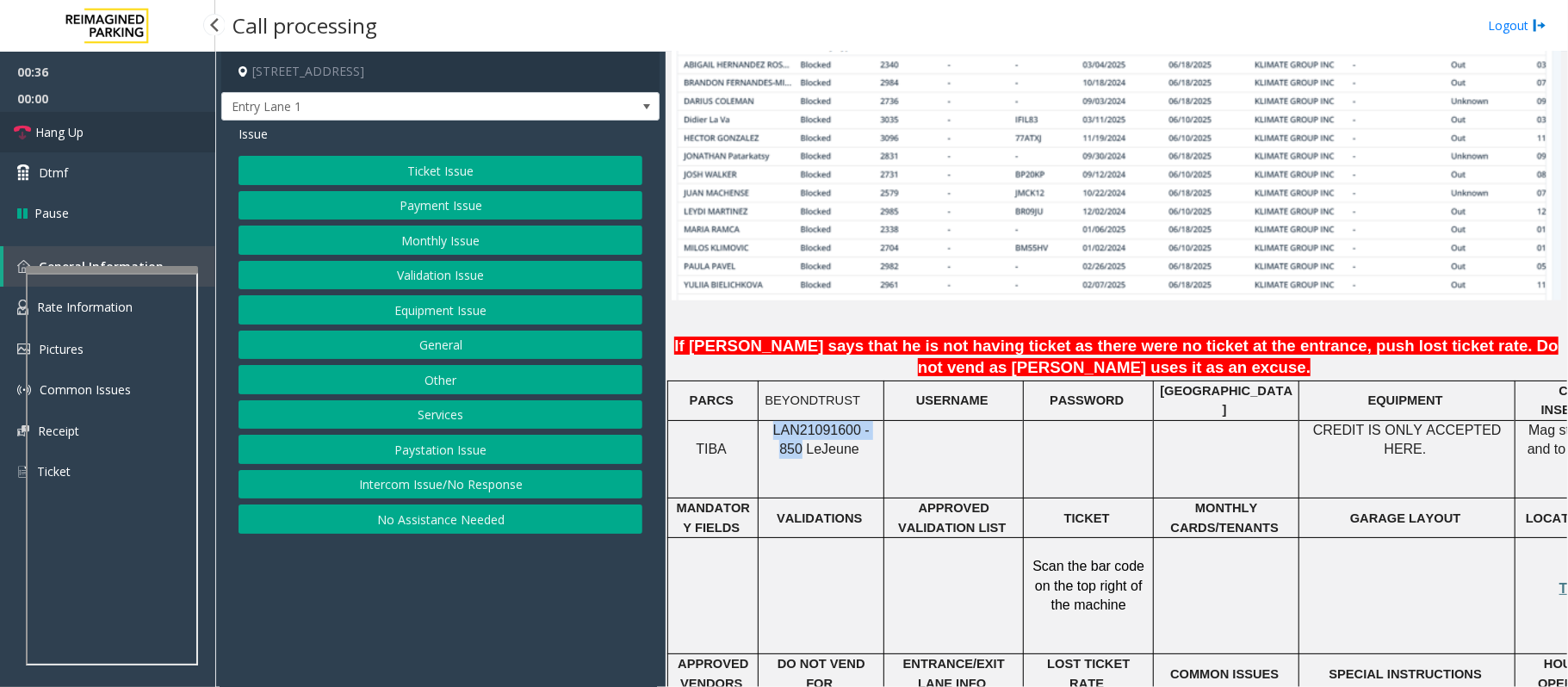 click on "Hang Up" at bounding box center (108, 132) 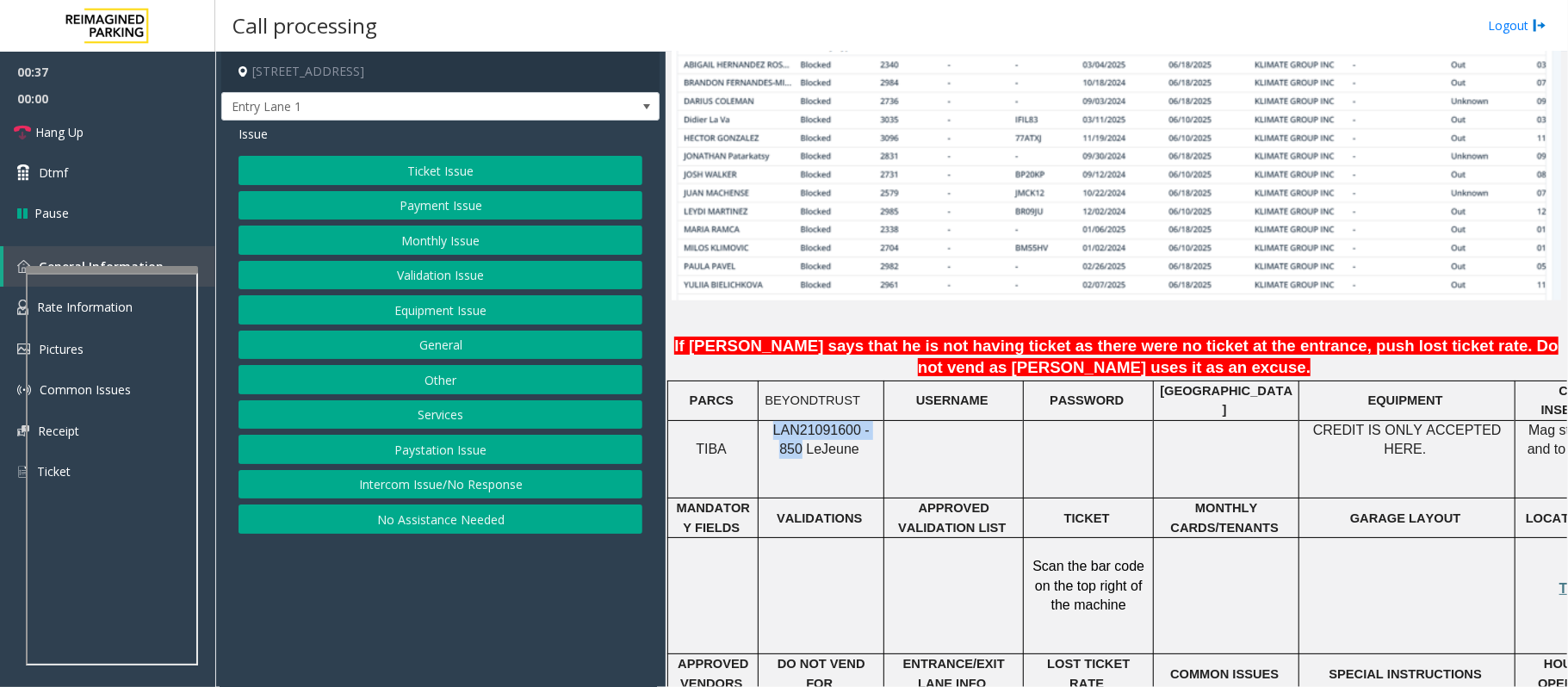 click on "Intercom Issue/No Response" 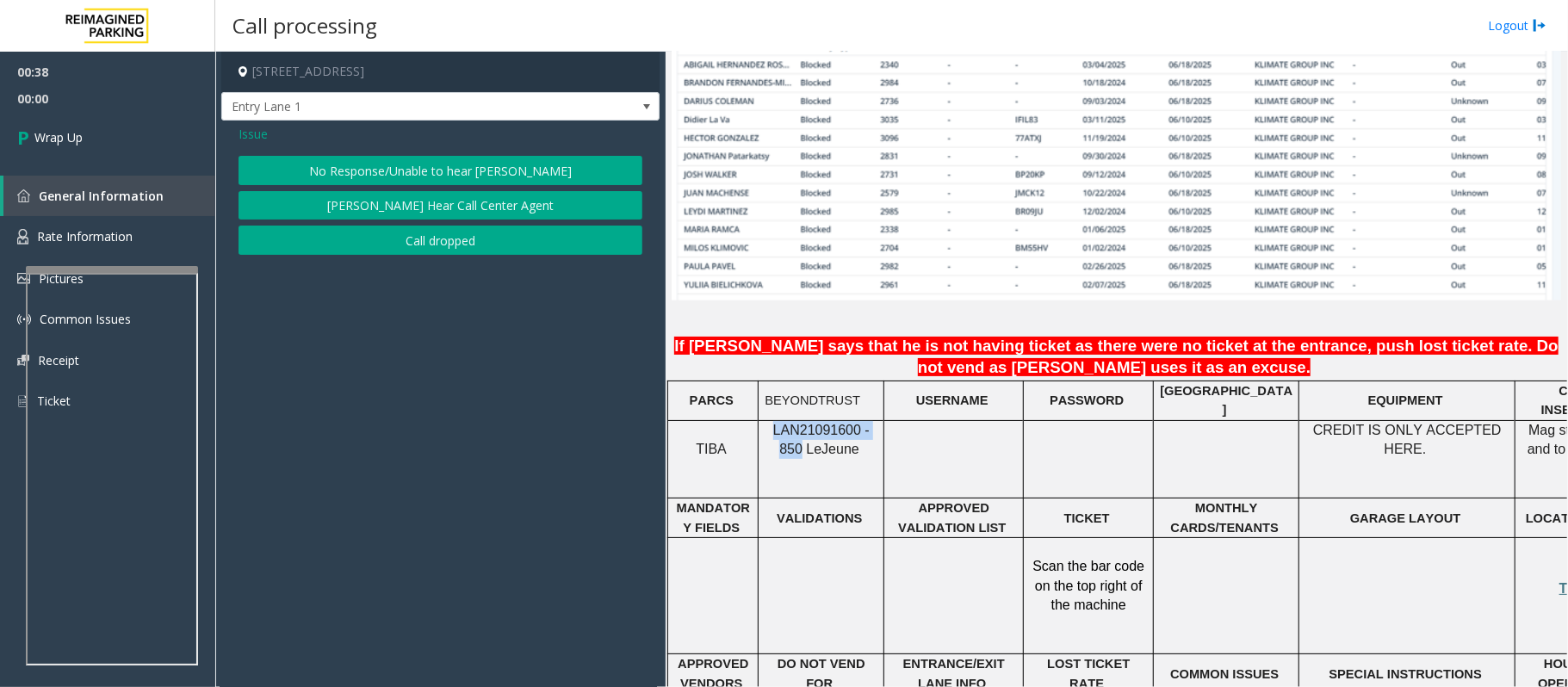 click on "No Response/Unable to hear [PERSON_NAME]" 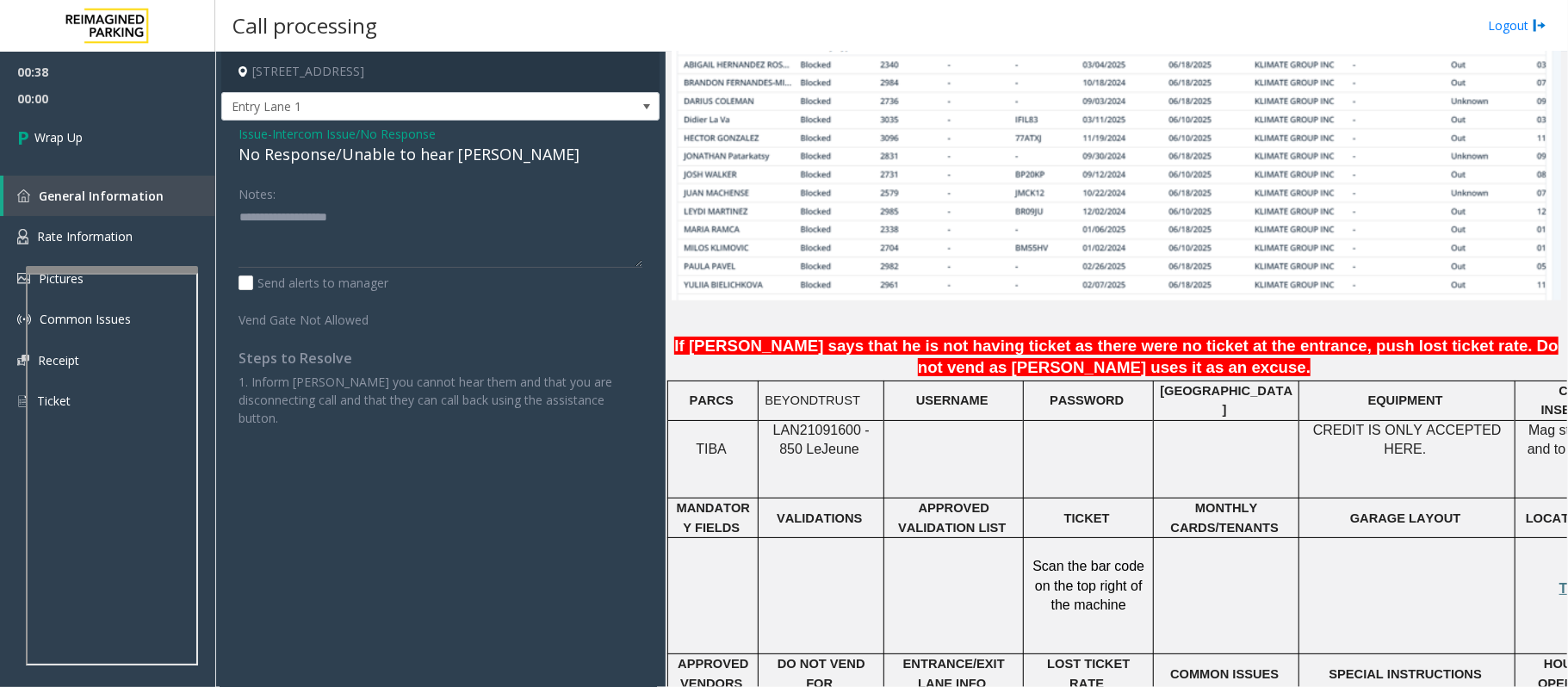 click on "No Response/Unable to hear [PERSON_NAME]" 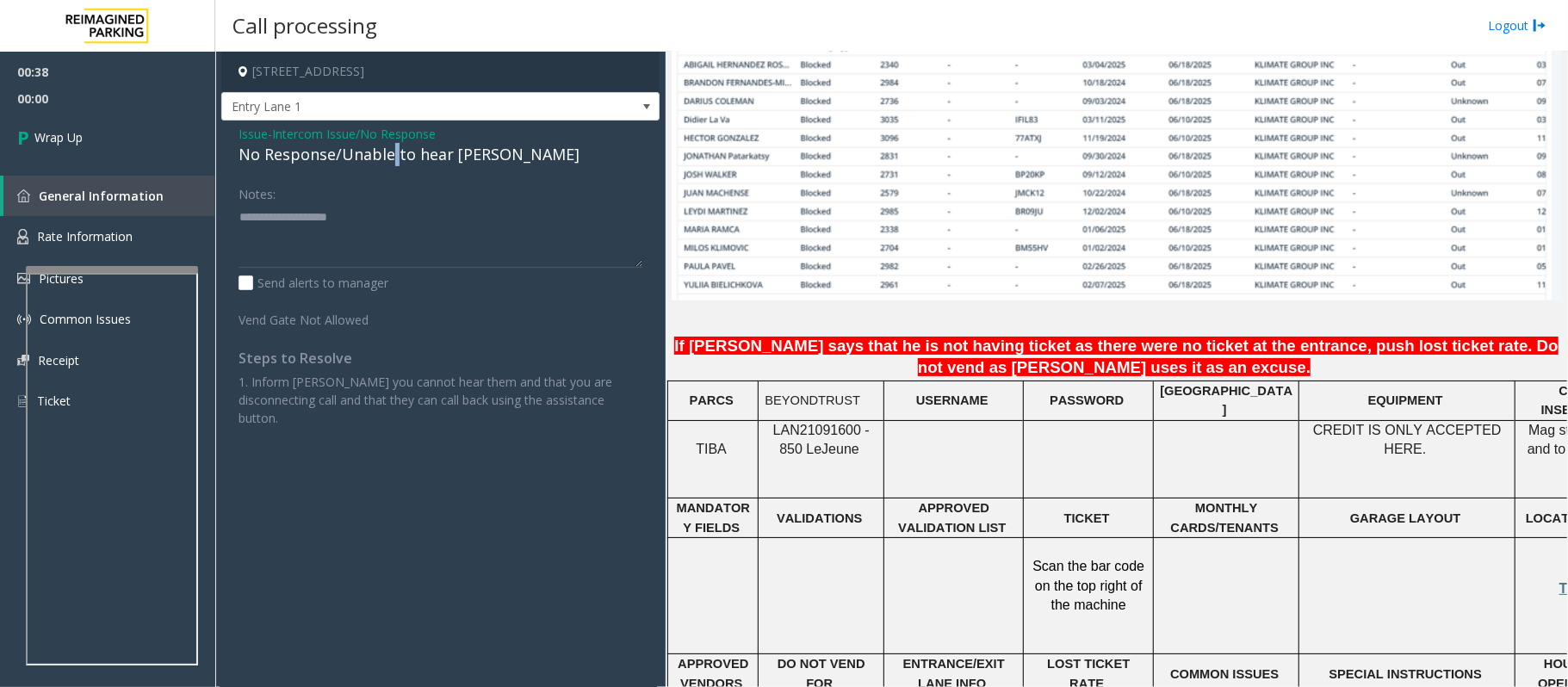 click on "No Response/Unable to hear [PERSON_NAME]" 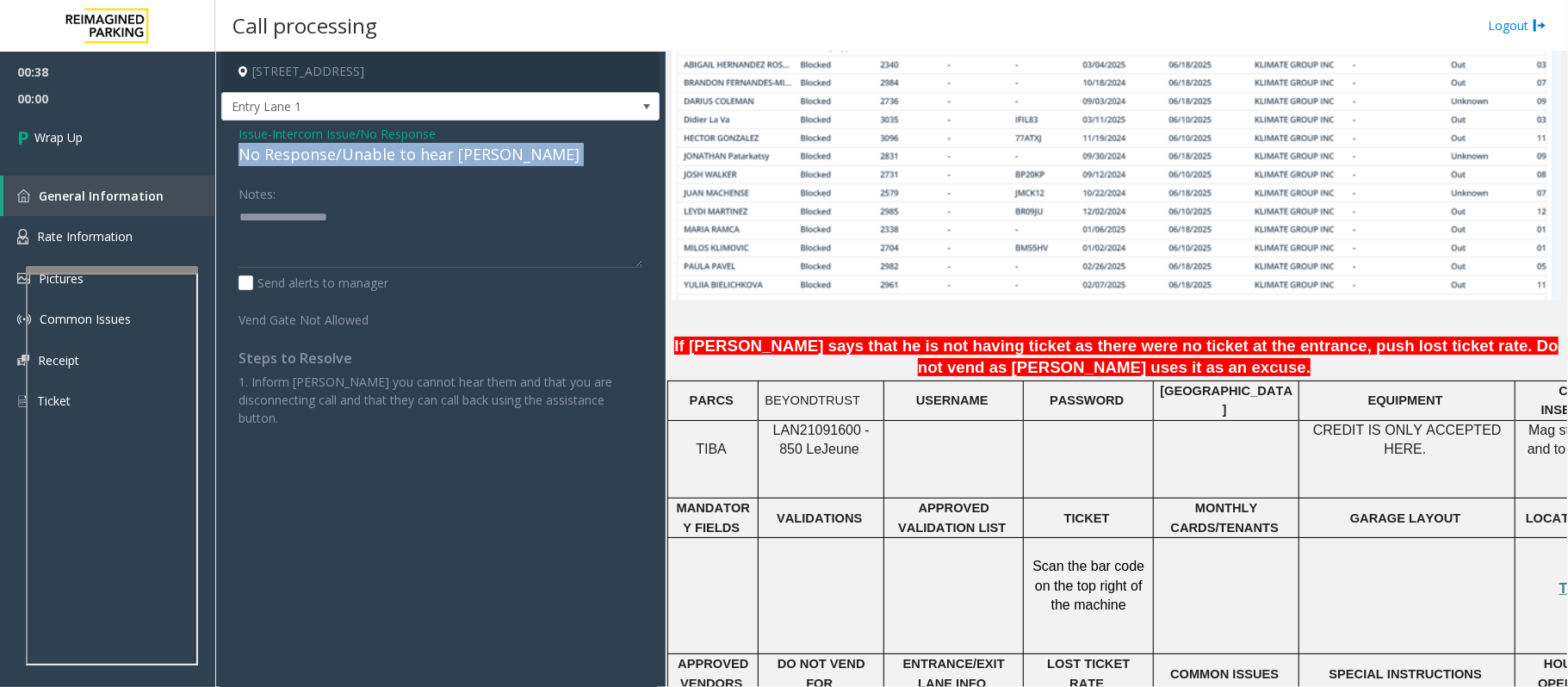 click on "No Response/Unable to hear [PERSON_NAME]" 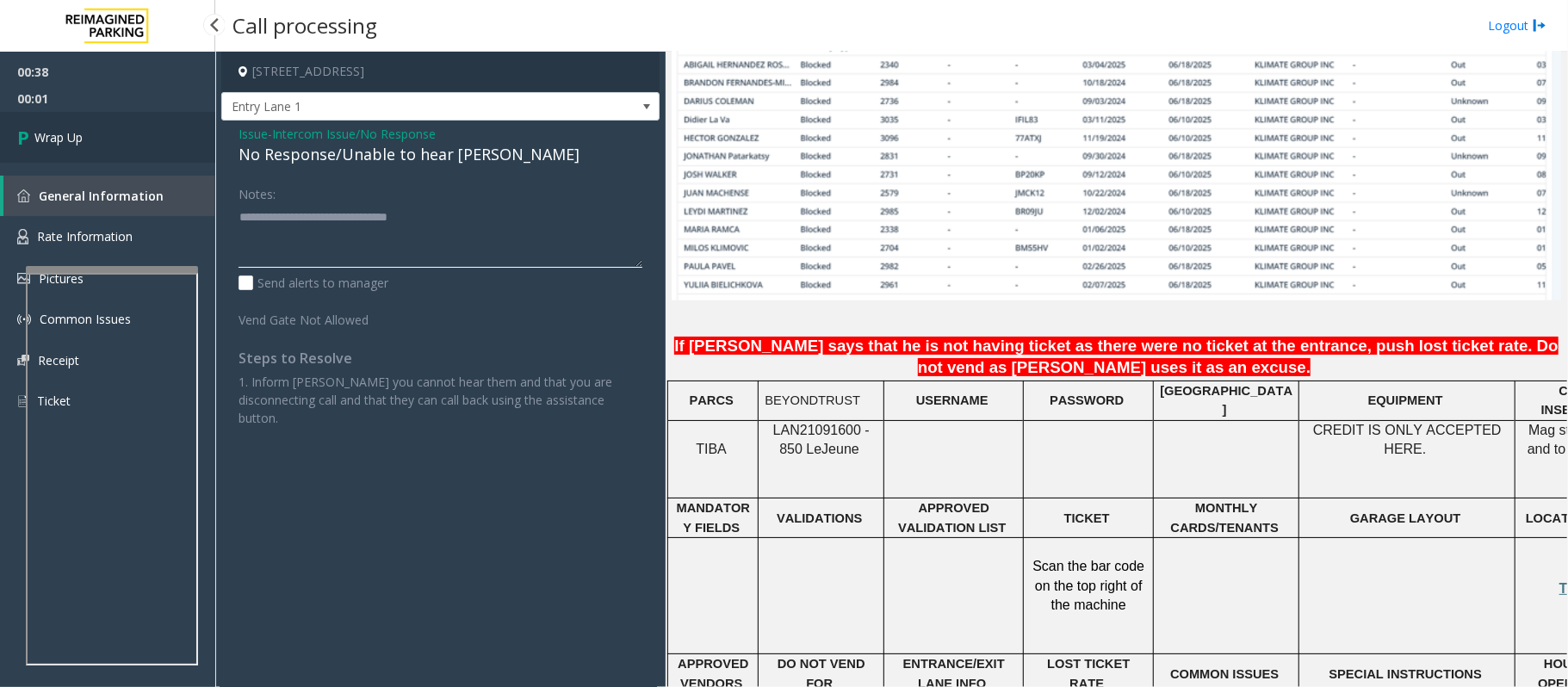 type on "**********" 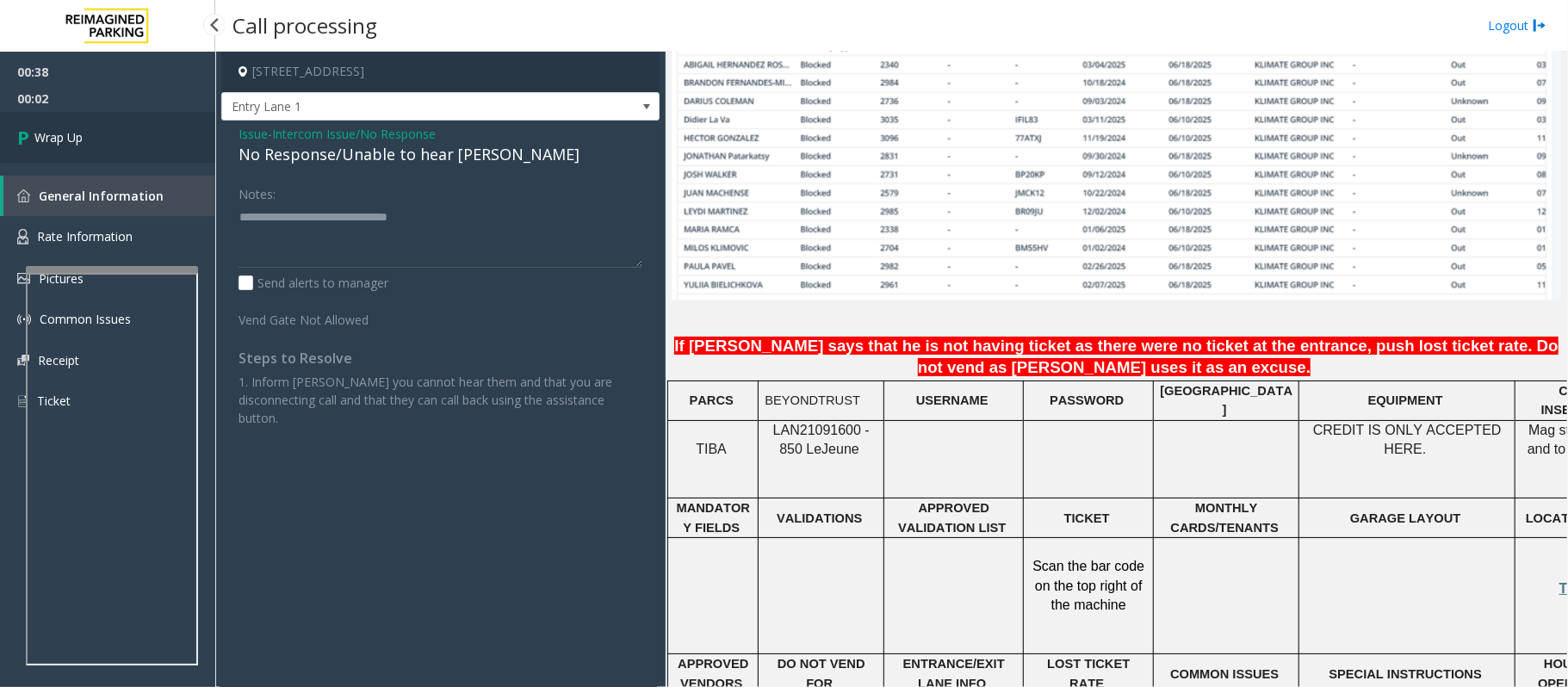 click on "Wrap Up" at bounding box center [108, 137] 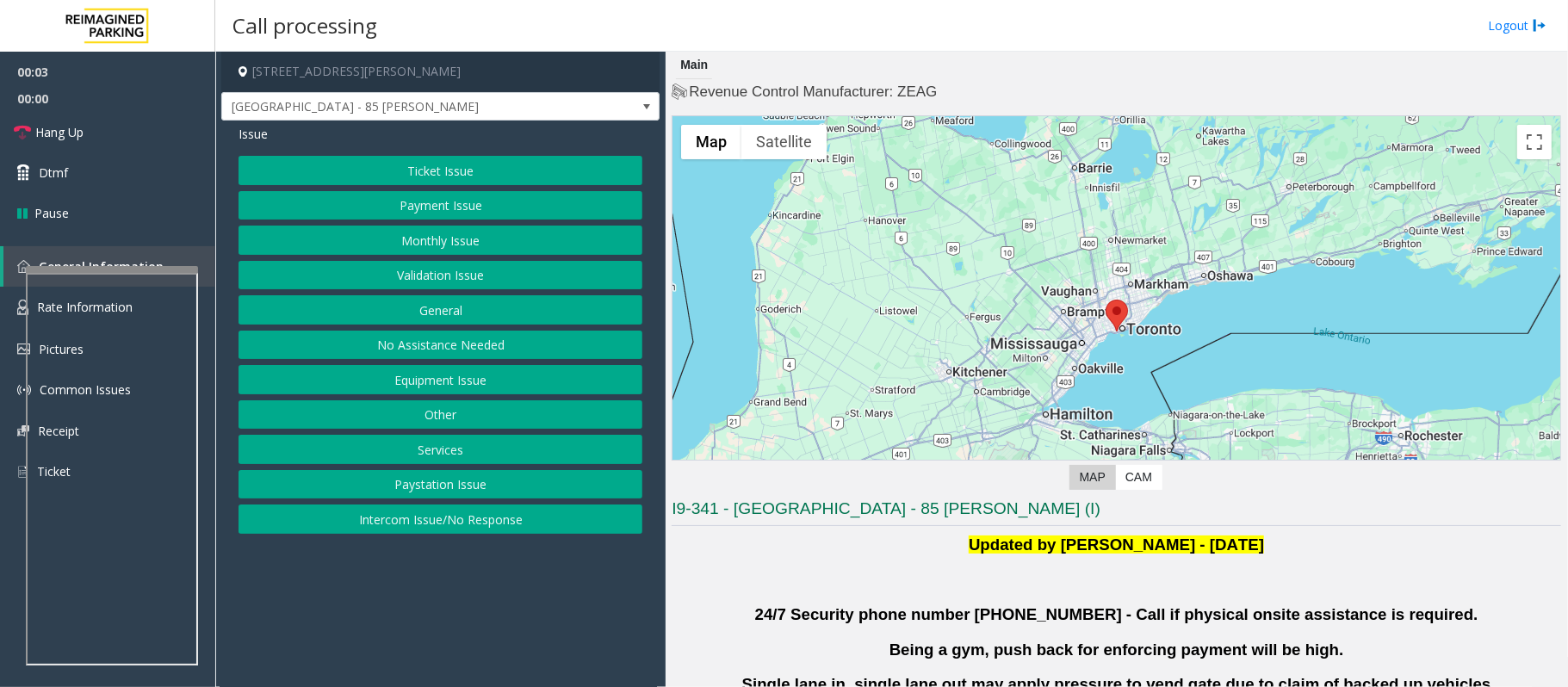 click on "Validation Issue" 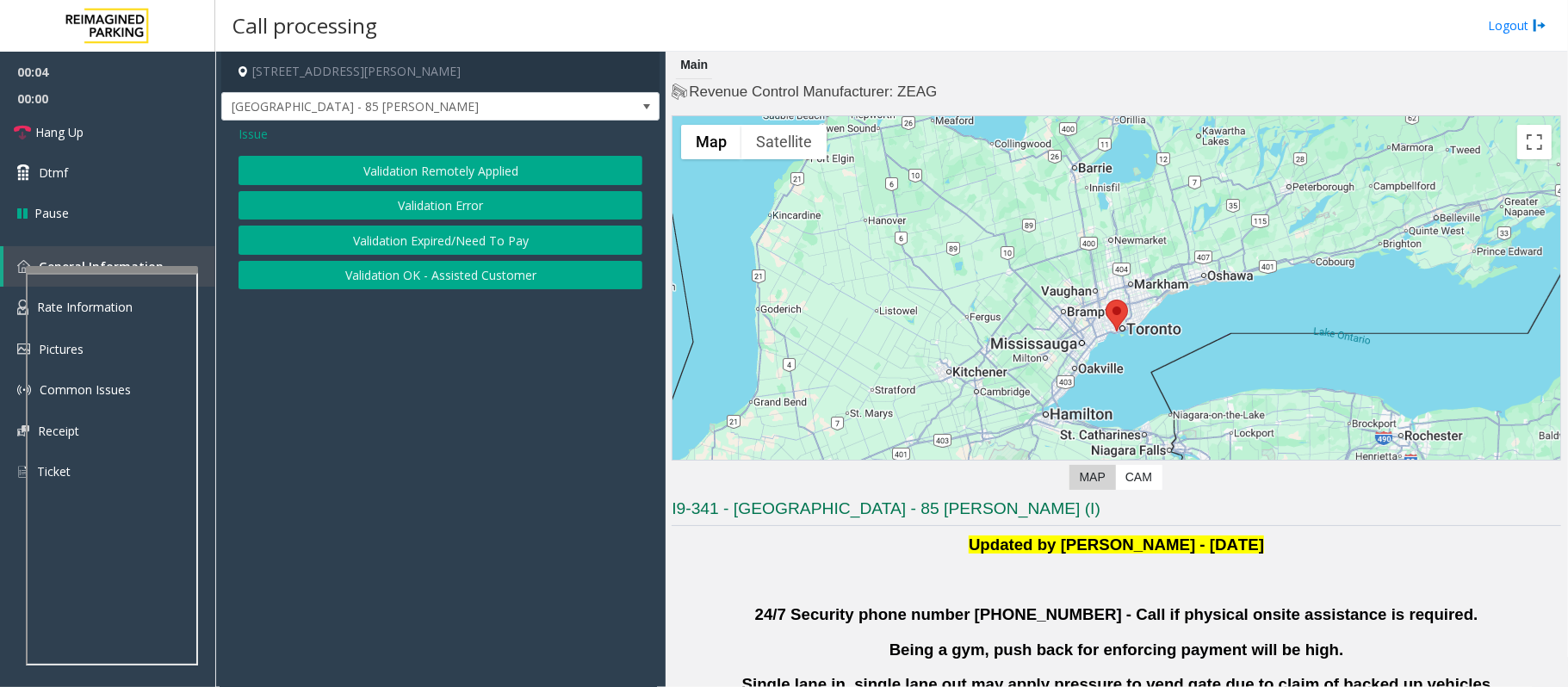 click on "Validation Error" 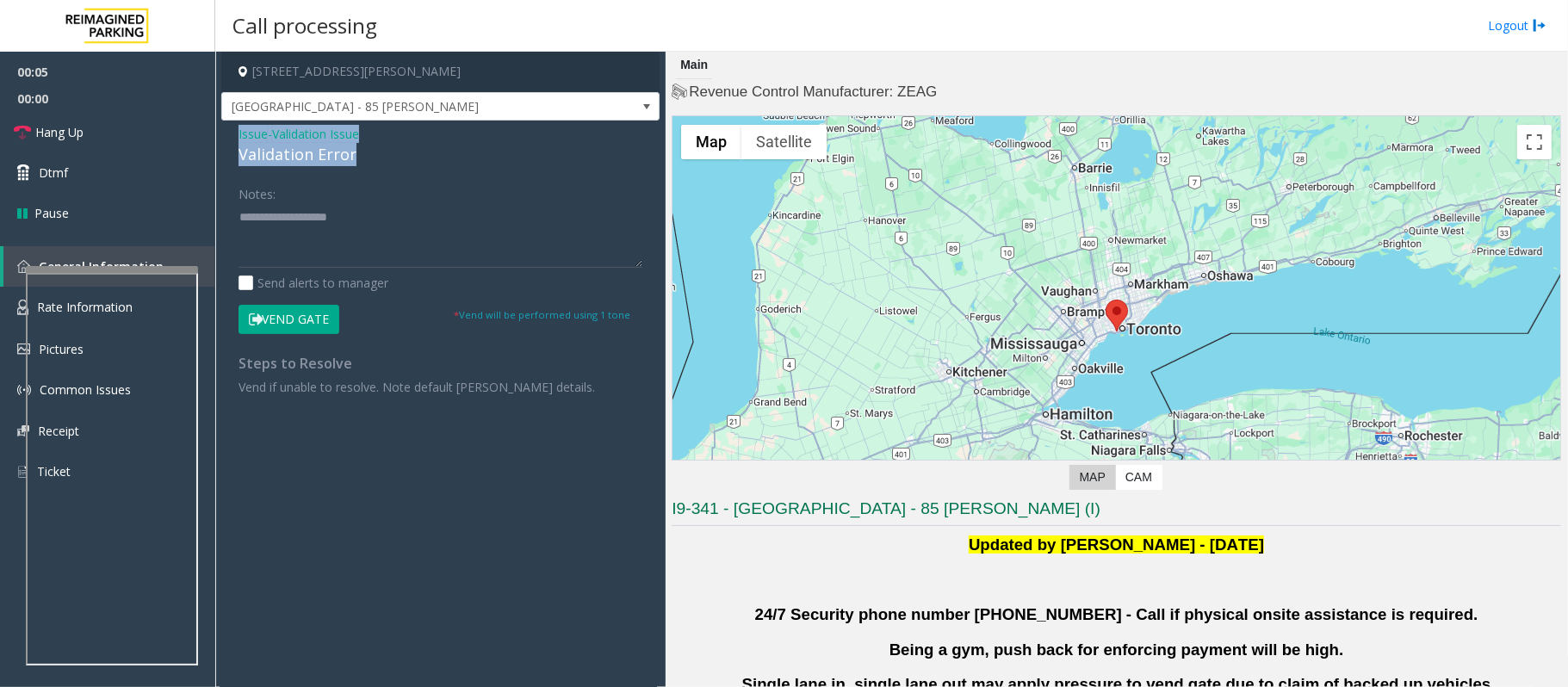 drag, startPoint x: 369, startPoint y: 160, endPoint x: 218, endPoint y: 139, distance: 152.45327 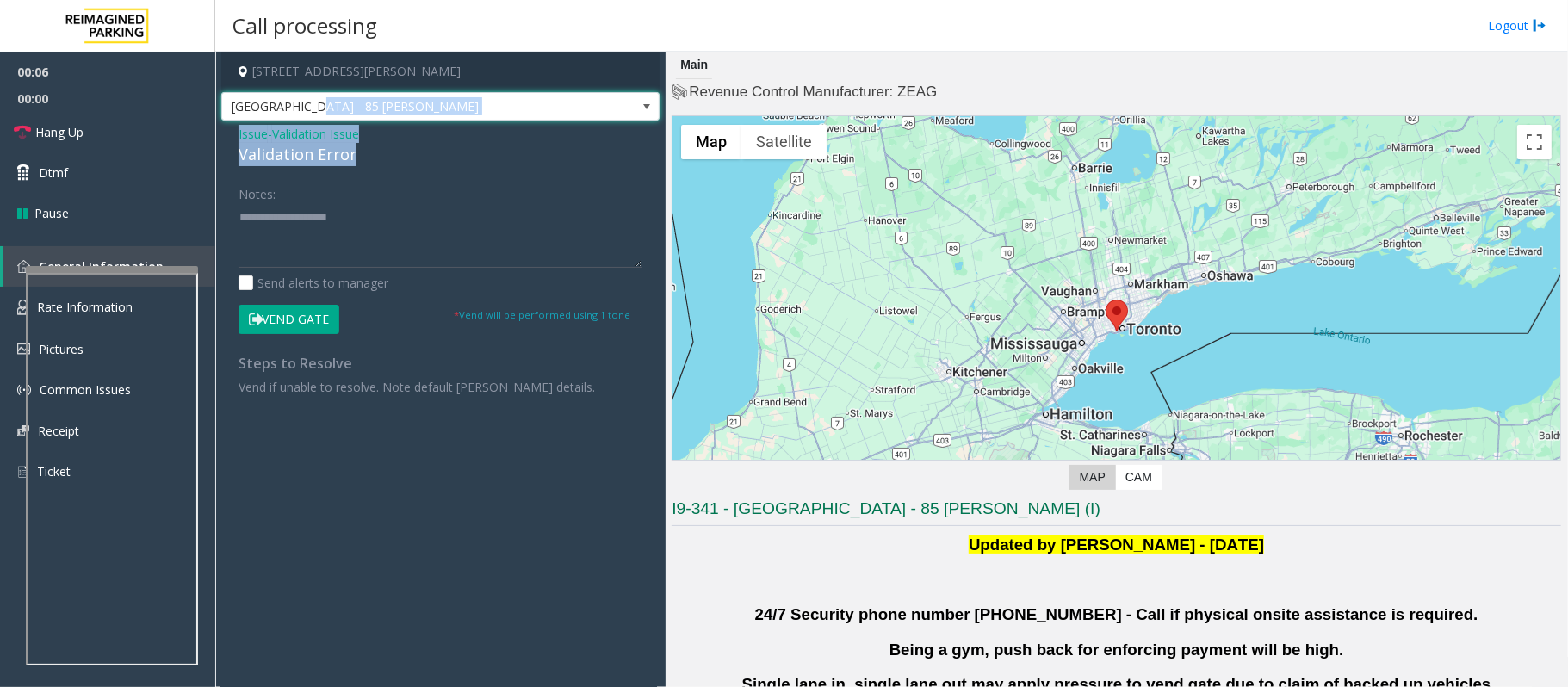 drag, startPoint x: 296, startPoint y: 112, endPoint x: 304, endPoint y: 221, distance: 109.2932 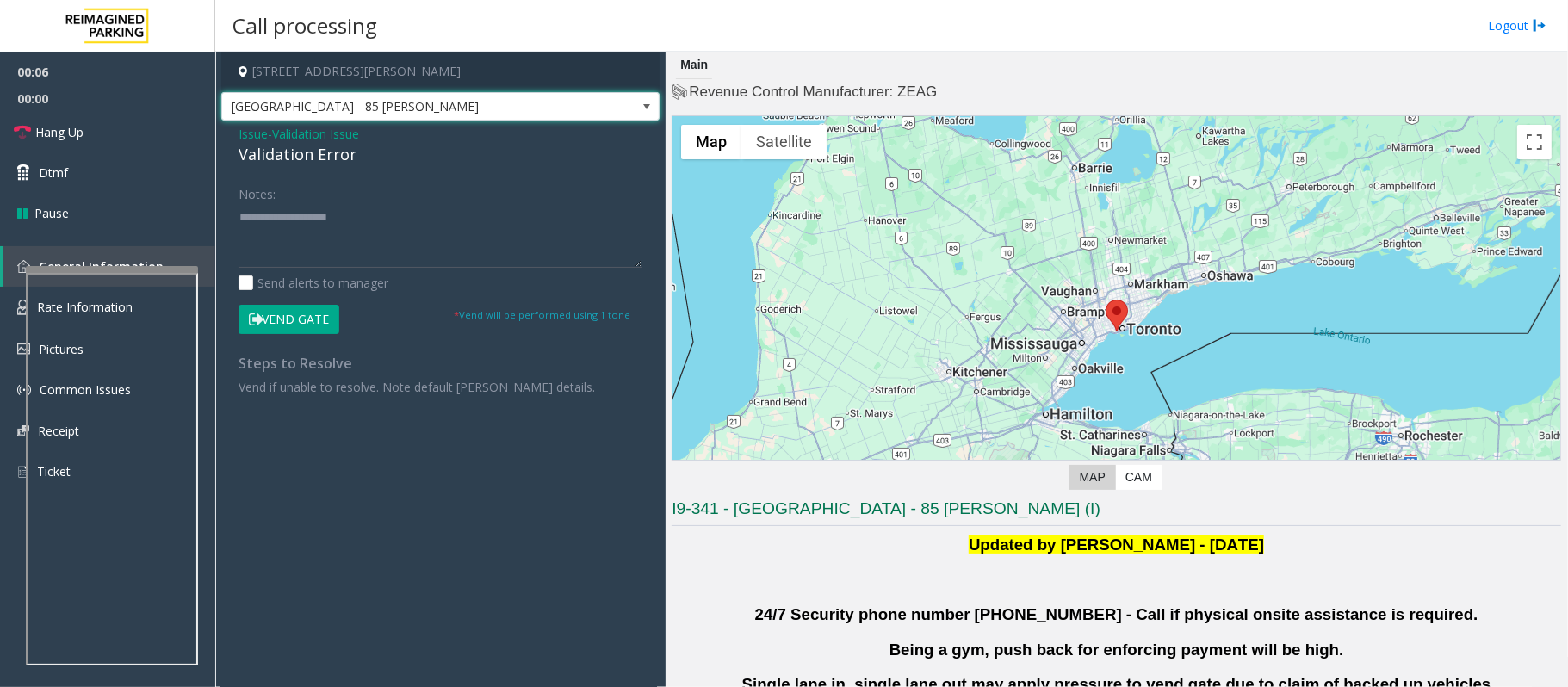 click on "Issue  -  Validation Issue Validation Error Notes:                      Send alerts to manager  Vend Gate  * Vend will be performed using 1 tone  Steps to Resolve Vend if unable to resolve. Note default parker details." 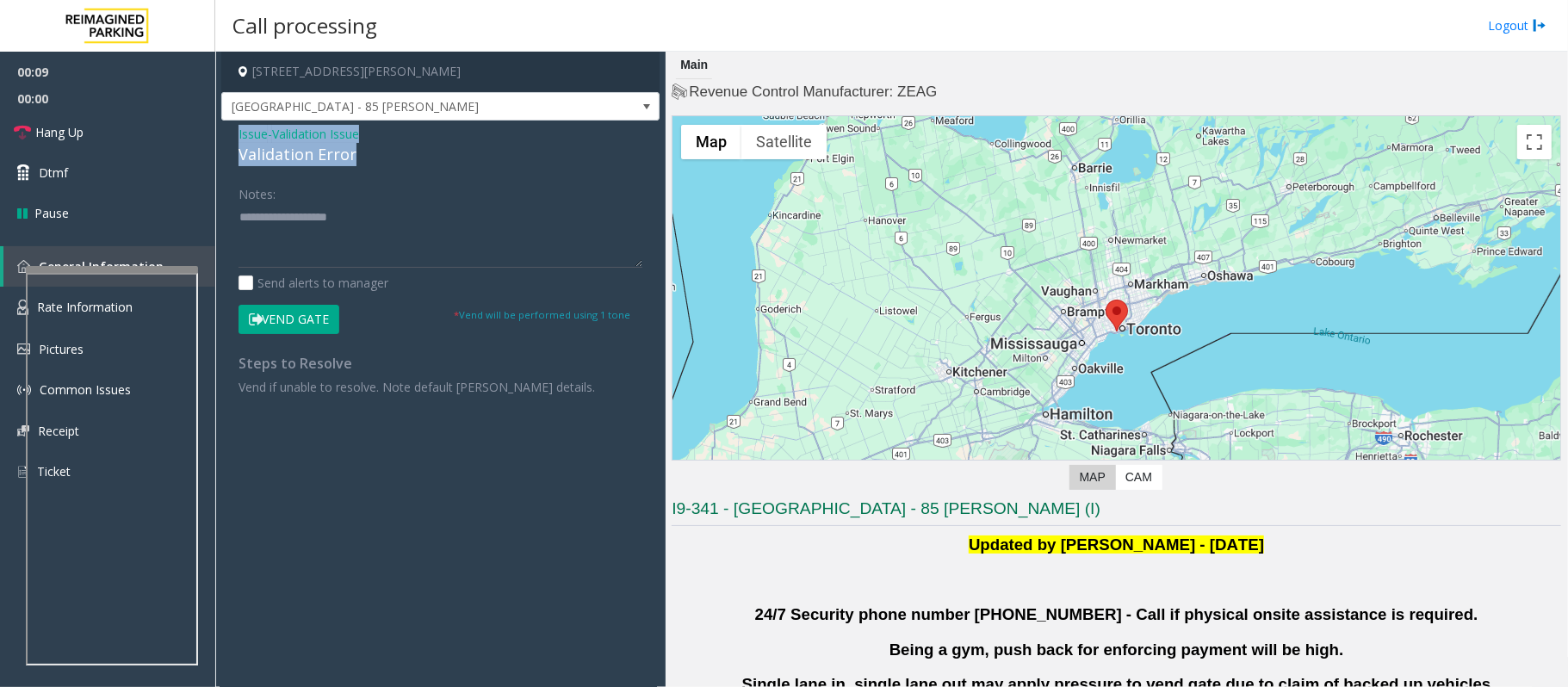 drag, startPoint x: 369, startPoint y: 155, endPoint x: 229, endPoint y: 138, distance: 141.0284 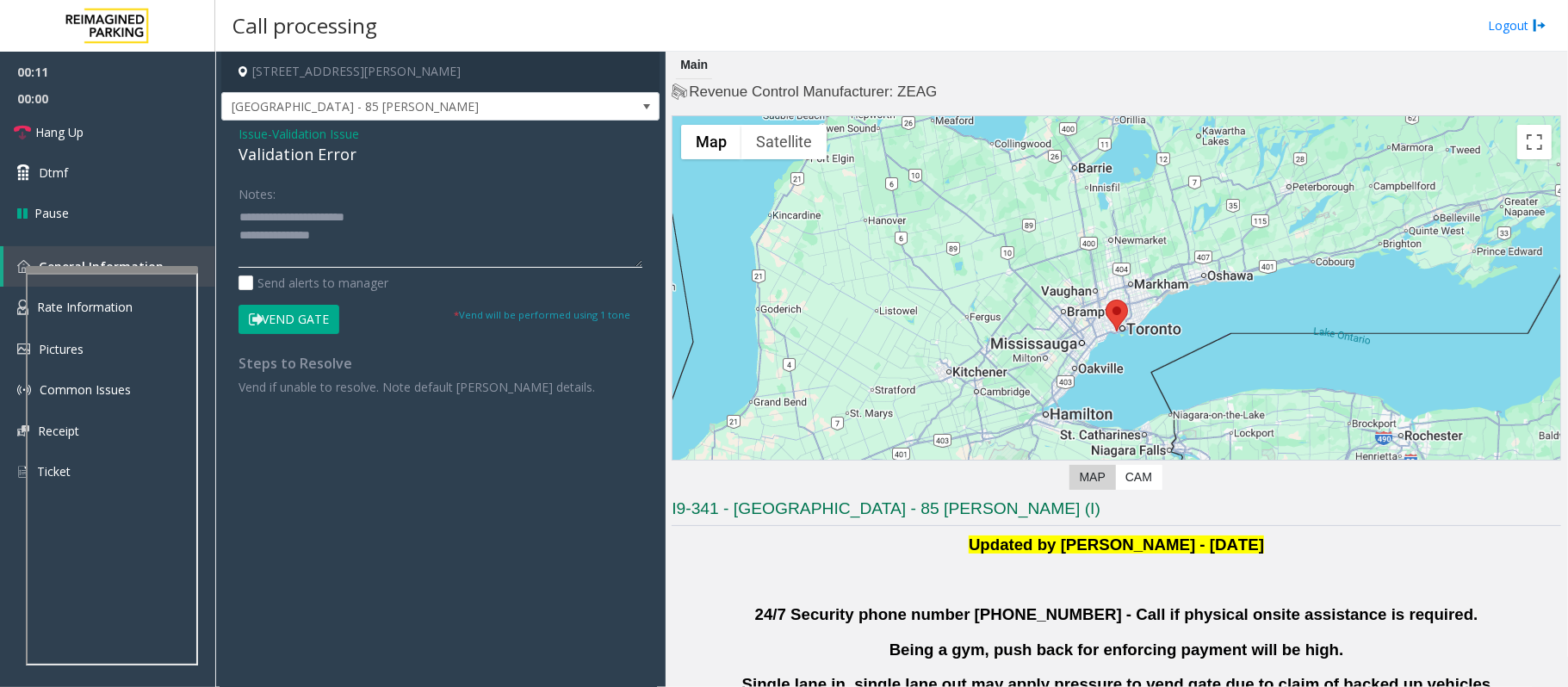 click 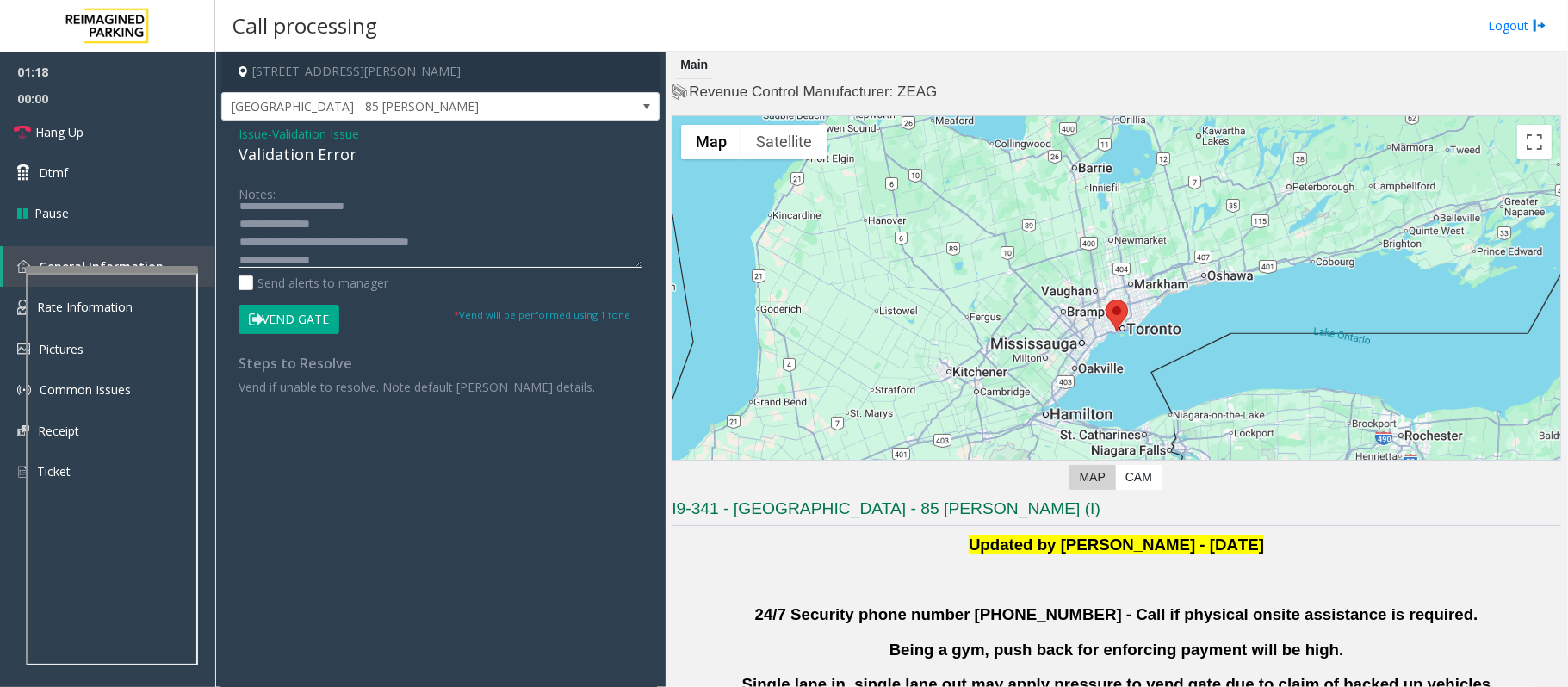 scroll, scrollTop: 29, scrollLeft: 0, axis: vertical 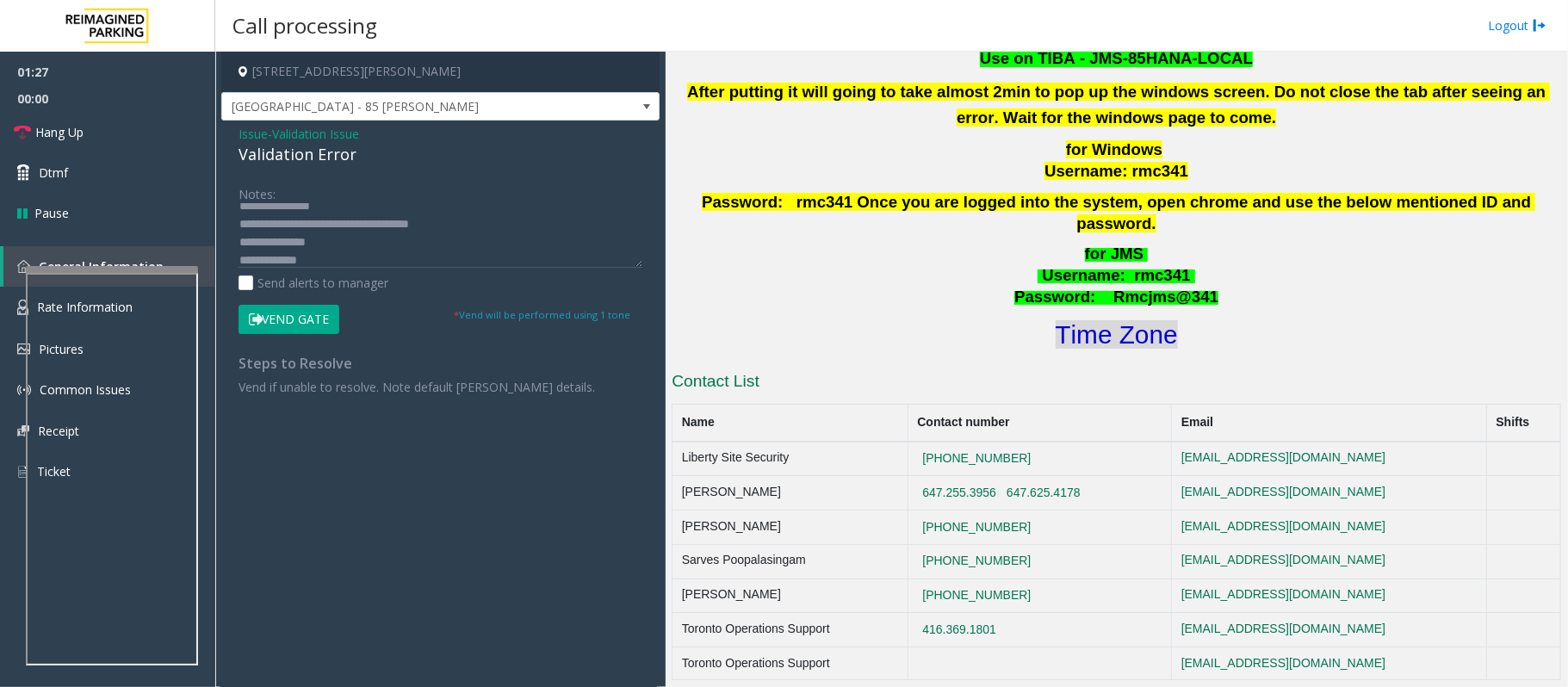 click on "Time Zone" 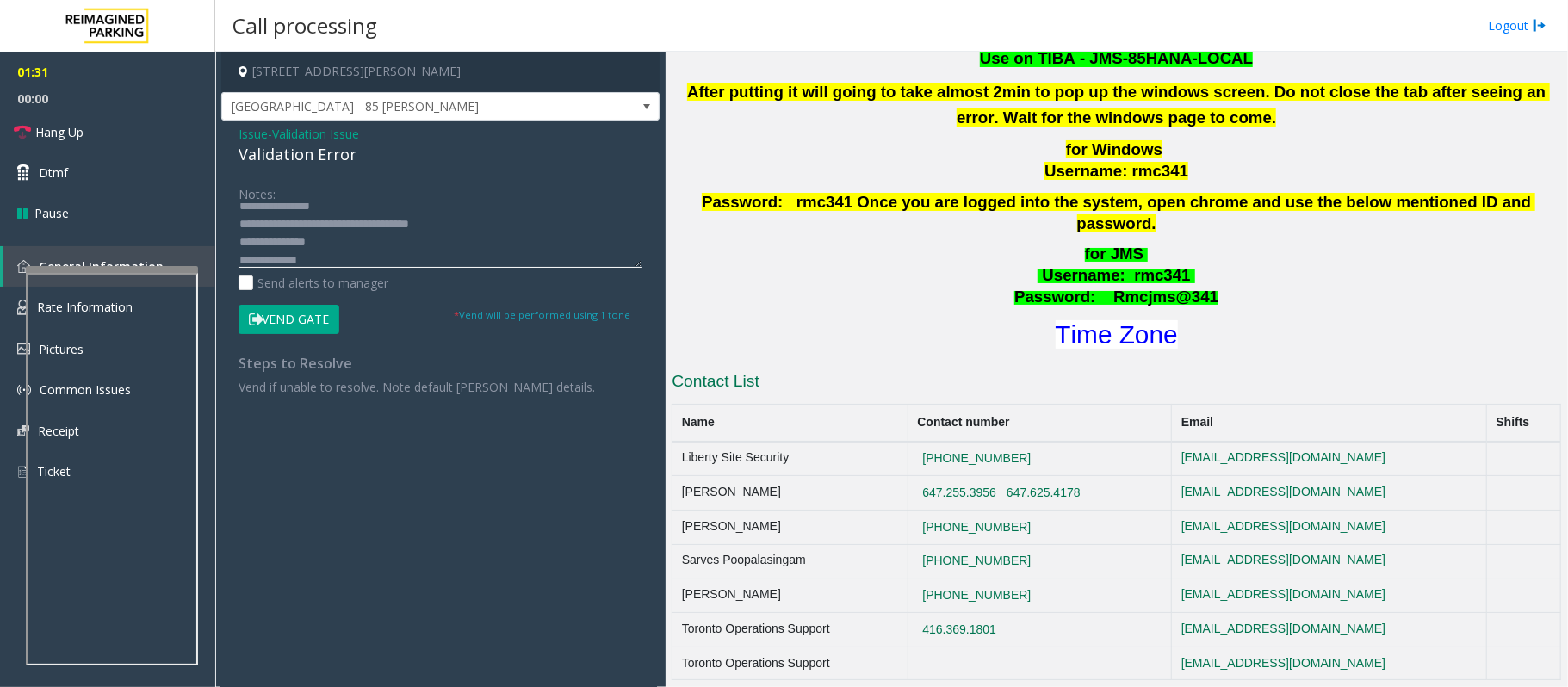 click 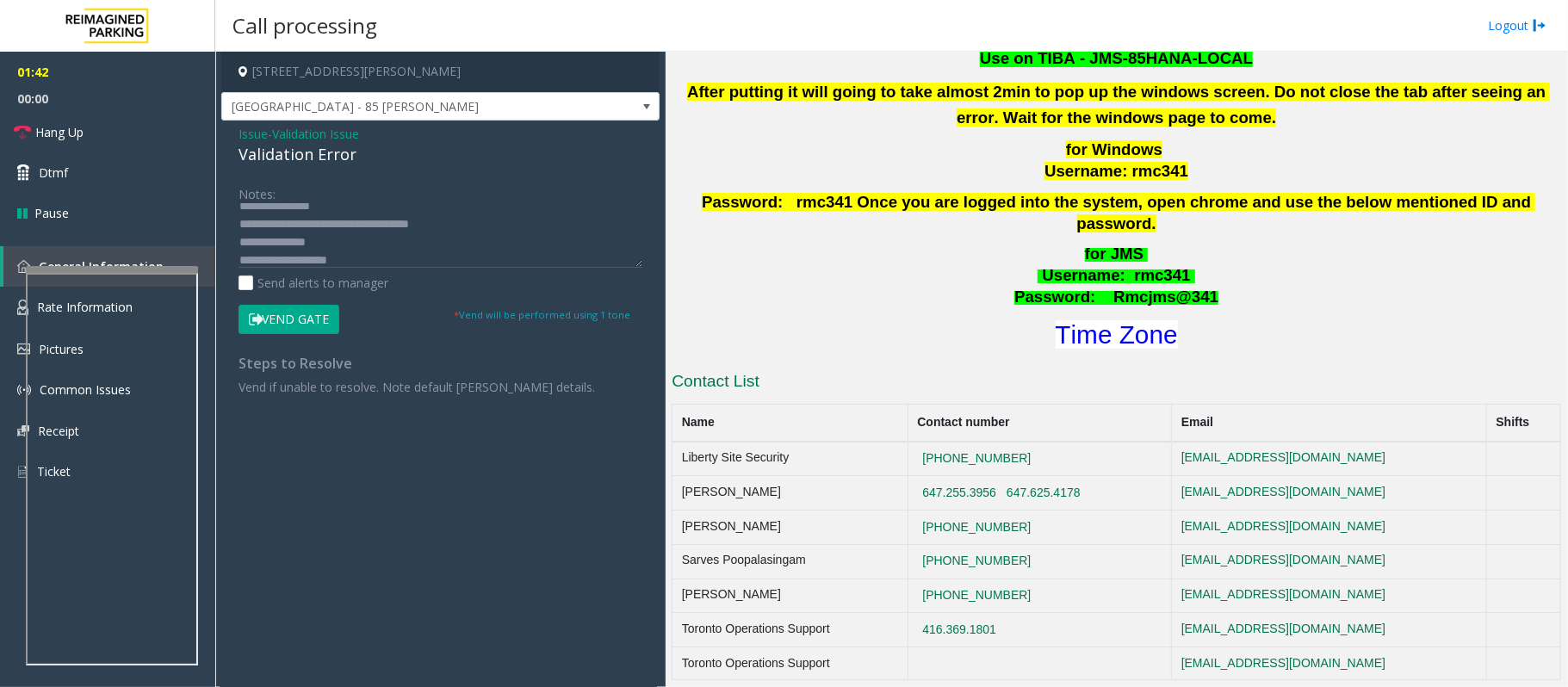 click on "Vend Gate" 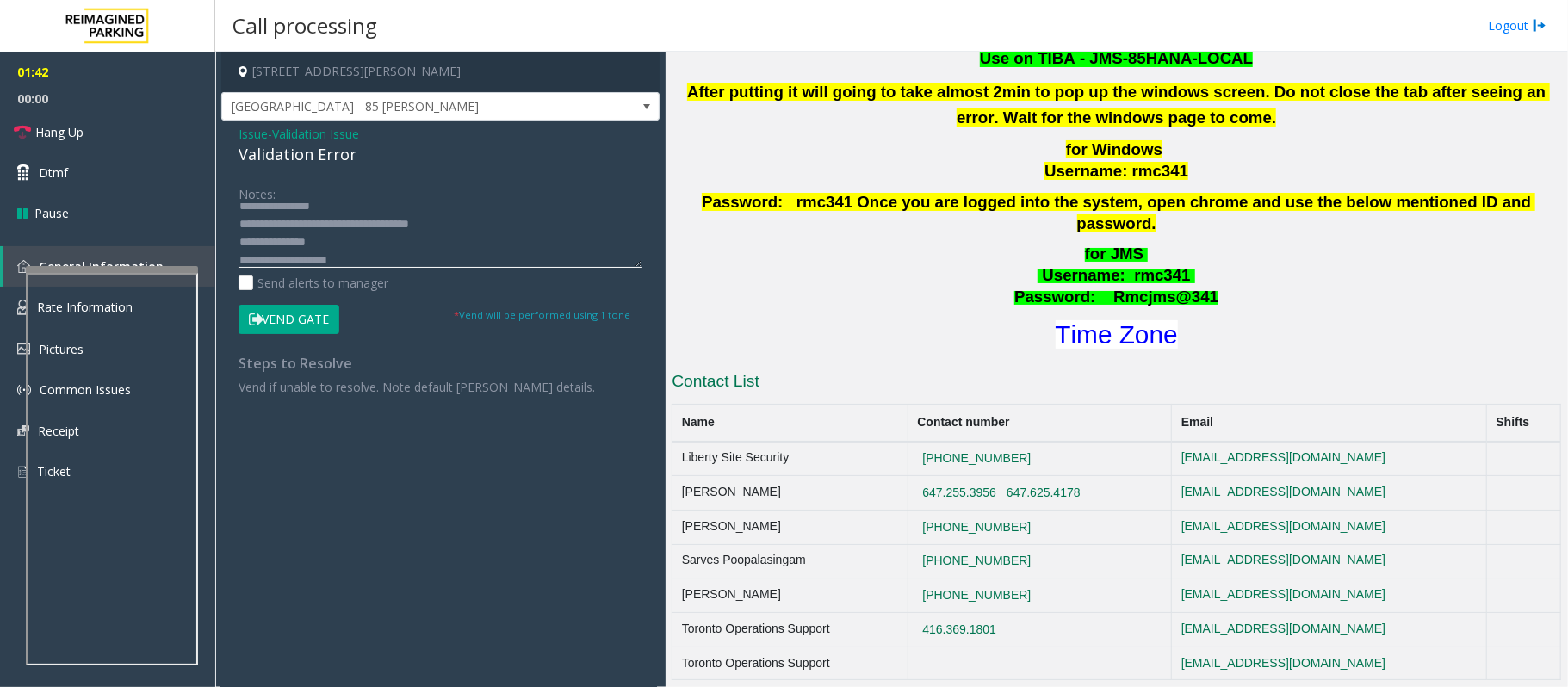 click 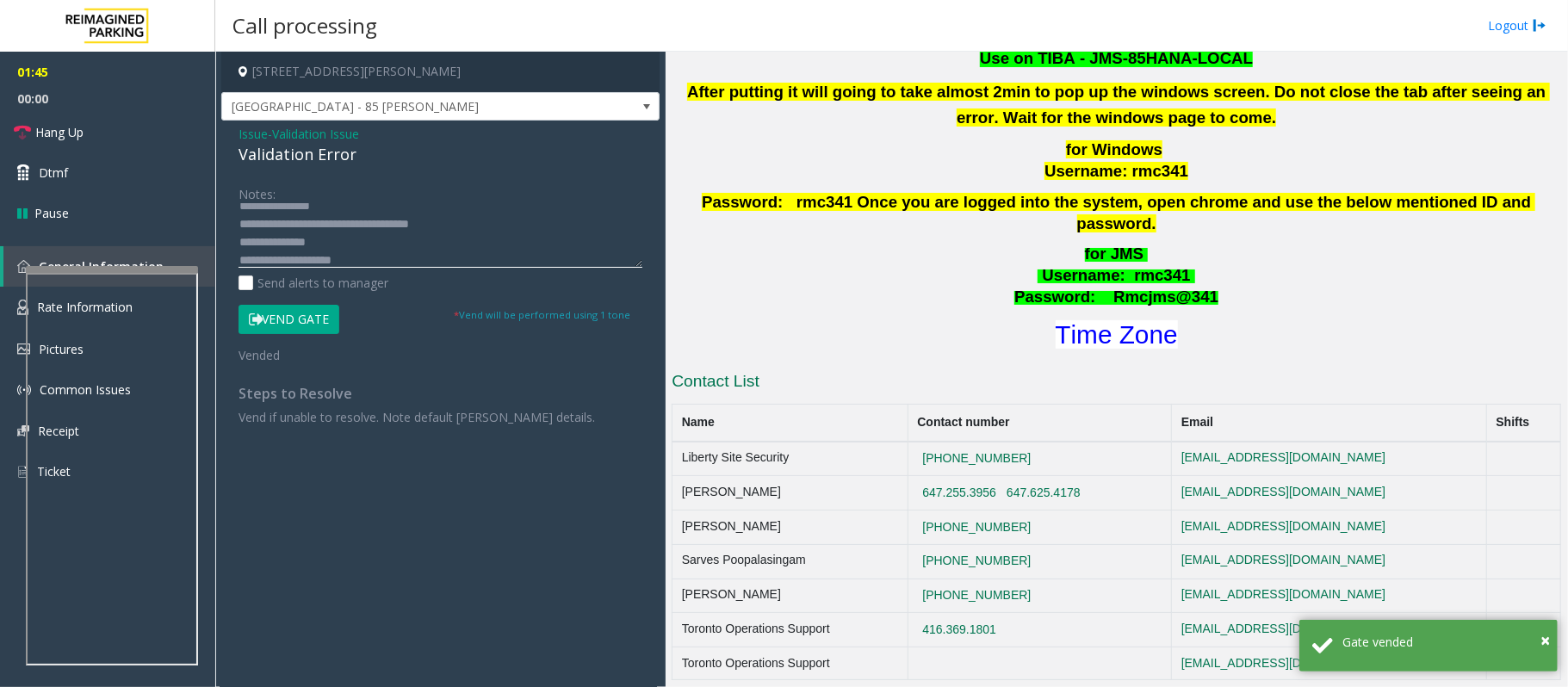 scroll, scrollTop: 48, scrollLeft: 0, axis: vertical 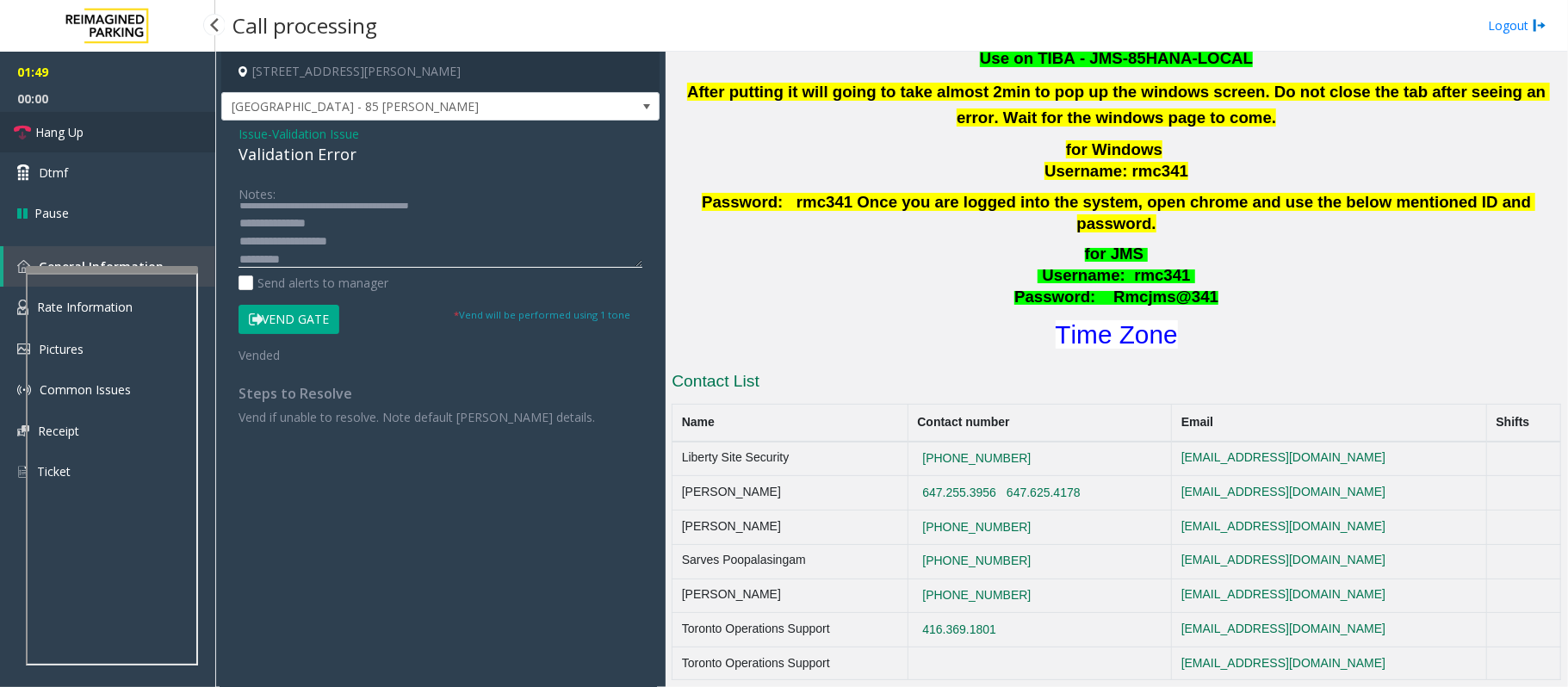 type on "**********" 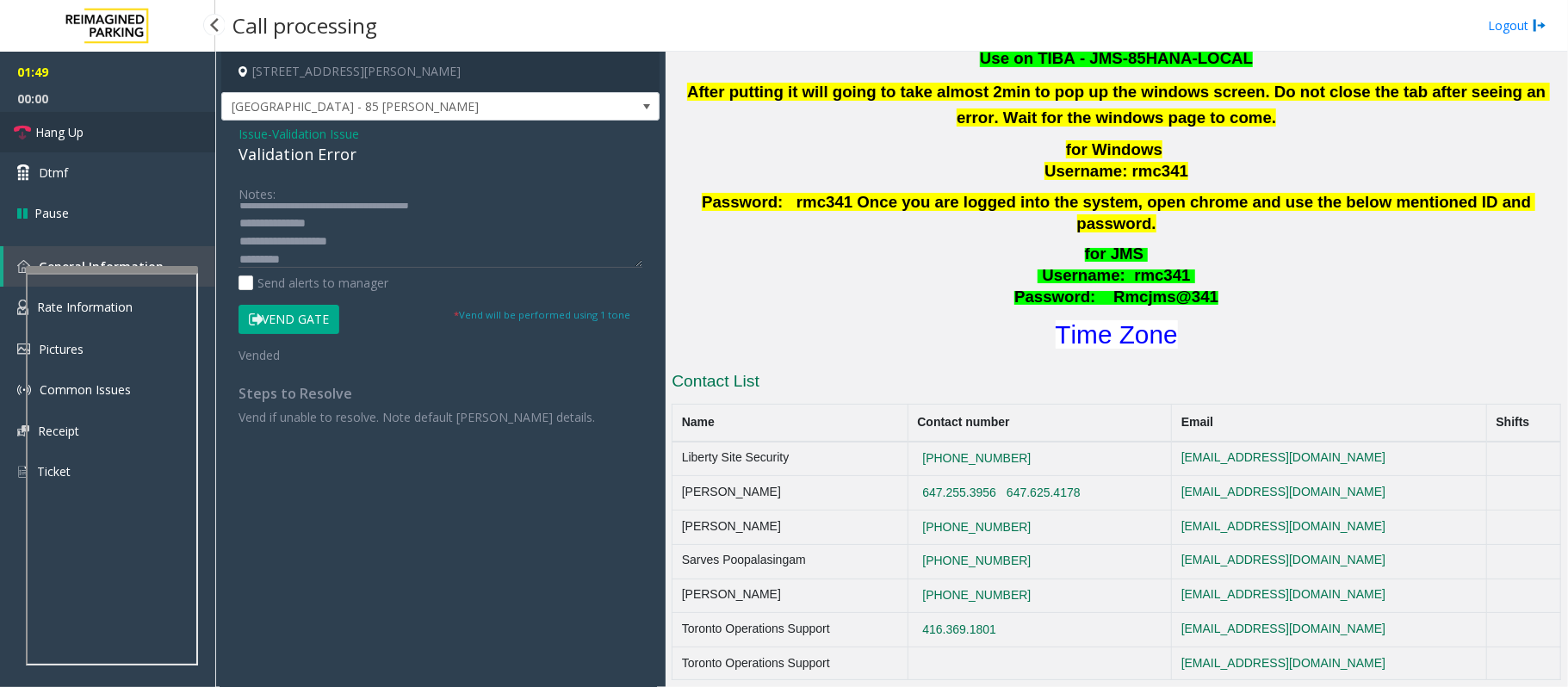 click on "Hang Up" at bounding box center [108, 132] 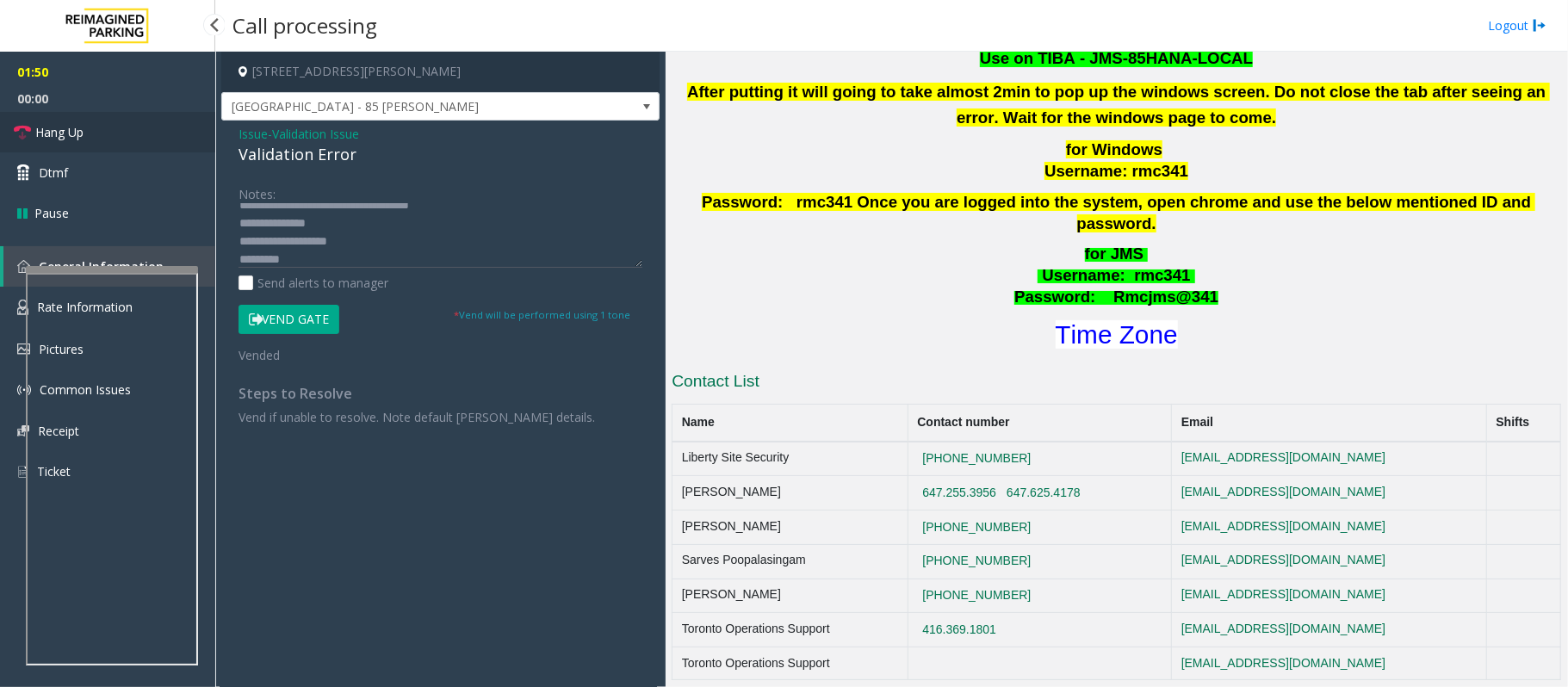 click on "Hang Up" at bounding box center (59, 132) 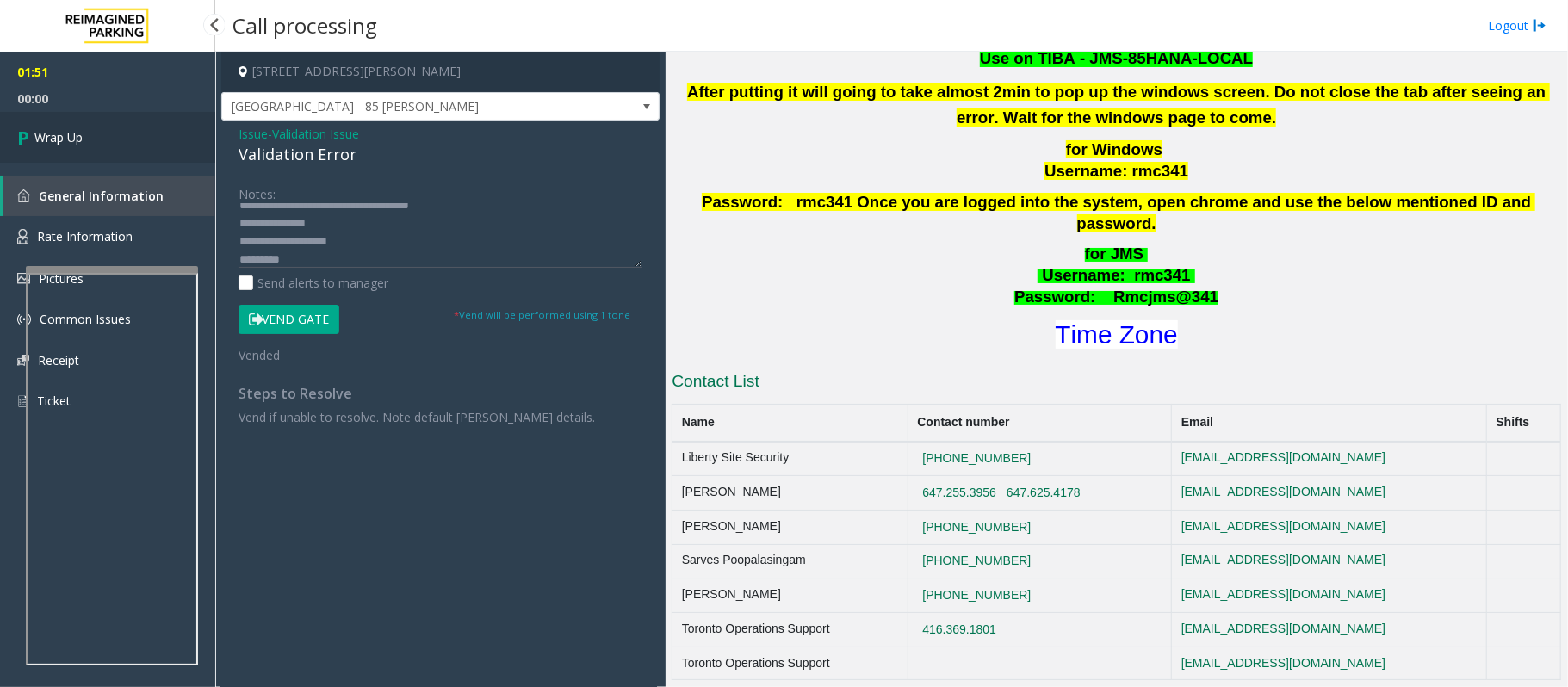 click on "Wrap Up" at bounding box center (59, 137) 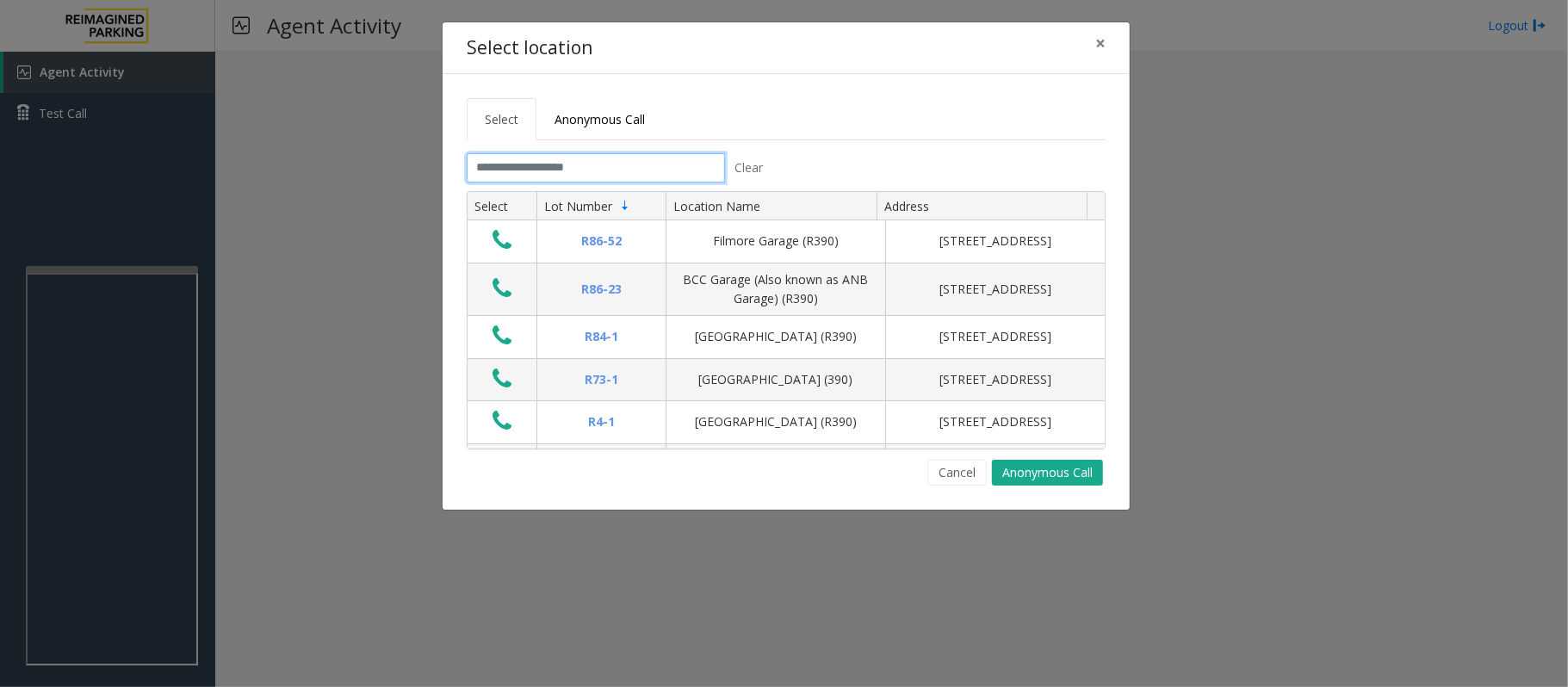 click 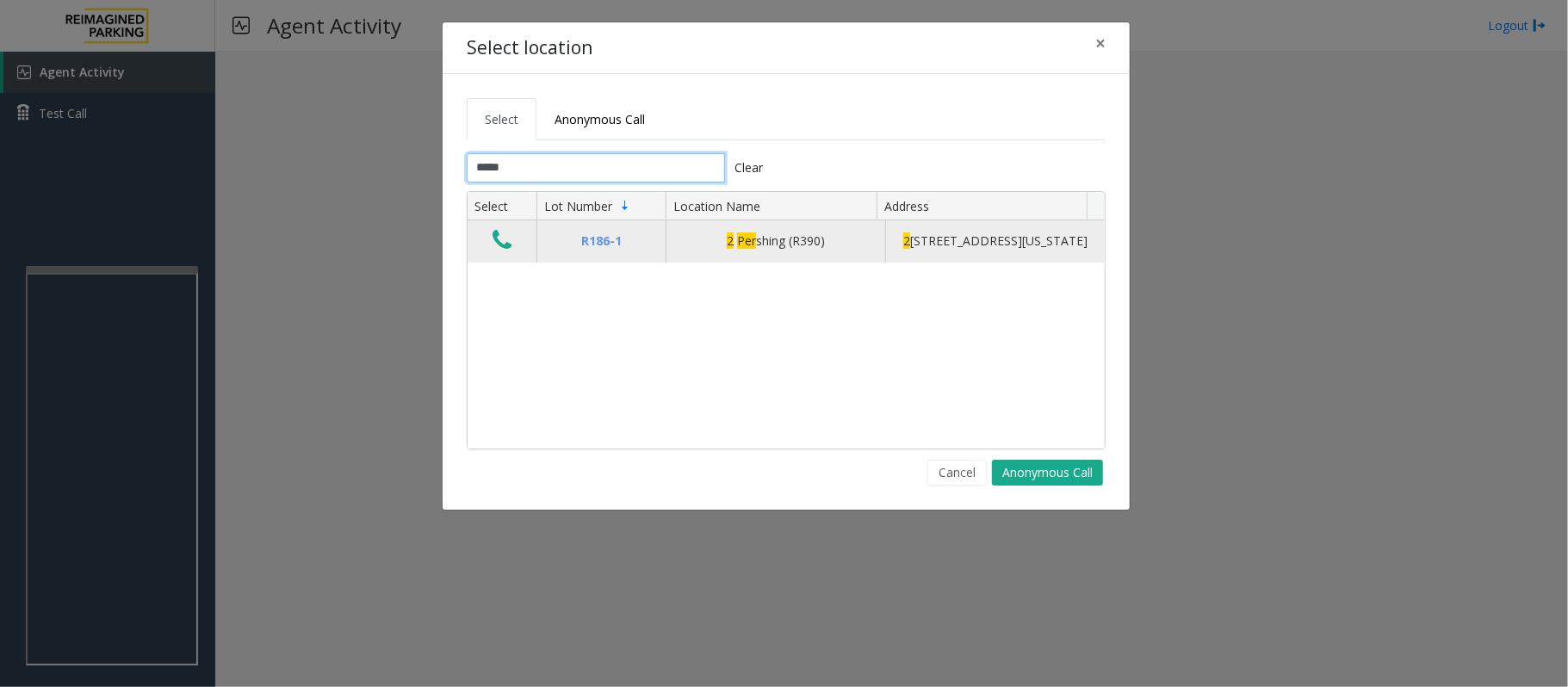 type on "*****" 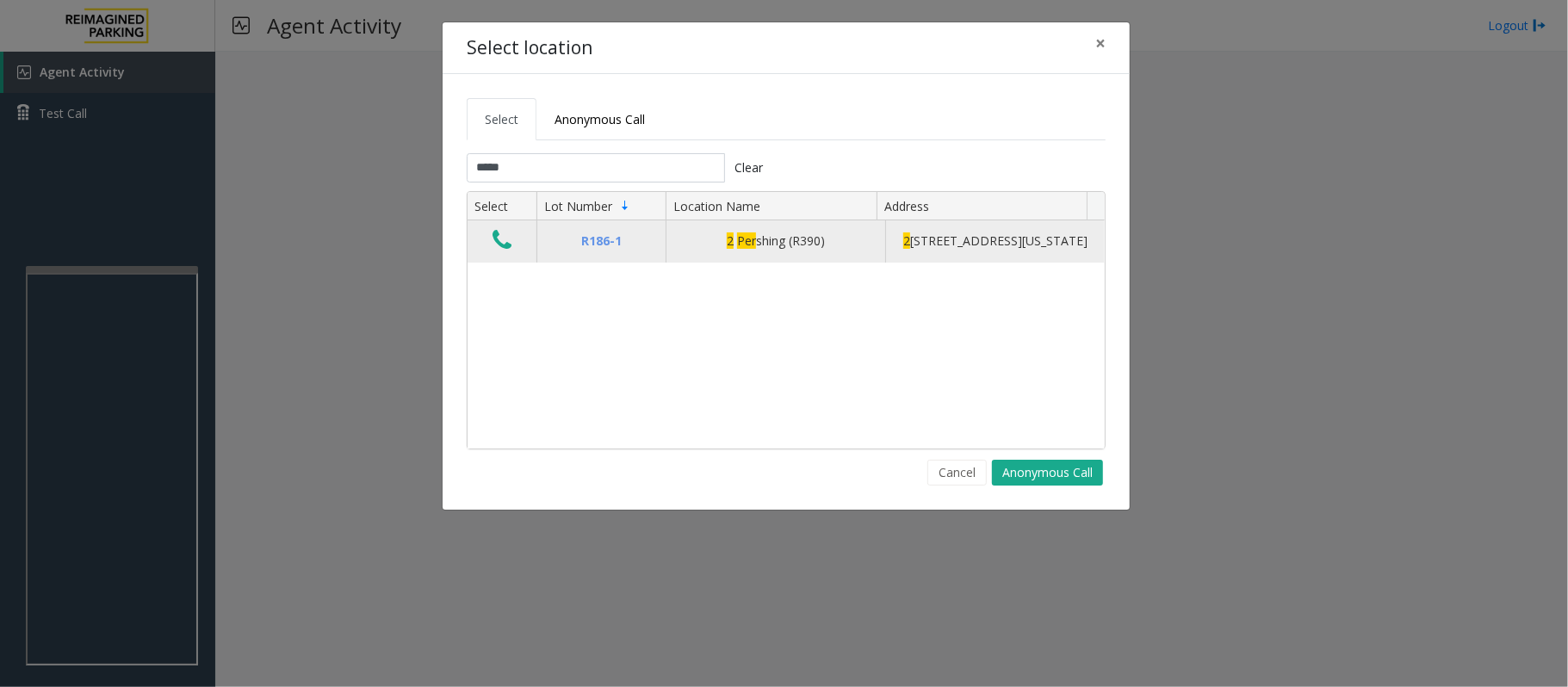click 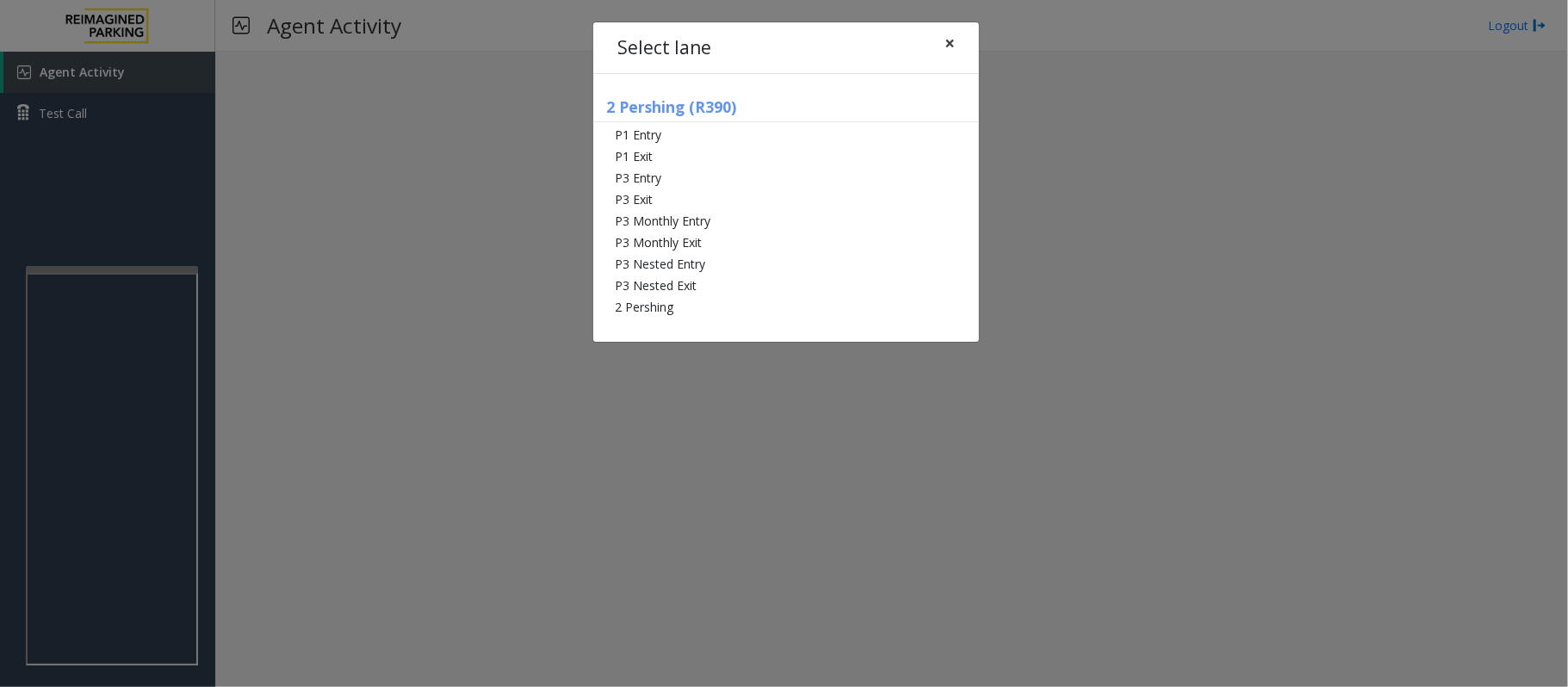 click on "×" 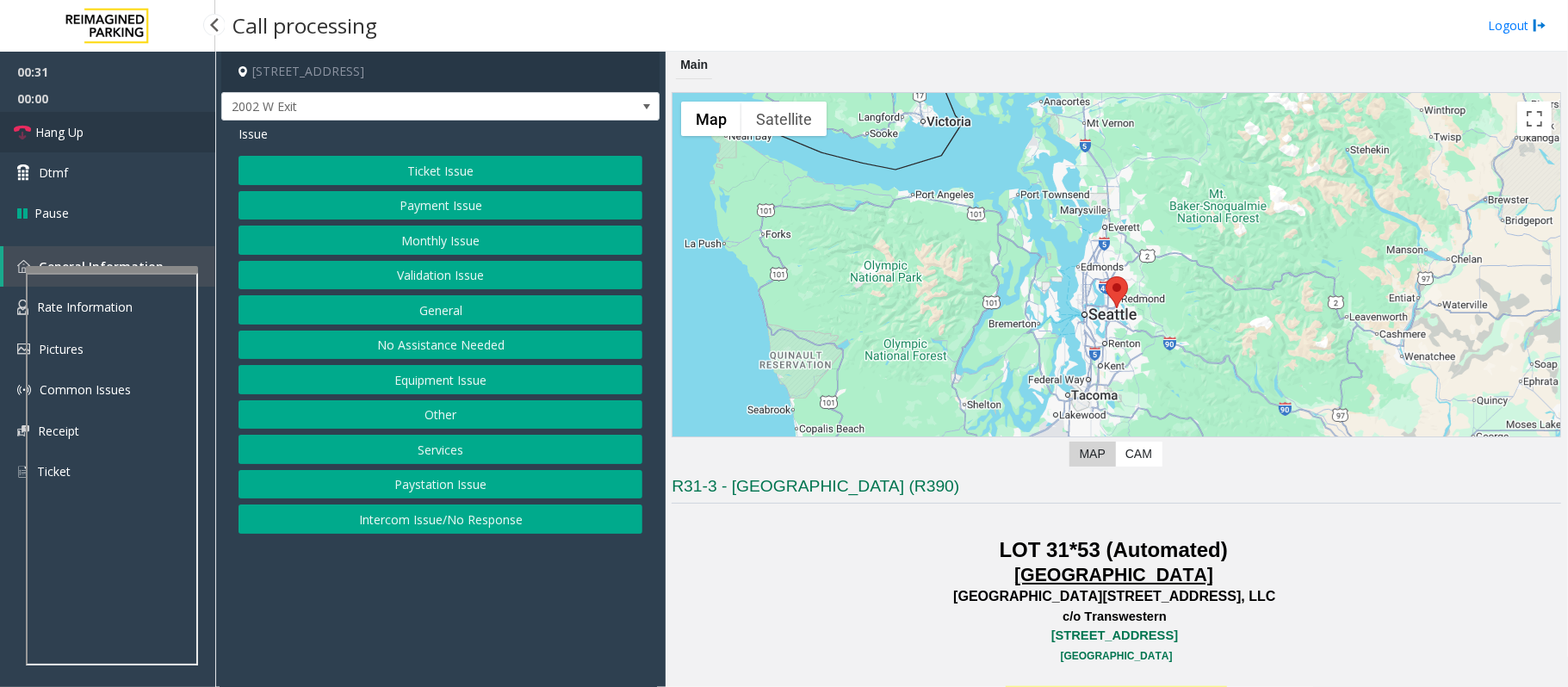click on "Hang Up" at bounding box center (108, 132) 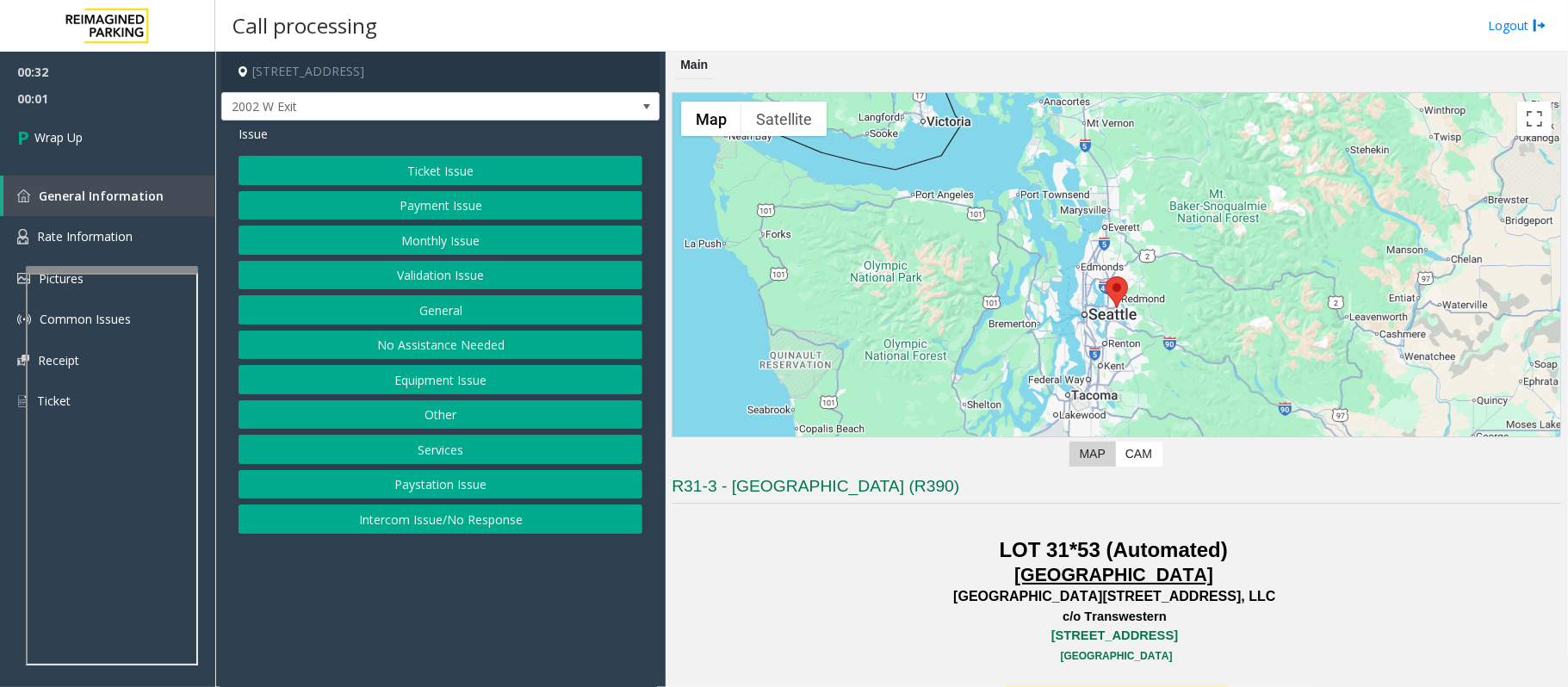 click on "Equipment Issue" 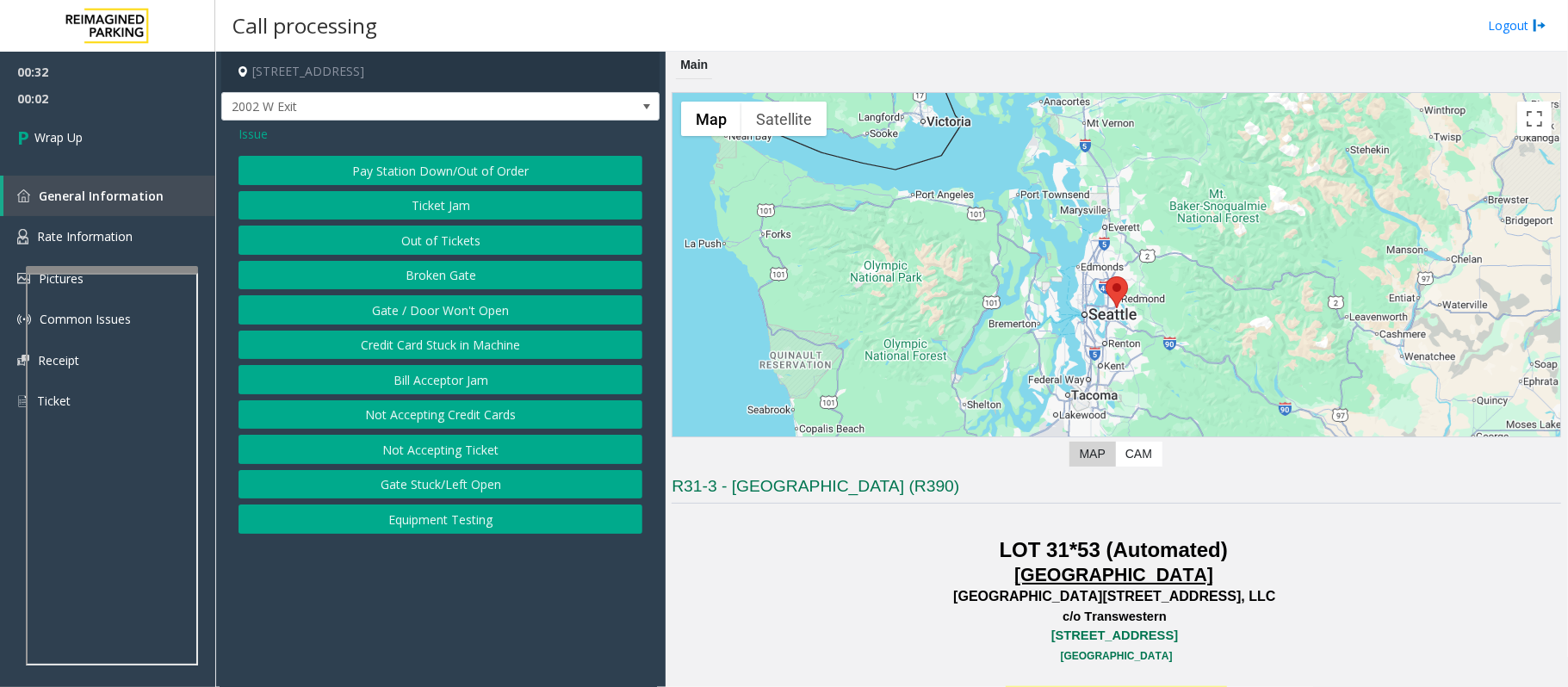 click on "Gate / Door Won't Open" 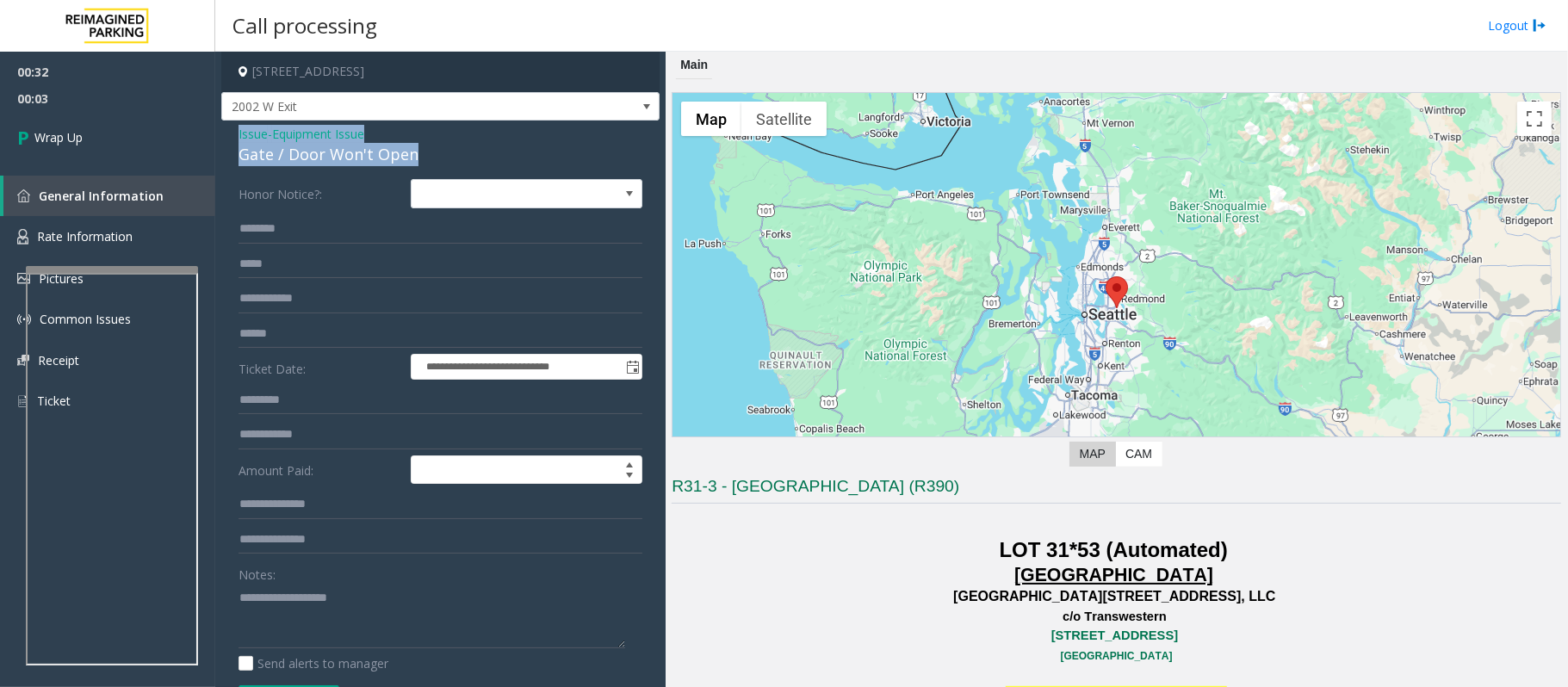 drag, startPoint x: 422, startPoint y: 143, endPoint x: 224, endPoint y: 133, distance: 198.25236 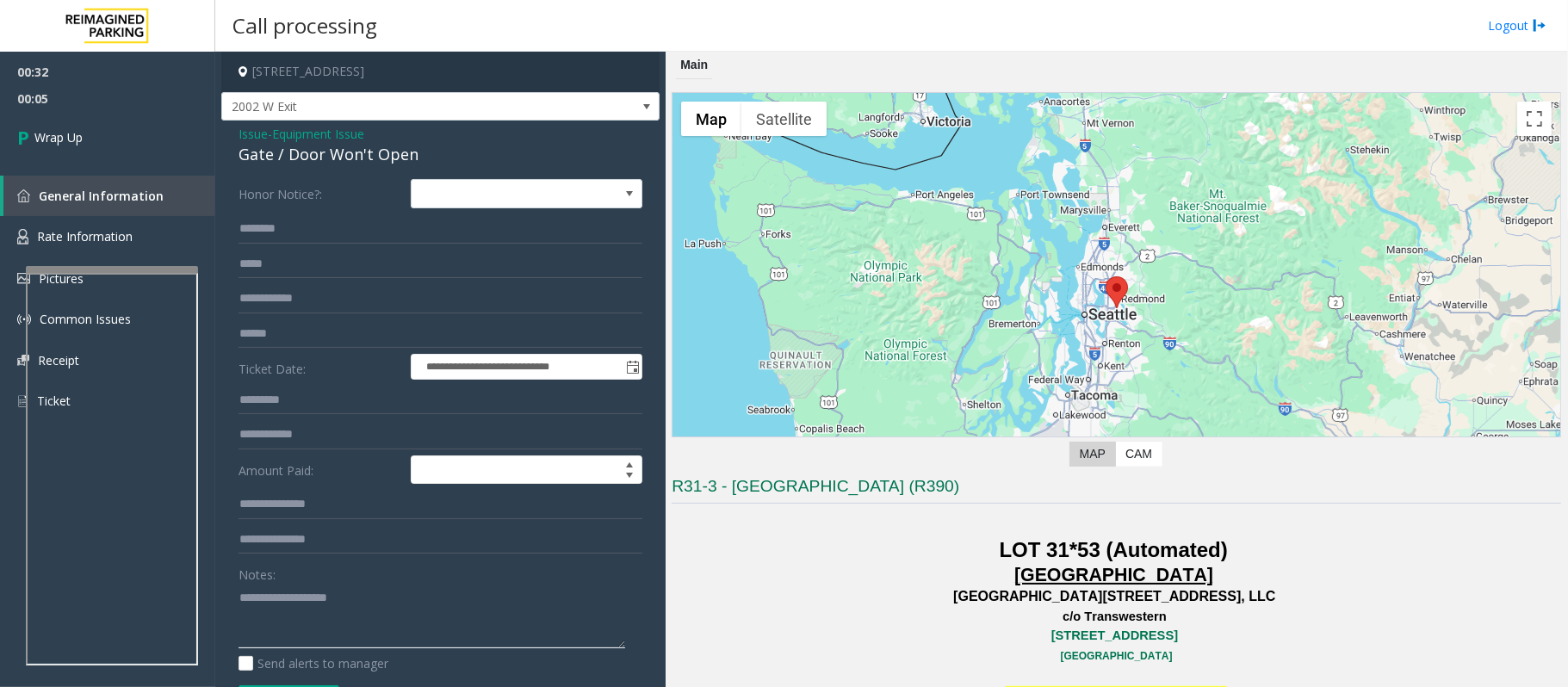 click 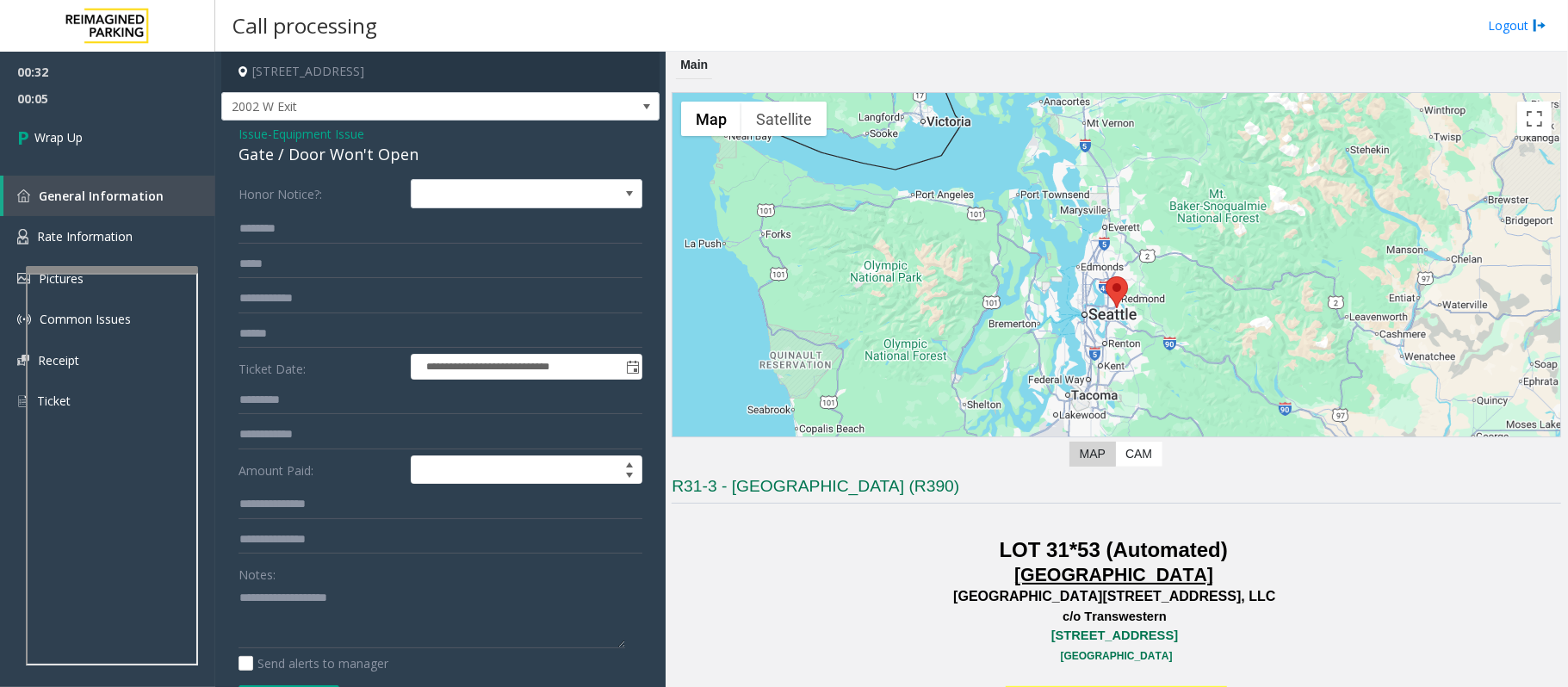 click on "Equipment Issue" 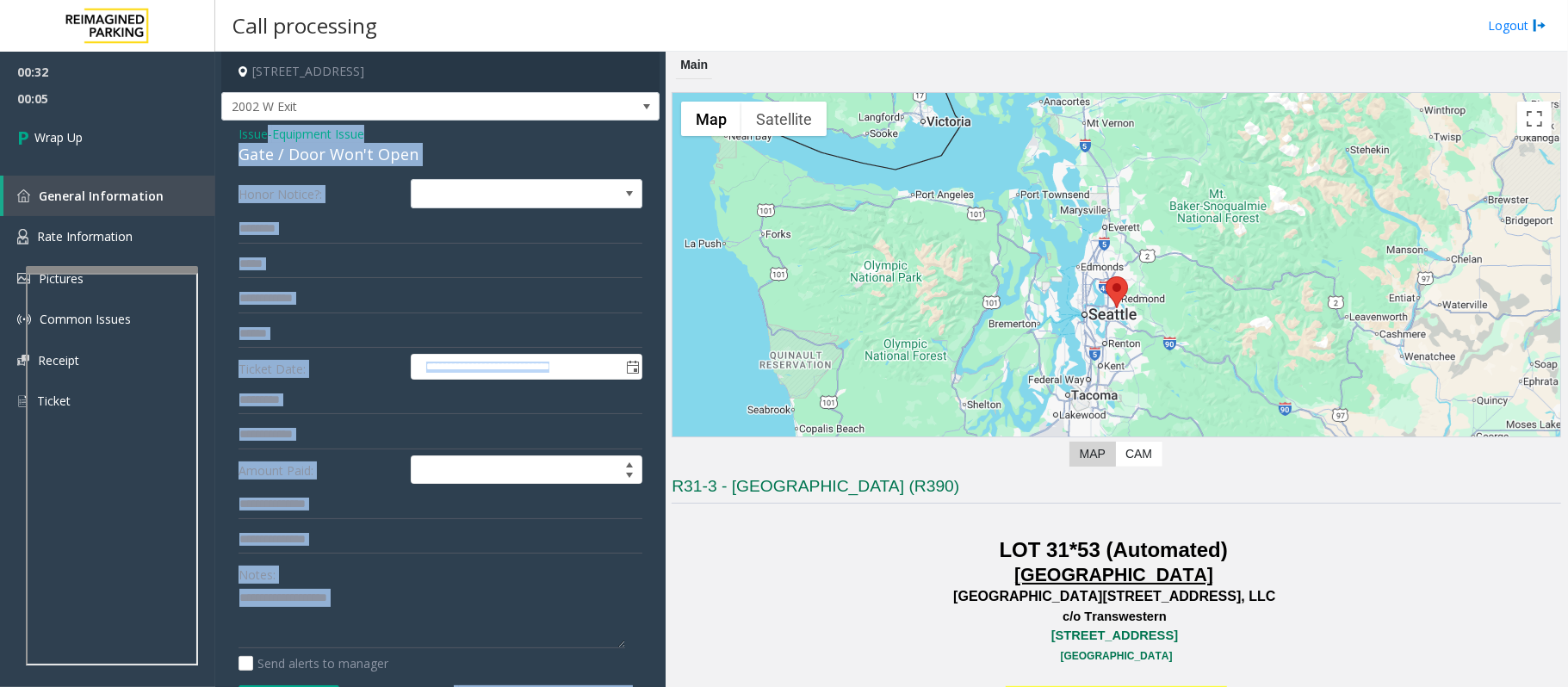 click on "Issue  -  Equipment Issue Gate / Door Won't Open" 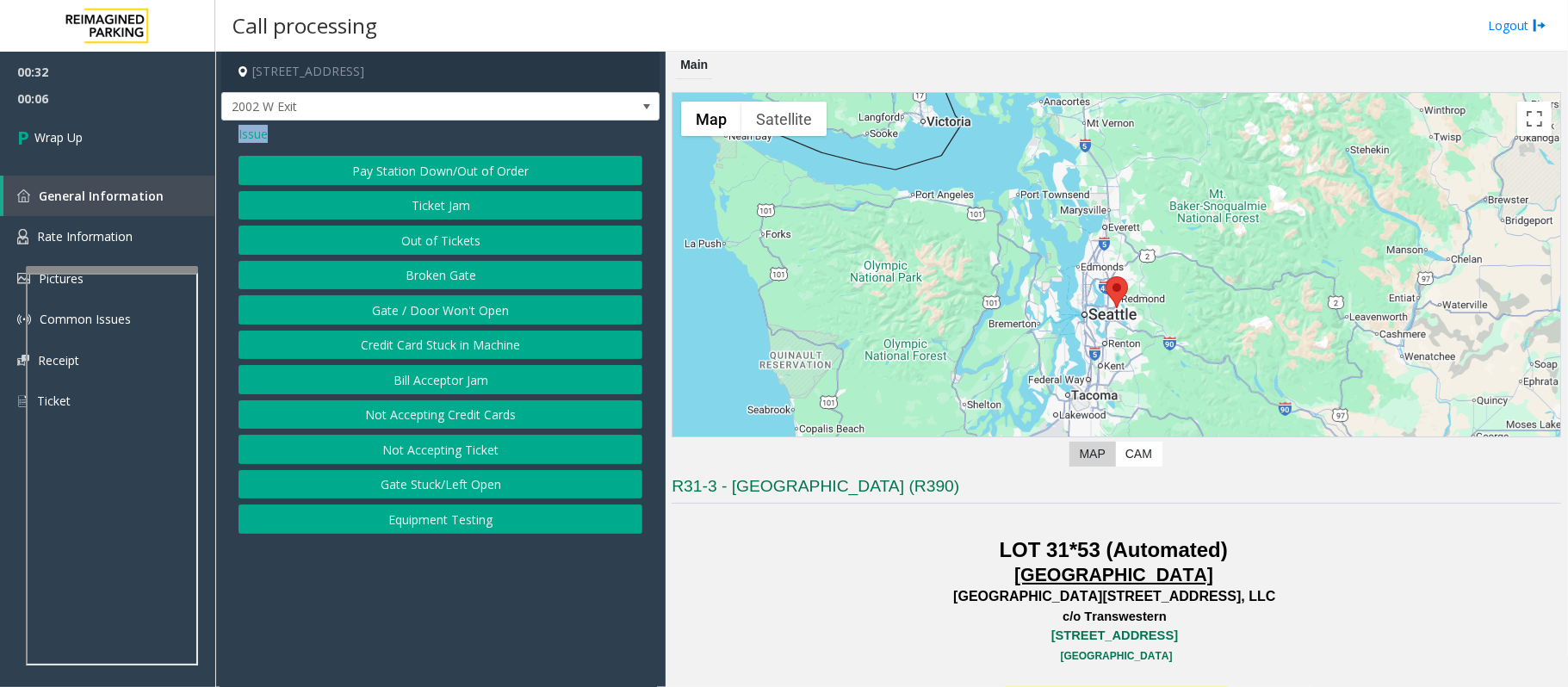 click on "Issue" 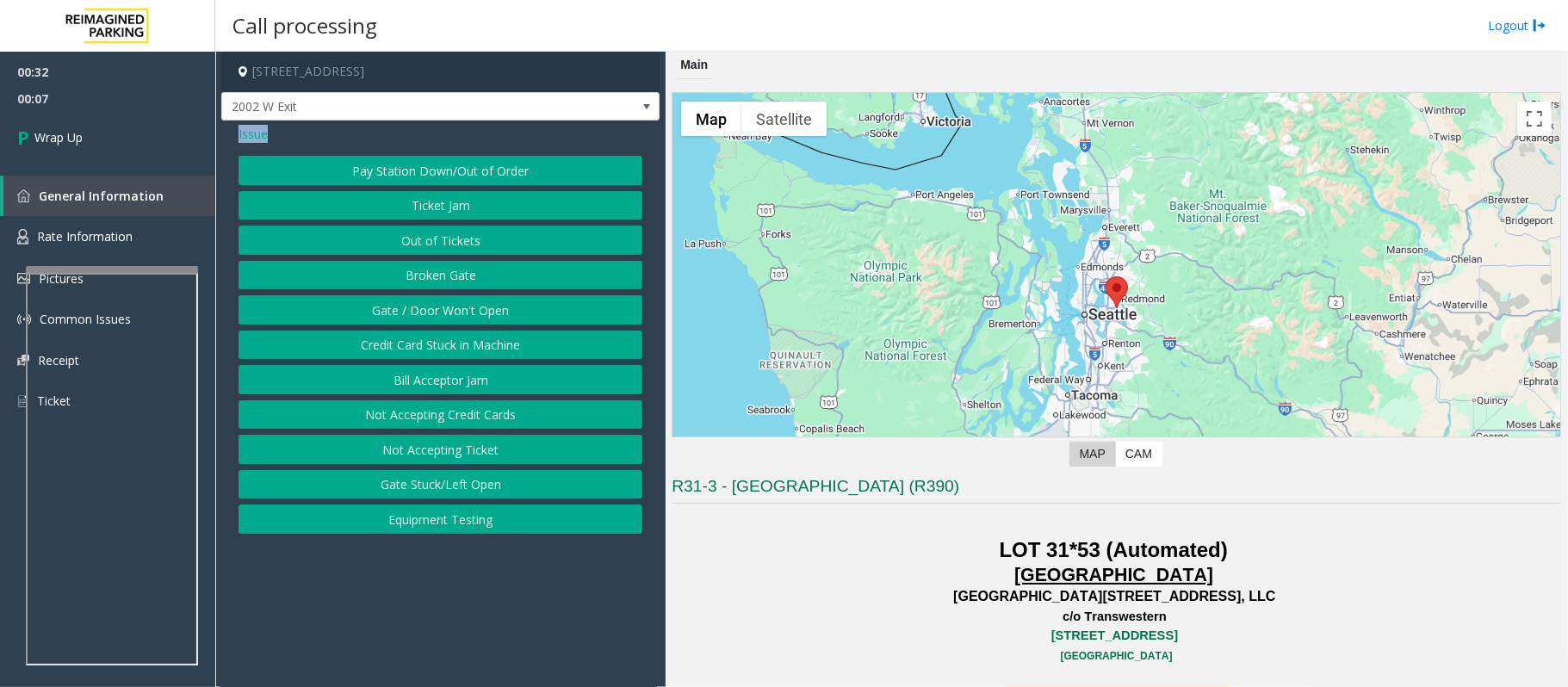 click on "Gate / Door Won't Open" 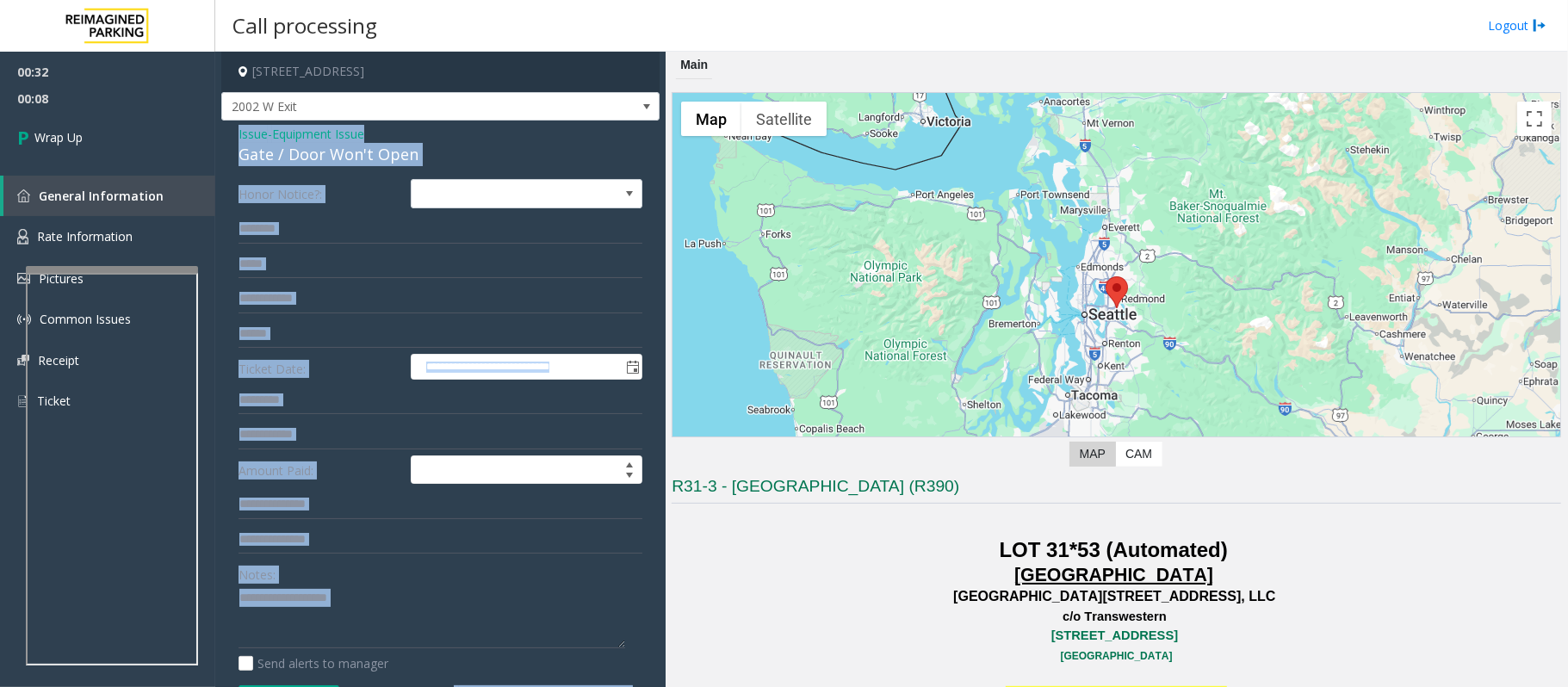 click on "Gate / Door Won't Open" 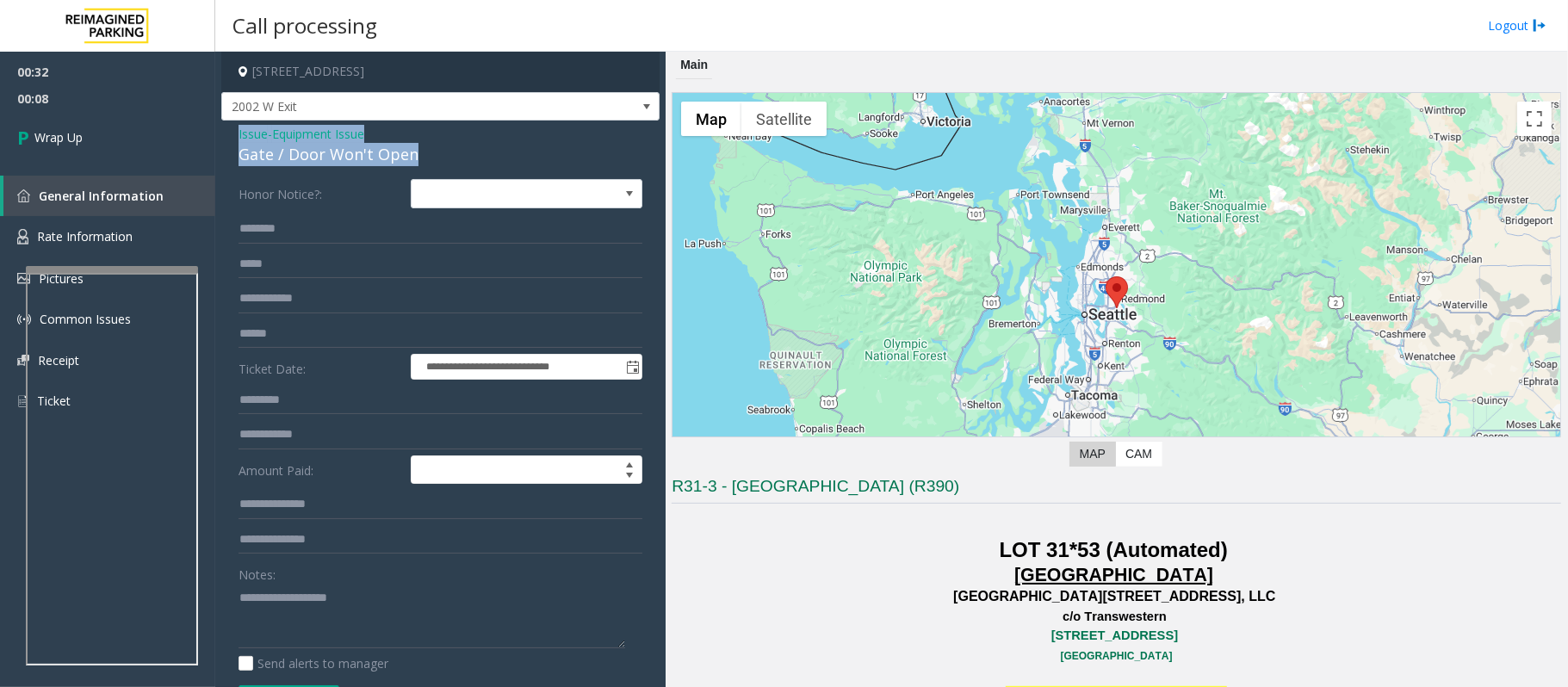 drag, startPoint x: 439, startPoint y: 158, endPoint x: 219, endPoint y: 134, distance: 221.3052 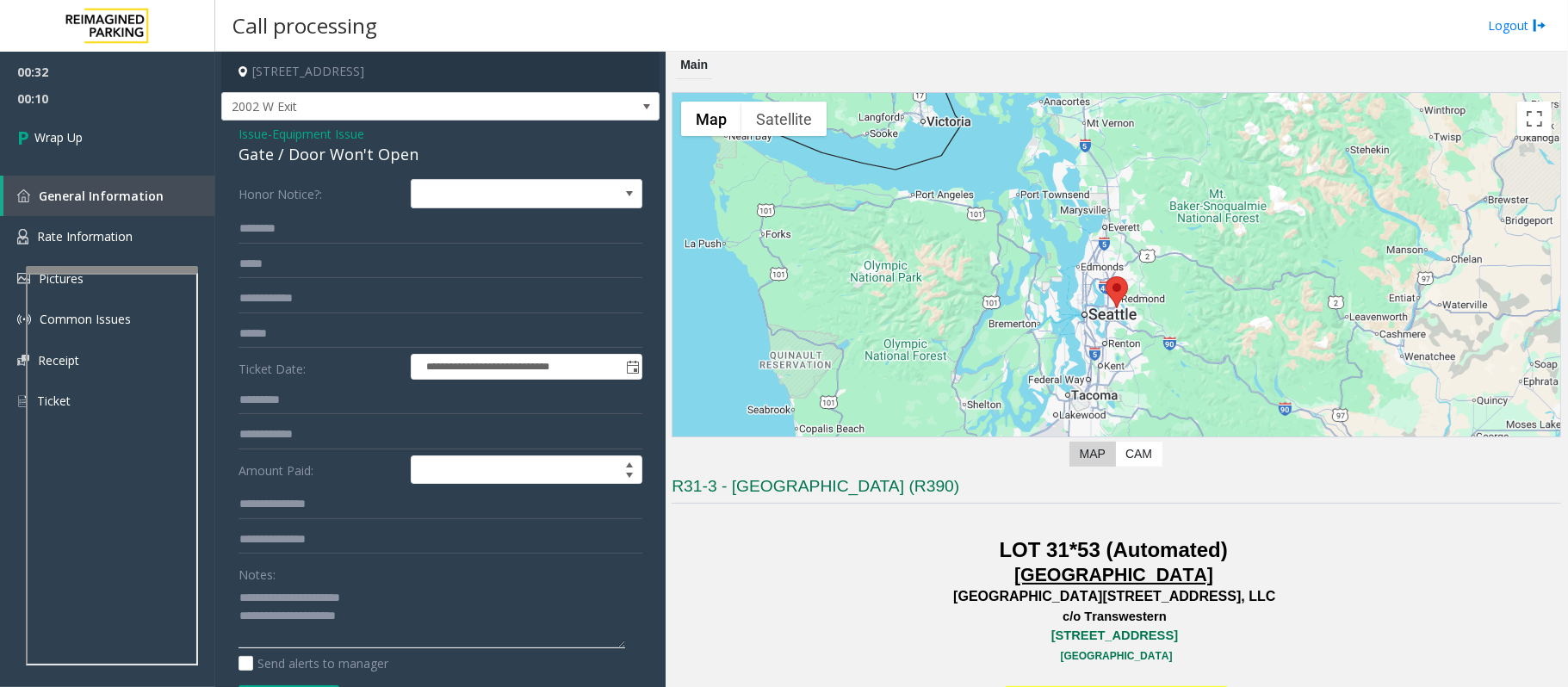 click 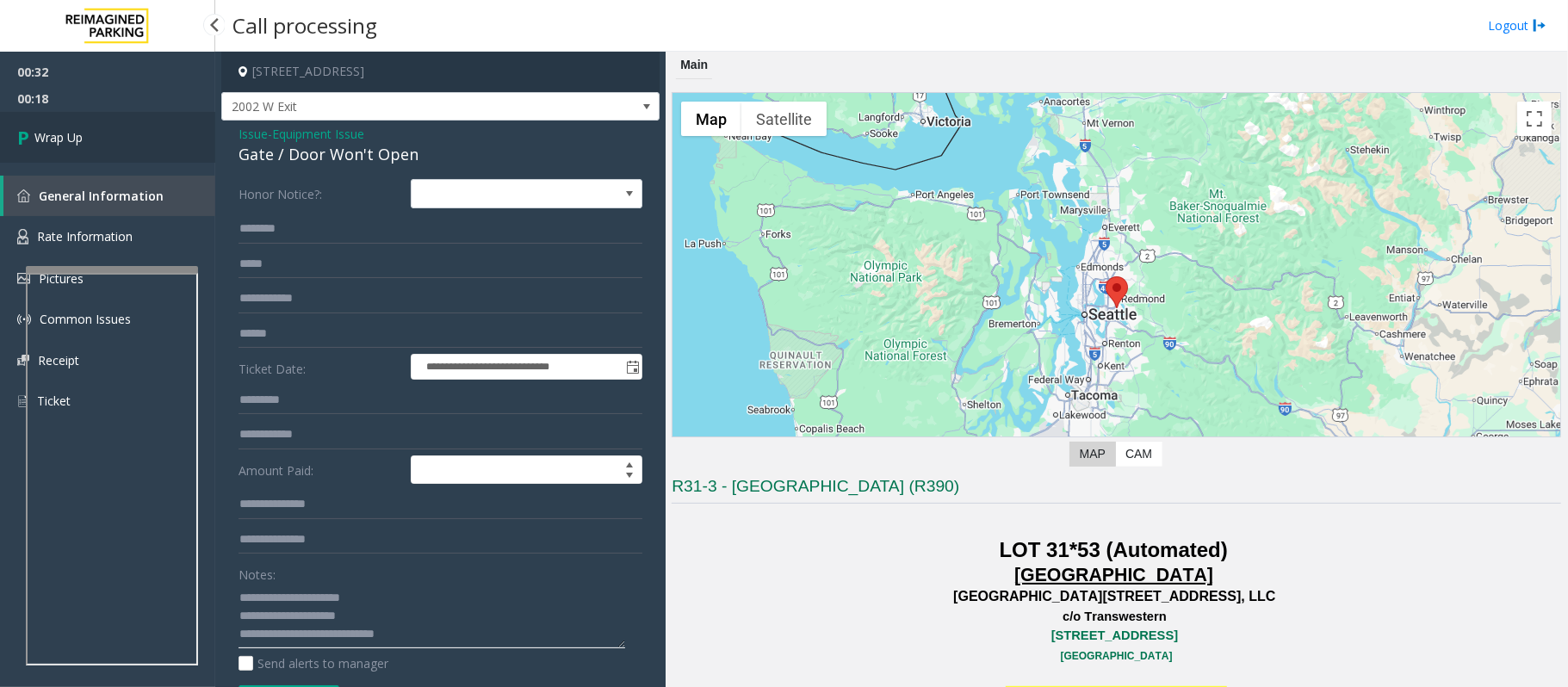 type on "**********" 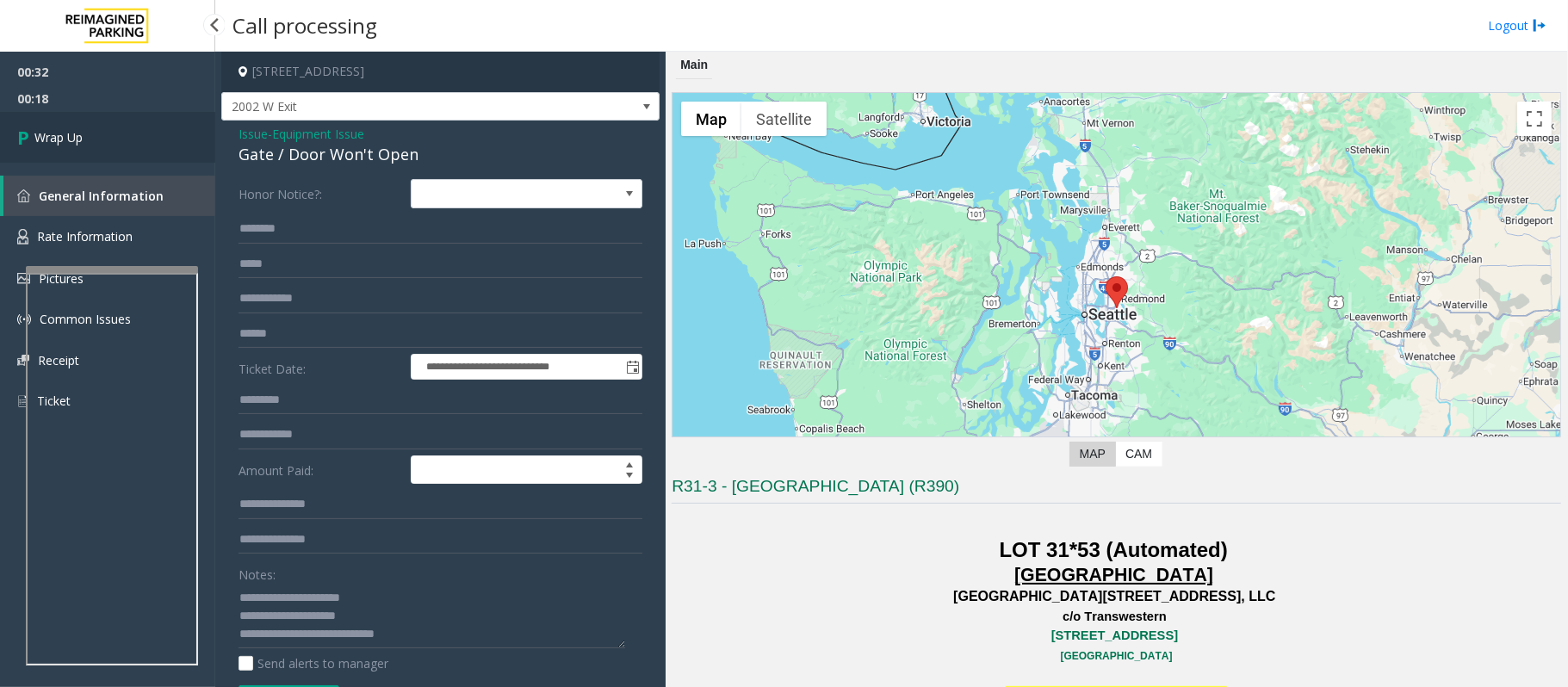 click on "Wrap Up" at bounding box center (108, 137) 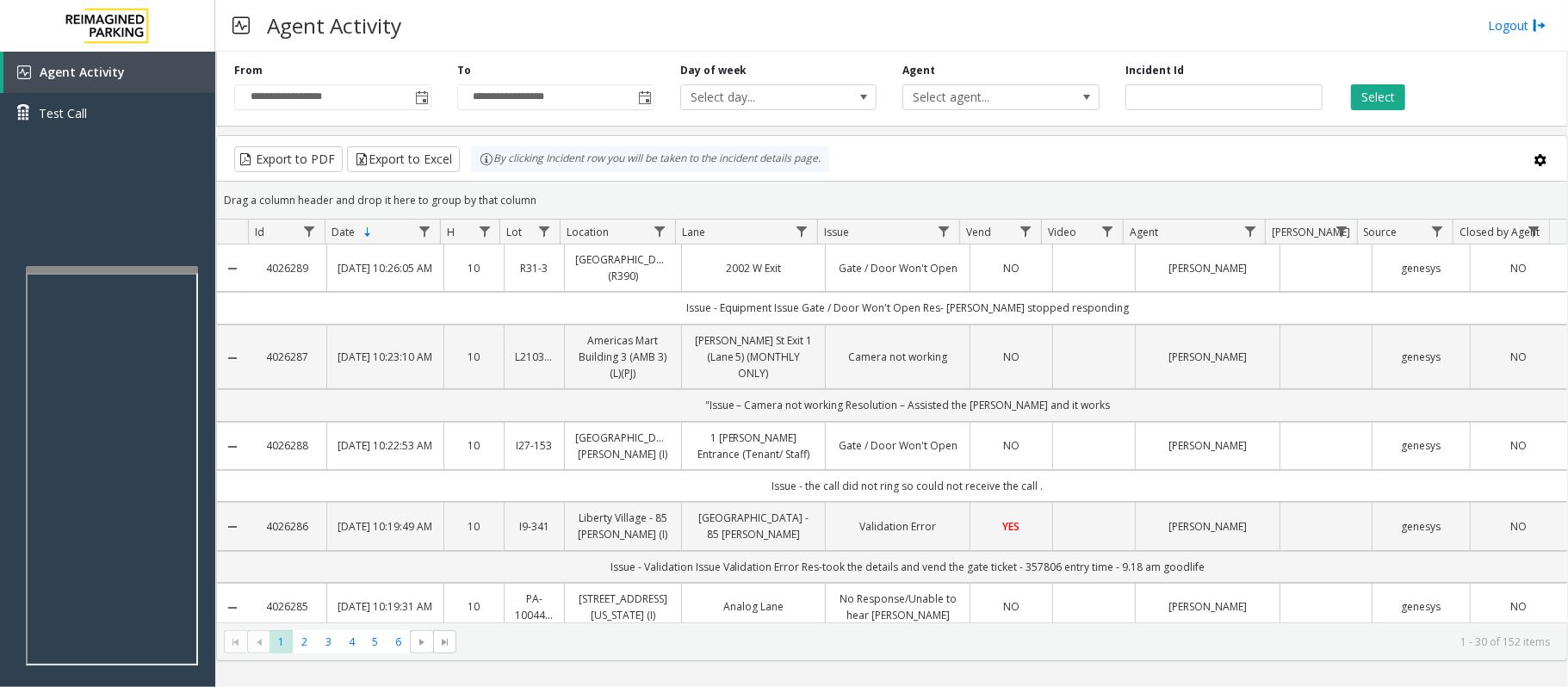 type 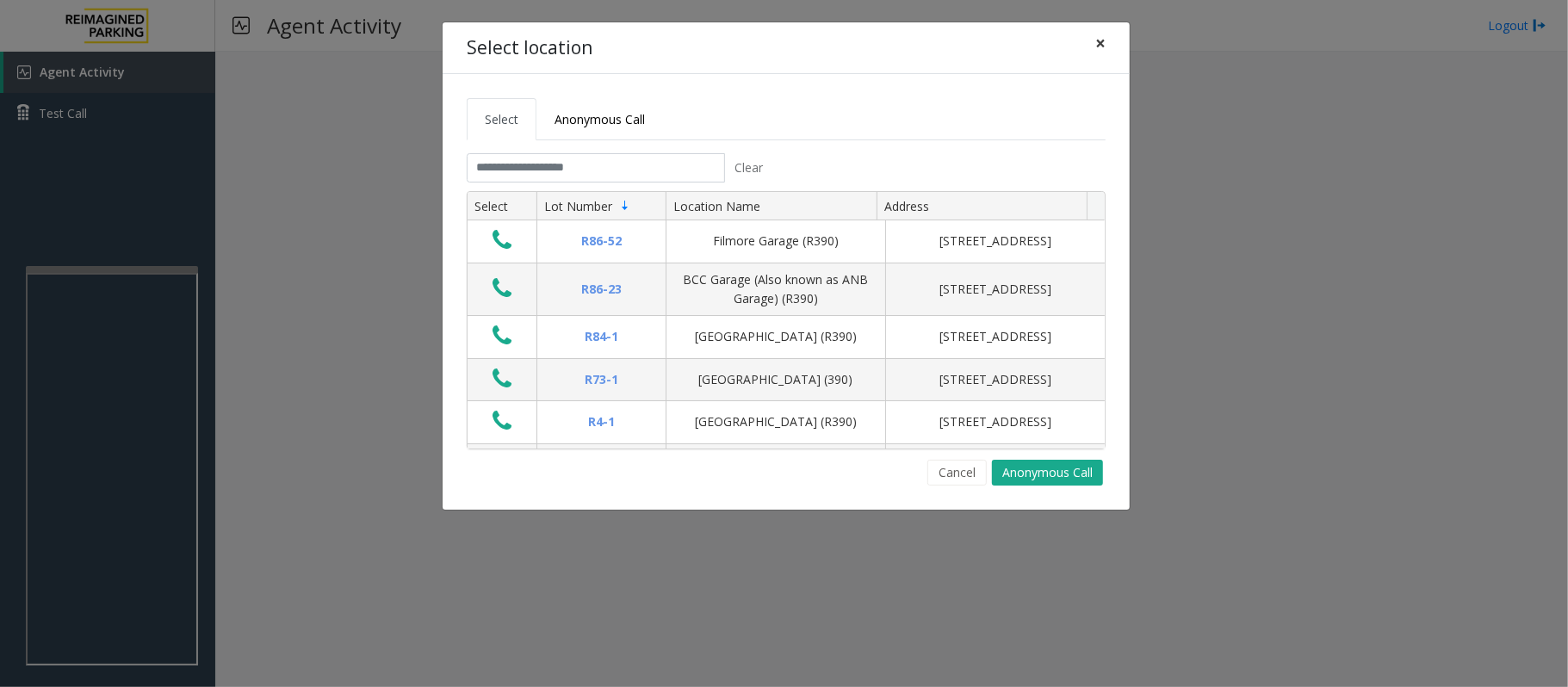 click on "×" 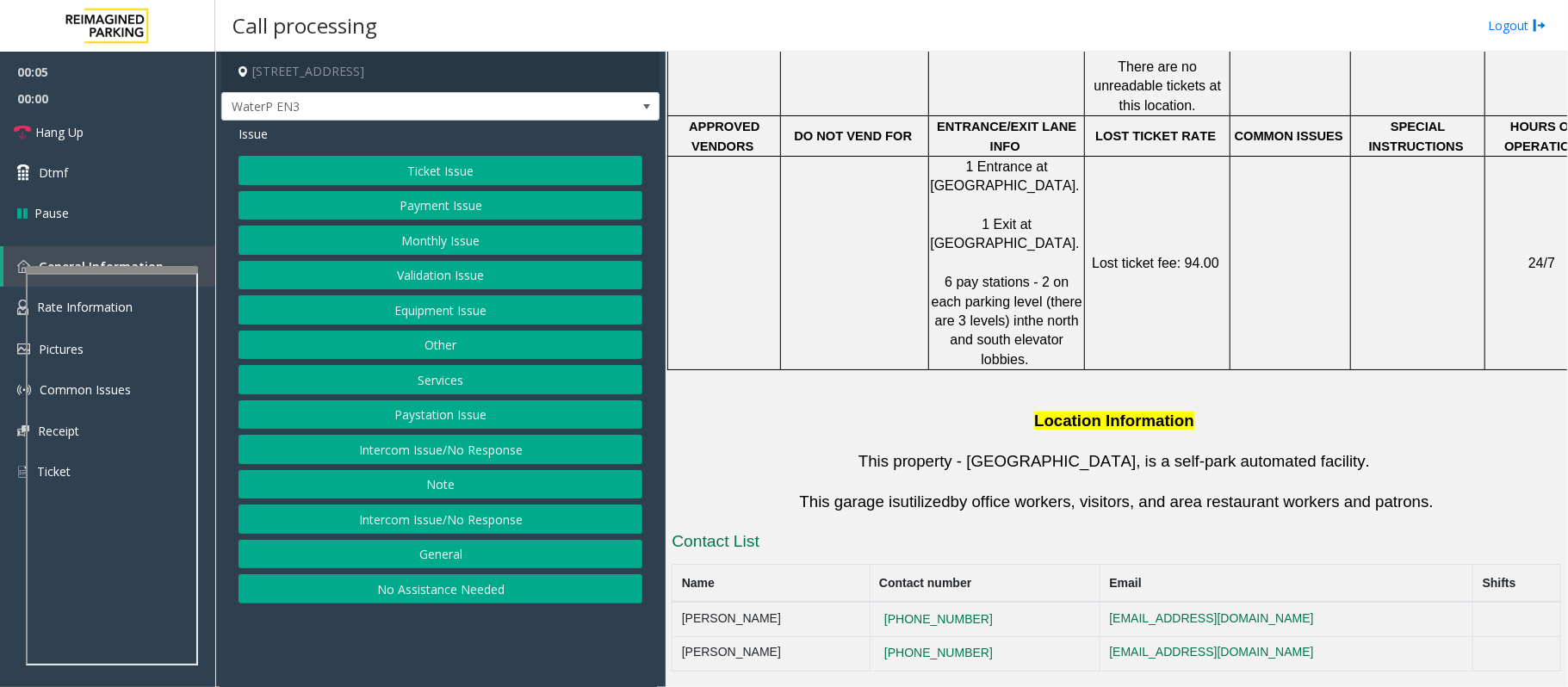 scroll, scrollTop: 1148, scrollLeft: 0, axis: vertical 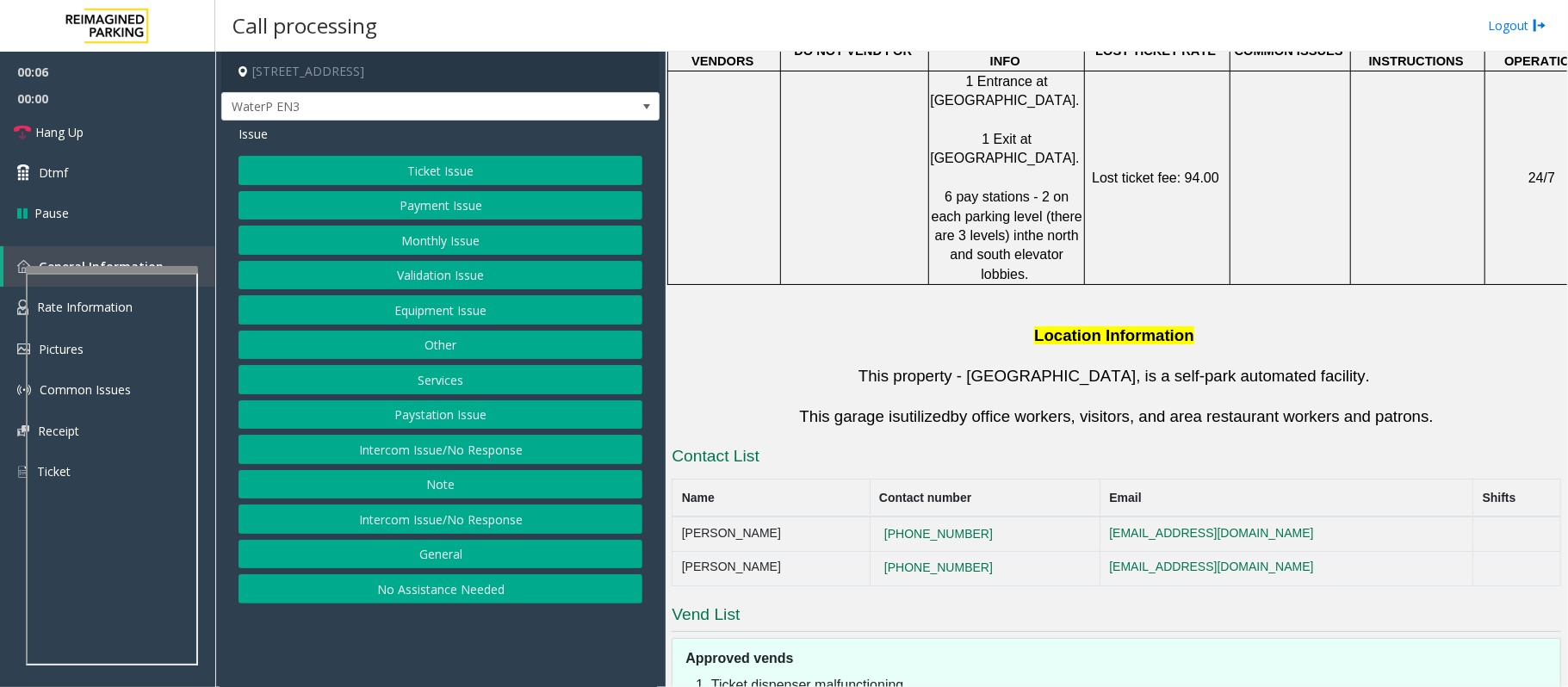 click on "Intercom Issue/No Response" 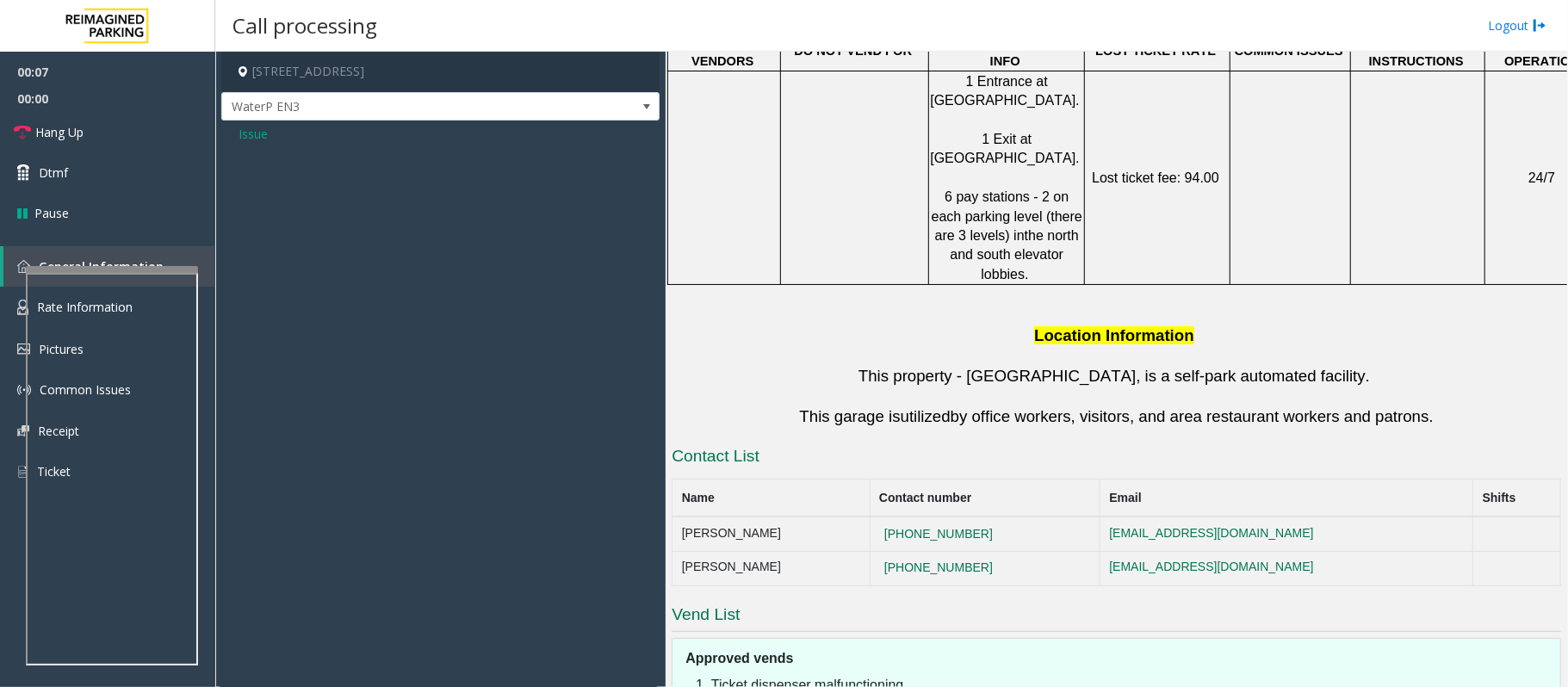 click on "Issue" 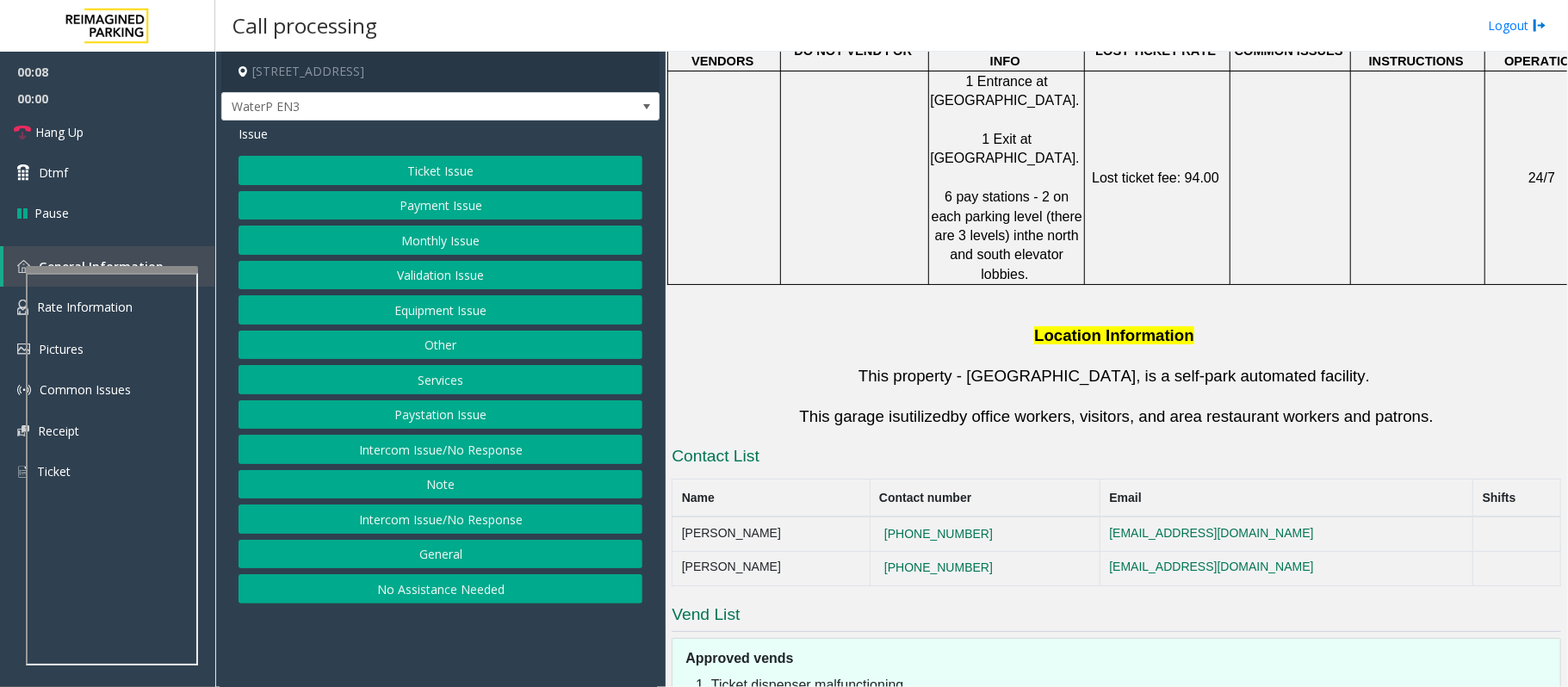 click on "Intercom Issue/No Response" 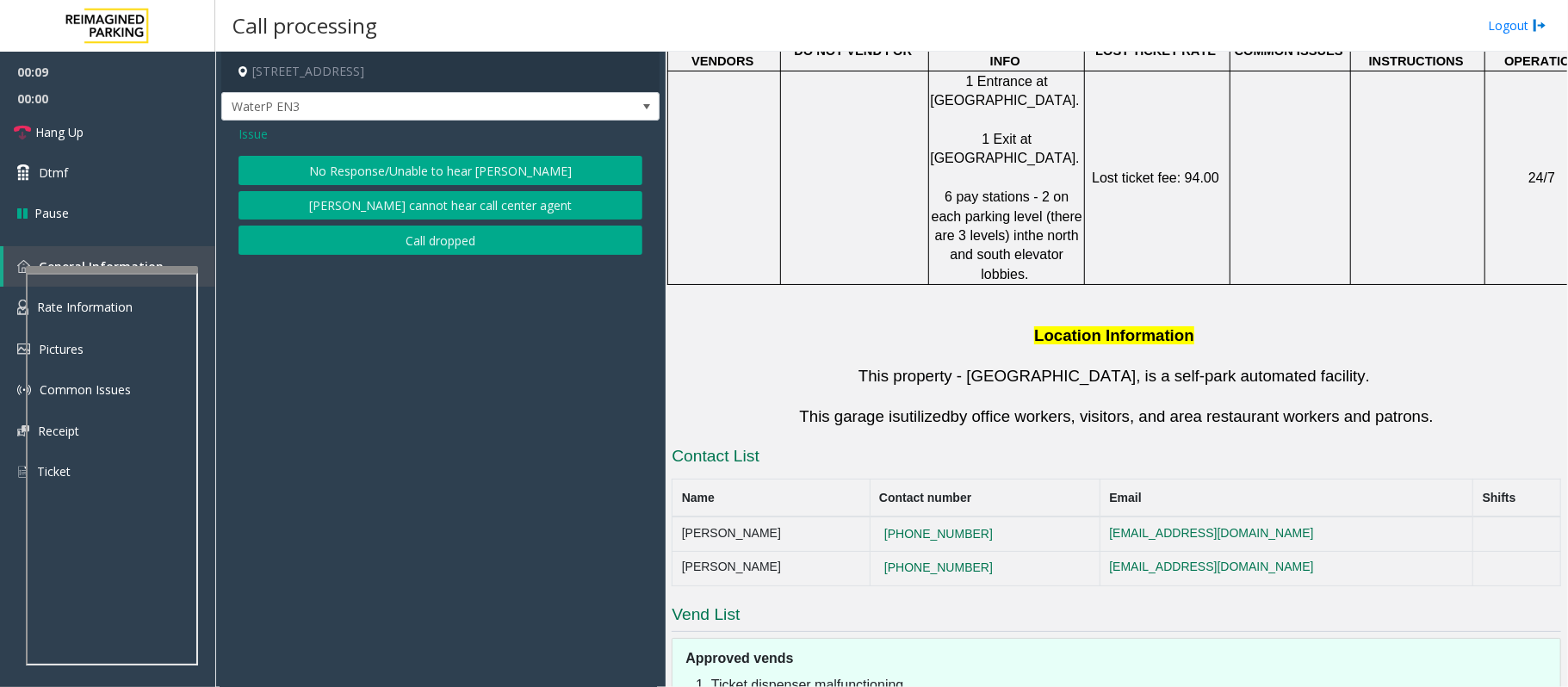 click on "No Response/Unable to hear [PERSON_NAME]" 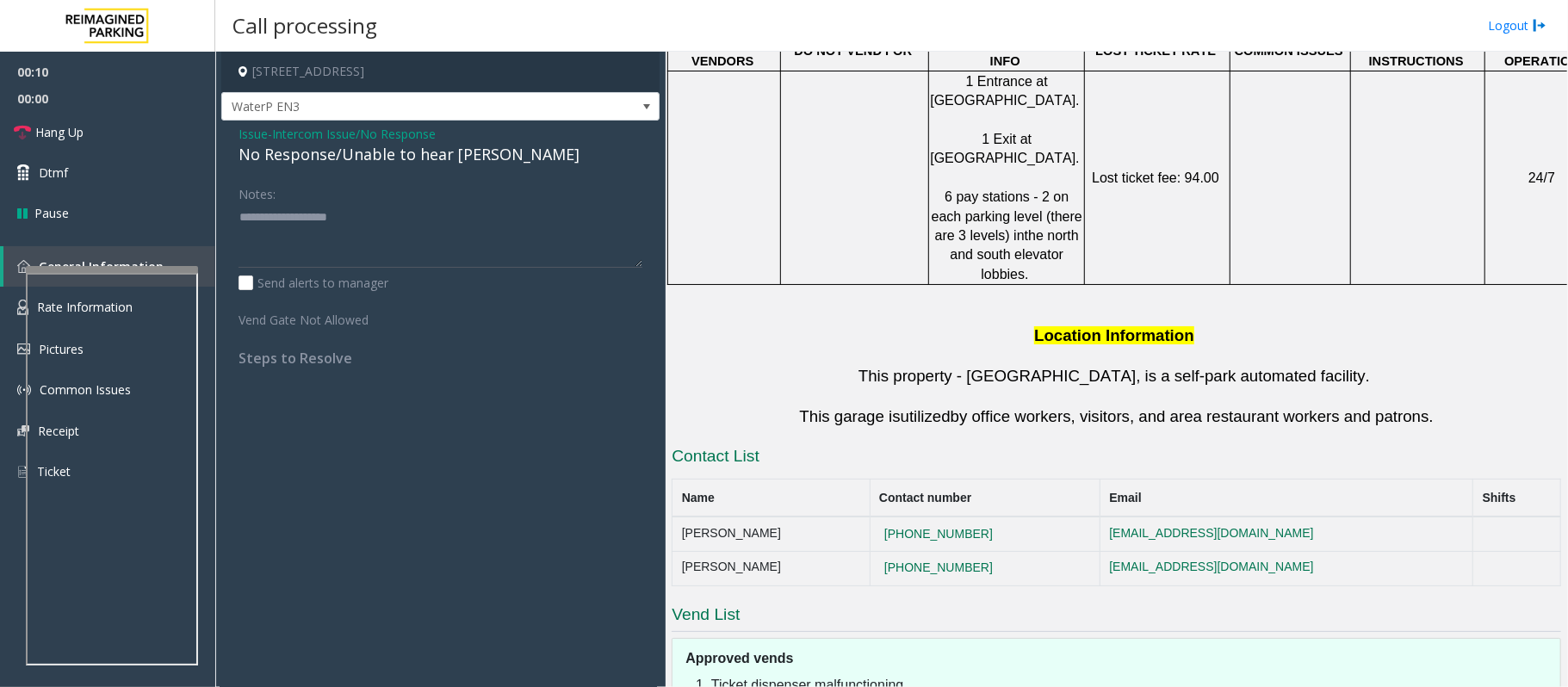 click on "No Response/Unable to hear [PERSON_NAME]" 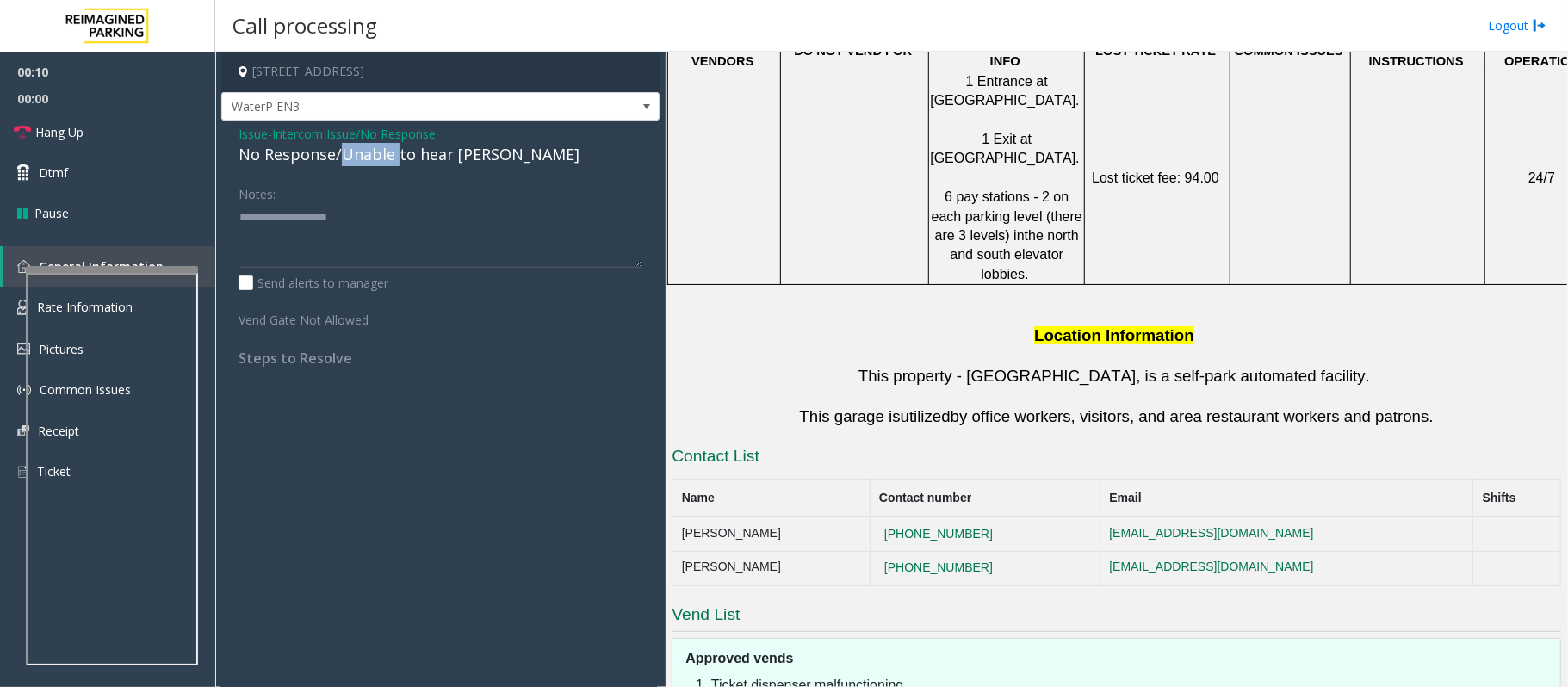 click on "No Response/Unable to hear [PERSON_NAME]" 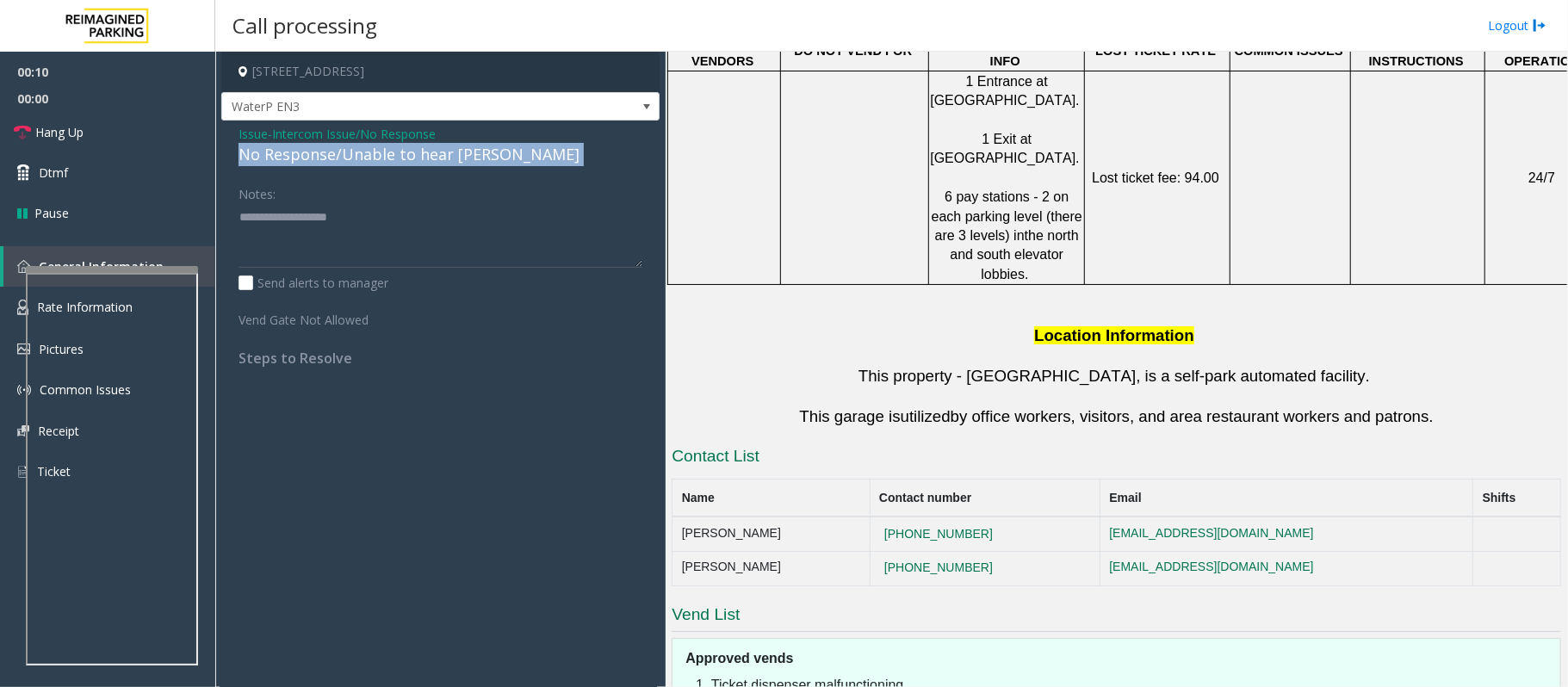 click on "No Response/Unable to hear [PERSON_NAME]" 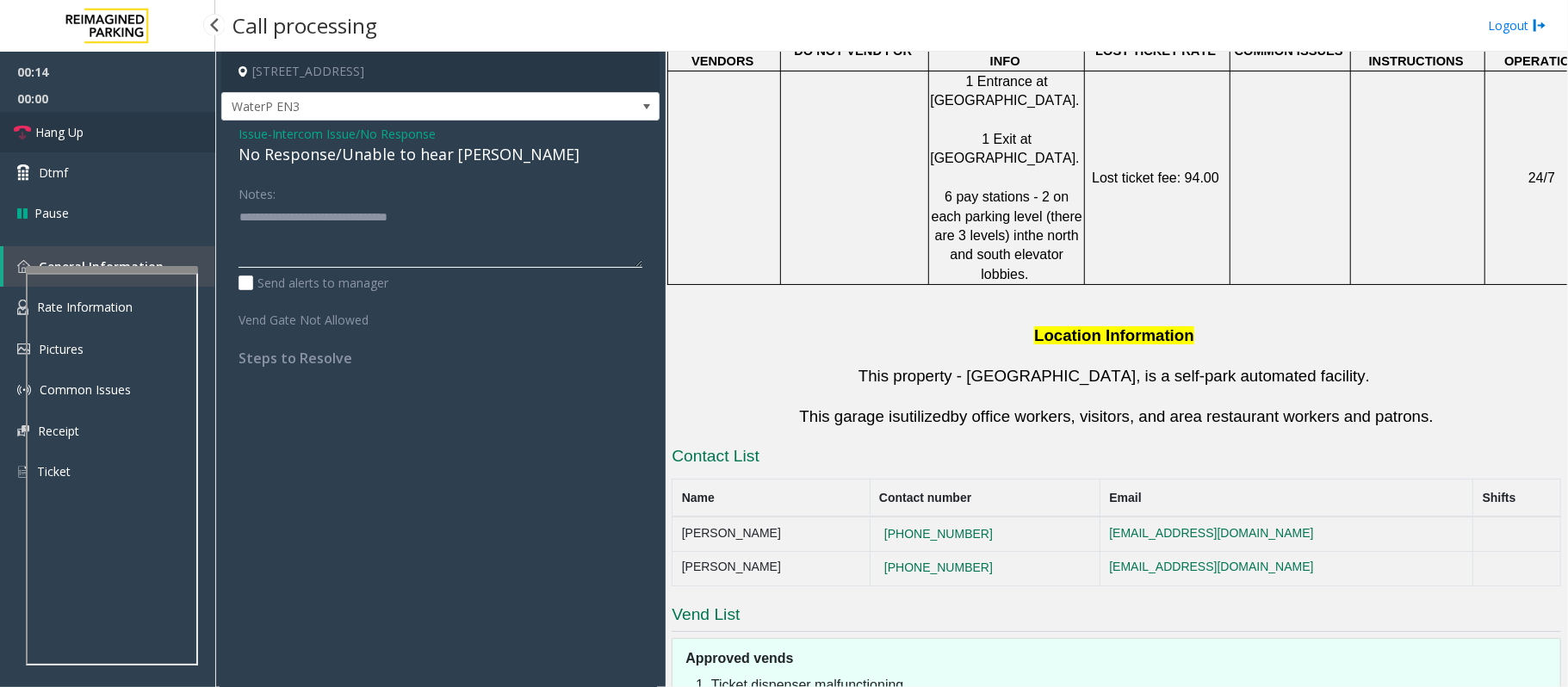 type on "**********" 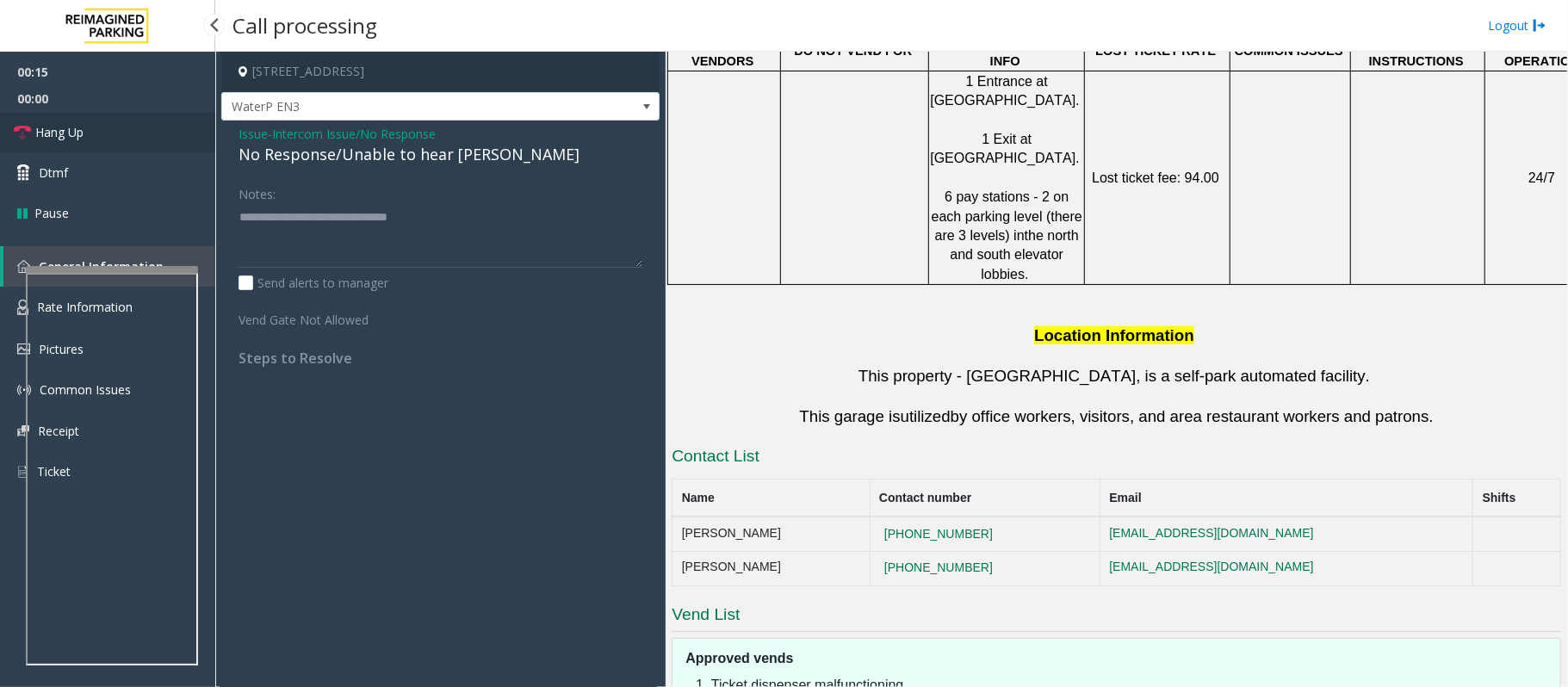click on "Hang Up" at bounding box center (108, 132) 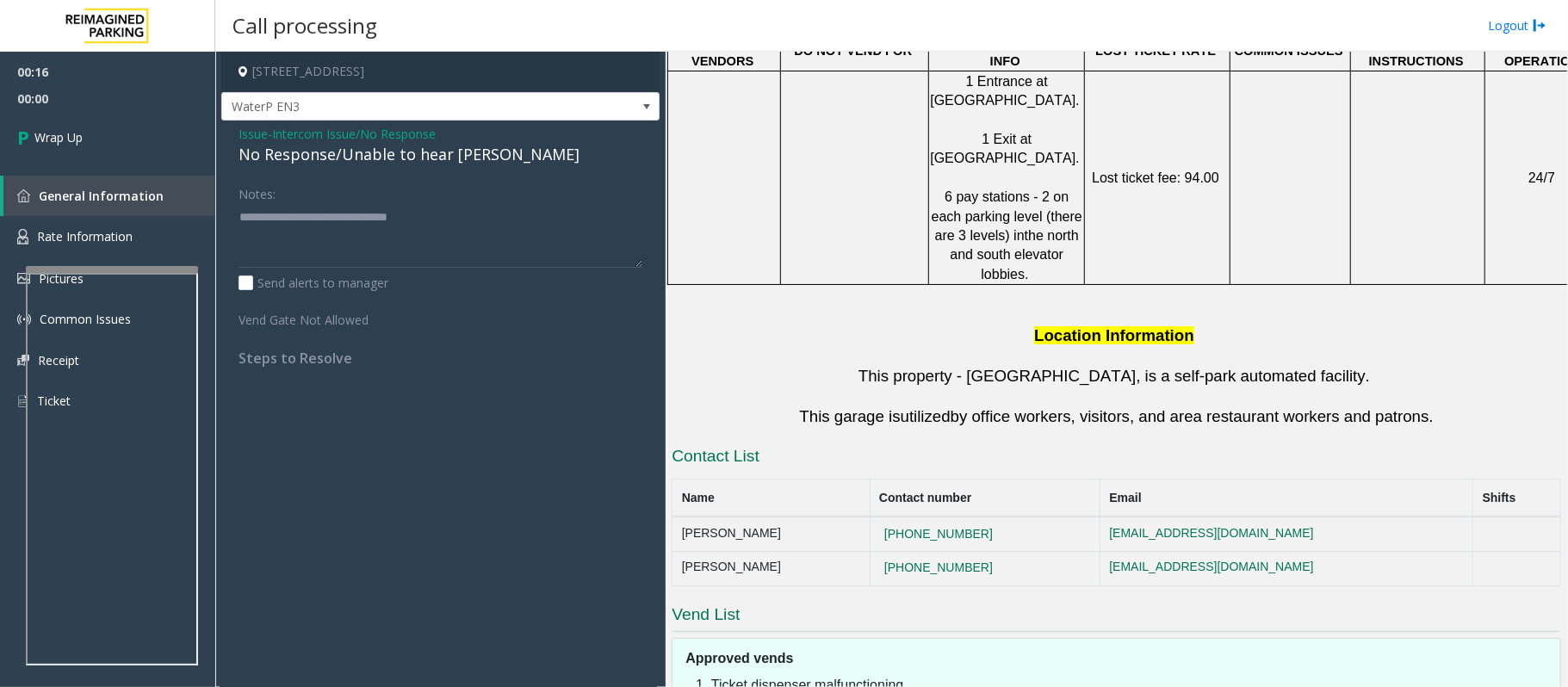 click on "Issue" 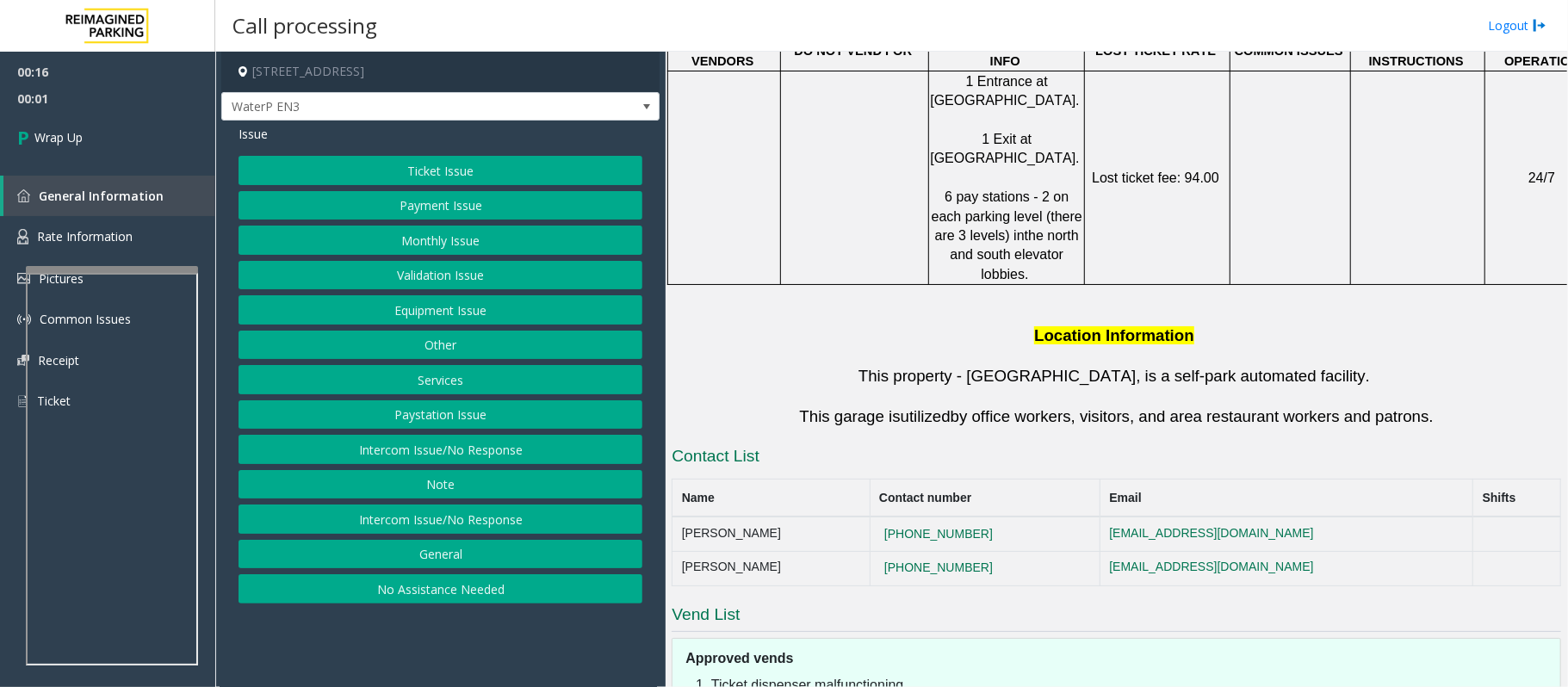 click on "Intercom Issue/No Response" 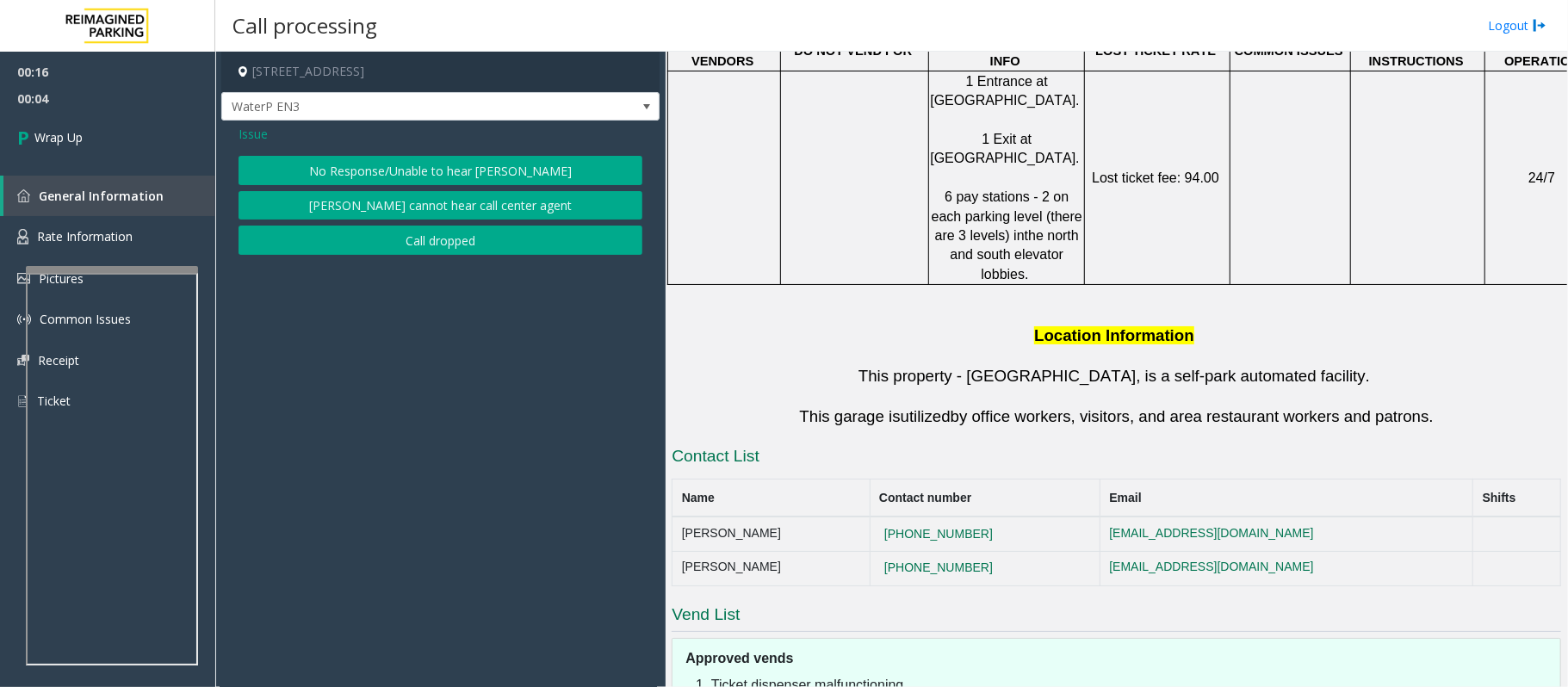 click on "Issue" 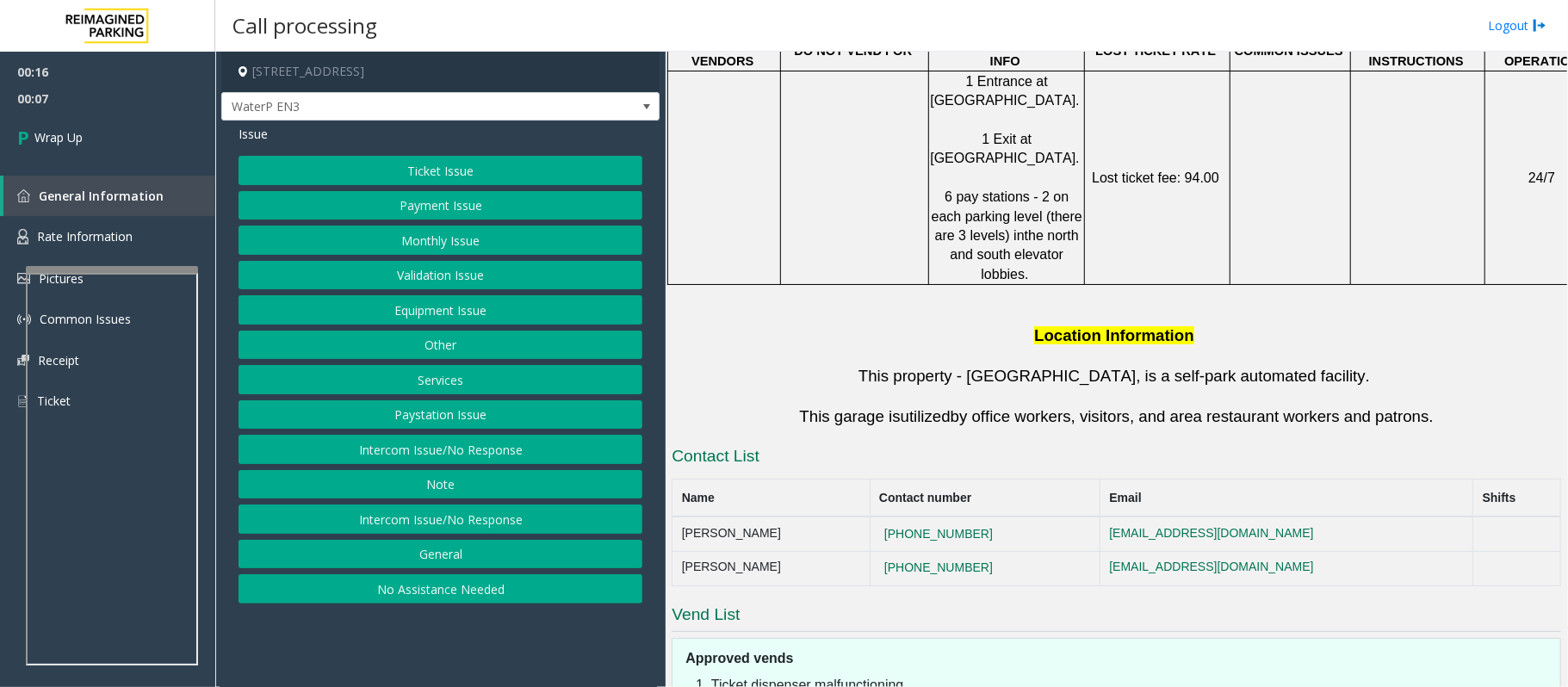 click on "No Assistance Needed" 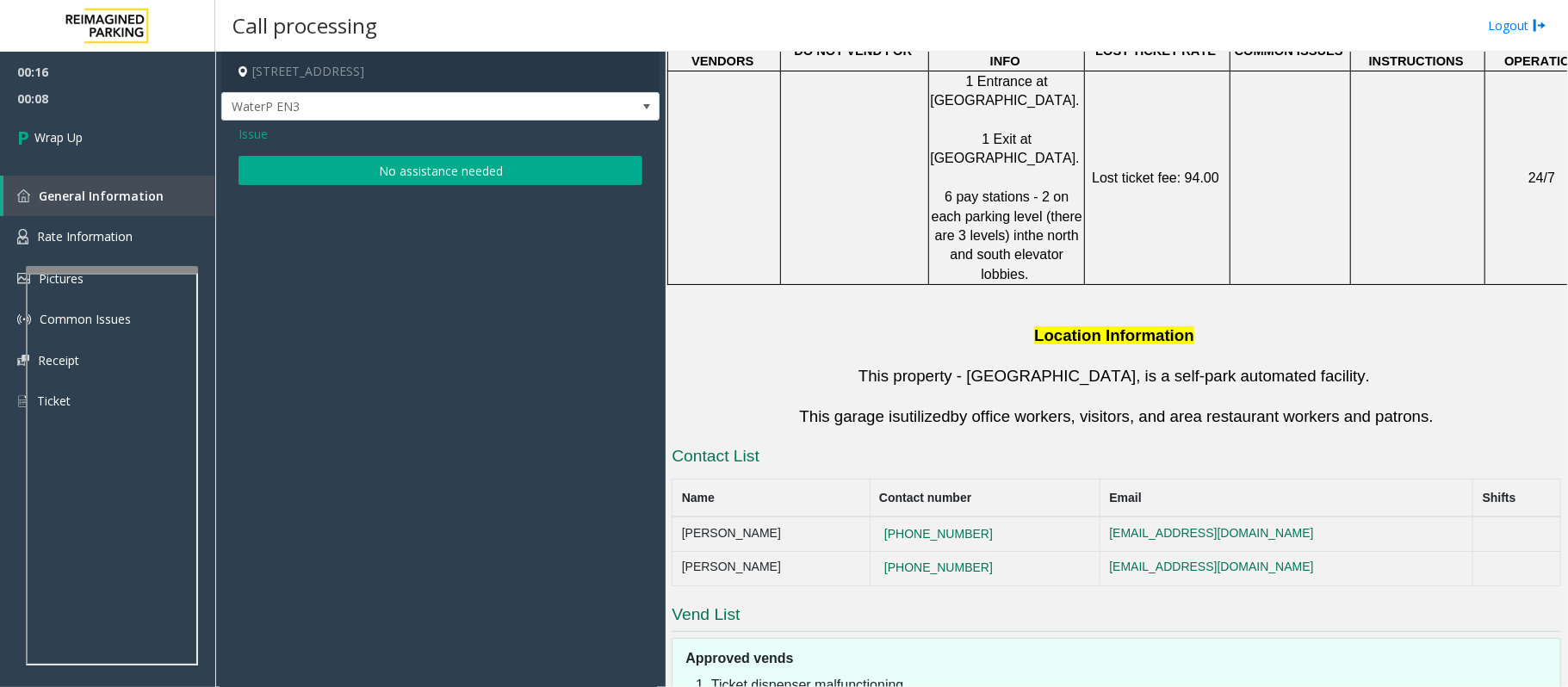 click on "No assistance needed" 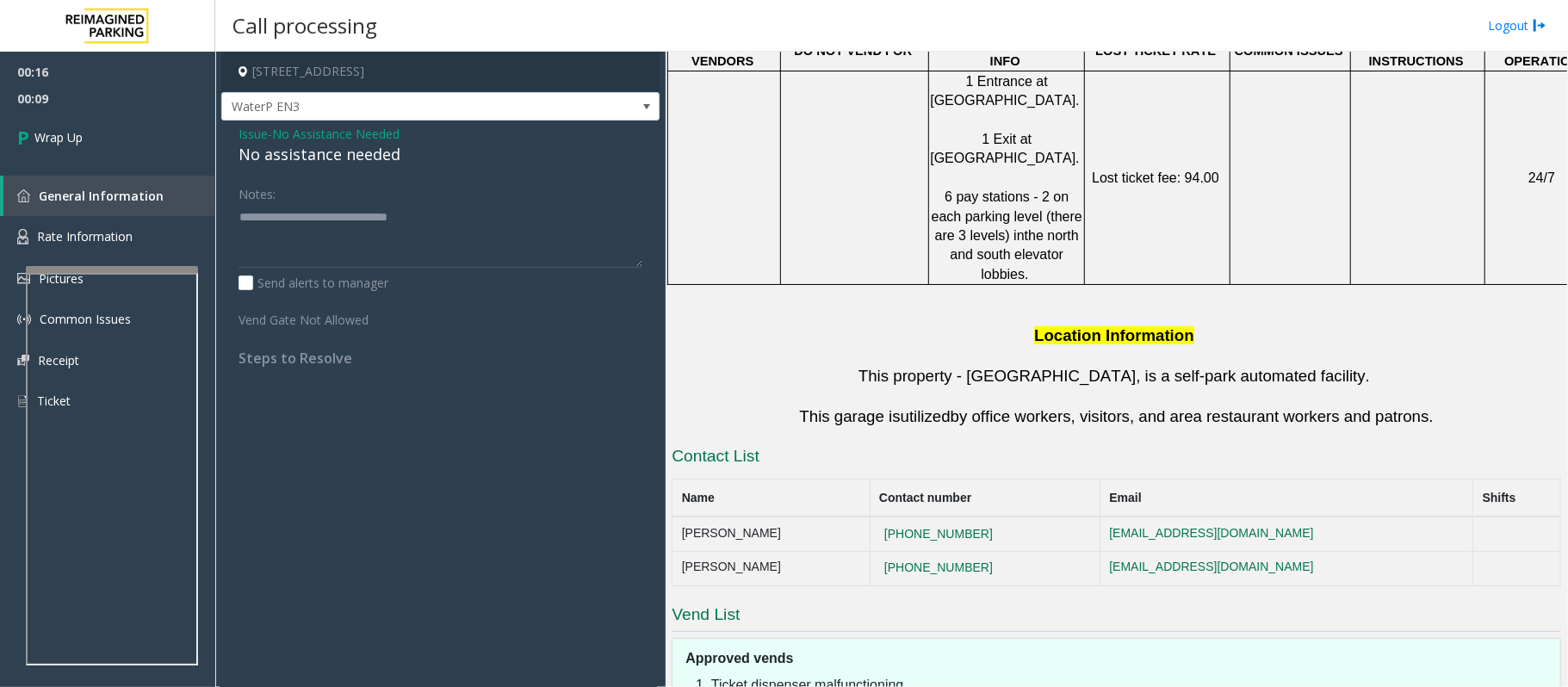click on "No assistance needed" 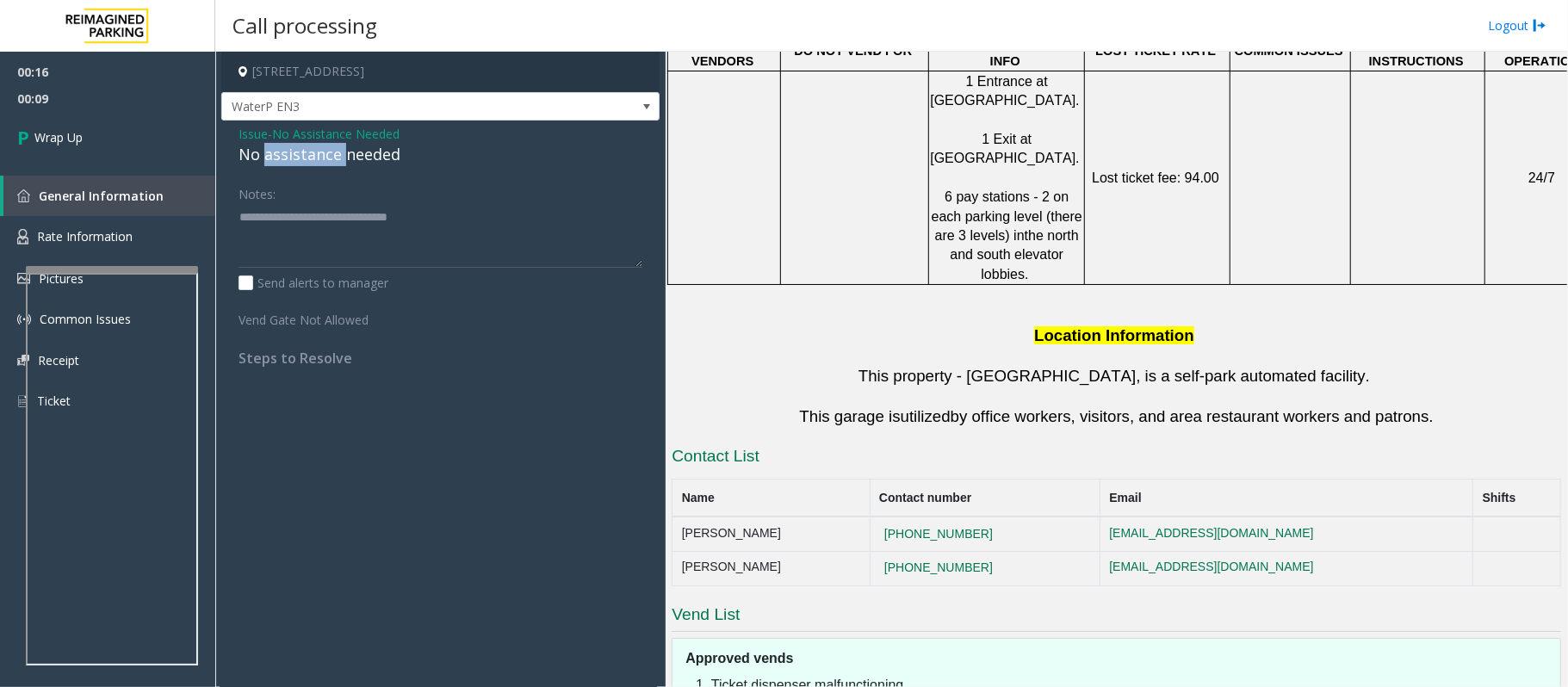 click on "No assistance needed" 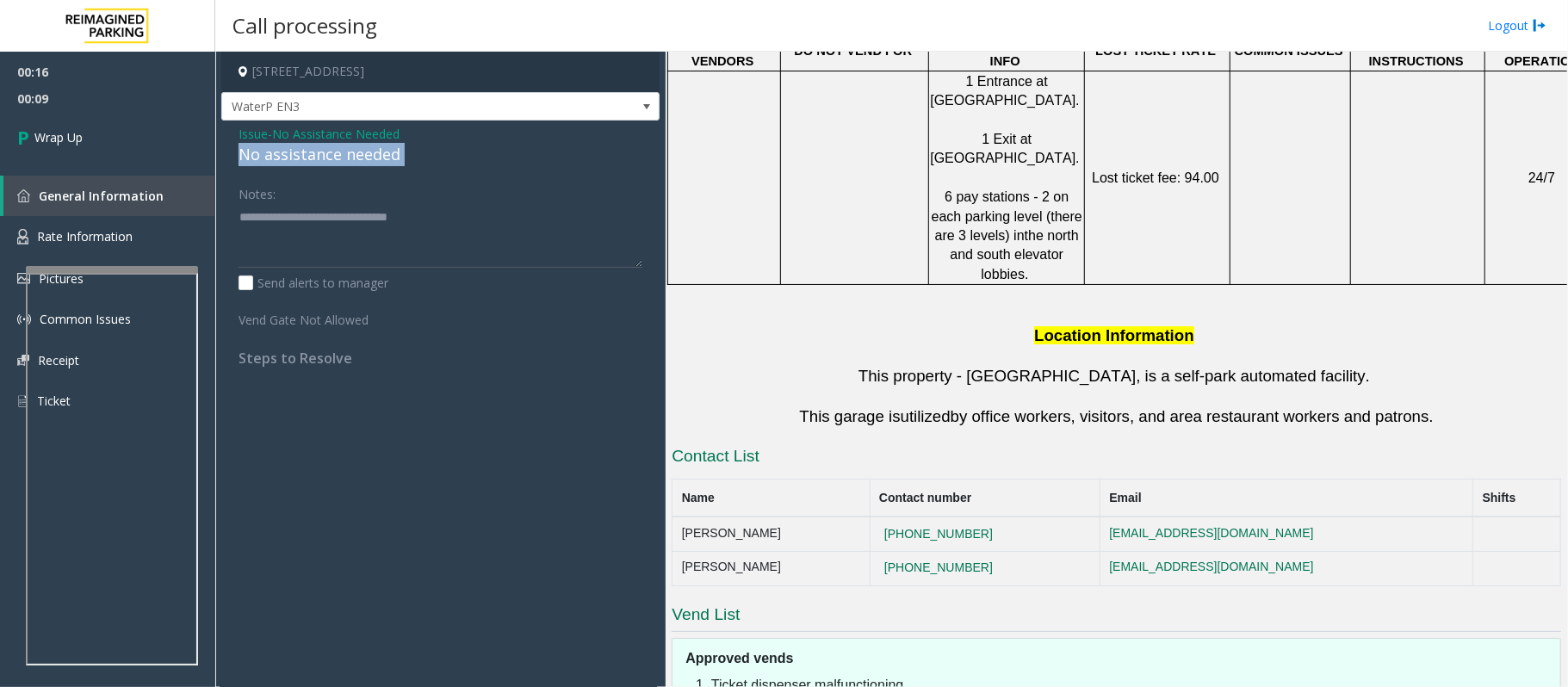 click on "No assistance needed" 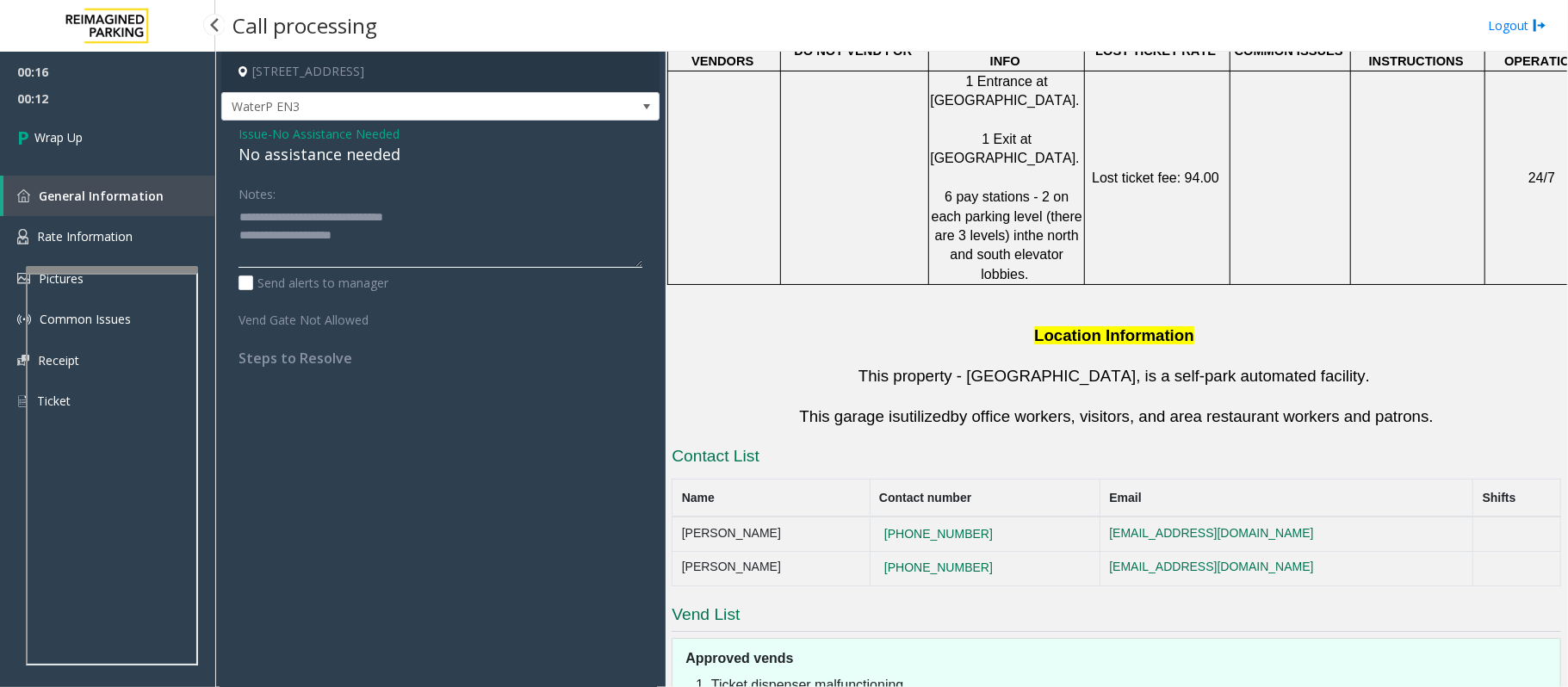 drag, startPoint x: 463, startPoint y: 215, endPoint x: 195, endPoint y: 210, distance: 268.04664 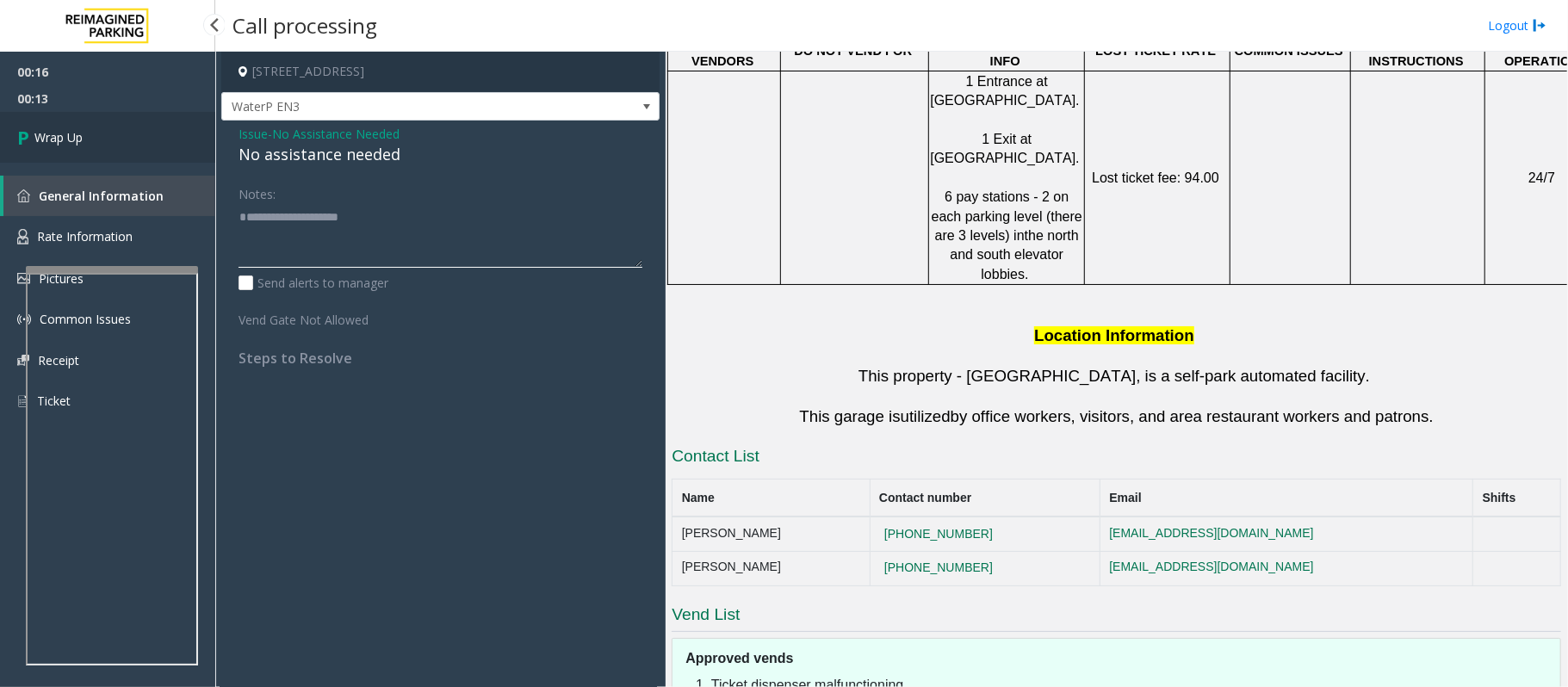type on "**********" 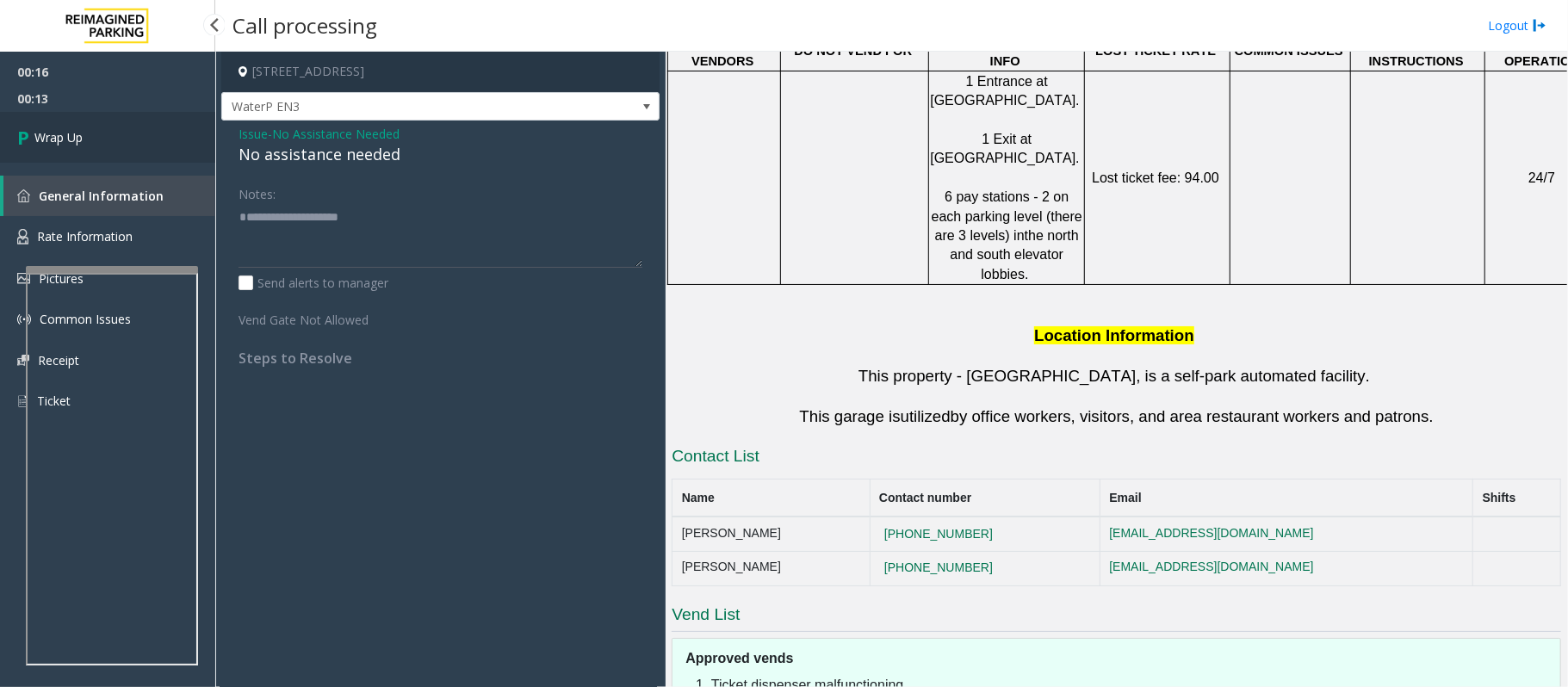 click on "Wrap Up" at bounding box center (108, 137) 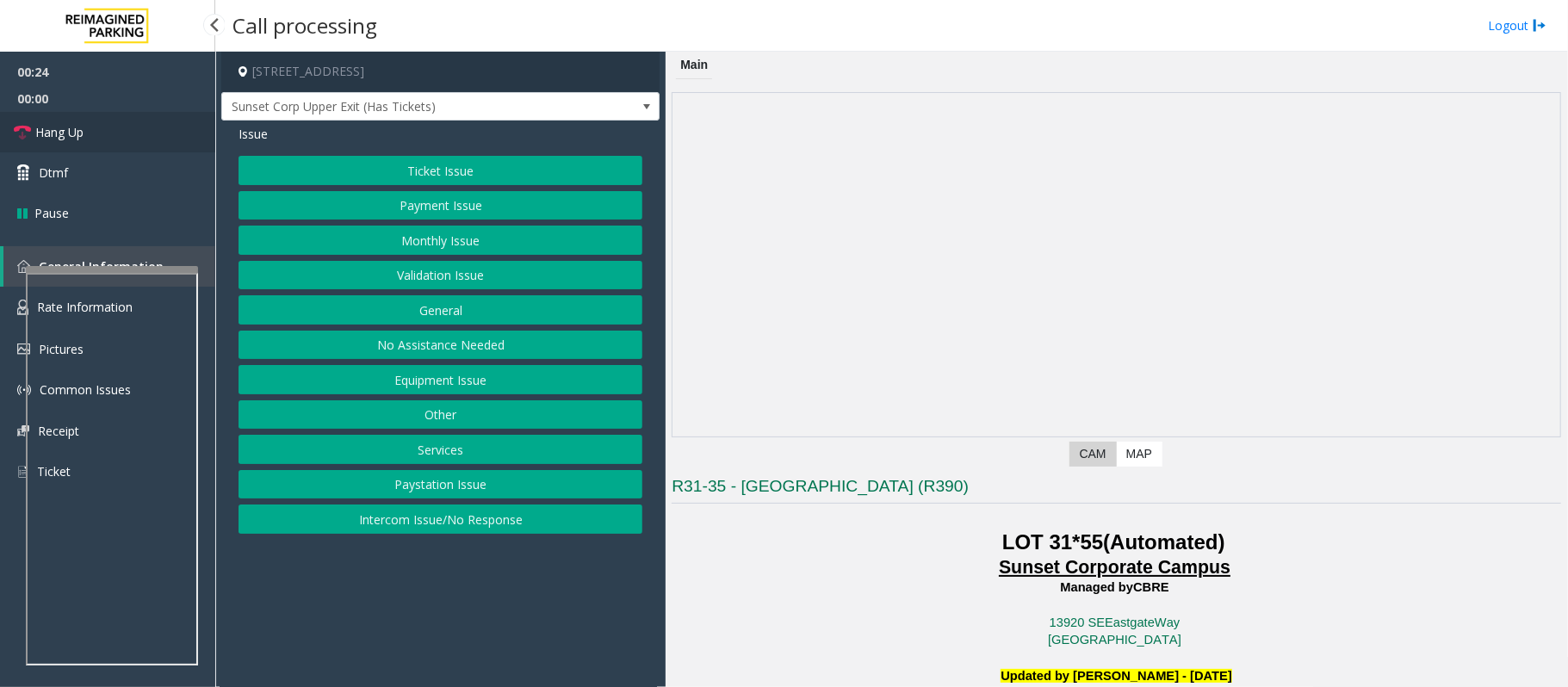 click on "Hang Up" at bounding box center (59, 132) 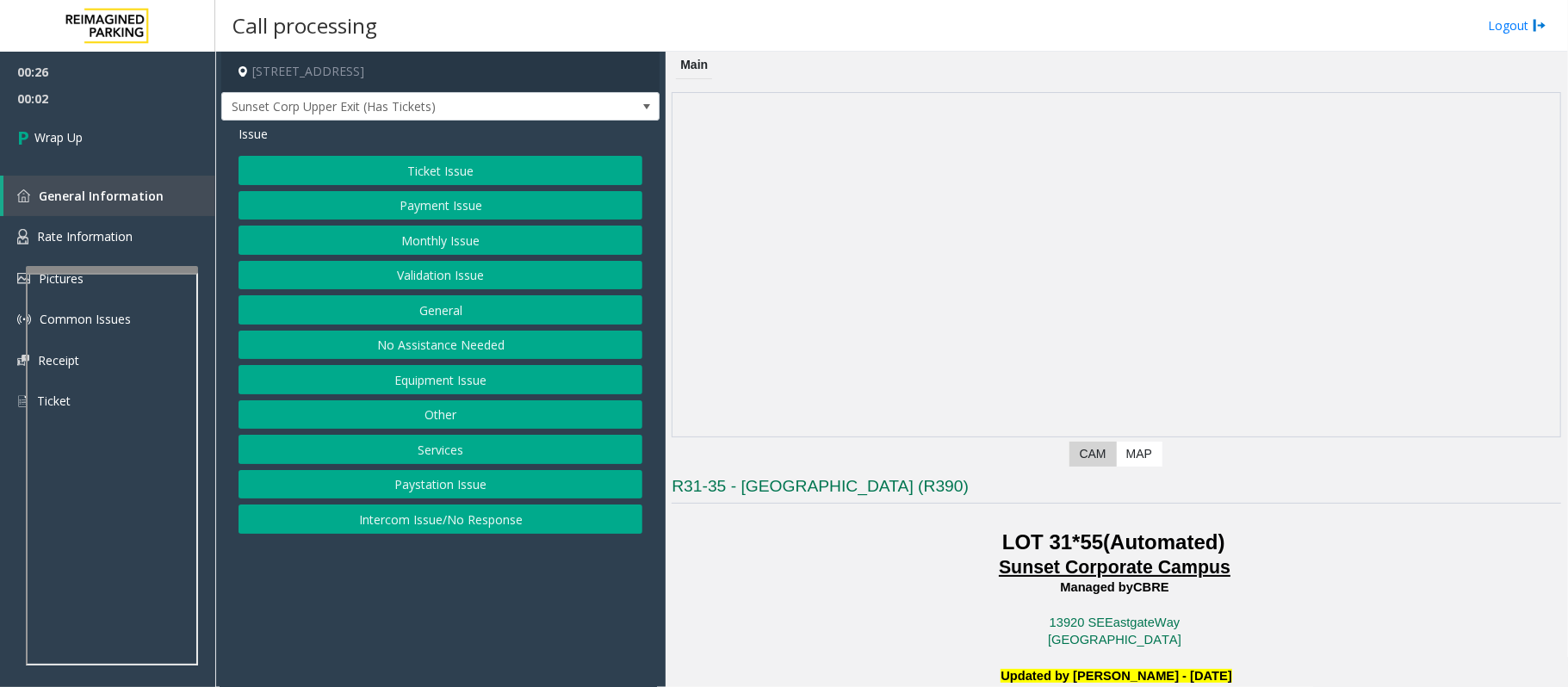 click on "Intercom Issue/No Response" 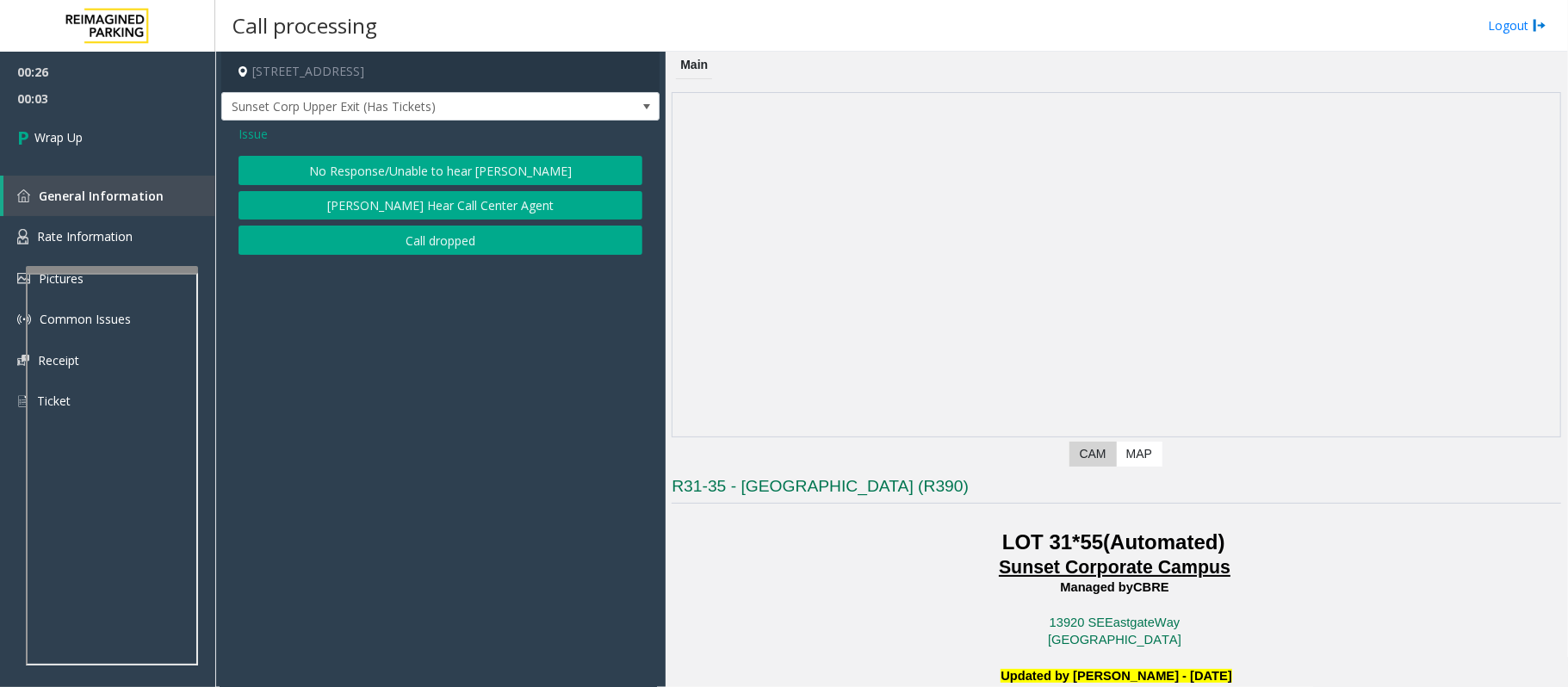 click on "No Response/Unable to hear [PERSON_NAME]" 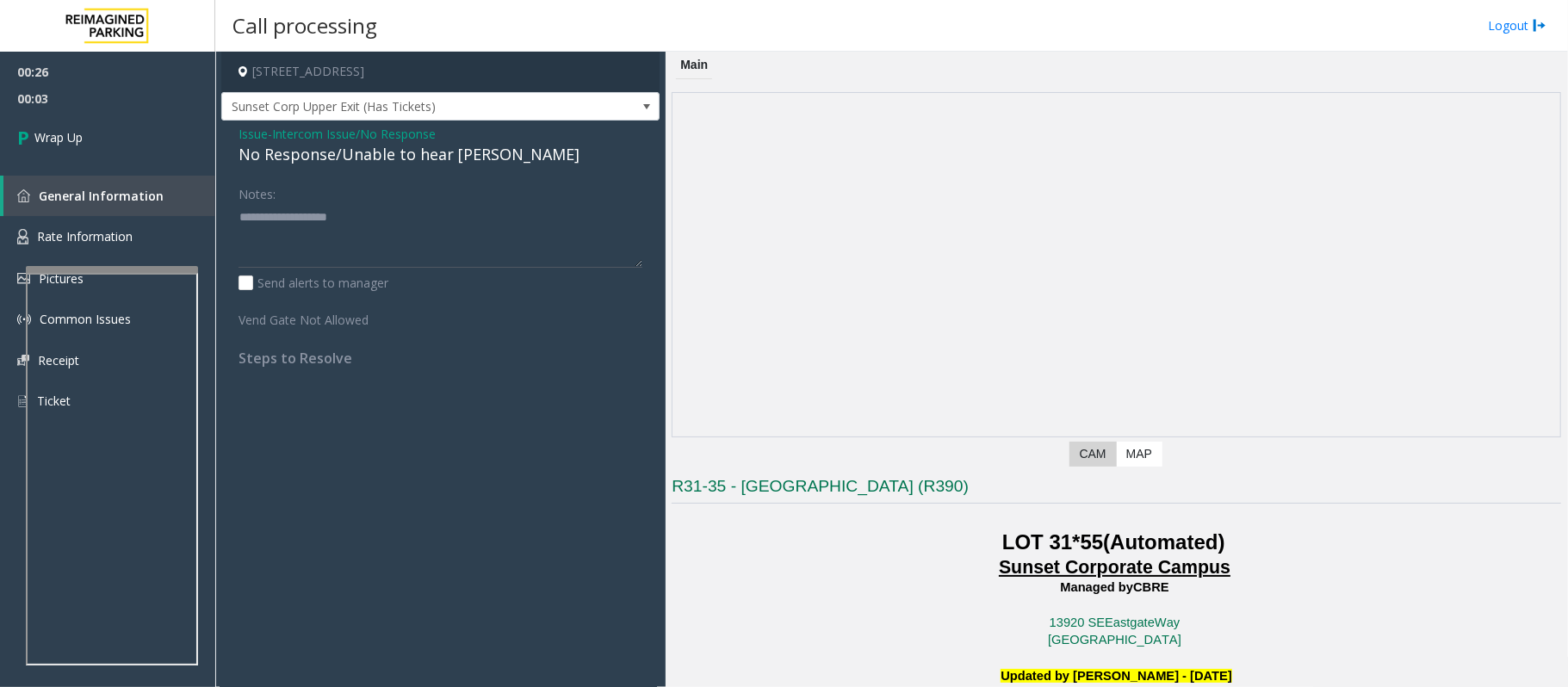 click on "No Response/Unable to hear [PERSON_NAME]" 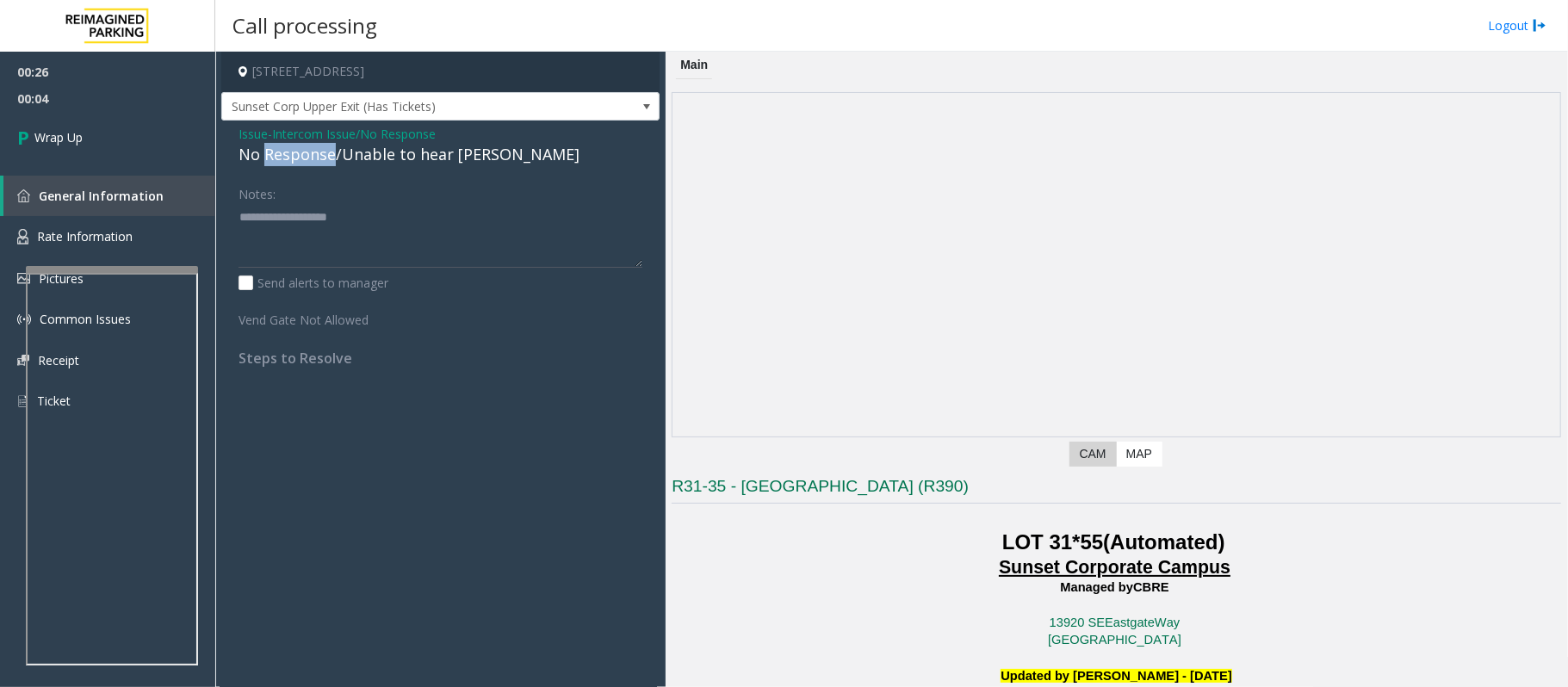 click on "No Response/Unable to hear [PERSON_NAME]" 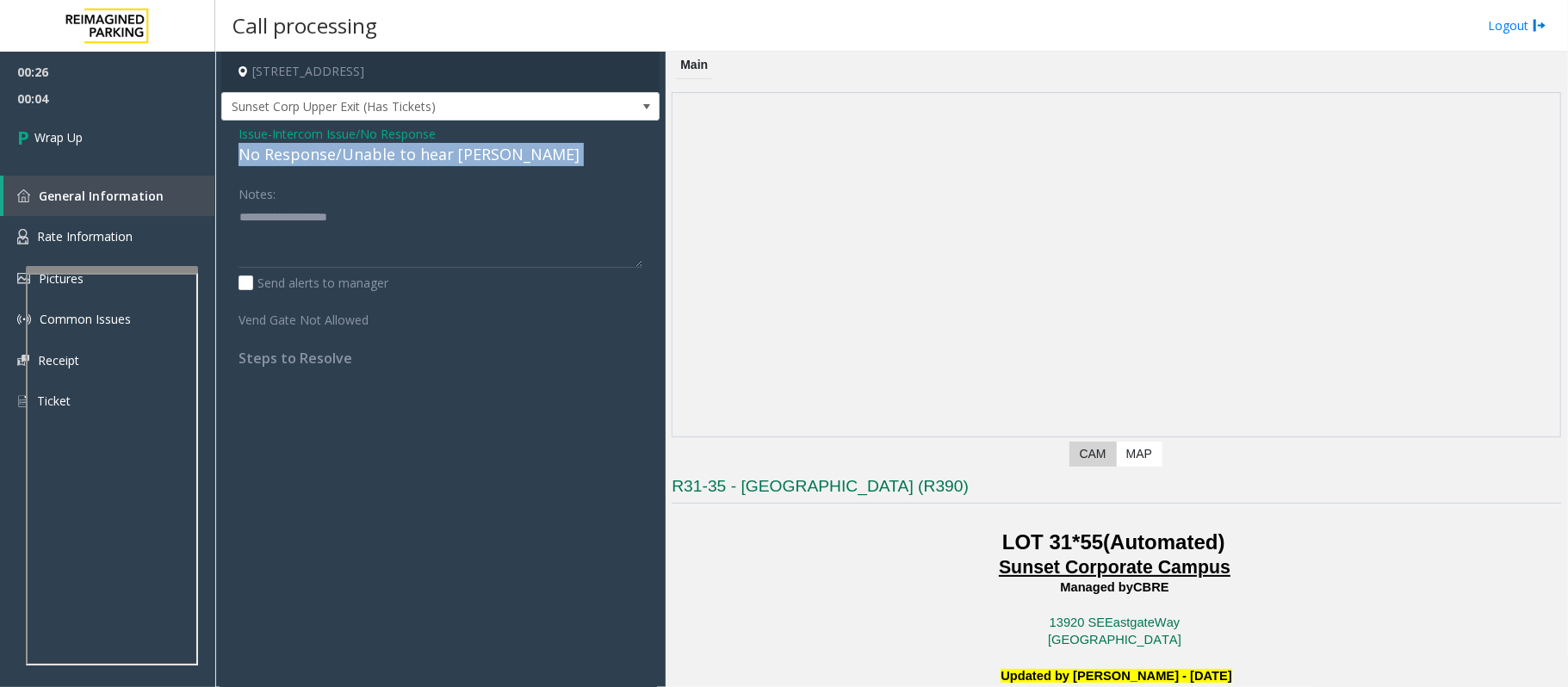 click on "No Response/Unable to hear [PERSON_NAME]" 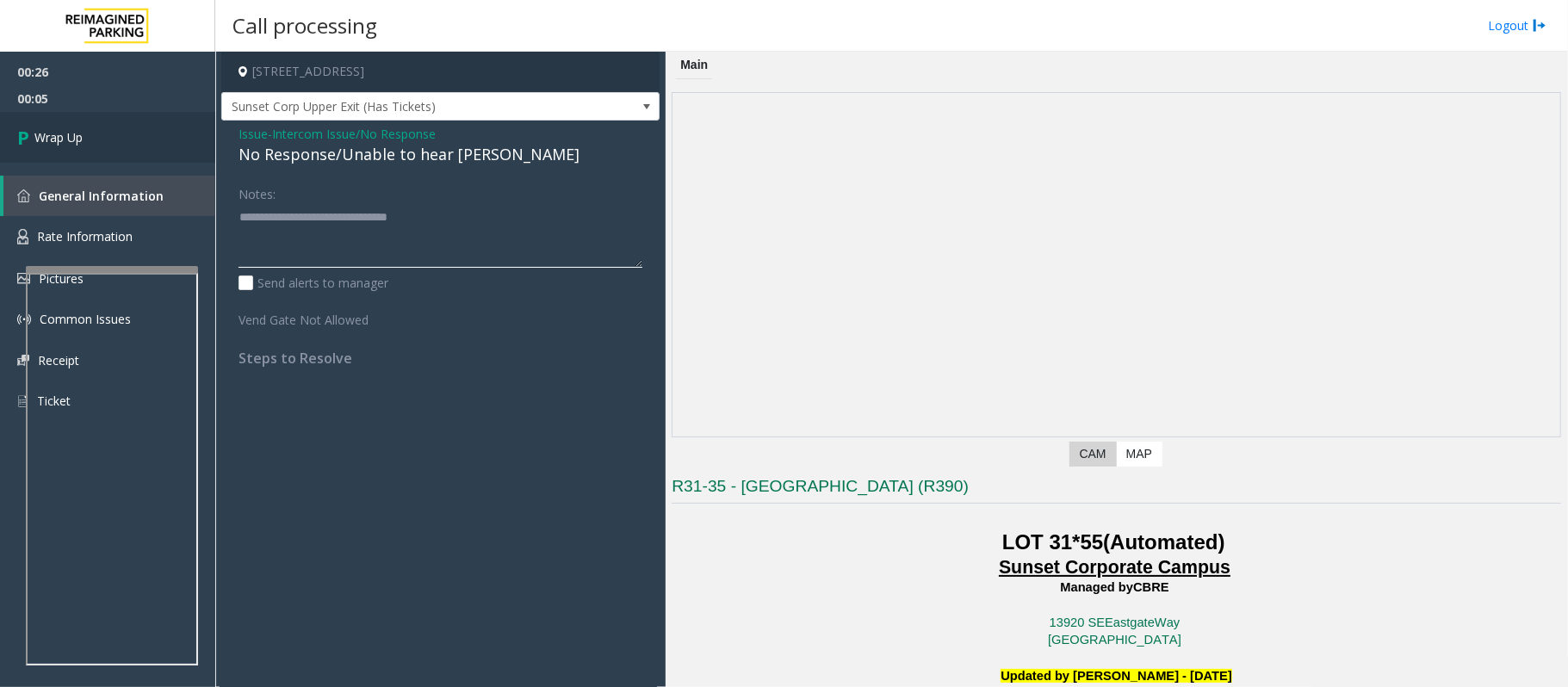 type on "**********" 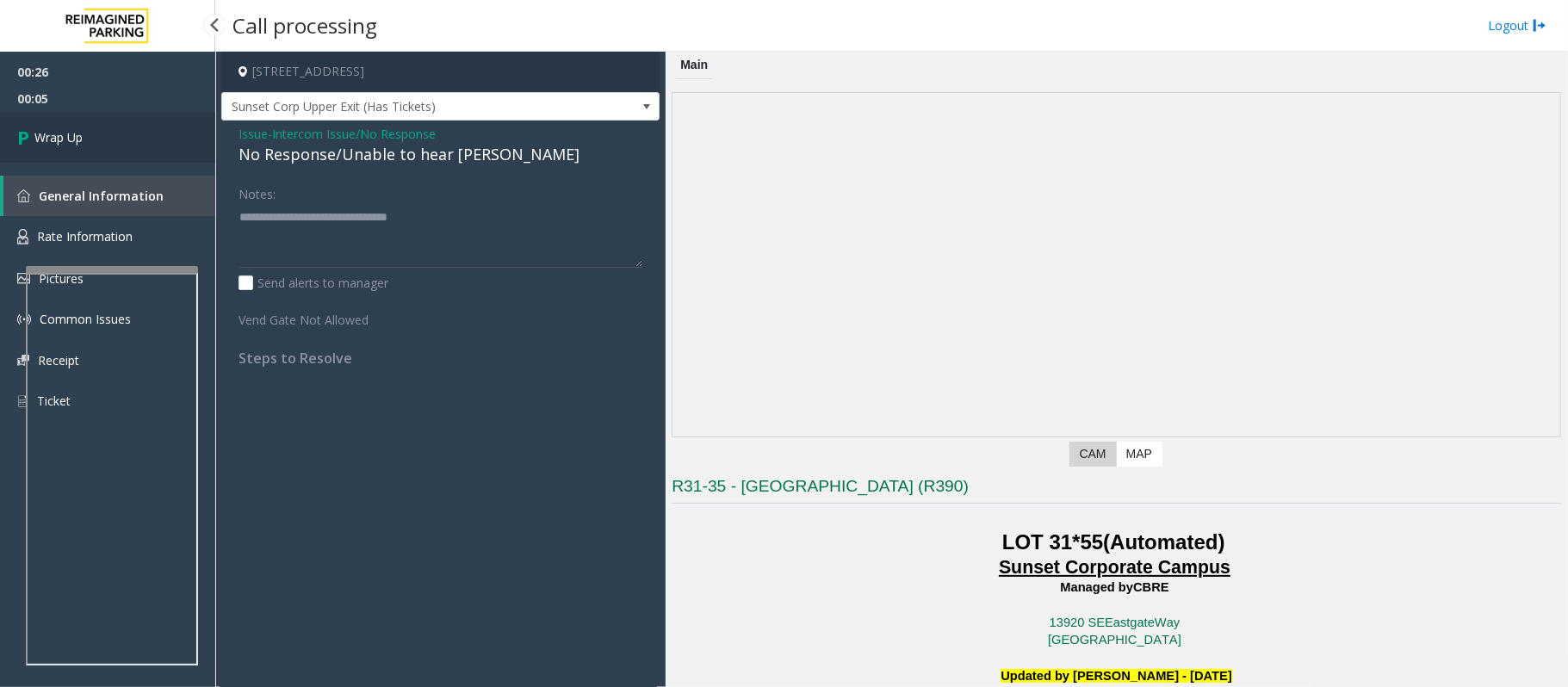 click on "Wrap Up" at bounding box center [108, 137] 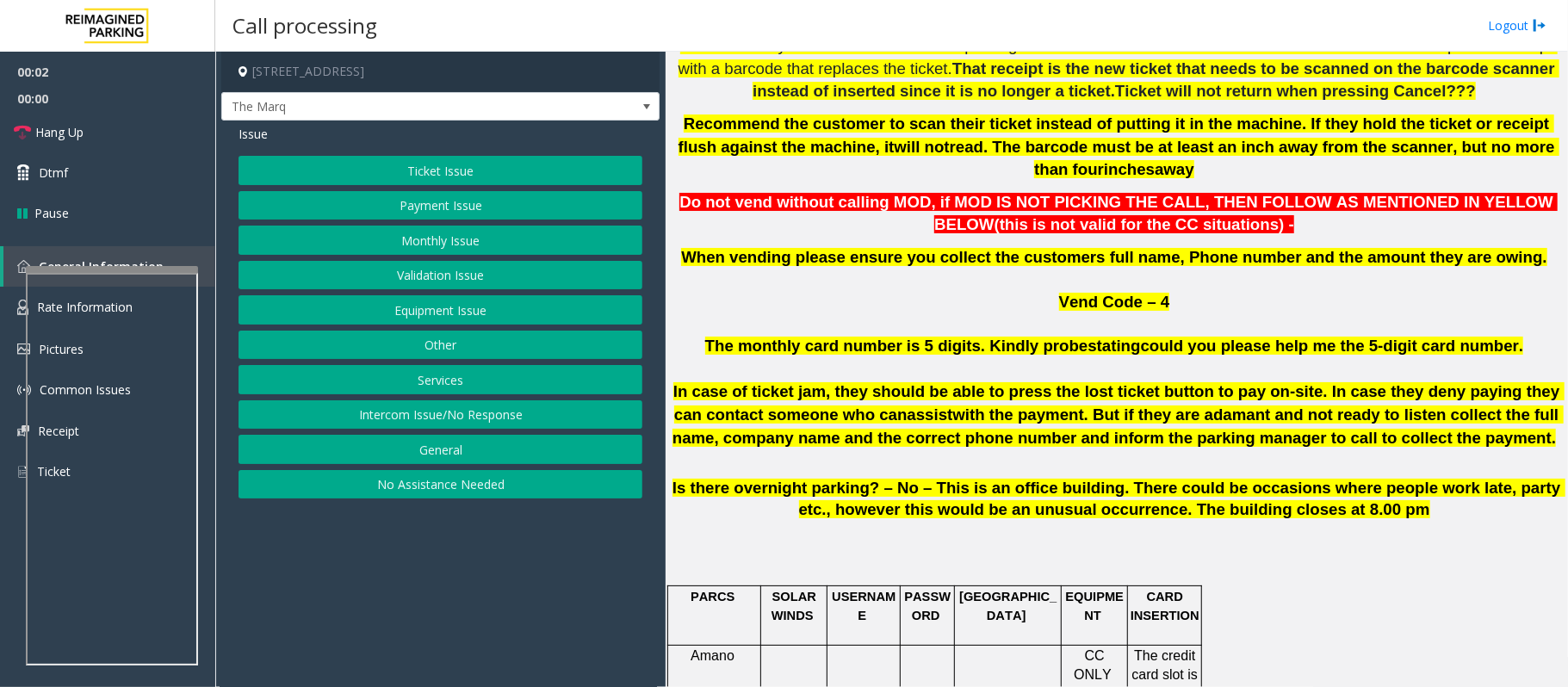 scroll, scrollTop: 918, scrollLeft: 0, axis: vertical 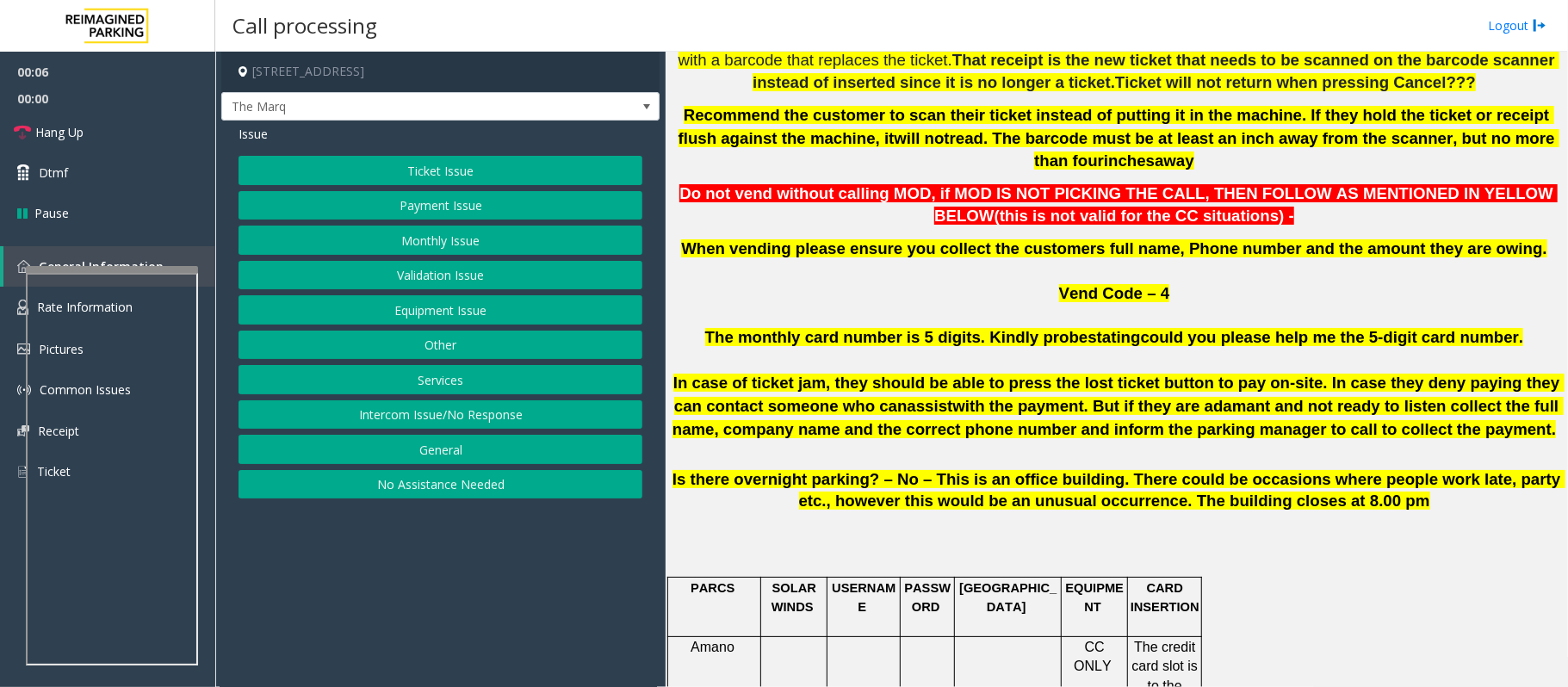click on "Intercom Issue/No Response" 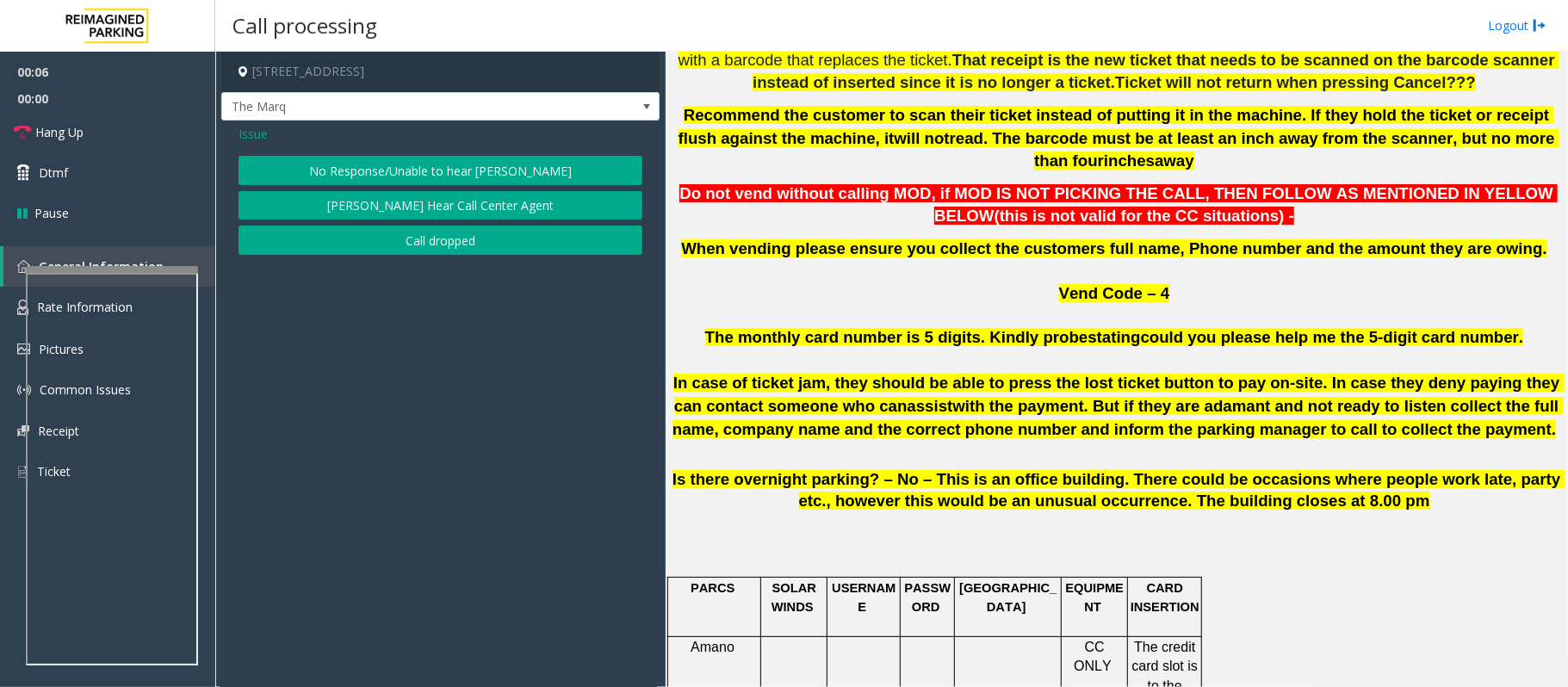 click on "No Response/Unable to hear [PERSON_NAME]" 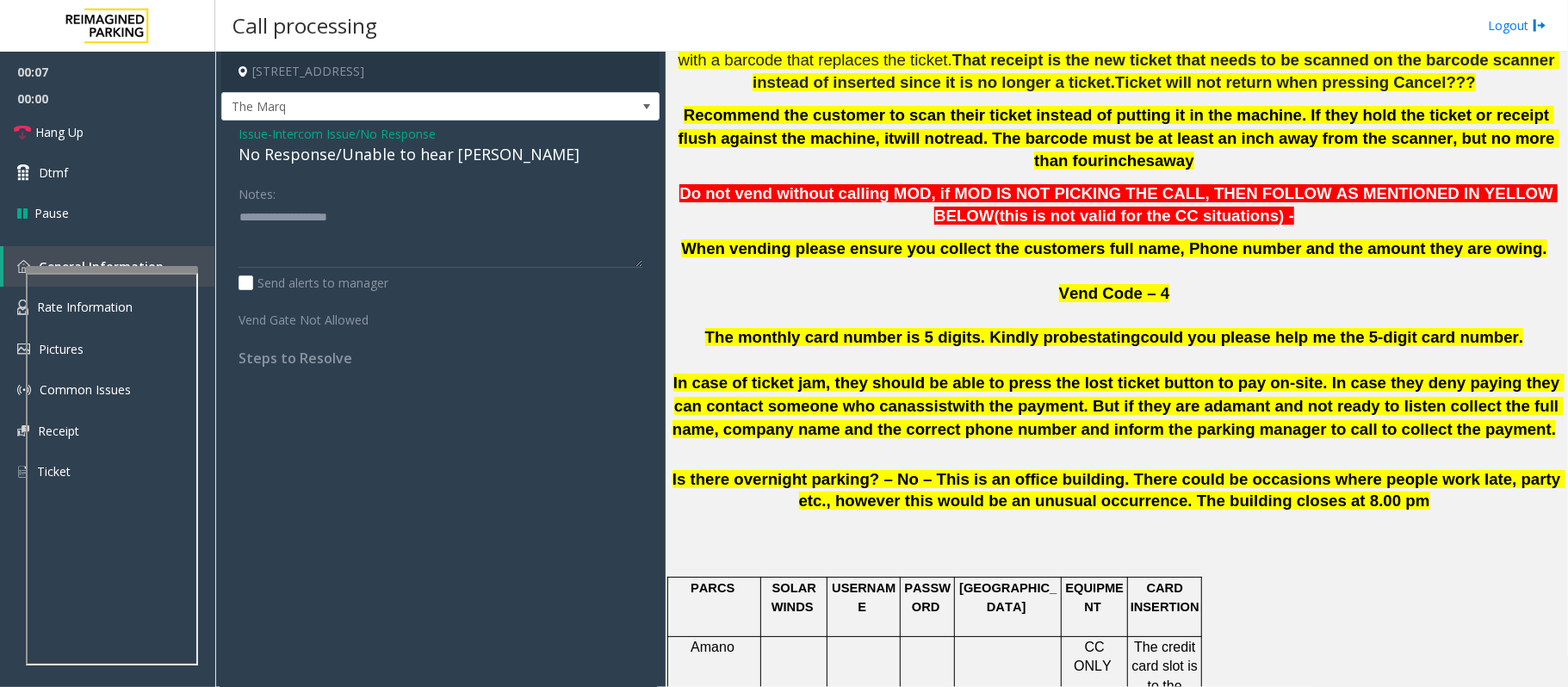 click on "No Response/Unable to hear [PERSON_NAME]" 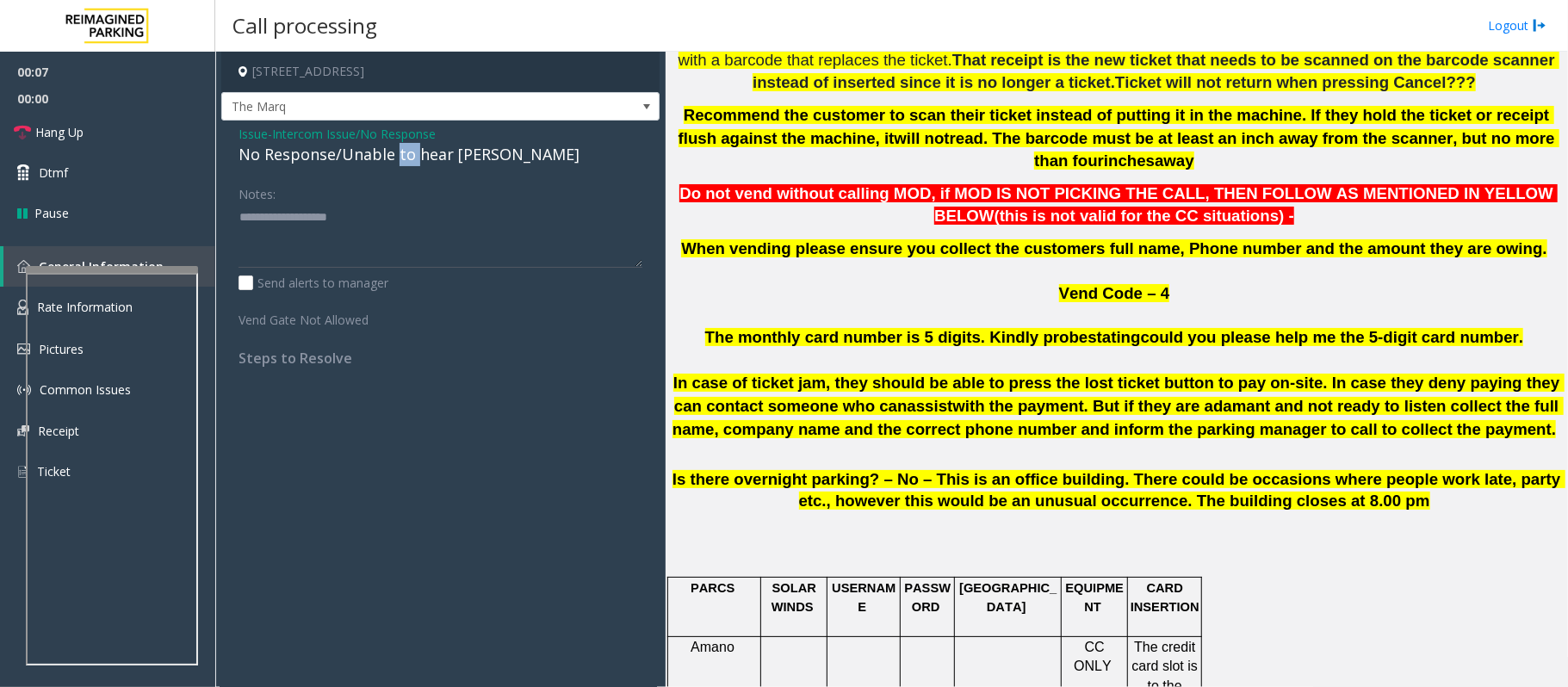 click on "No Response/Unable to hear [PERSON_NAME]" 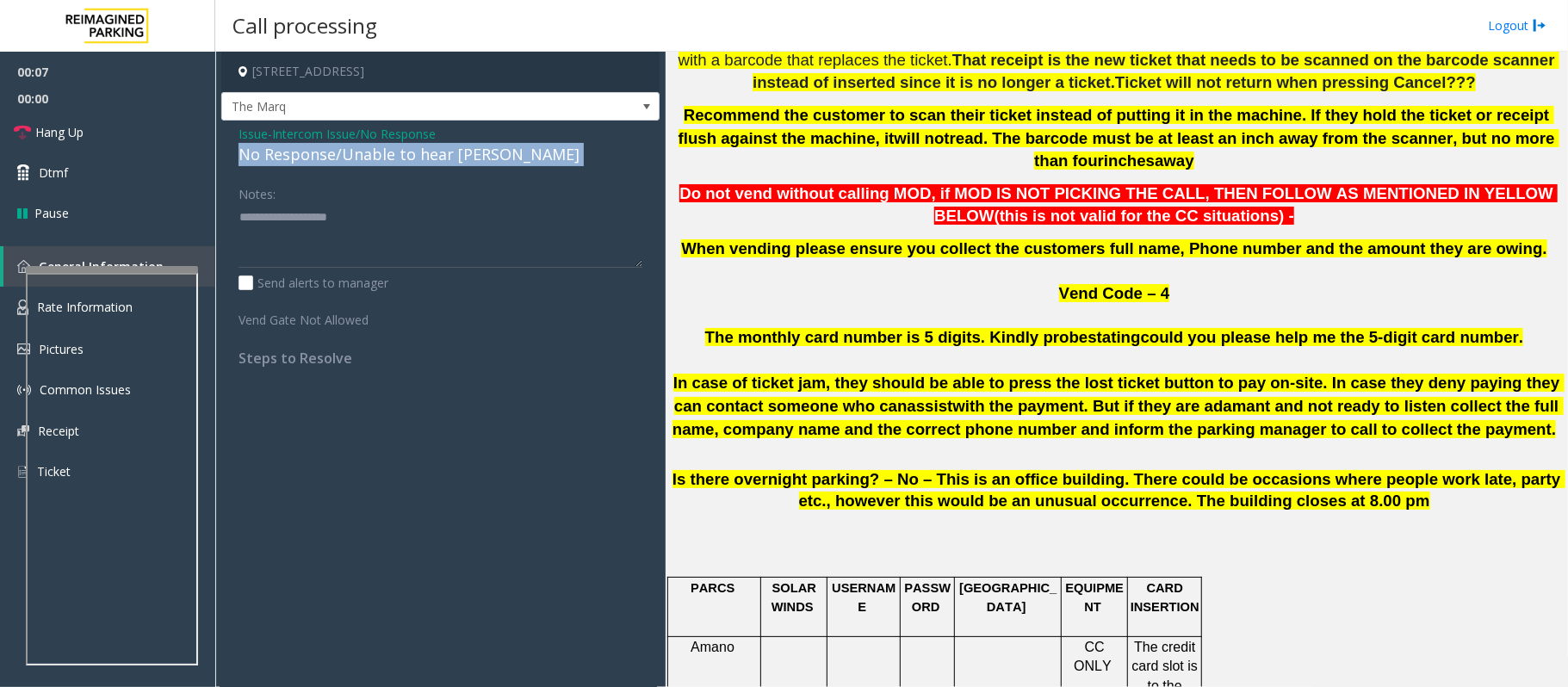 click on "No Response/Unable to hear [PERSON_NAME]" 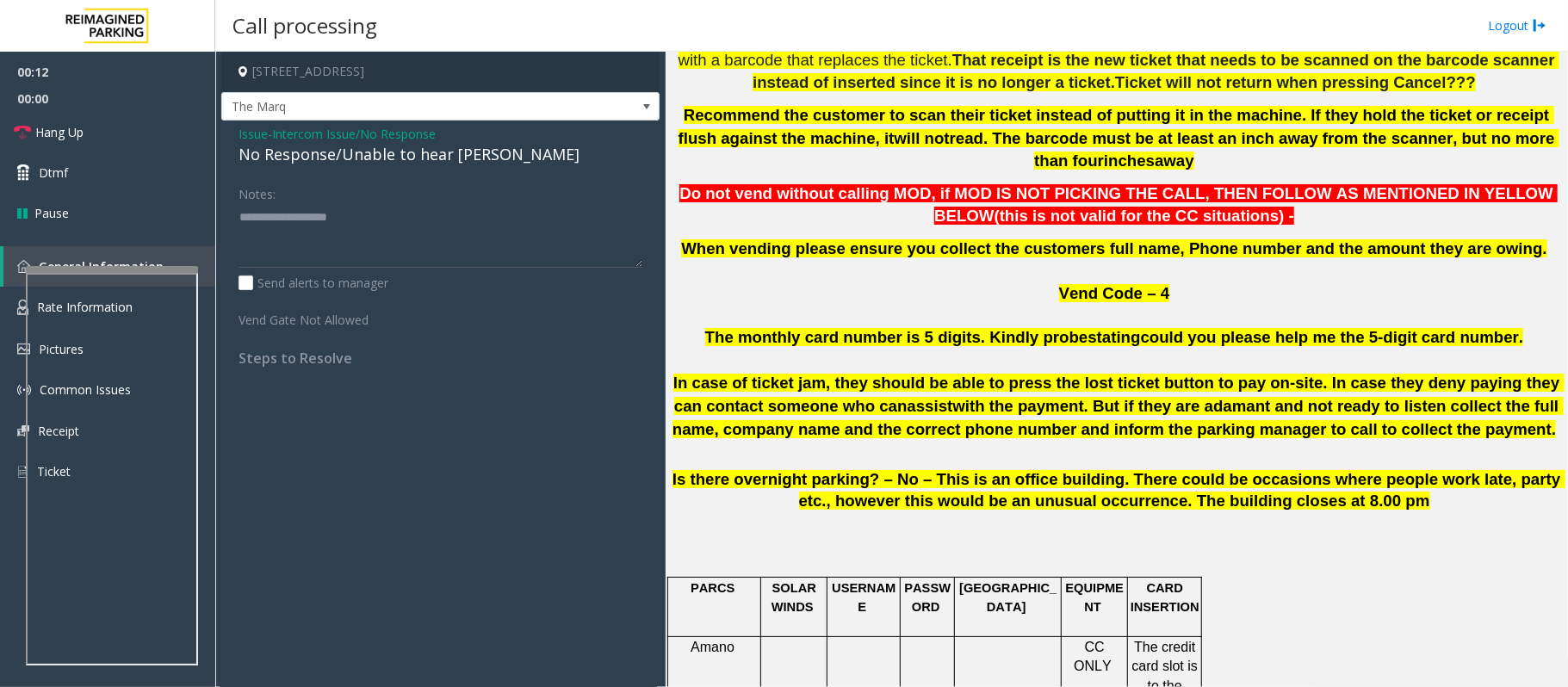 click on "Issue" 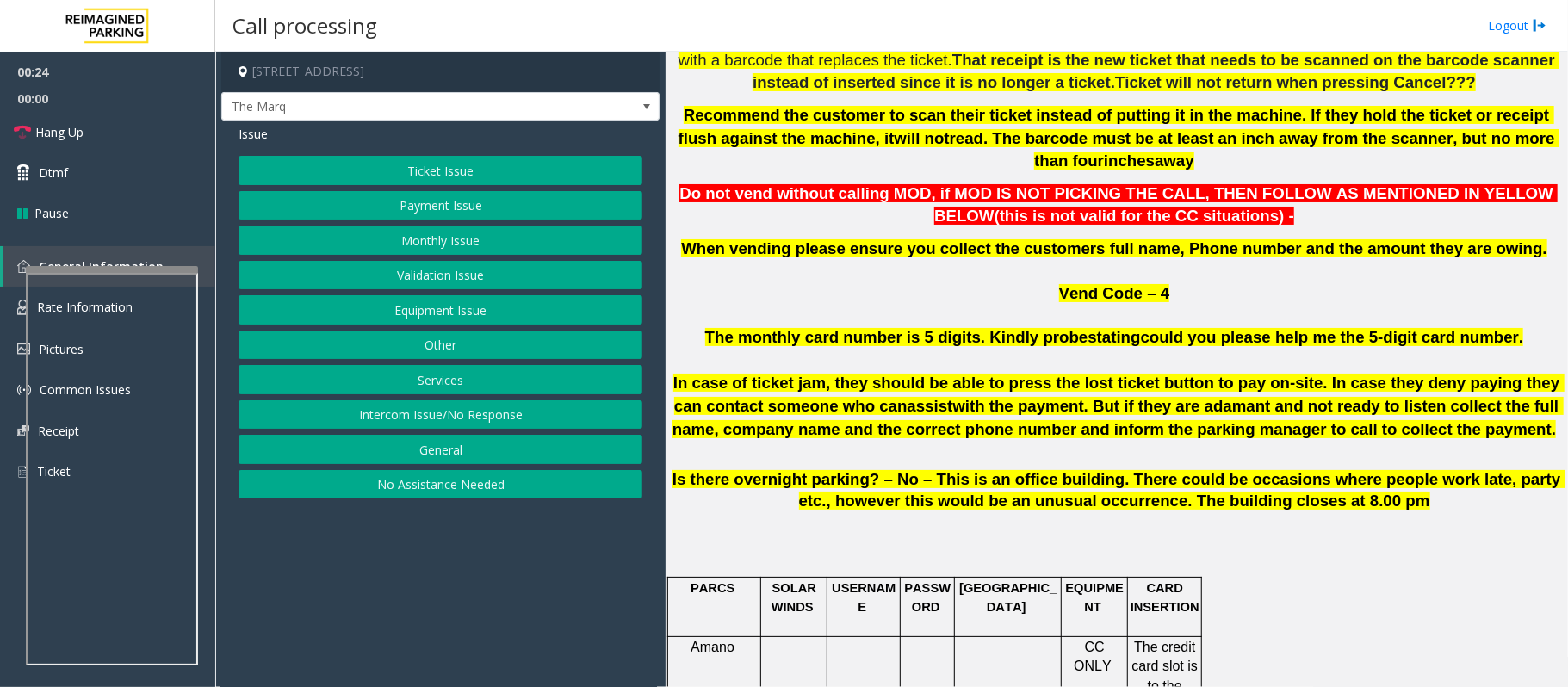 click on "with the payment. But if they are adamant and not ready to listen collect the full name, company name and the correct phone number and inform the parking manager to call to collect the payment." 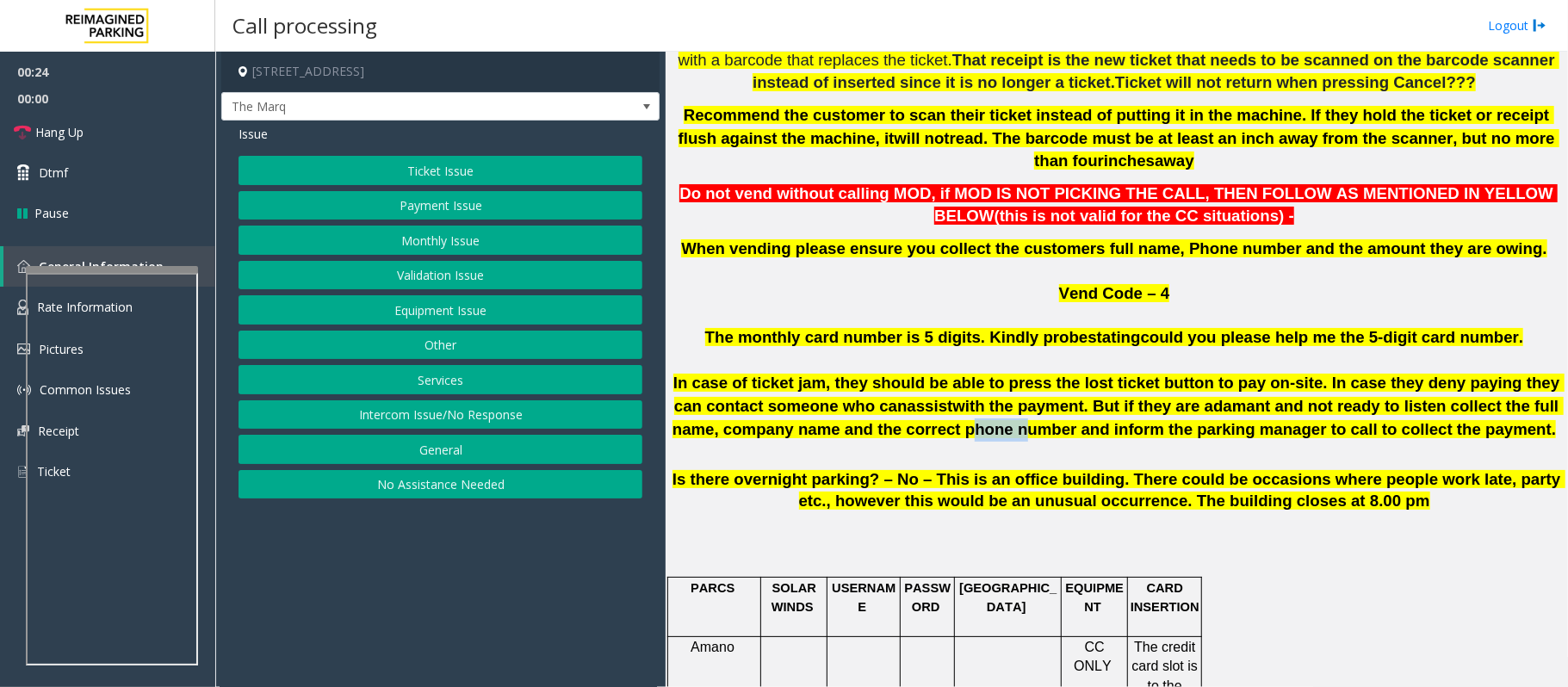 click on "with the payment. But if they are adamant and not ready to listen collect the full name, company name and the correct phone number and inform the parking manager to call to collect the payment." 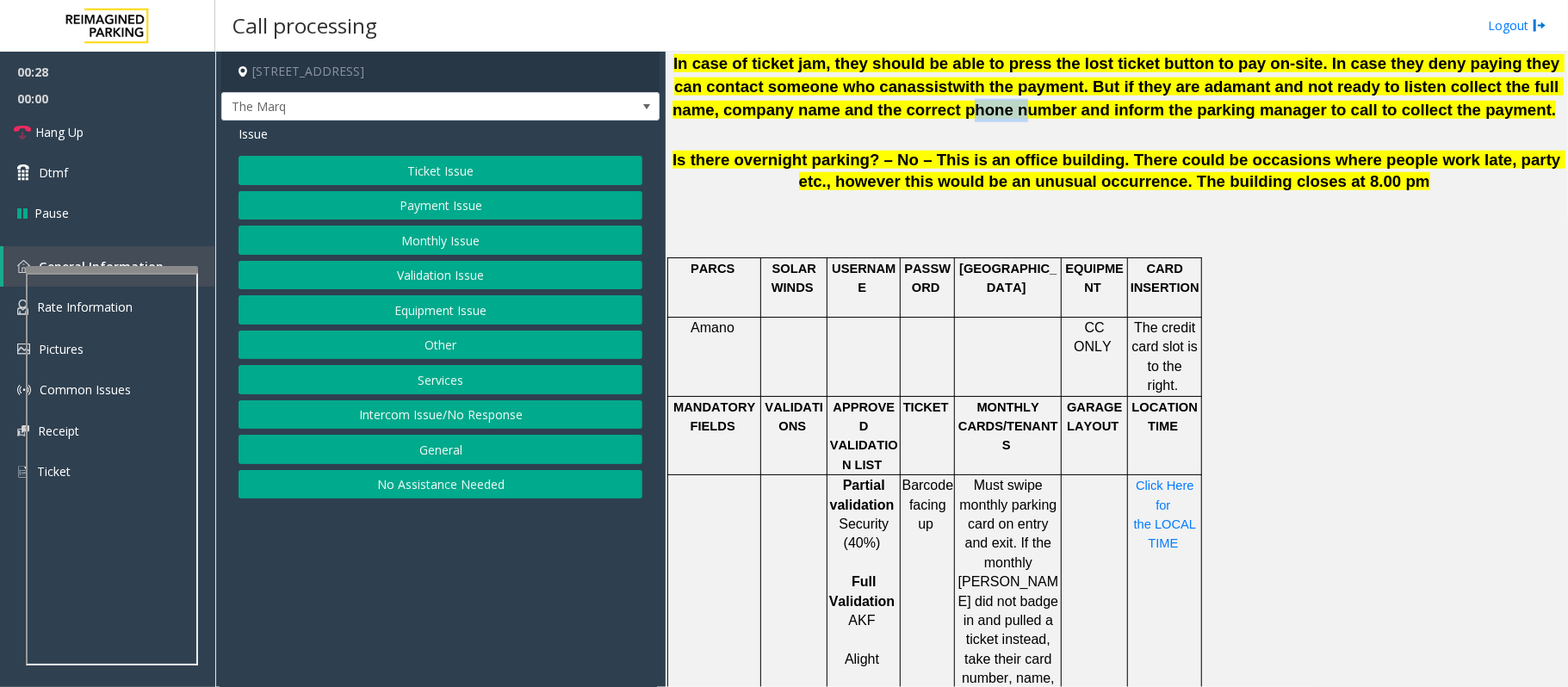 scroll, scrollTop: 1262, scrollLeft: 0, axis: vertical 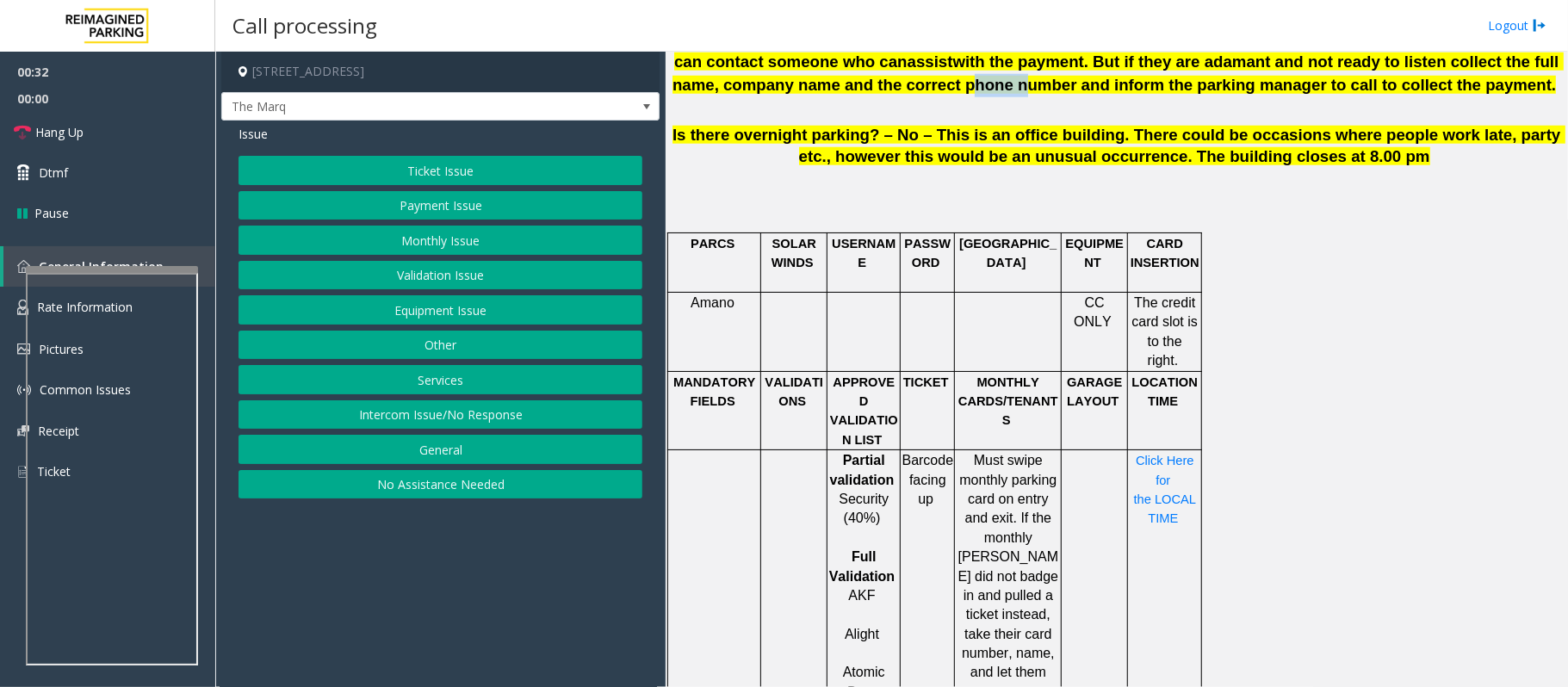 click on "Payment Issue" 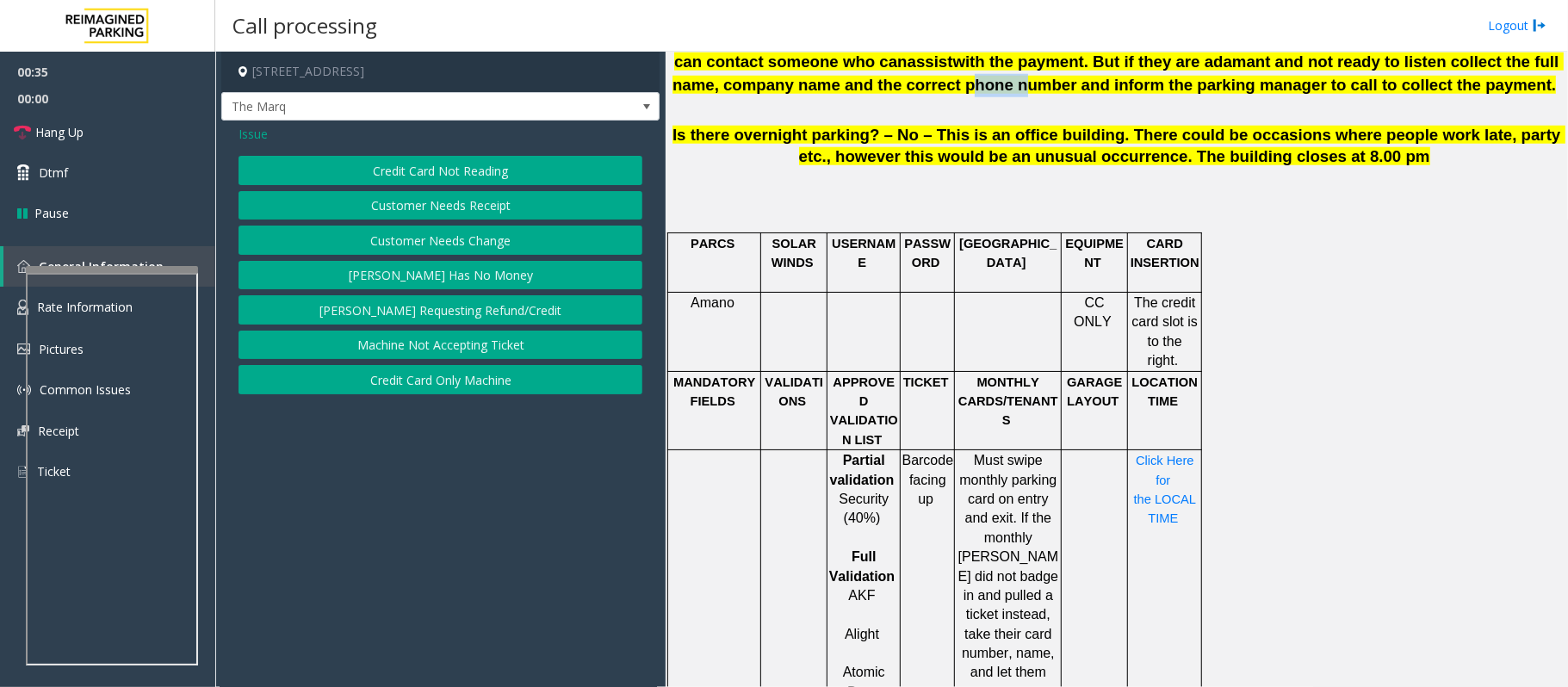 click on "Credit Card Not Reading" 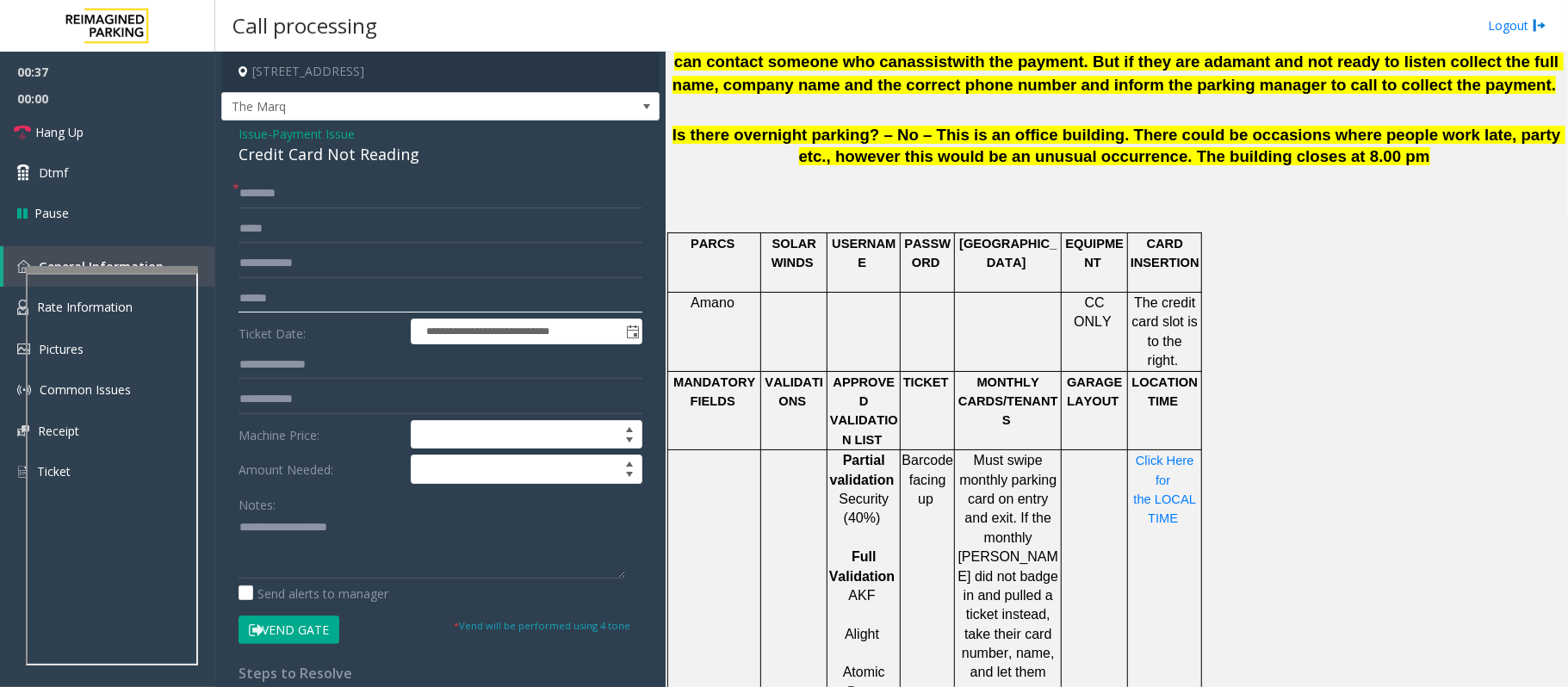 click 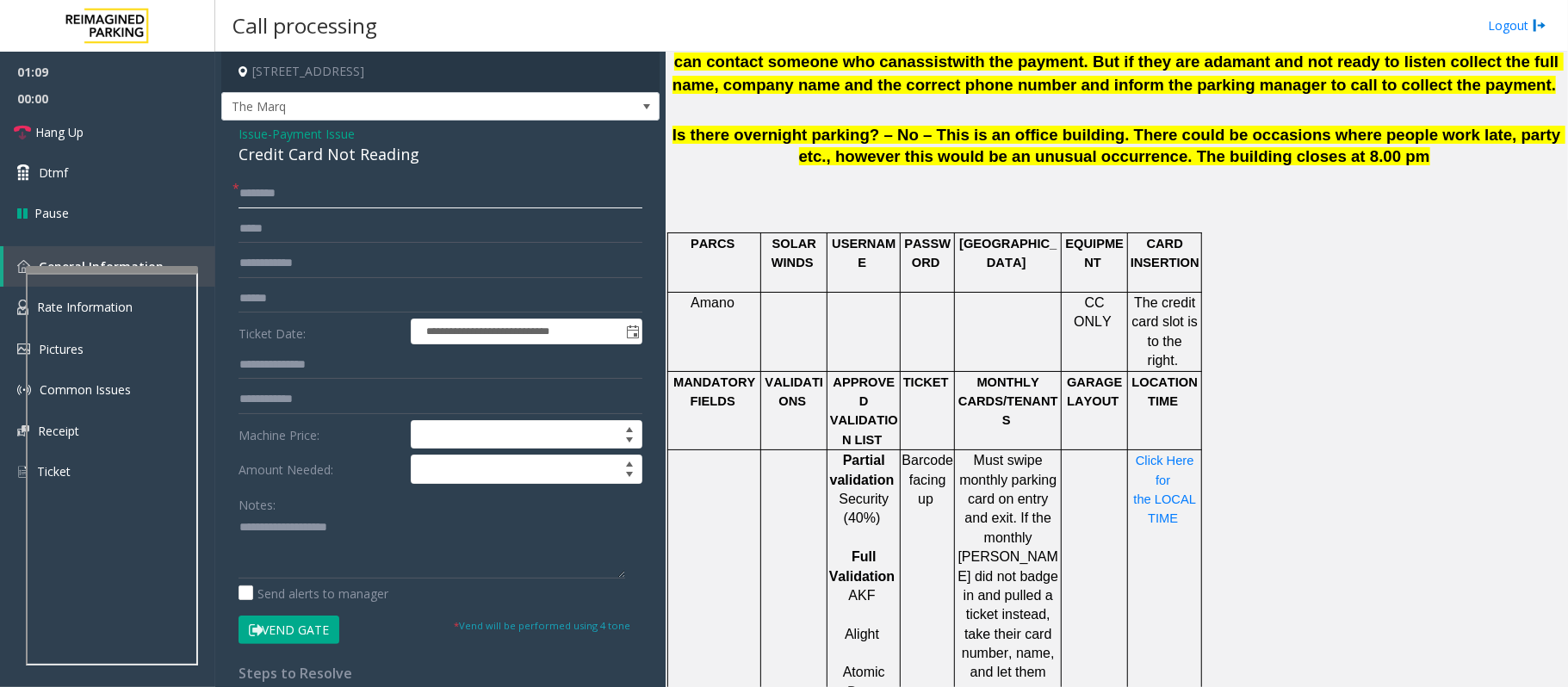 click 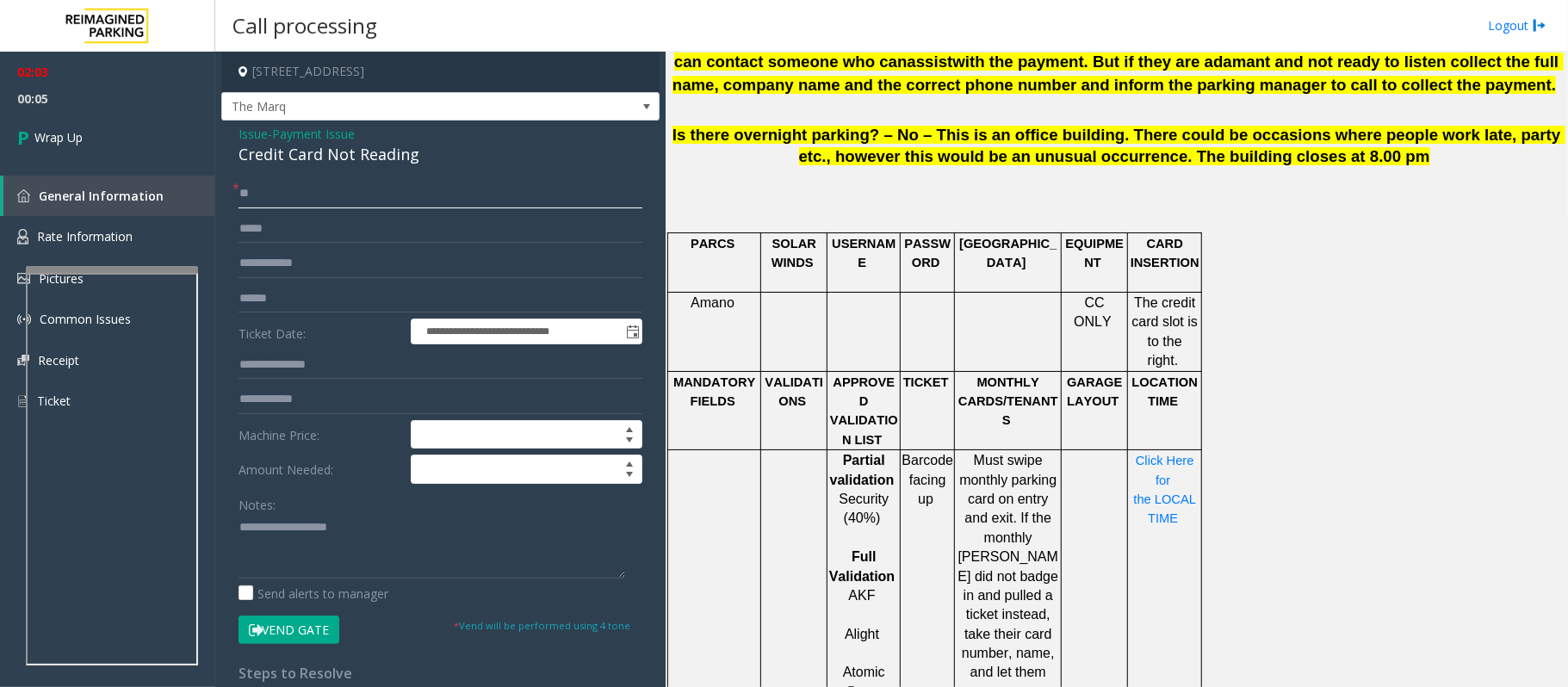 type on "**" 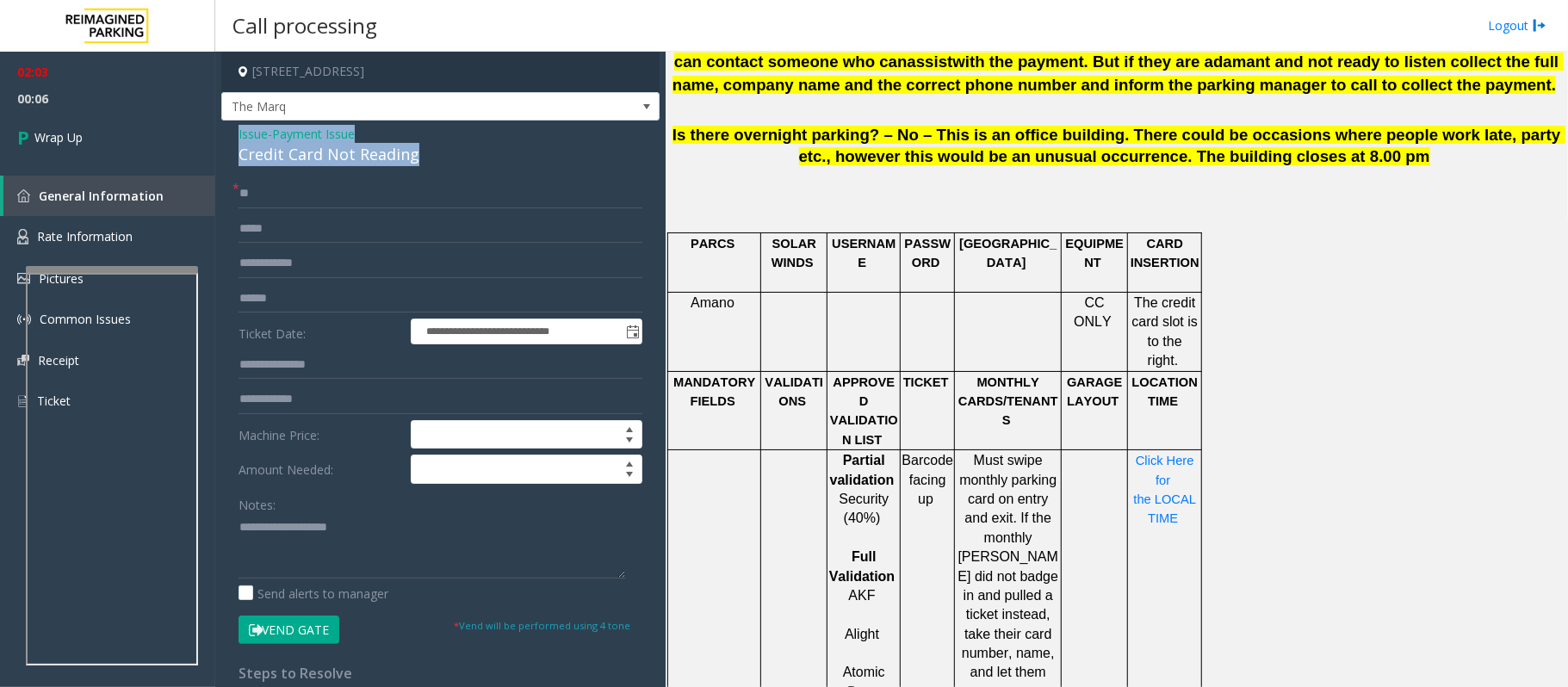 drag, startPoint x: 422, startPoint y: 150, endPoint x: 232, endPoint y: 128, distance: 191.2694 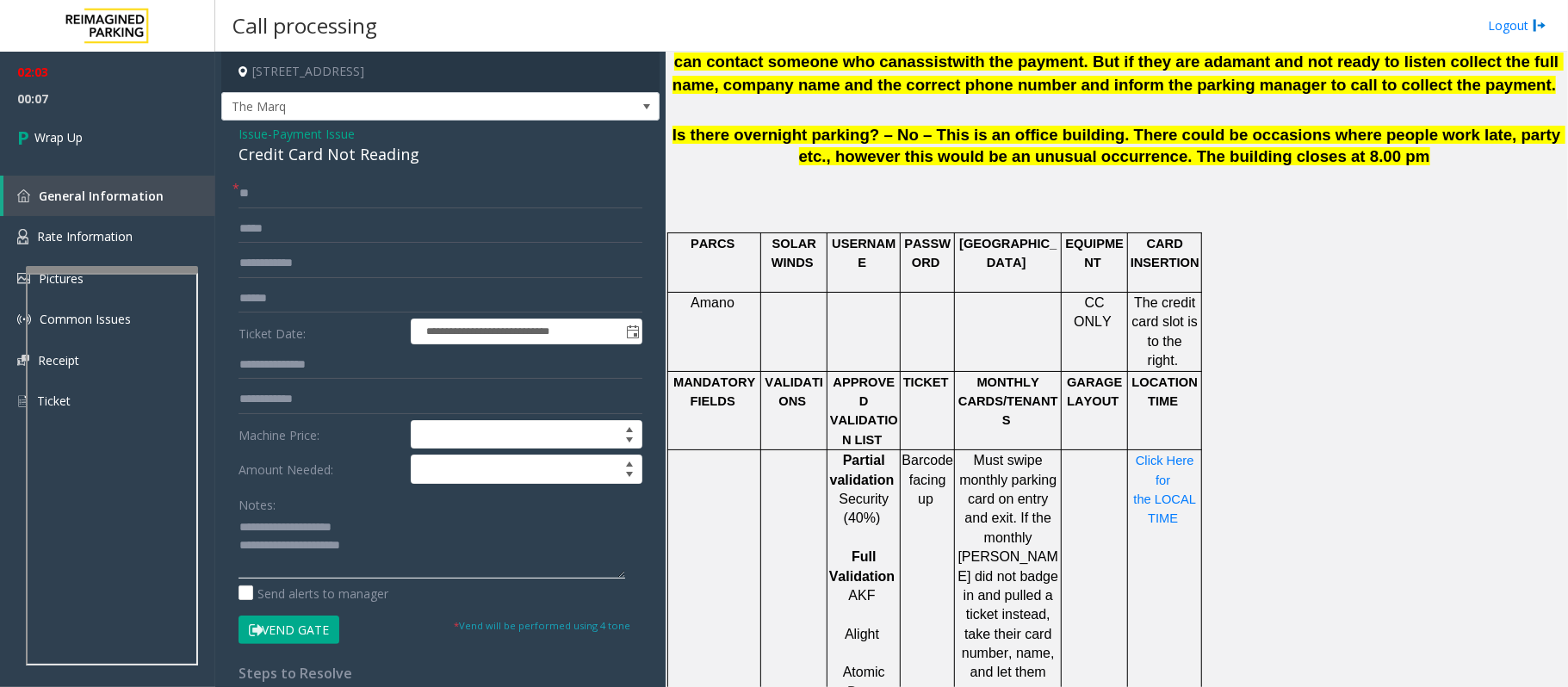 click 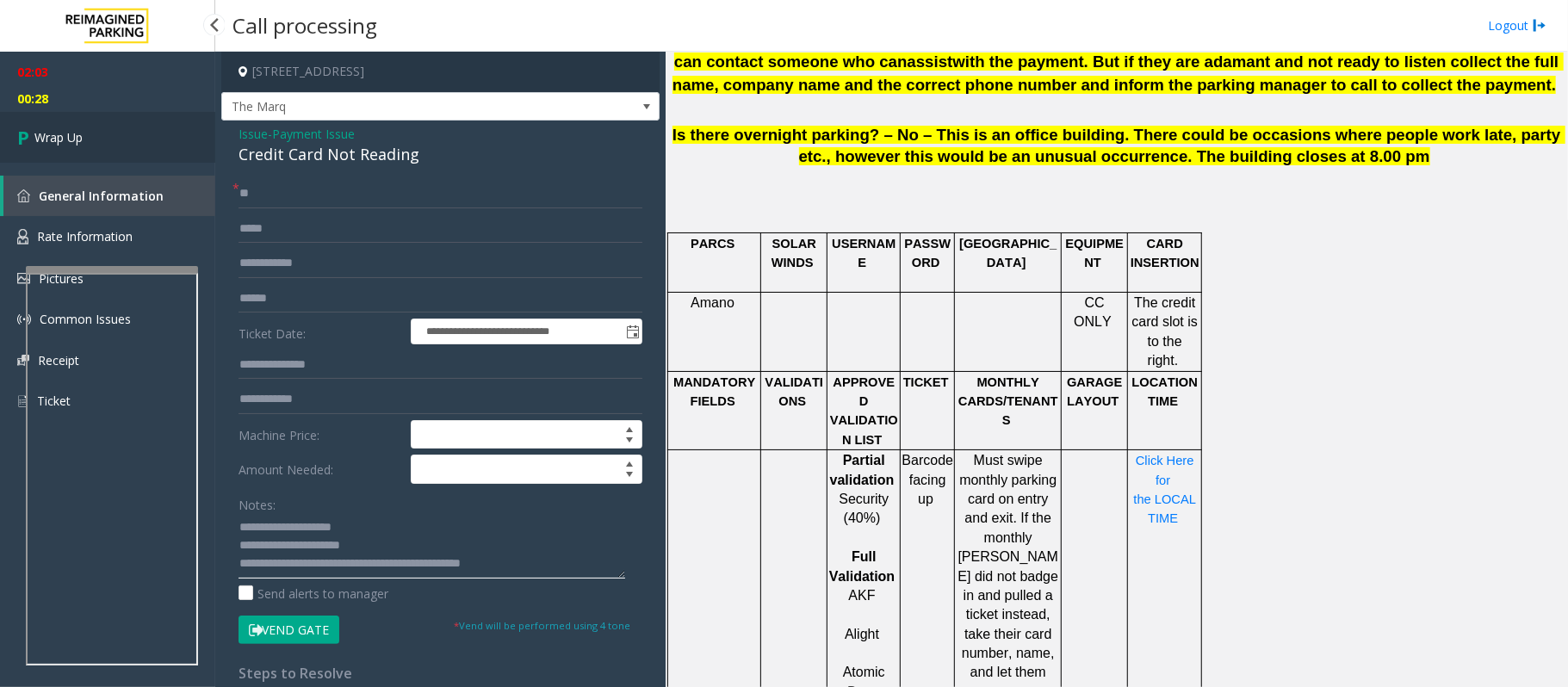 type on "**********" 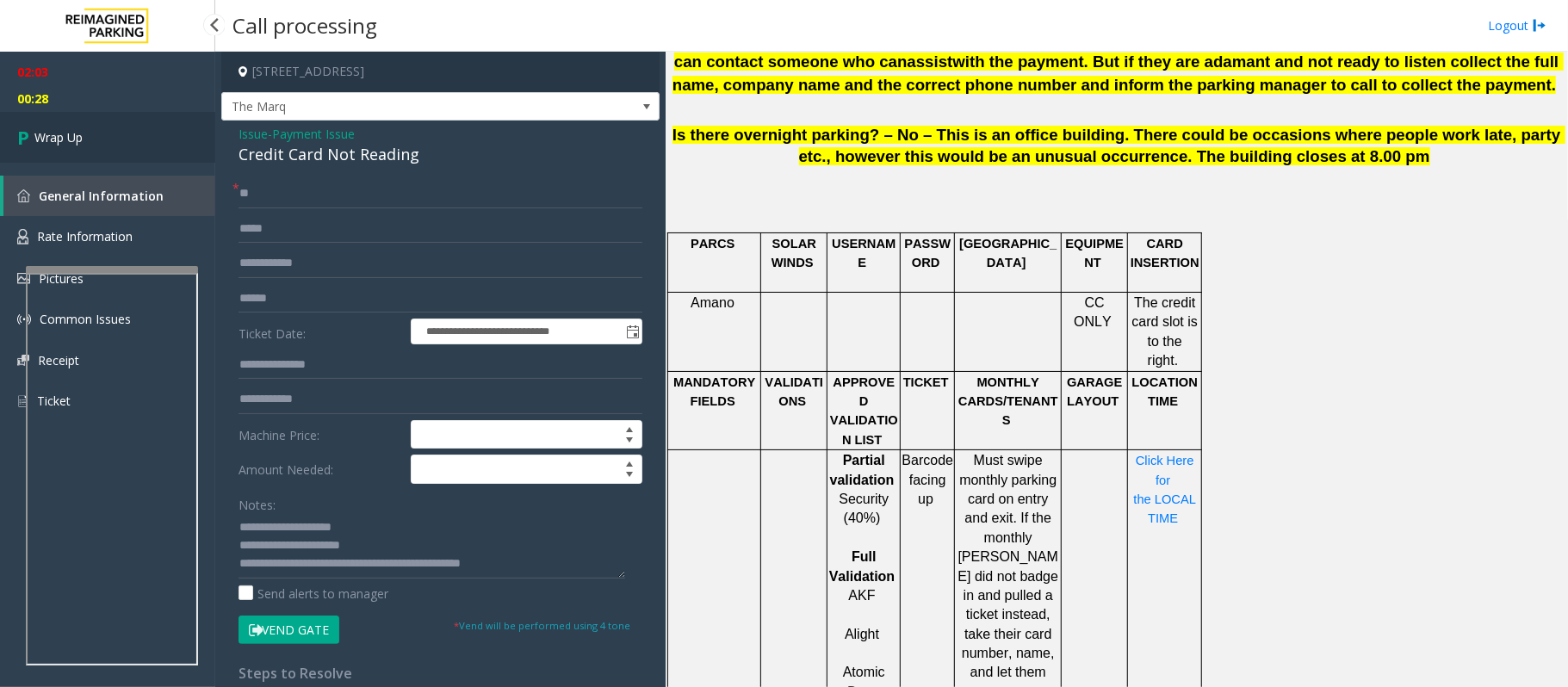 click on "Wrap Up" at bounding box center (108, 137) 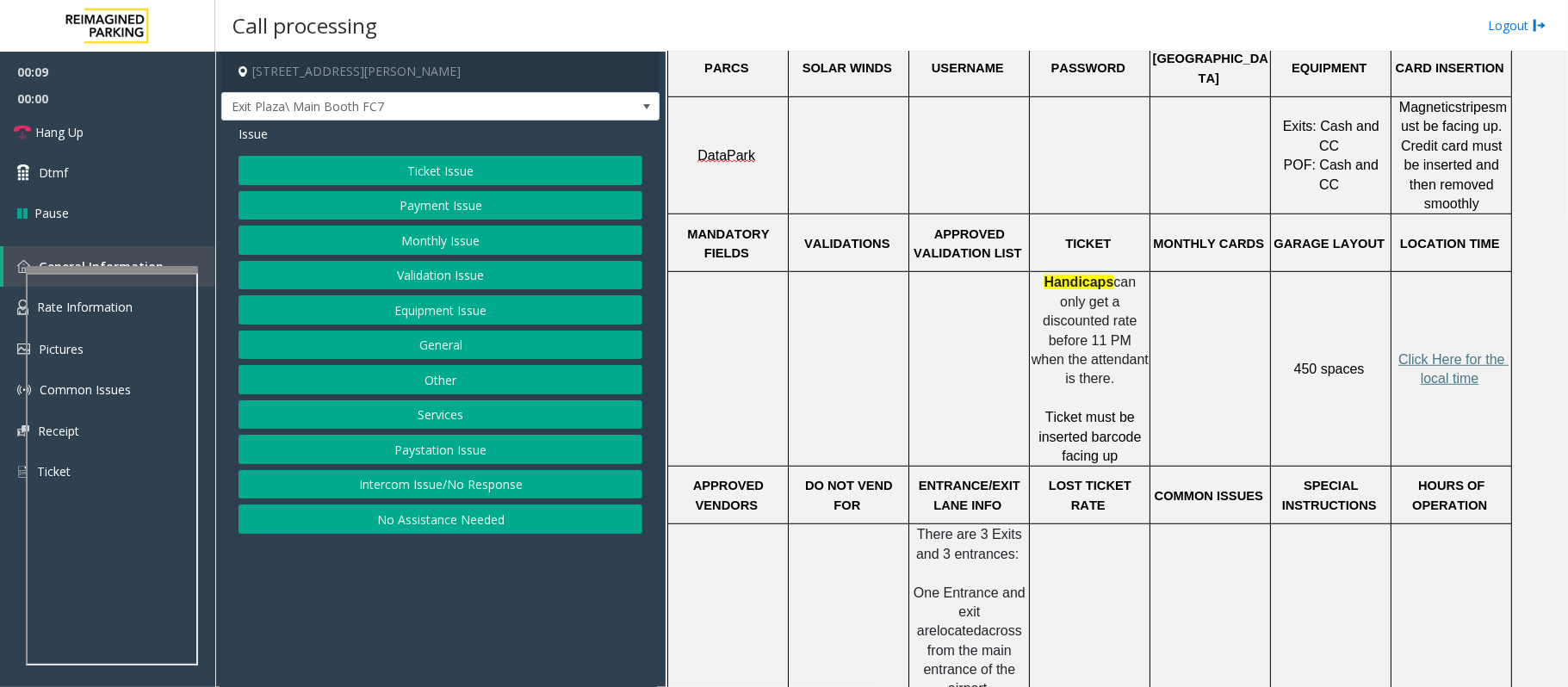 scroll, scrollTop: 573, scrollLeft: 0, axis: vertical 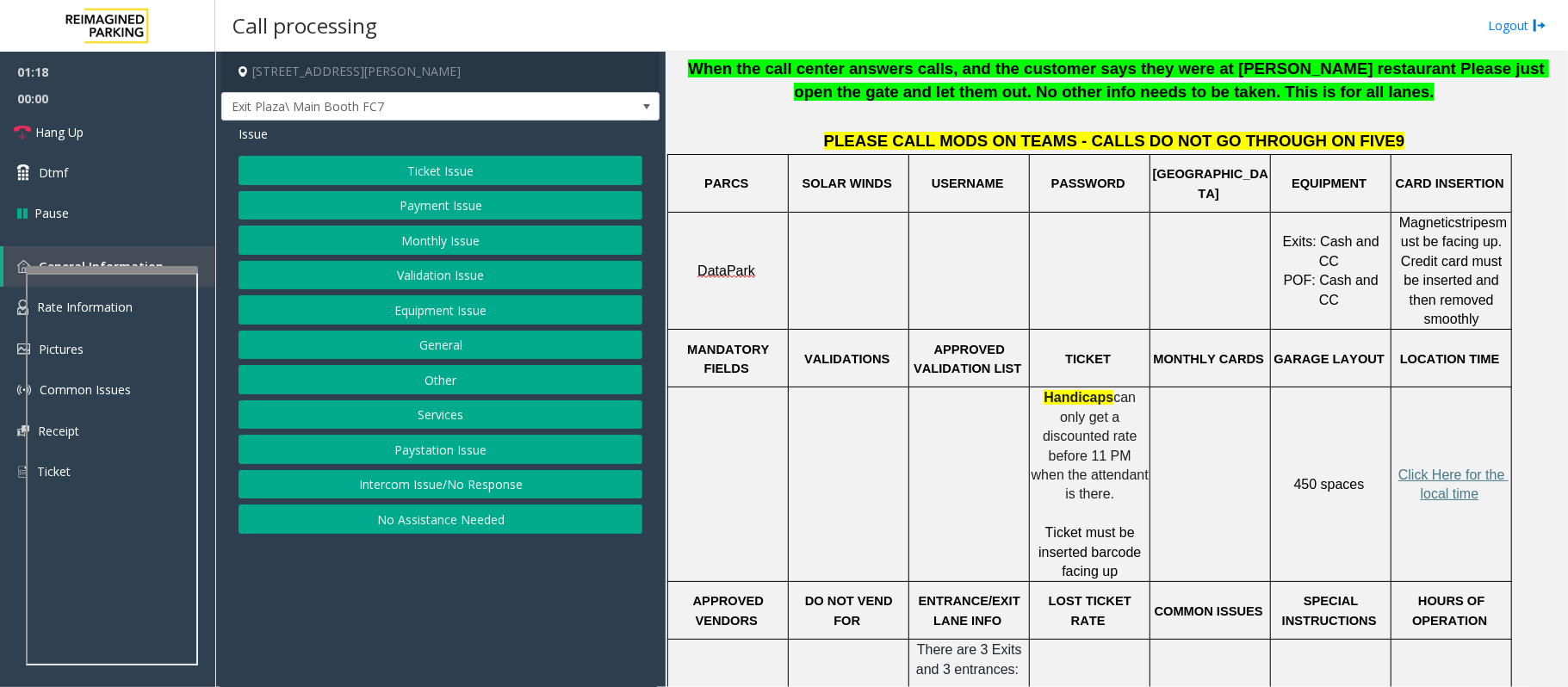 click on "Payment Issue" 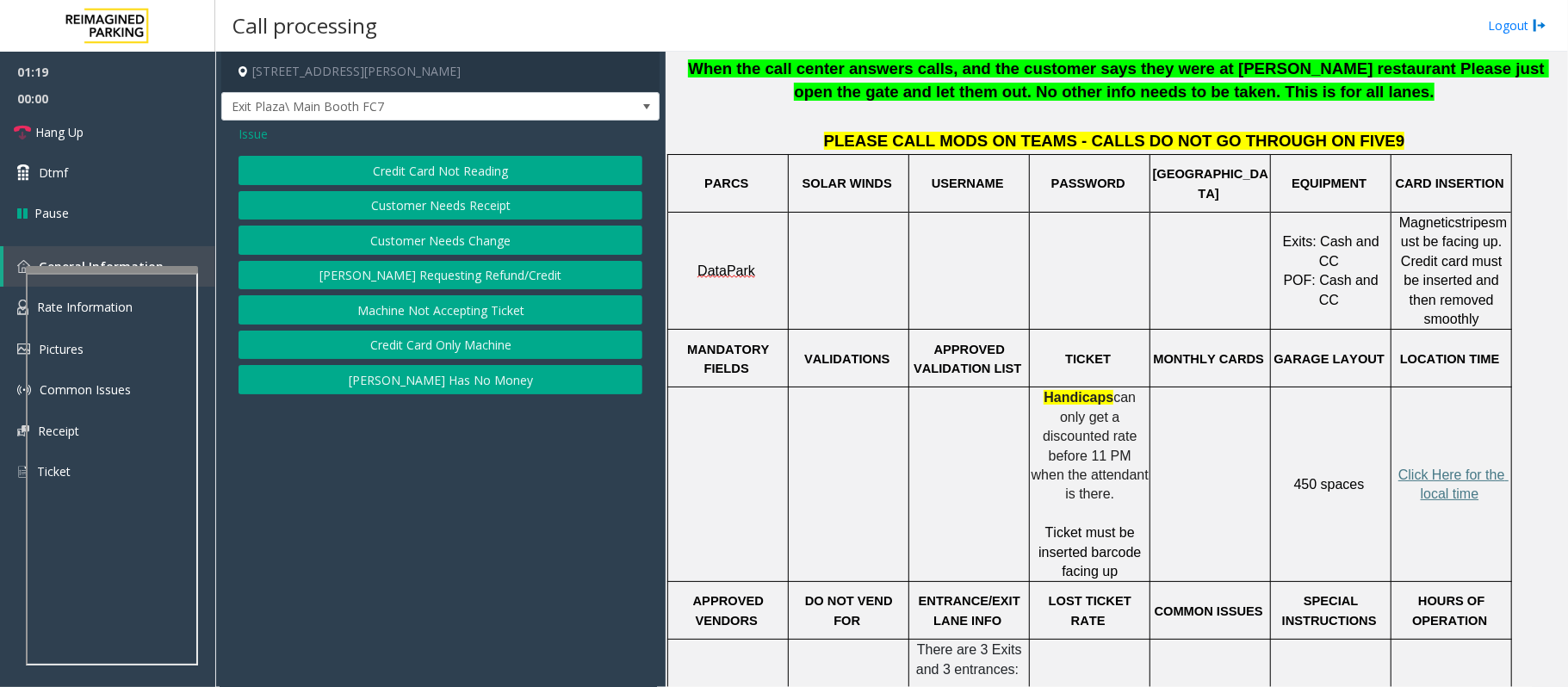click on "Credit Card Not Reading" 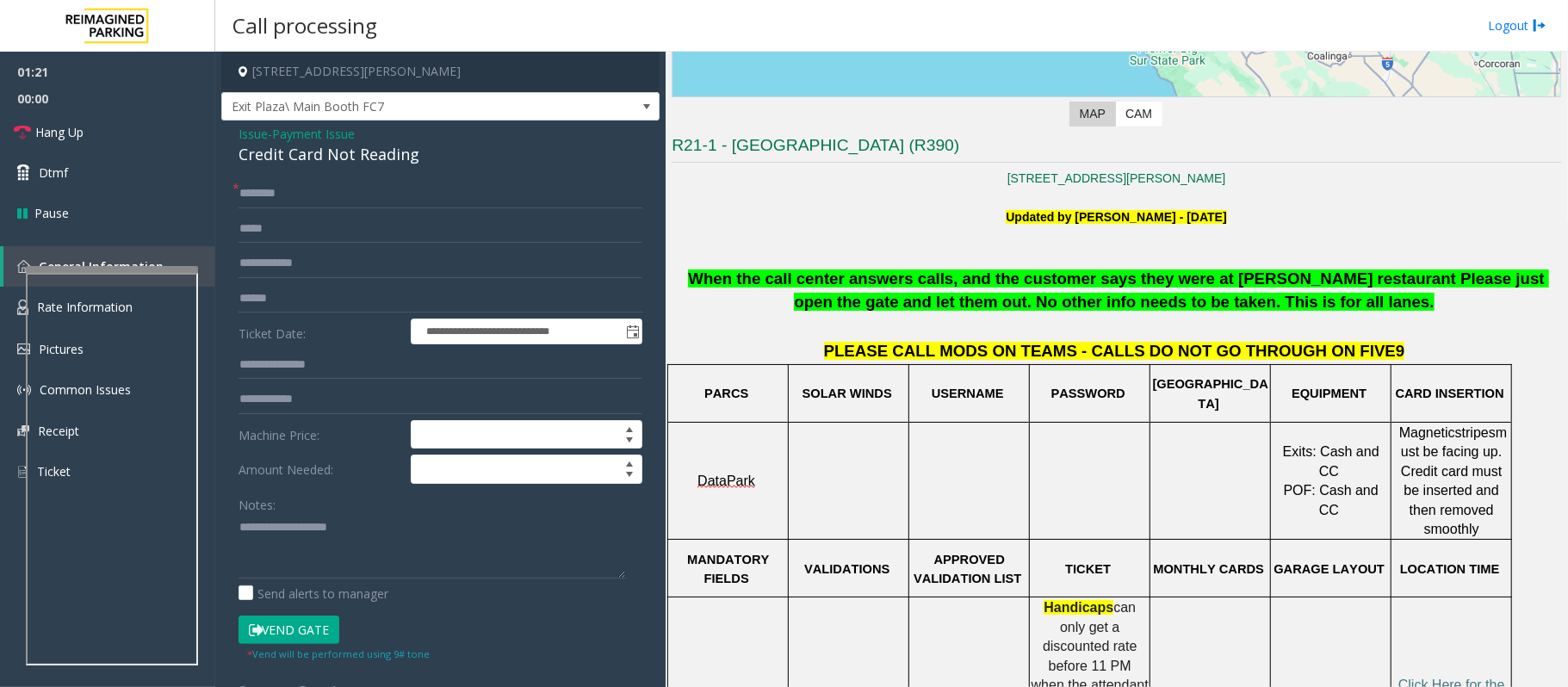 scroll, scrollTop: 344, scrollLeft: 0, axis: vertical 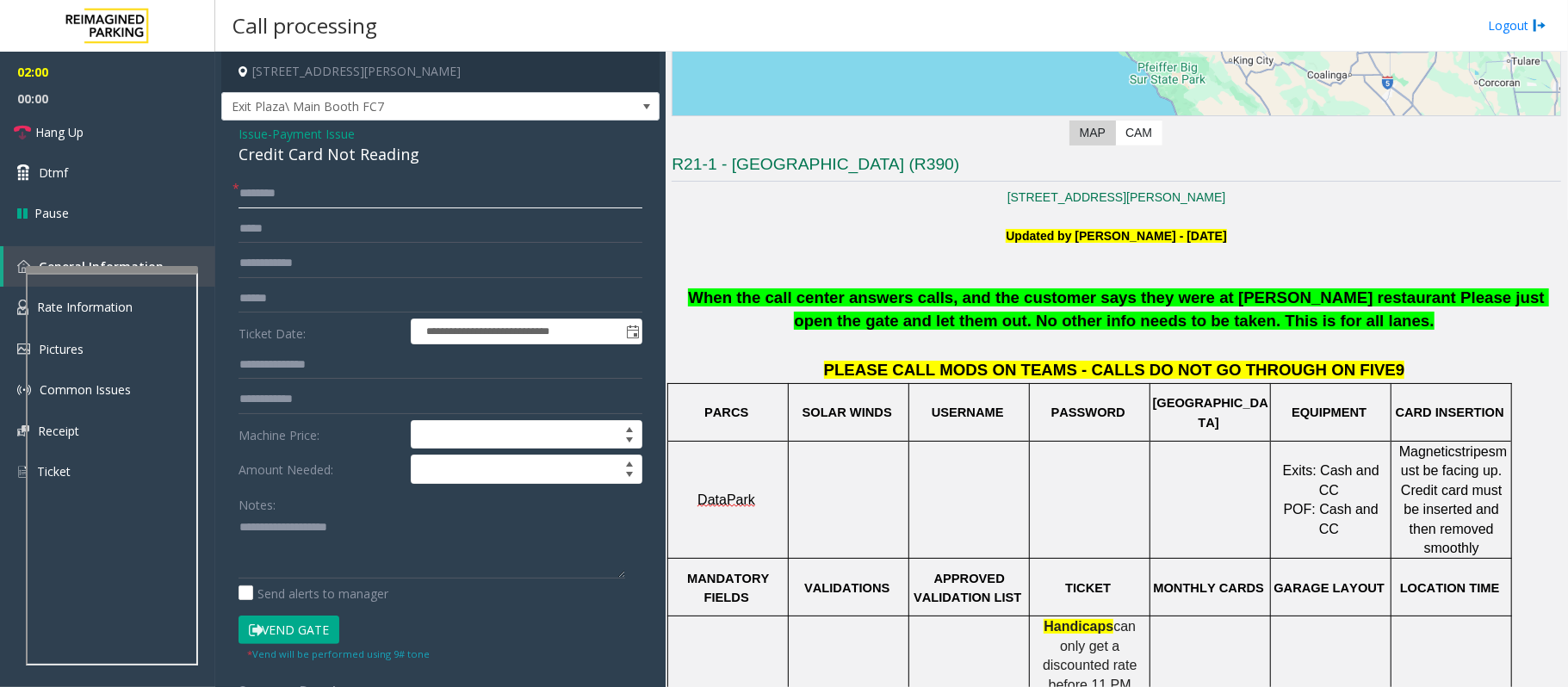 click 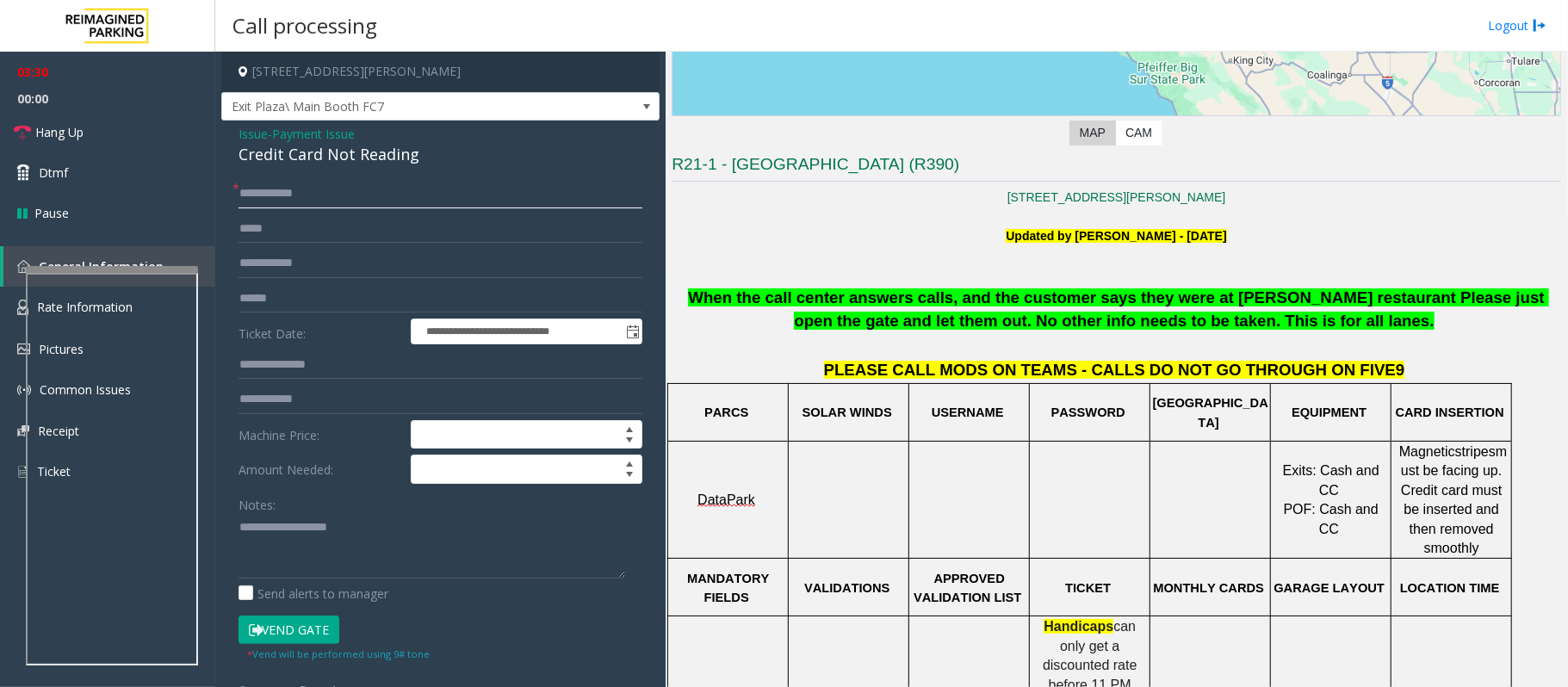 click on "**********" 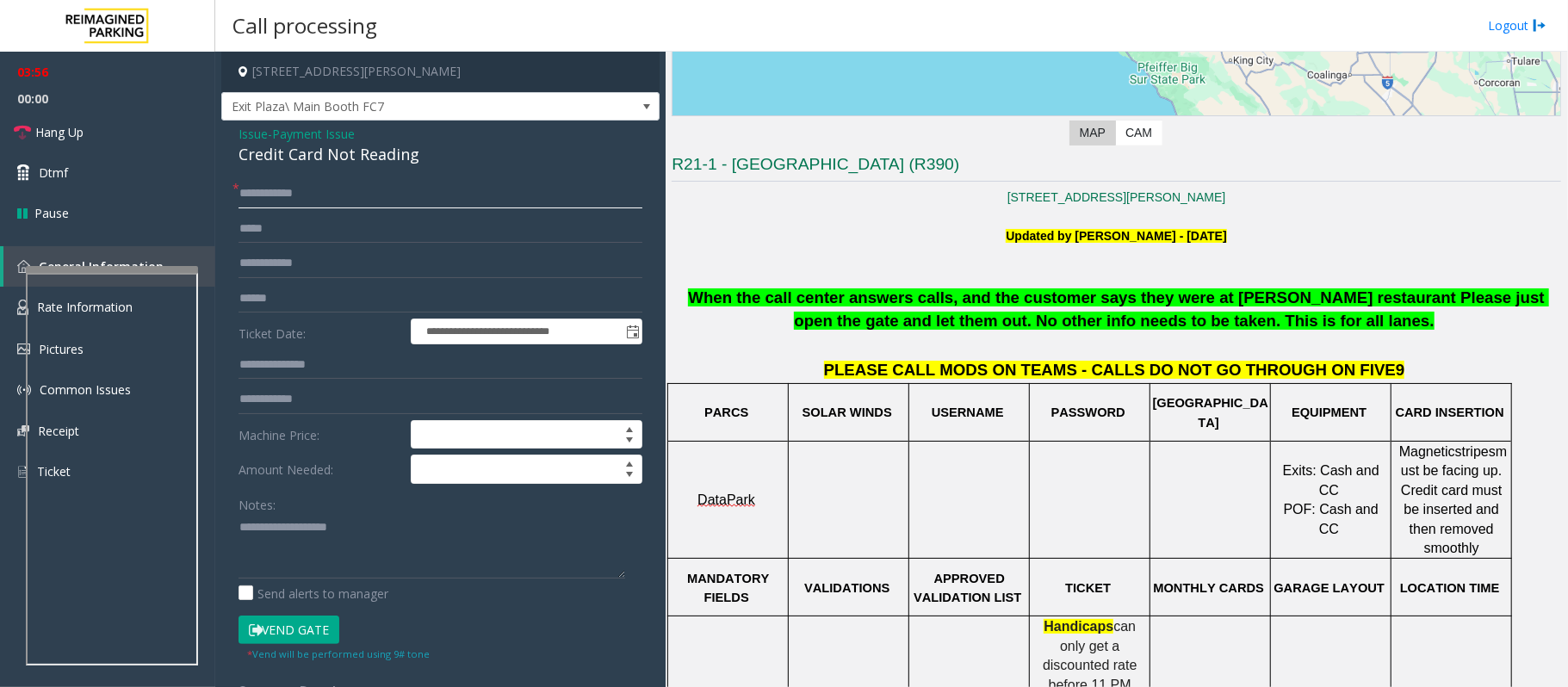click on "**********" 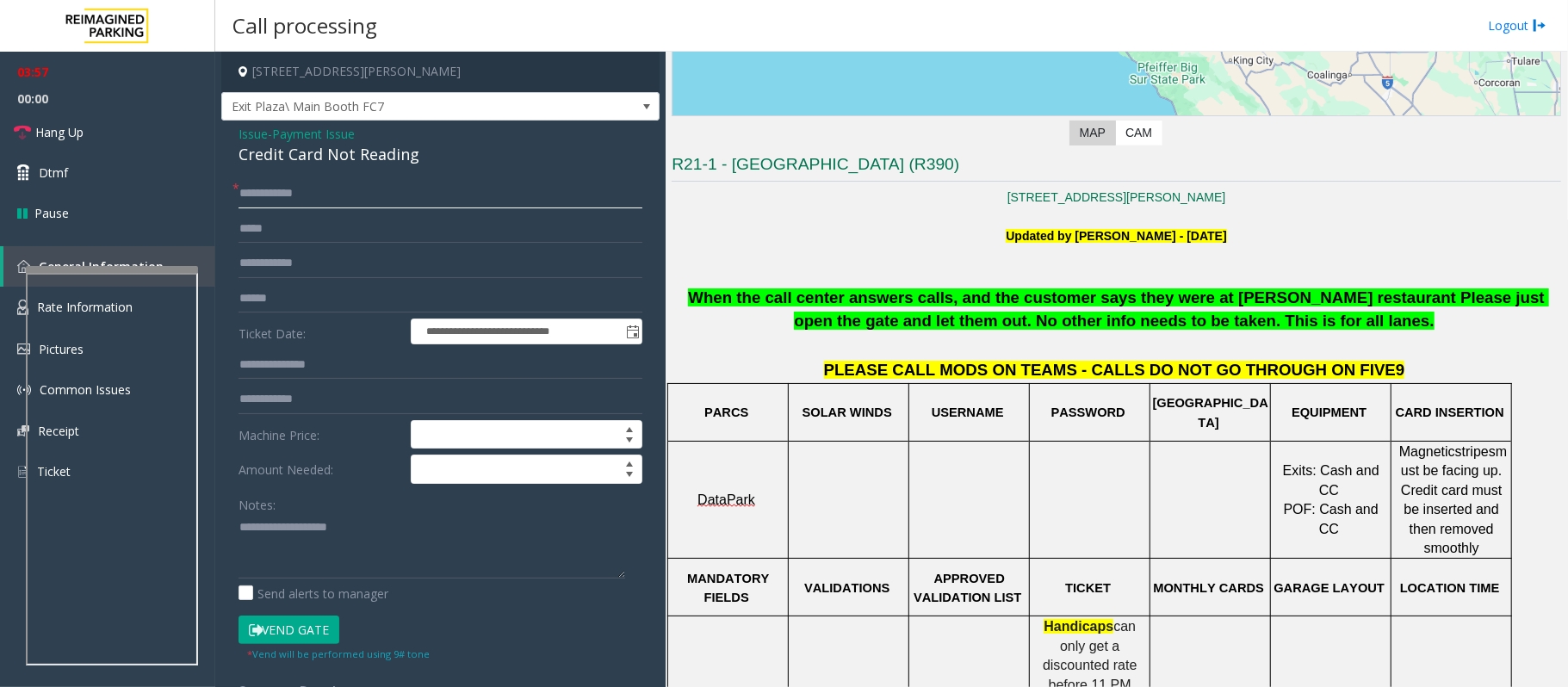 click on "**********" 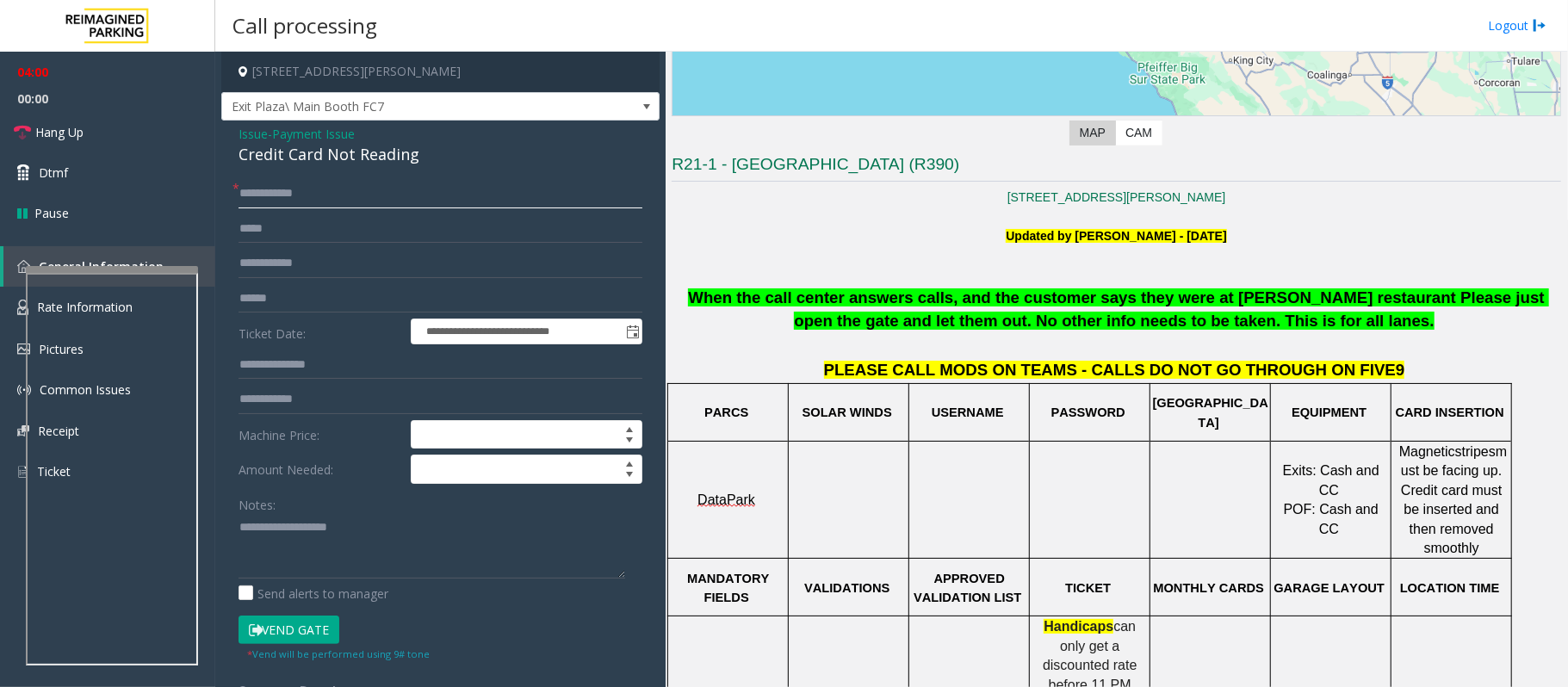 click on "**********" 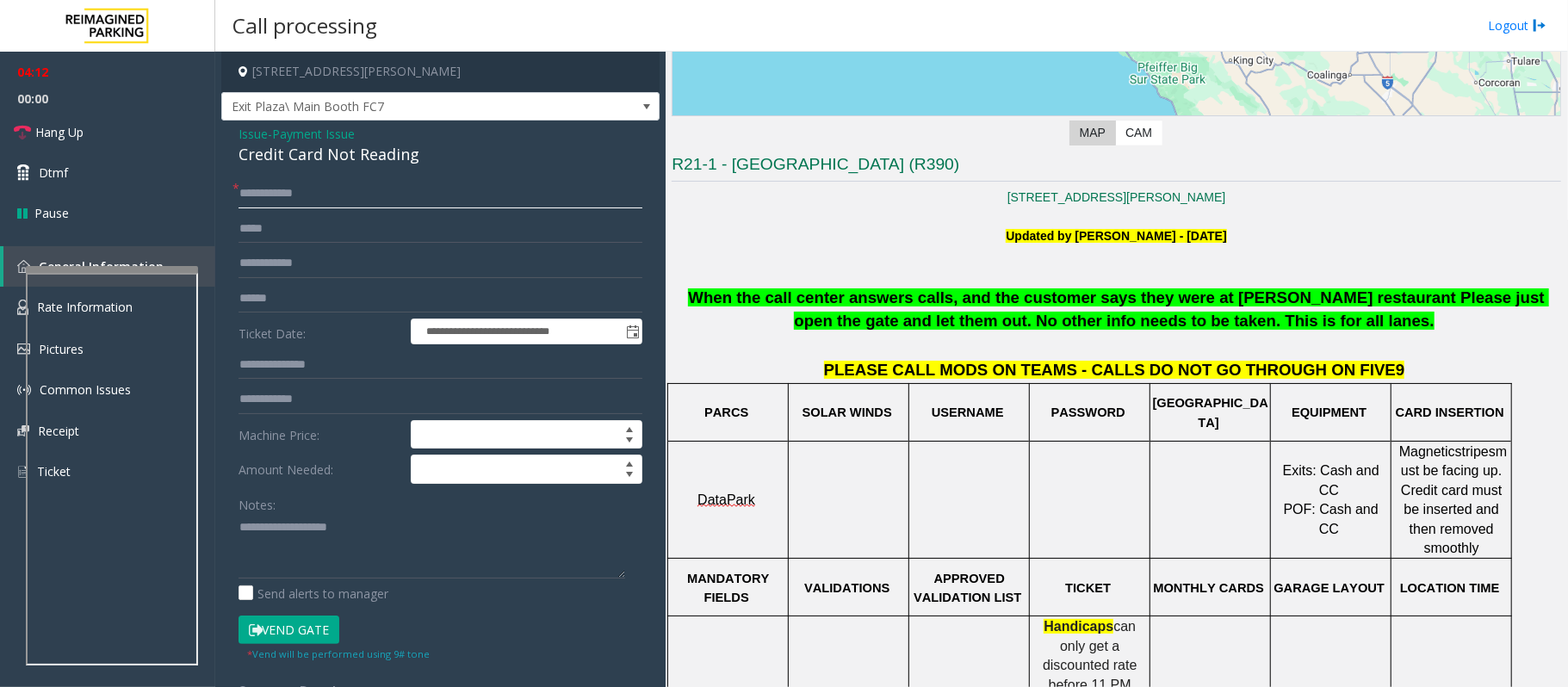 click on "**********" 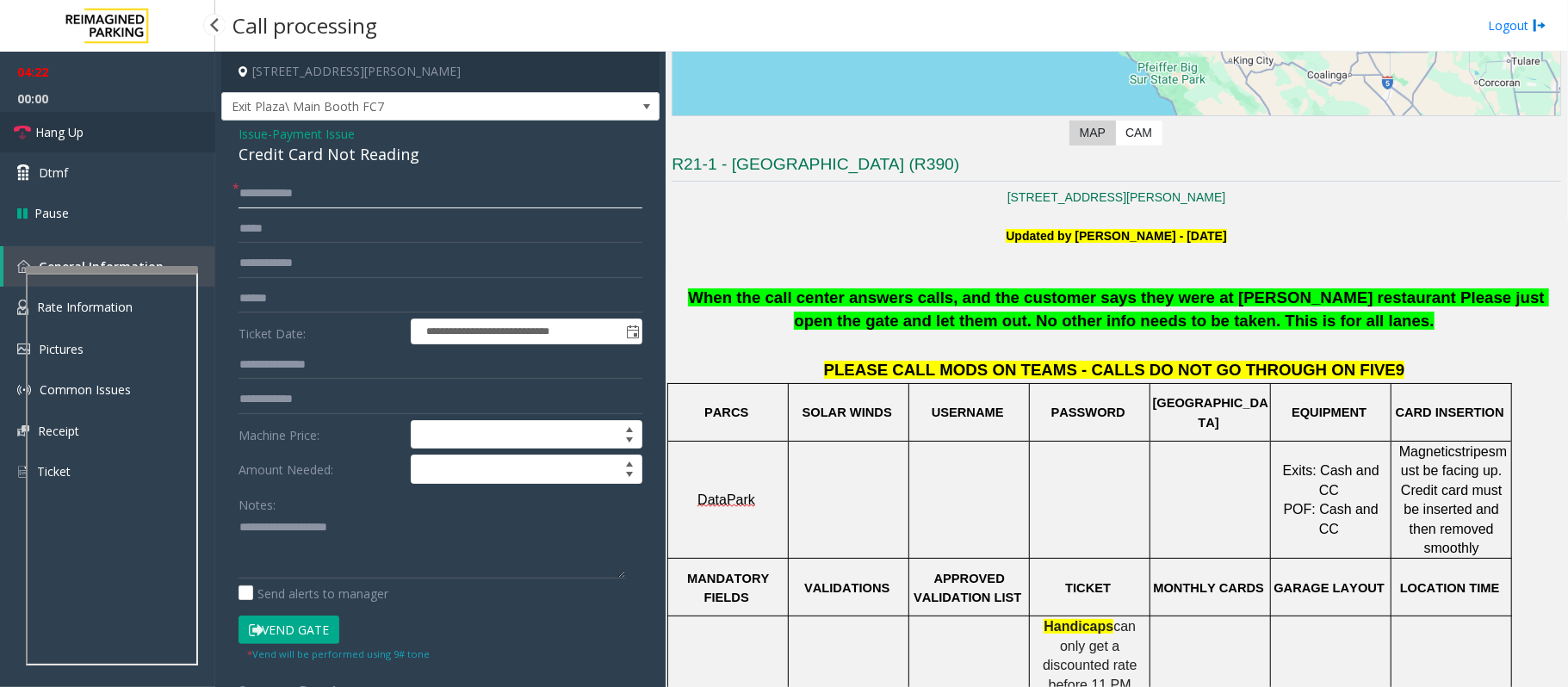 type on "**********" 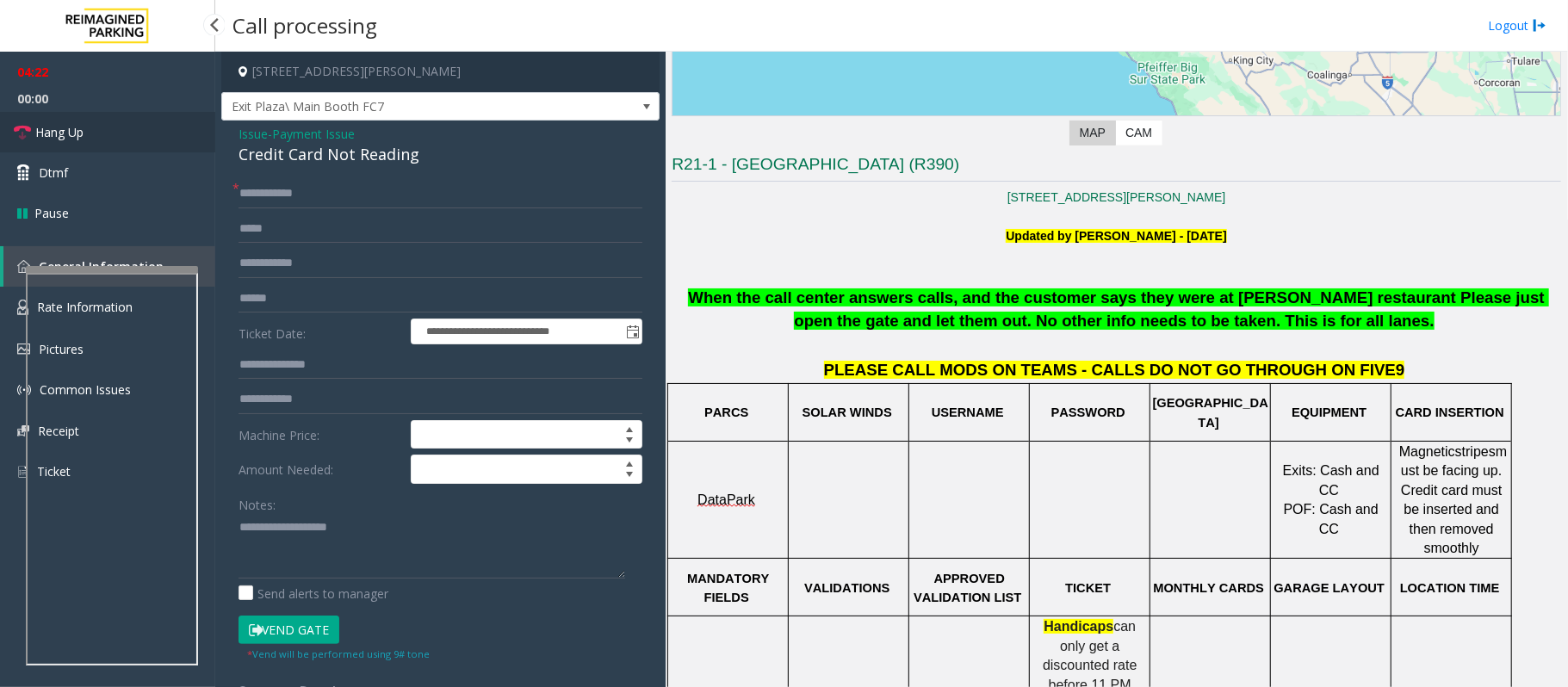 click on "Hang Up" at bounding box center (108, 132) 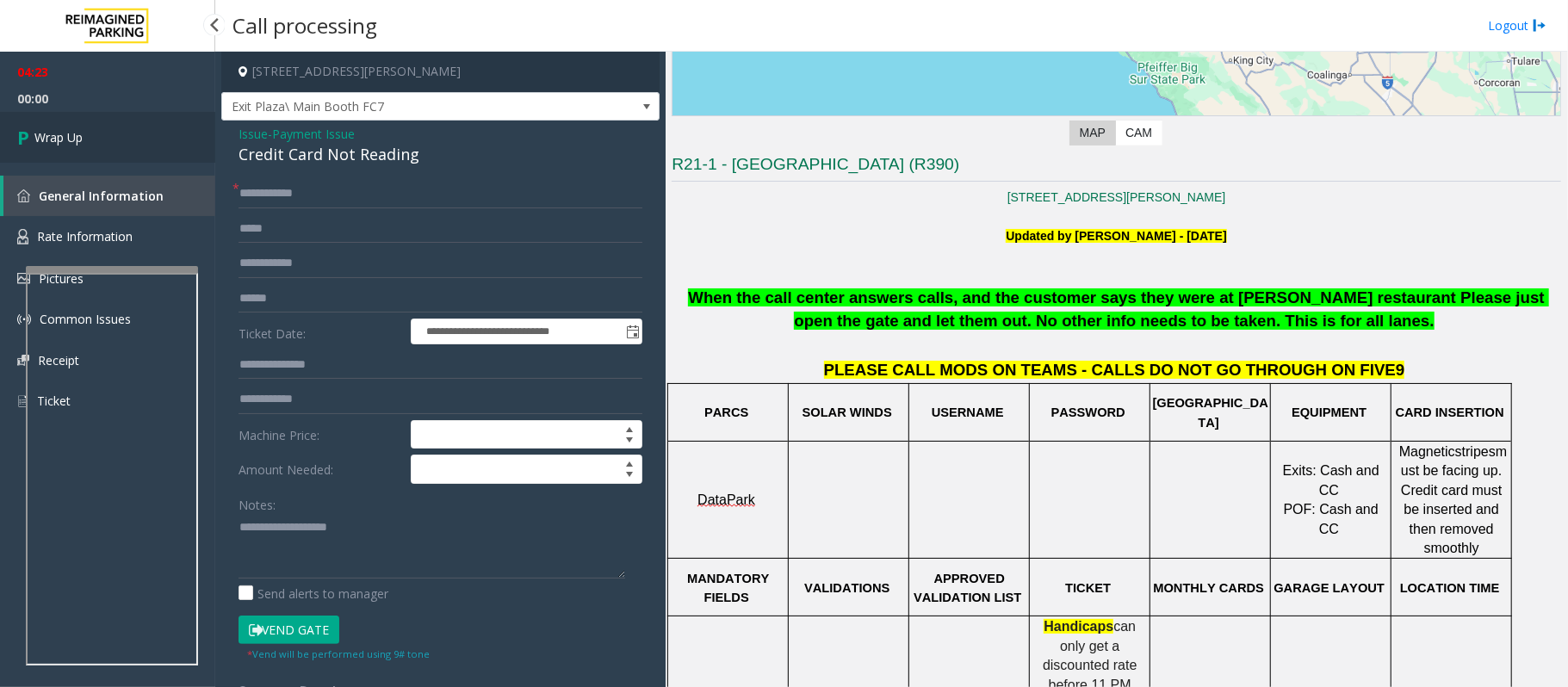 click at bounding box center [26, 137] 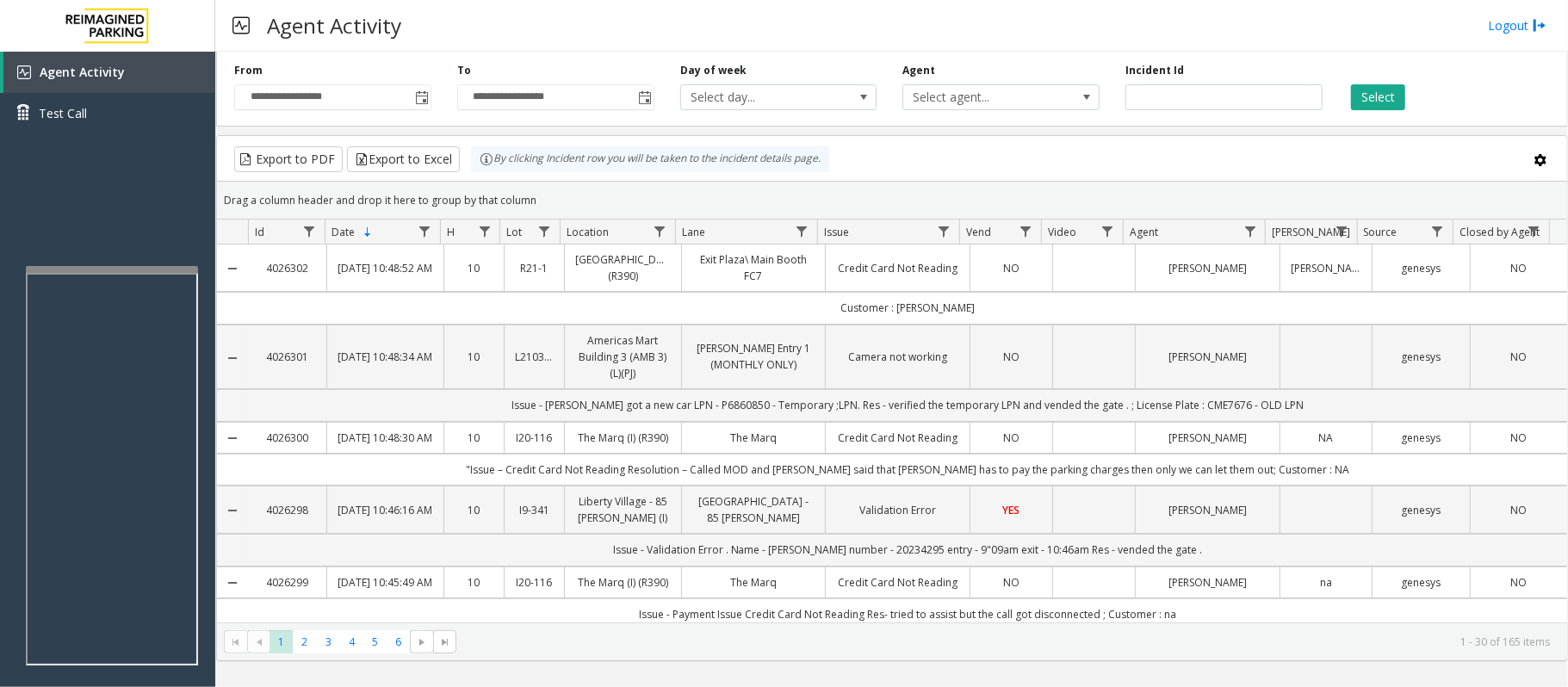 click 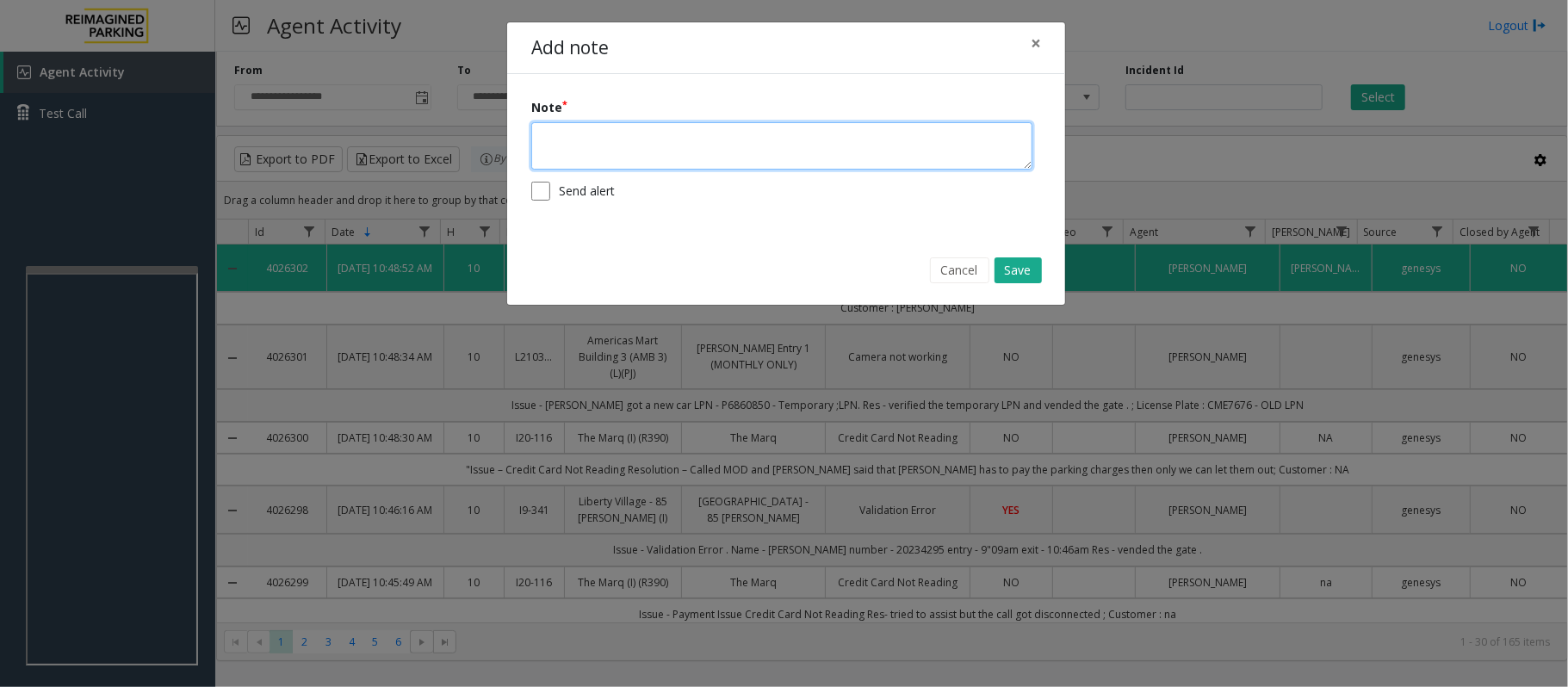 click 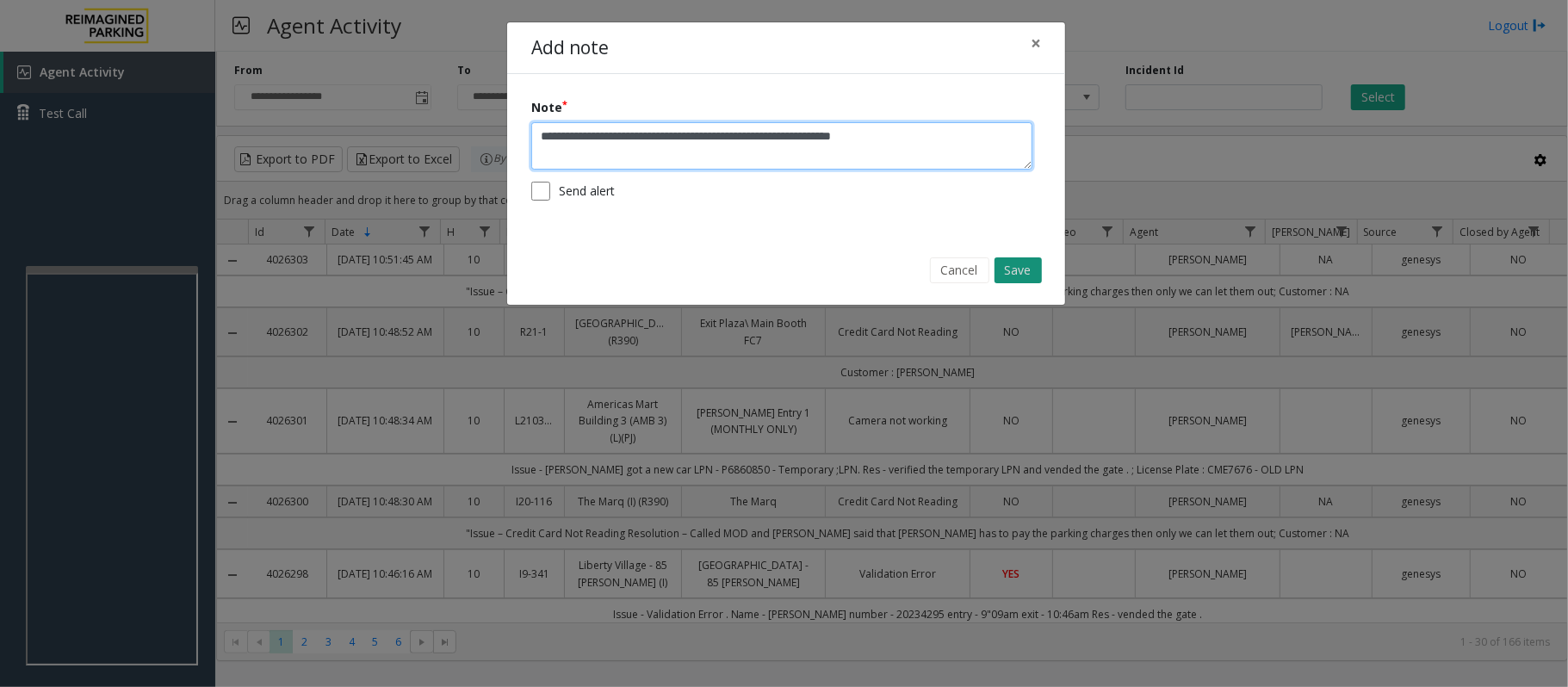 type on "**********" 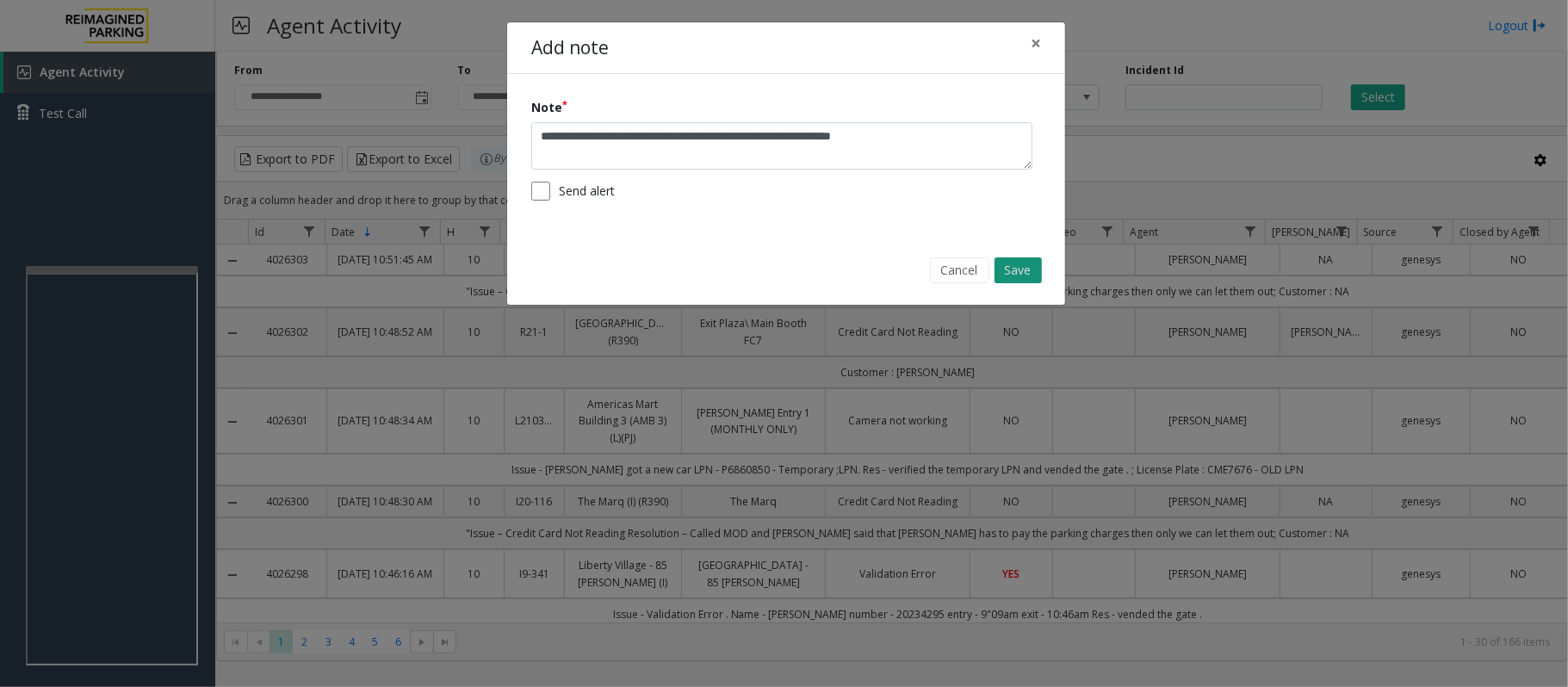 click on "Save" 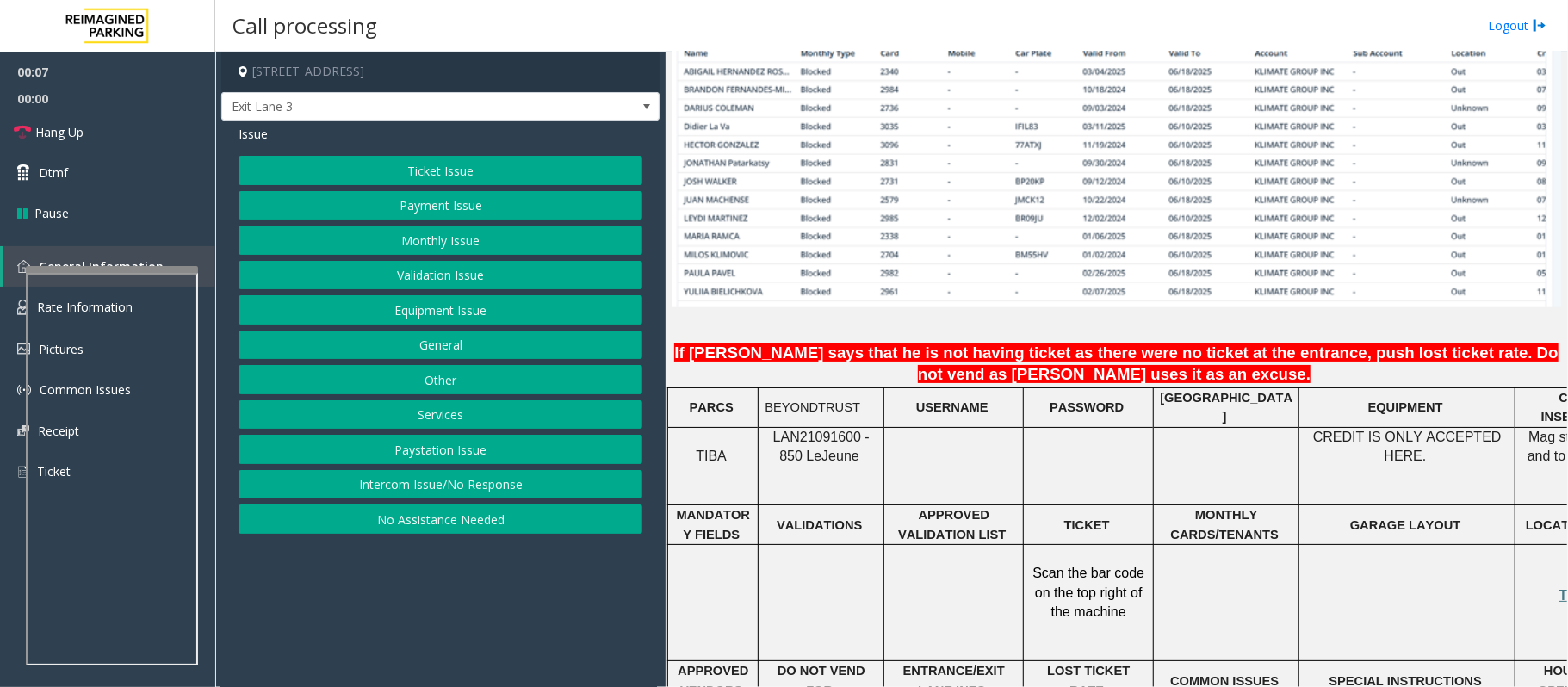 scroll, scrollTop: 1377, scrollLeft: 0, axis: vertical 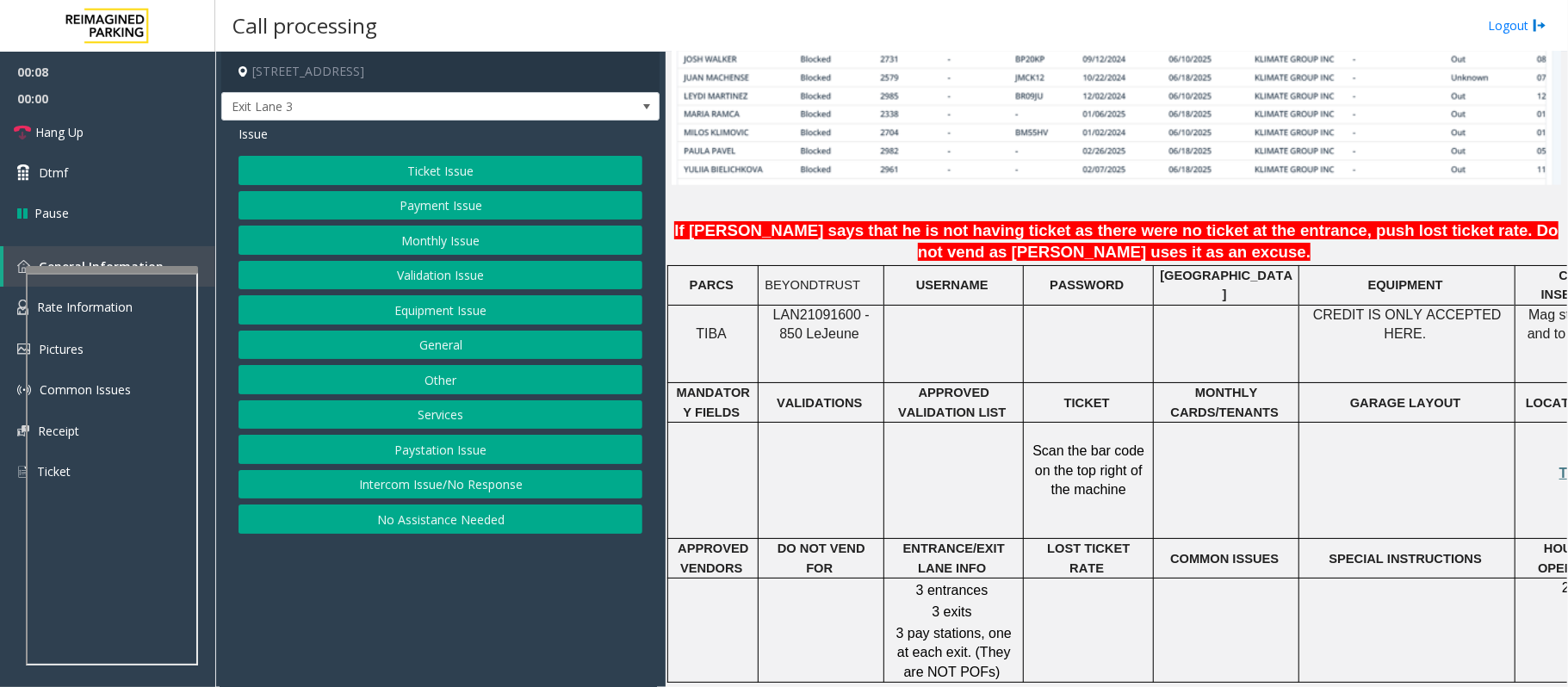 click on "LAN21091600 - 850 Le" 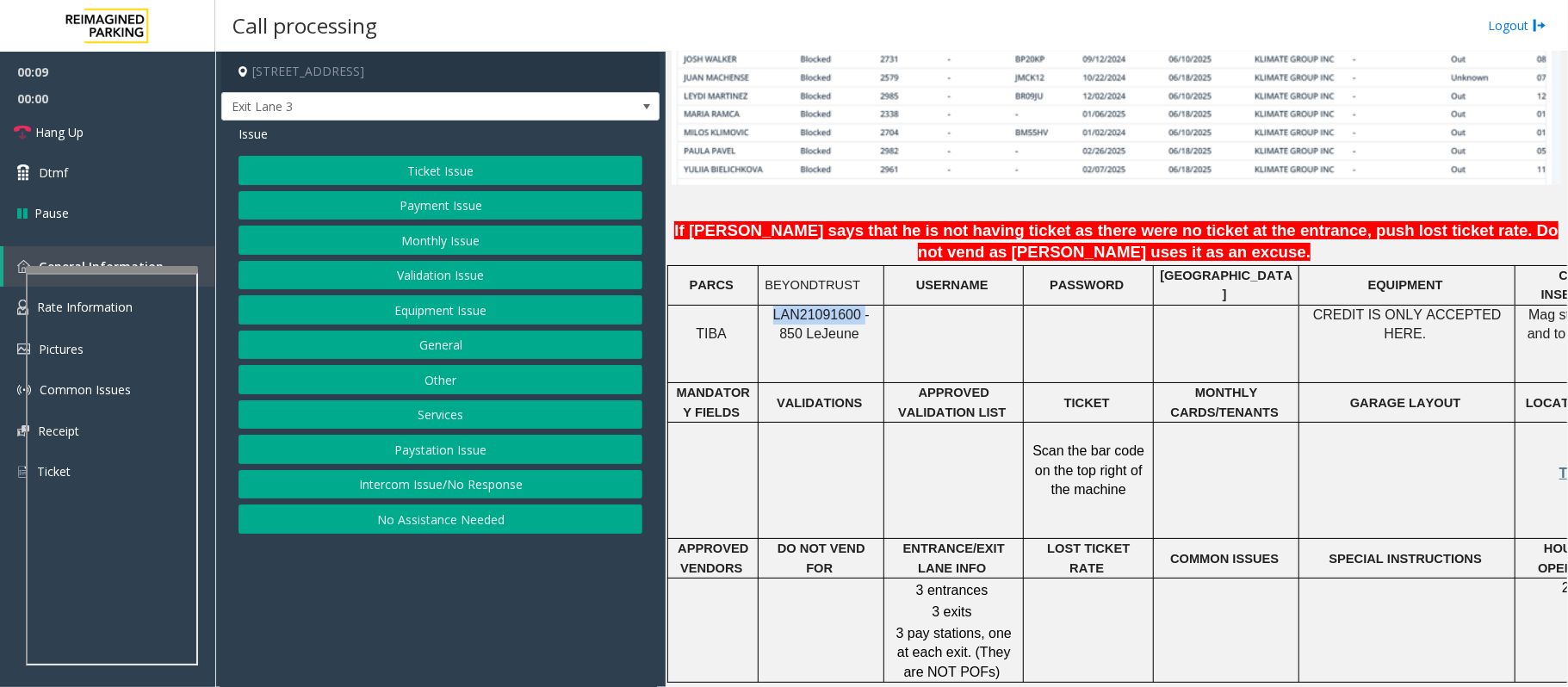 click on "LAN21091600 - 850 Le" 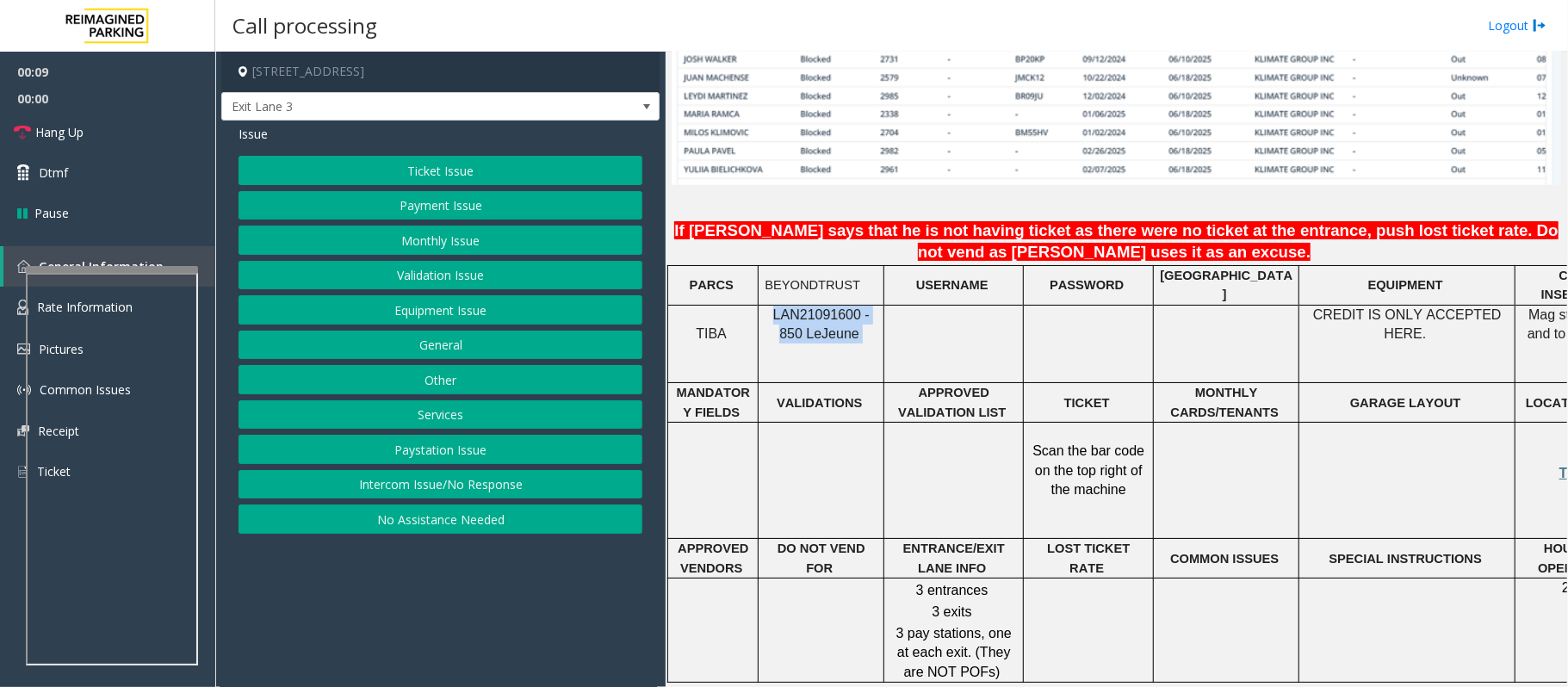 click on "LAN21091600 - 850 Le" 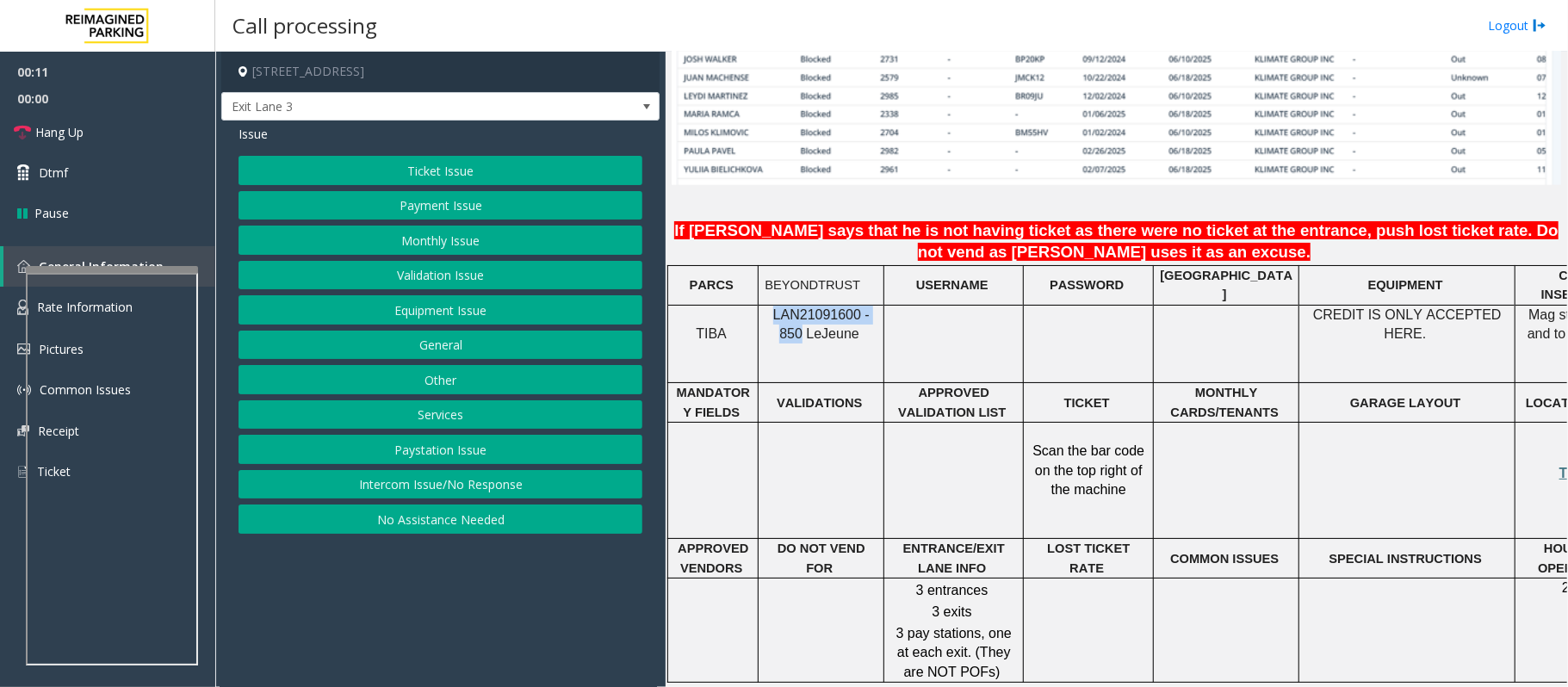 drag, startPoint x: 880, startPoint y: 284, endPoint x: 759, endPoint y: 291, distance: 121.20231 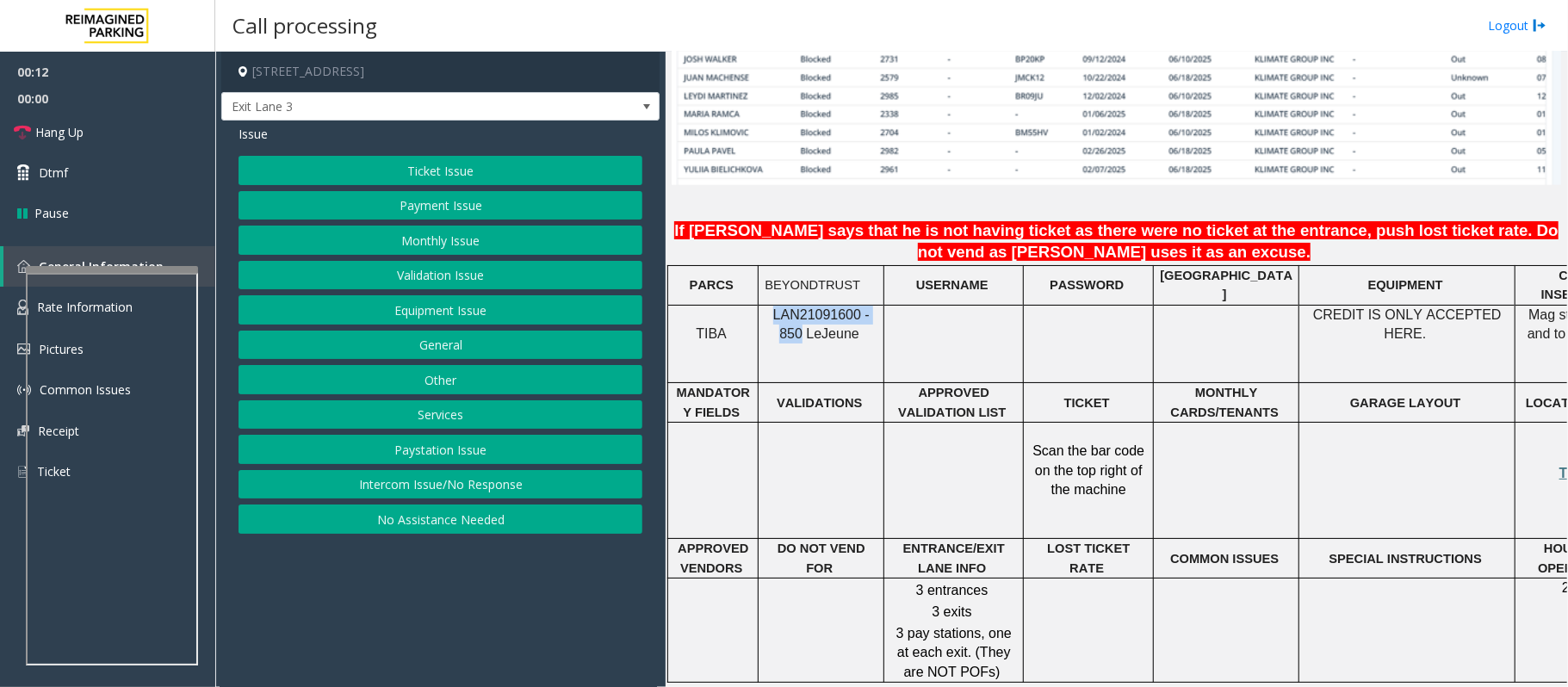 copy on "LAN21091600 - 850" 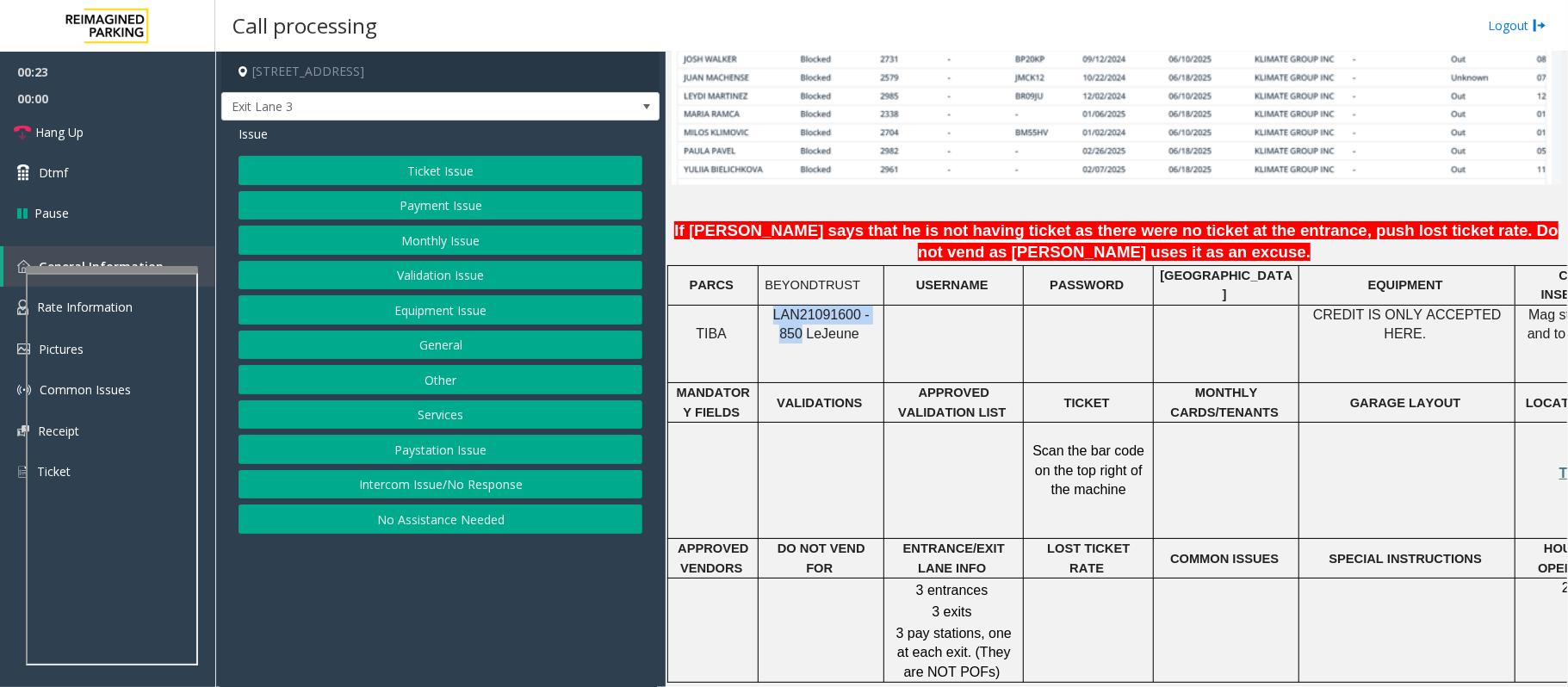 click on "Monthly Issue" 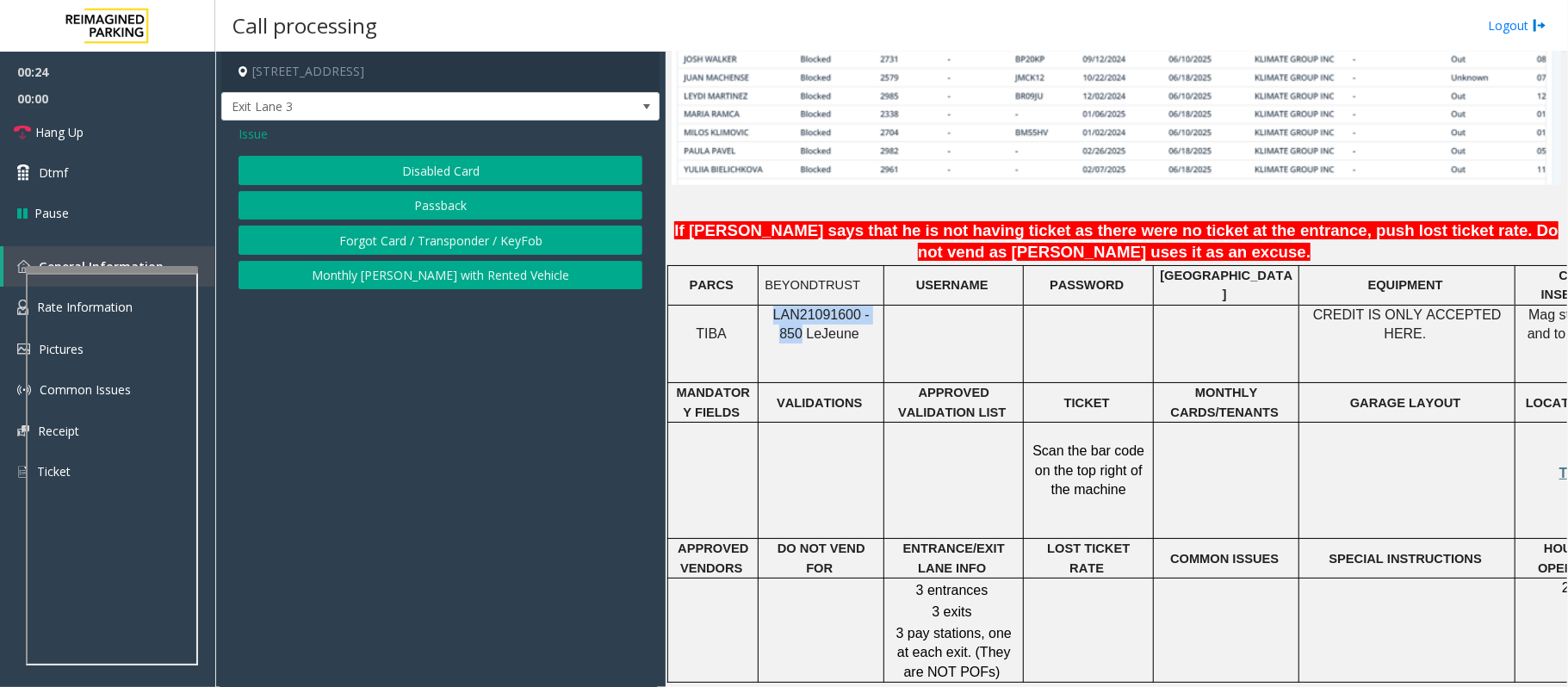 click on "Disabled Card" 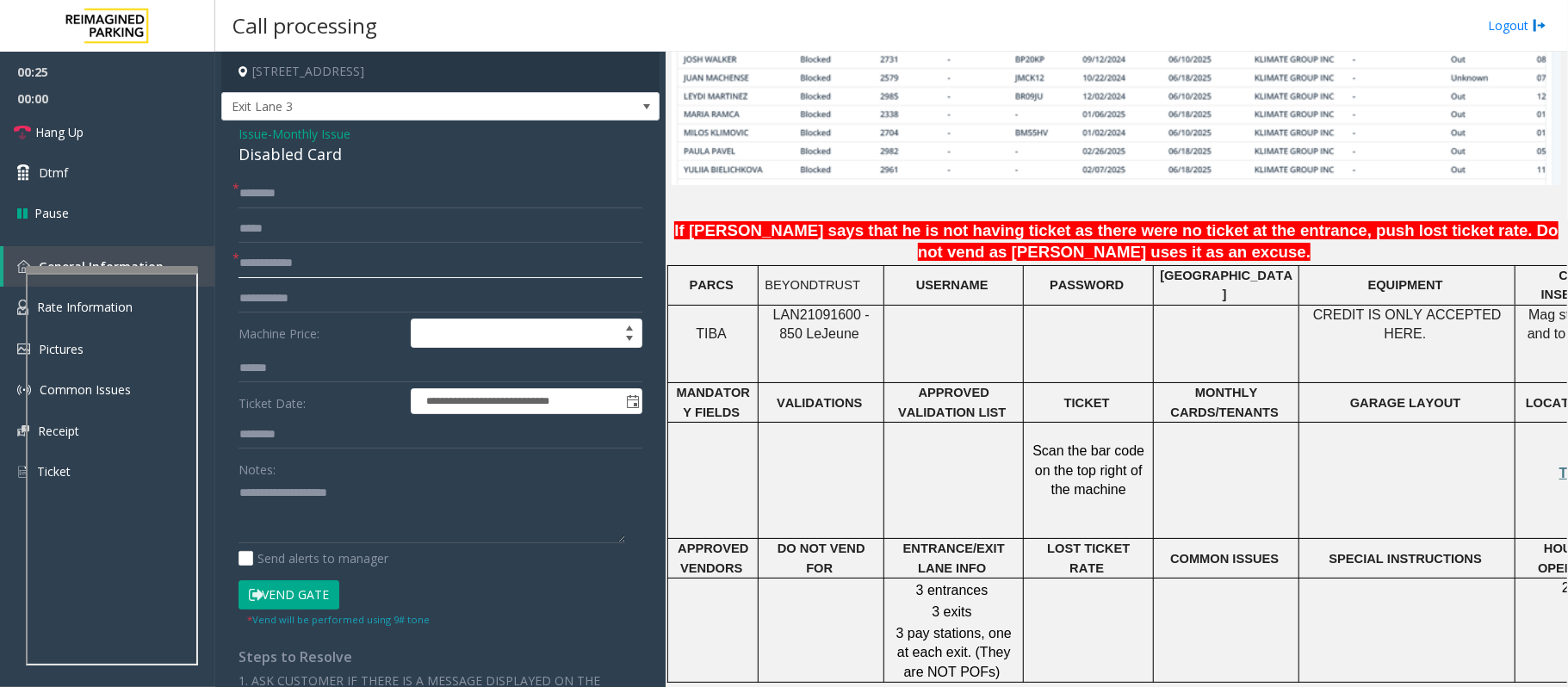 click 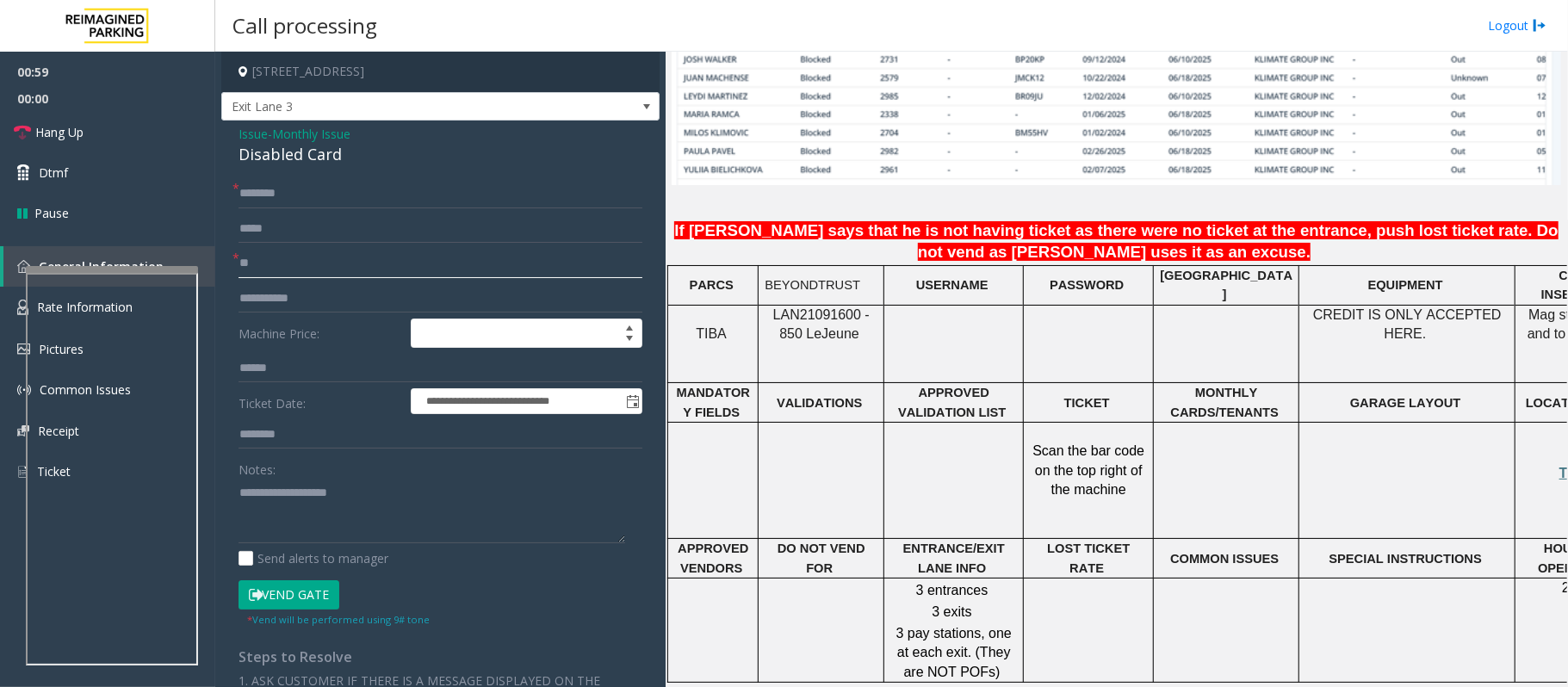 type on "*" 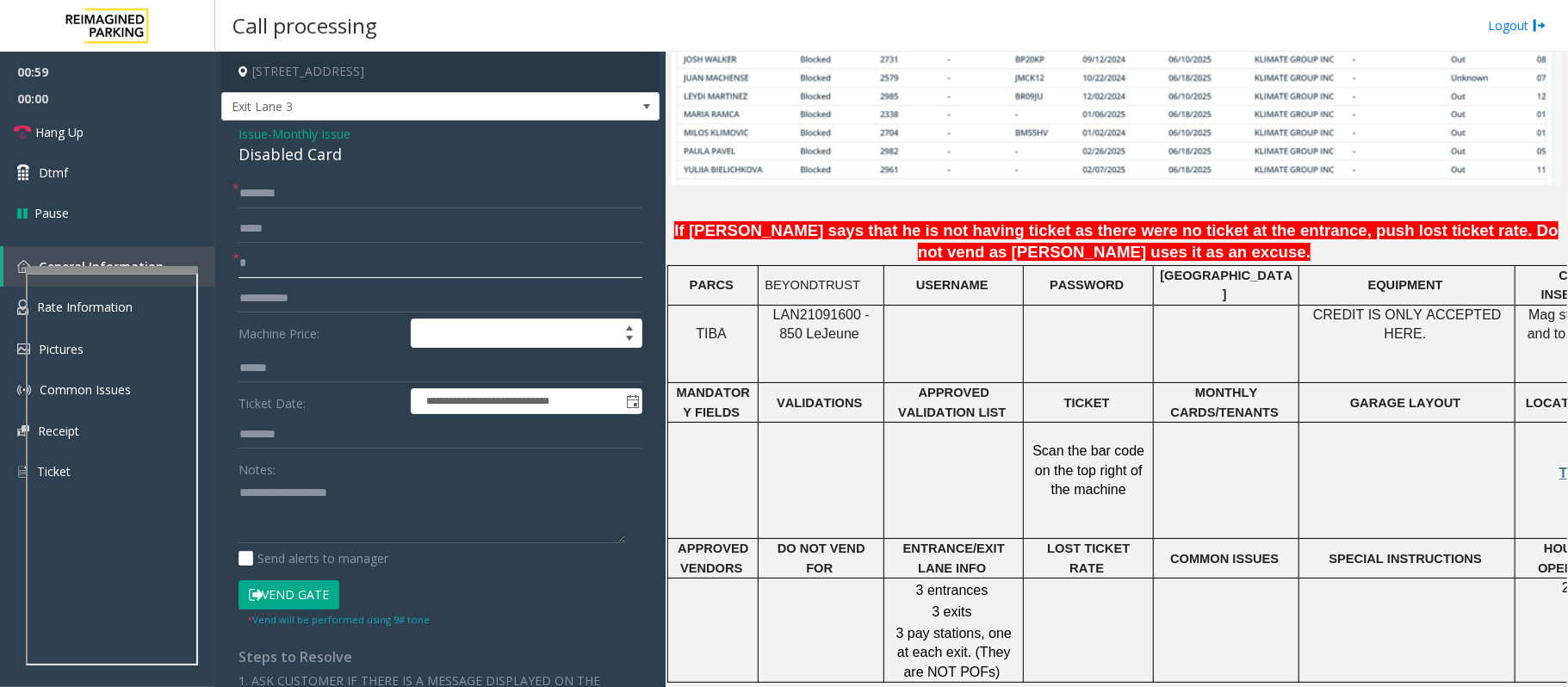 type 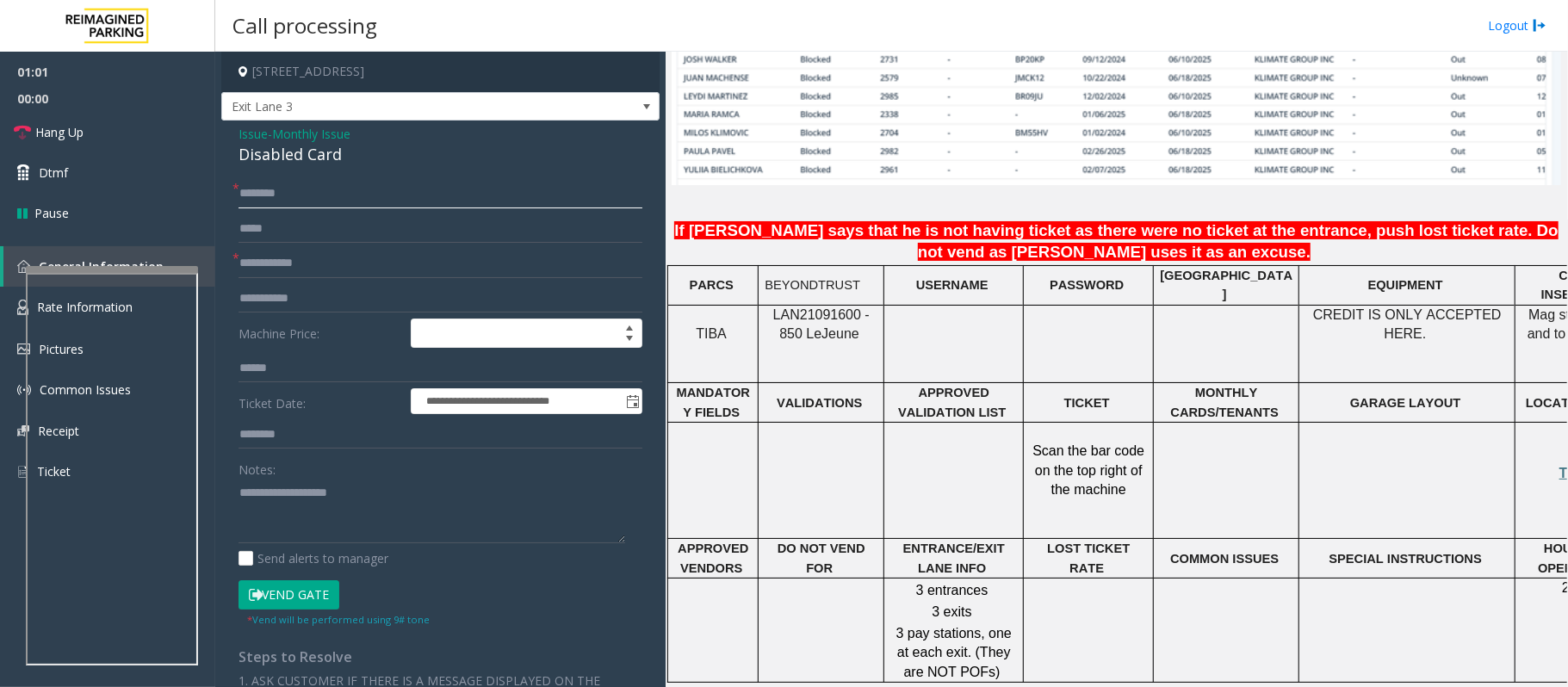 click 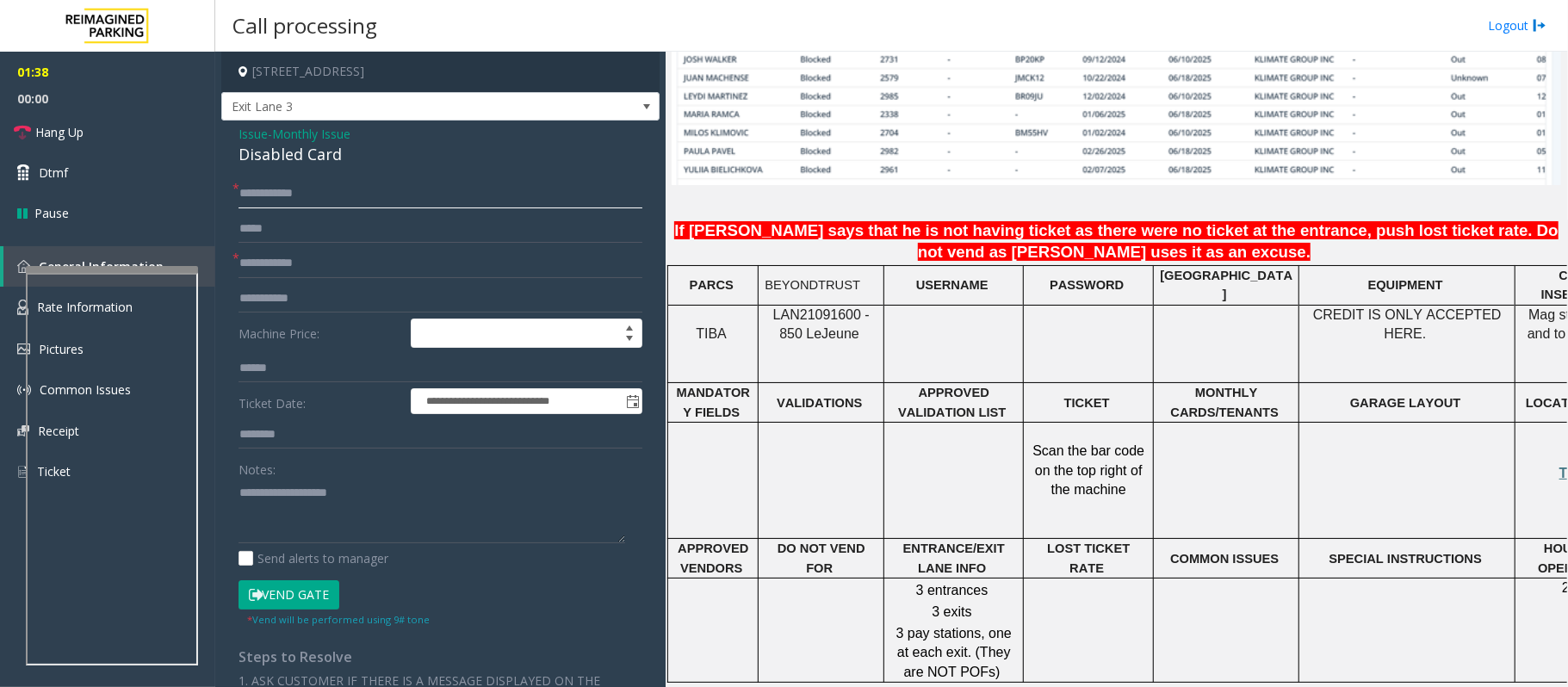 type on "**********" 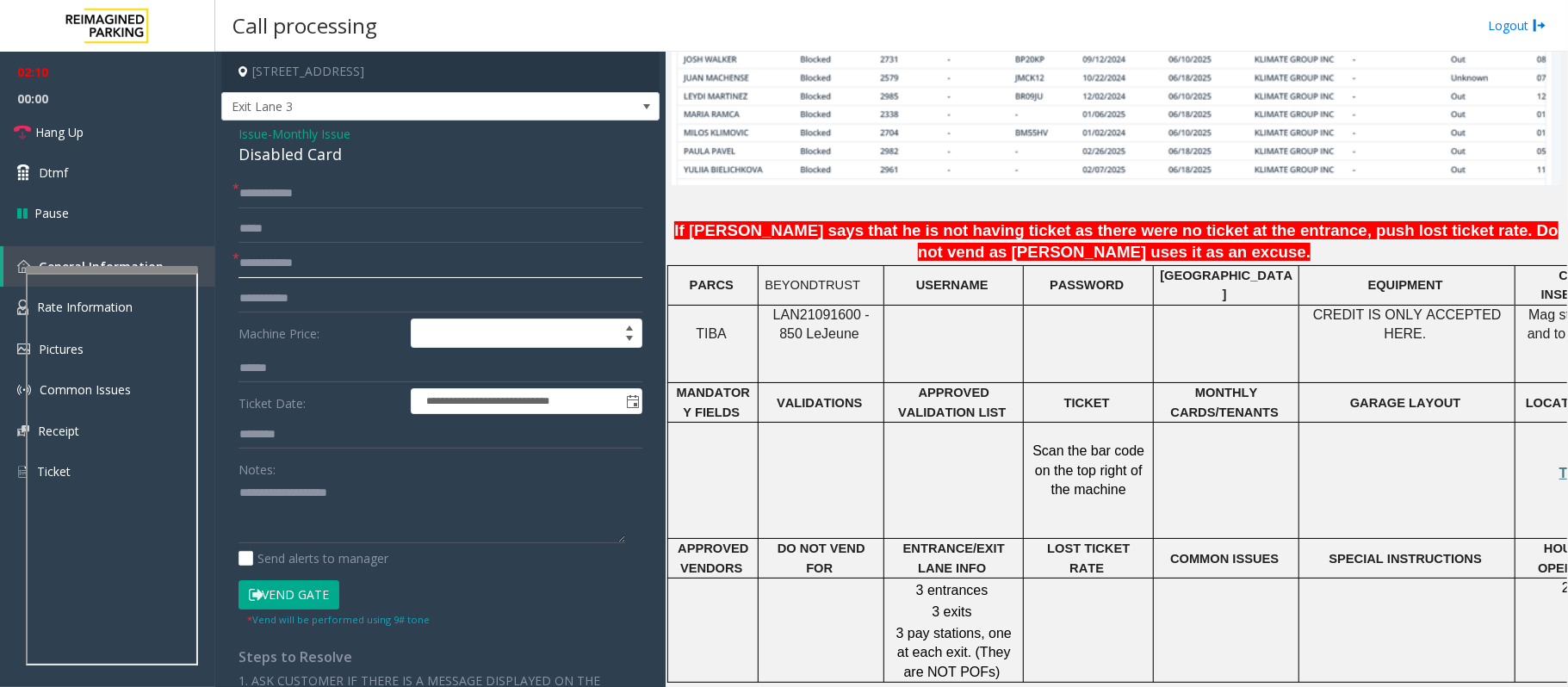 click 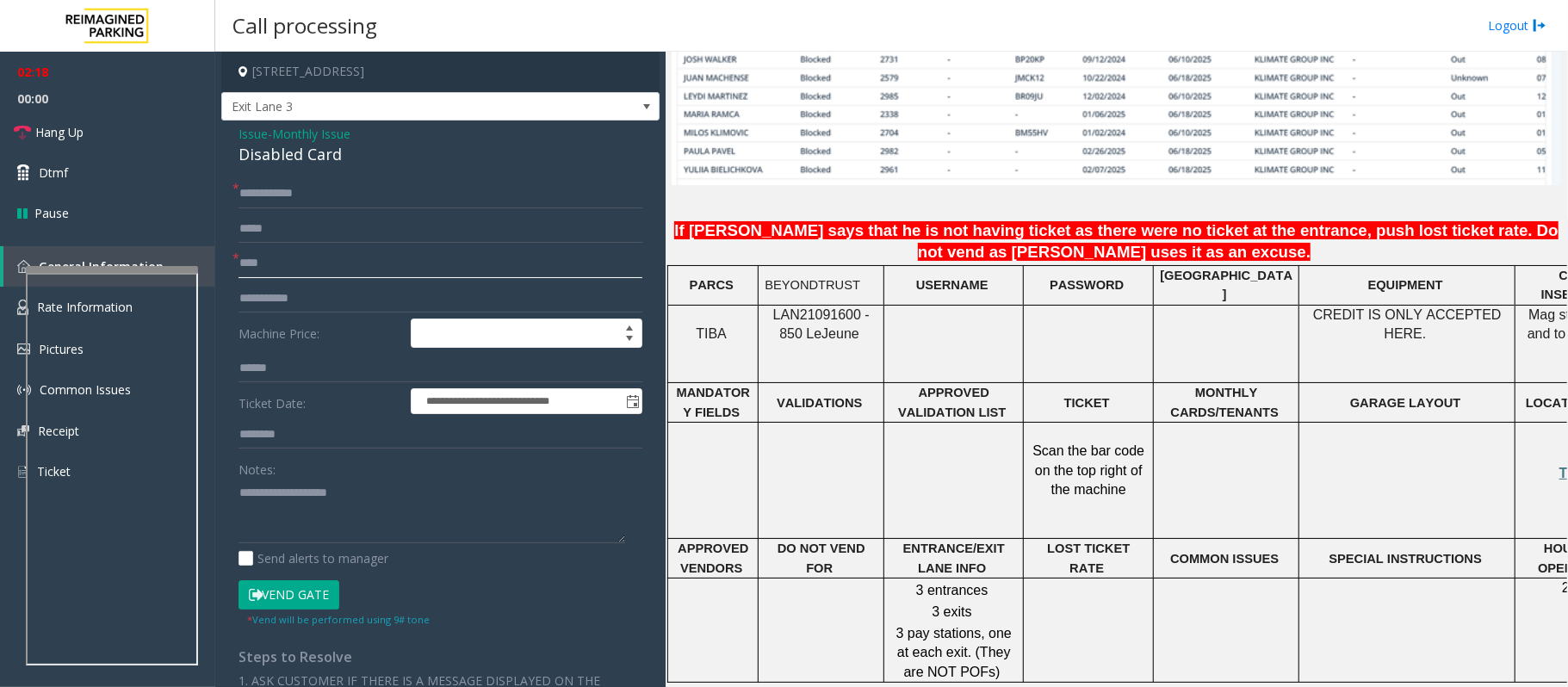 type on "****" 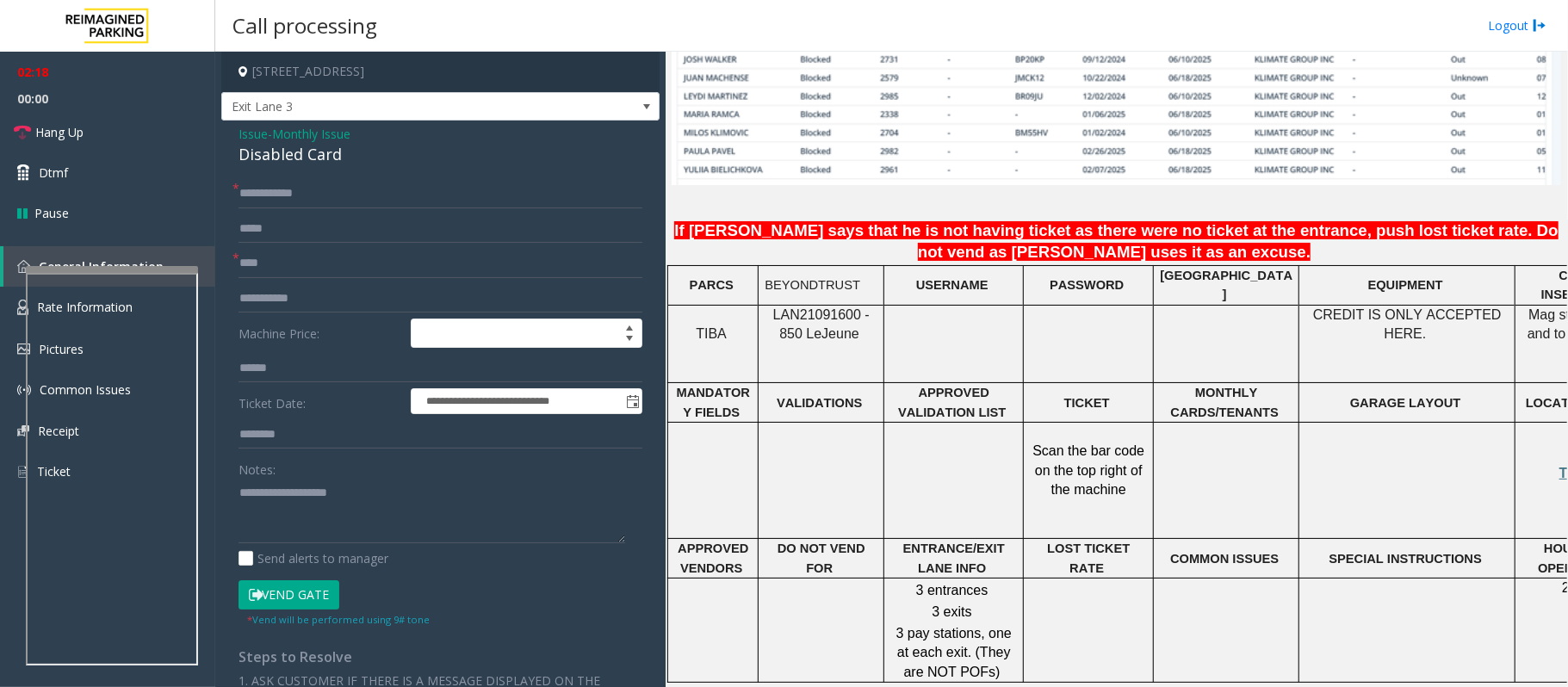 click on "Vend Gate" 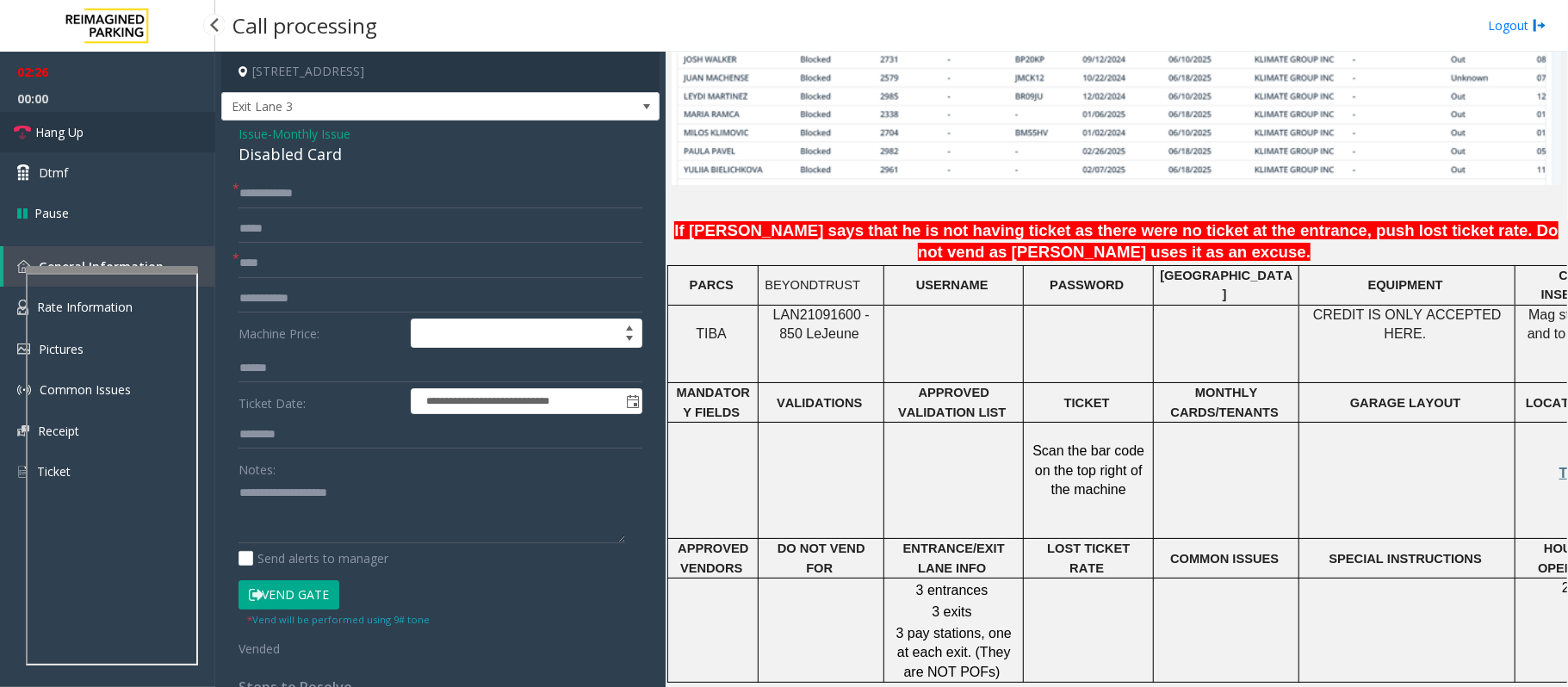 click on "Hang Up" at bounding box center [59, 132] 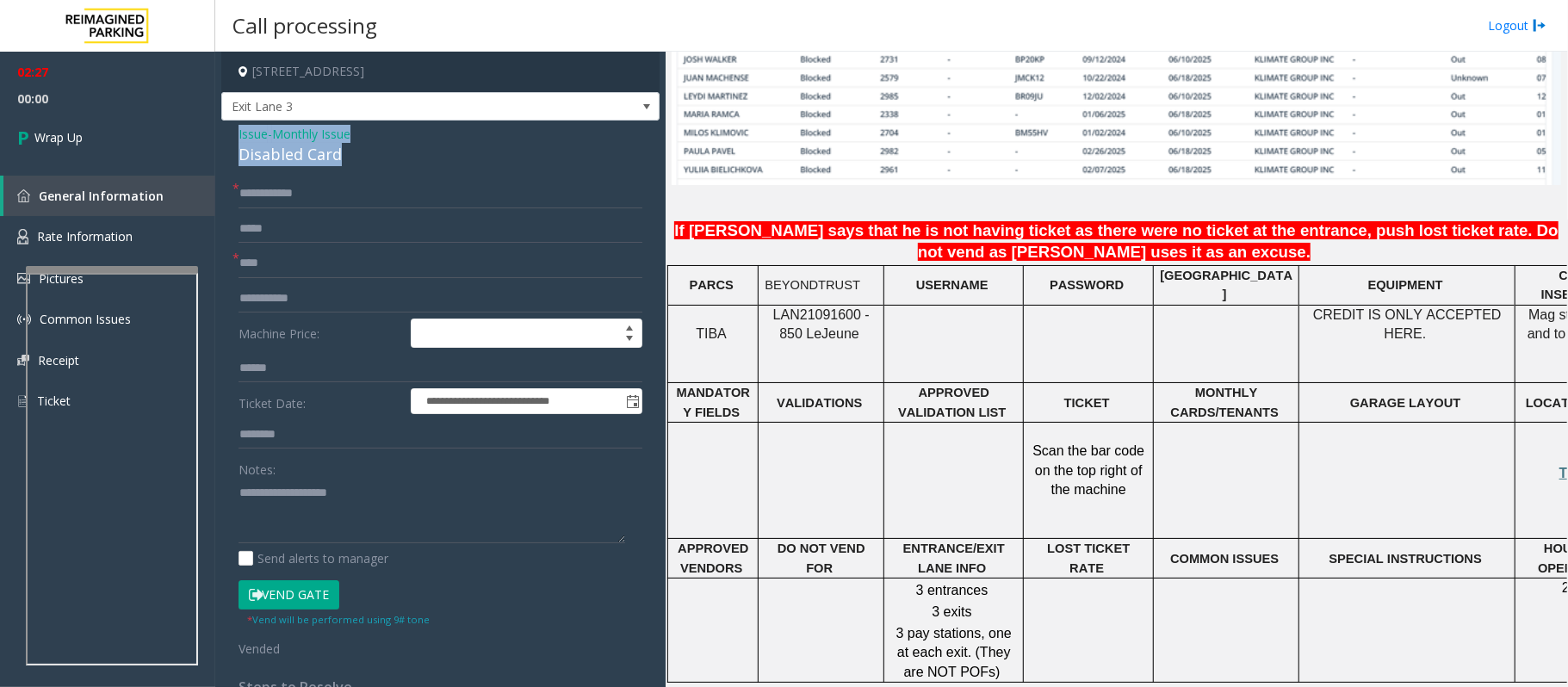 drag, startPoint x: 363, startPoint y: 152, endPoint x: 235, endPoint y: 136, distance: 128.99612 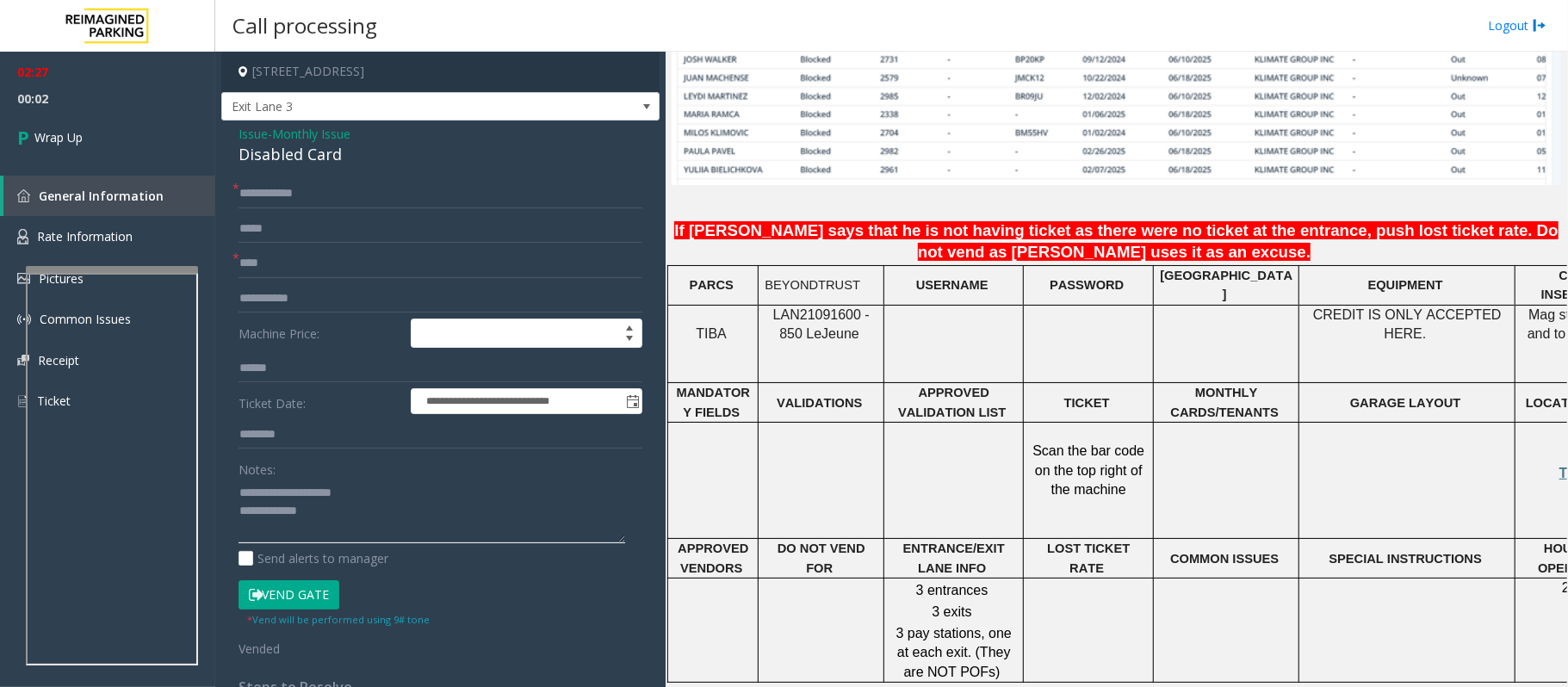 click 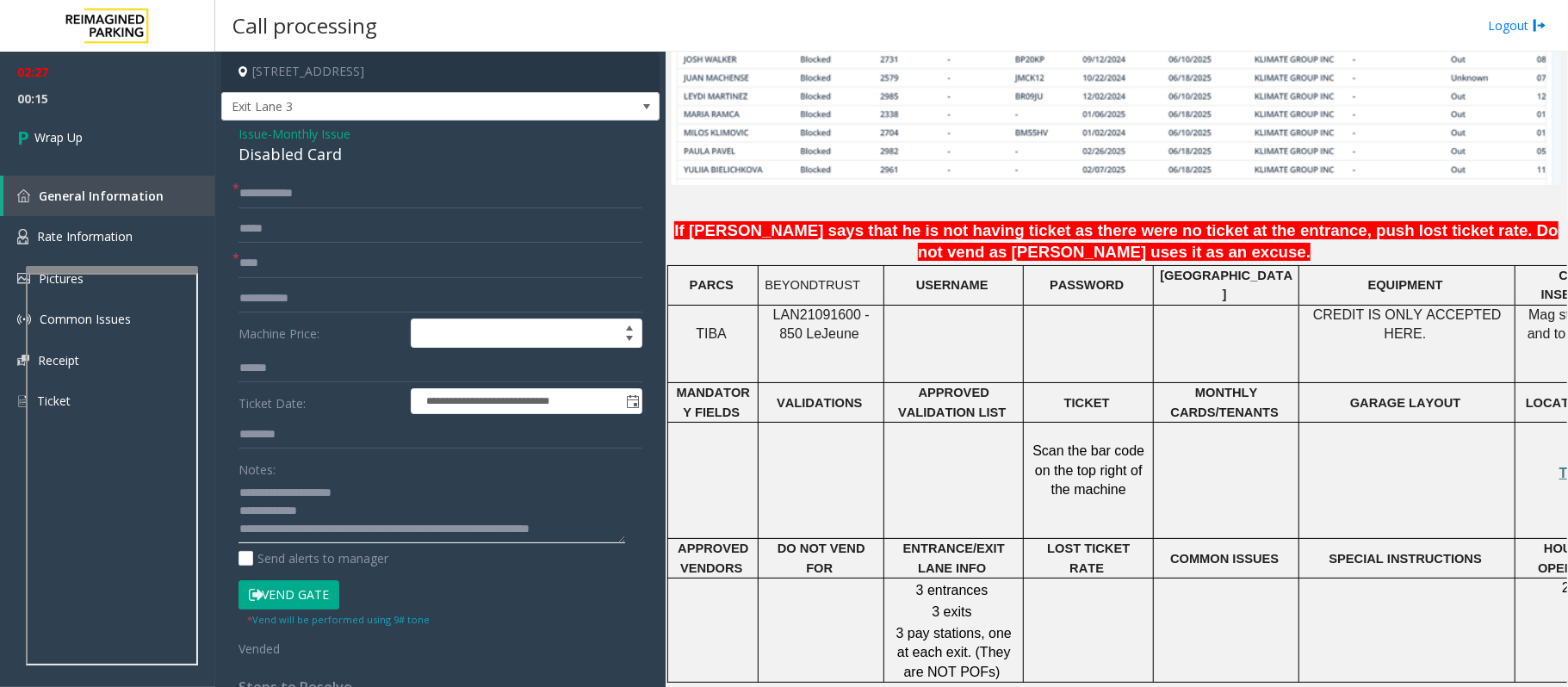 scroll, scrollTop: 11, scrollLeft: 0, axis: vertical 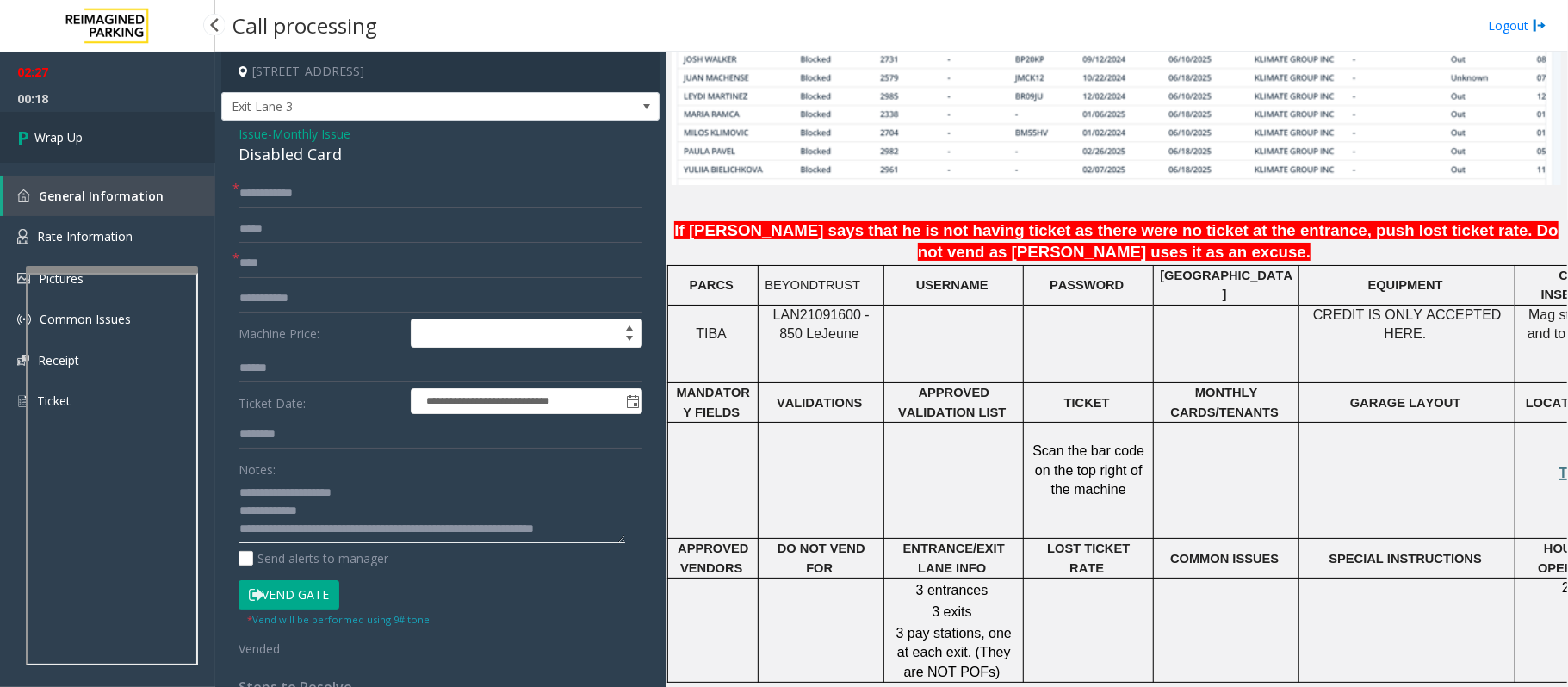 type on "**********" 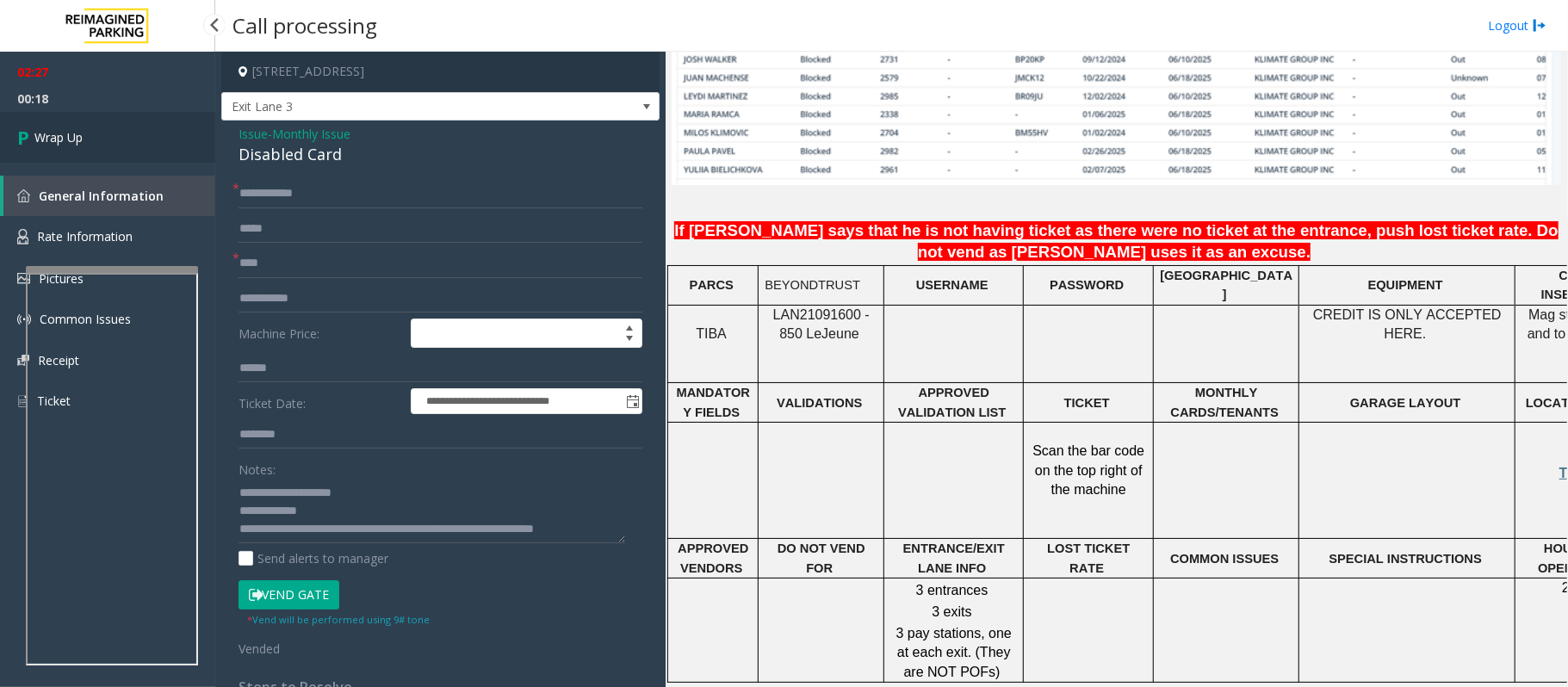 click on "Wrap Up" at bounding box center [59, 137] 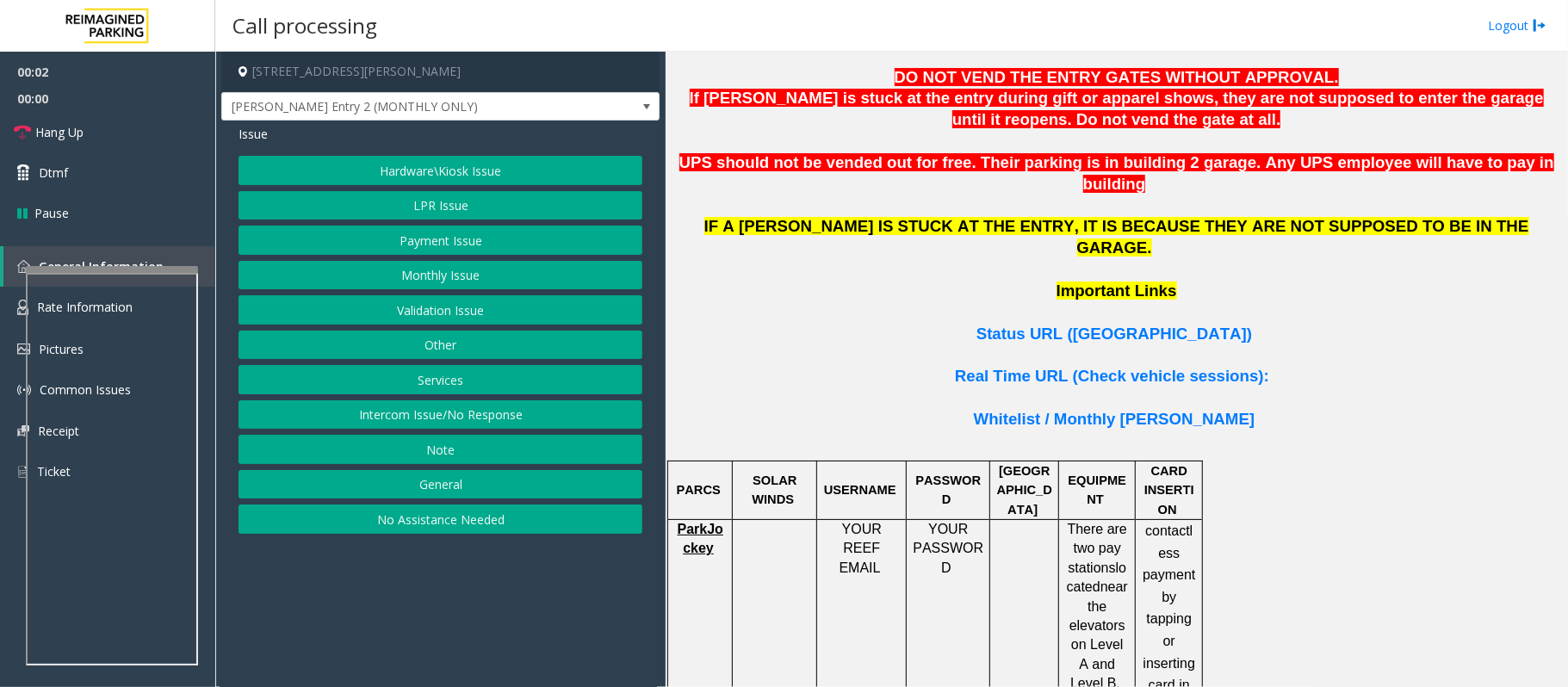 scroll, scrollTop: 1262, scrollLeft: 0, axis: vertical 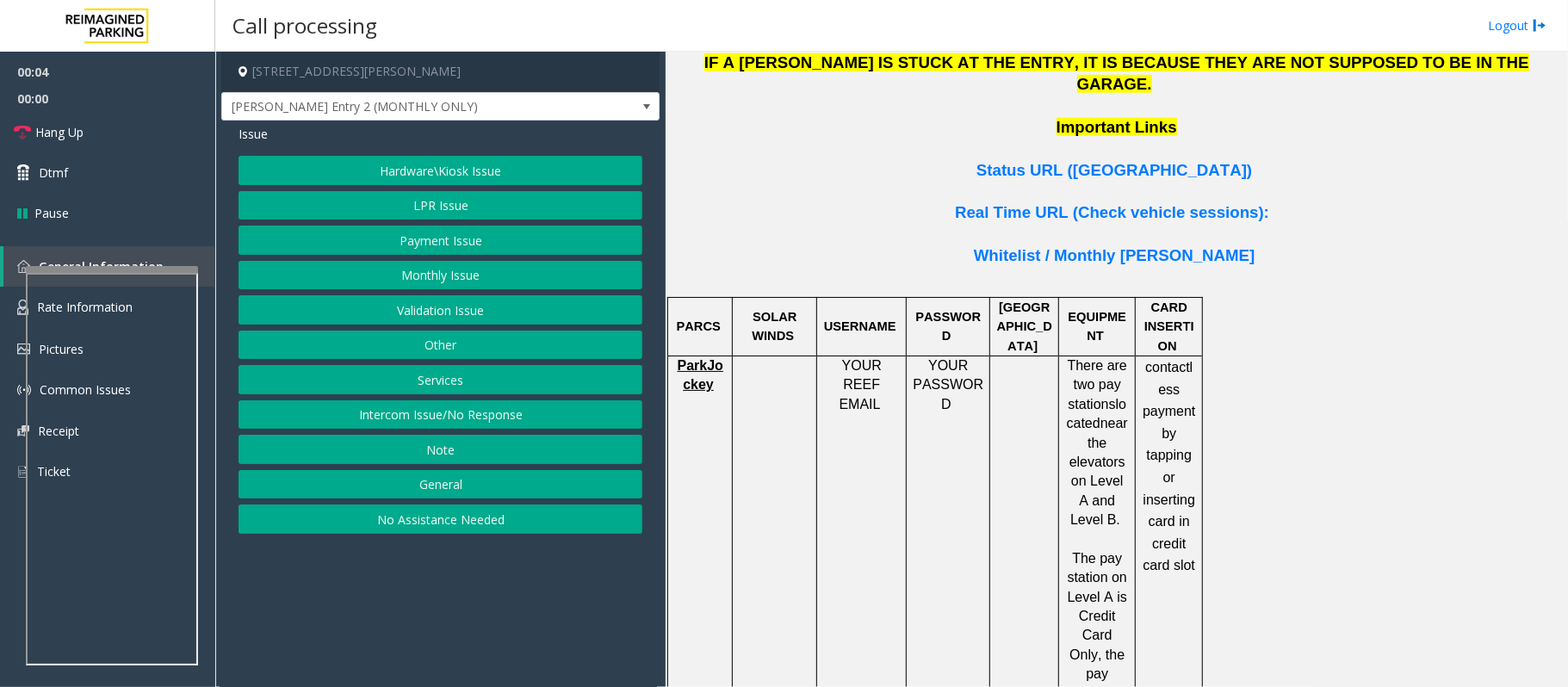 click on "ParkJockey" 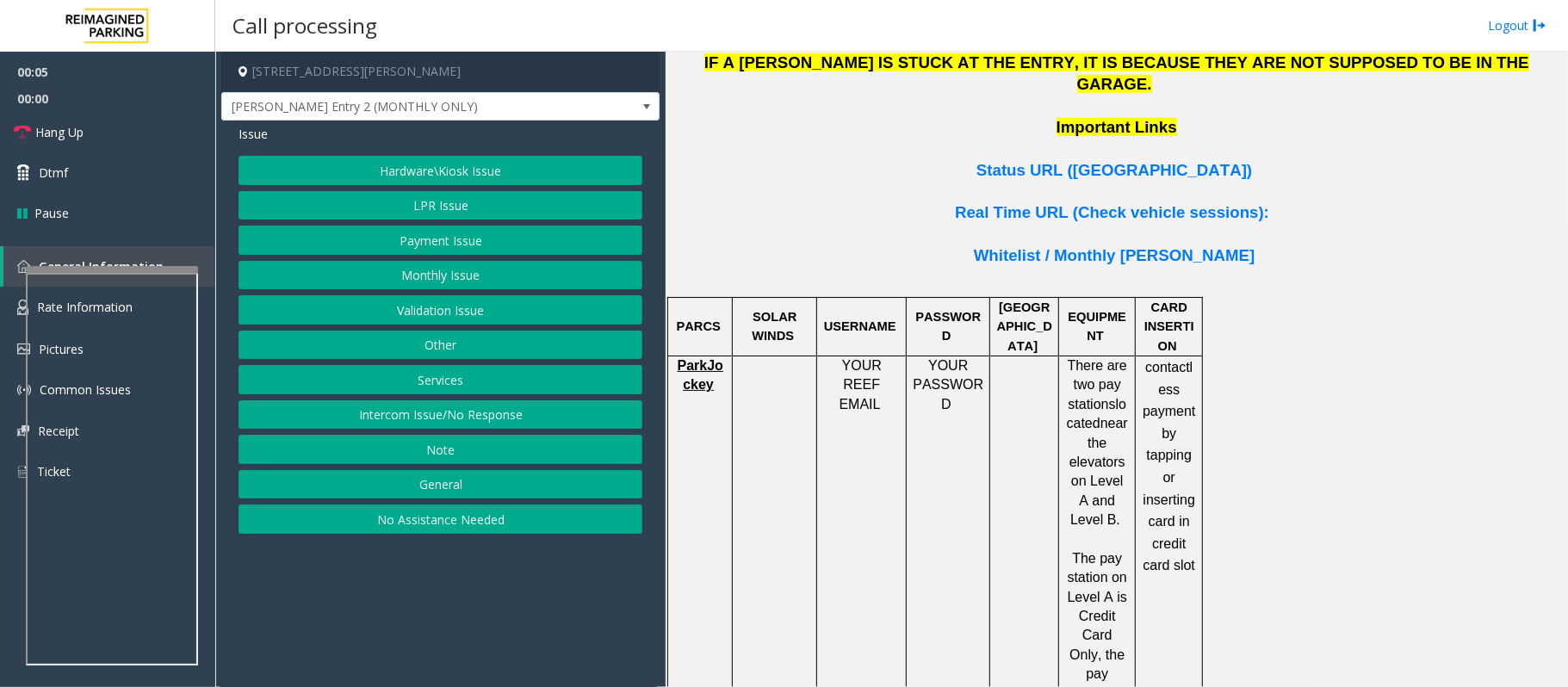click on "ParkJockey" 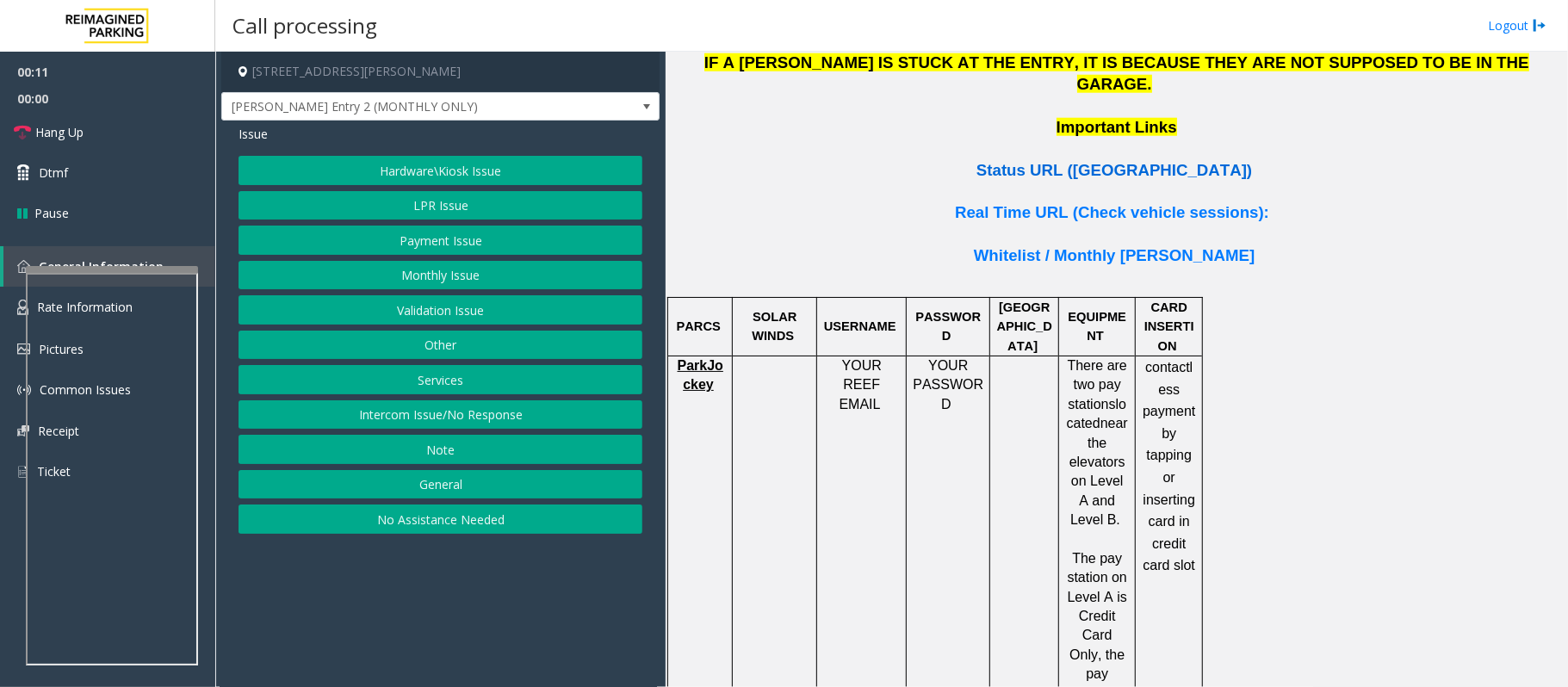 click on "Status URL (Vend Gate)" 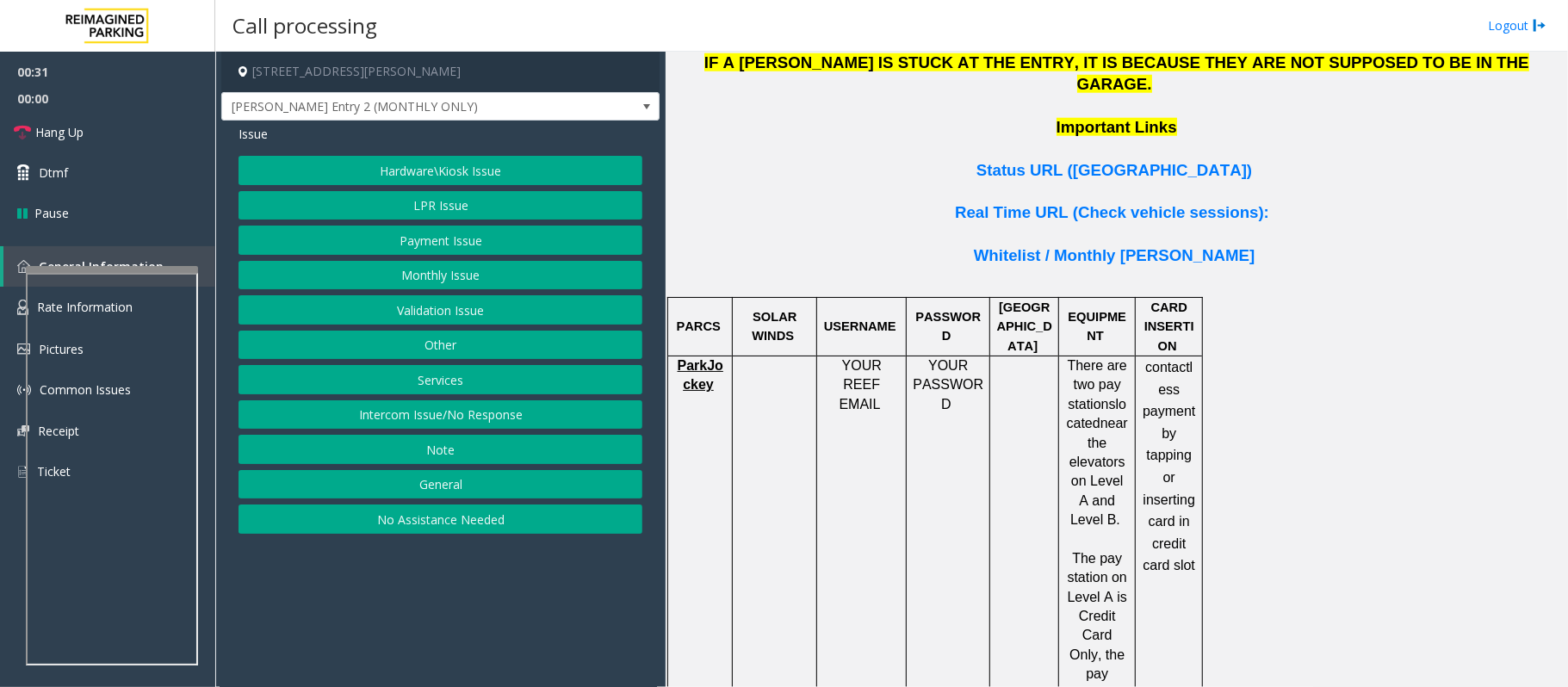 click on "Intercom Issue/No Response" 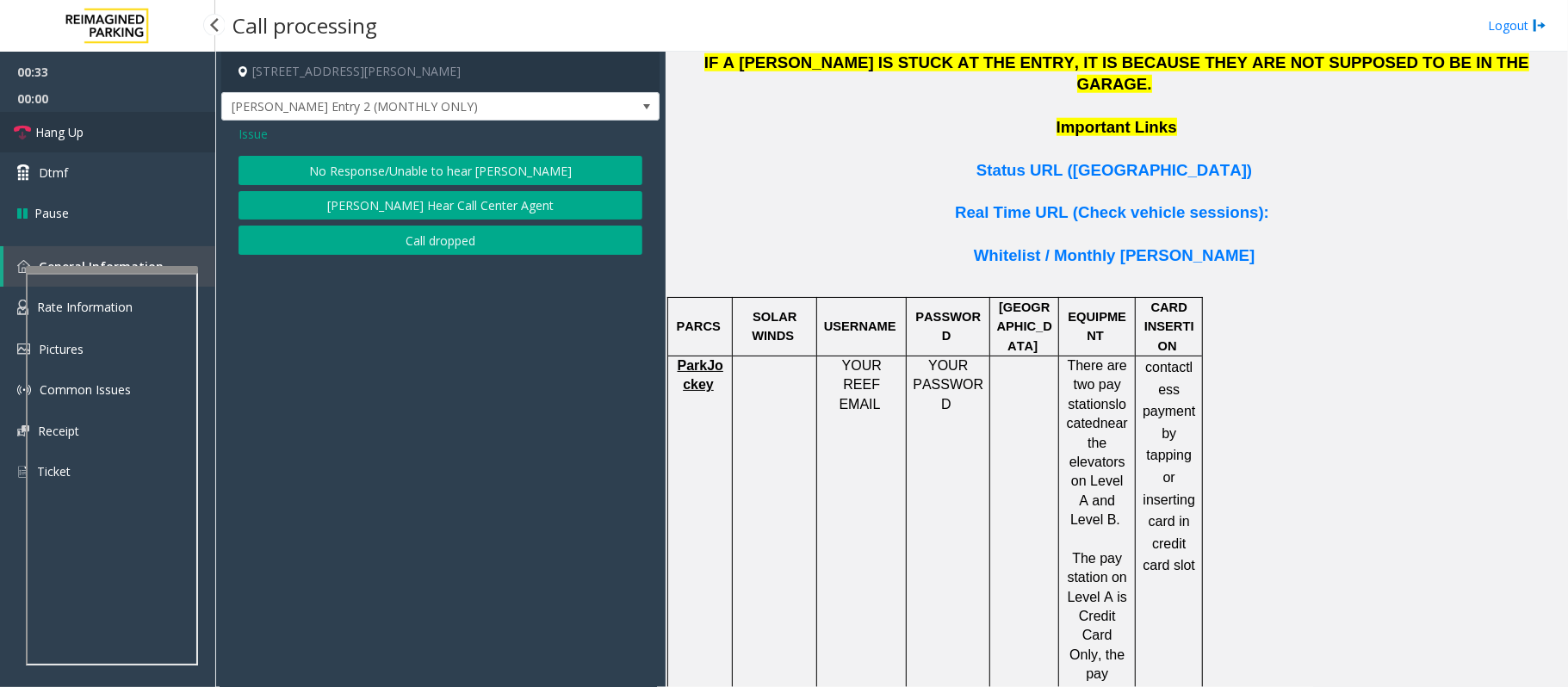 click on "Hang Up" at bounding box center [59, 132] 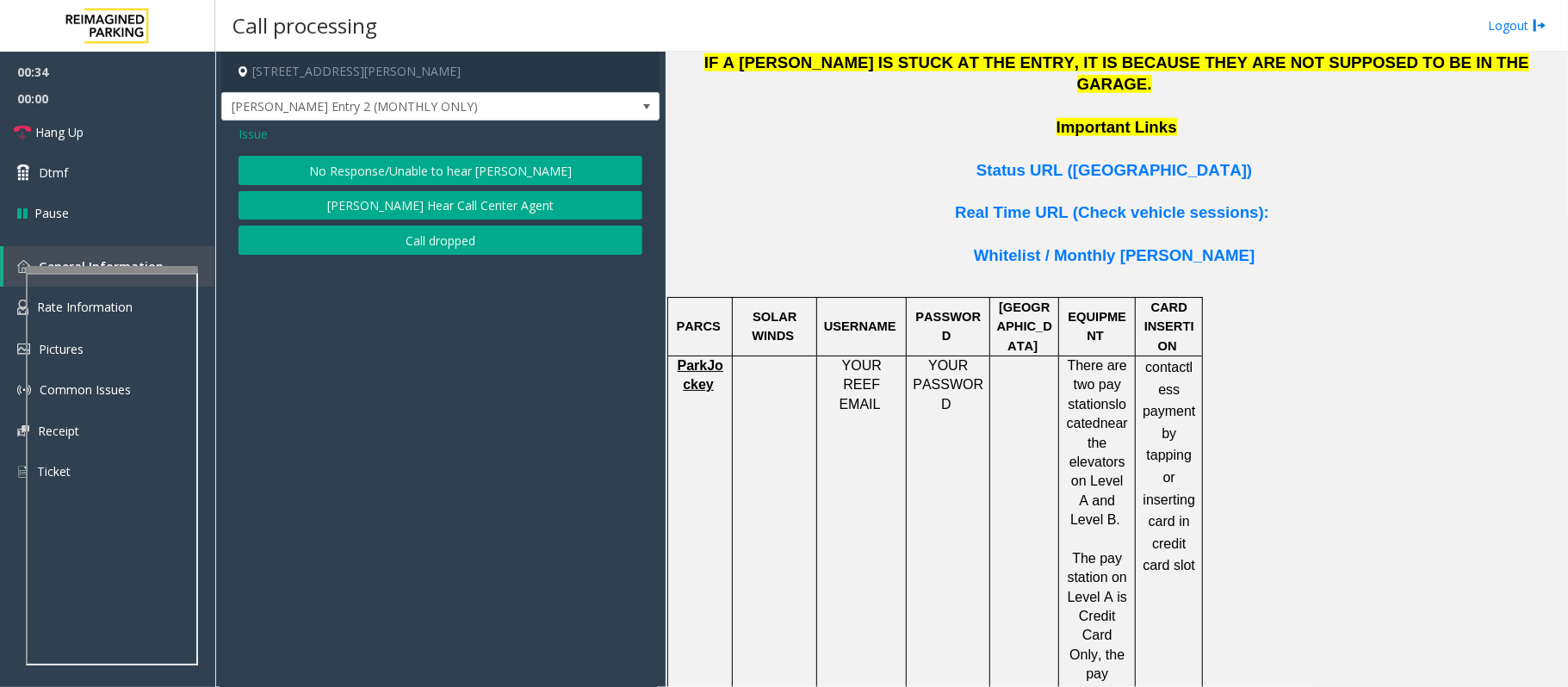 click on "No Response/Unable to hear [PERSON_NAME]" 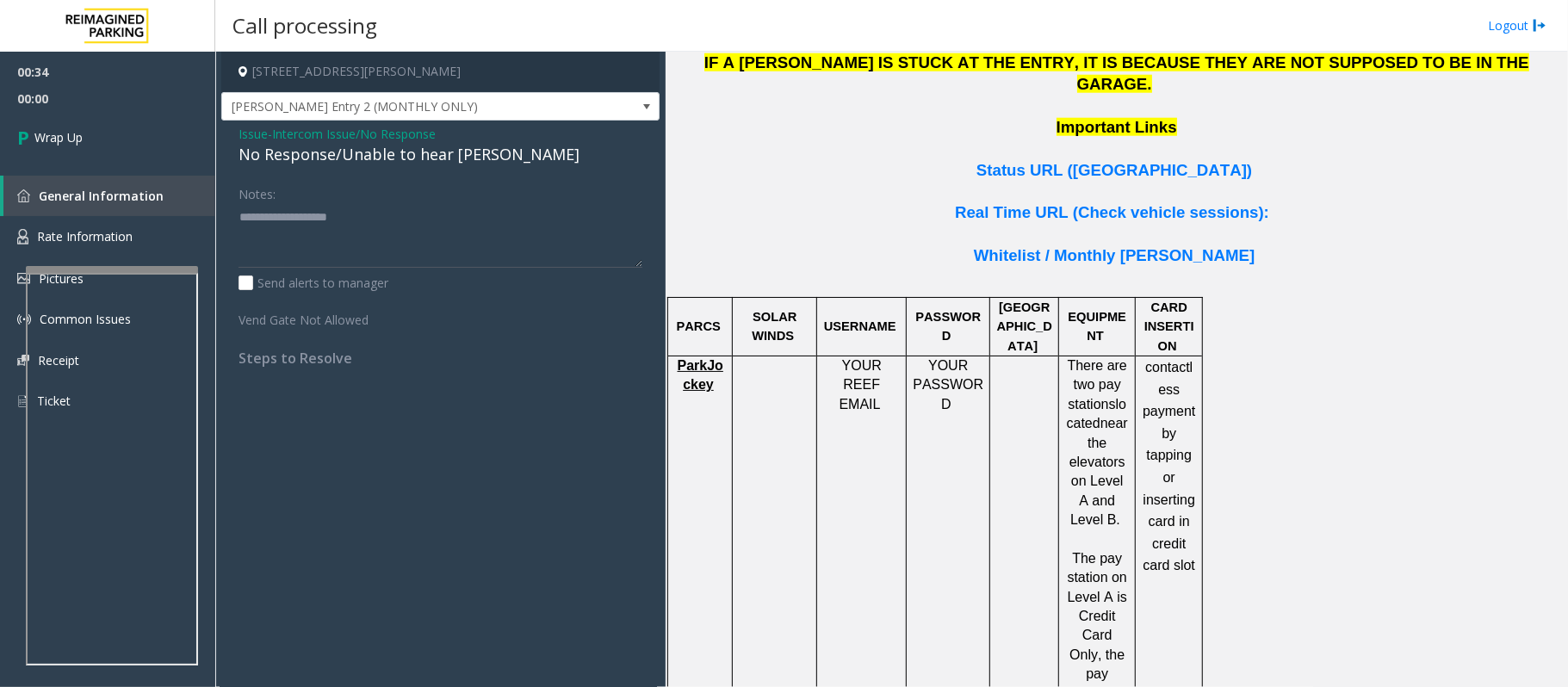 click on "No Response/Unable to hear [PERSON_NAME]" 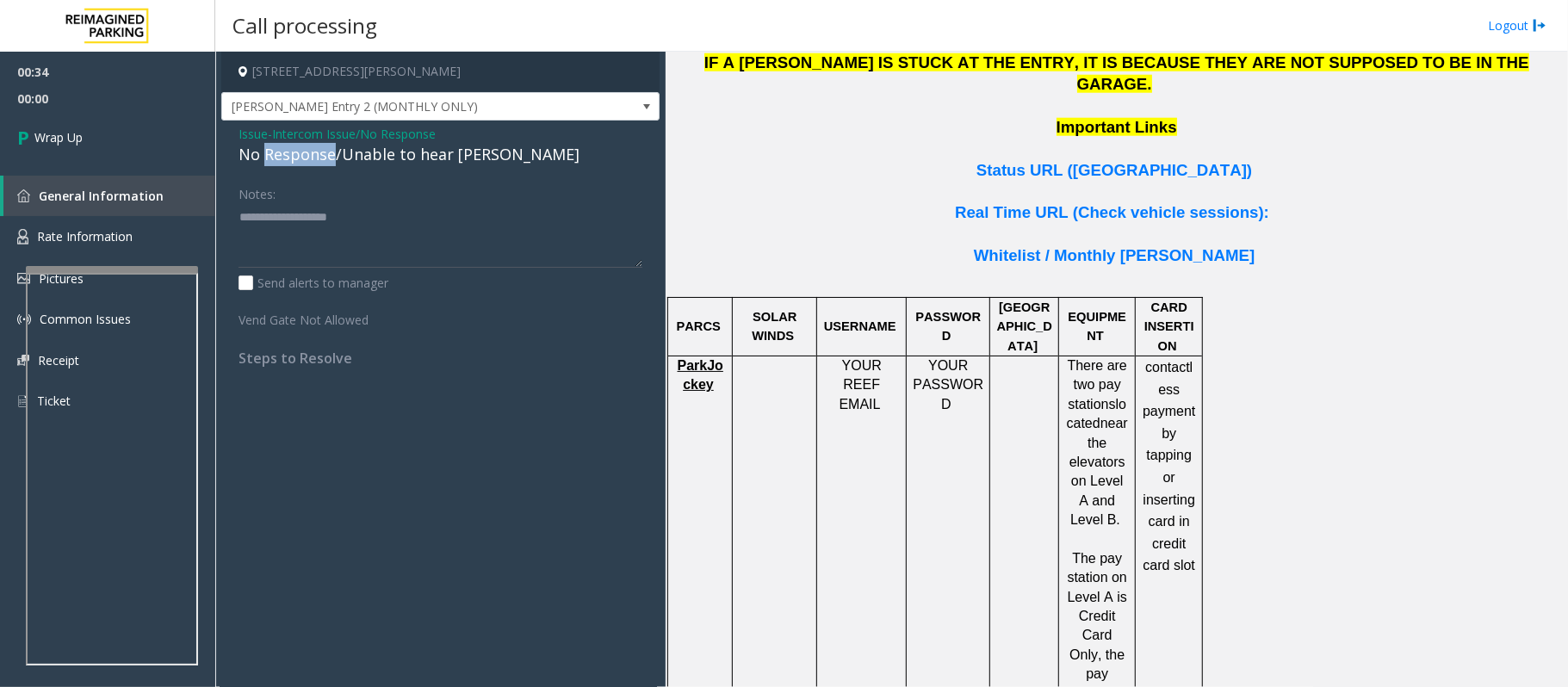 click on "No Response/Unable to hear [PERSON_NAME]" 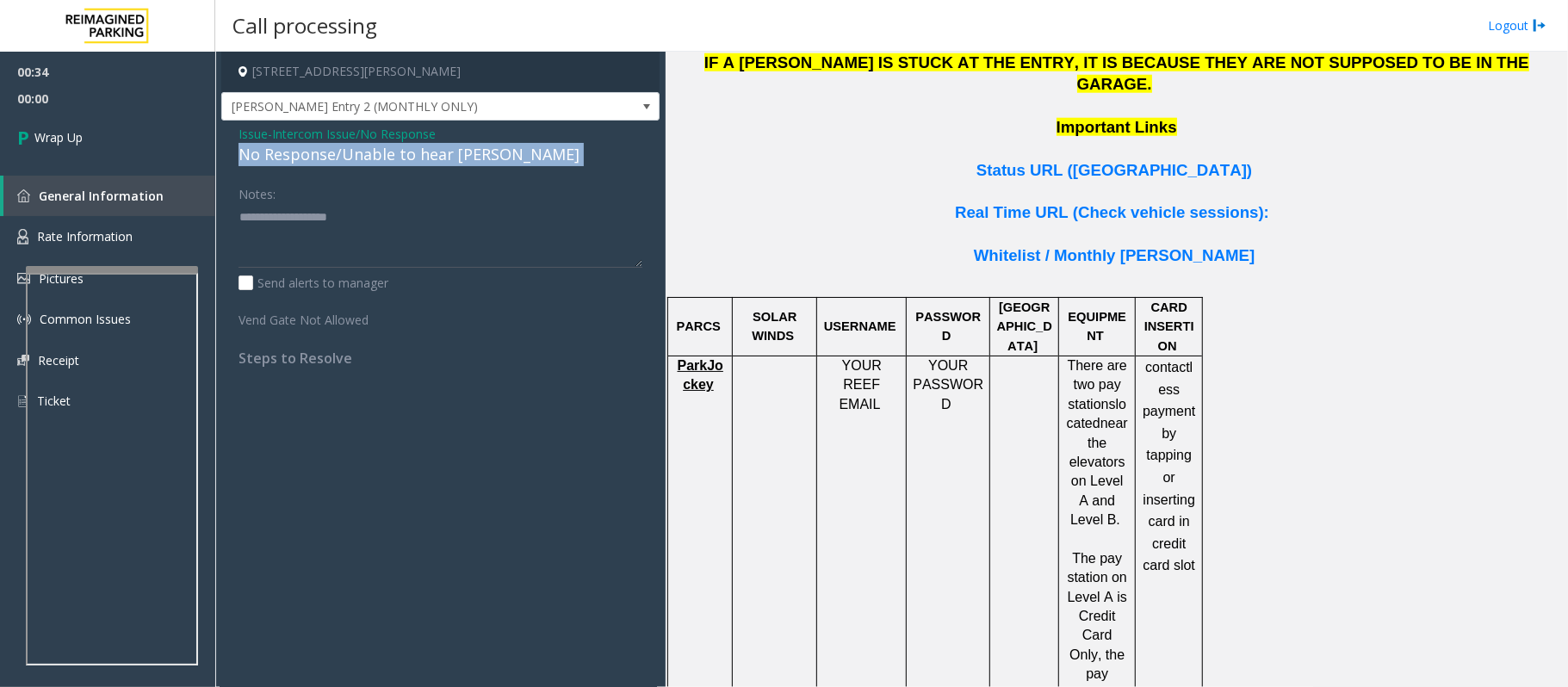 click on "No Response/Unable to hear [PERSON_NAME]" 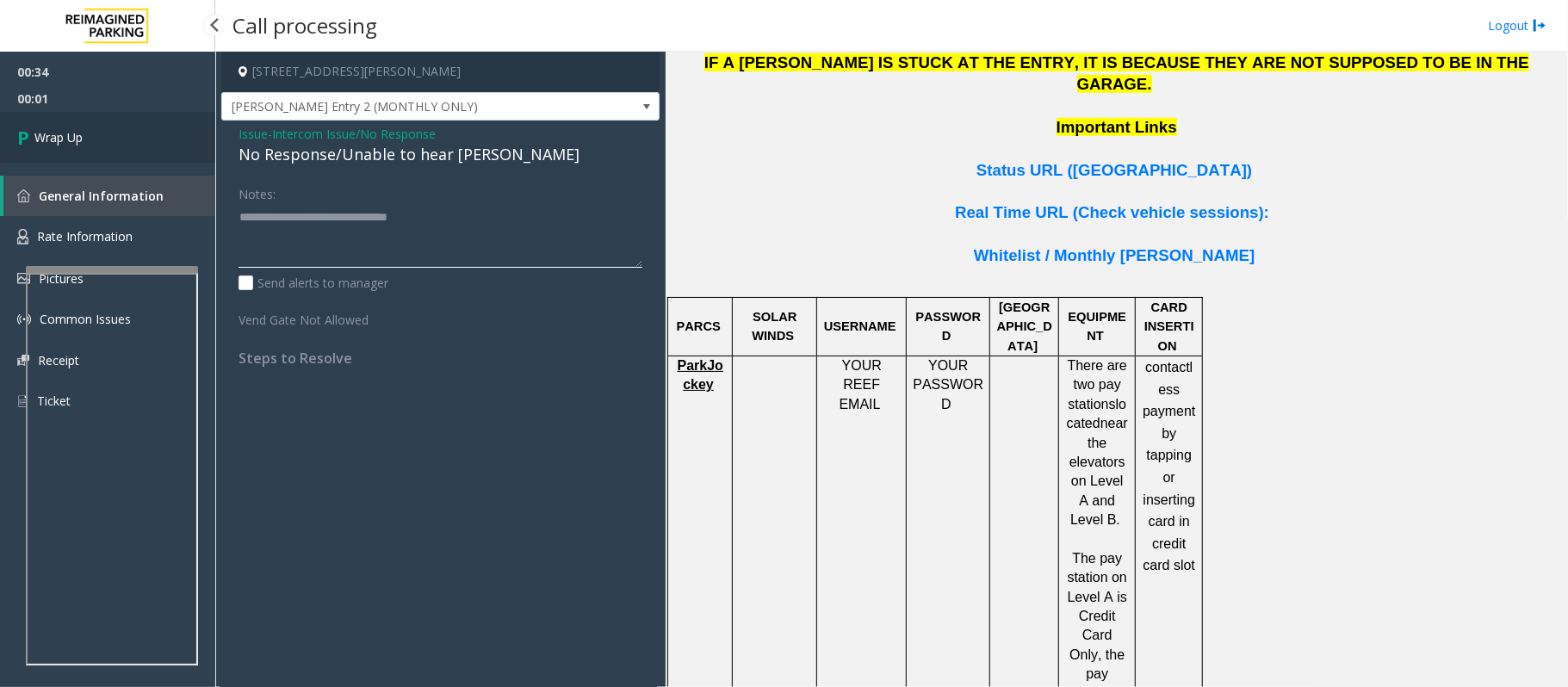 type on "**********" 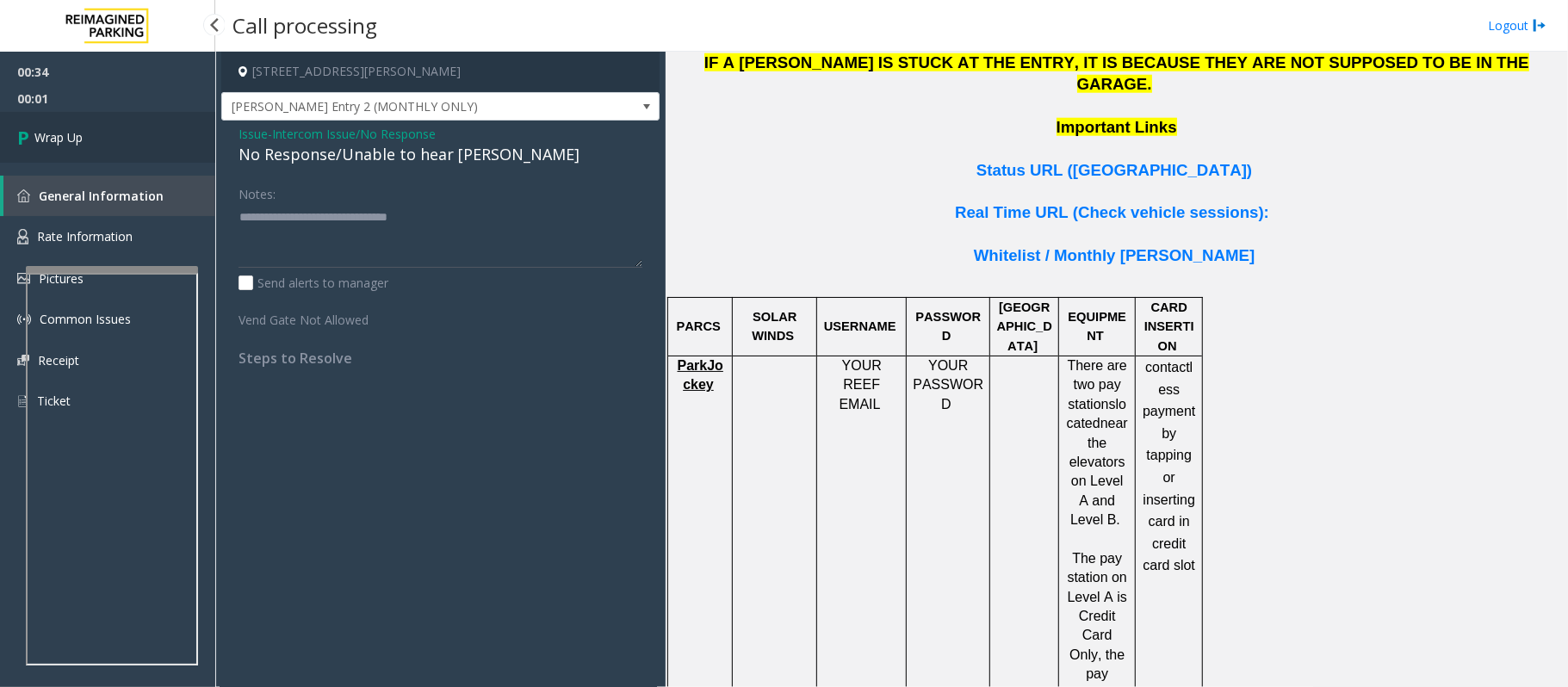 click on "Wrap Up" at bounding box center (108, 137) 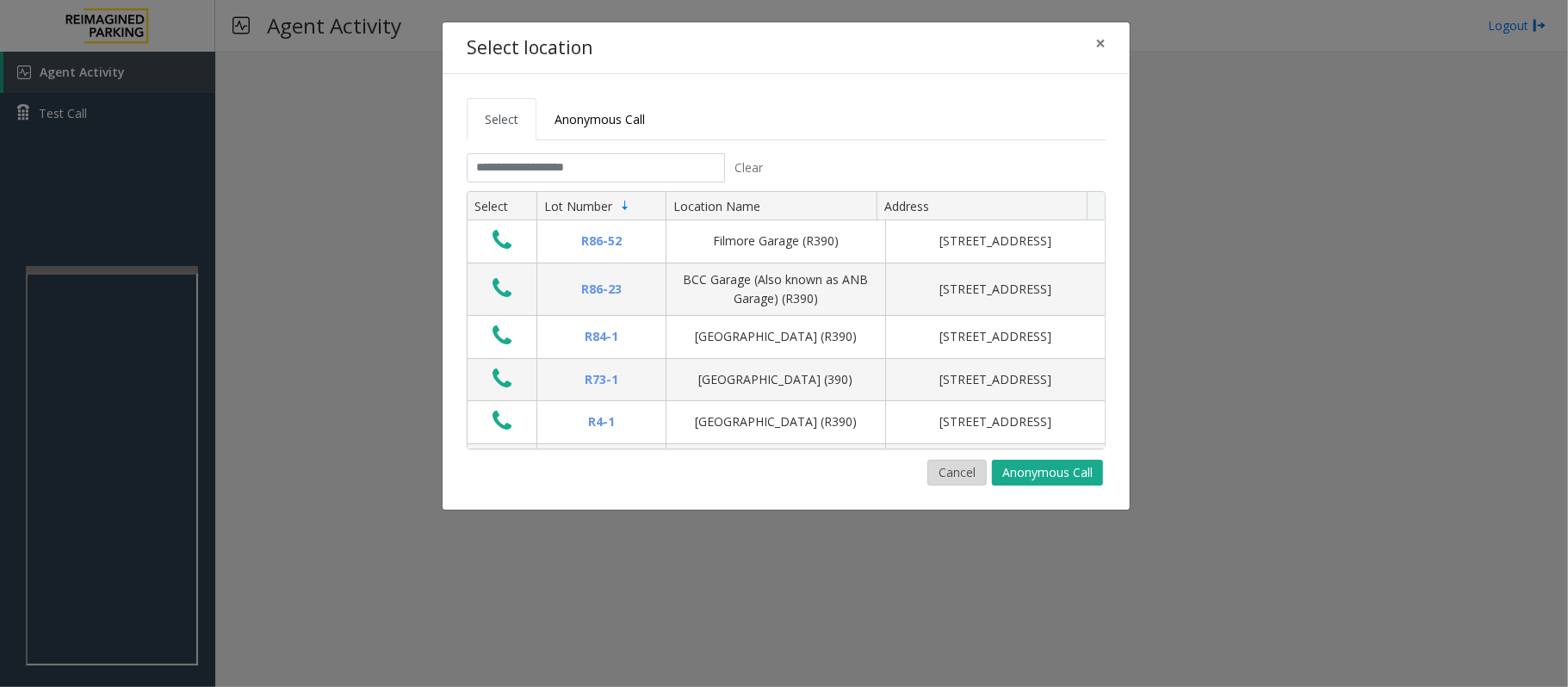 click on "Cancel" 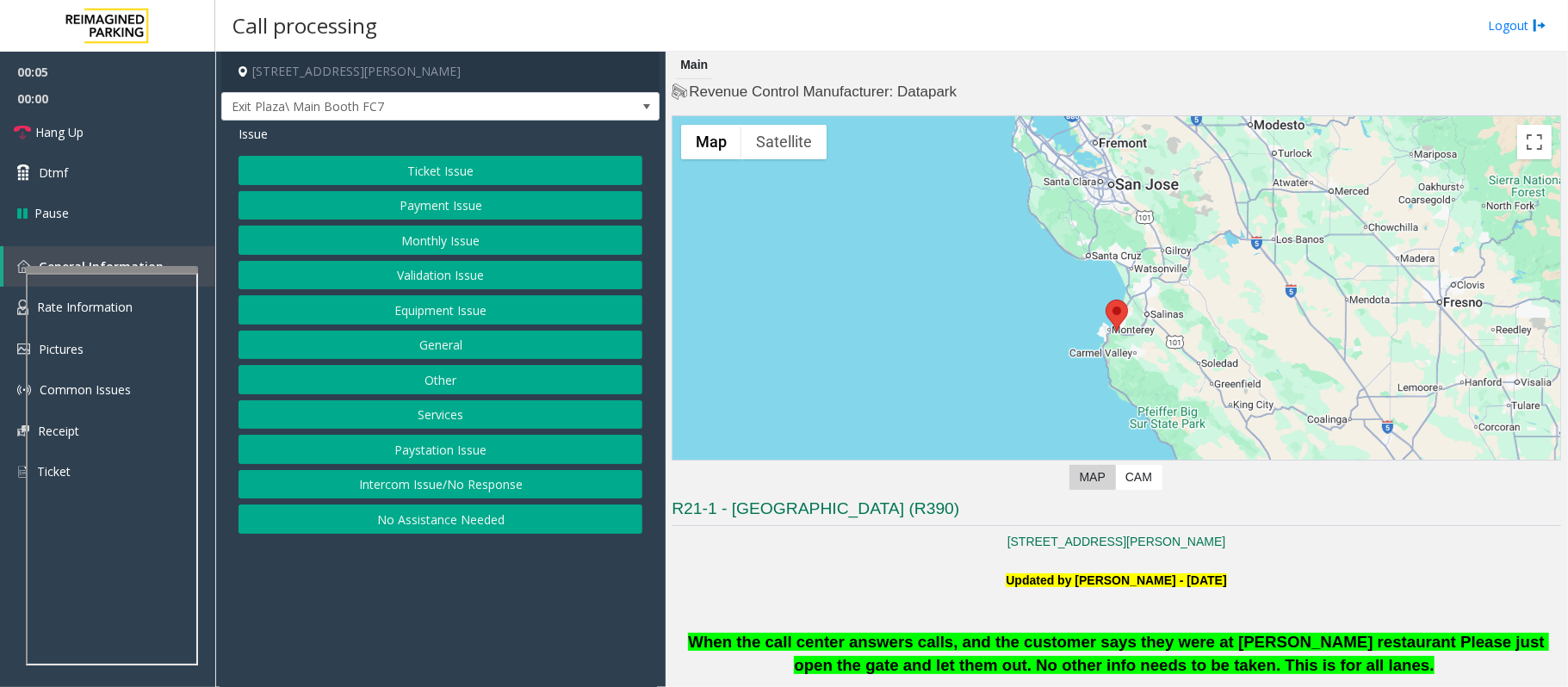 click on "Intercom Issue/No Response" 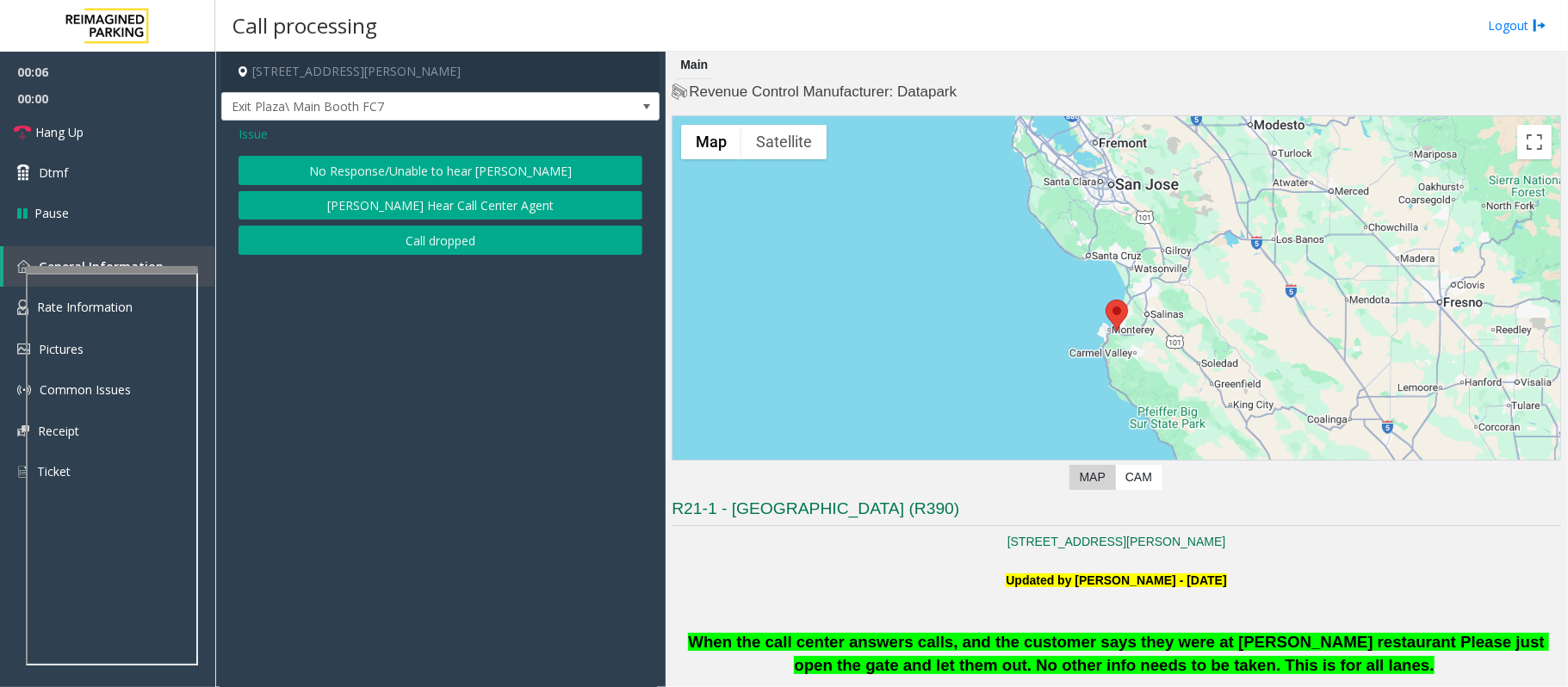 click on "No Response/Unable to hear [PERSON_NAME]" 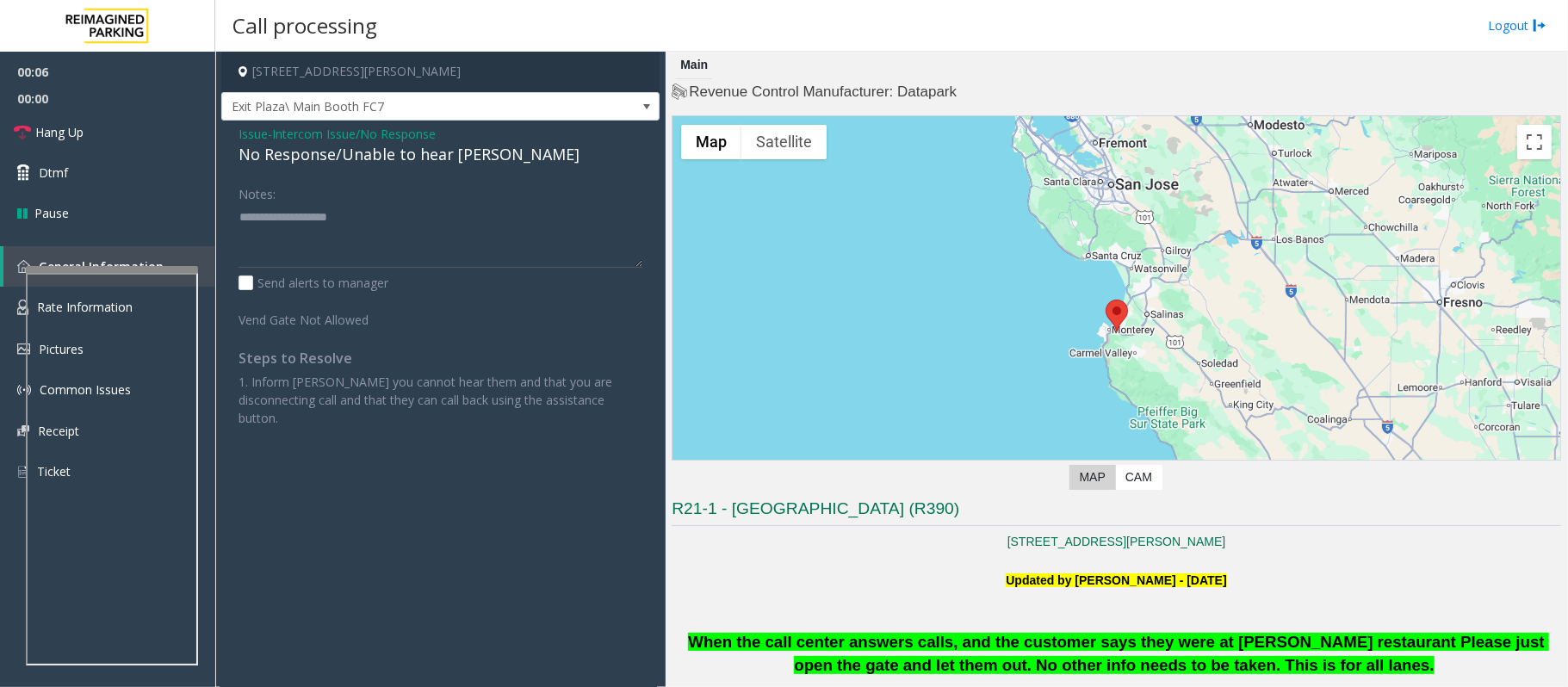 click on "No Response/Unable to hear [PERSON_NAME]" 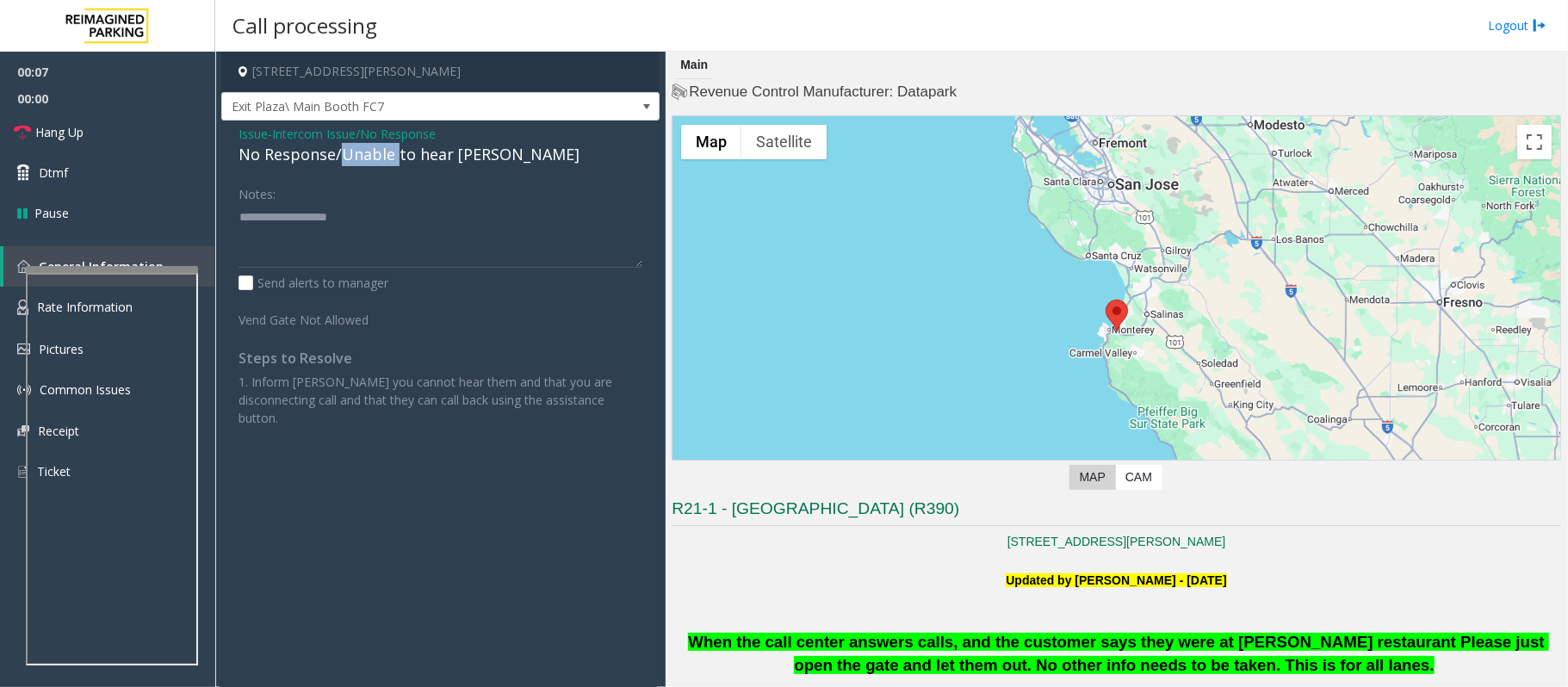 click on "No Response/Unable to hear [PERSON_NAME]" 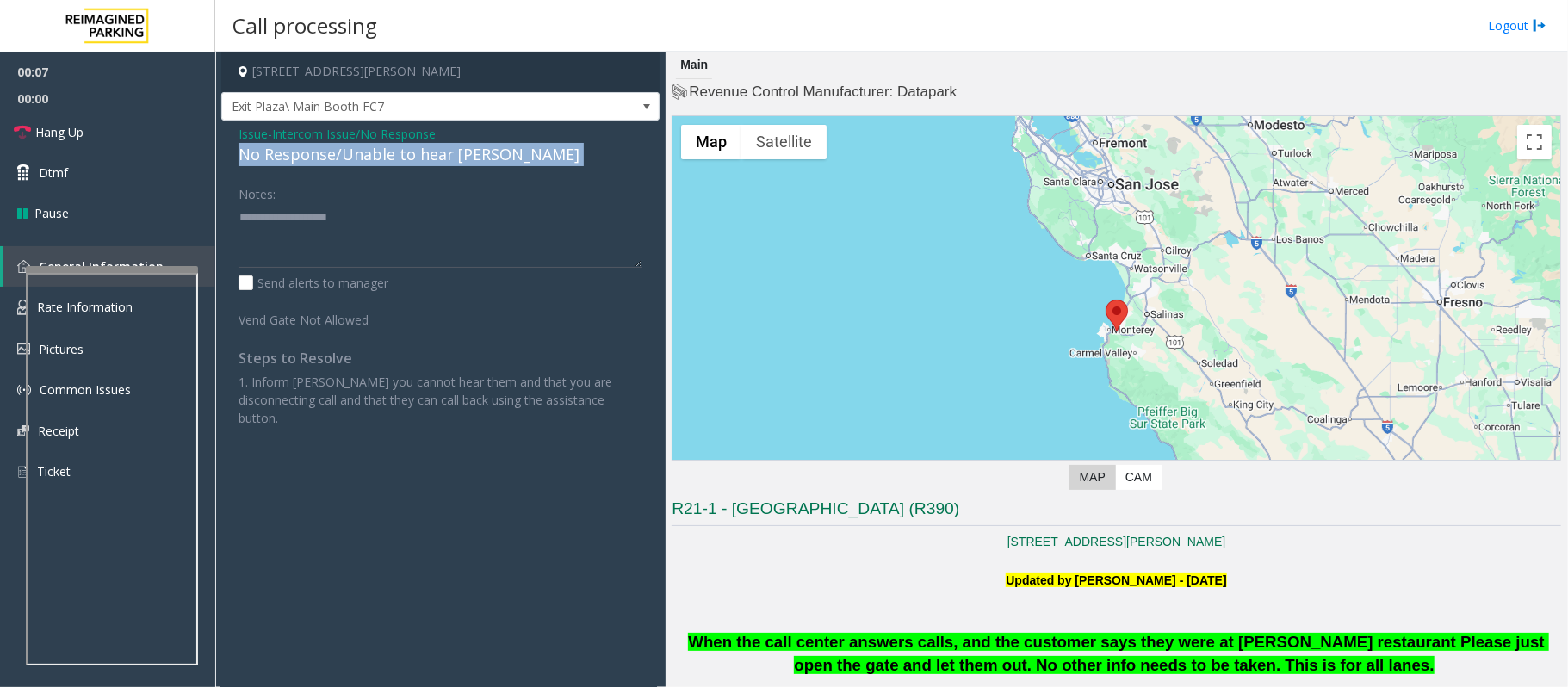 click on "No Response/Unable to hear [PERSON_NAME]" 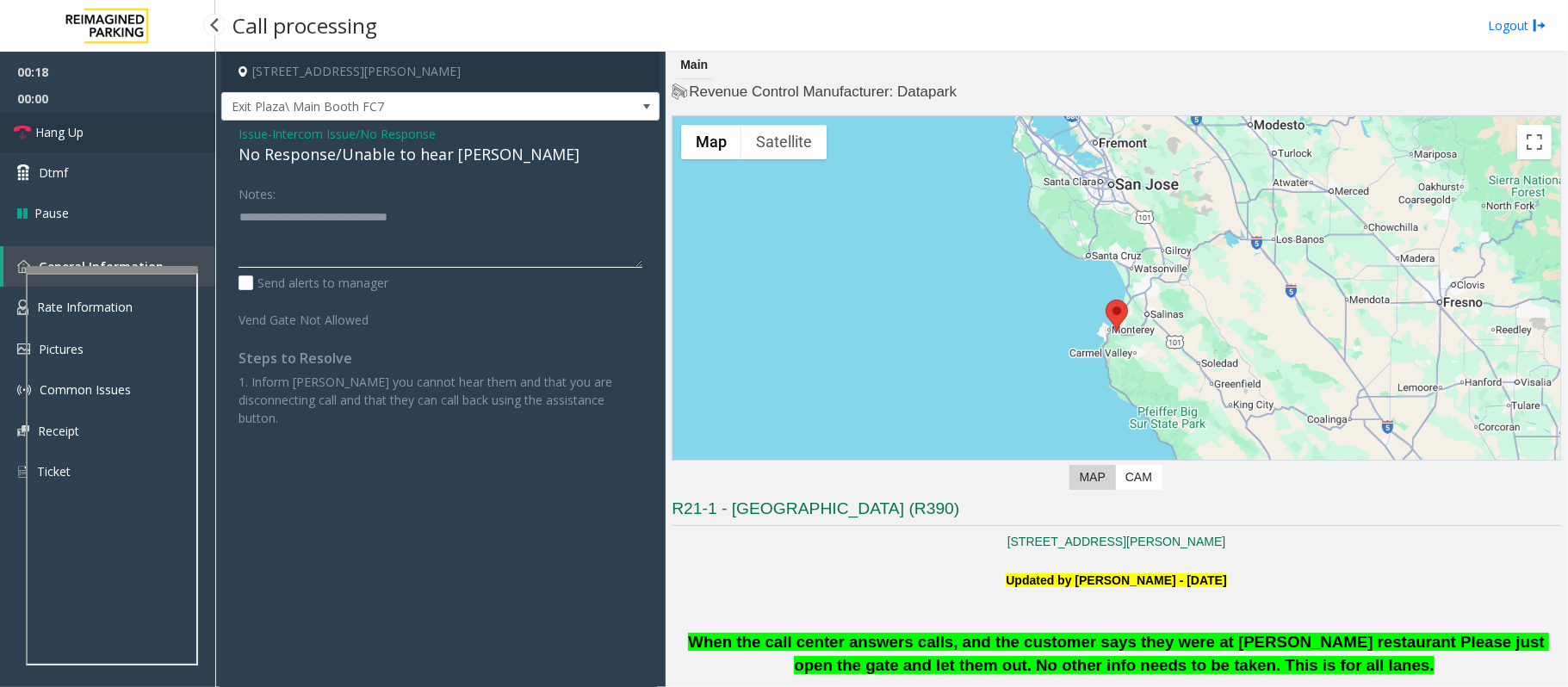 type on "**********" 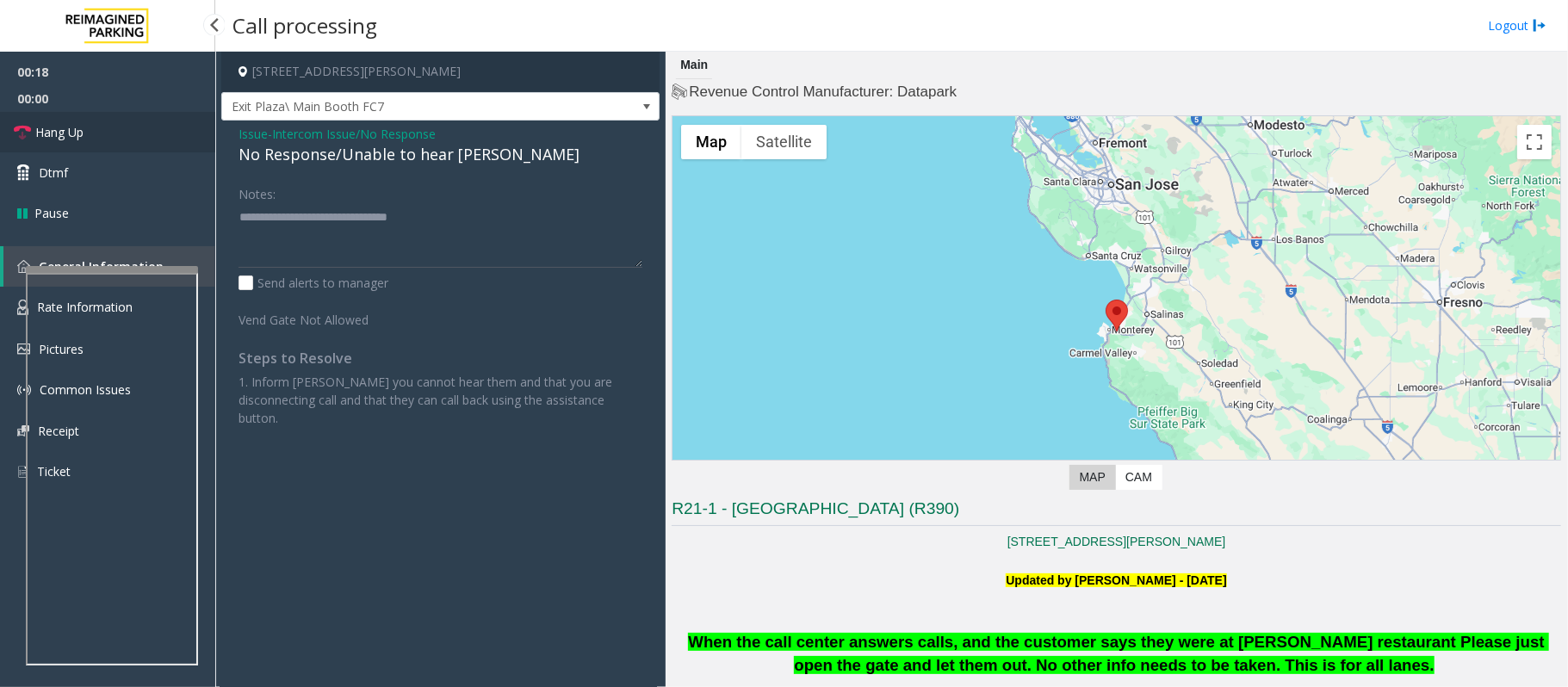 click on "Hang Up" at bounding box center (59, 132) 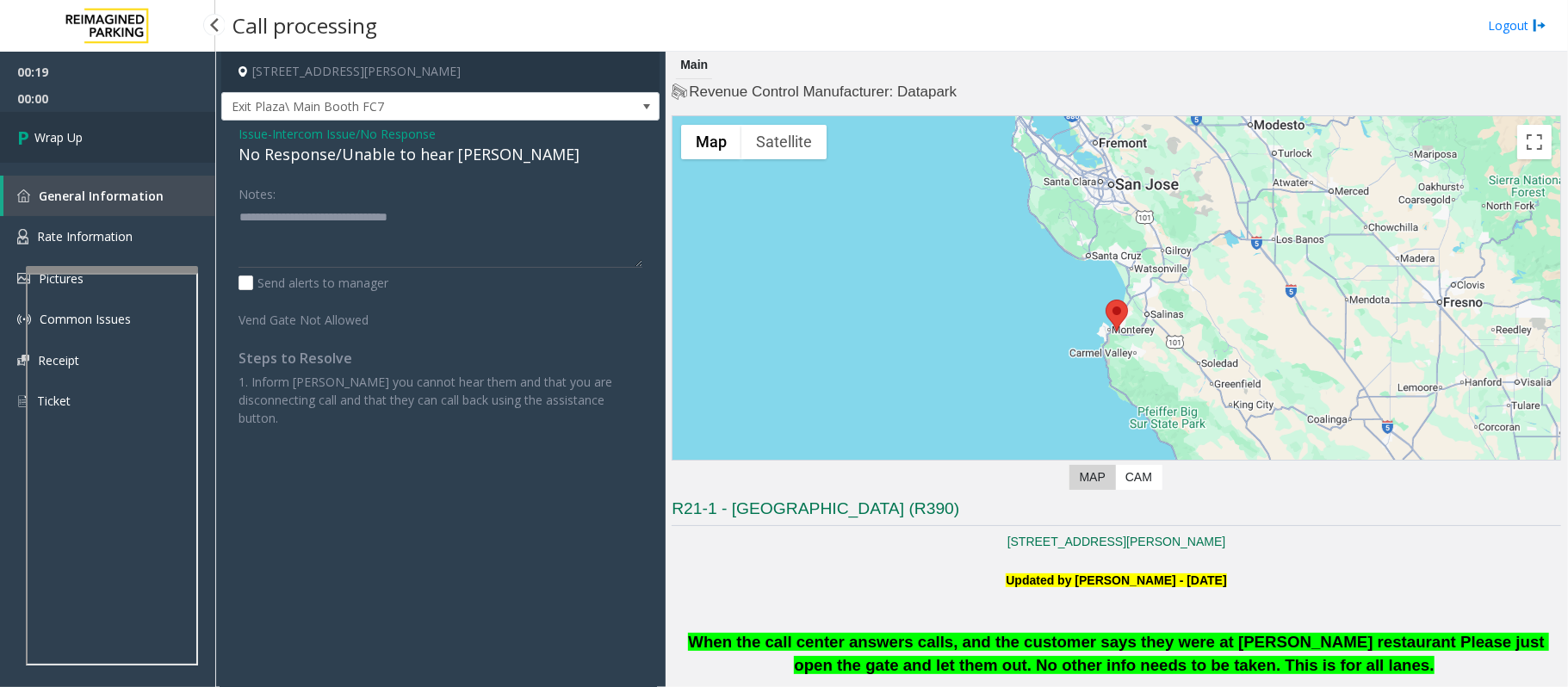 click on "Wrap Up" at bounding box center [59, 137] 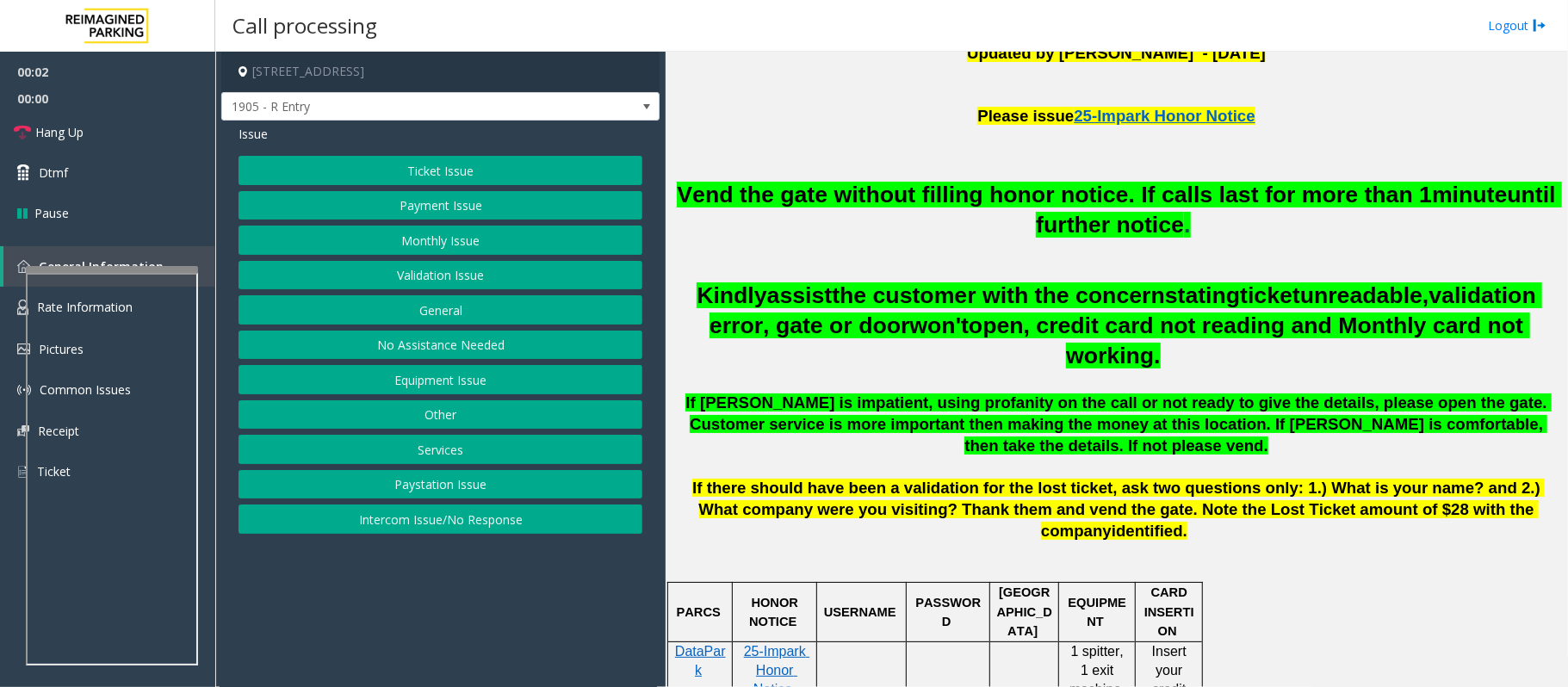 scroll, scrollTop: 573, scrollLeft: 0, axis: vertical 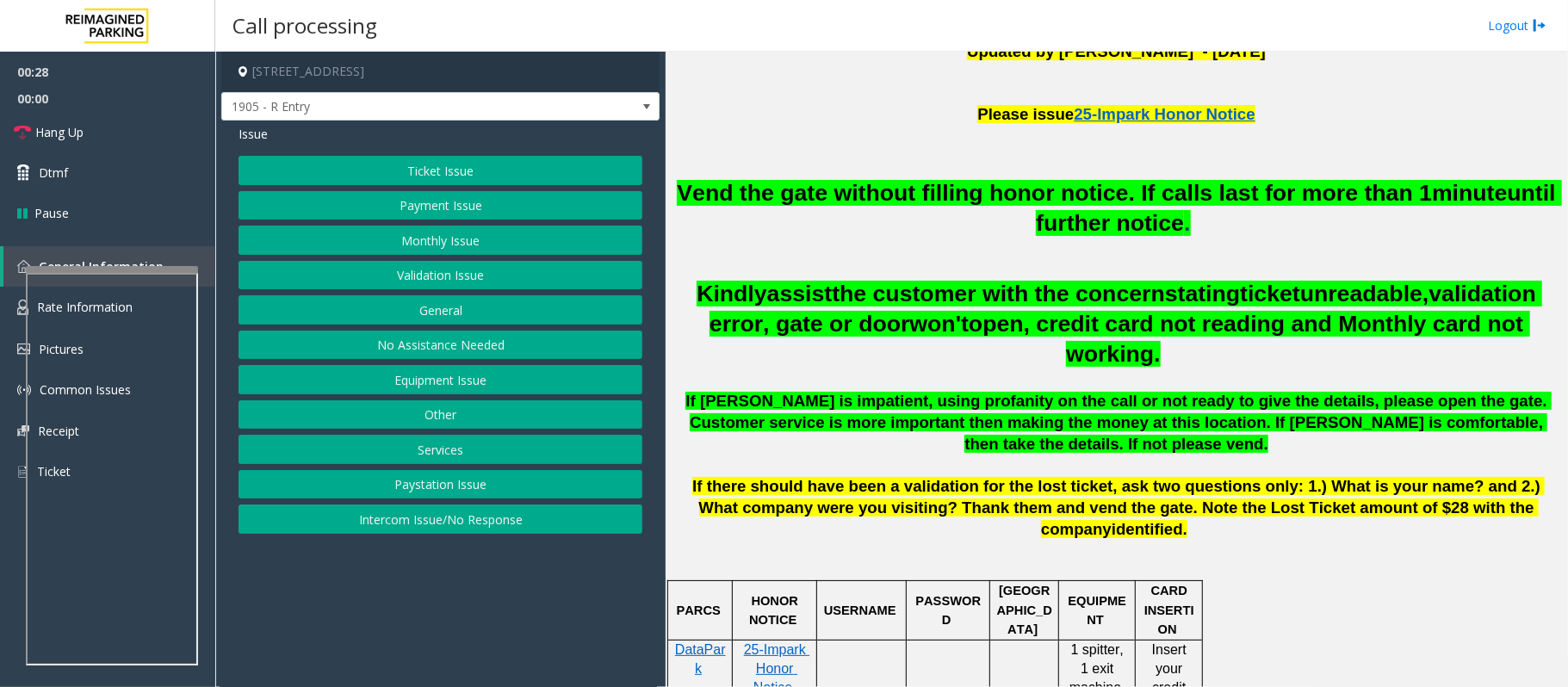 click on "Monthly Issue" 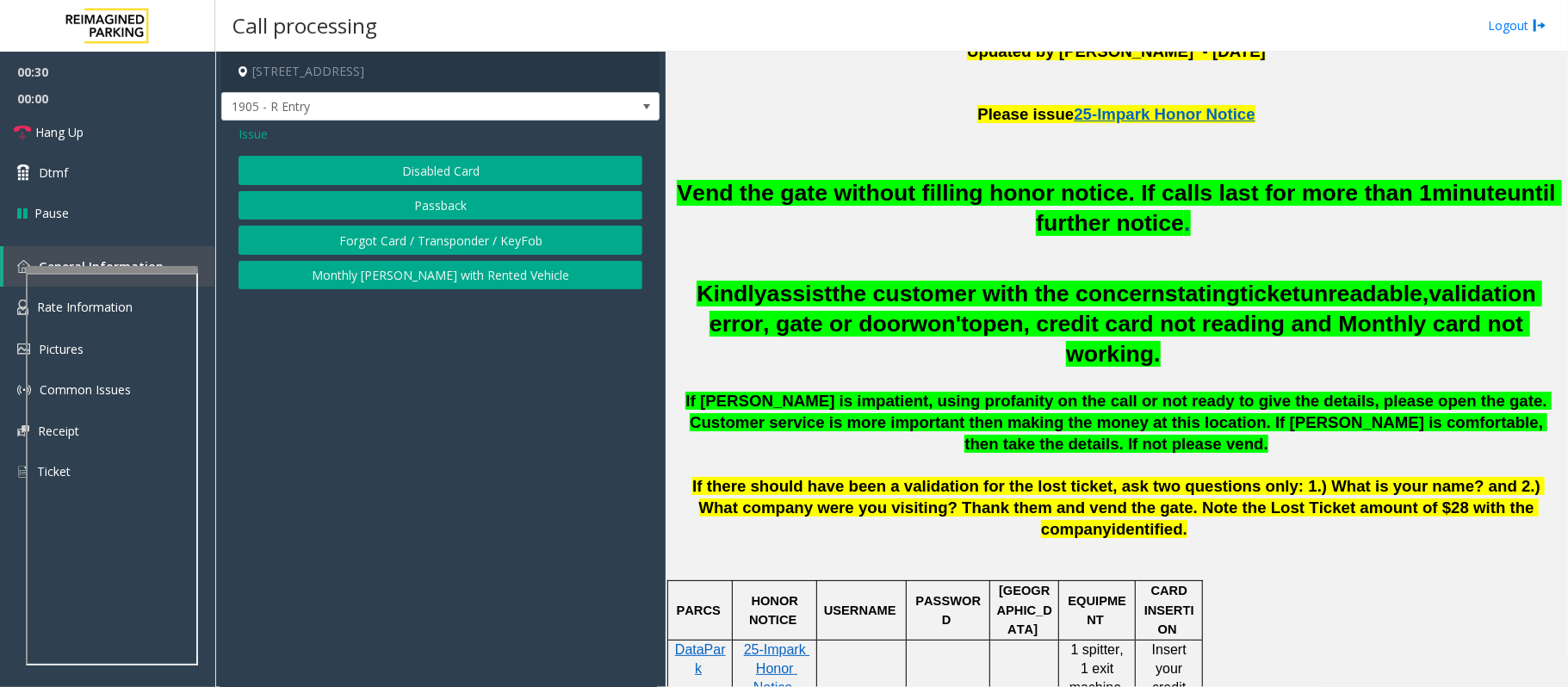 click on "Disabled Card" 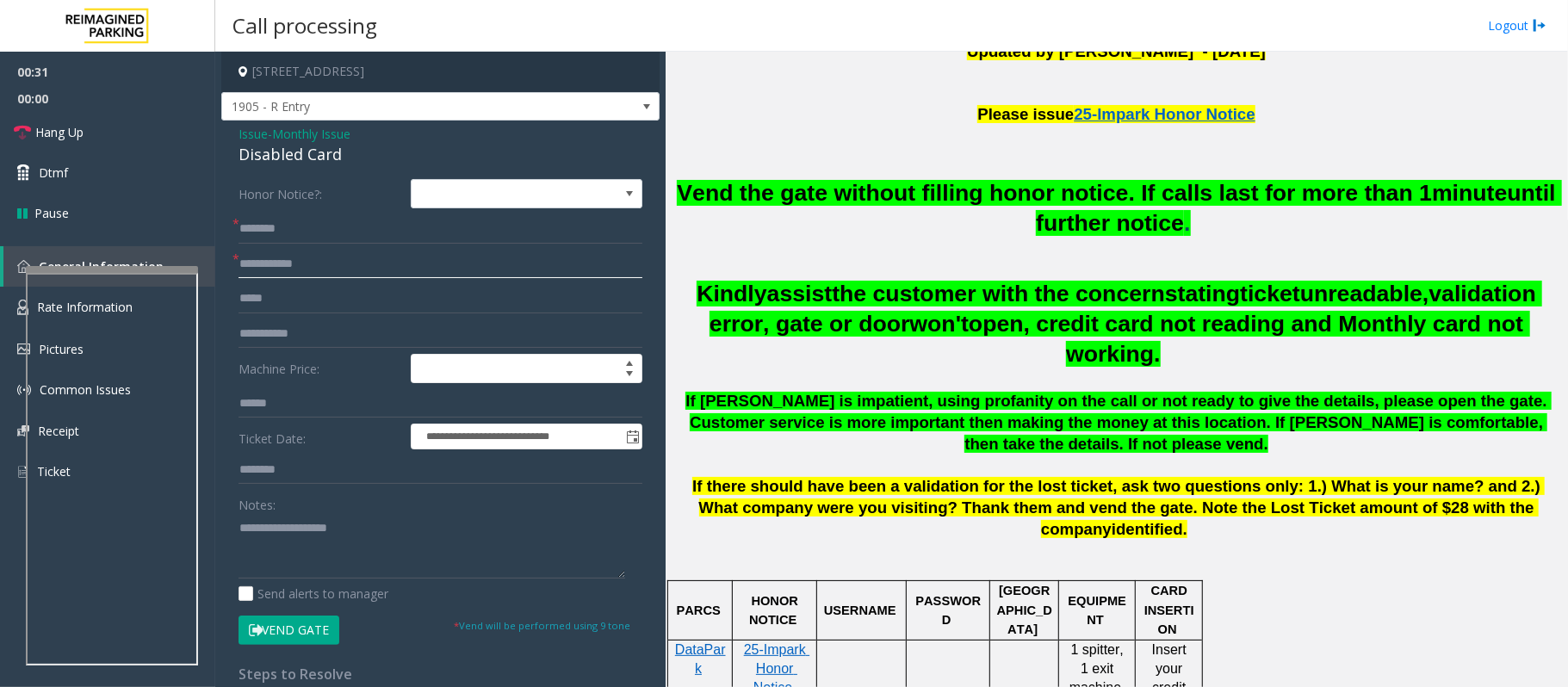 click 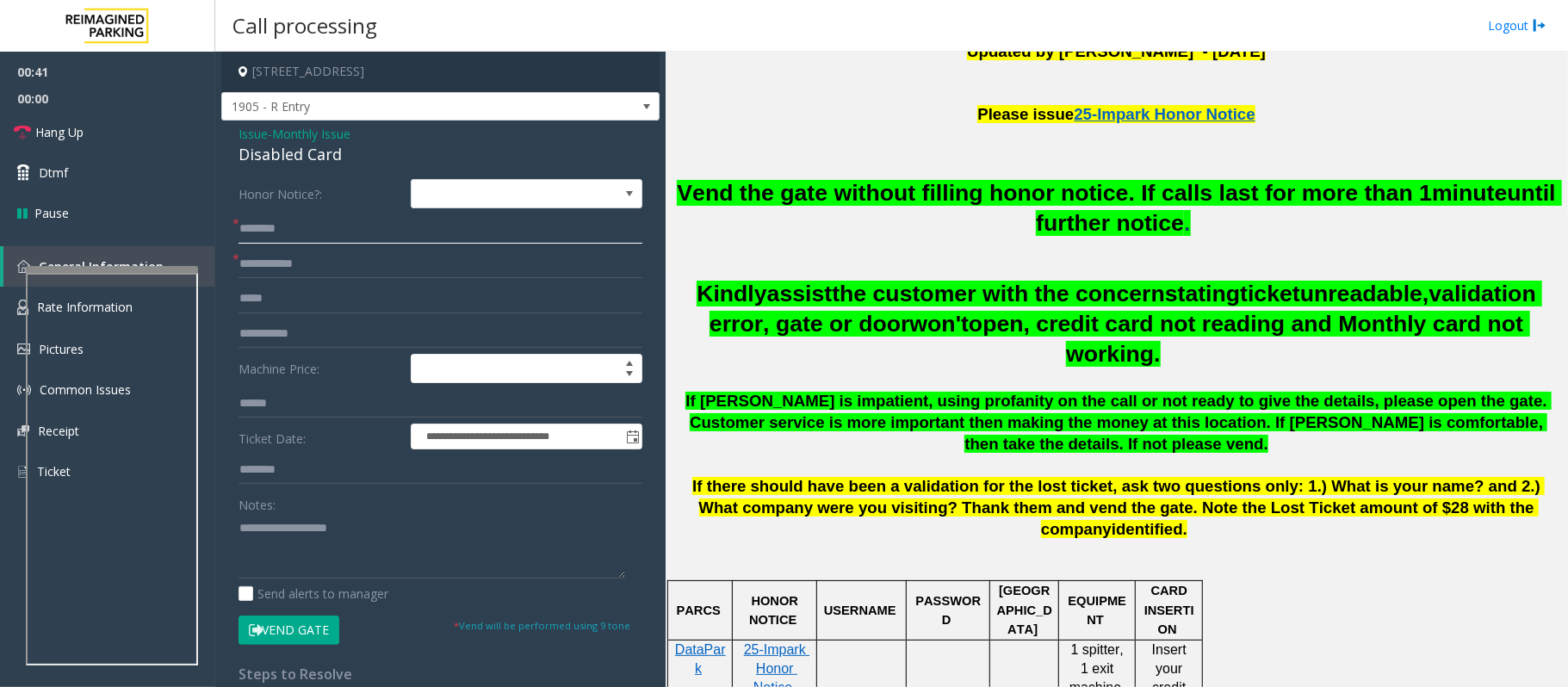 click 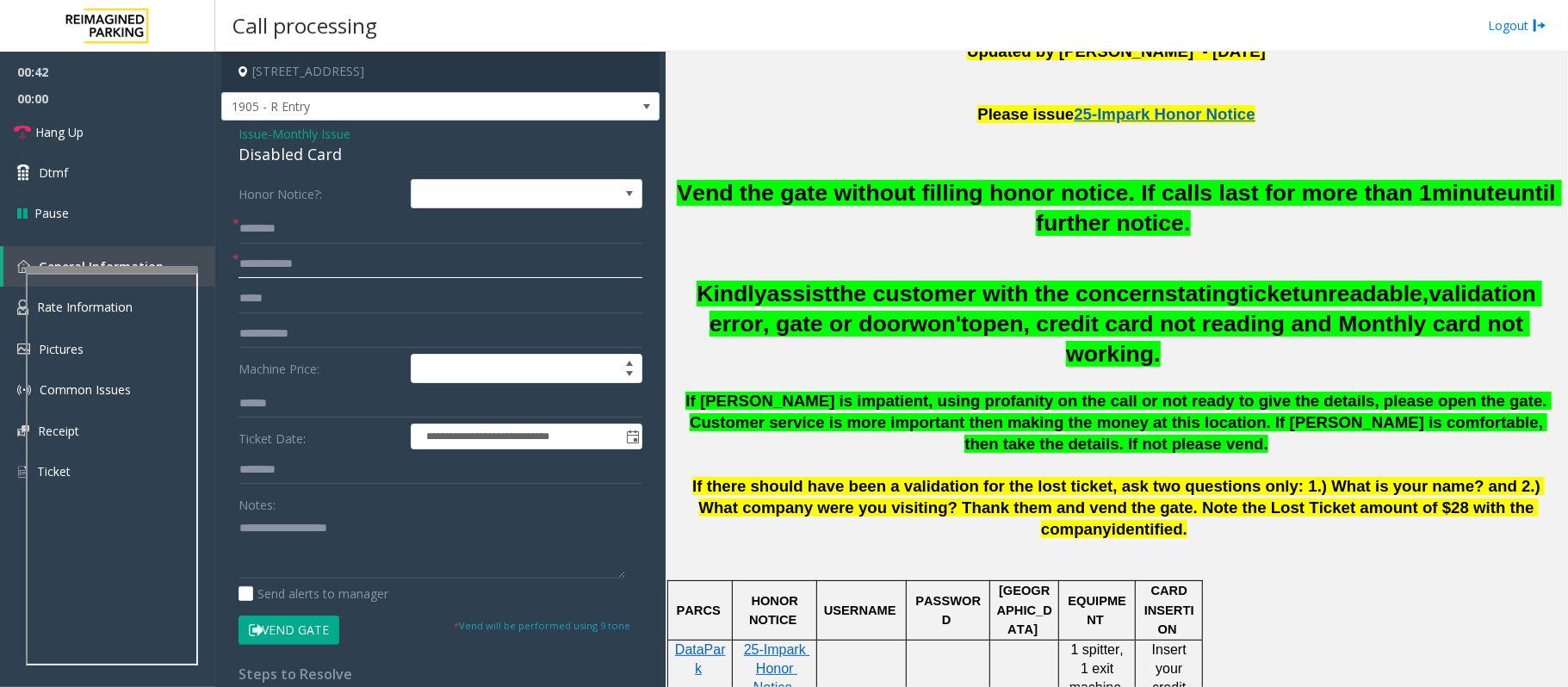 click 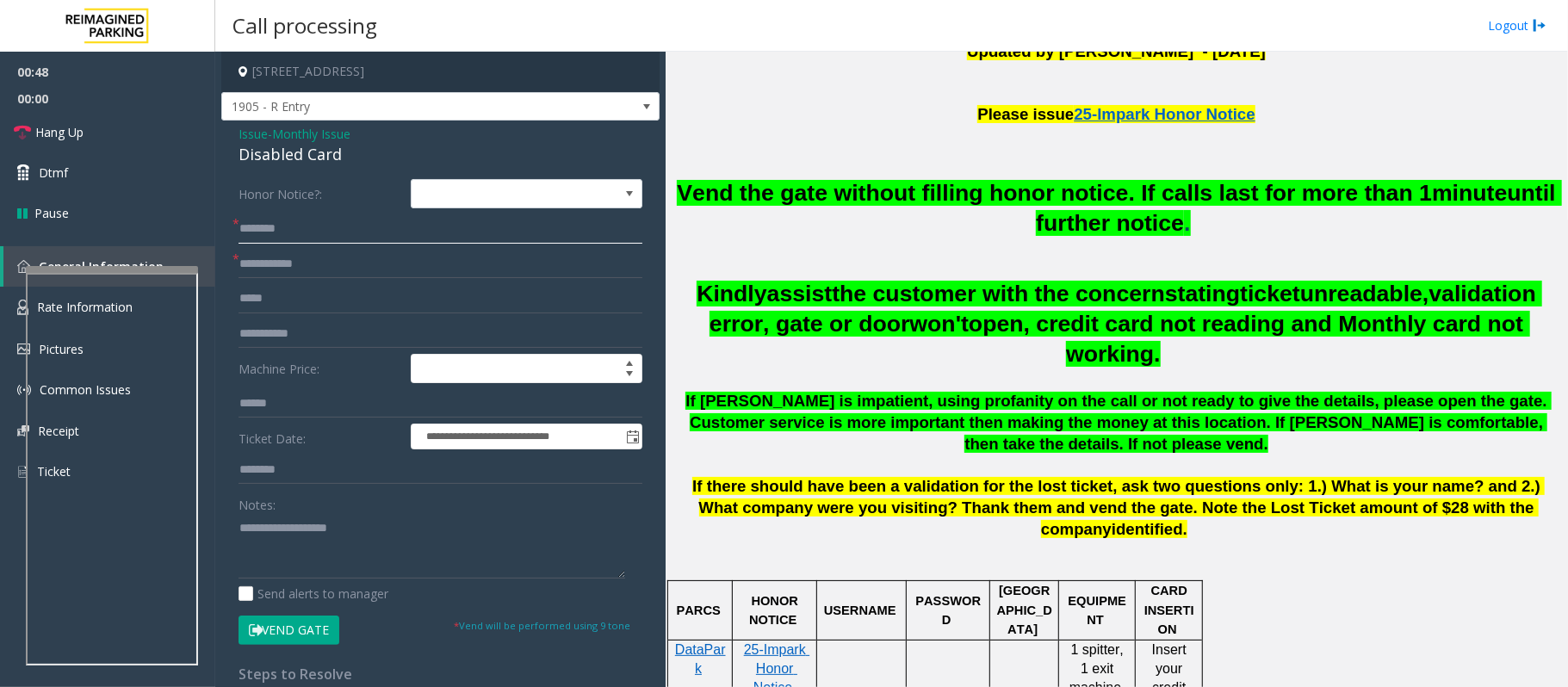 click 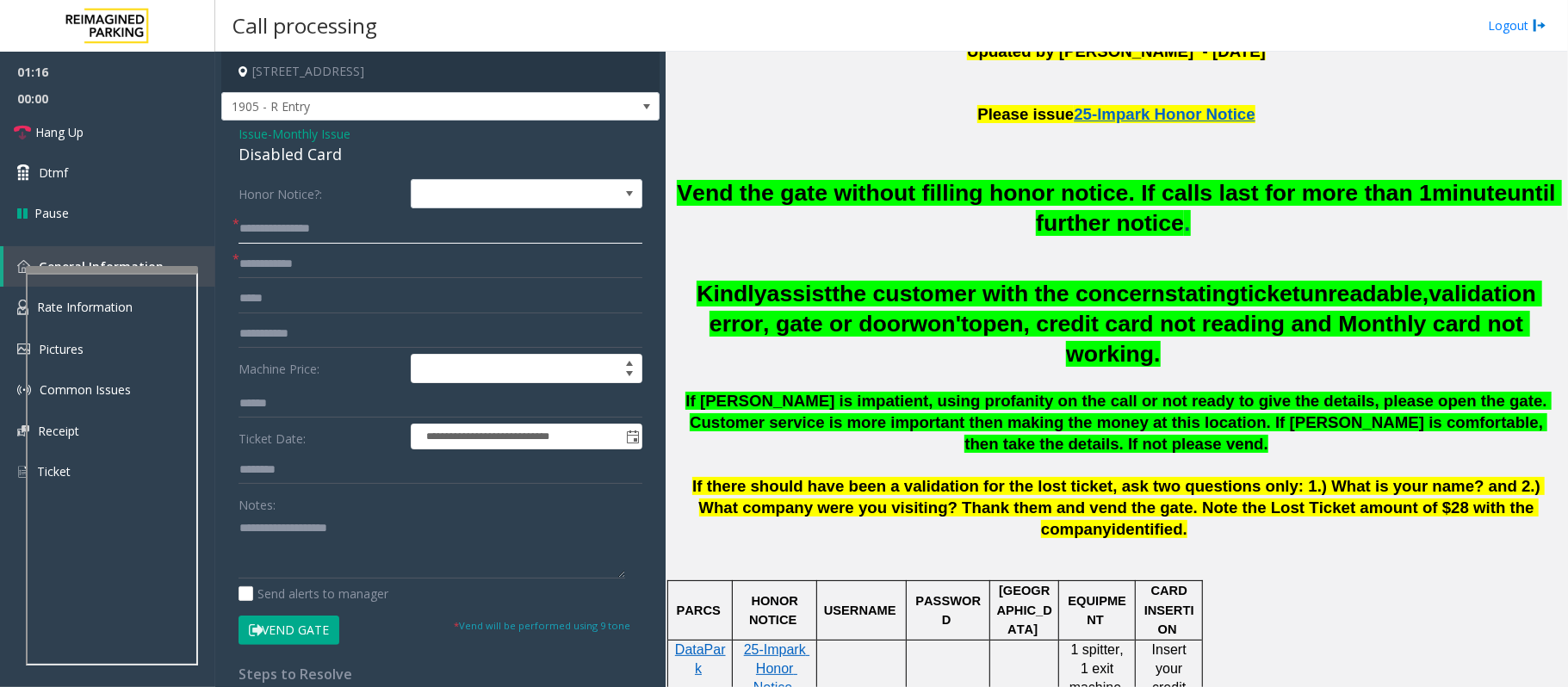 type on "**********" 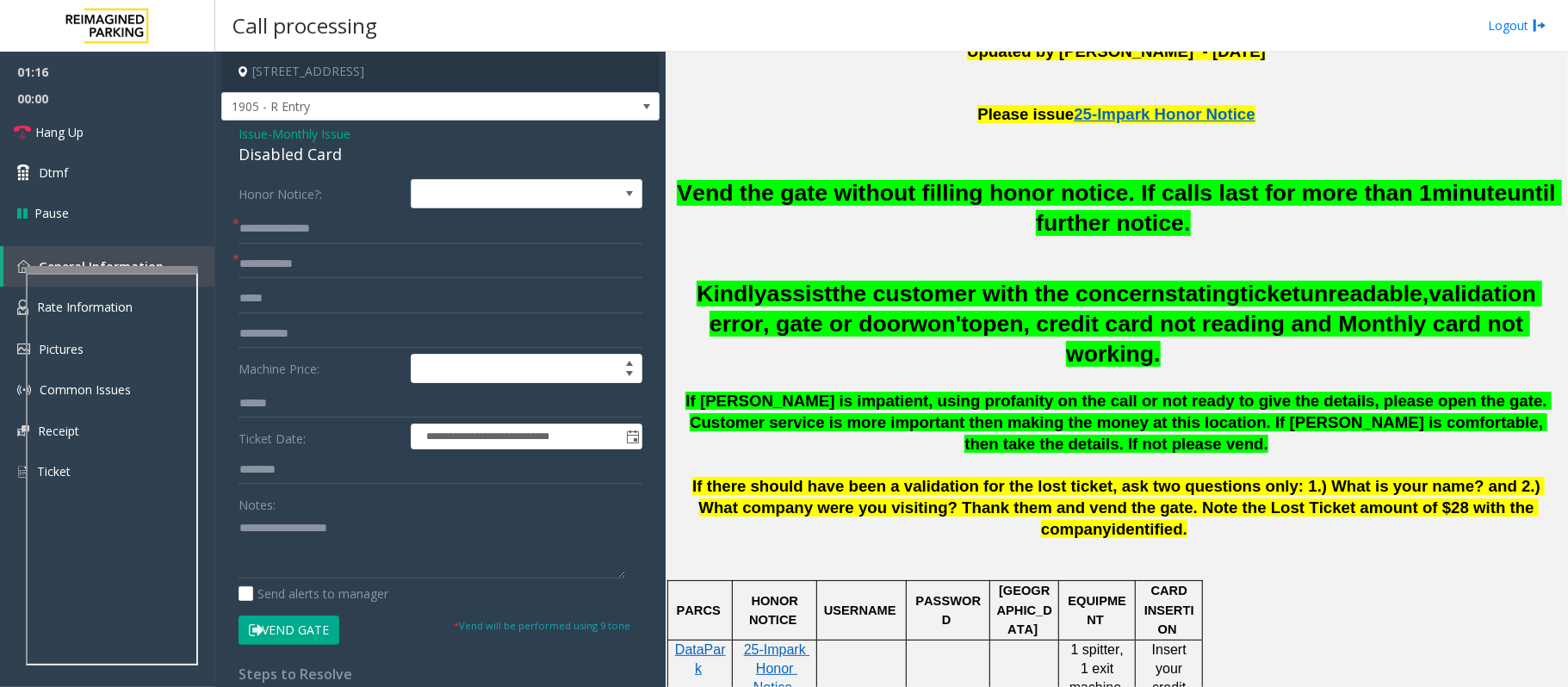 click on "Vend Gate" 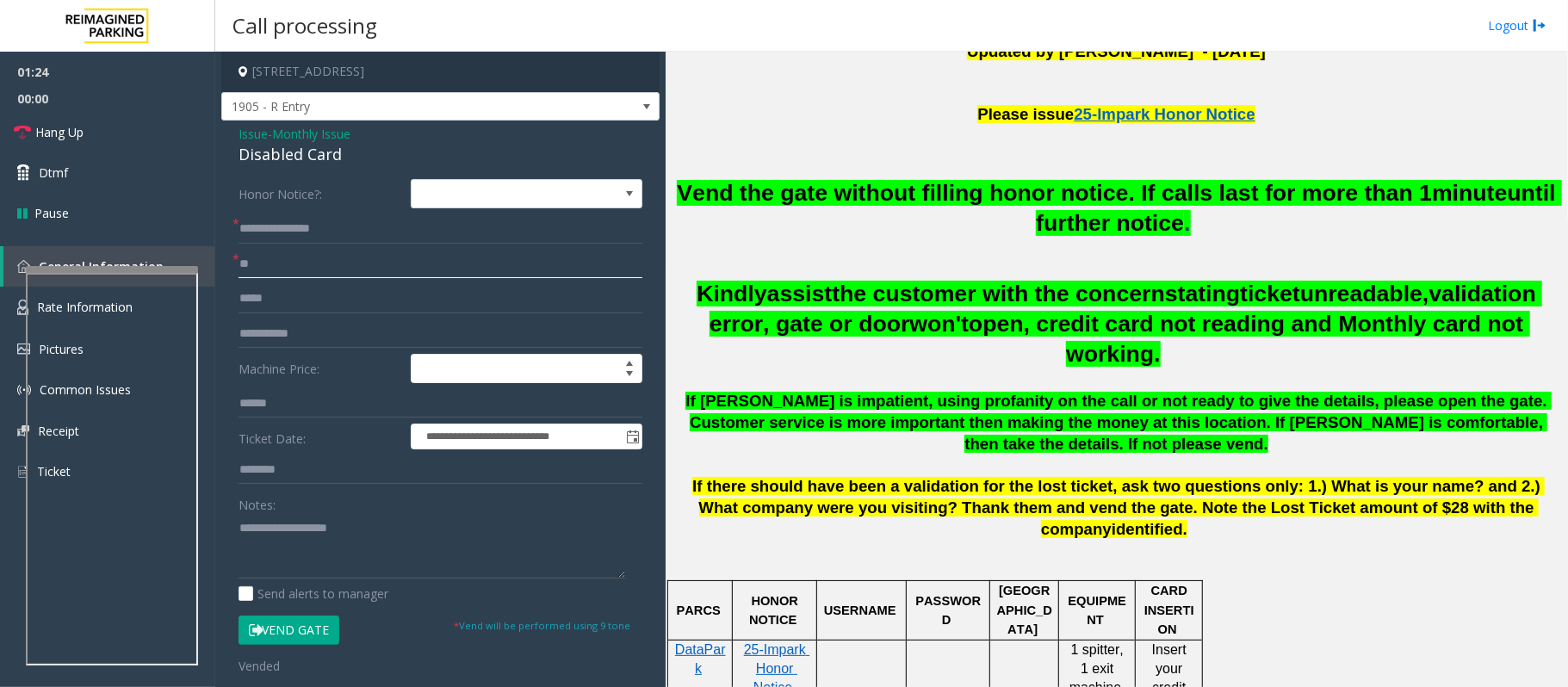 type on "**" 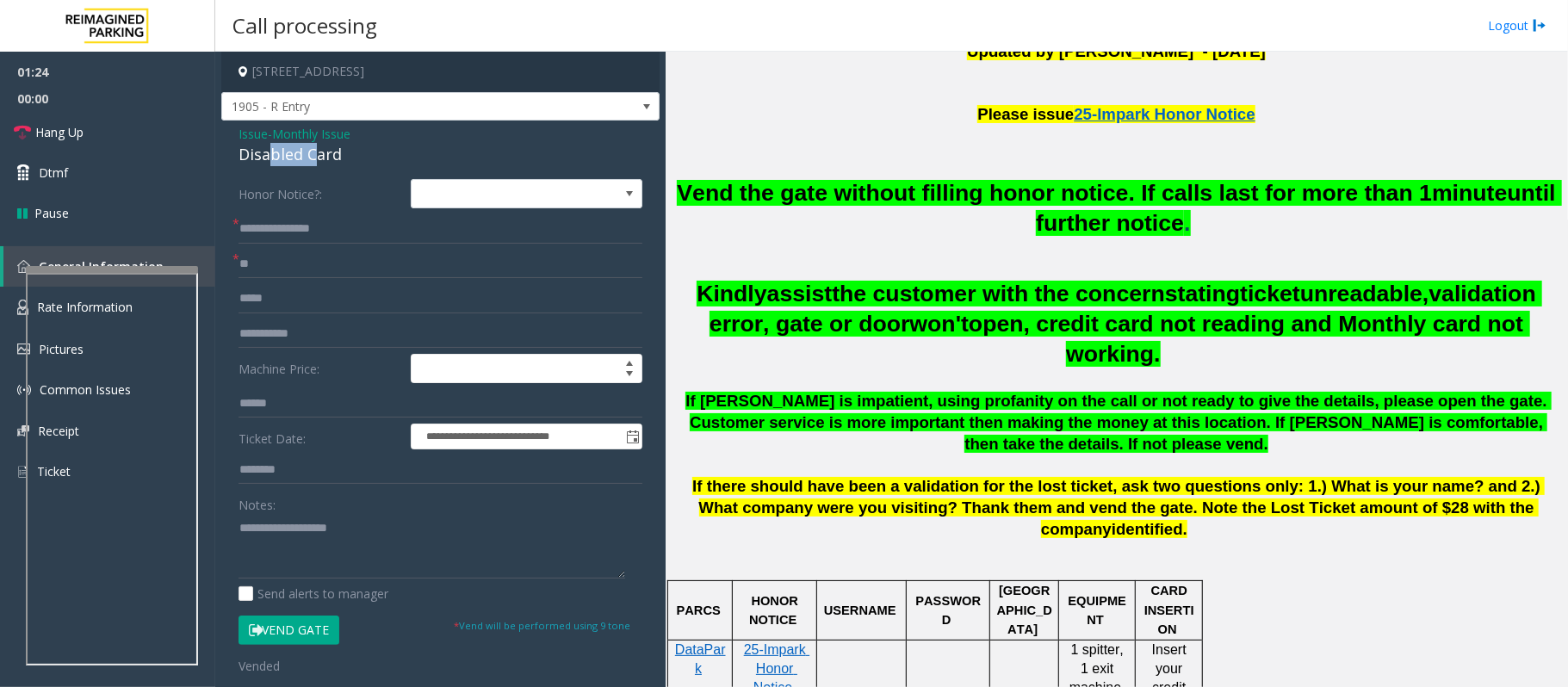 drag, startPoint x: 311, startPoint y: 153, endPoint x: 270, endPoint y: 155, distance: 41.048752 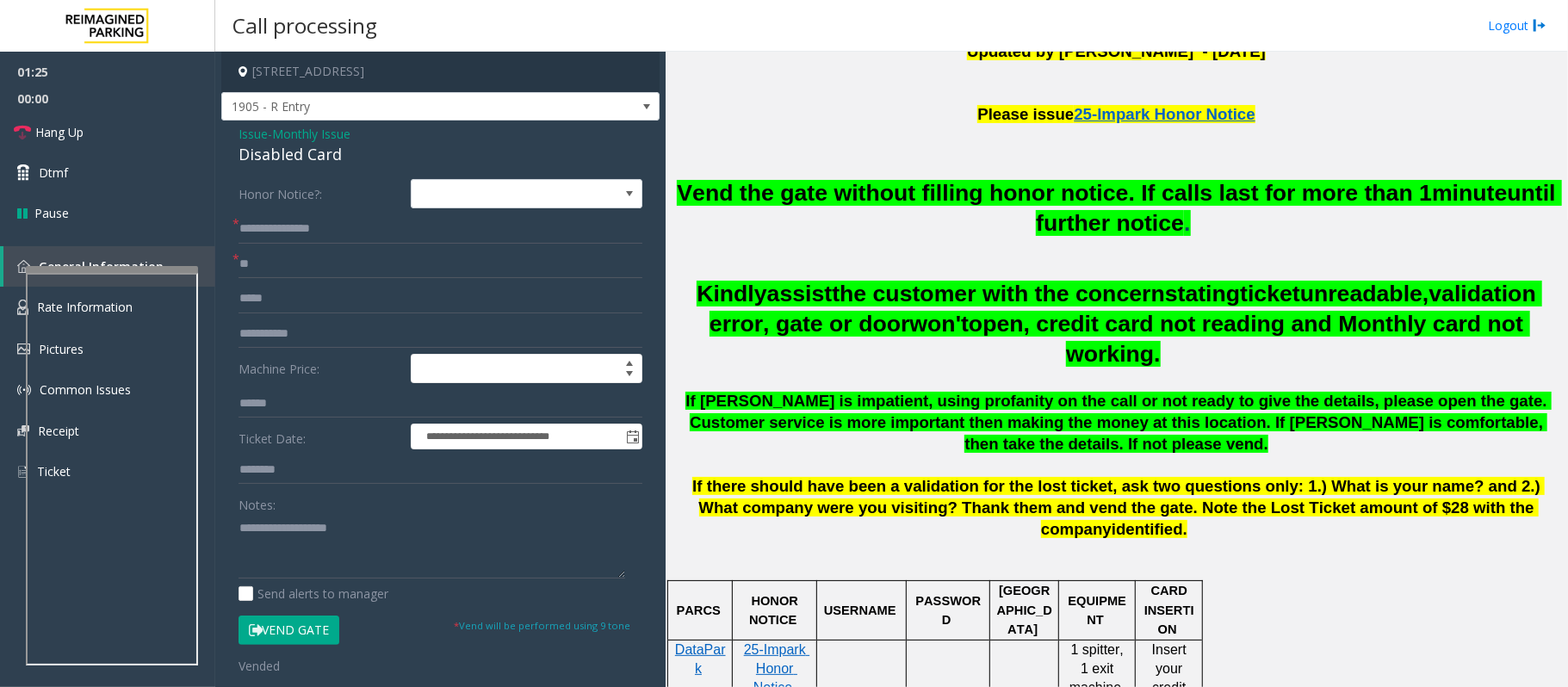 click on "Disabled Card" 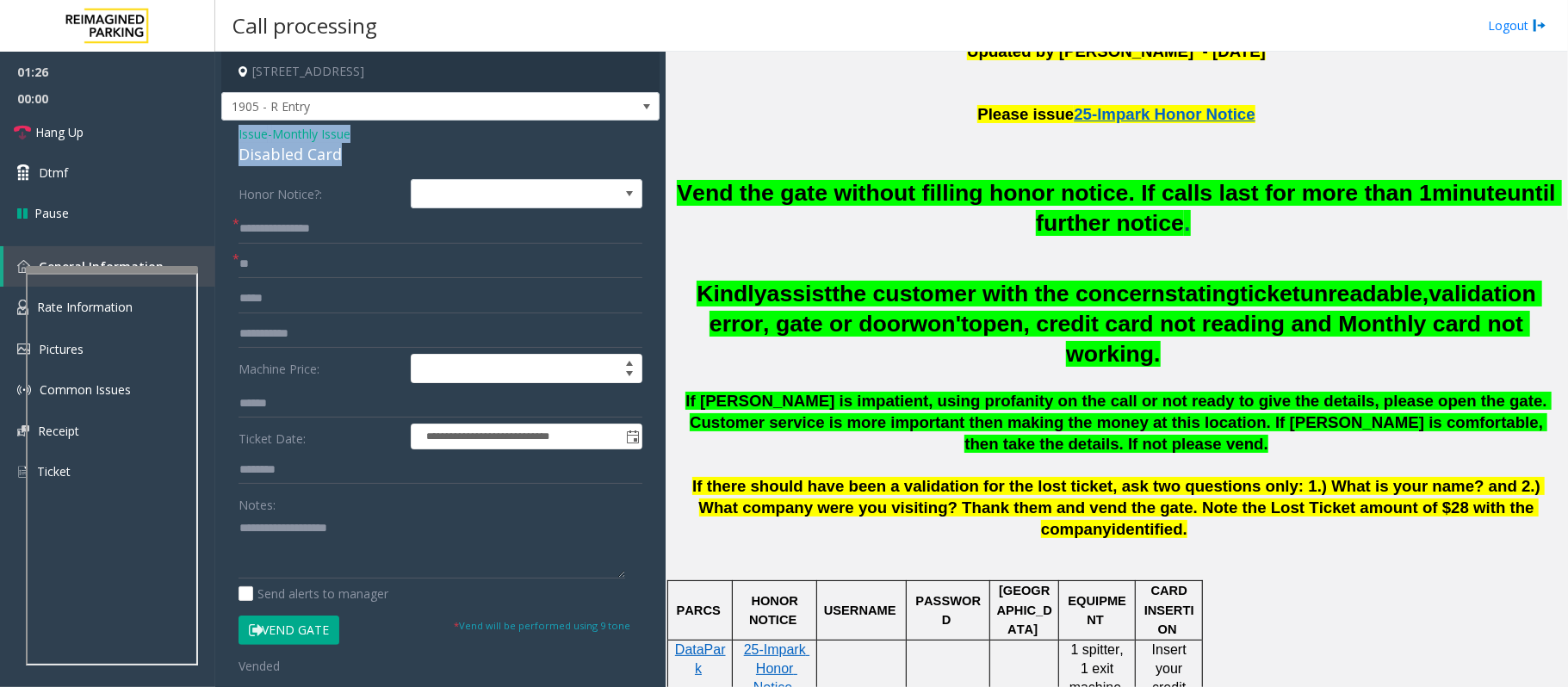 drag, startPoint x: 370, startPoint y: 149, endPoint x: 228, endPoint y: 127, distance: 143.6941 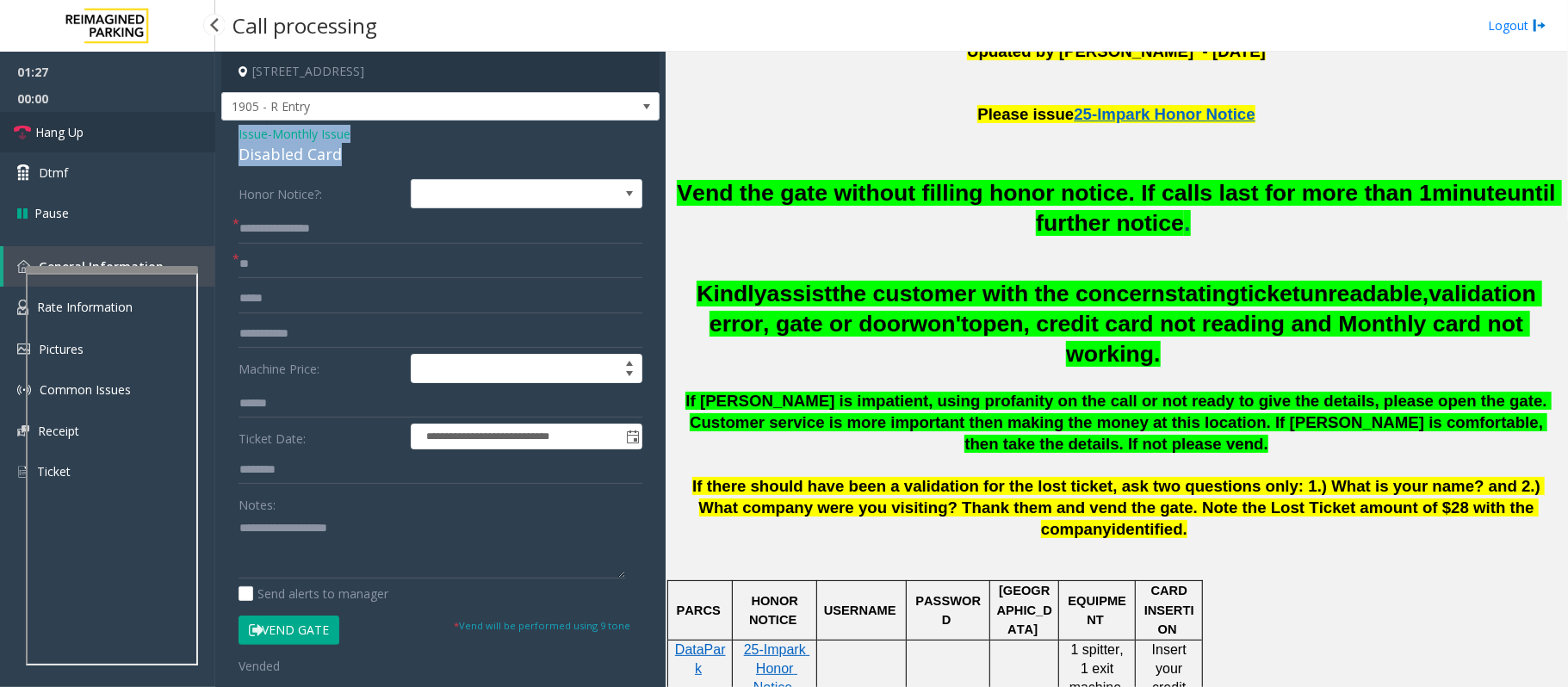 click on "Hang Up" at bounding box center (59, 132) 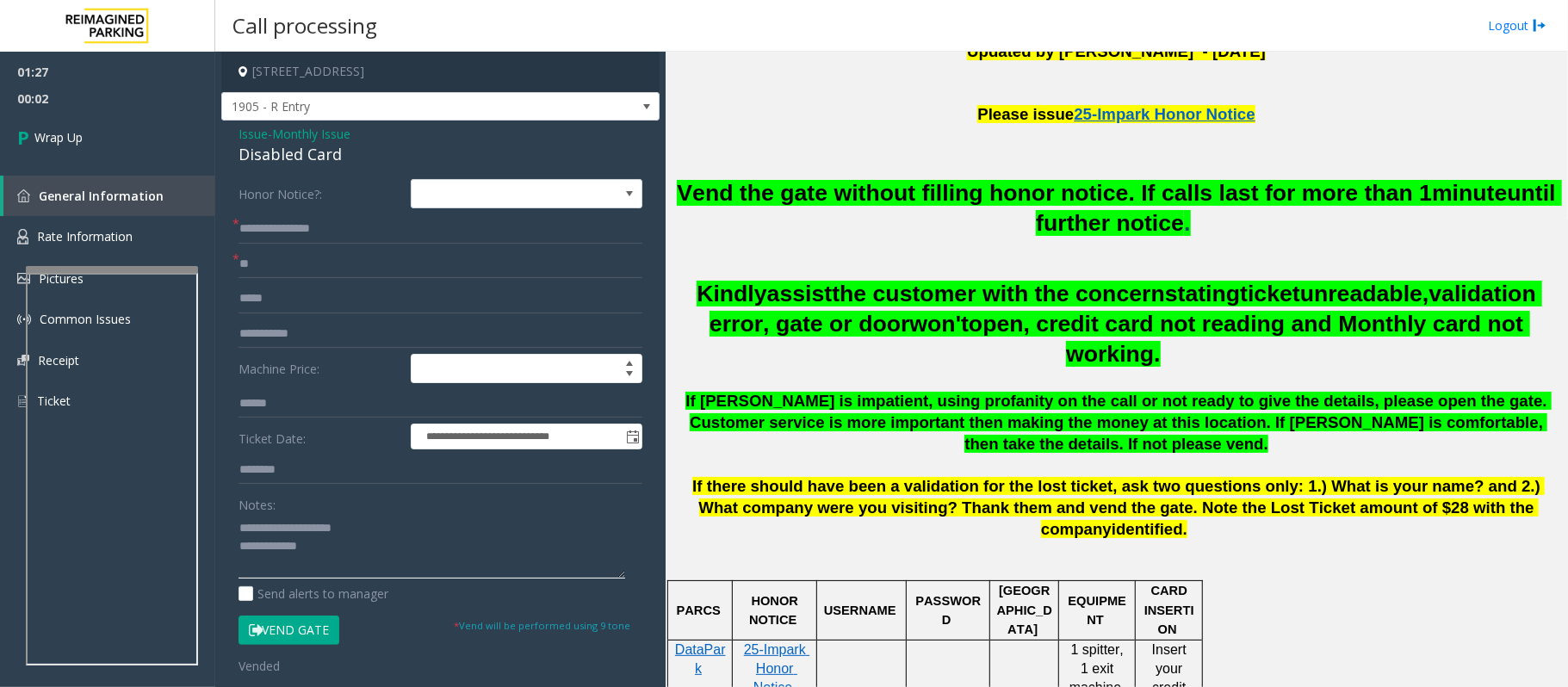 click 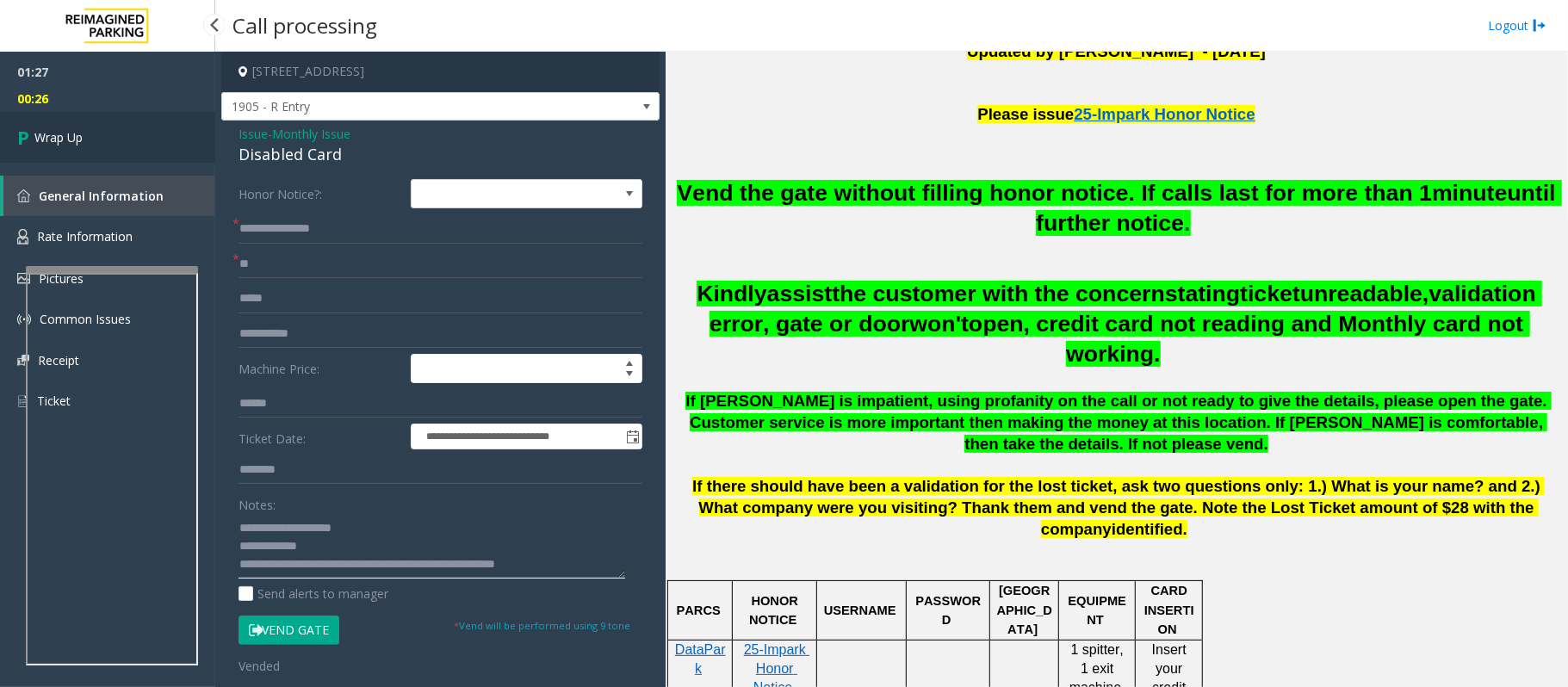 type on "**********" 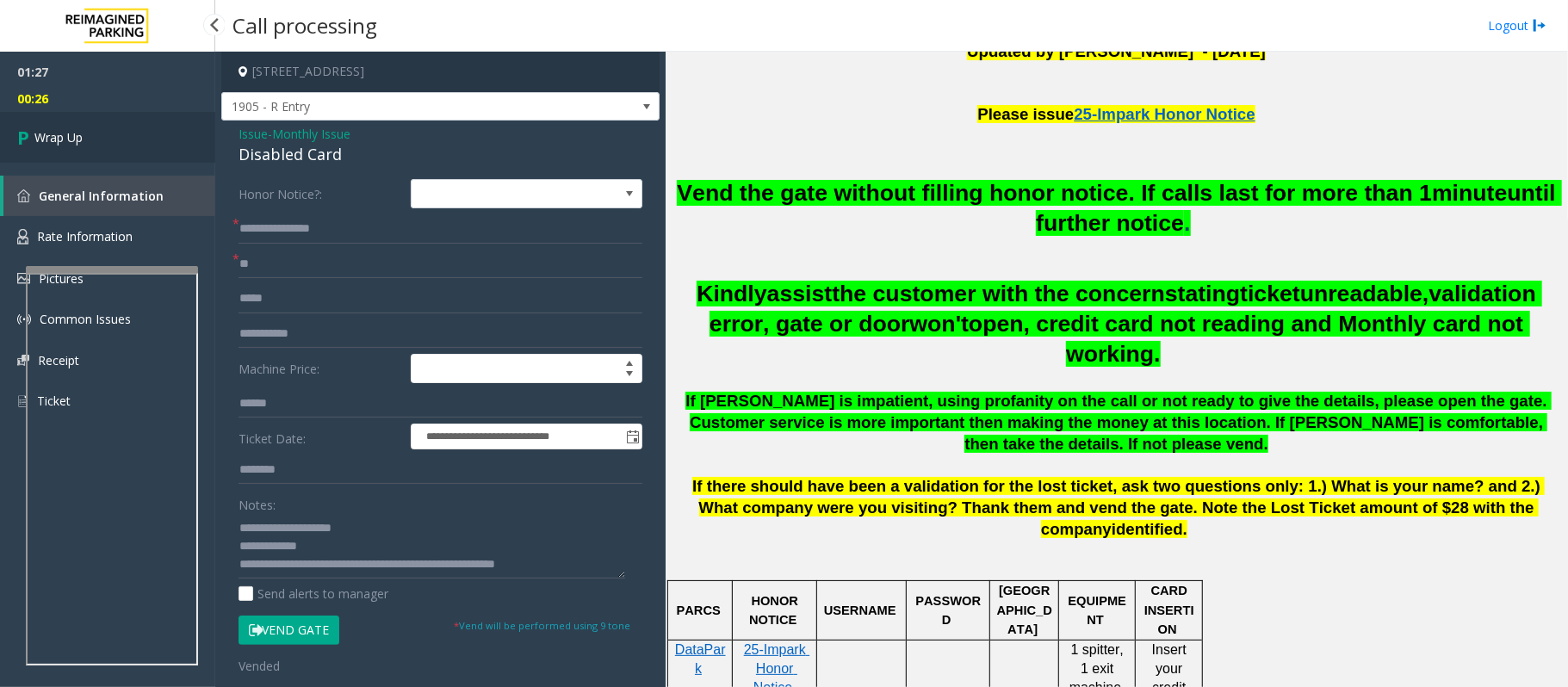 click on "Wrap Up" at bounding box center [59, 137] 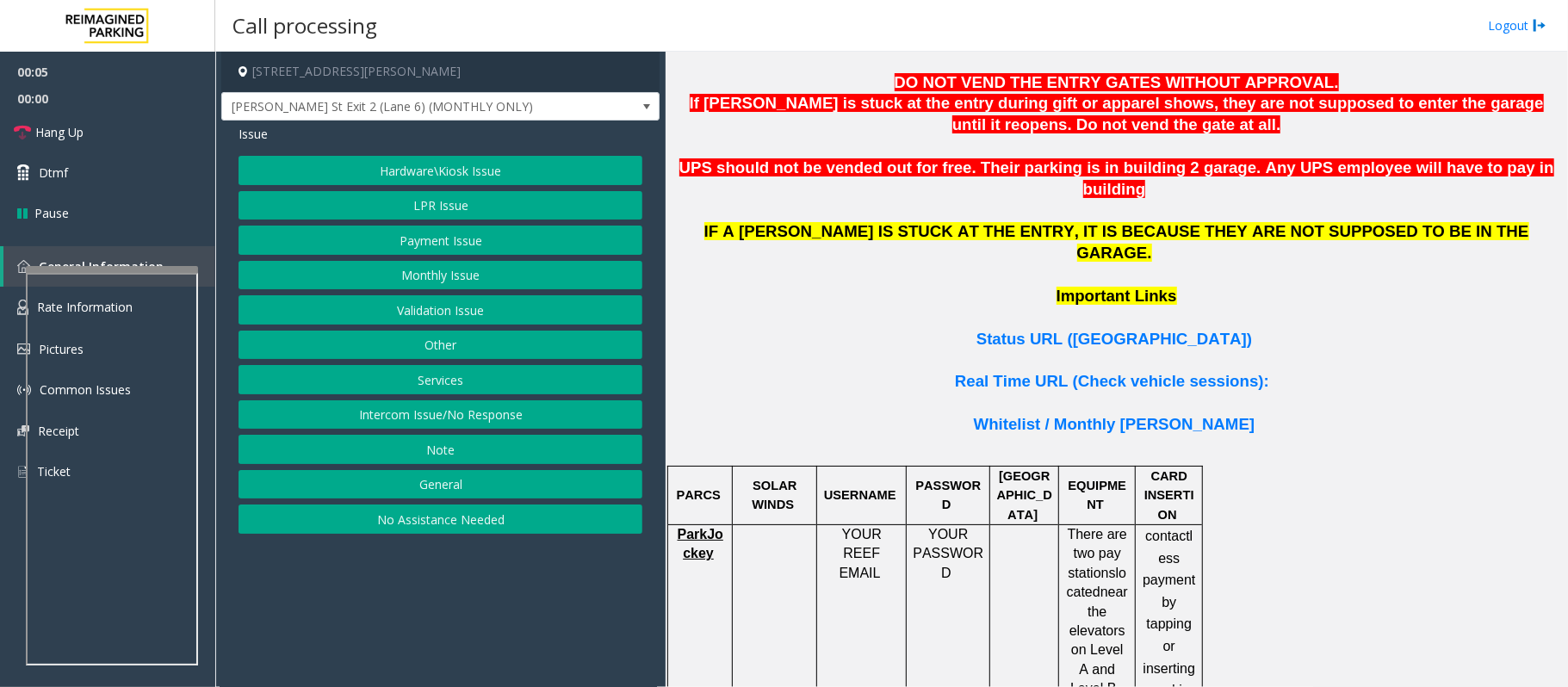scroll, scrollTop: 1148, scrollLeft: 0, axis: vertical 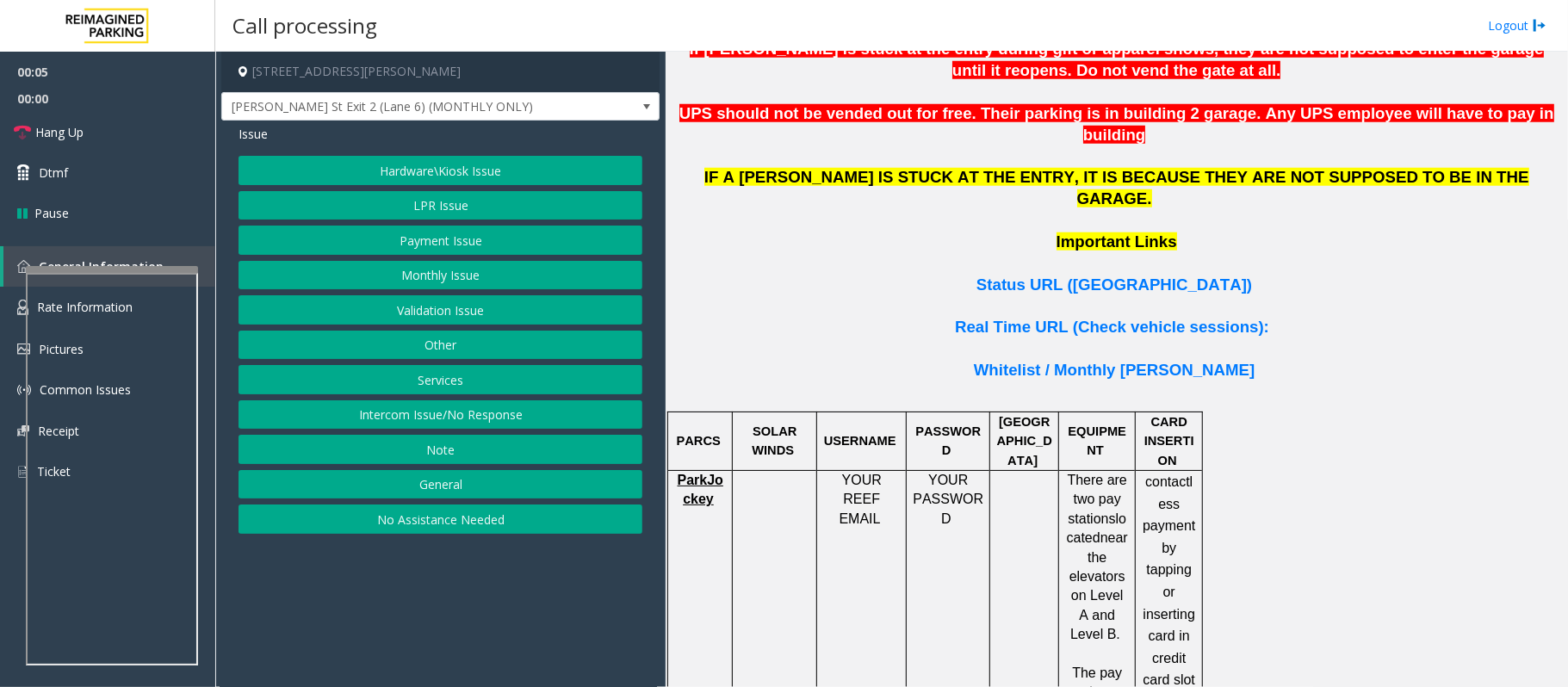 click on "ParkJockey" 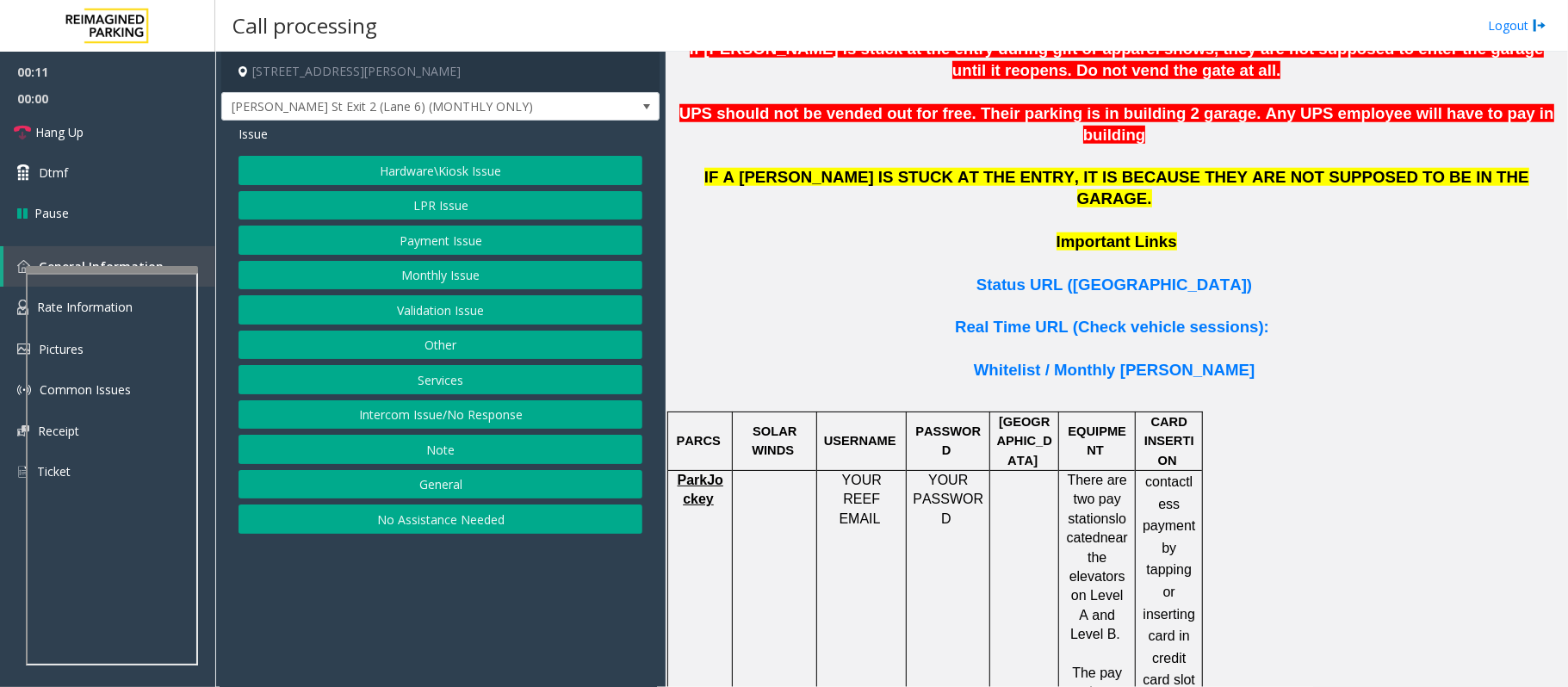 click on "Intercom Issue/No Response" 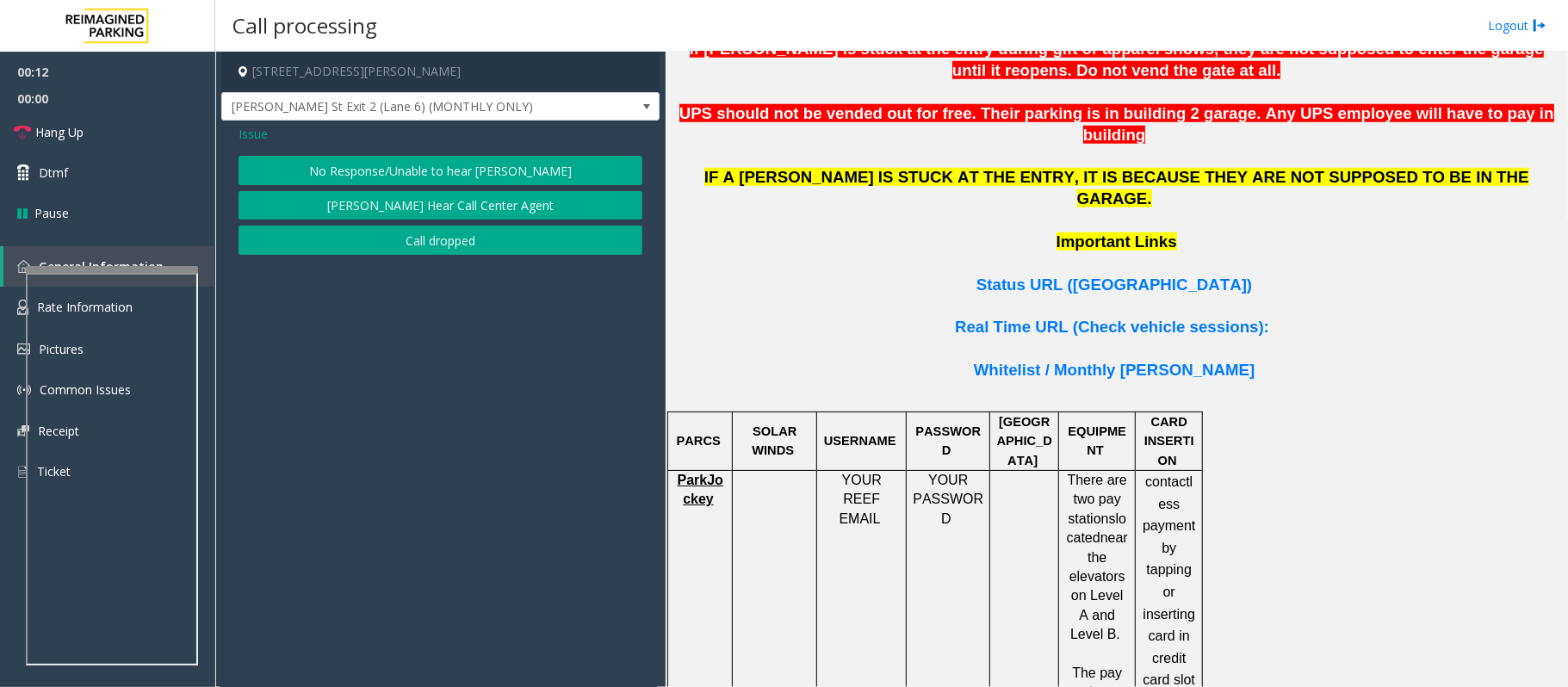click on "No Response/Unable to hear [PERSON_NAME]" 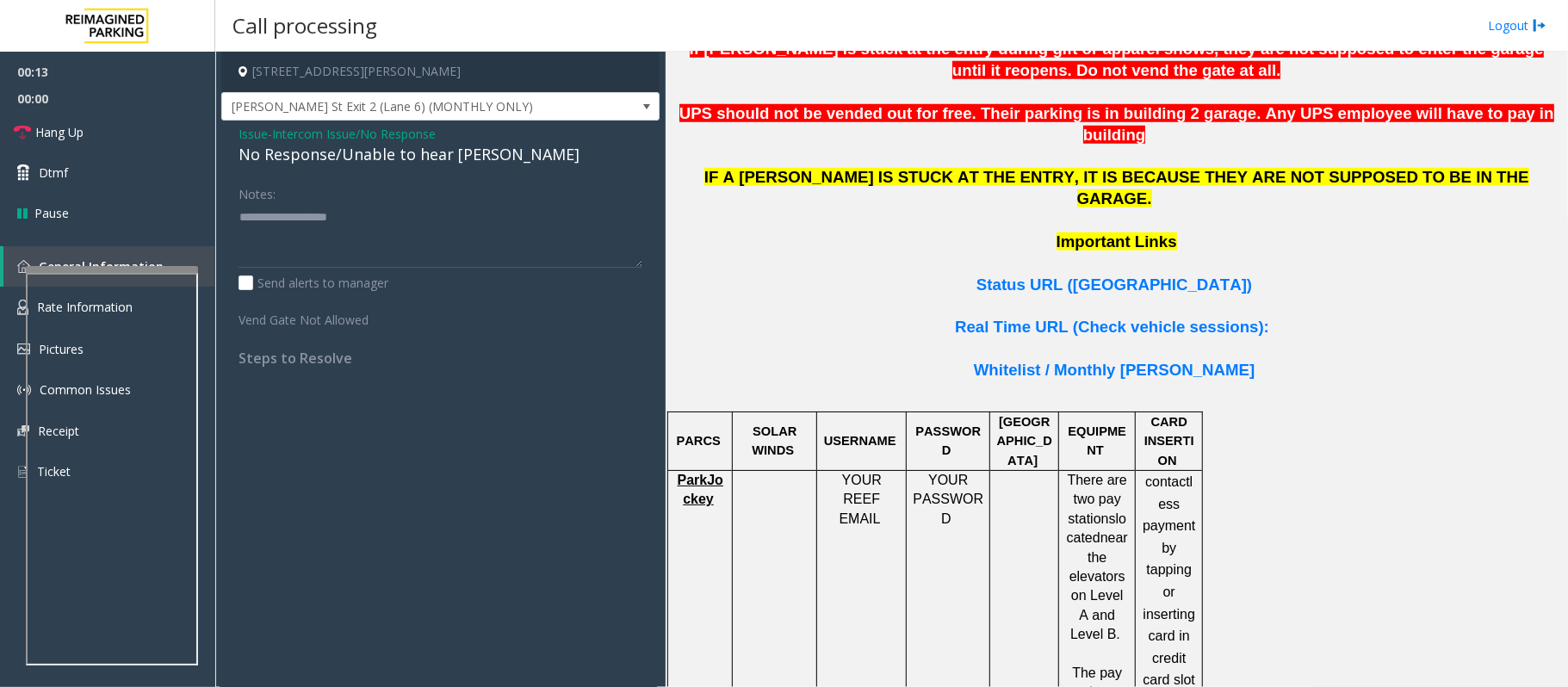 click on "No Response/Unable to hear [PERSON_NAME]" 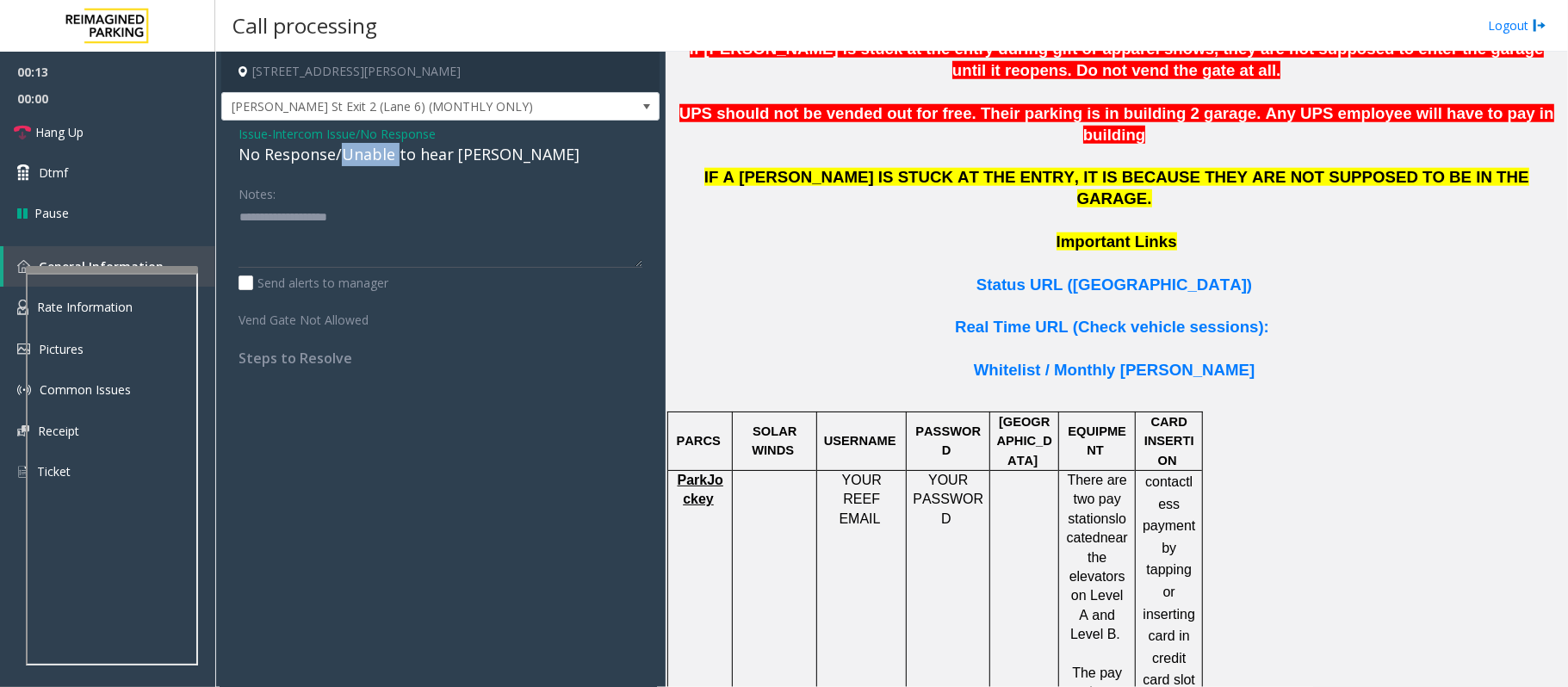 click on "No Response/Unable to hear [PERSON_NAME]" 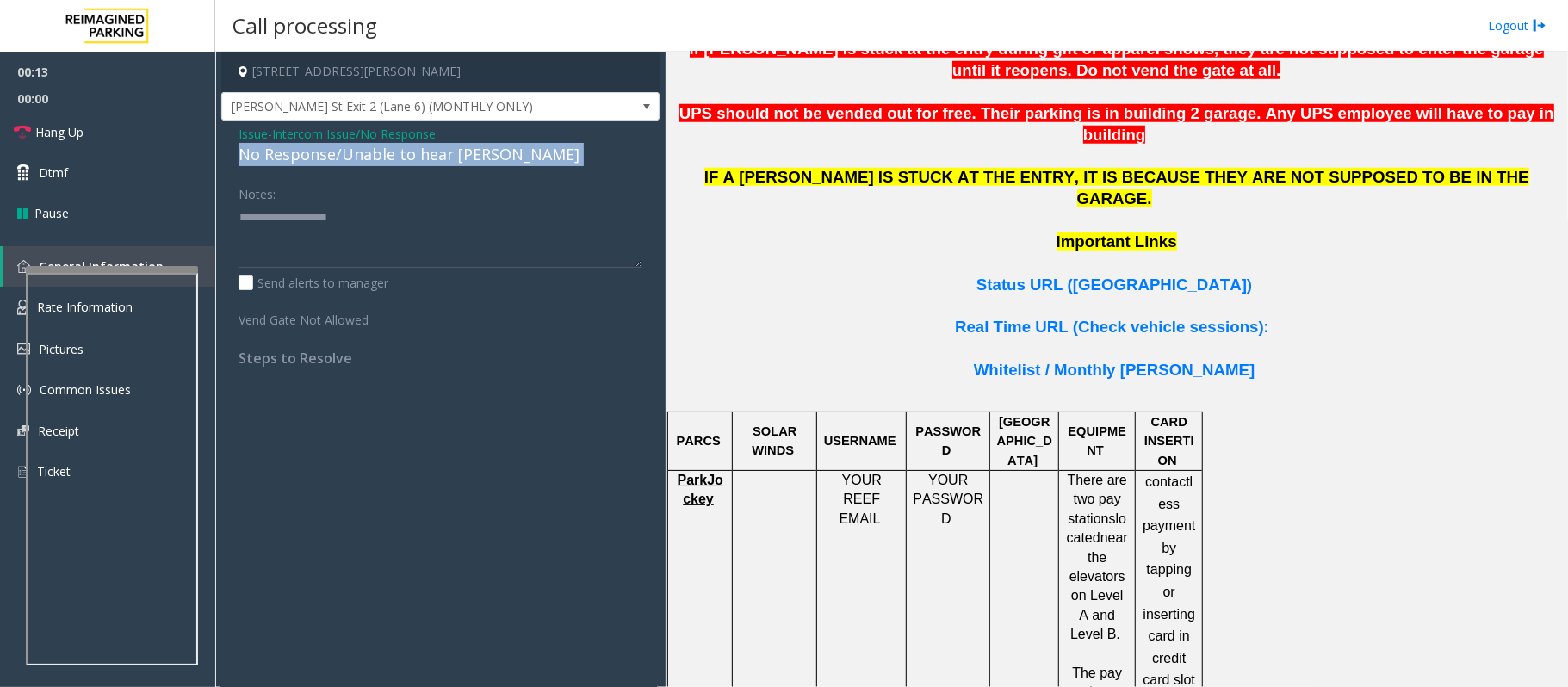 click on "No Response/Unable to hear [PERSON_NAME]" 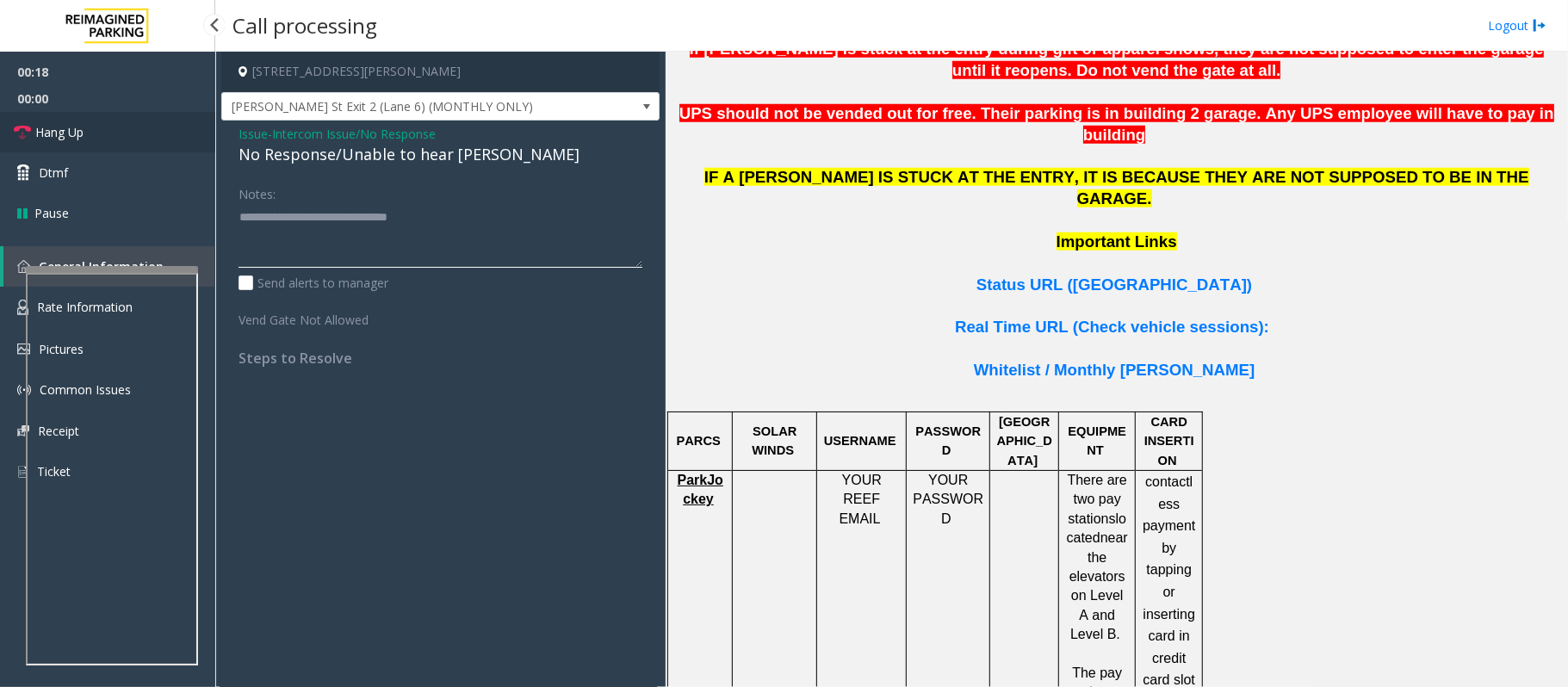 type on "**********" 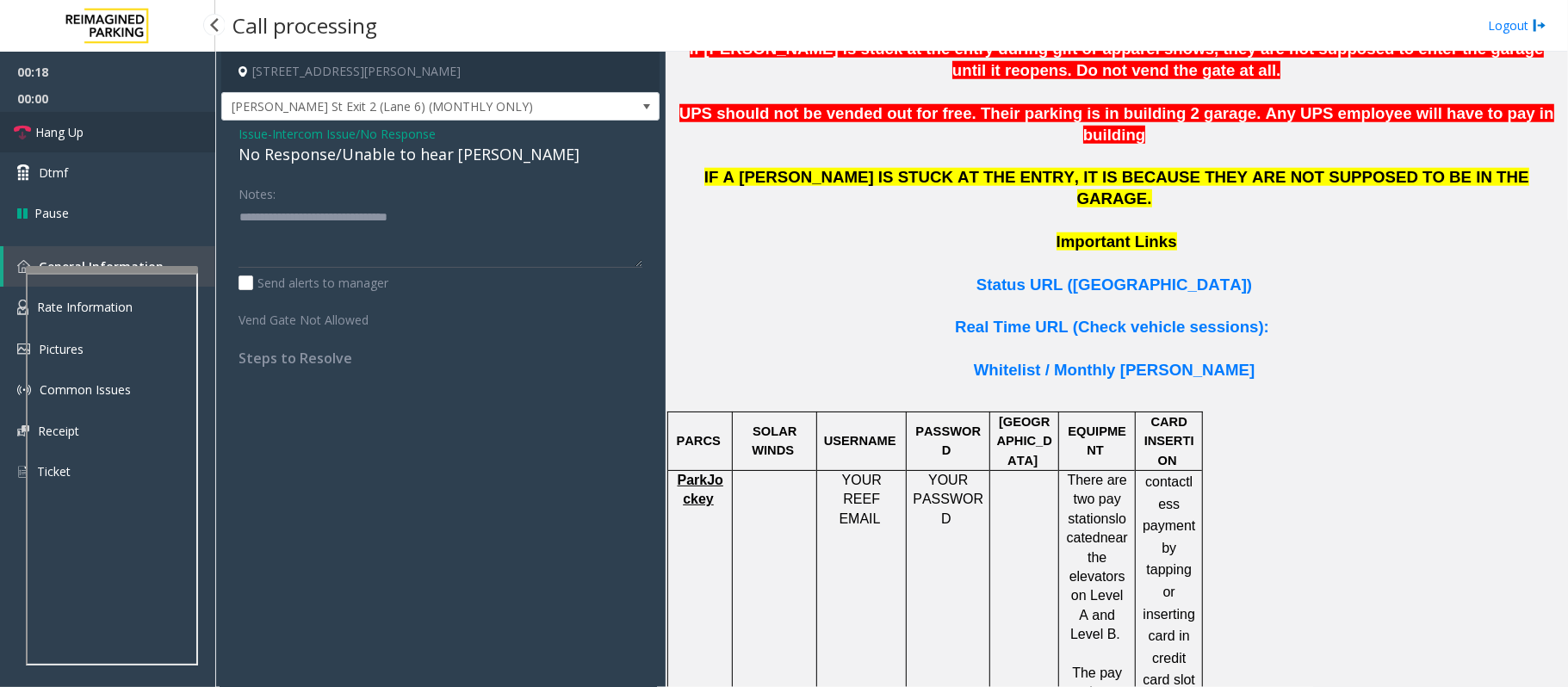 click on "Hang Up" at bounding box center [108, 132] 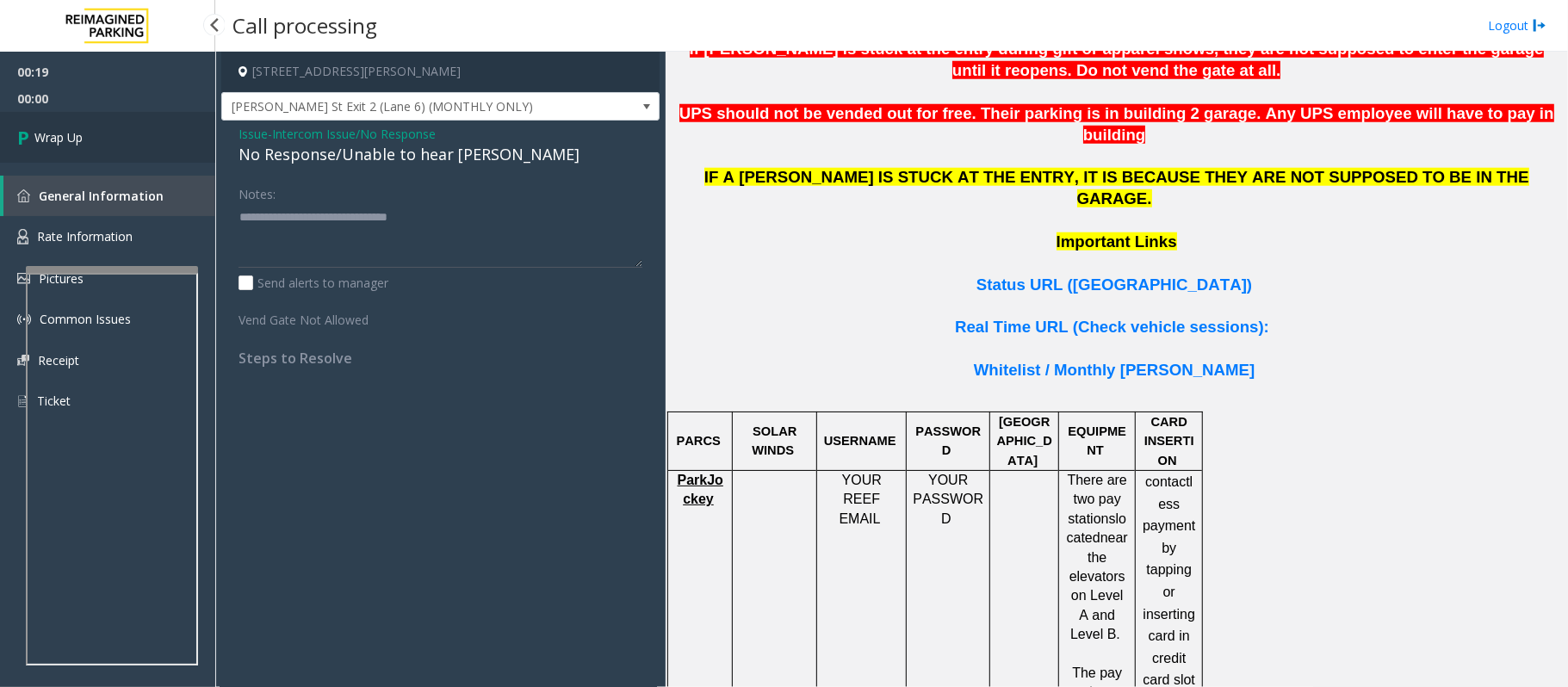 click on "Wrap Up" at bounding box center [108, 137] 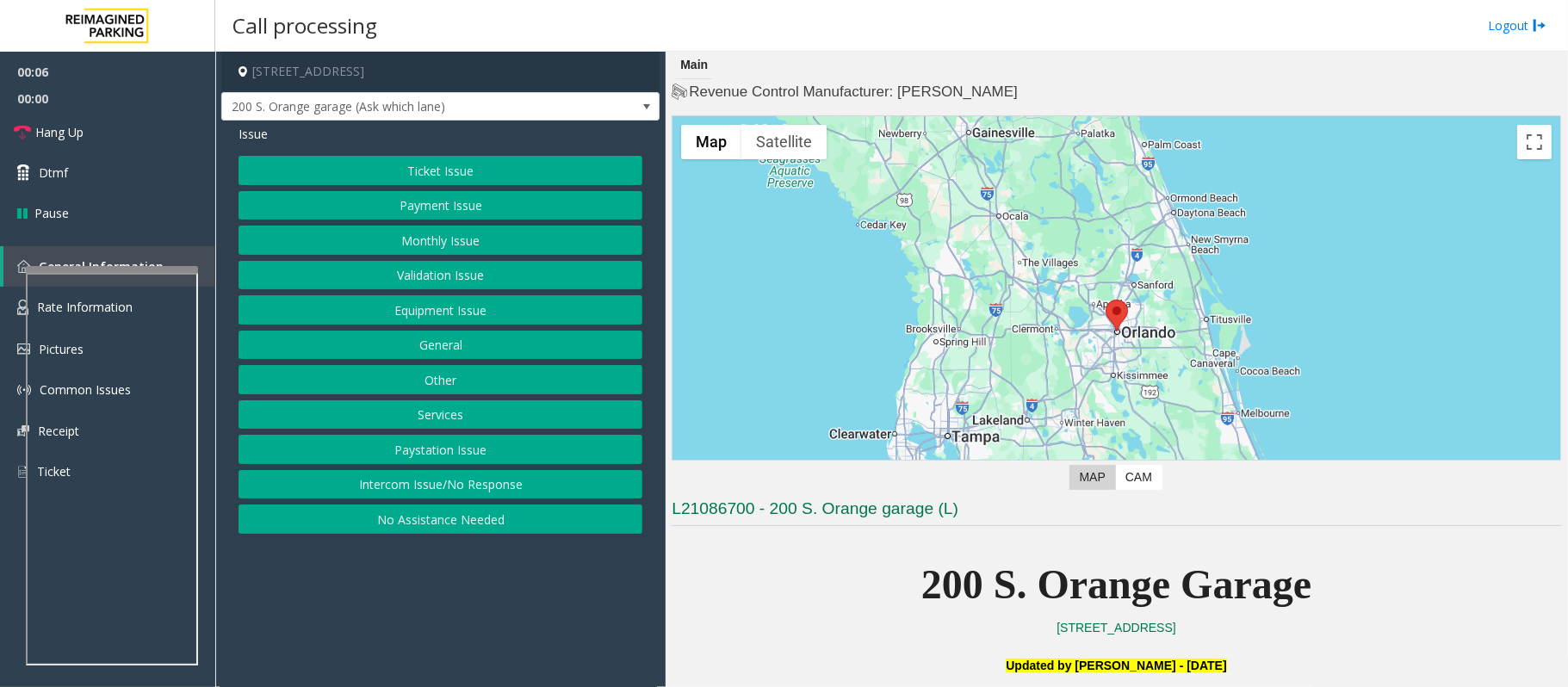 click on "Intercom Issue/No Response" 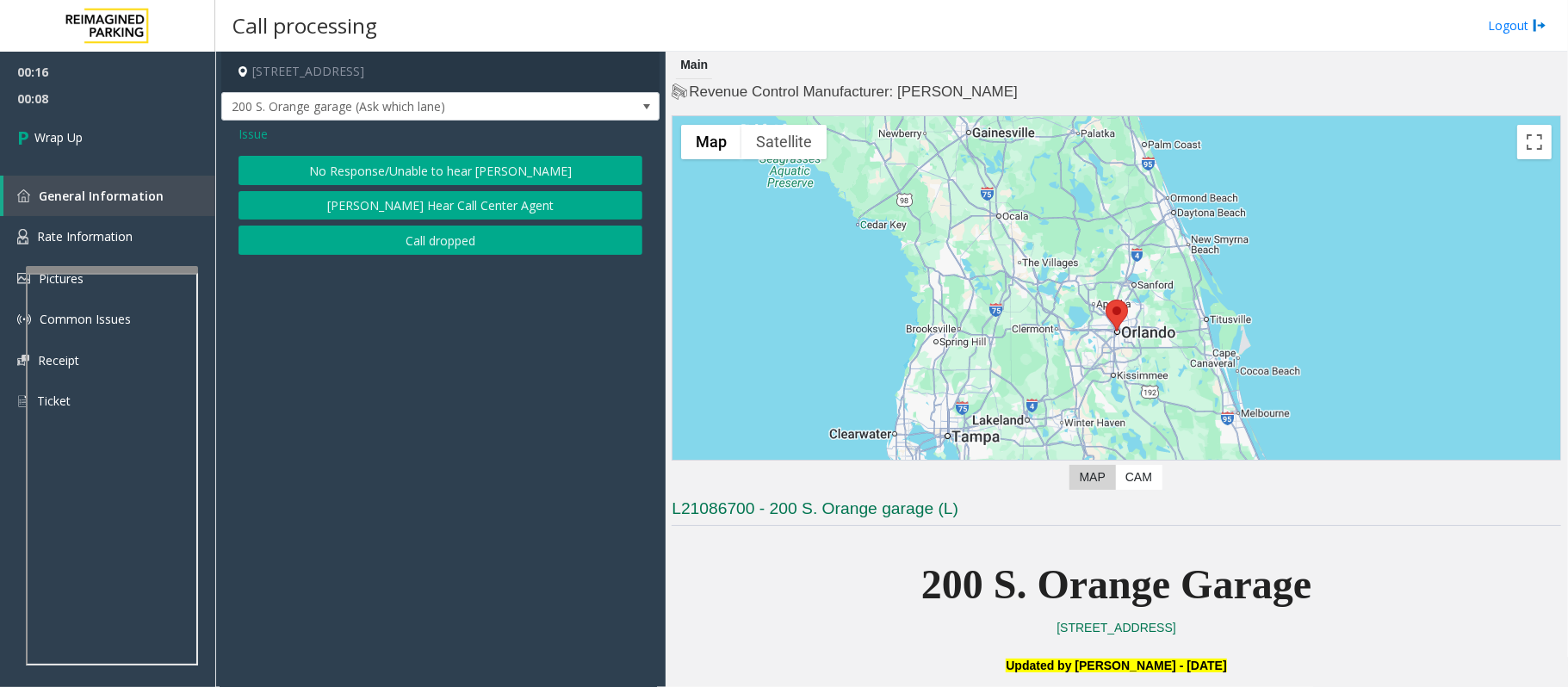 click on "Call dropped" 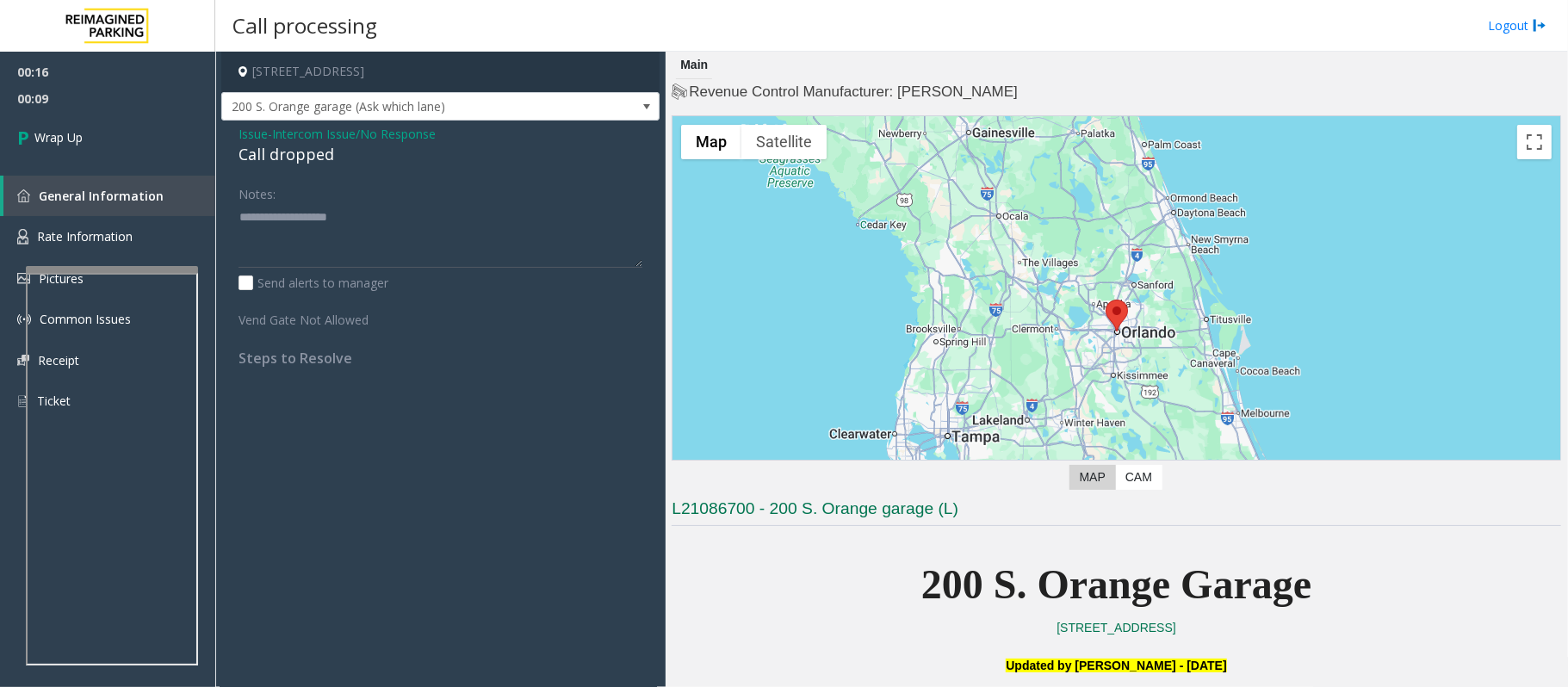 click on "Call dropped" 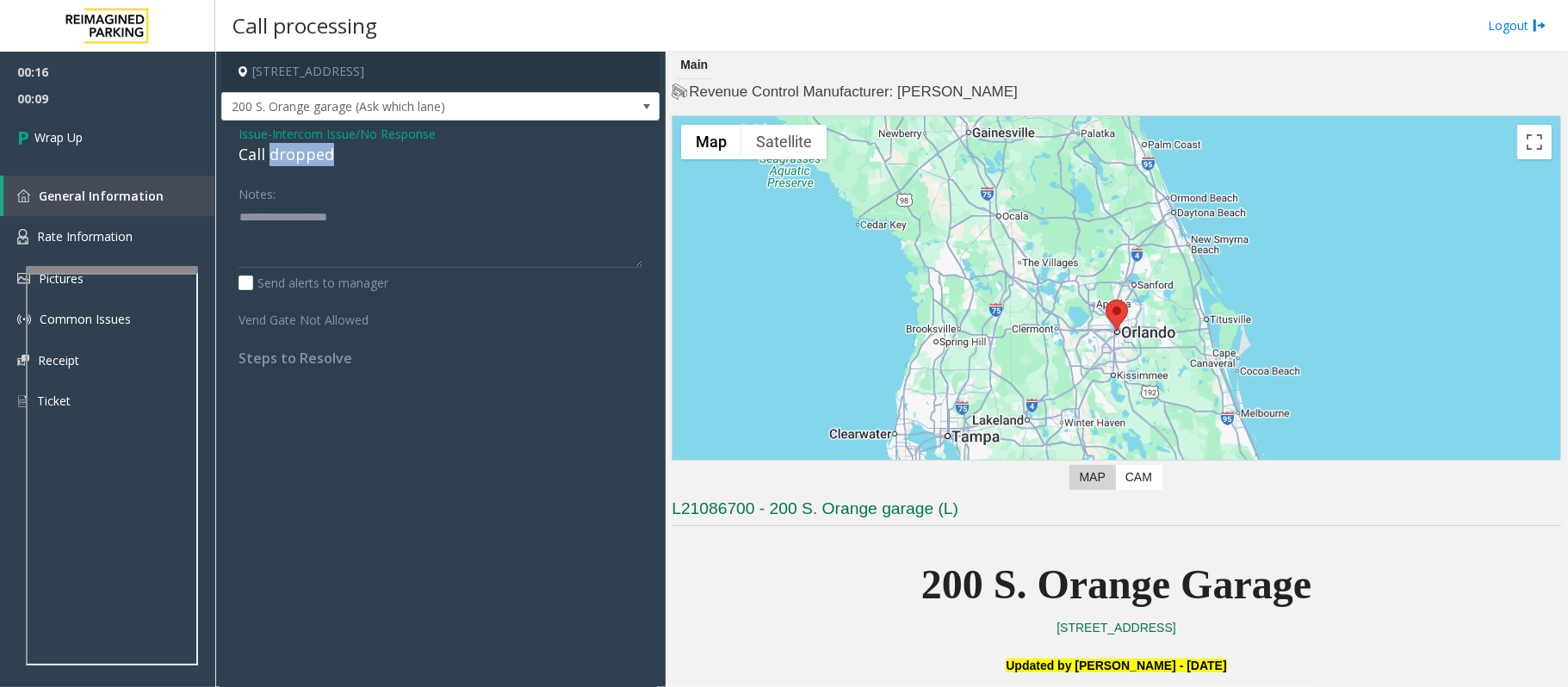 click on "Call dropped" 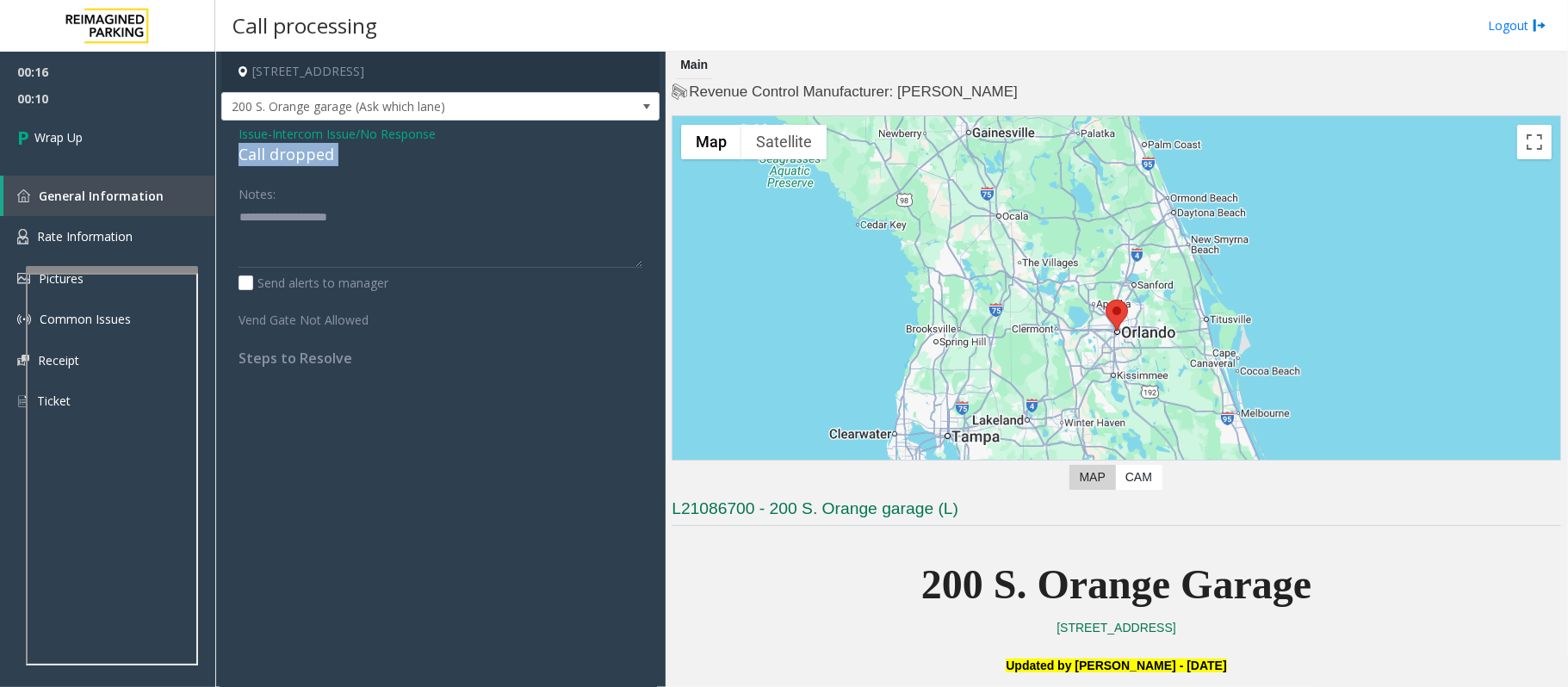 click on "Call dropped" 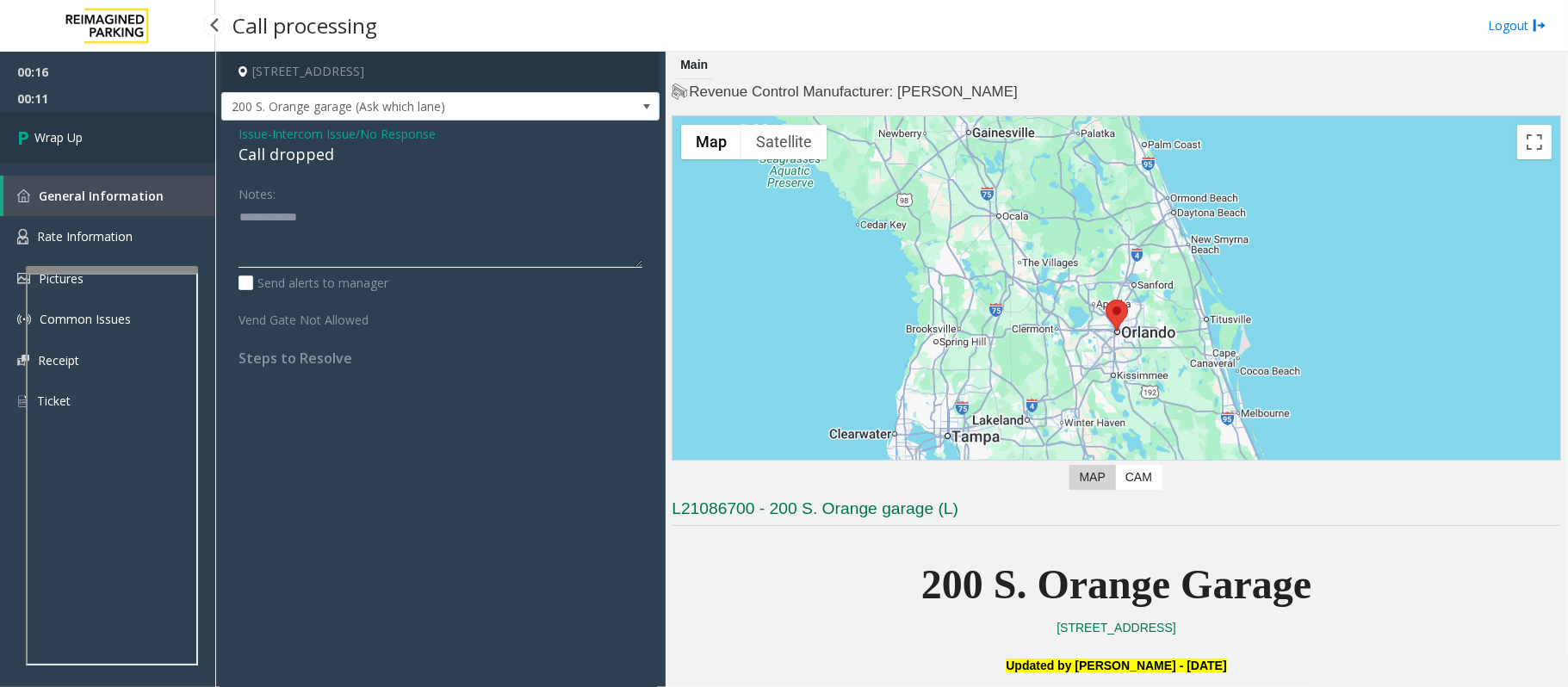 type on "**********" 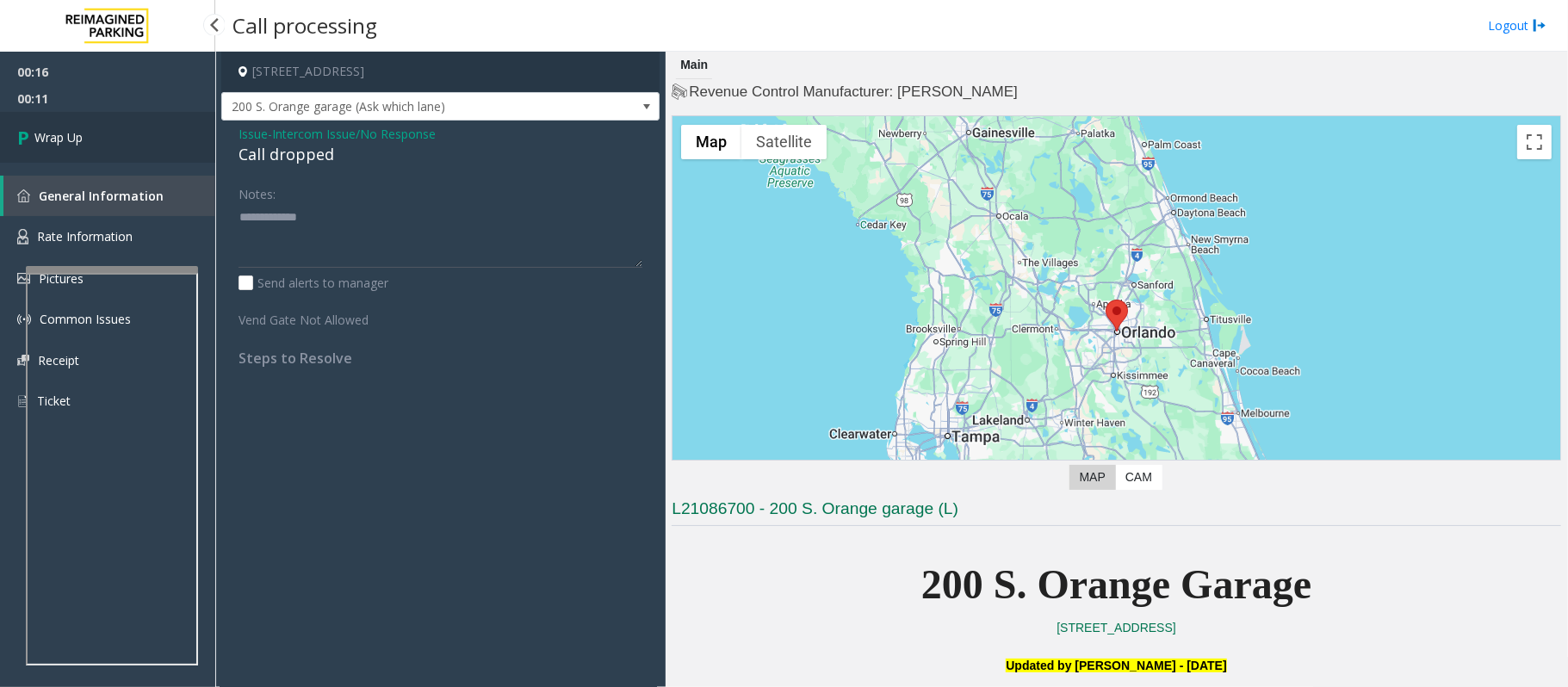 click on "Wrap Up" at bounding box center (108, 137) 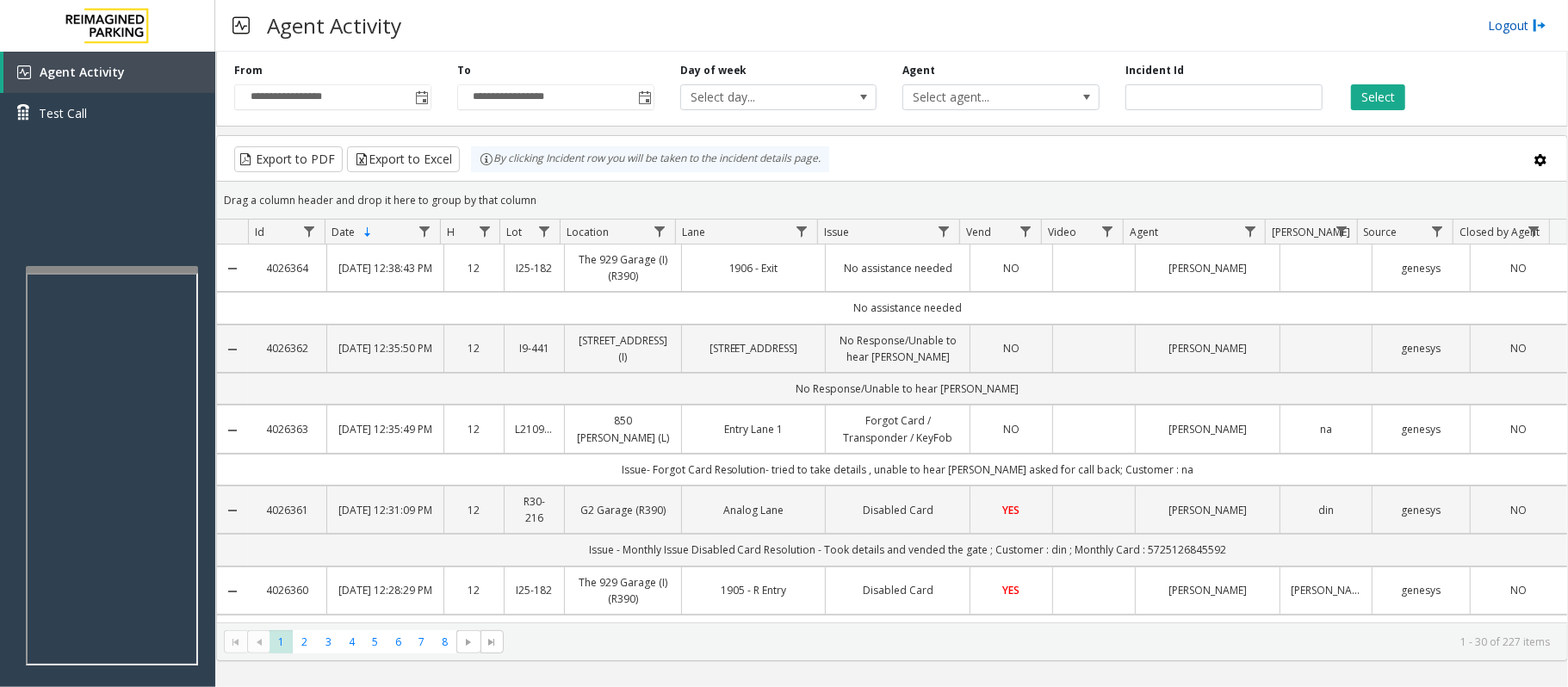 click on "Logout" at bounding box center [1517, 25] 